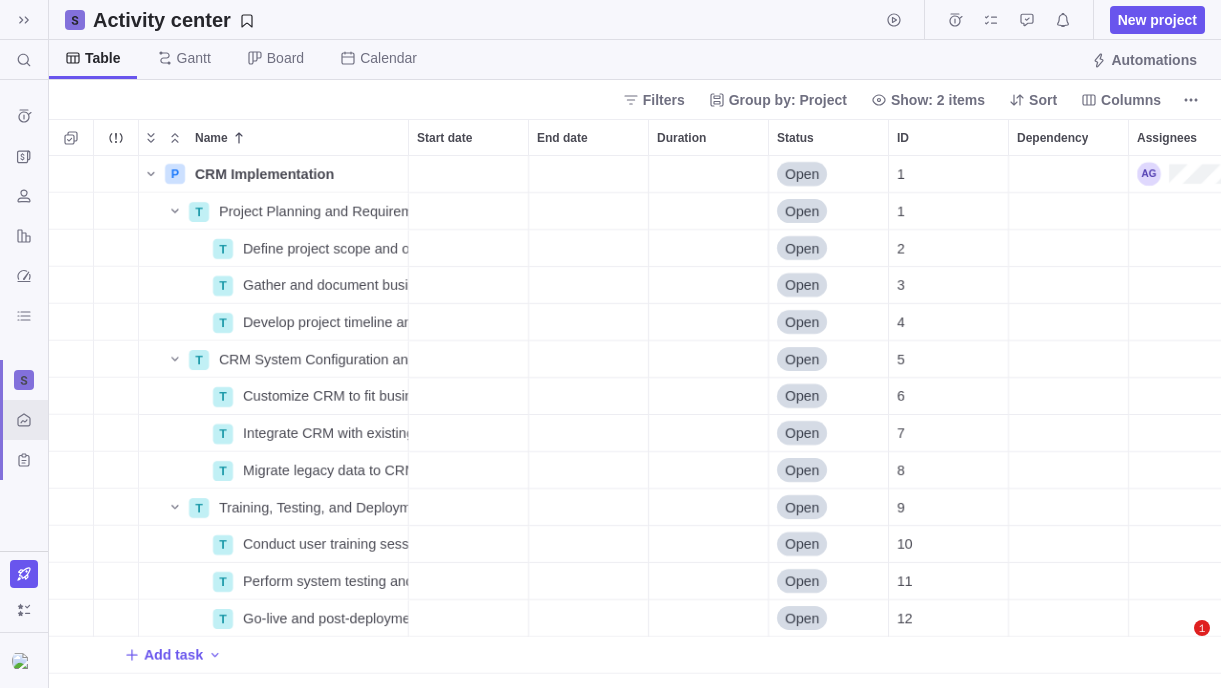 scroll, scrollTop: 0, scrollLeft: 0, axis: both 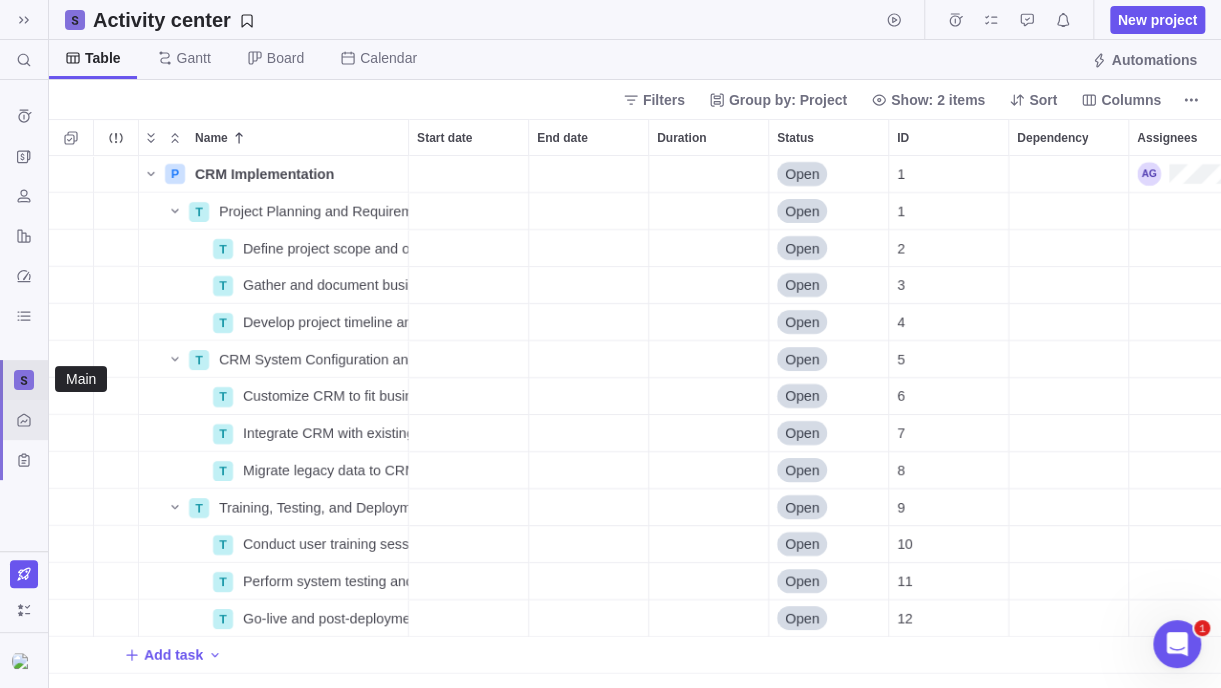 click 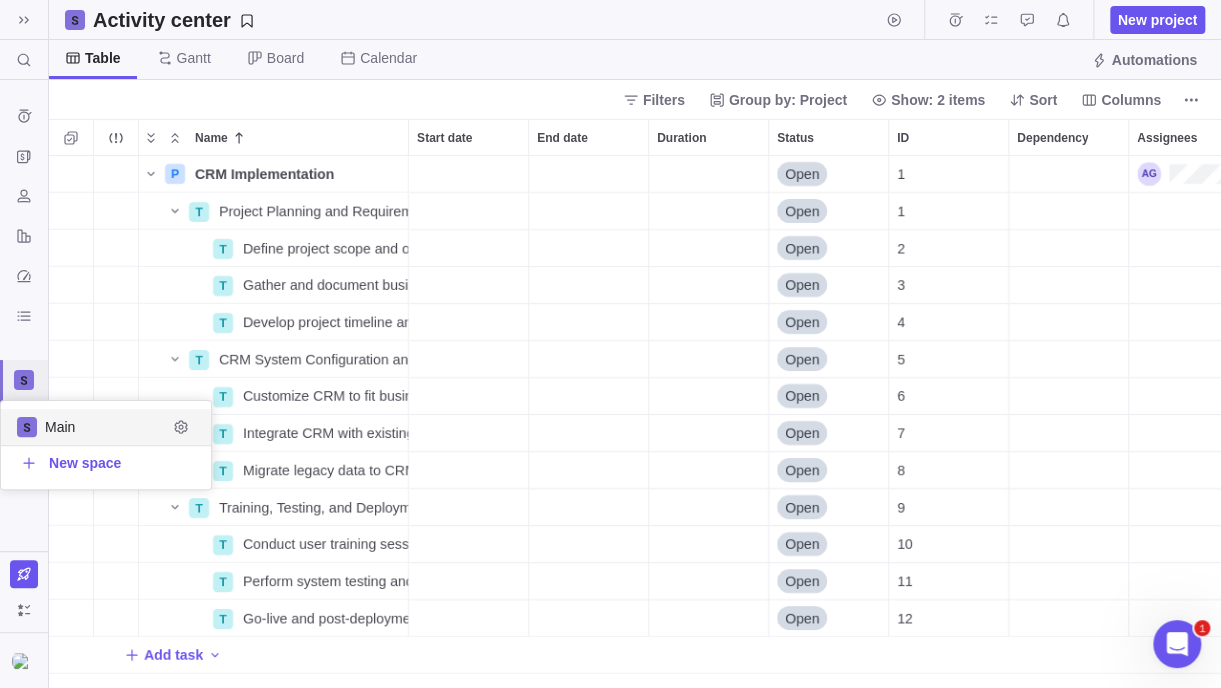 scroll, scrollTop: 15, scrollLeft: 15, axis: both 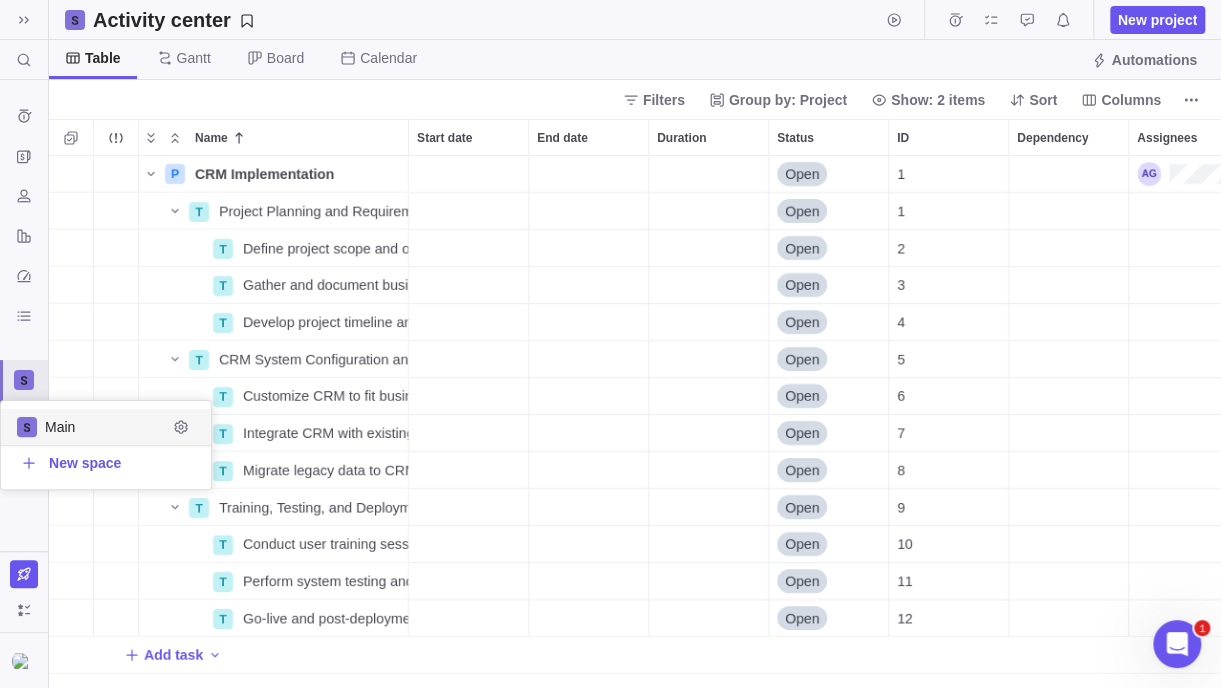click on "Search (Ctrl+K) Time logs history Invoices Resources Reports Dashboard BI dashboards Activity center Custom forms Saved views Get Started Project Financials Flat Fee Project Financials T&M Upcoming Milestones Activity center New project Table Gantt Board Calendar Automations Filters: 1 Group by: 2 items Show: 2 items Sort Columns Name Start date End date Duration Status ID Dependency Assignees P CRM Implementation Details Open 1 T Project Planning and Requirements Gathering Details Open 1 T Define project scope and objectives Details Open 2 T Gather and document business requirements Details Open 3 T Develop project timeline and resource plan Details Open 4 T CRM System Configuration and Integration Details Open 5 T Customize CRM to fit business processes Details Open 6 T Integrate CRM with existing systems Details Open 7 T Migrate legacy data to CRM Details Open 8 T Training, Testing, and Deployment Details Open 9 T Conduct user training sessions Details Open 10 T Details Open 11 T Details Open 12 1" at bounding box center [610, 344] 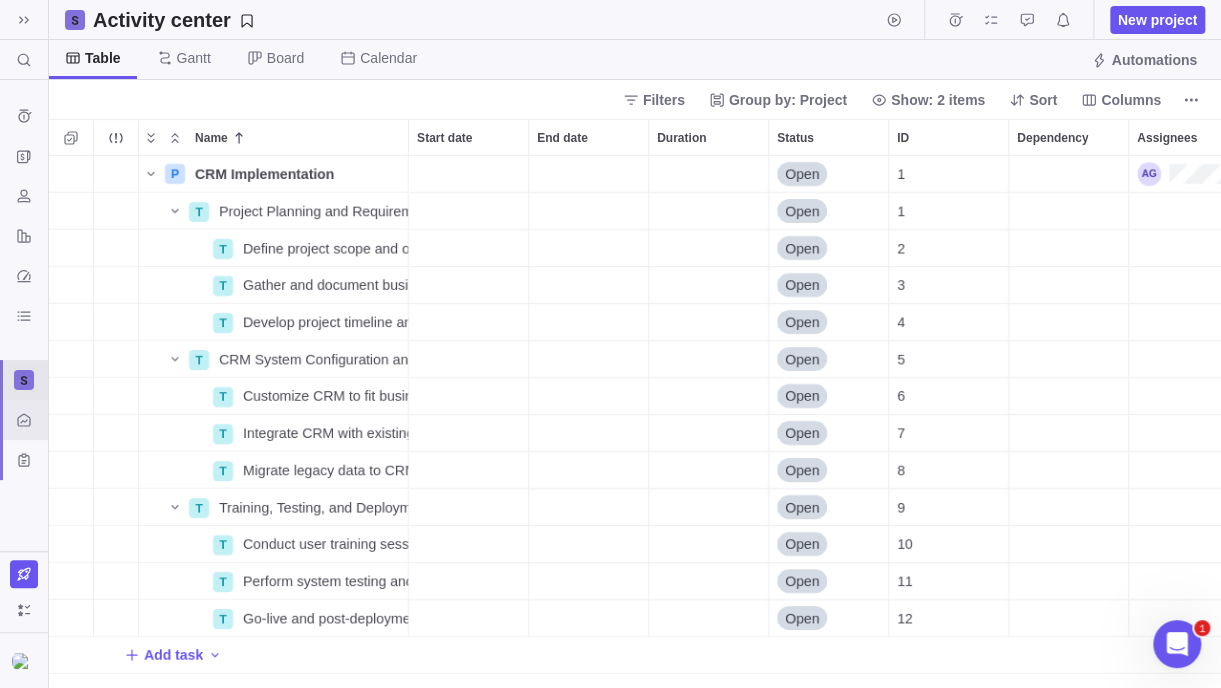 click at bounding box center (24, 380) 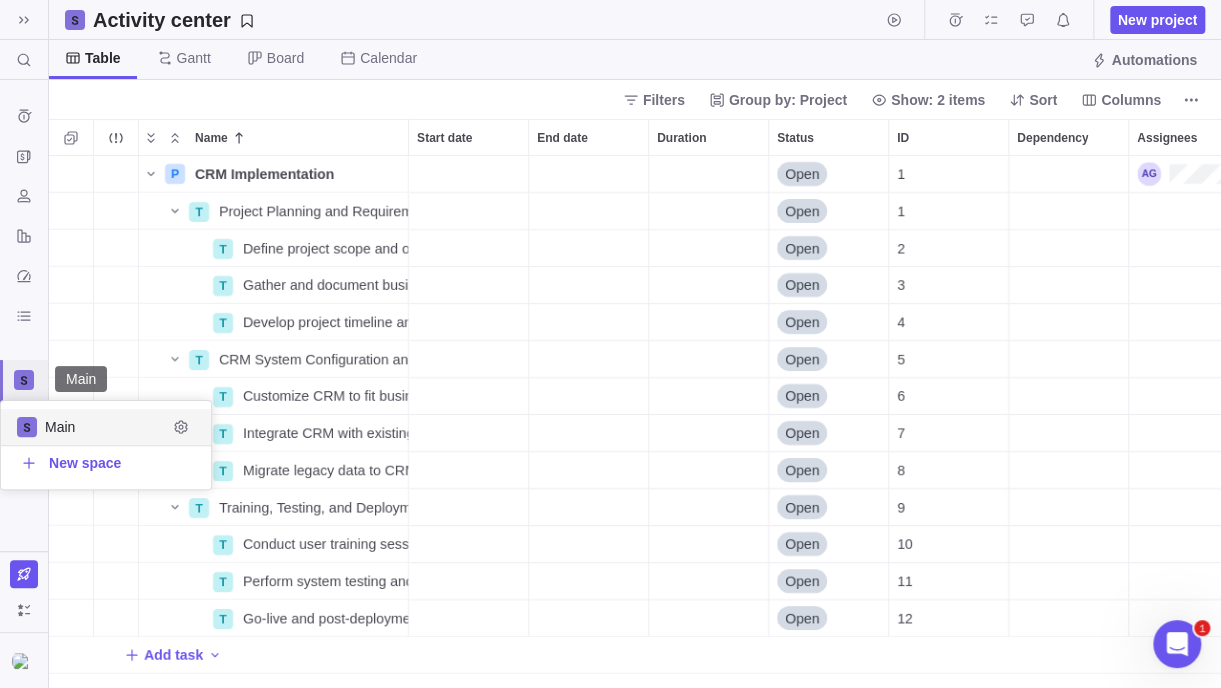 scroll, scrollTop: 15, scrollLeft: 15, axis: both 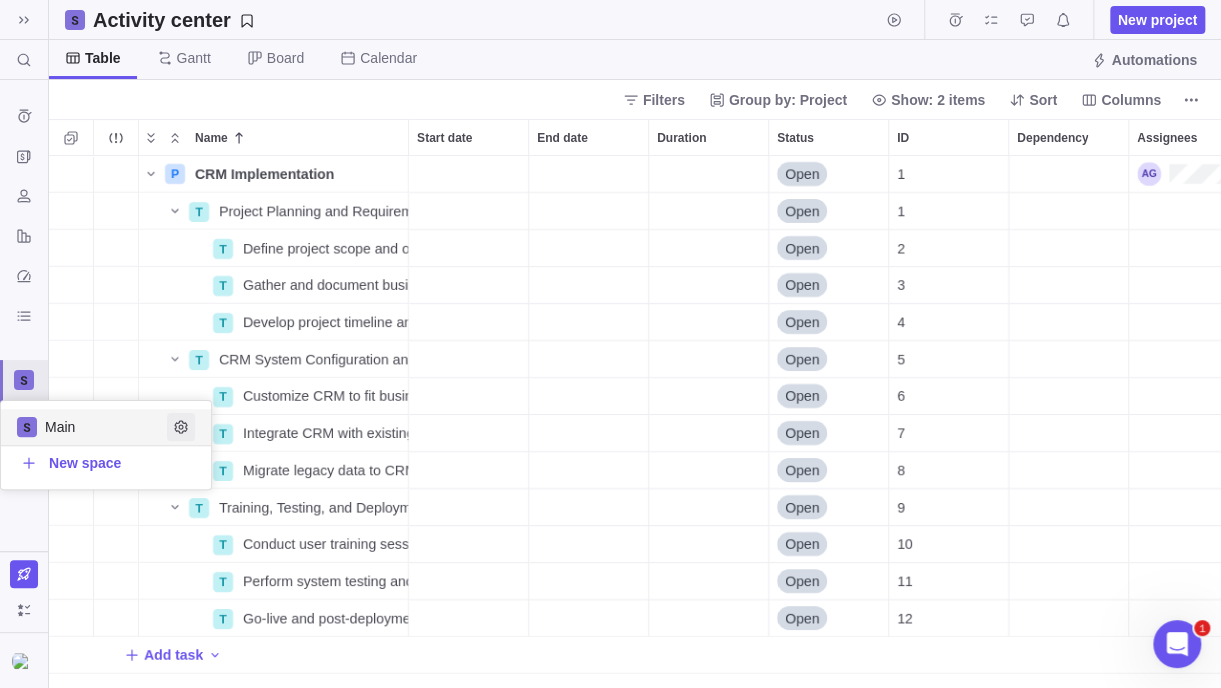 click 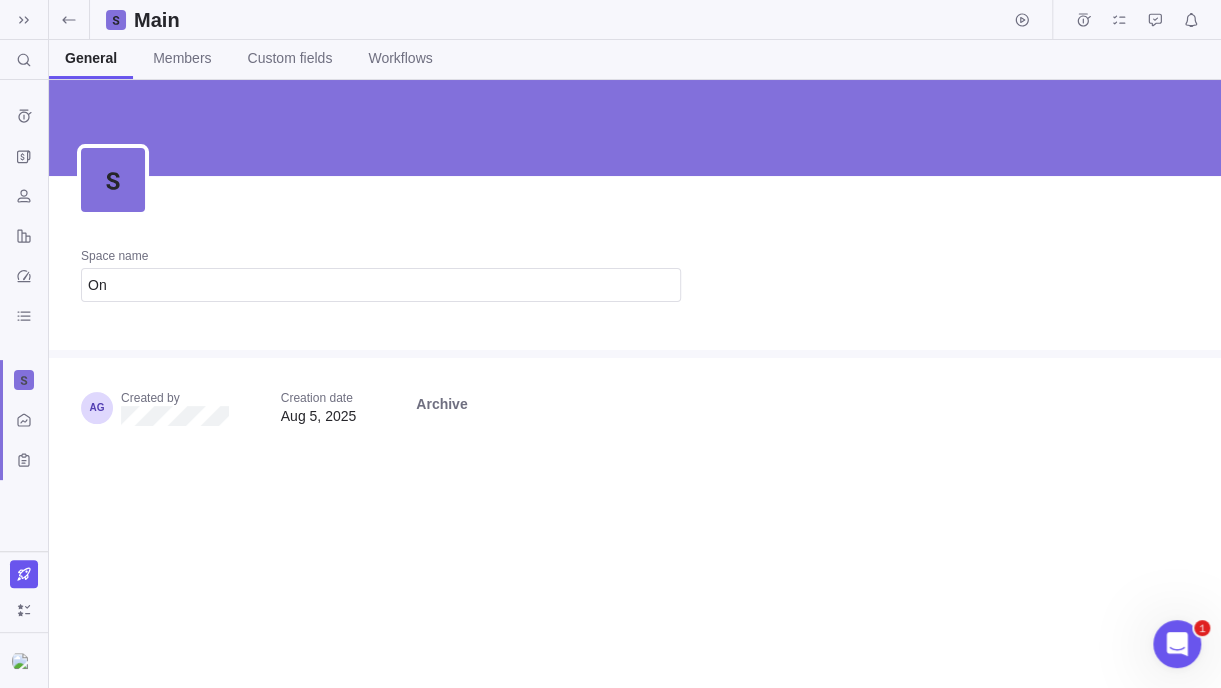 type on "O" 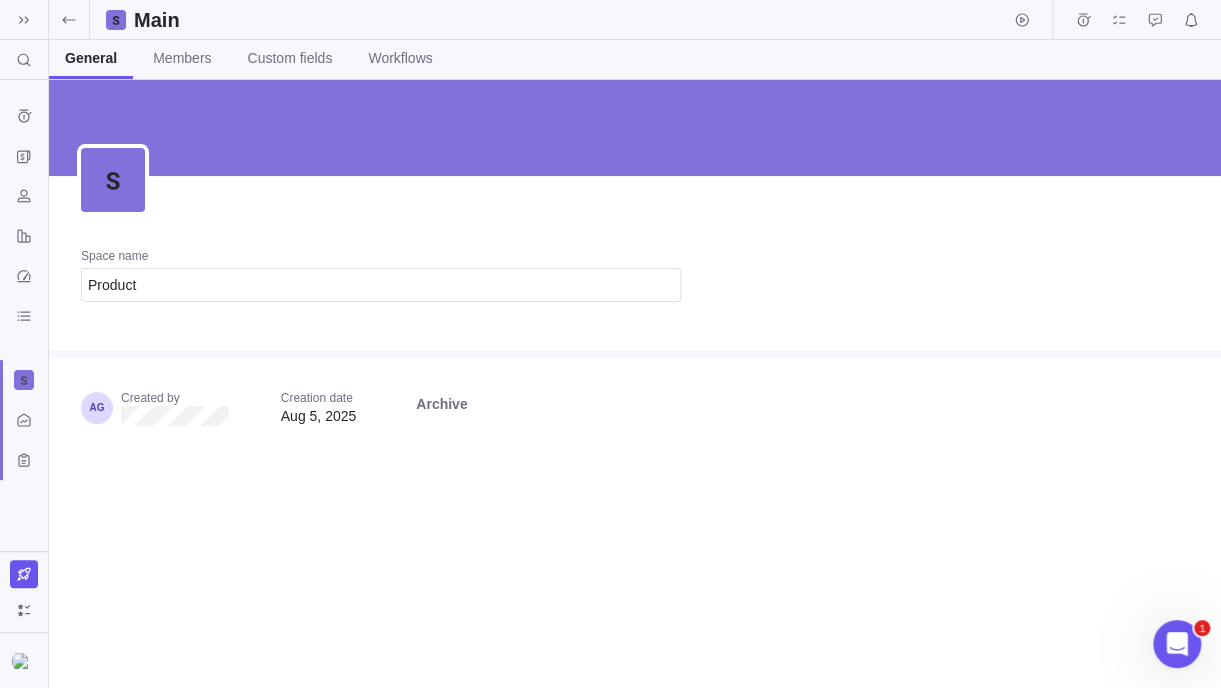 type on "Product" 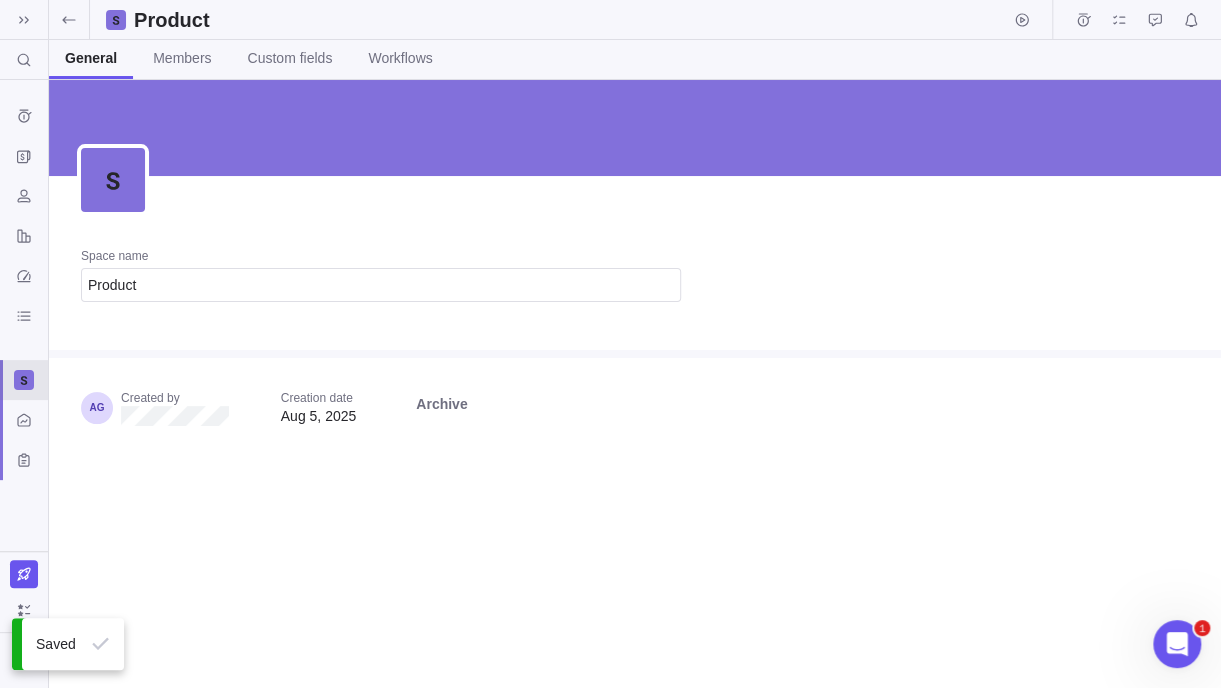 click 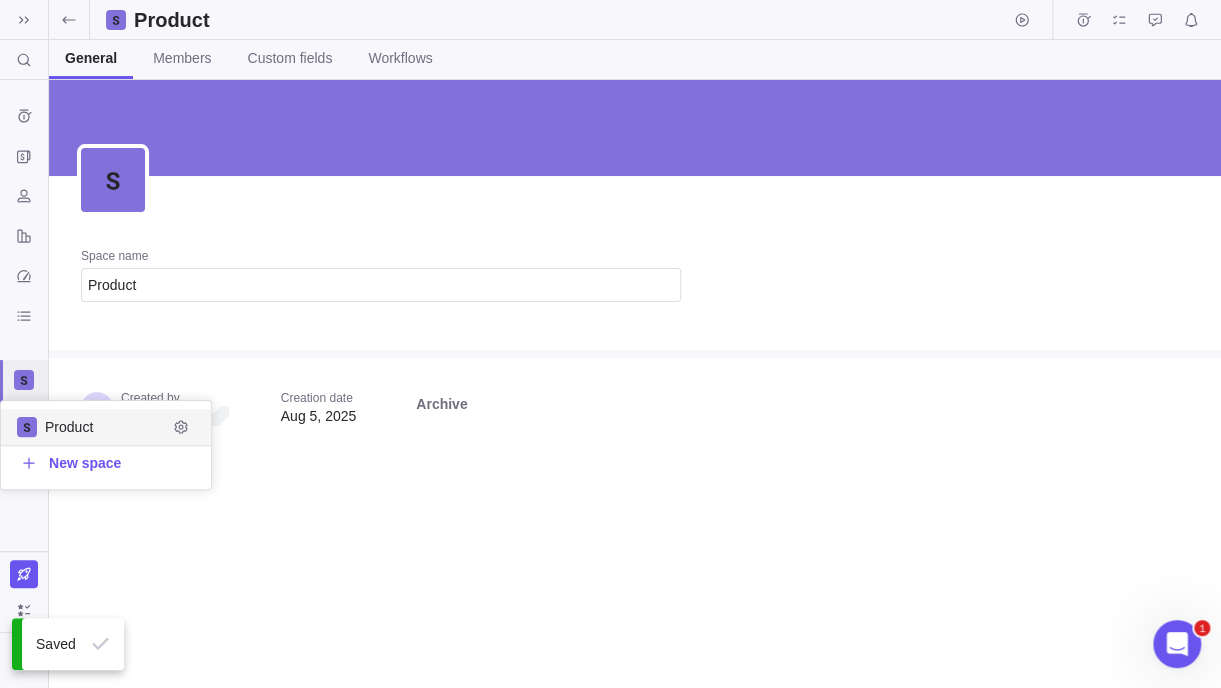 scroll, scrollTop: 15, scrollLeft: 15, axis: both 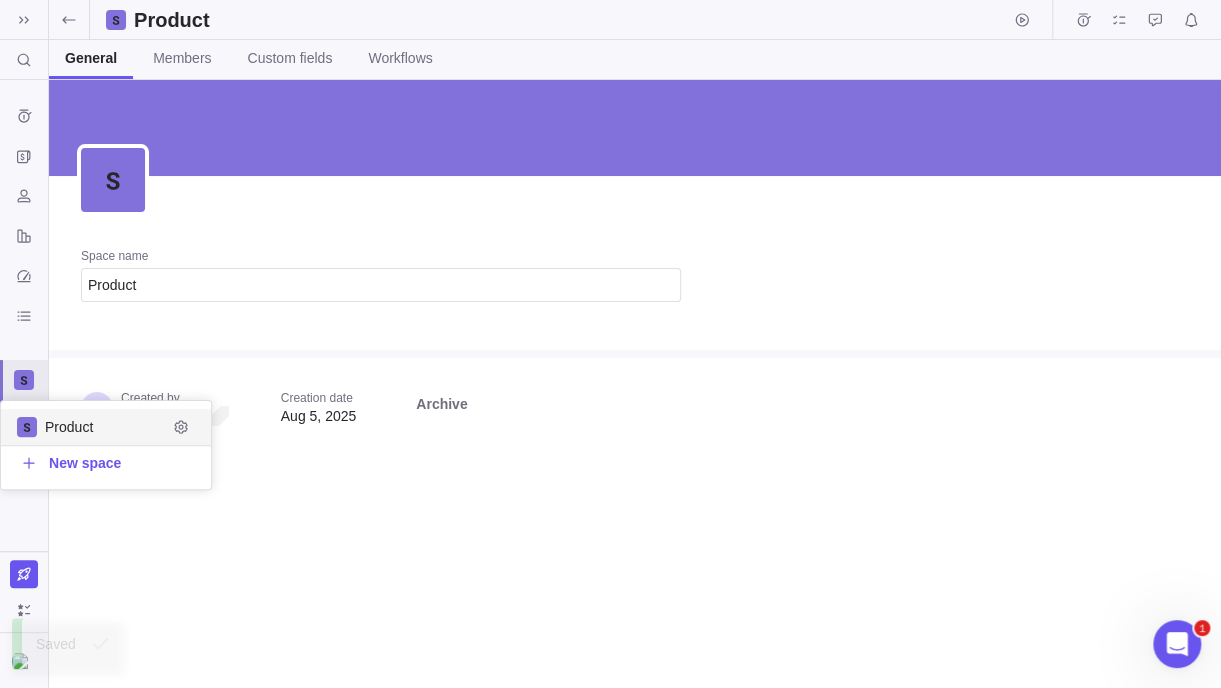 click on "Product" at bounding box center (106, 427) 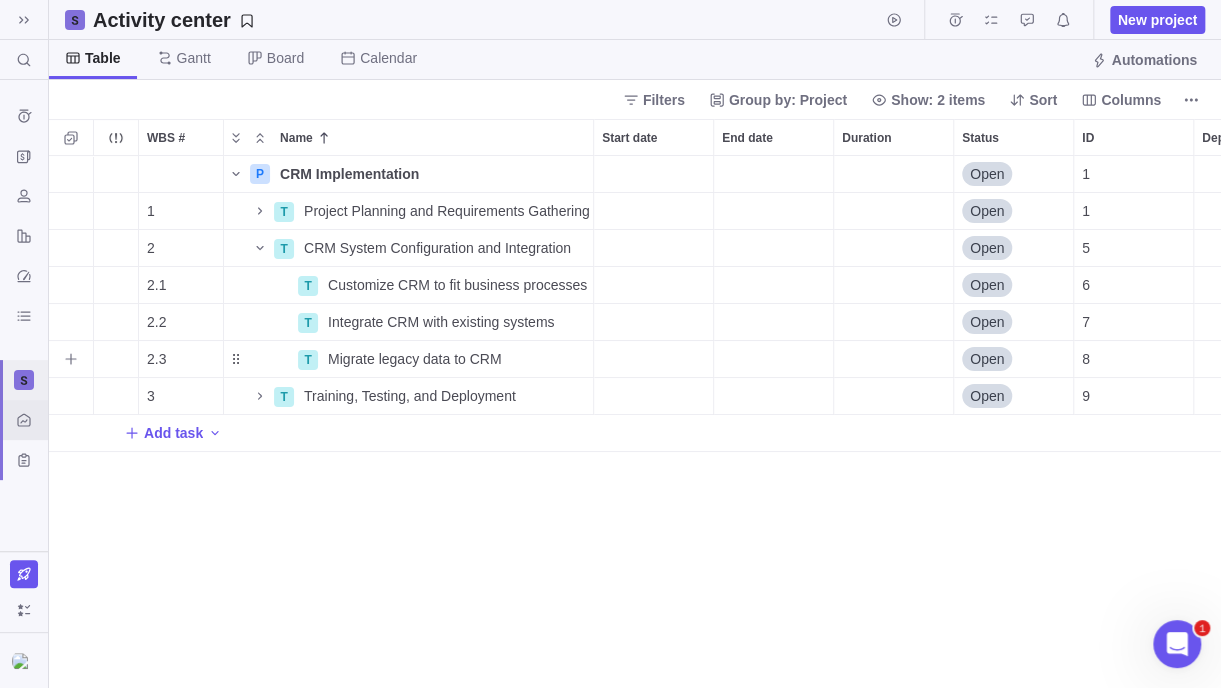 scroll, scrollTop: 16, scrollLeft: 15, axis: both 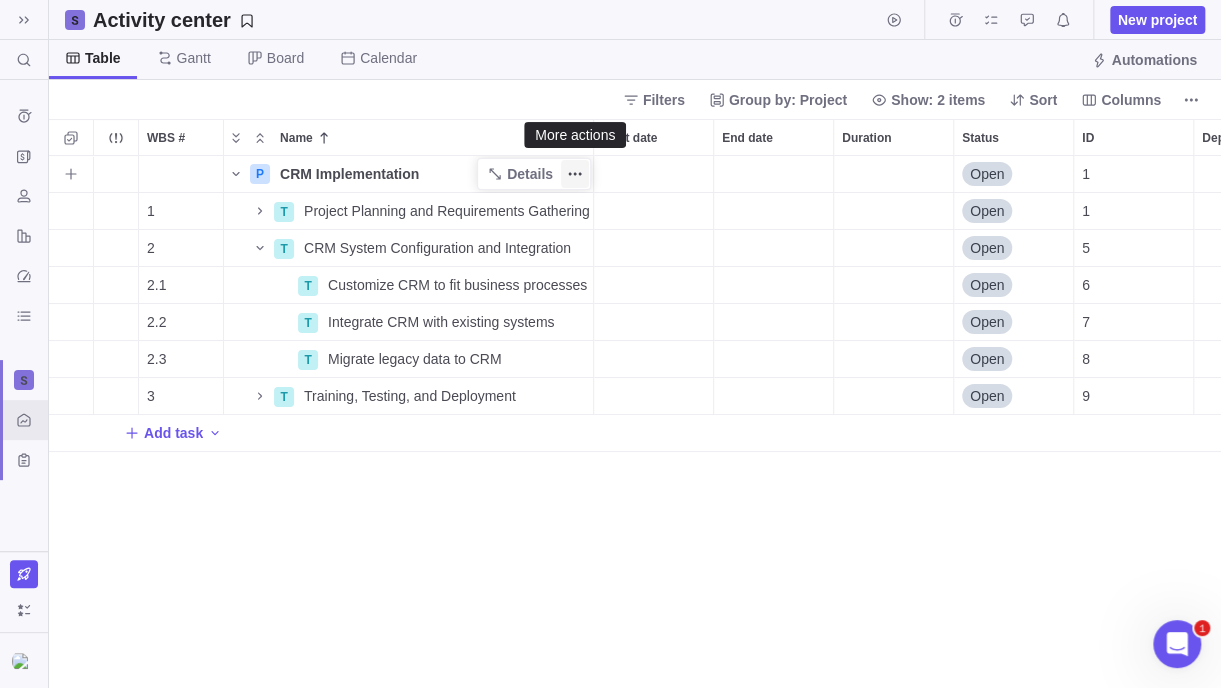 click 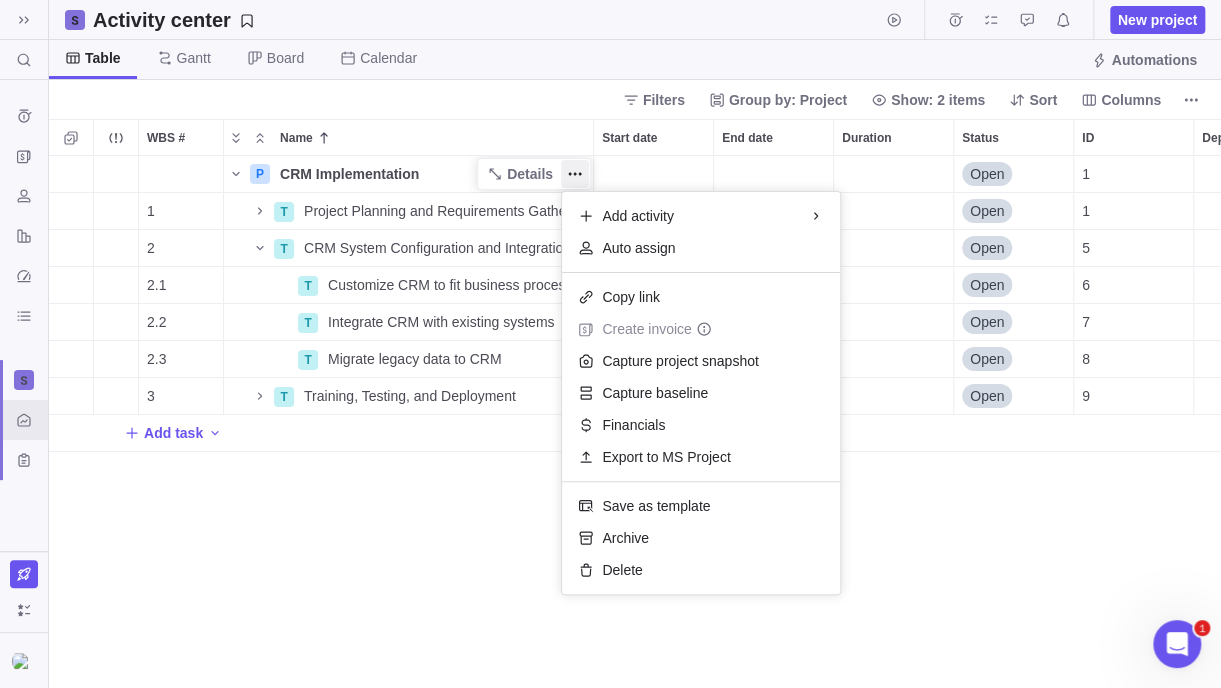 click on "P CRM Implementation Details Open 1 1 T Project Planning and Requirements Gathering Details Open 1 2 T CRM System Configuration and Integration Details Open 5 2.1 T Customize CRM to fit business processes Details Open 6 2.2 T Integrate CRM with existing systems Details Open 7 2.3 T Migrate legacy data to CRM Details Open 8 3 T Training, Testing, and Deployment Details Open 9 Add task" at bounding box center (635, 422) 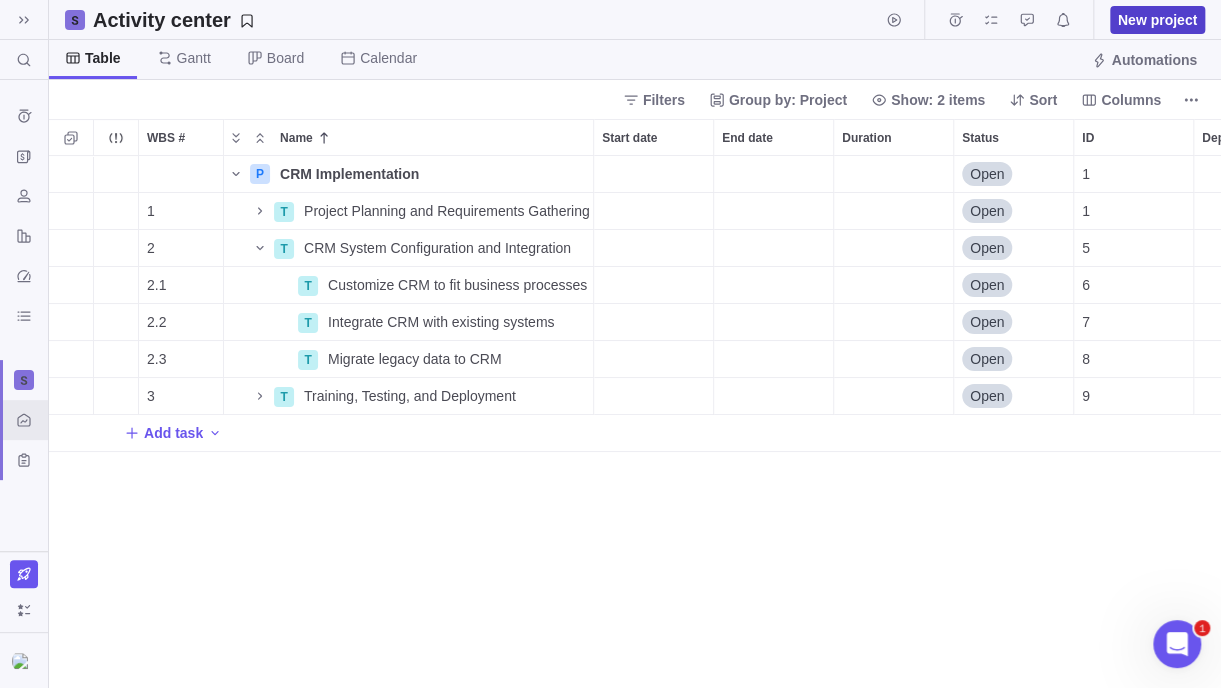 click on "New project" at bounding box center (1157, 20) 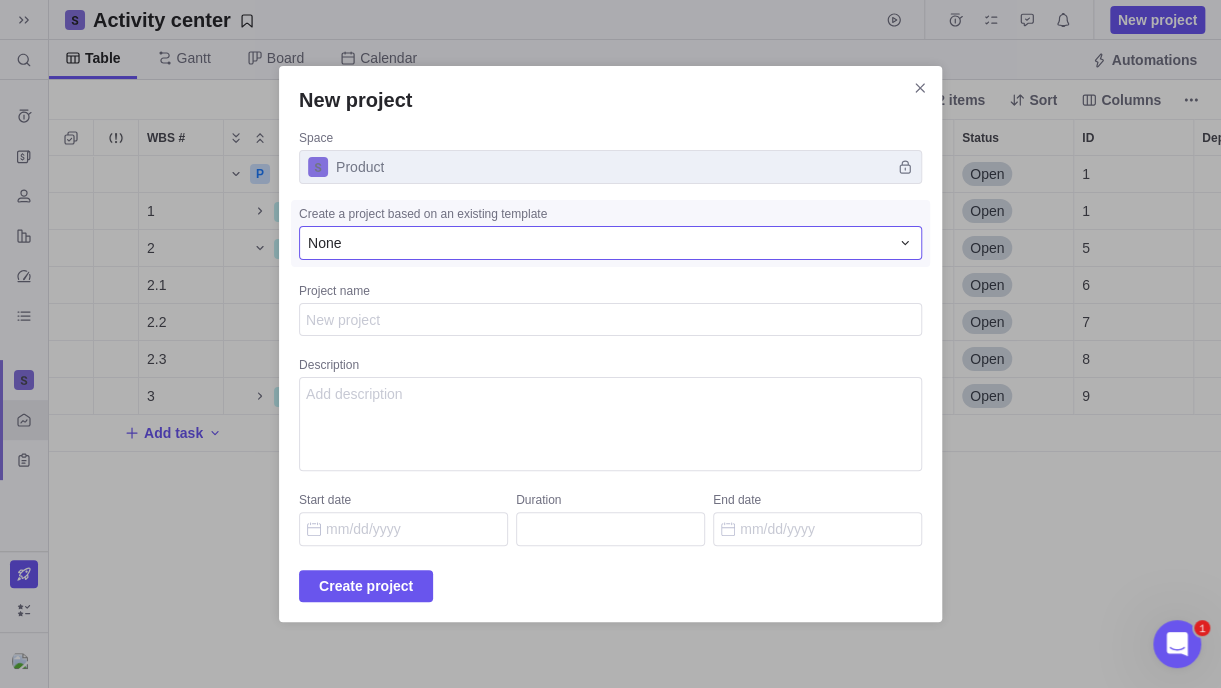click on "None" at bounding box center (598, 243) 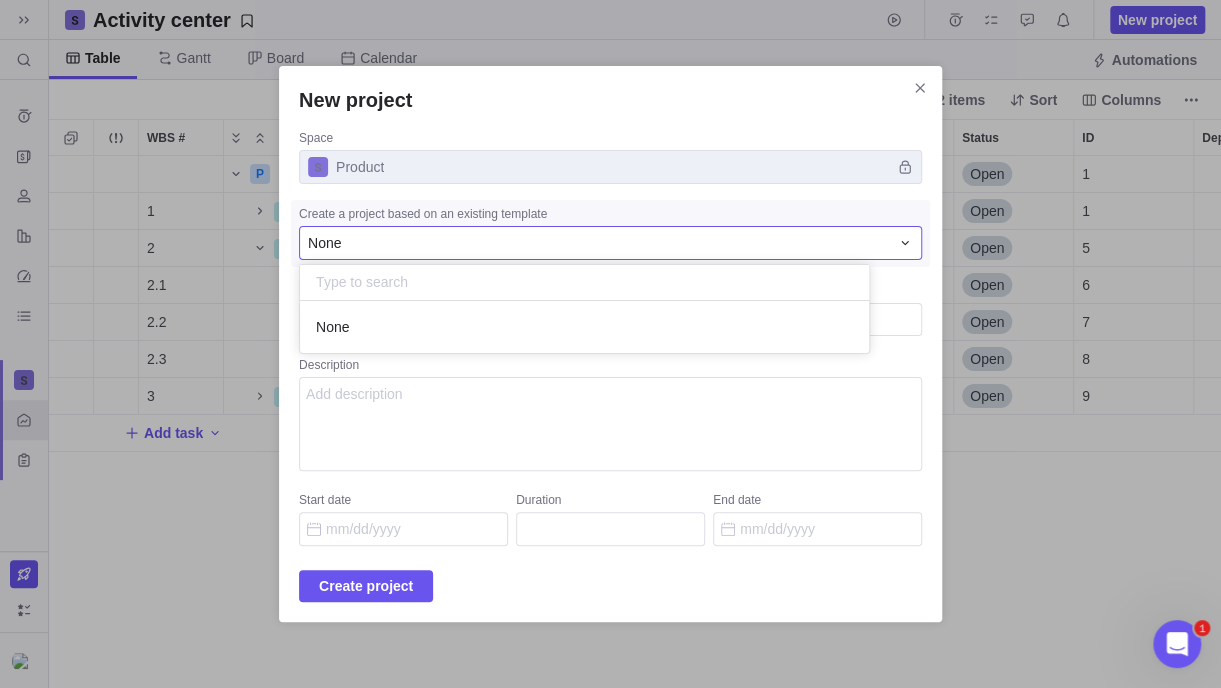 scroll, scrollTop: 15, scrollLeft: 15, axis: both 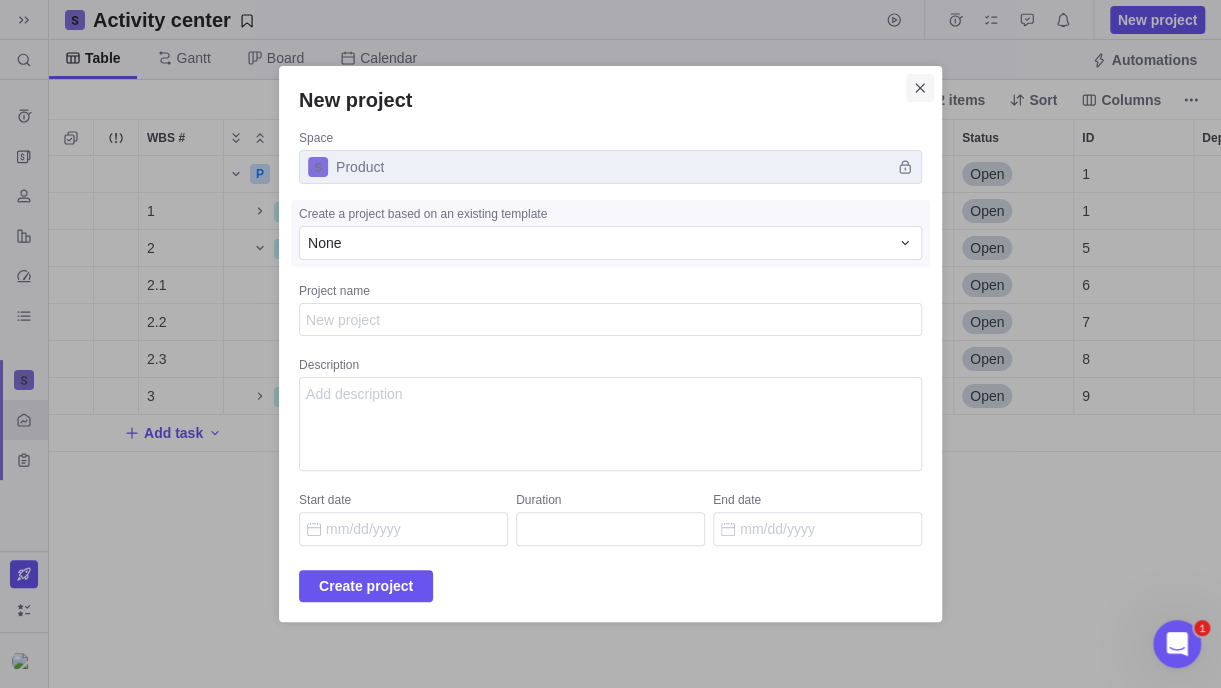 click 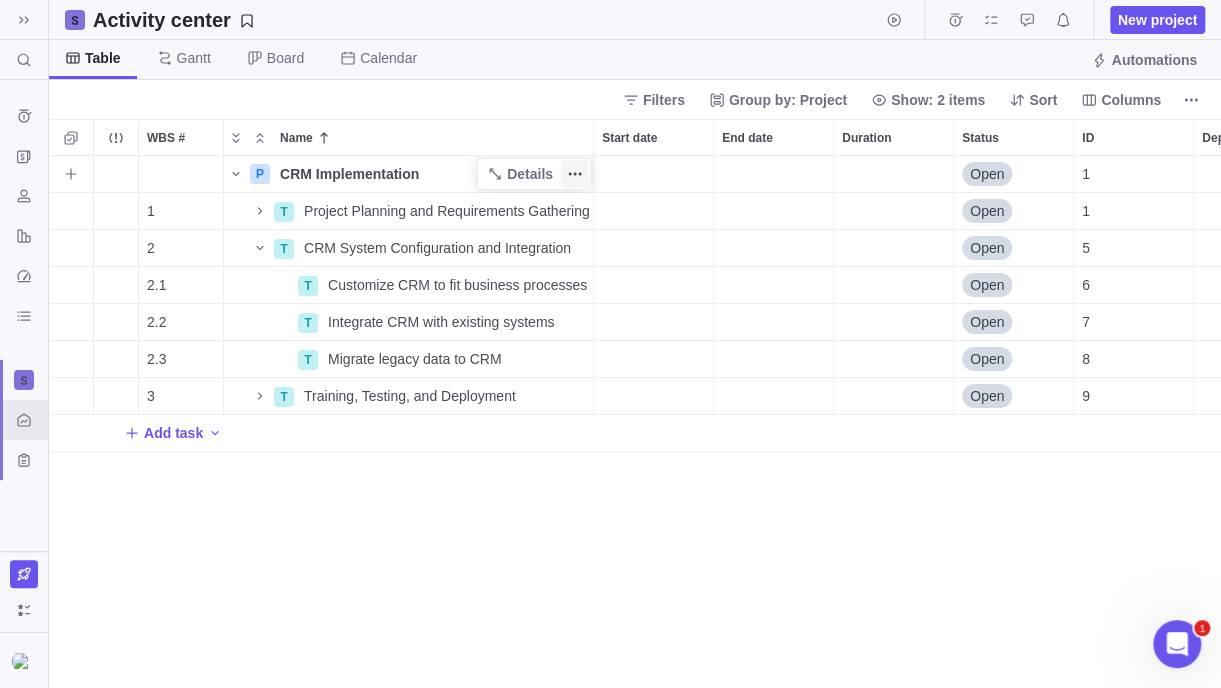 click 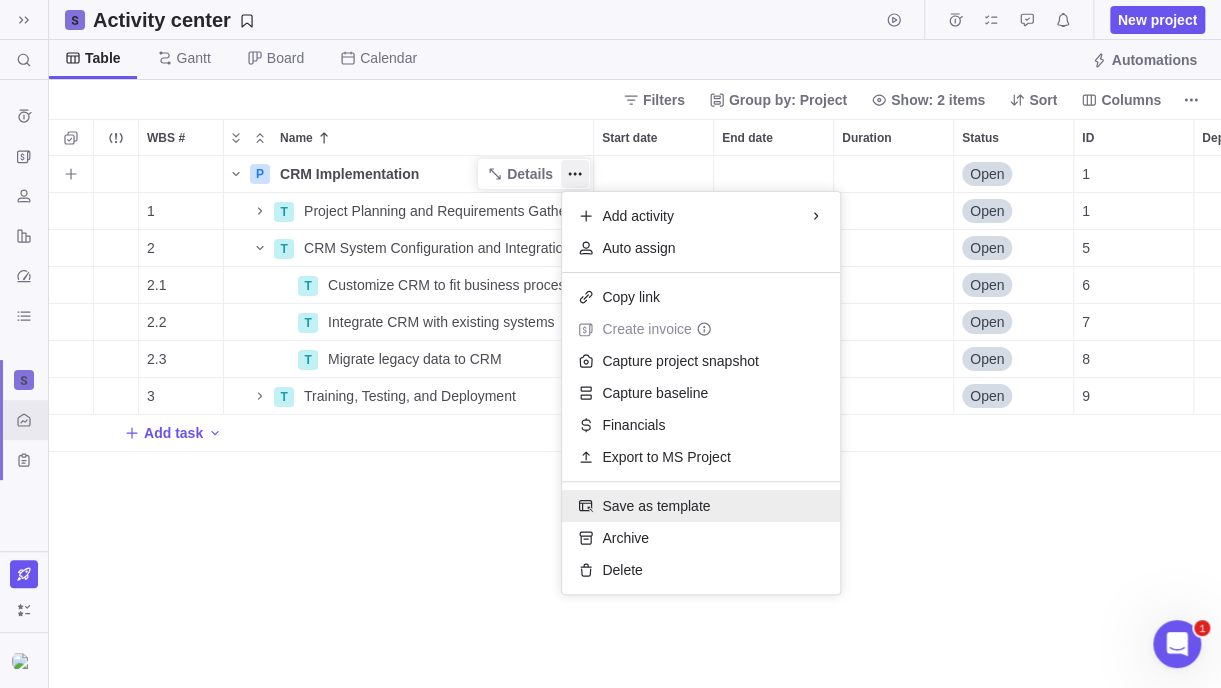 click on "Save as template" at bounding box center [656, 506] 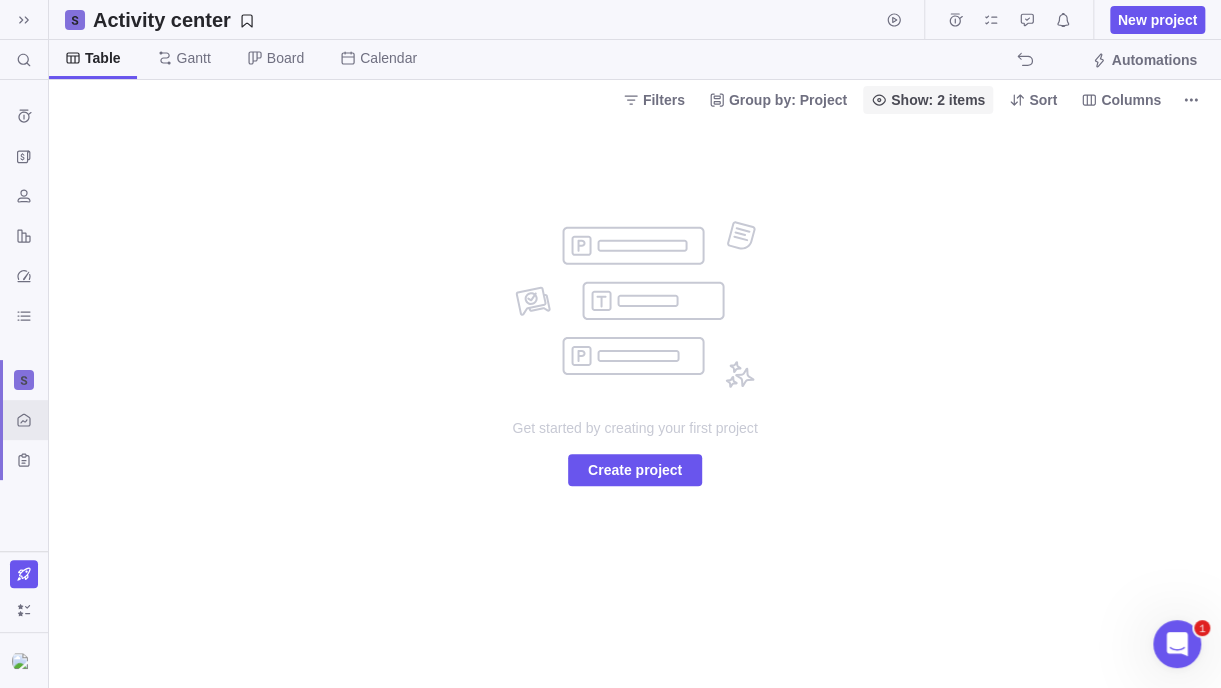 click on "Show: 2 items" at bounding box center [938, 100] 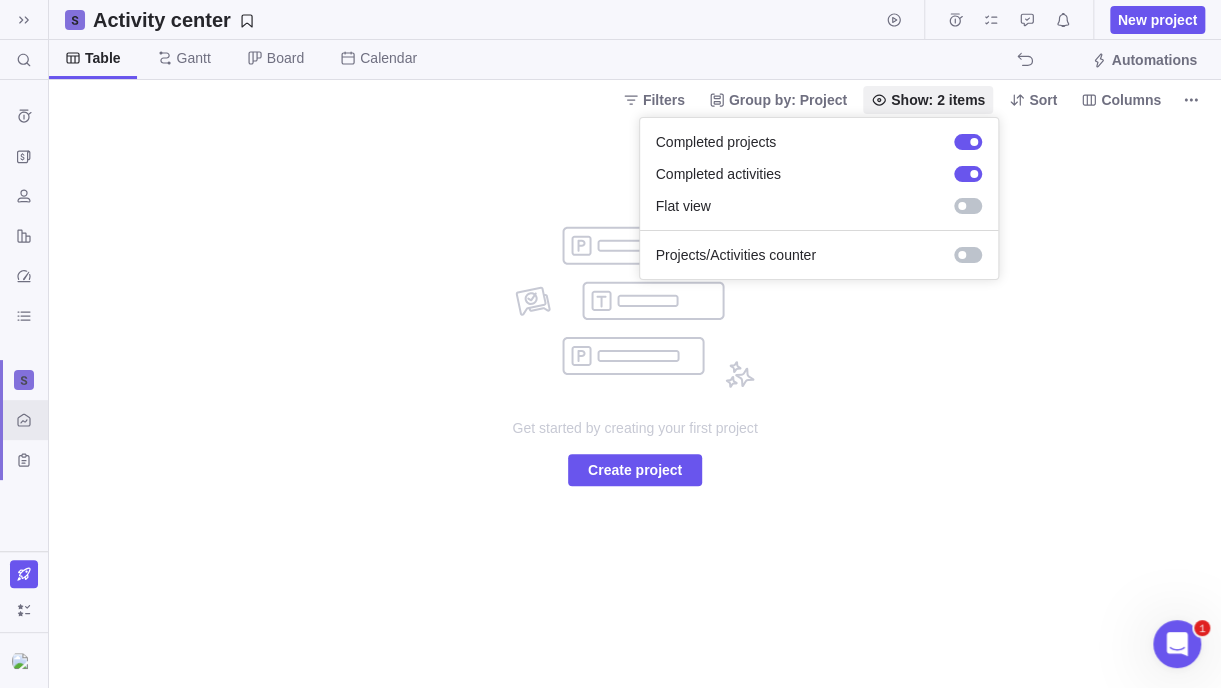 click on "Search (Ctrl+K) Time logs history Invoices Resources Reports Dashboard BI dashboards Activity center Custom forms Saved views Get Started Project Financials Flat Fee Project Financials T&M Upcoming Milestones Activity center New project Table Gantt Board Calendar Automations Filters Group by: Project Show: 2 items Sort Columns Get started by creating your first project Create project Filters Activity status Default Workflow Project status Default Workflow Activity priority Activity assignees Project start date Previous year Previous month Previous week Yesterday Today This week This month This year Next week Next month Filter by period Project end date Previous year Previous month Previous week Yesterday Today This week This month This year Next week Next month Filter by period Projects
1 Main Activity center x Prev Next August   2025 Su Mo Tu We Th Fr Sa           1 2 3 4 5 6 7 8 9 10 11 12 13 14 15 16 17 18 19 20 21 22 23 24 25 26 27 28 29 30 31             Today" at bounding box center (610, 344) 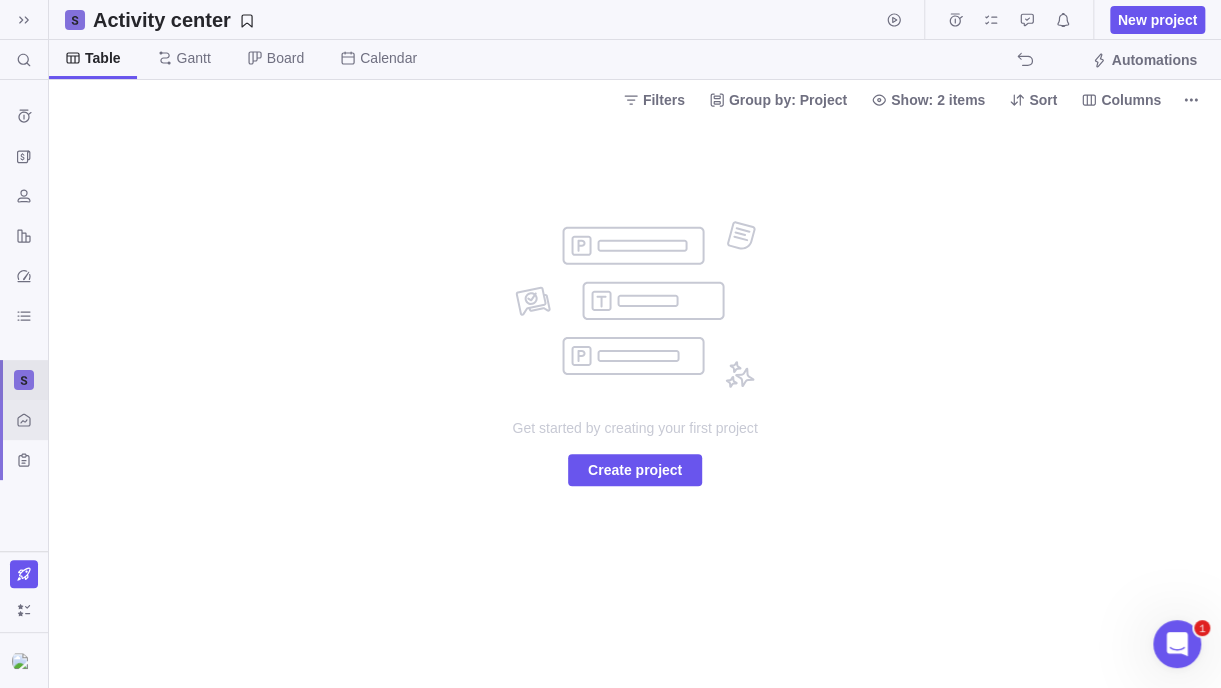 click 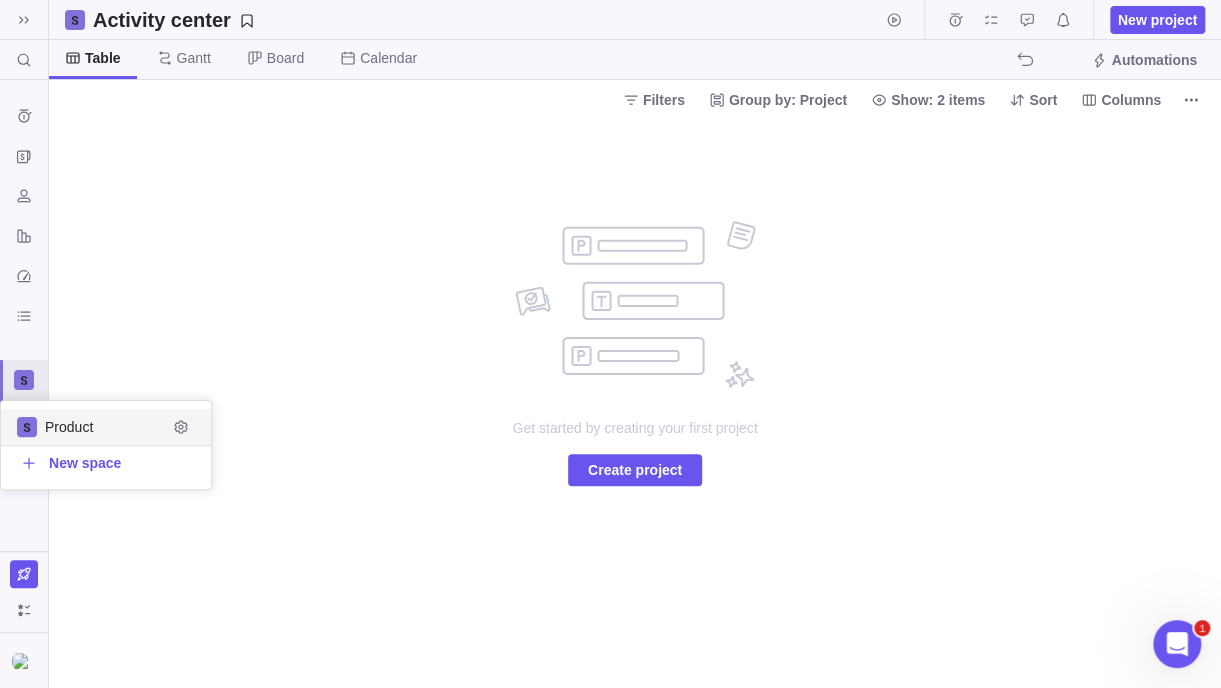 scroll, scrollTop: 15, scrollLeft: 15, axis: both 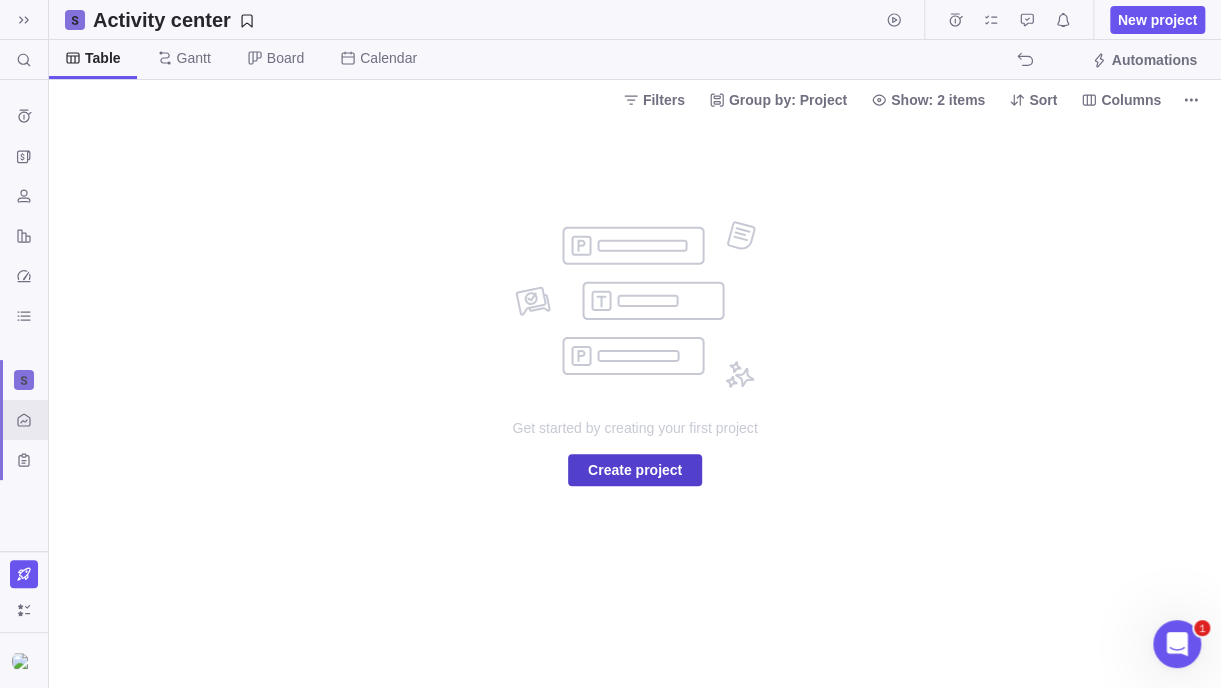 click on "Create project" at bounding box center [635, 470] 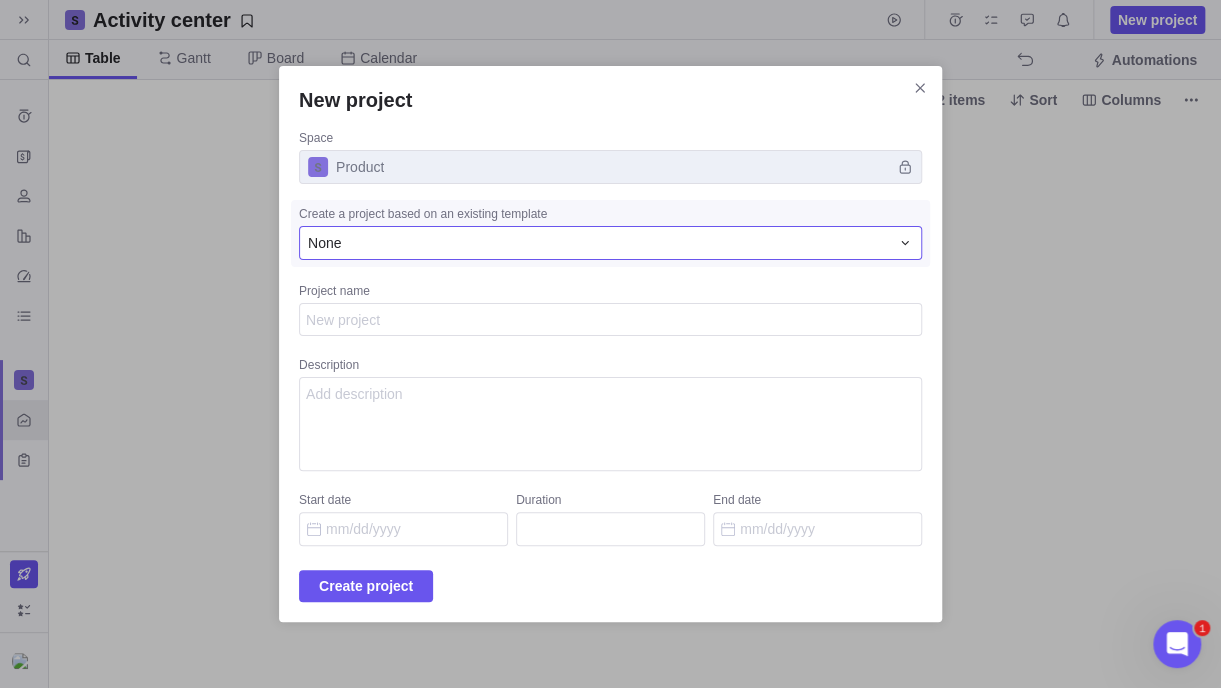 click on "None" at bounding box center [610, 243] 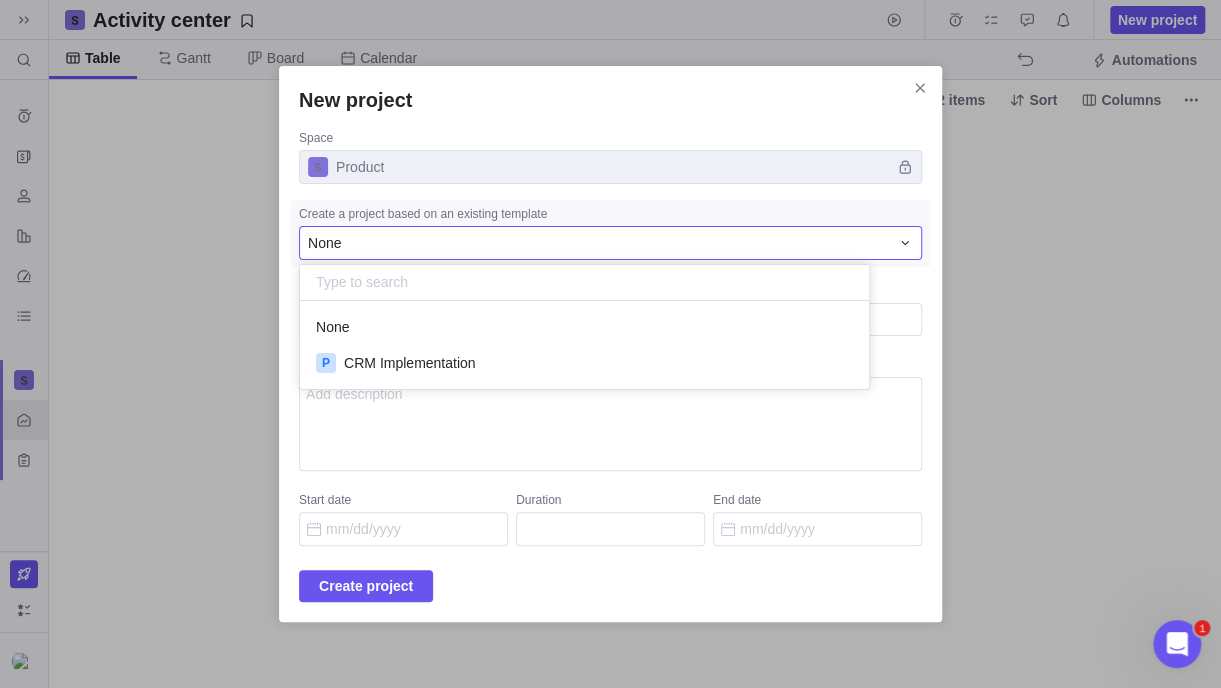 scroll, scrollTop: 15, scrollLeft: 15, axis: both 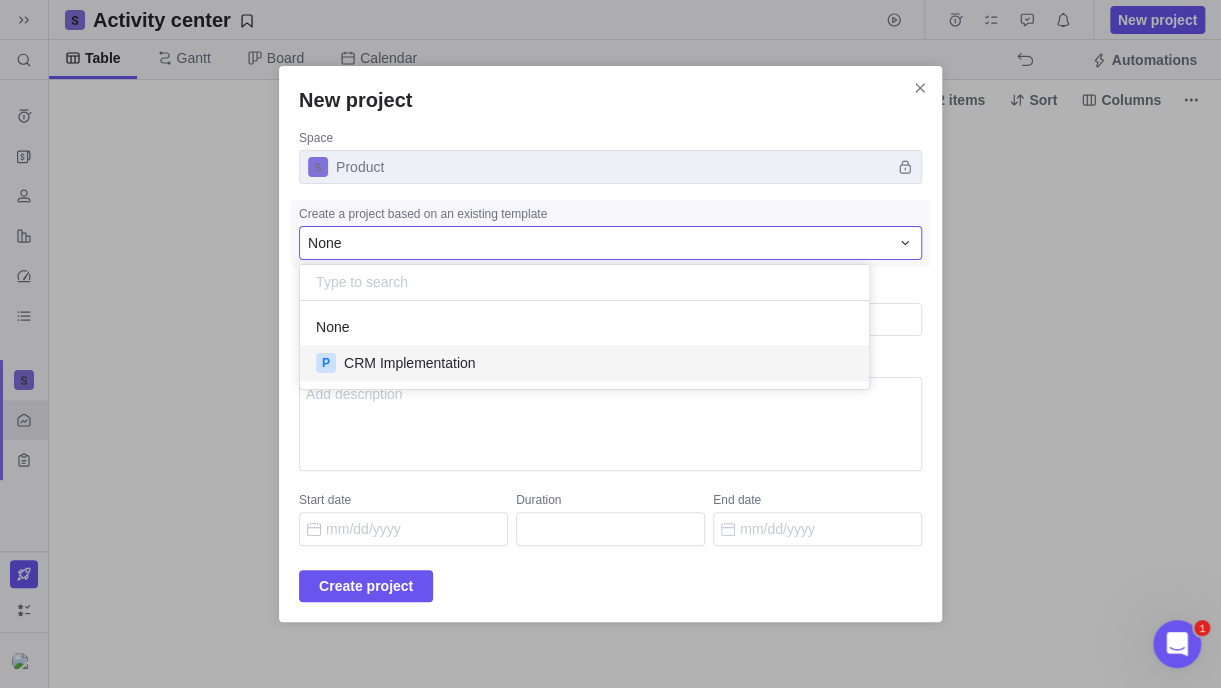 click on "P CRM Implementation" at bounding box center (584, 363) 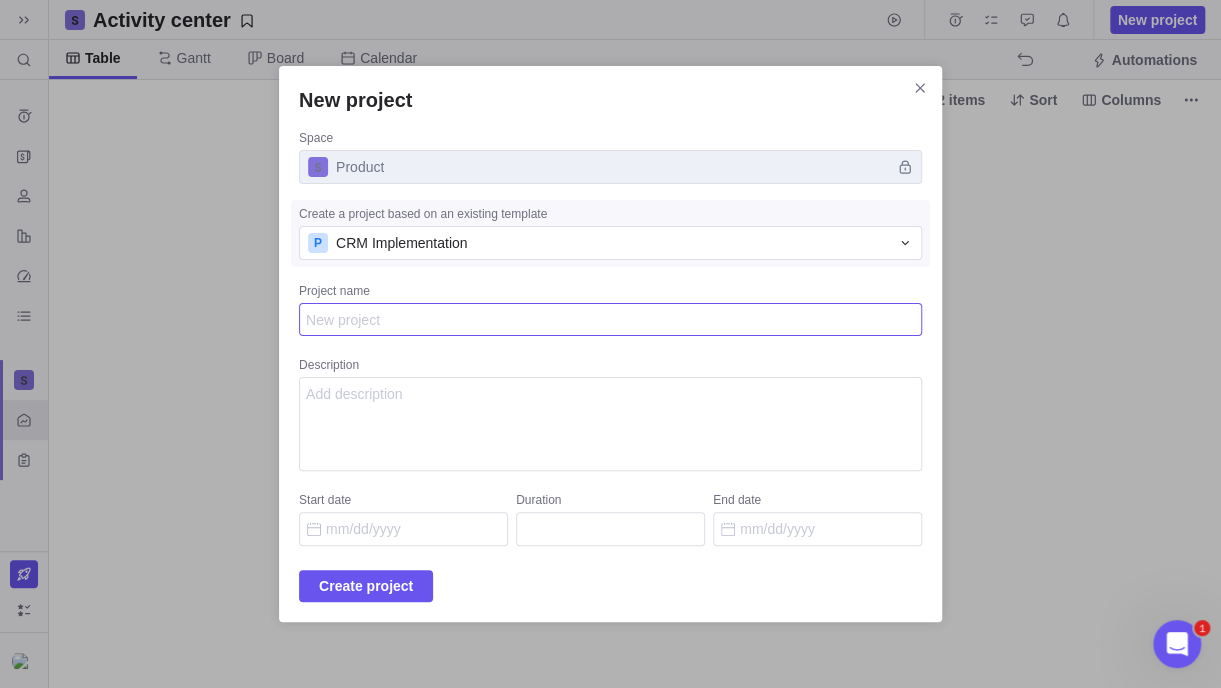 click on "Project name" at bounding box center (610, 320) 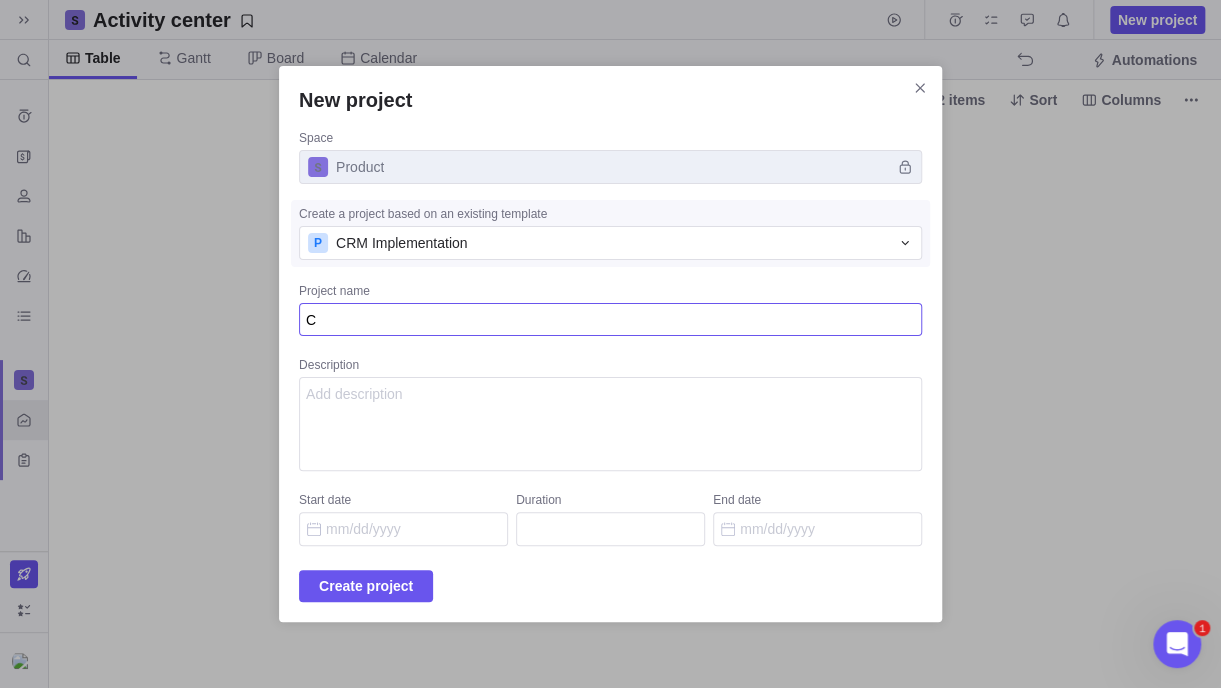 type on "x" 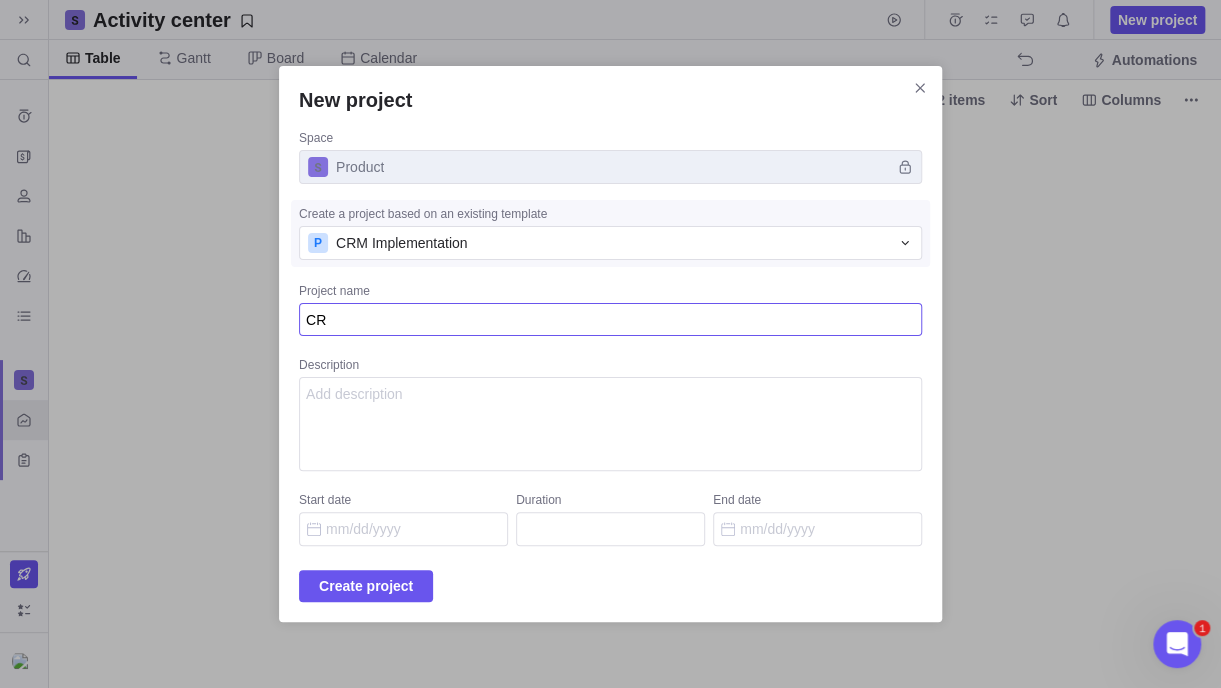 type on "x" 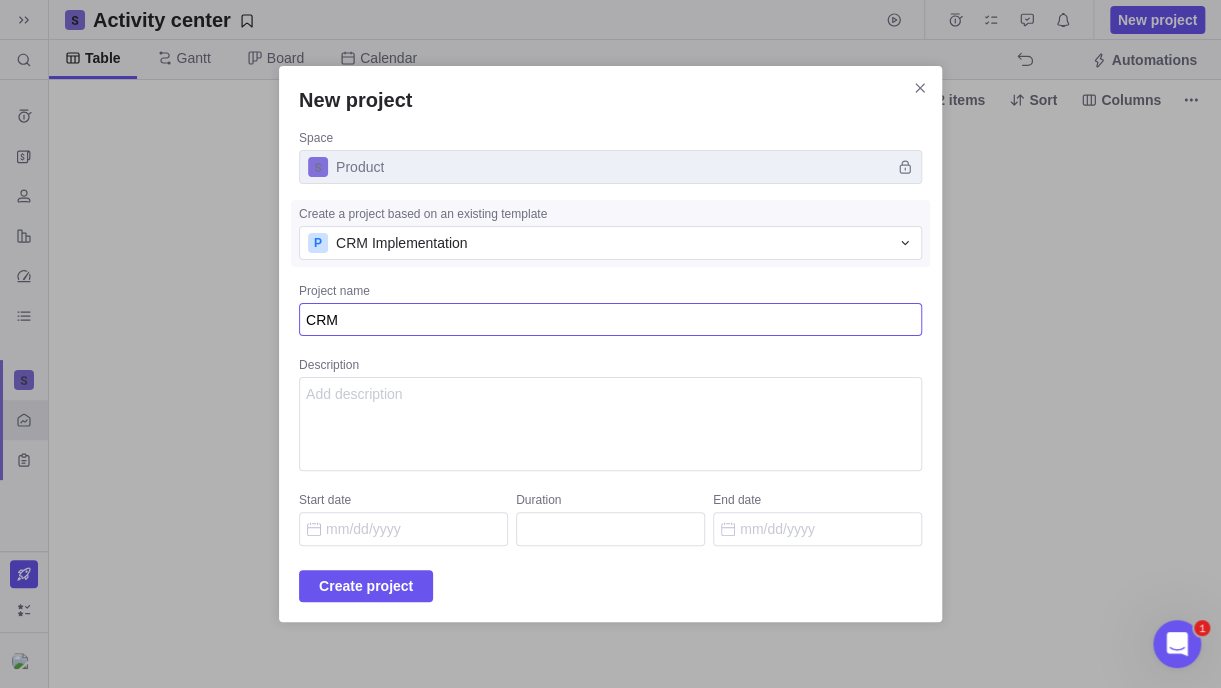 type on "x" 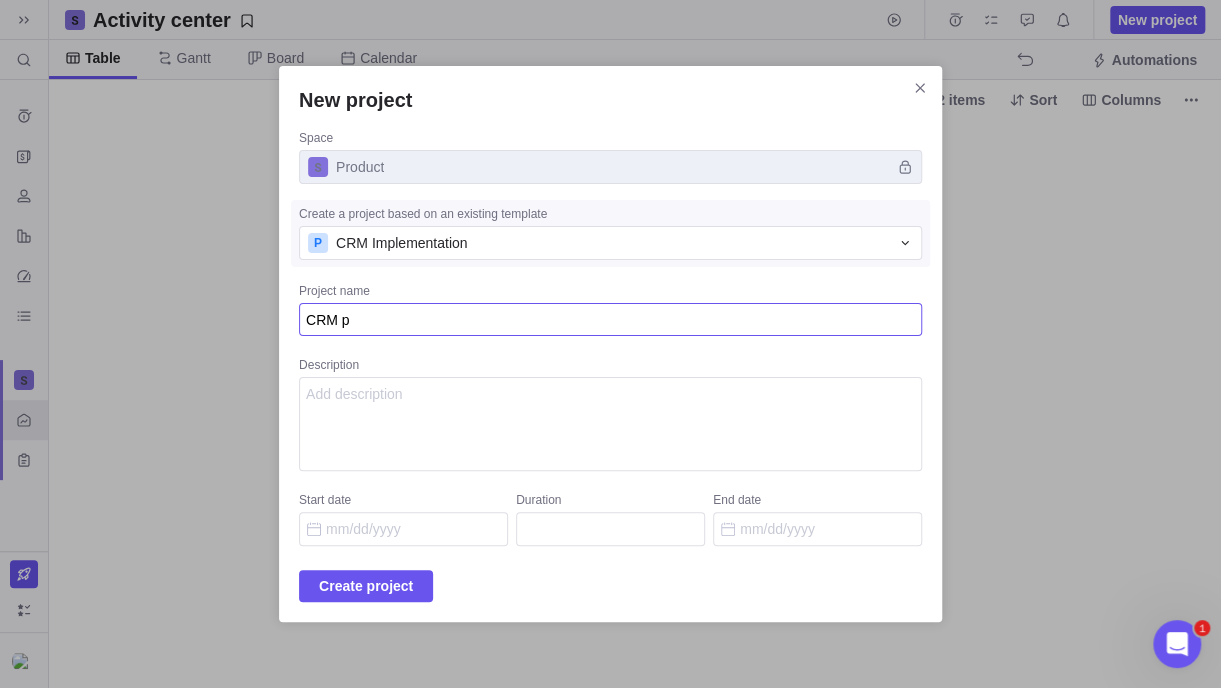 type on "x" 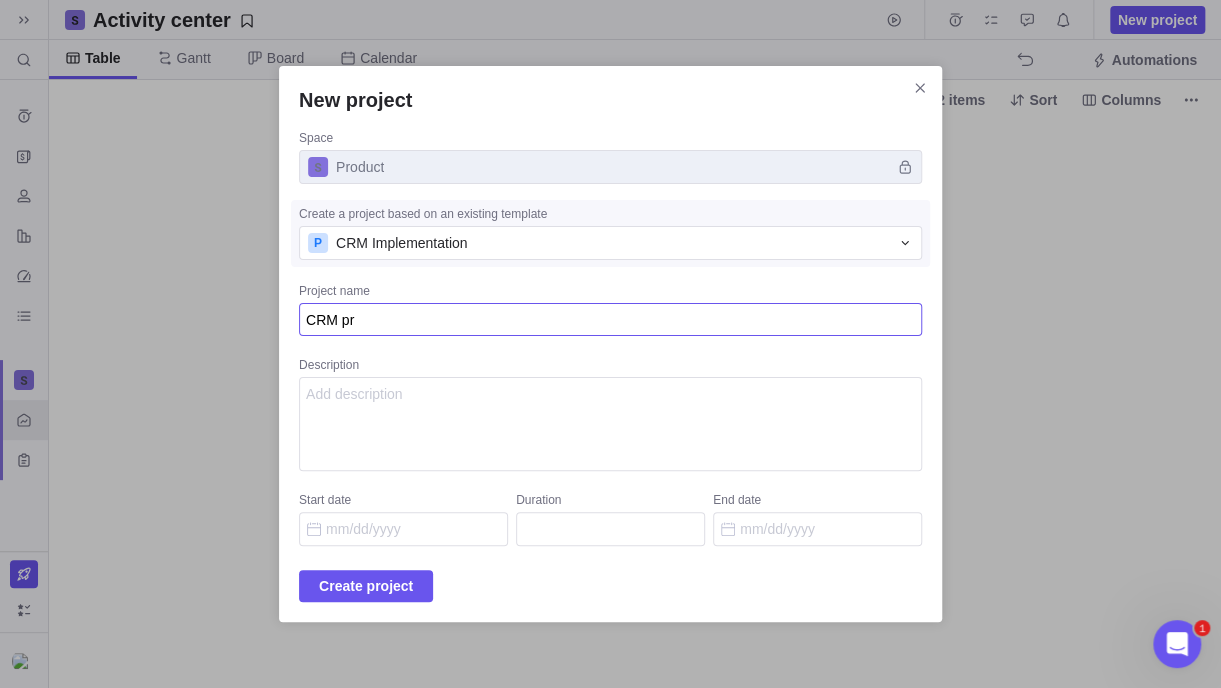 type on "x" 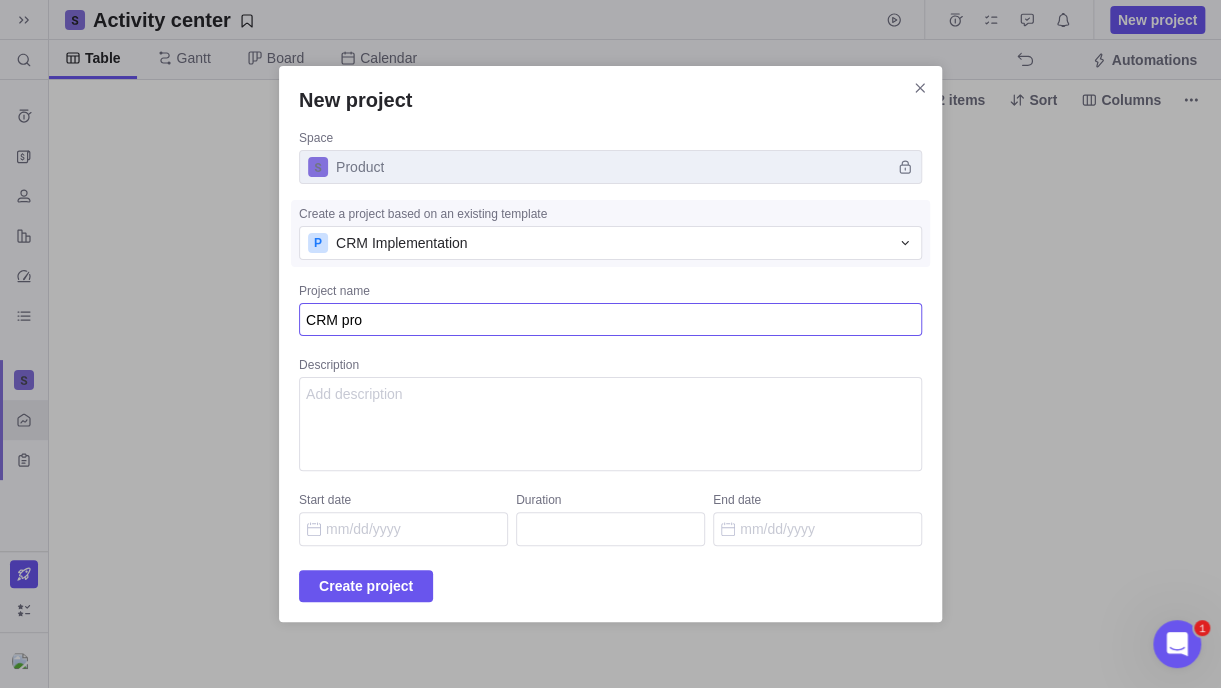 type on "x" 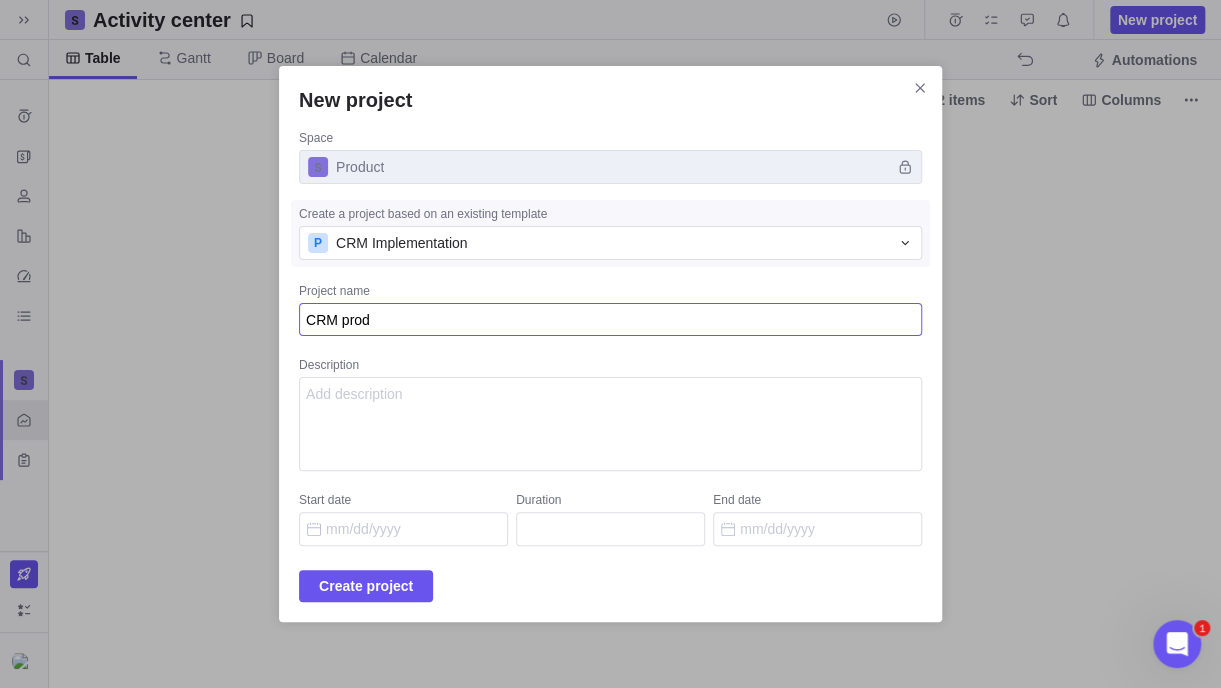 type on "x" 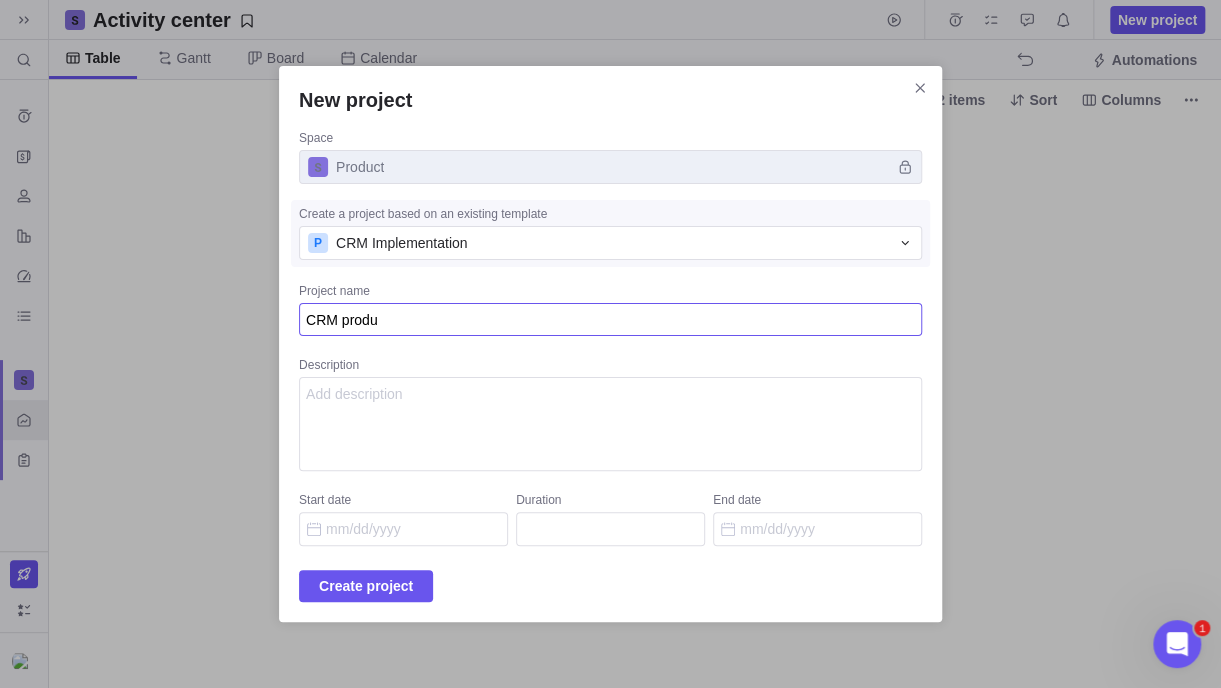 type on "x" 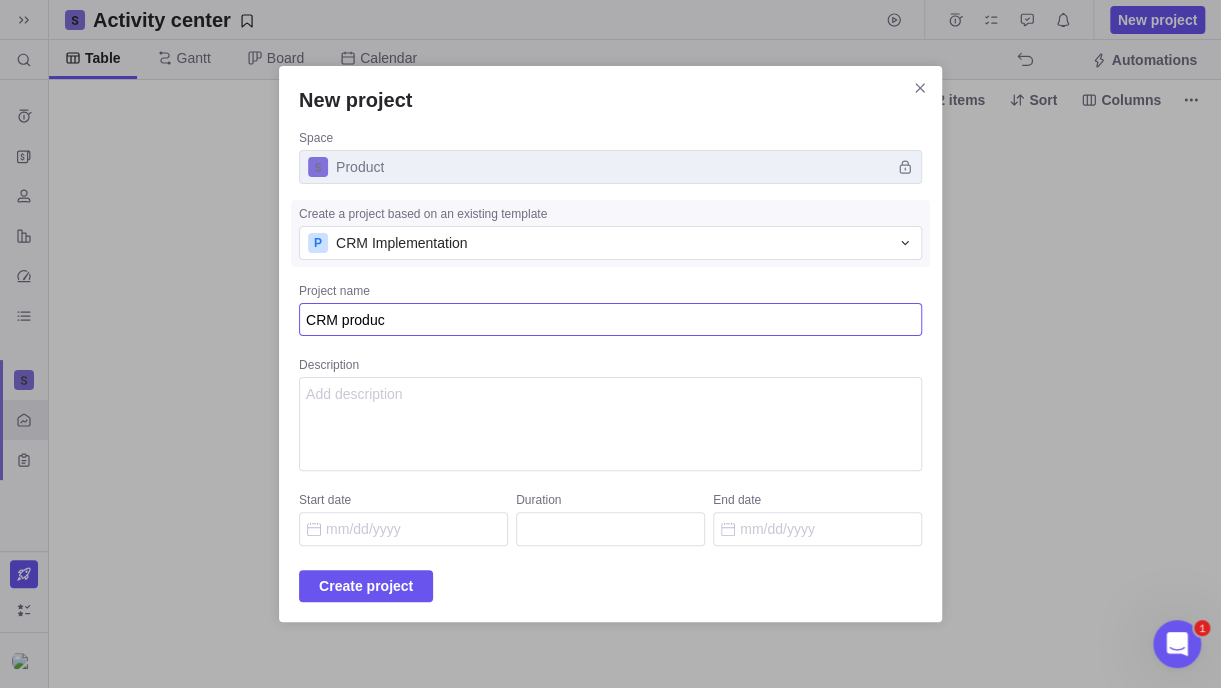 type on "x" 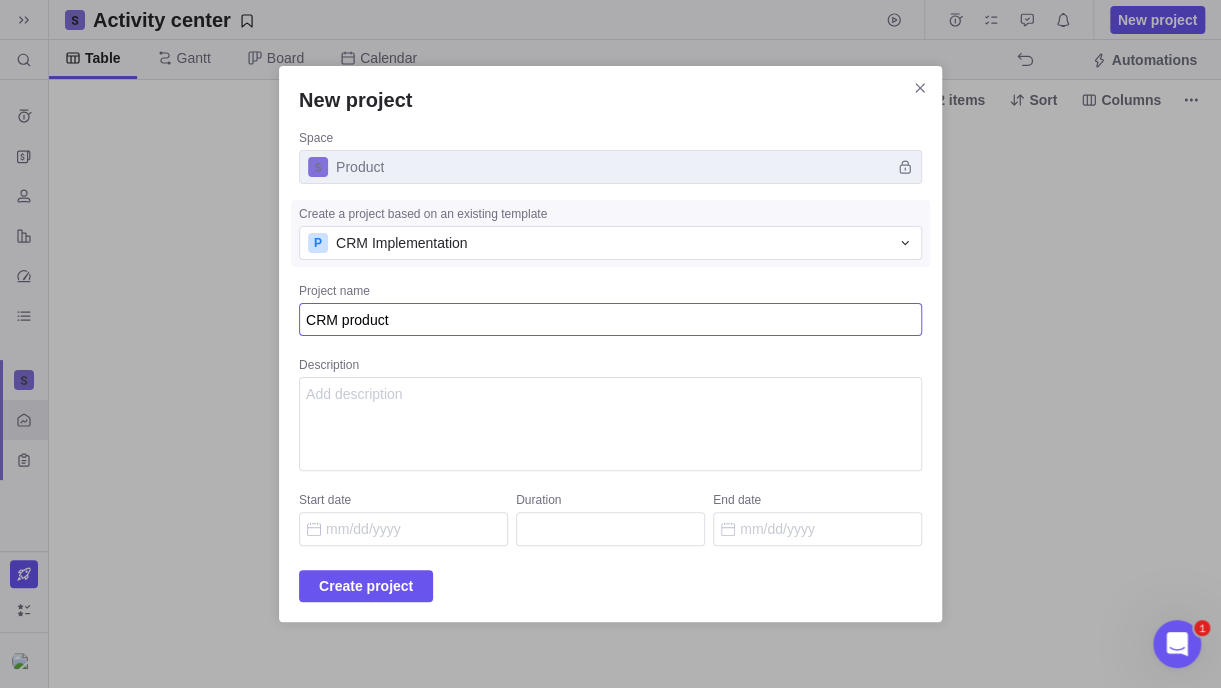 type on "x" 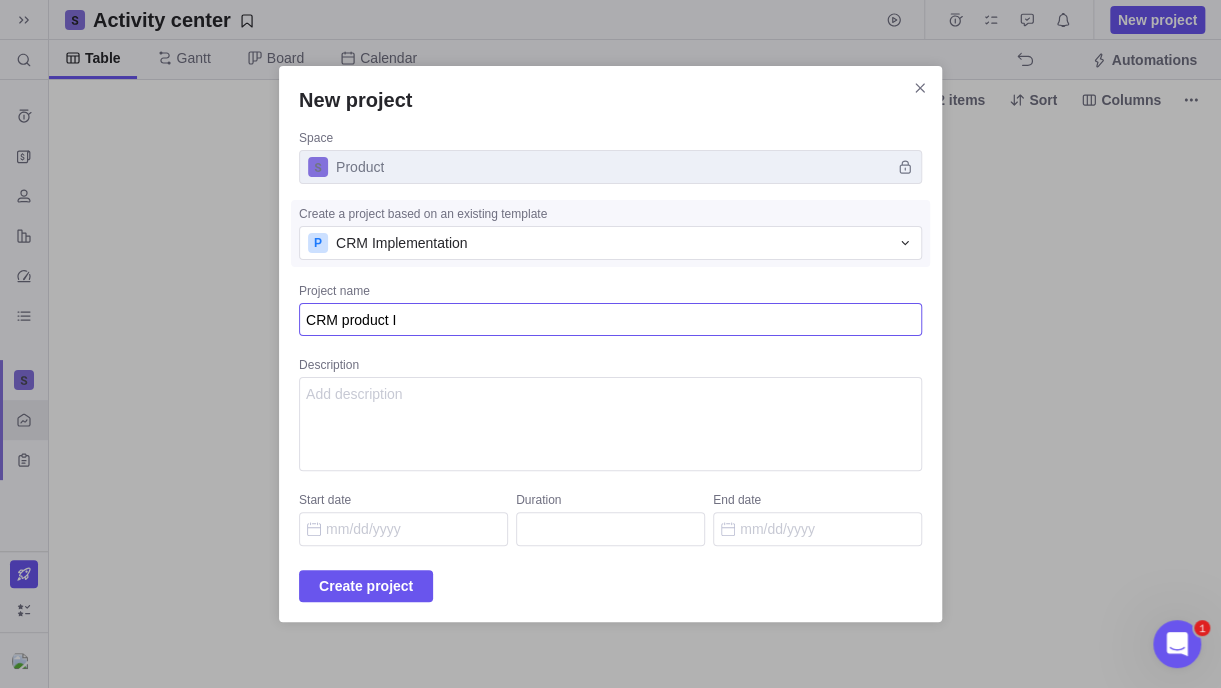 type on "CRM product Im" 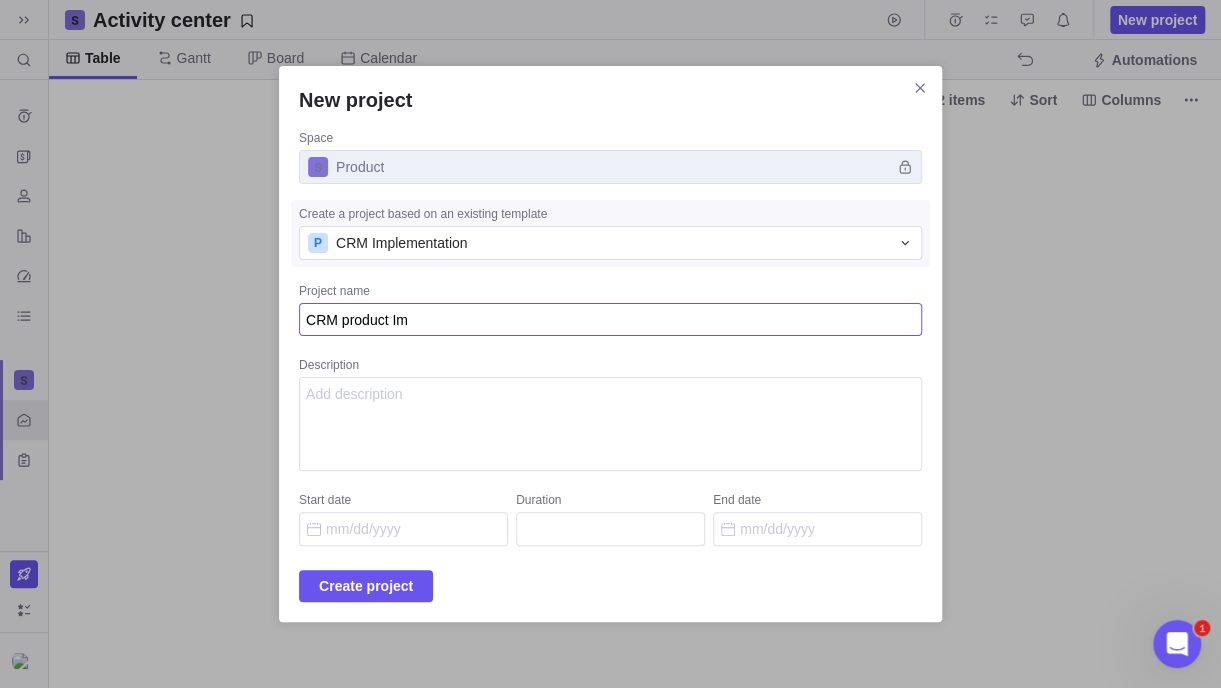 type on "x" 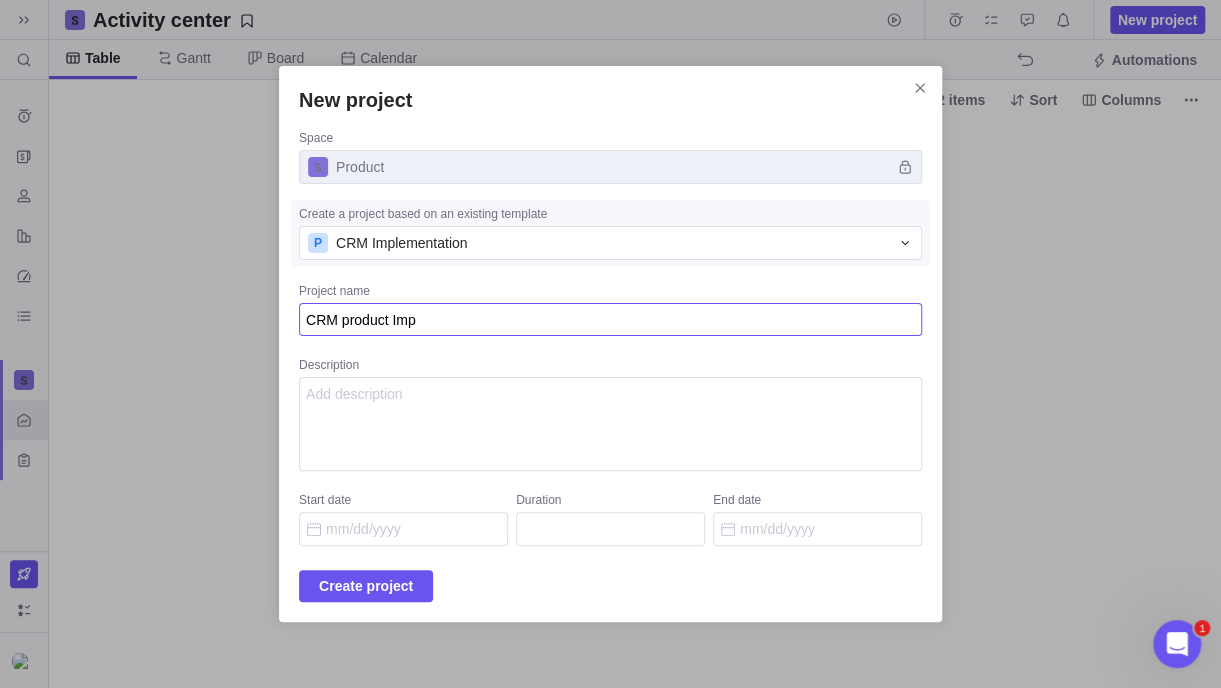 type on "x" 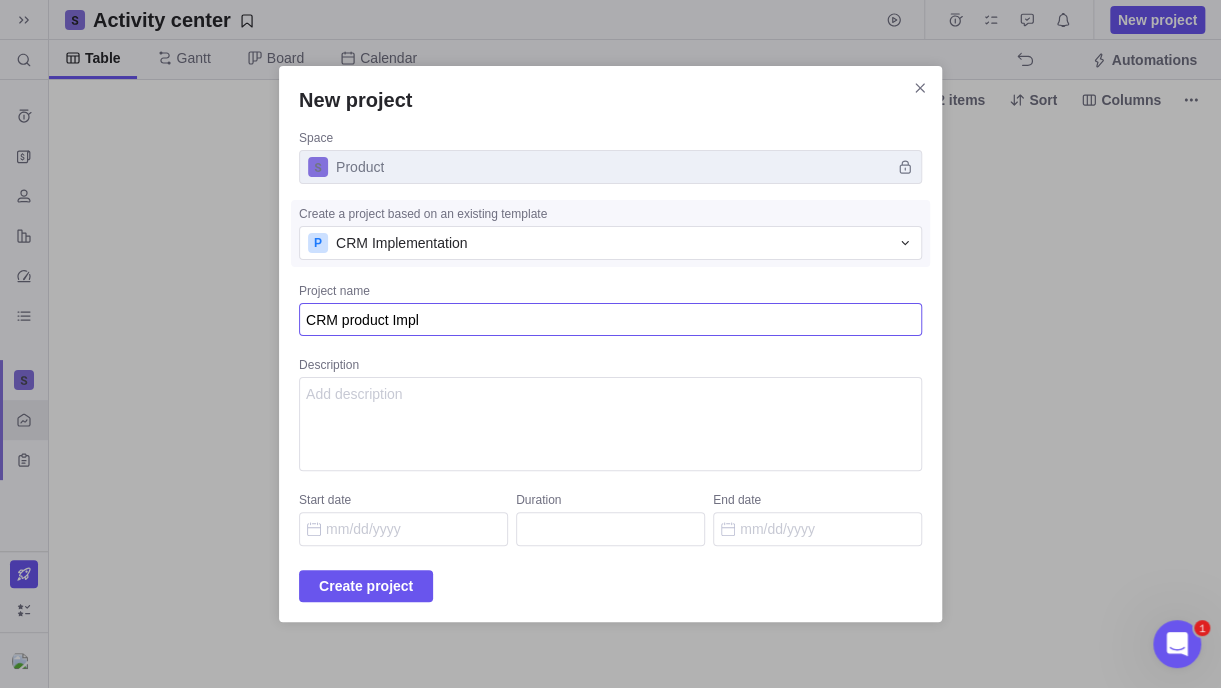 type on "x" 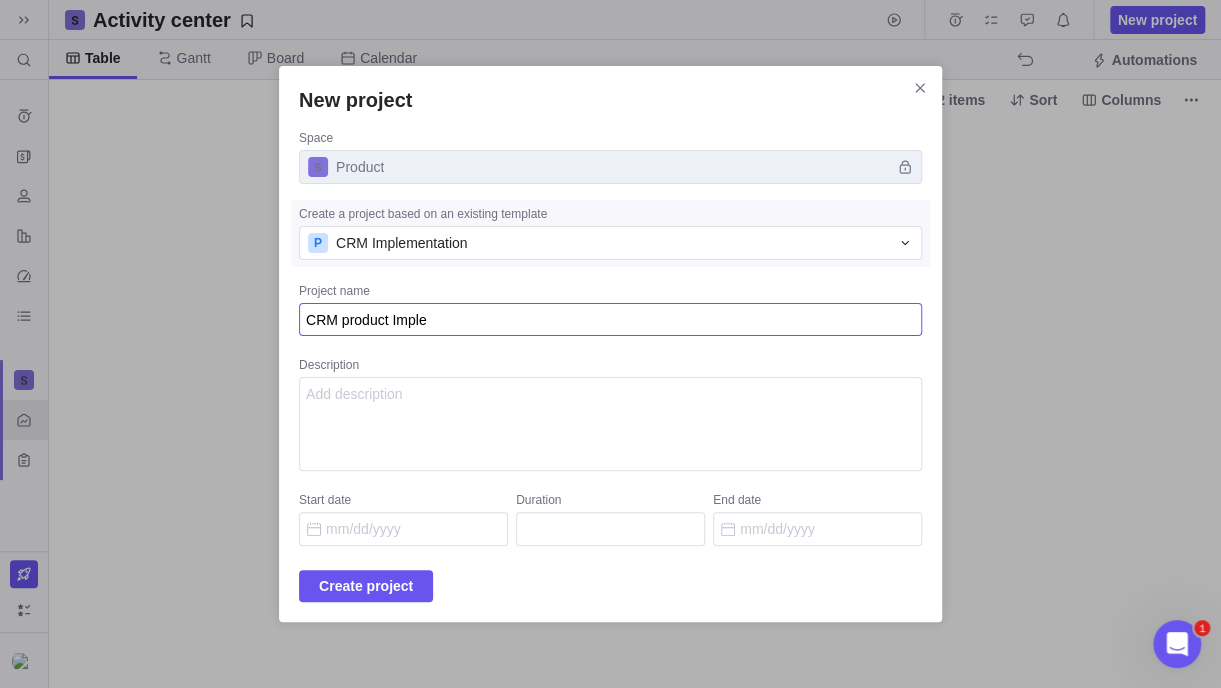 type on "x" 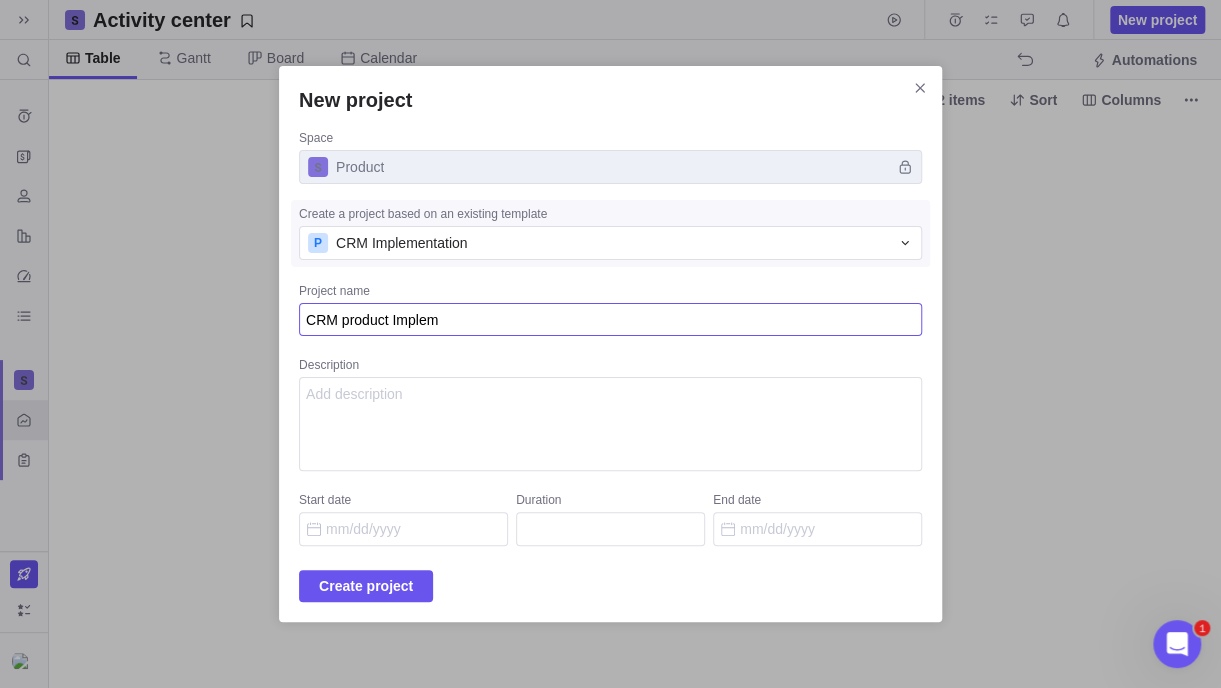 type on "x" 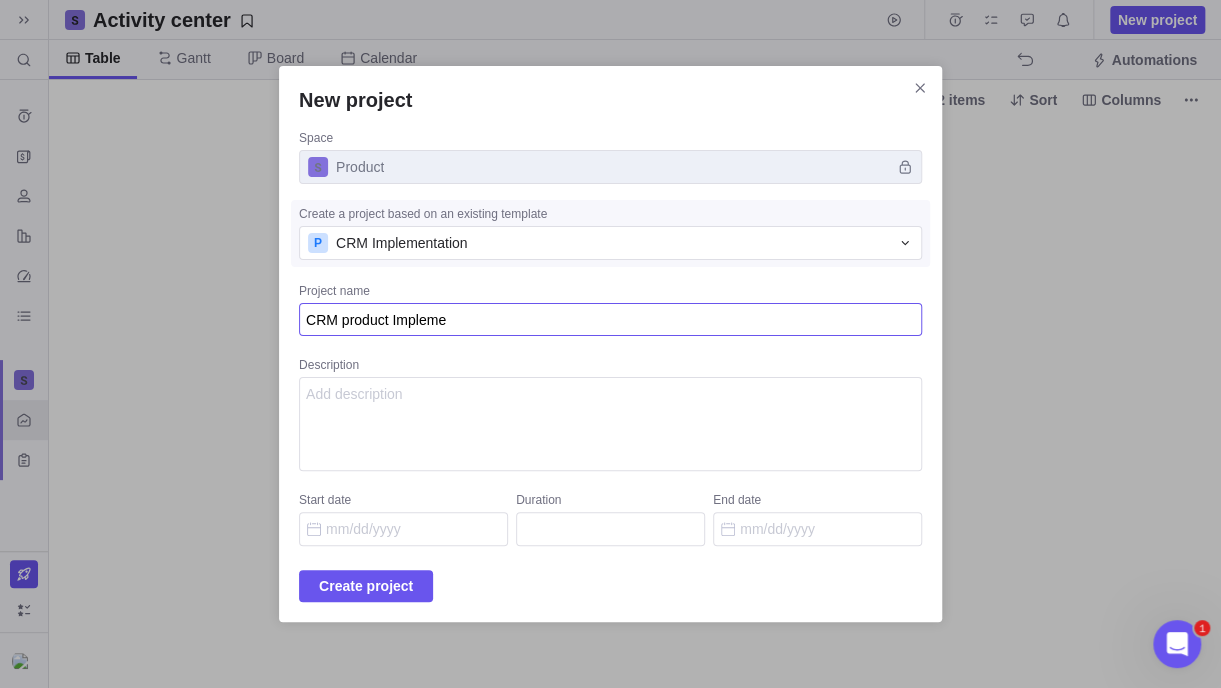 type on "x" 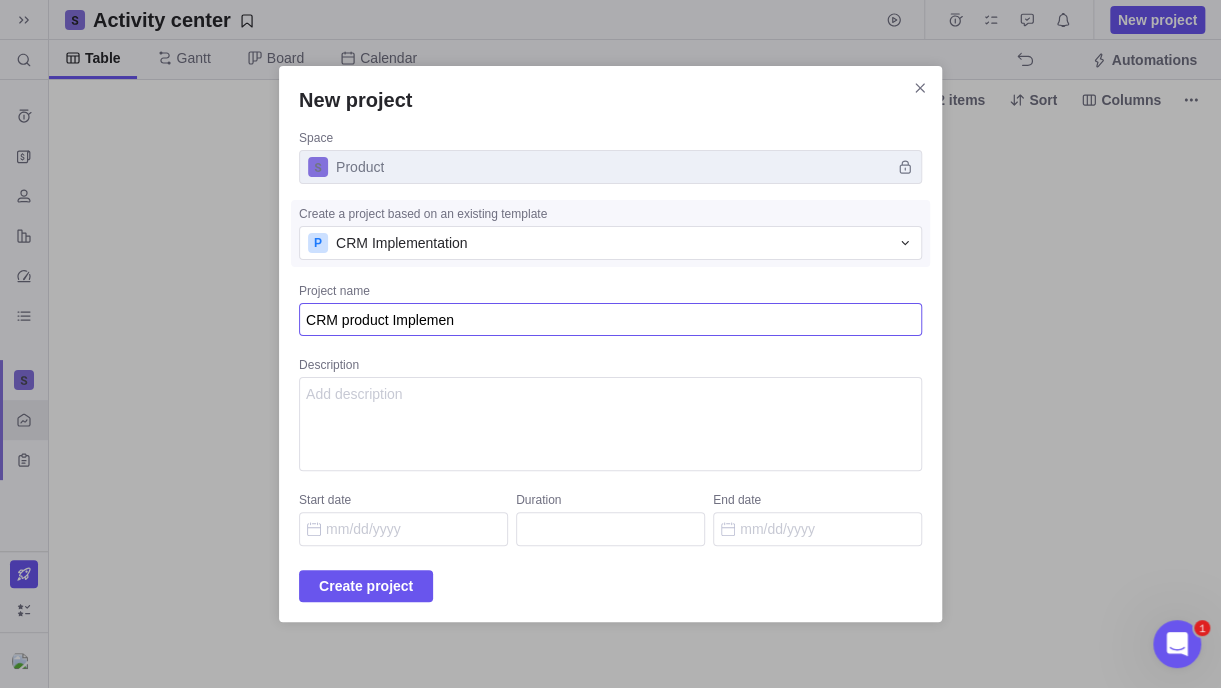 type on "x" 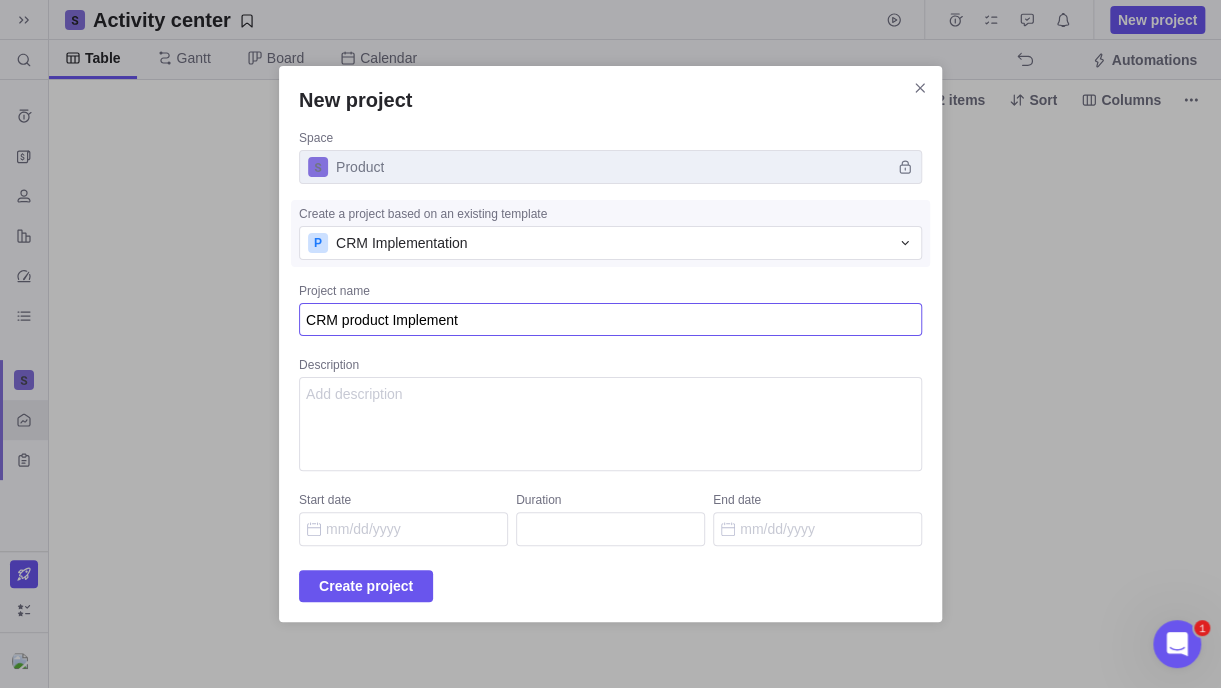 type on "x" 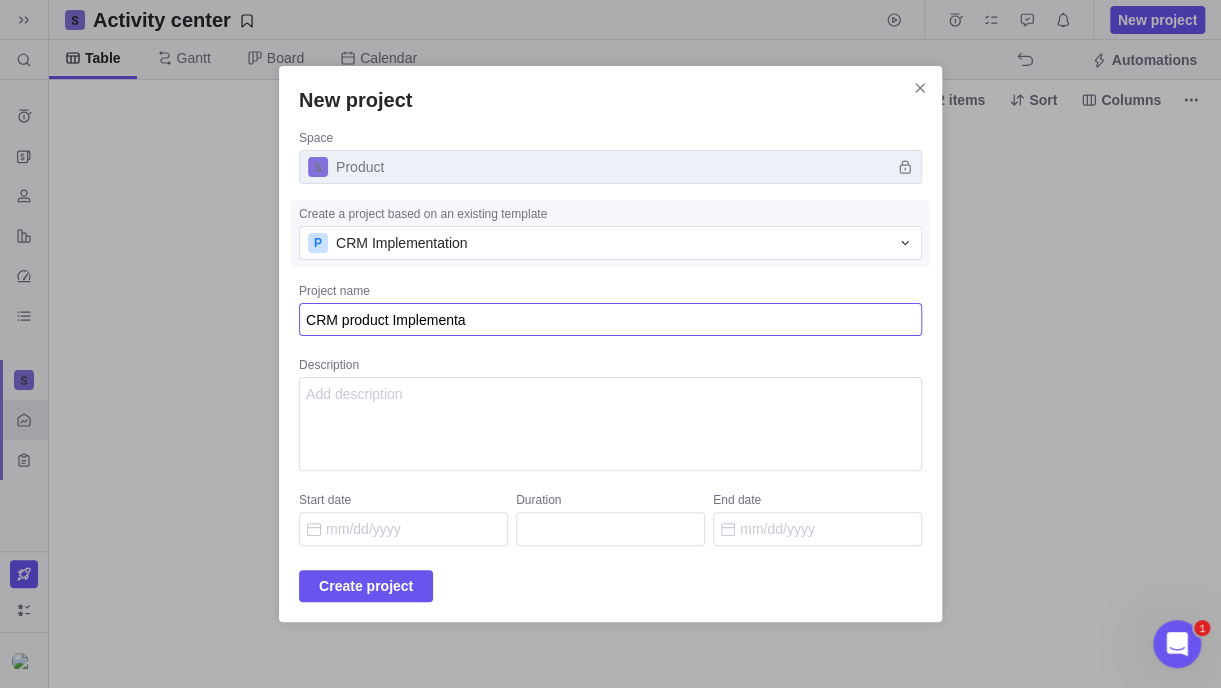 type on "x" 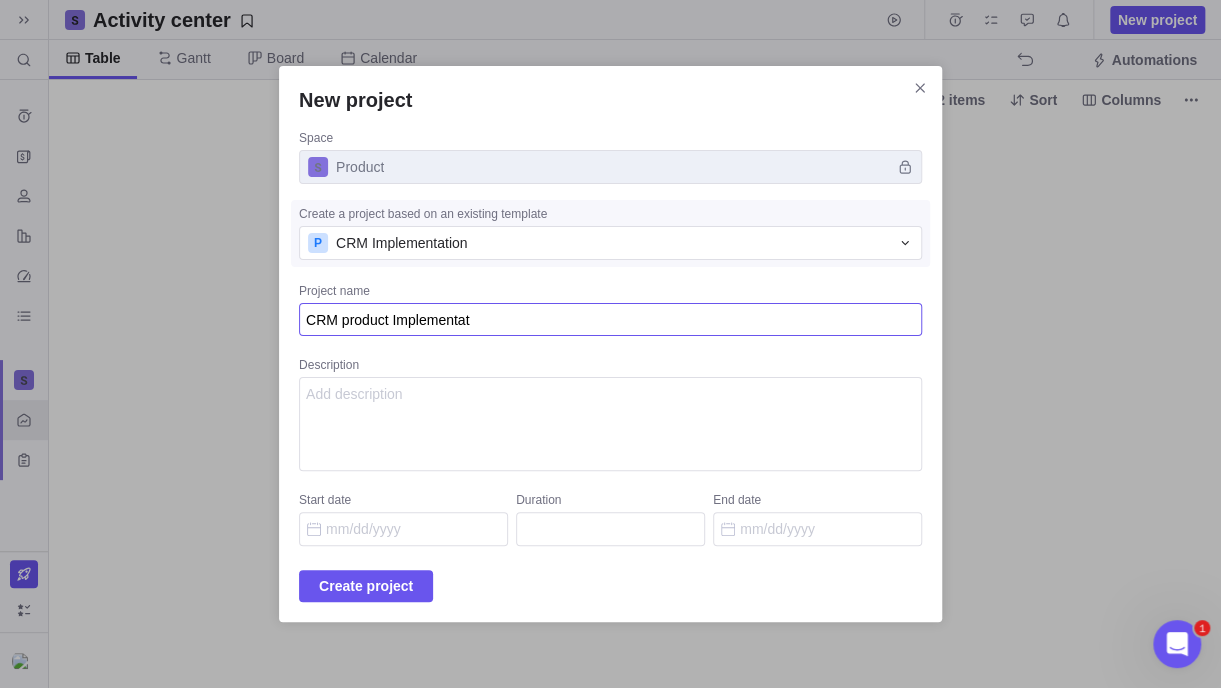 type on "x" 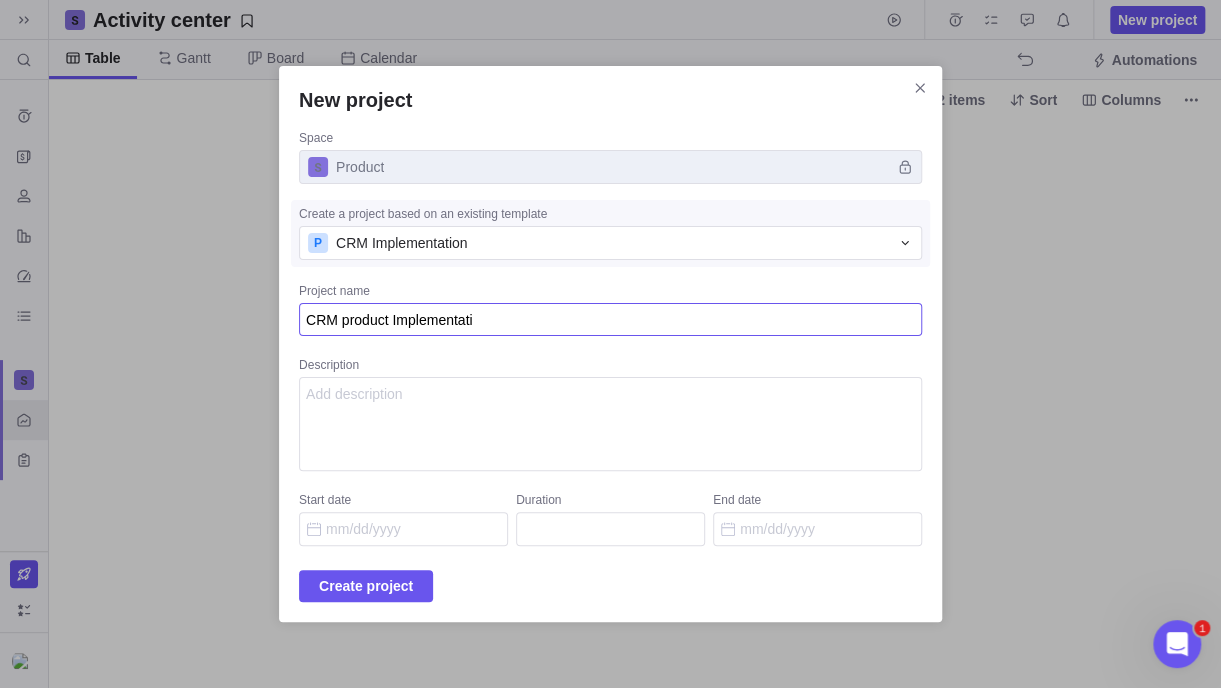type on "x" 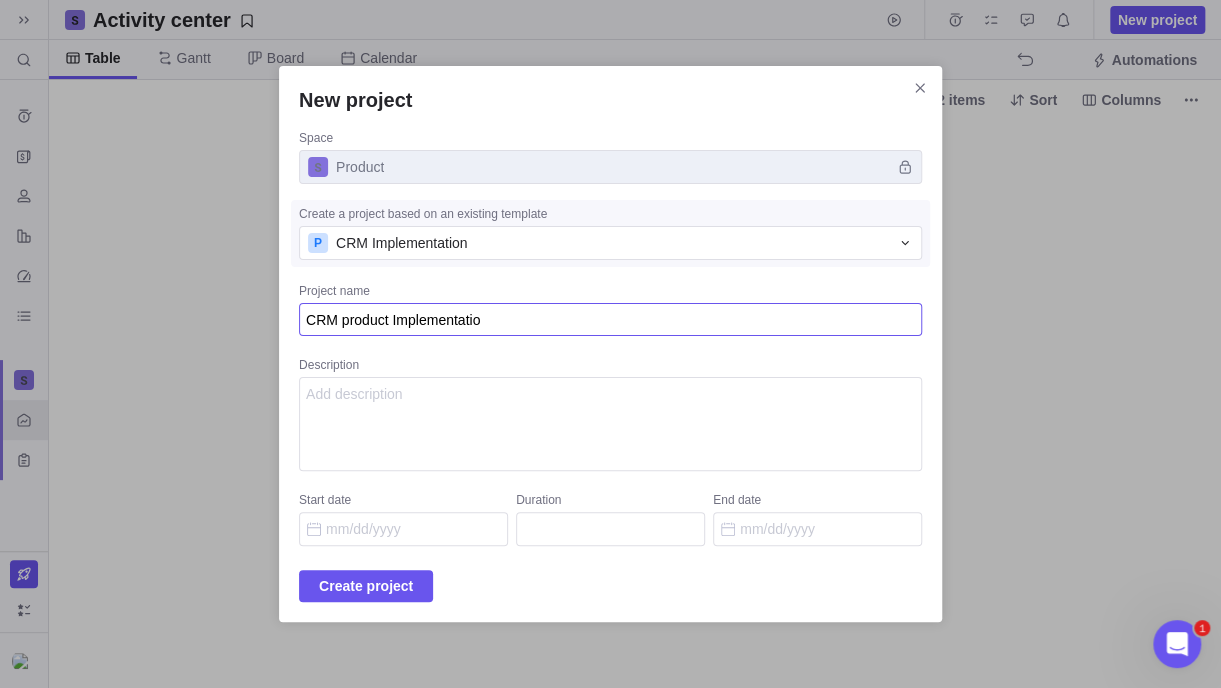 type on "x" 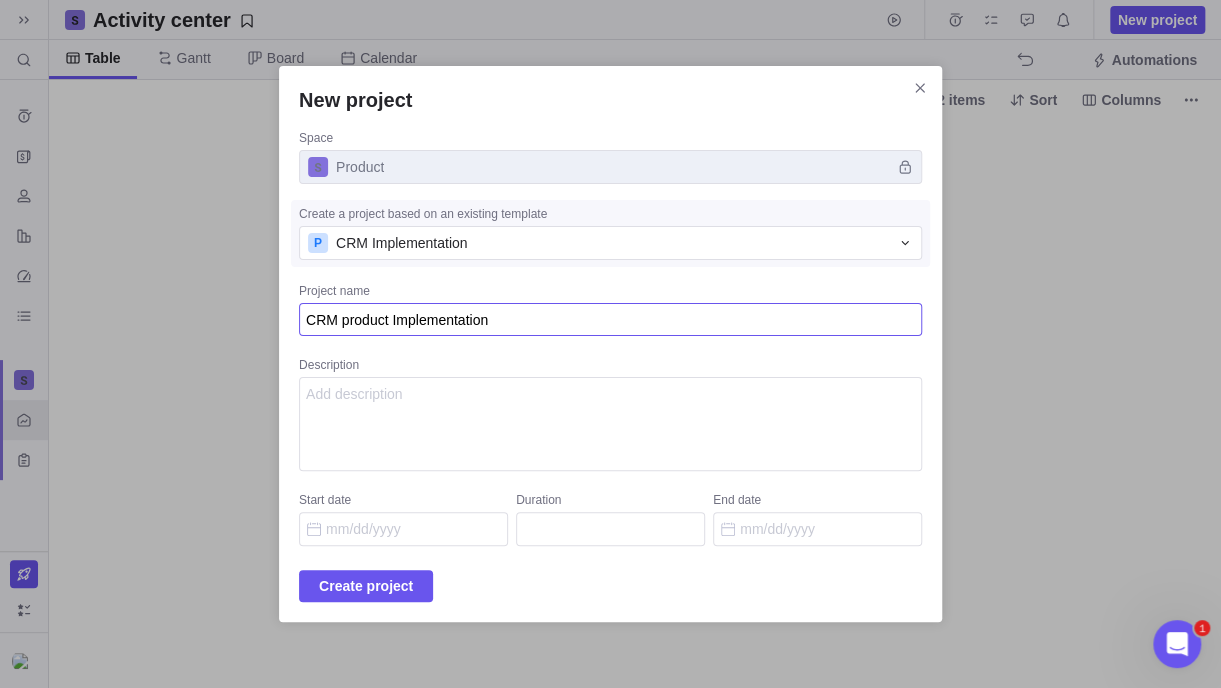 click on "CRM product Implementation" at bounding box center (610, 320) 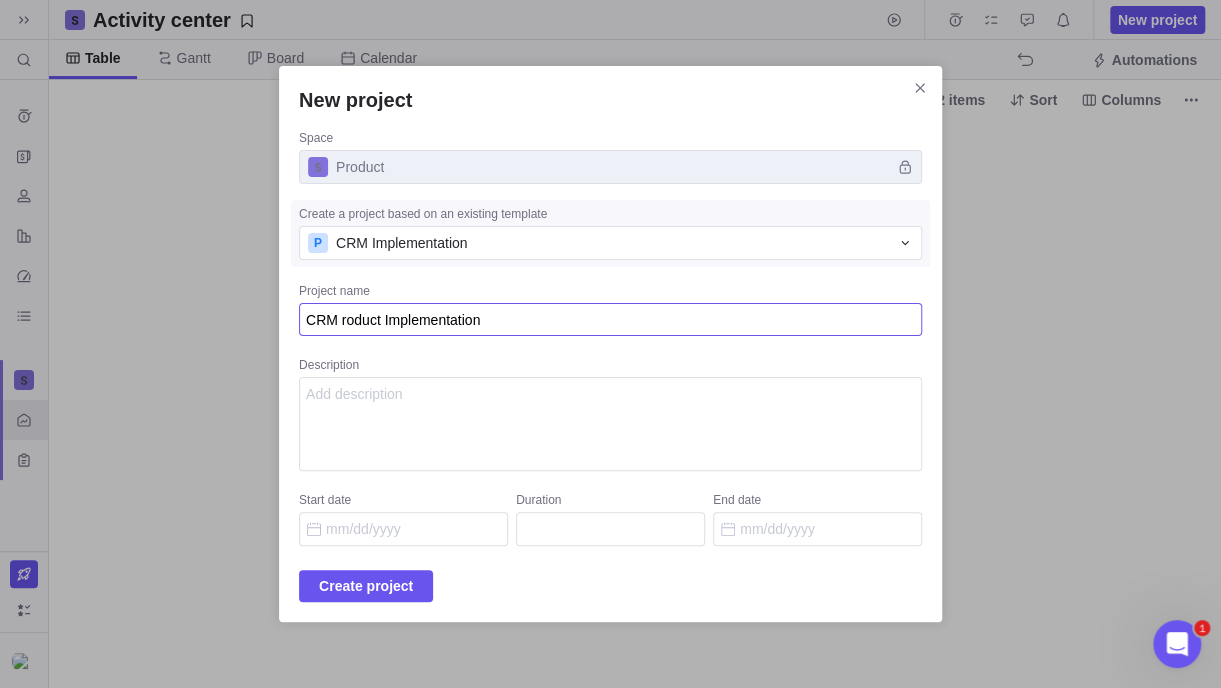 type on "x" 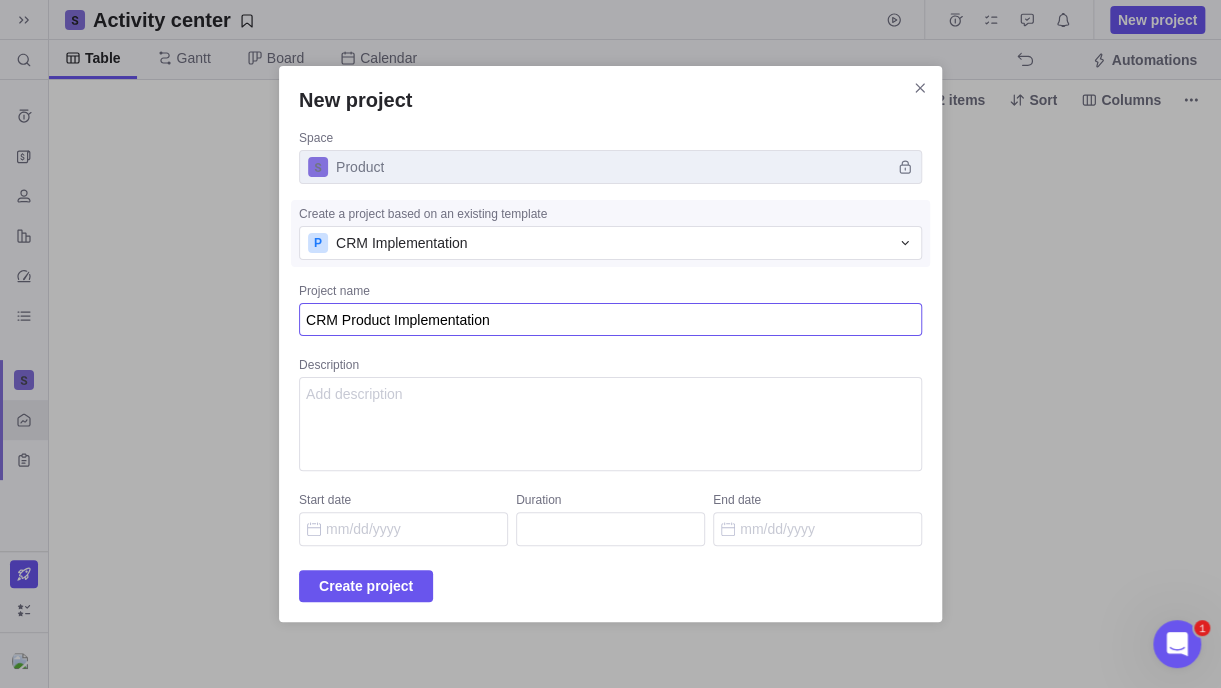 type on "CRM Product Implementation" 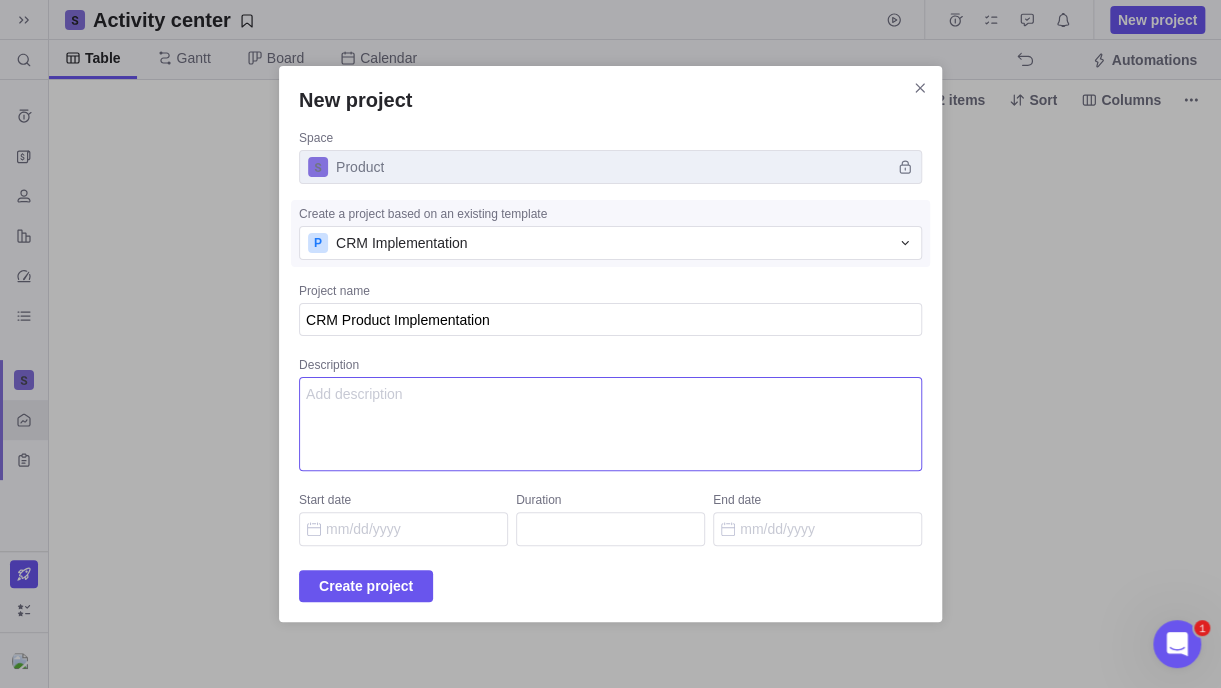 click on "Description" at bounding box center (610, 424) 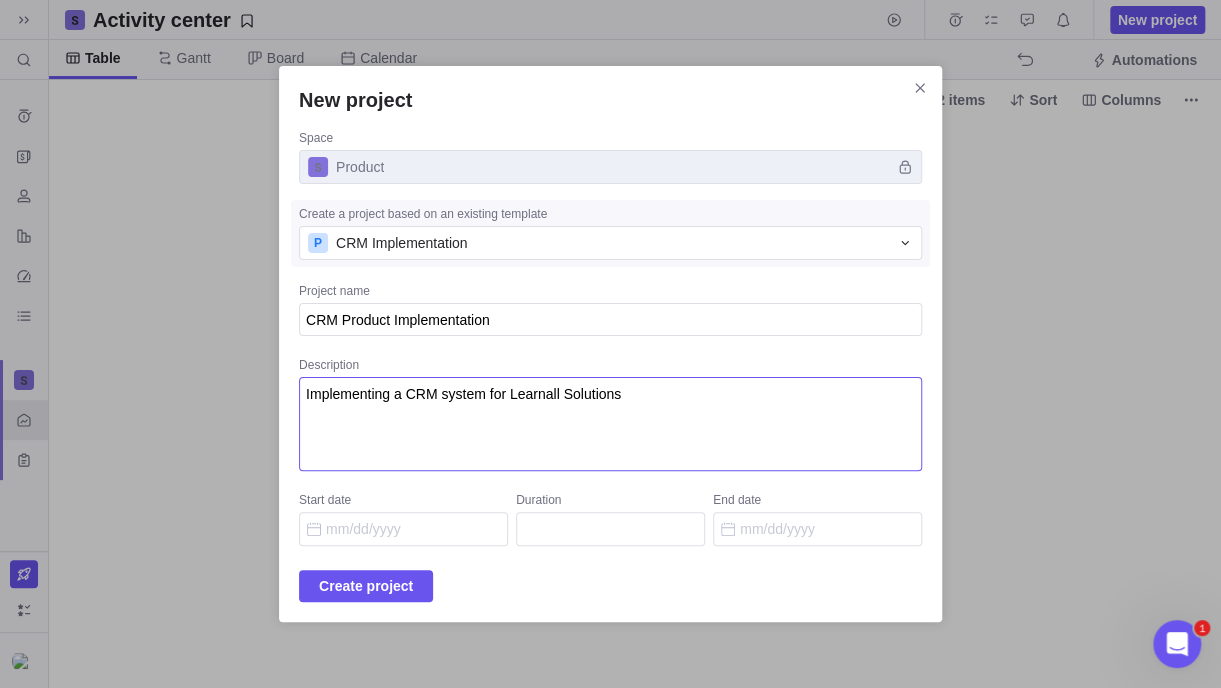 type on "Implementing a CRM system for Learnall Solutions" 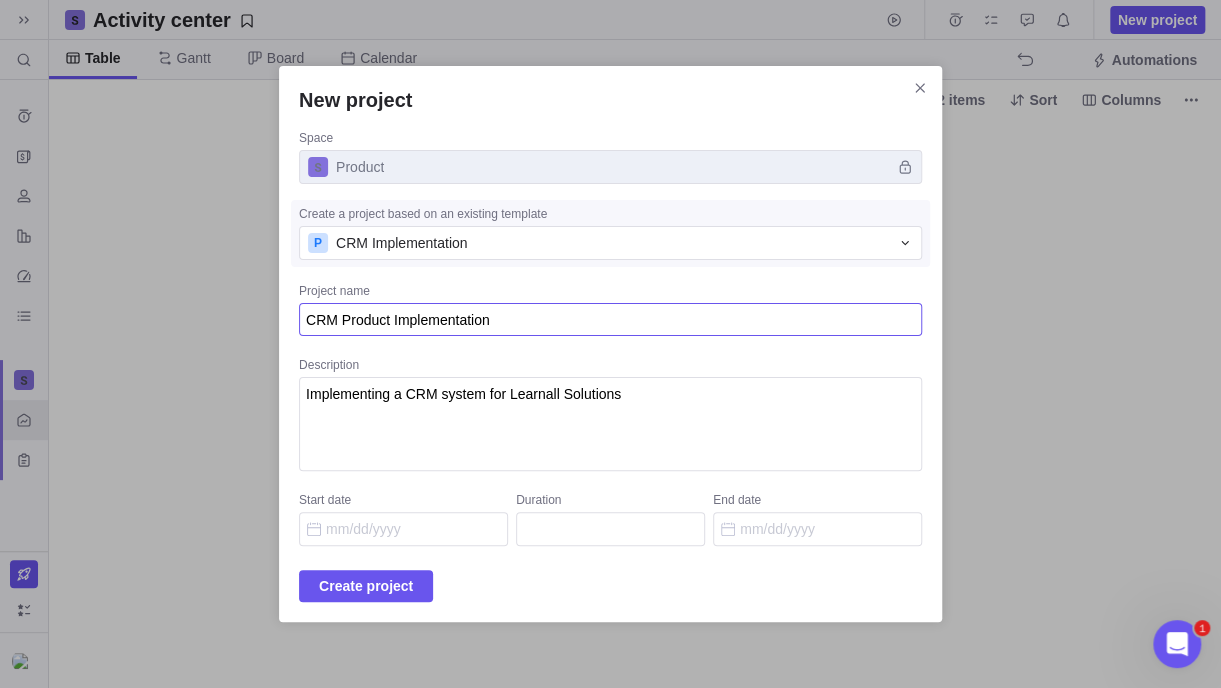click on "CRM Product Implementation" at bounding box center [610, 320] 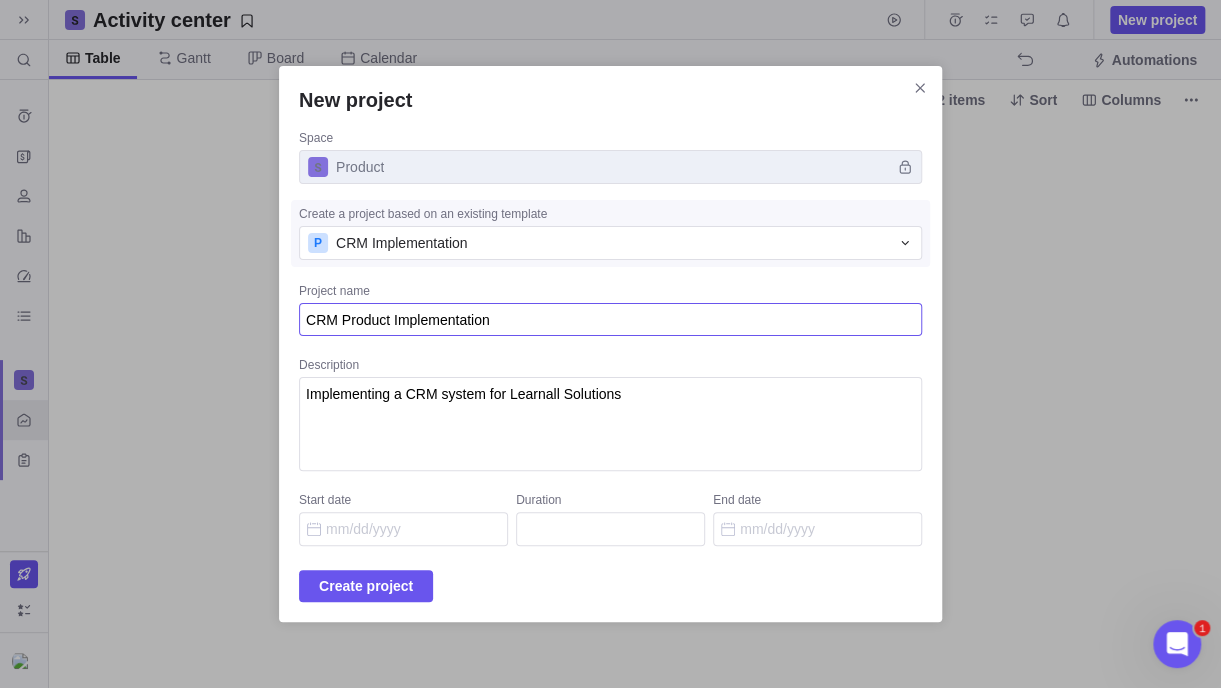 type on "x" 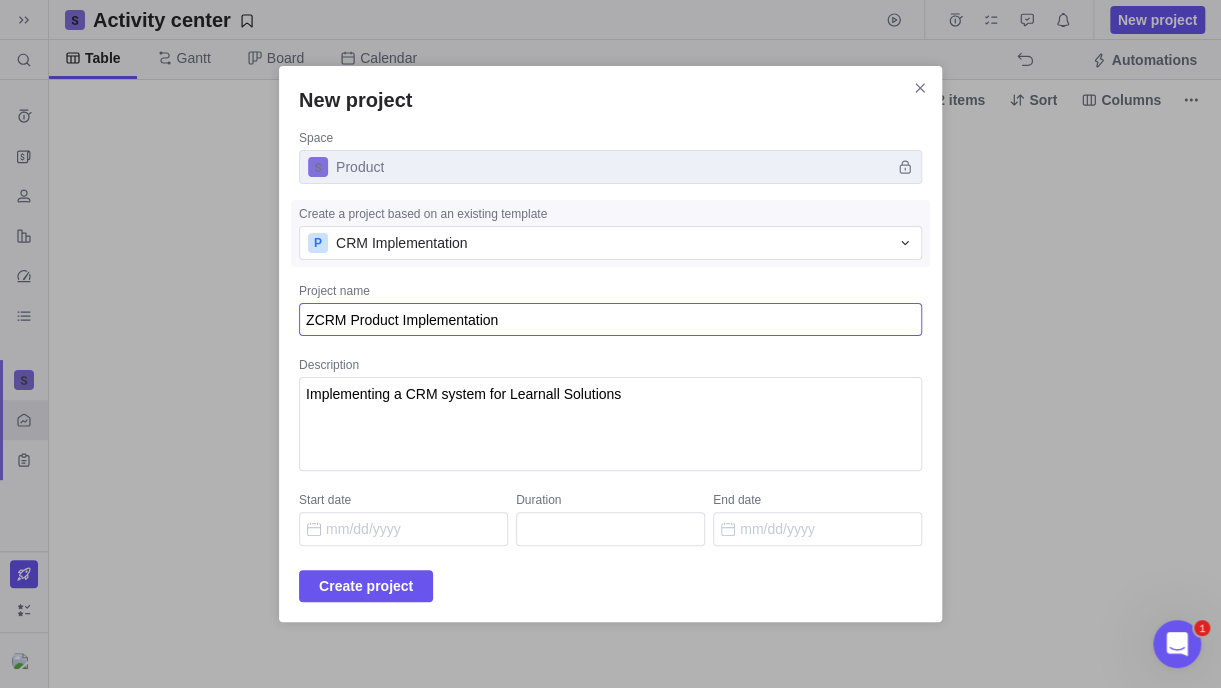 type on "x" 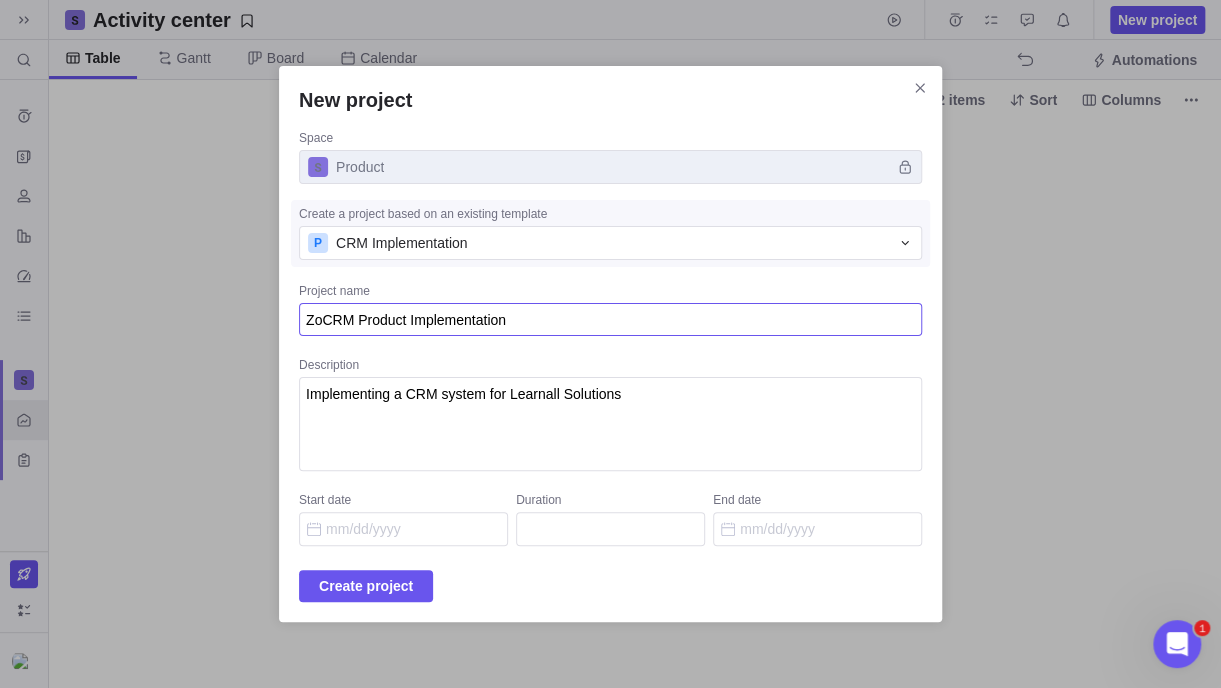 type on "x" 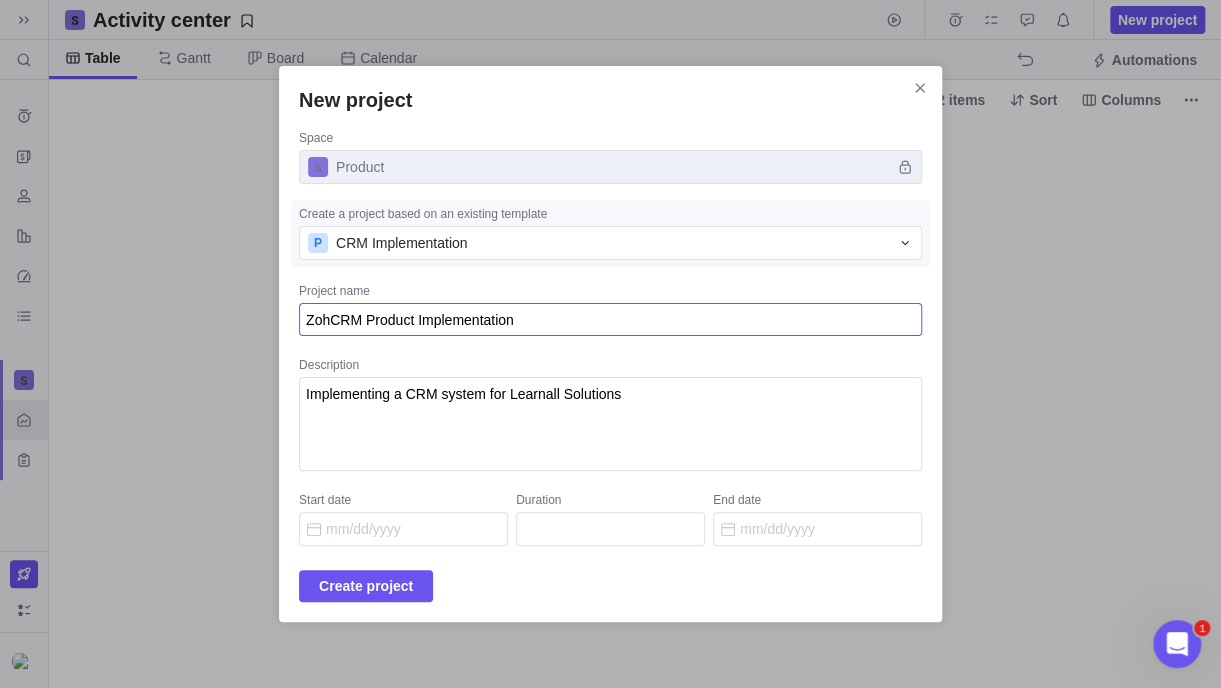 type on "x" 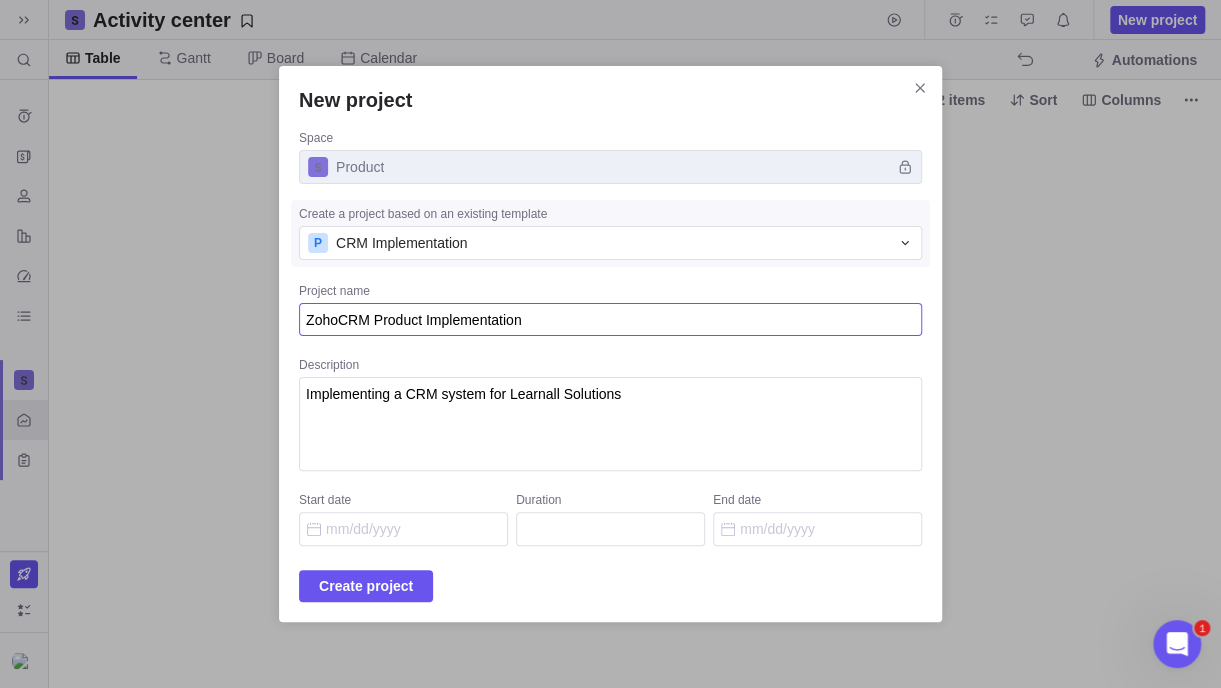 type on "x" 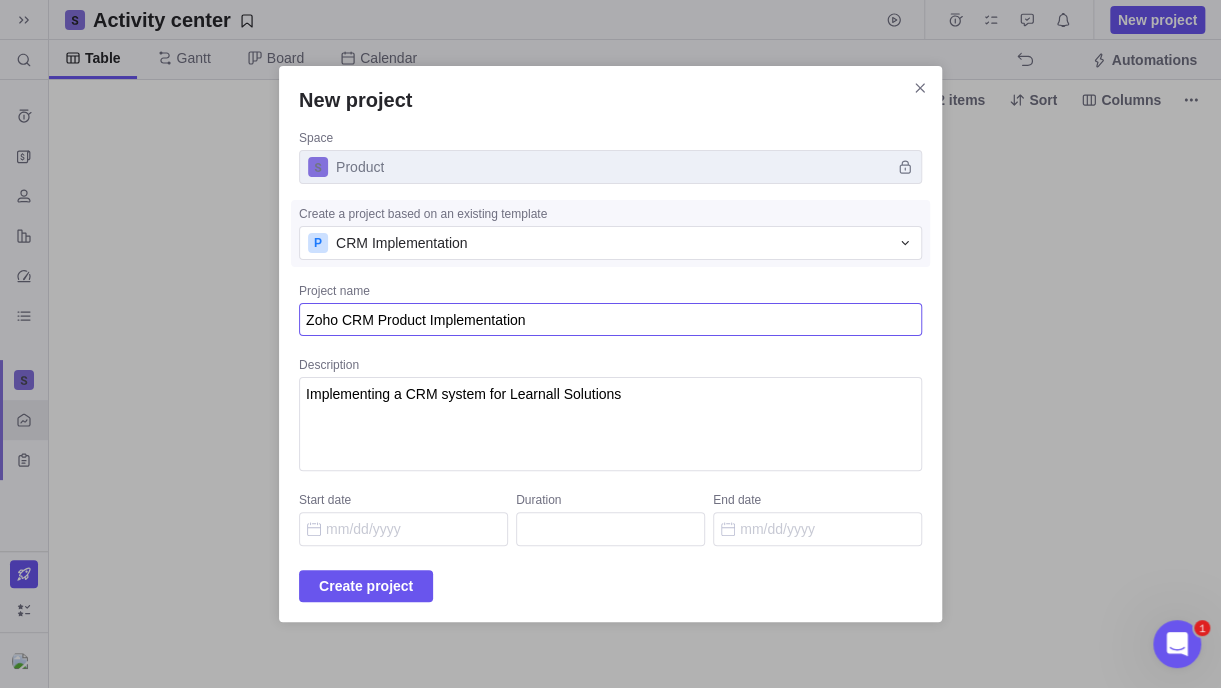 type on "Zoho CRM Product Implementation" 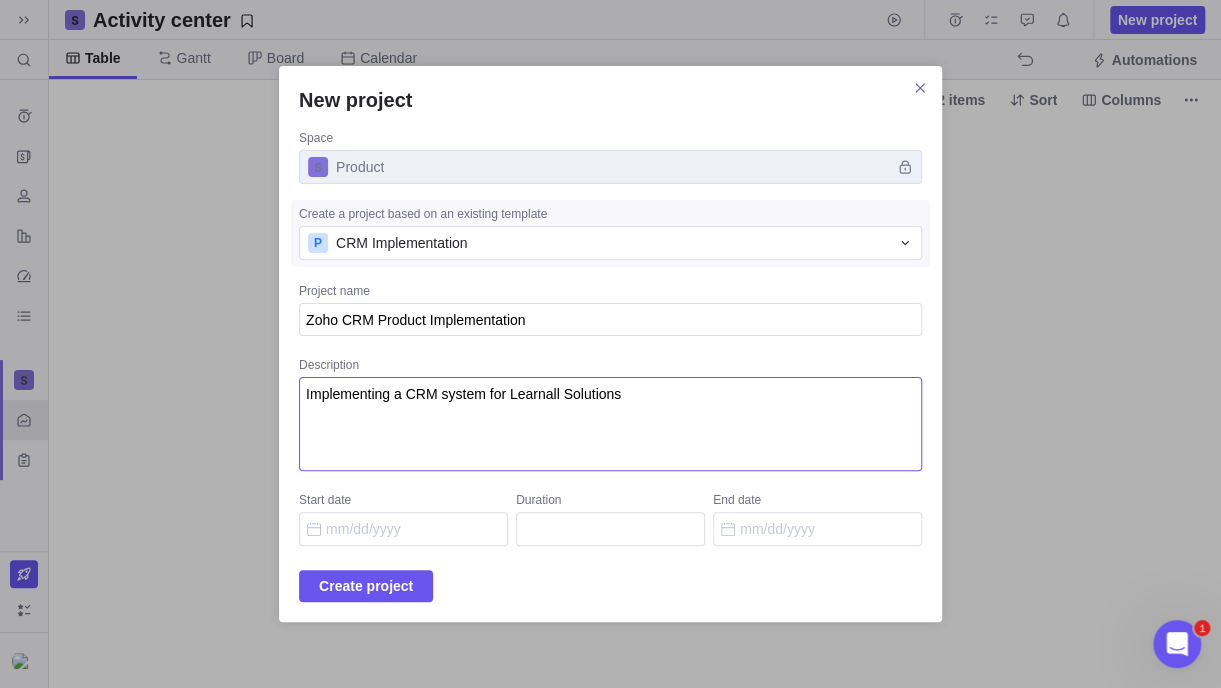 click on "Implementing a CRM system for Learnall Solutions" at bounding box center (610, 424) 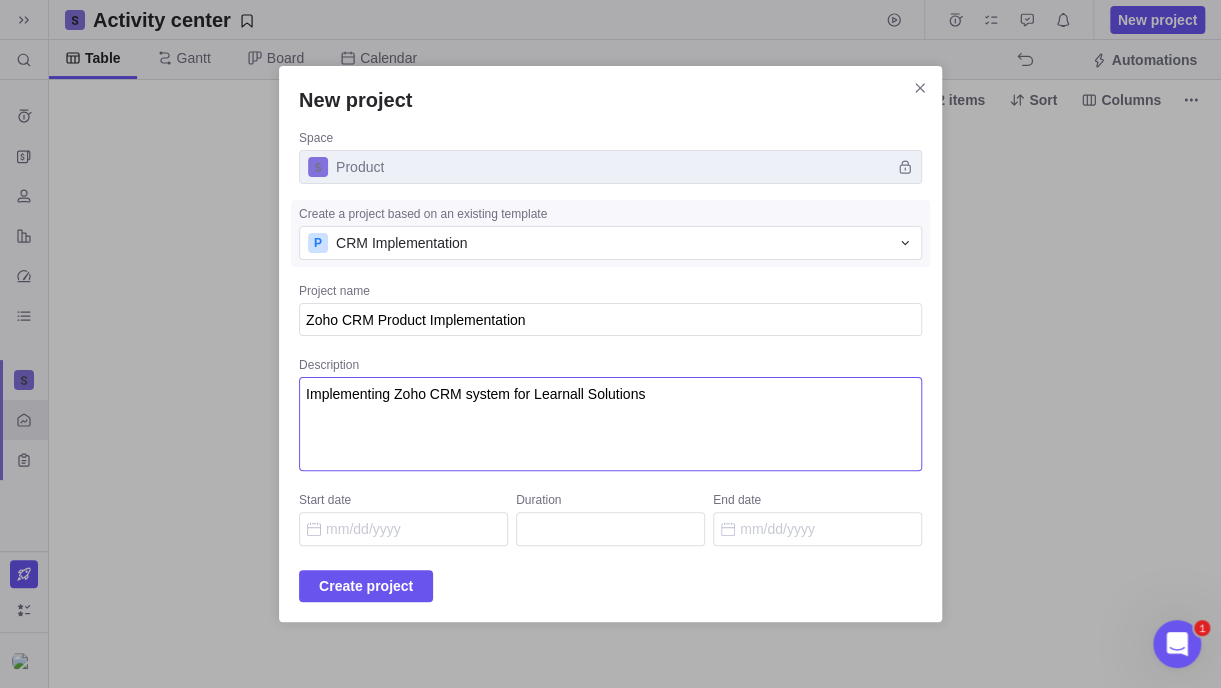 click on "Implementing Zoho CRM system for Learnall Solutions" at bounding box center [610, 424] 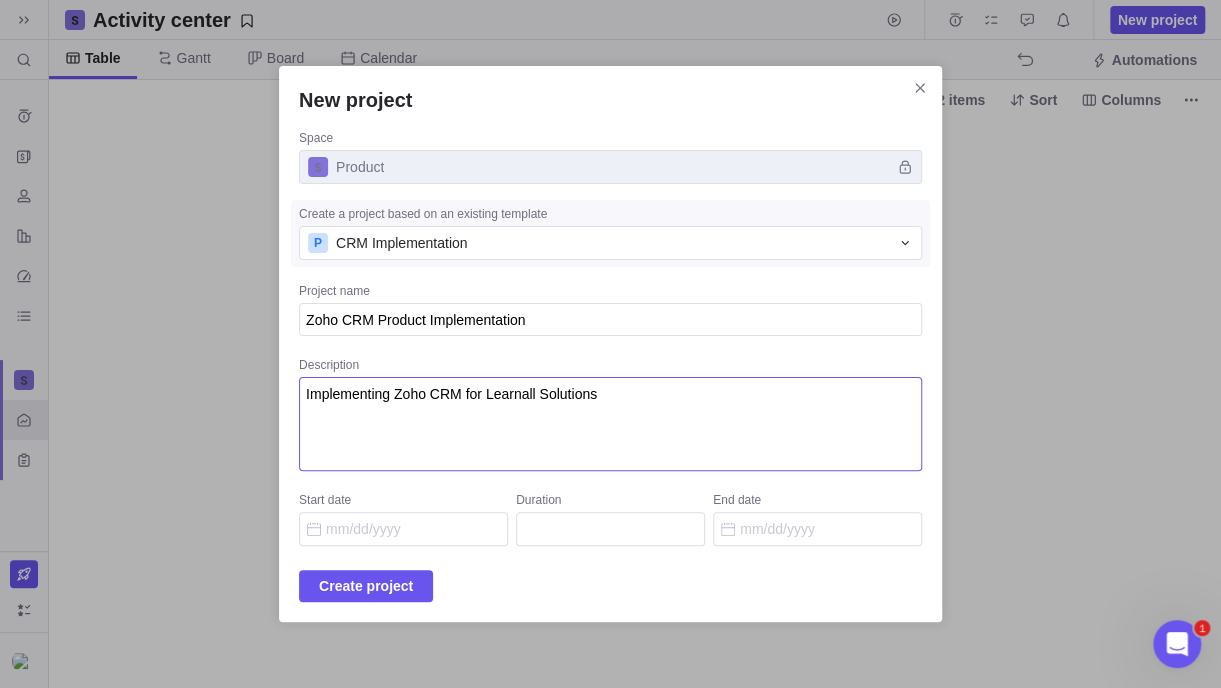 click on "Implementing Zoho CRM for Learnall Solutions" at bounding box center (610, 424) 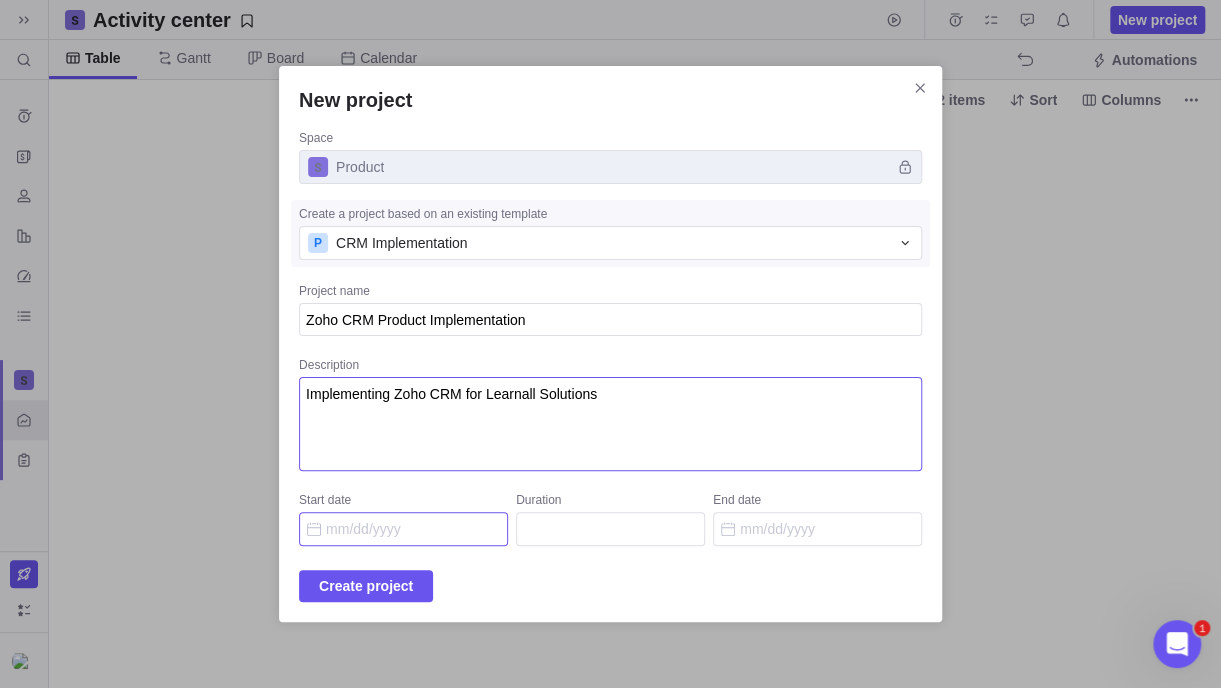 type on "Implementing Zoho CRM for Learnall Solutions" 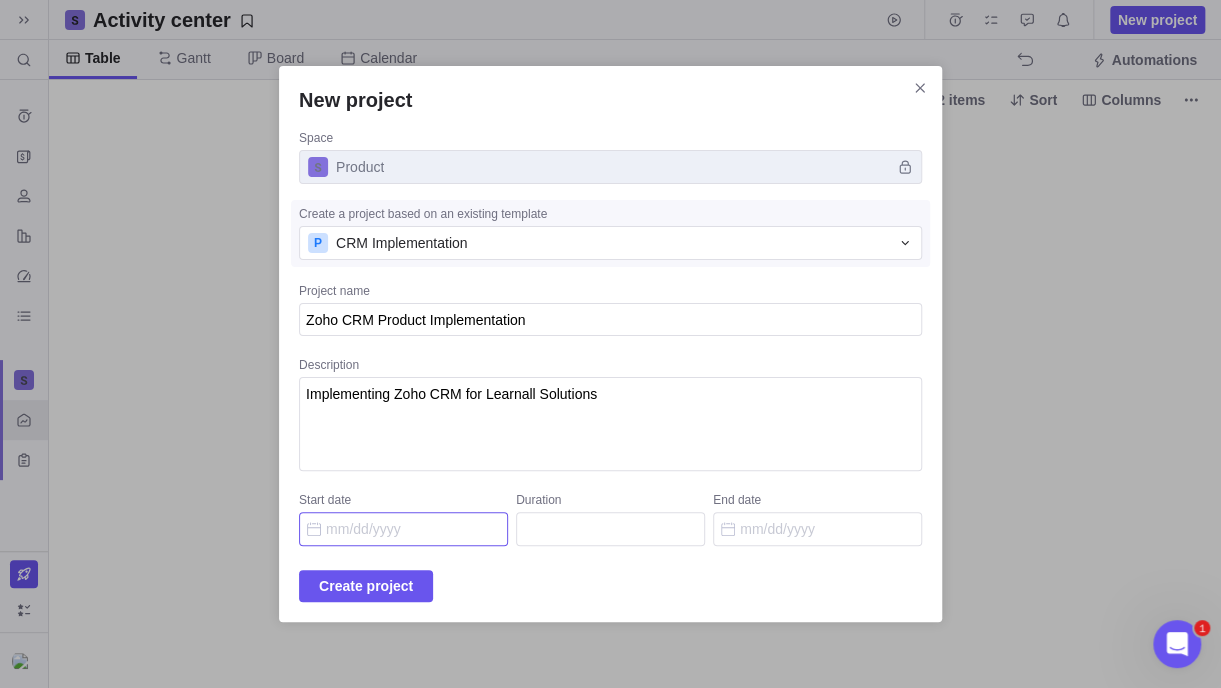 click on "Start date" at bounding box center (403, 529) 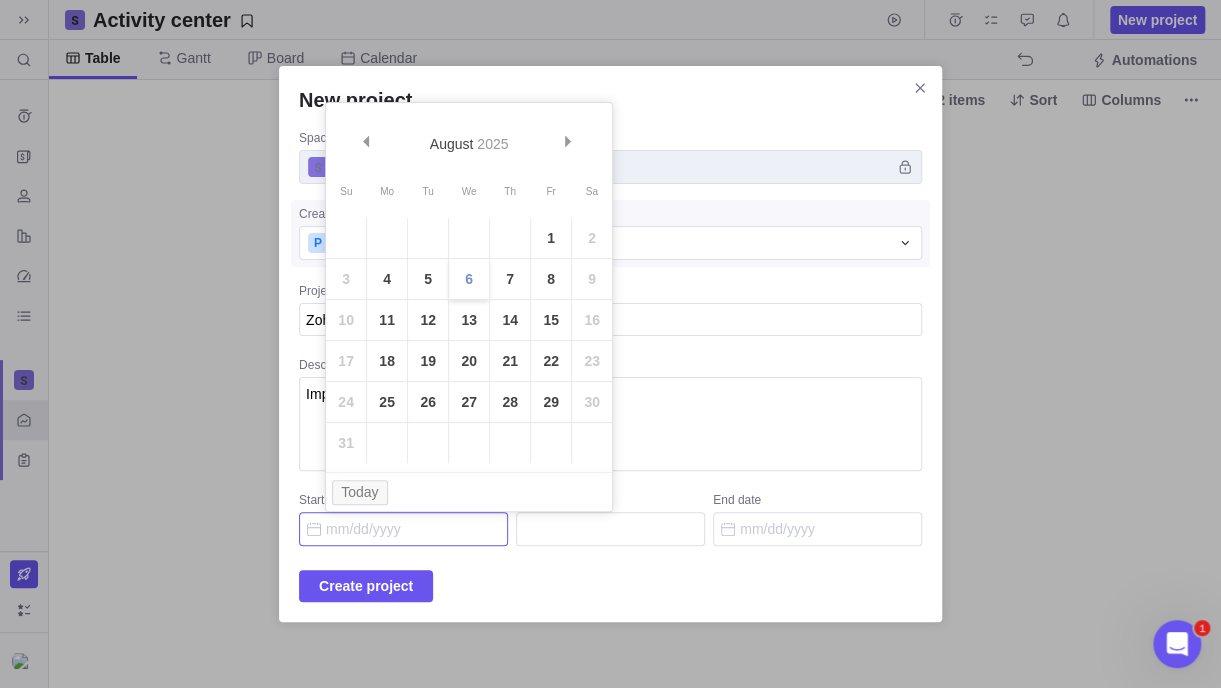 click on "6" at bounding box center [469, 279] 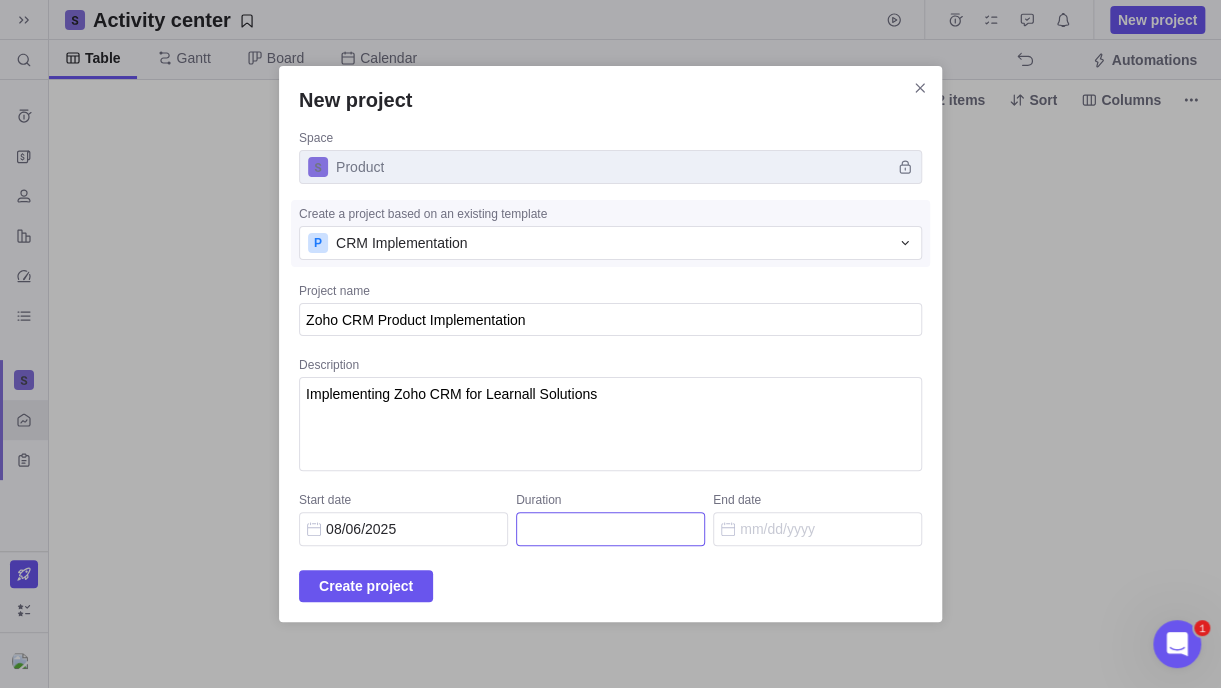 click on "Duration" at bounding box center (610, 529) 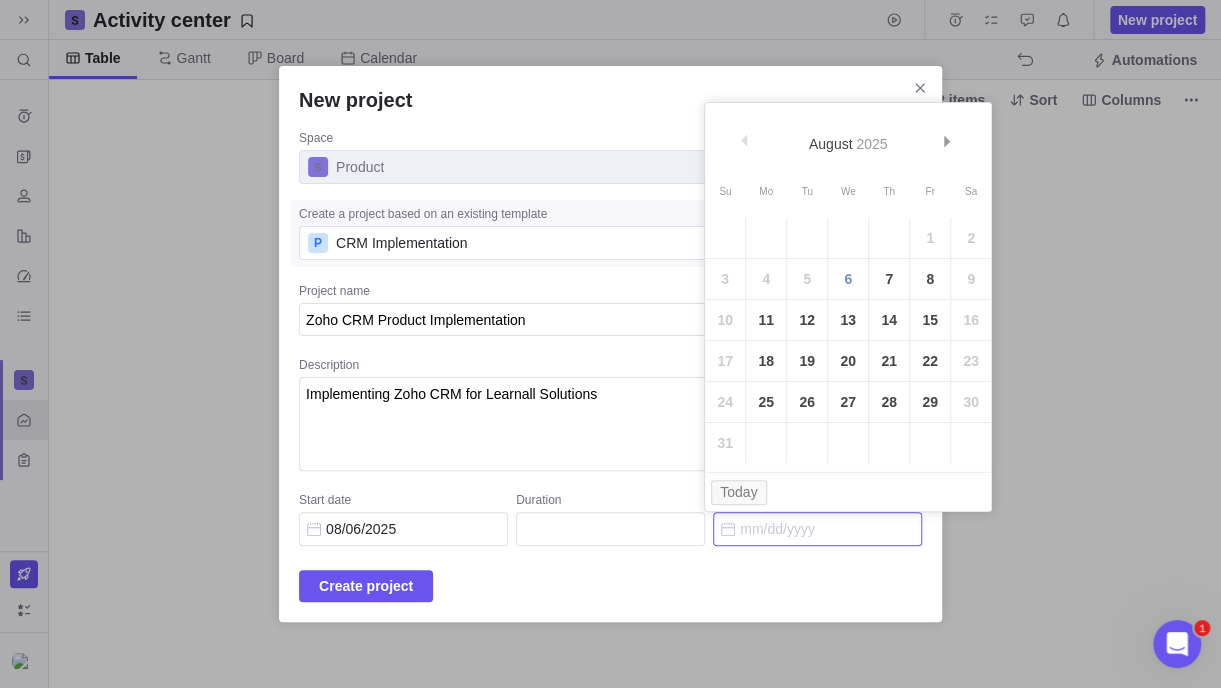 click on "End date" at bounding box center [817, 529] 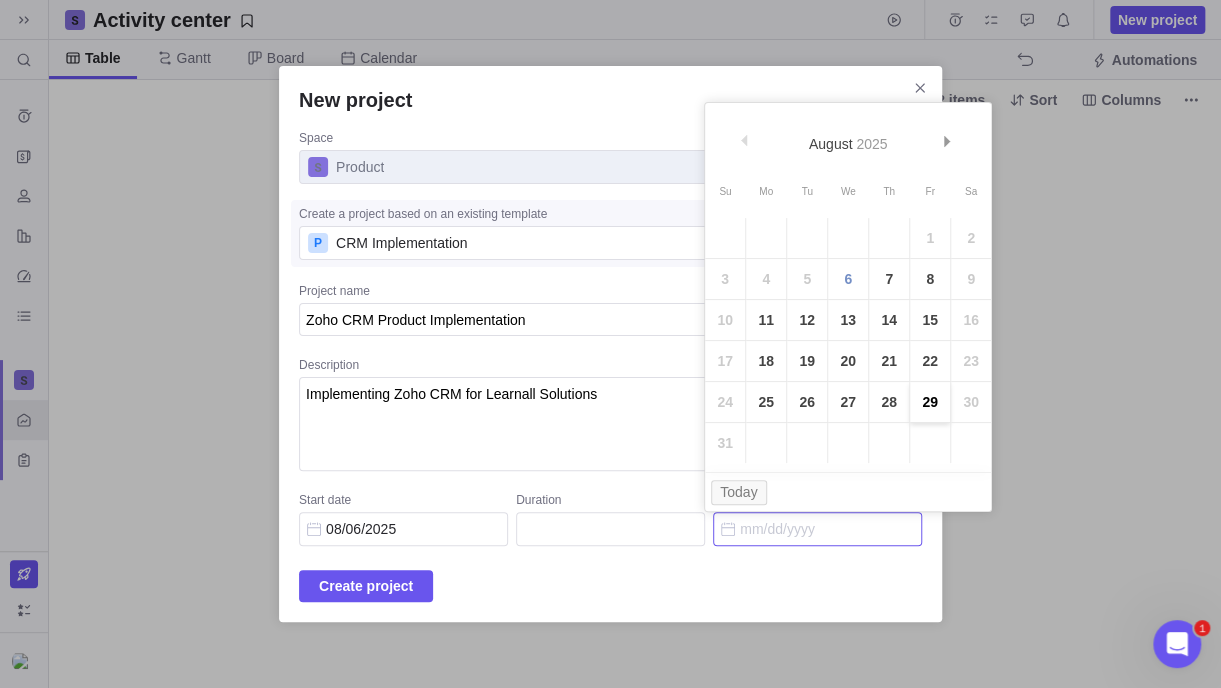 click on "29" at bounding box center [930, 402] 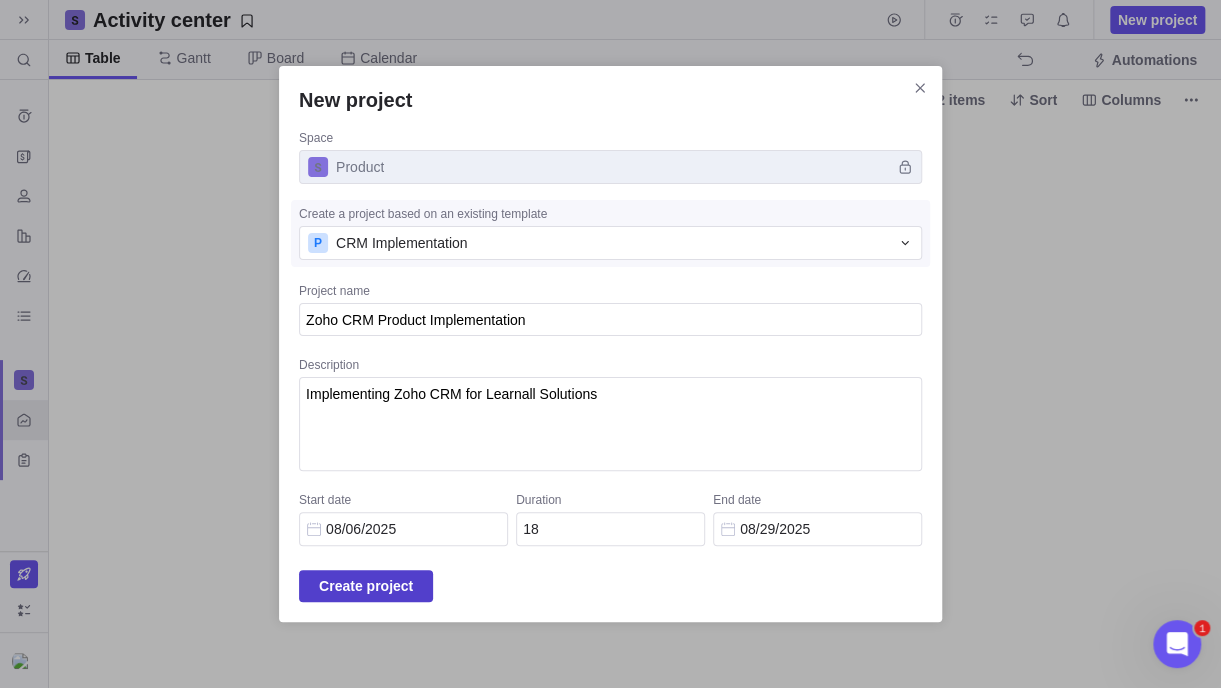 click on "Create project" at bounding box center (366, 586) 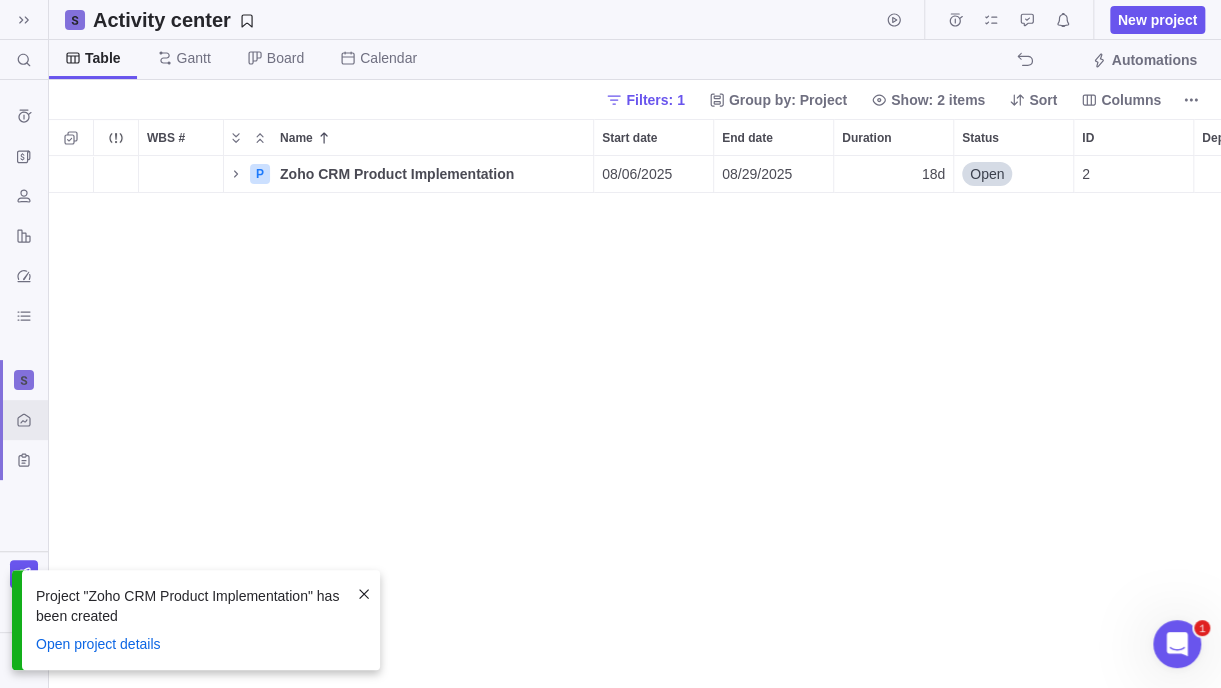 scroll, scrollTop: 16, scrollLeft: 15, axis: both 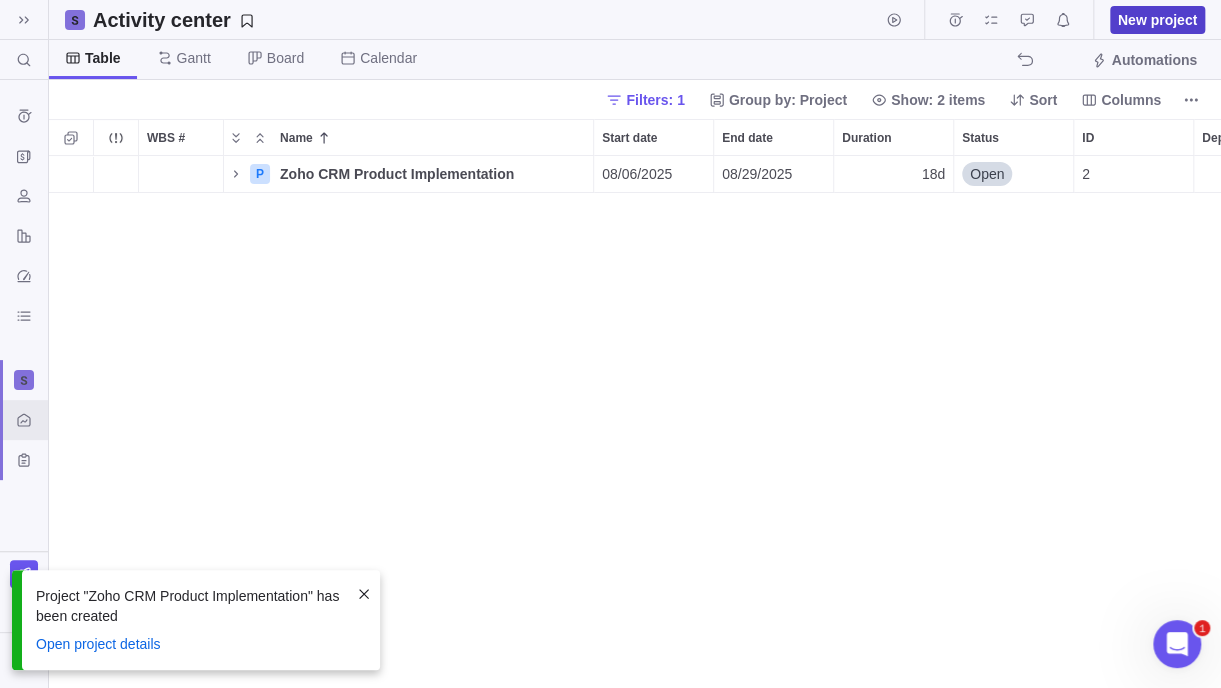 click on "New project" at bounding box center (1157, 20) 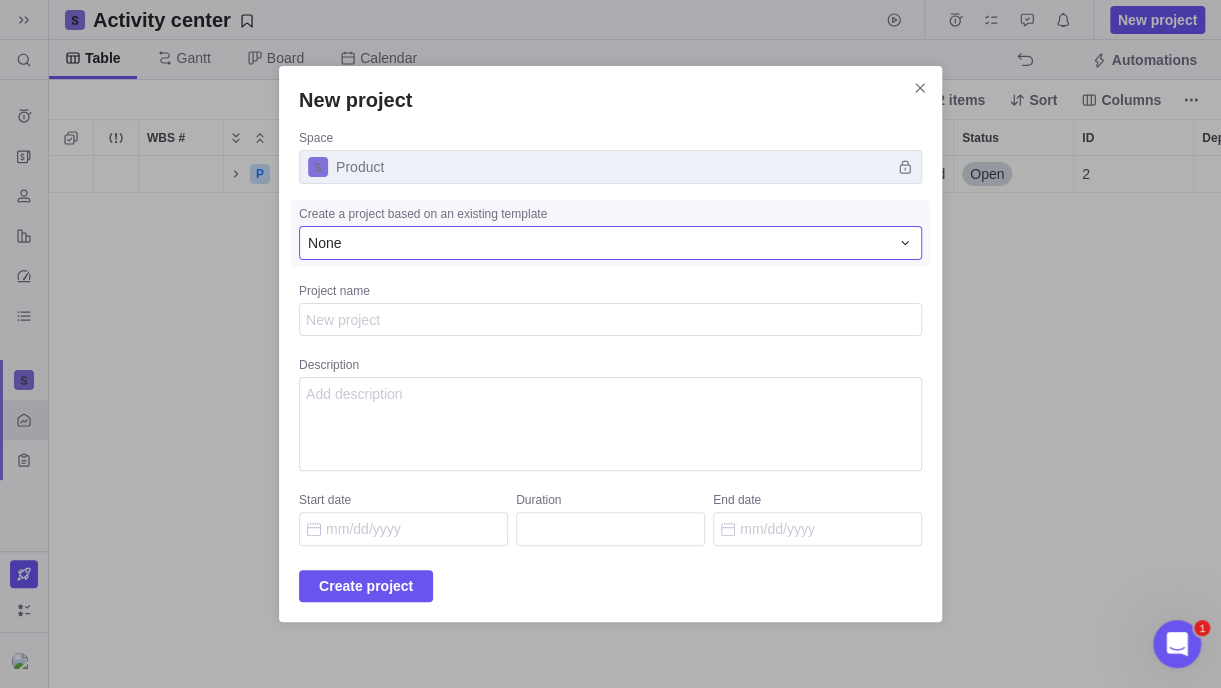 click on "None" at bounding box center [598, 243] 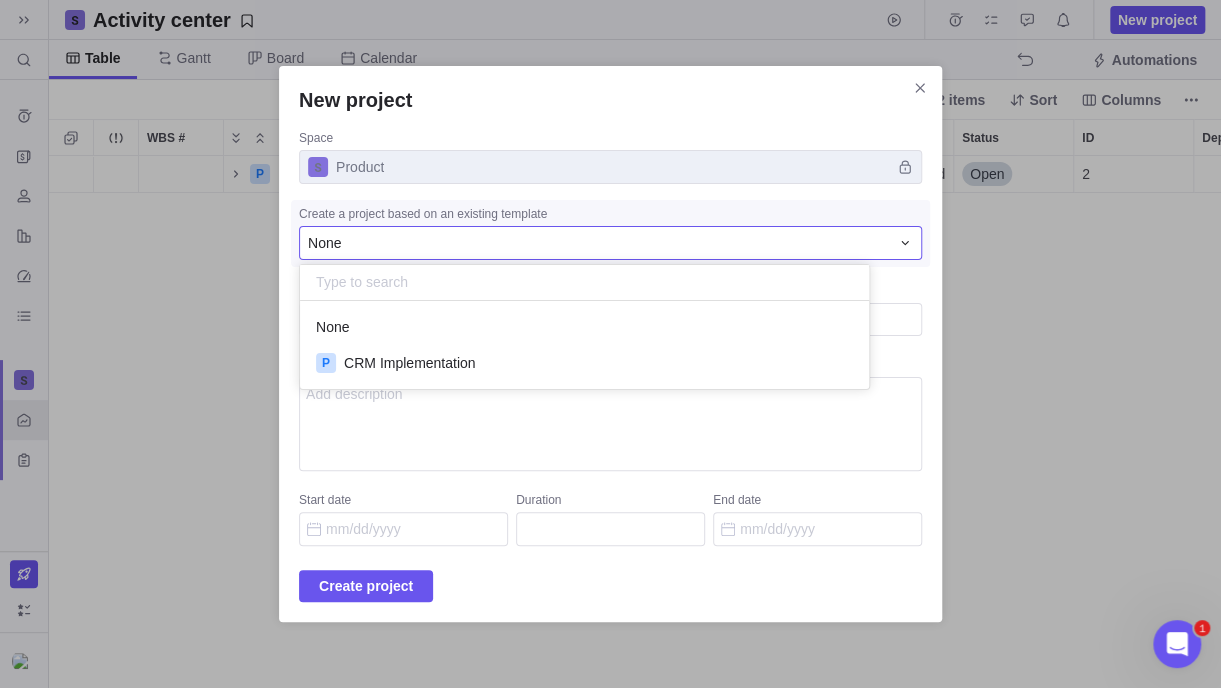 scroll, scrollTop: 15, scrollLeft: 15, axis: both 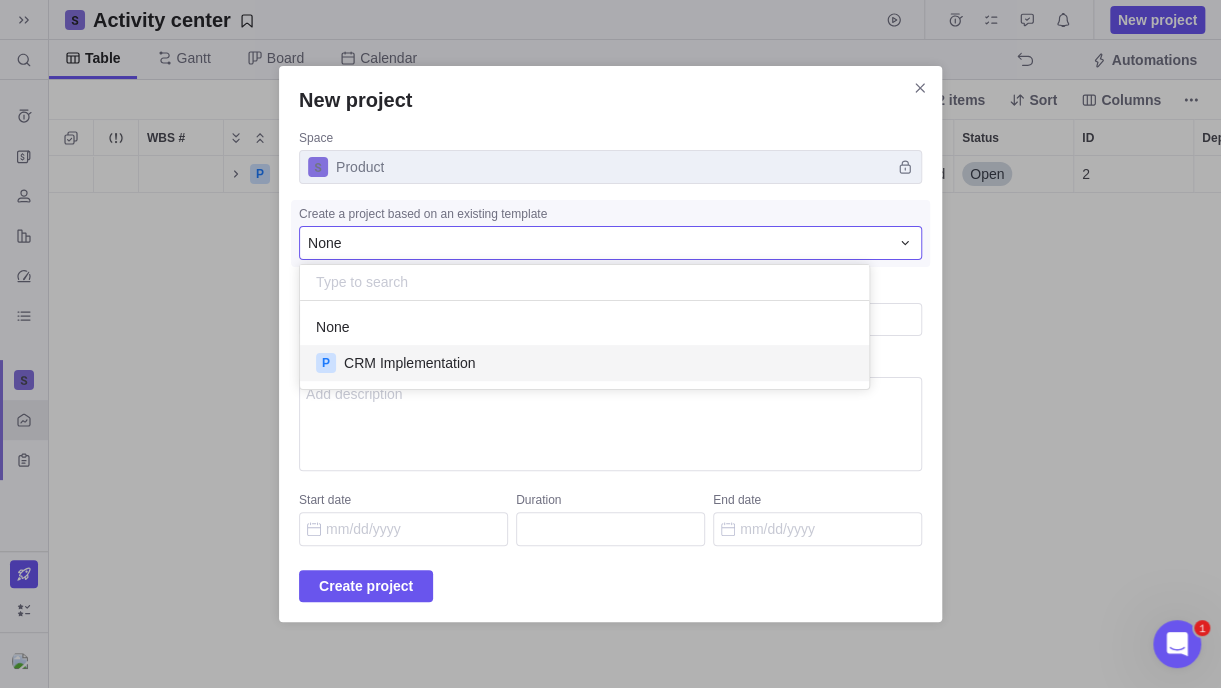 click on "CRM Implementation" at bounding box center [410, 363] 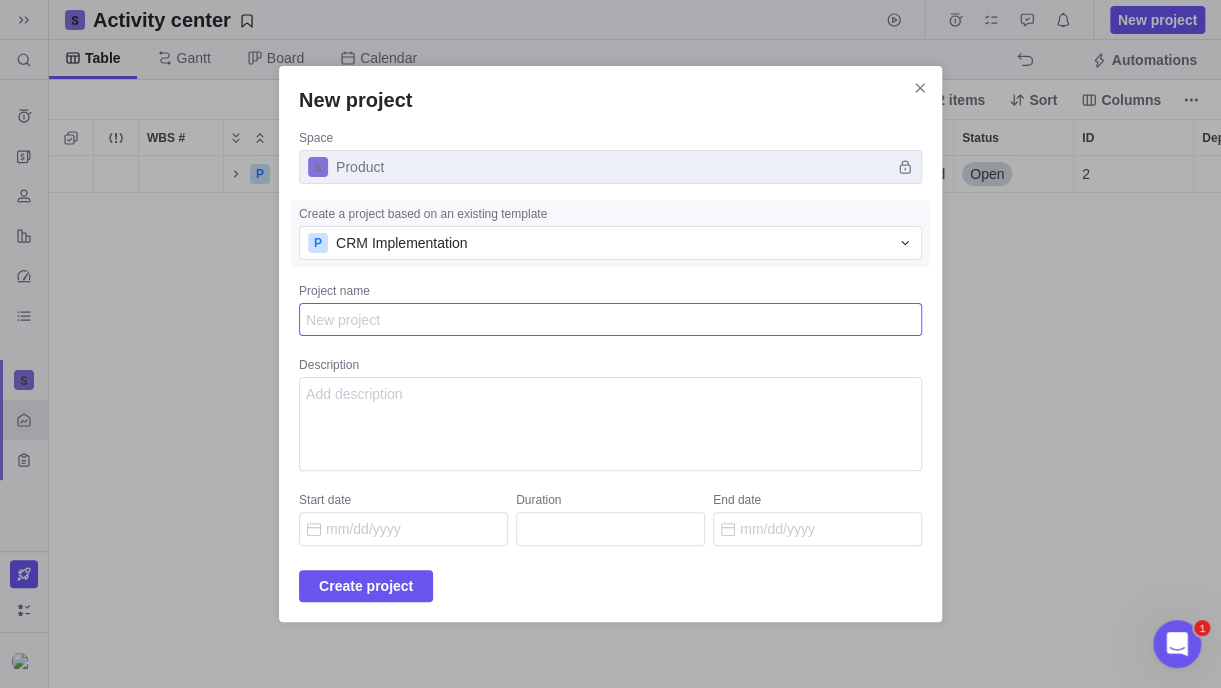 click on "Project name" at bounding box center (610, 320) 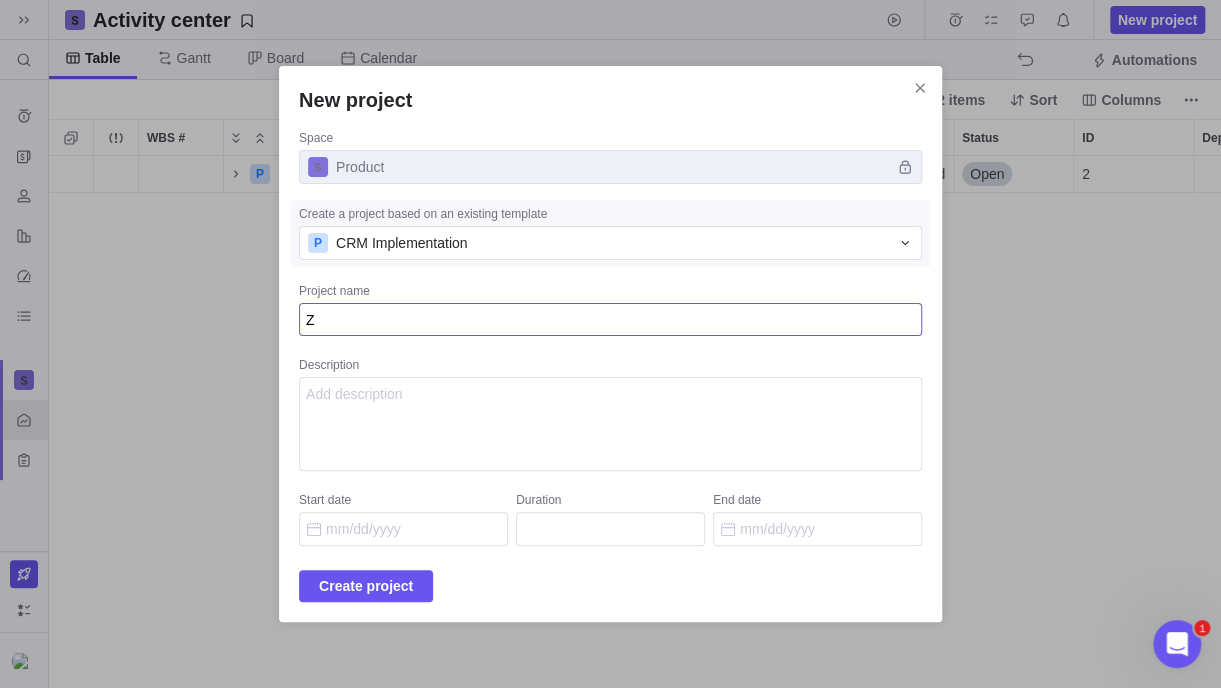 type on "x" 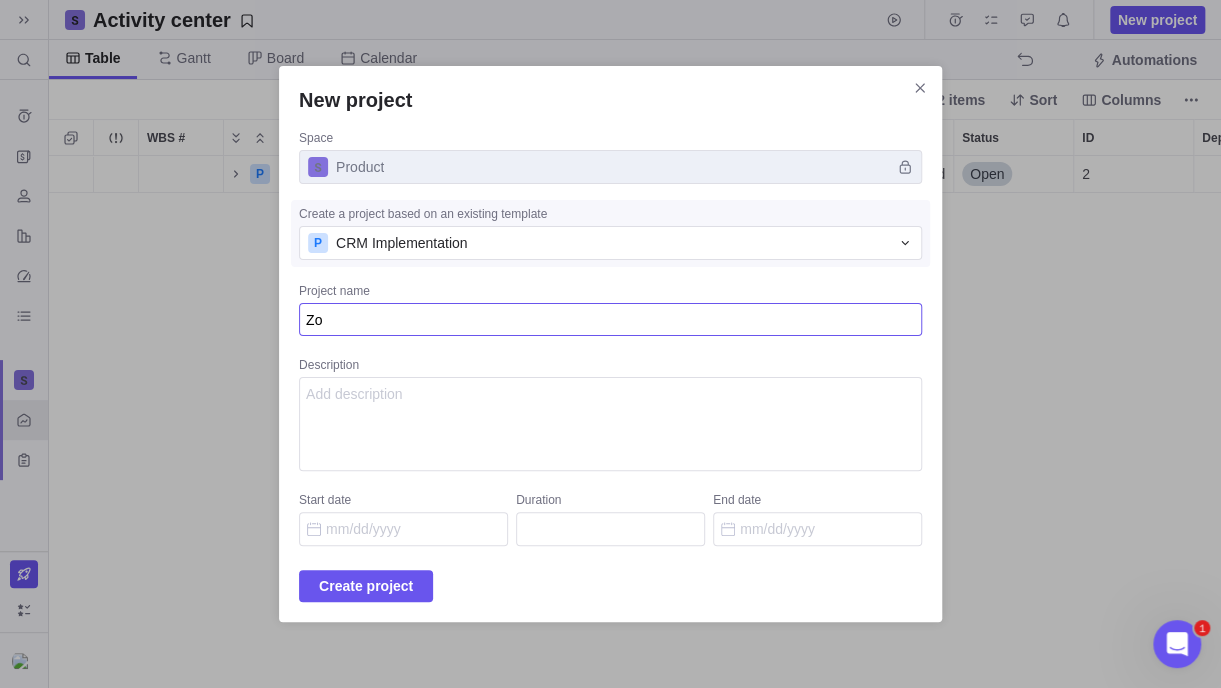 type on "x" 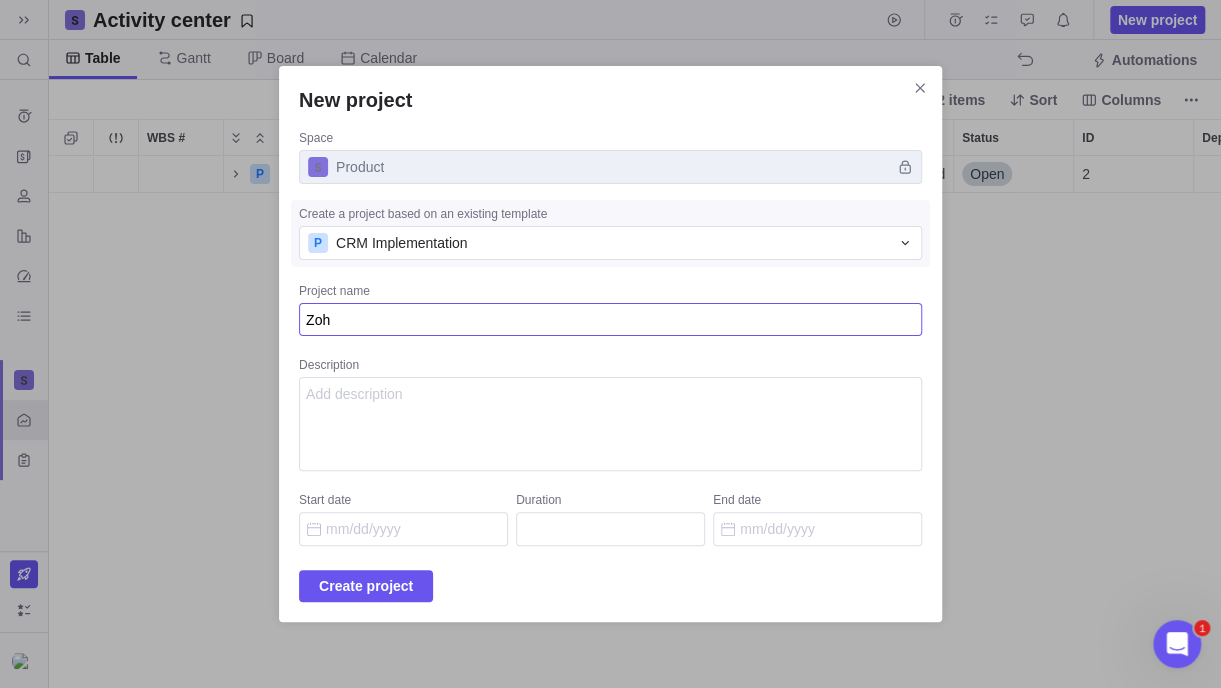 type on "x" 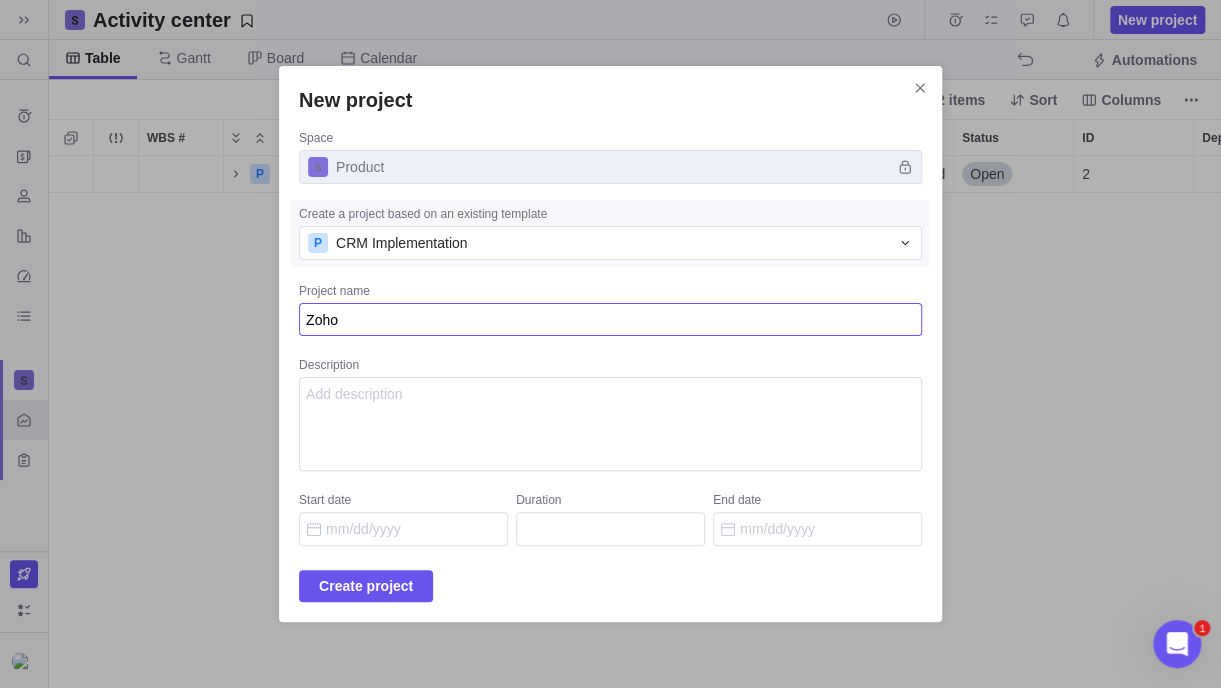 type on "x" 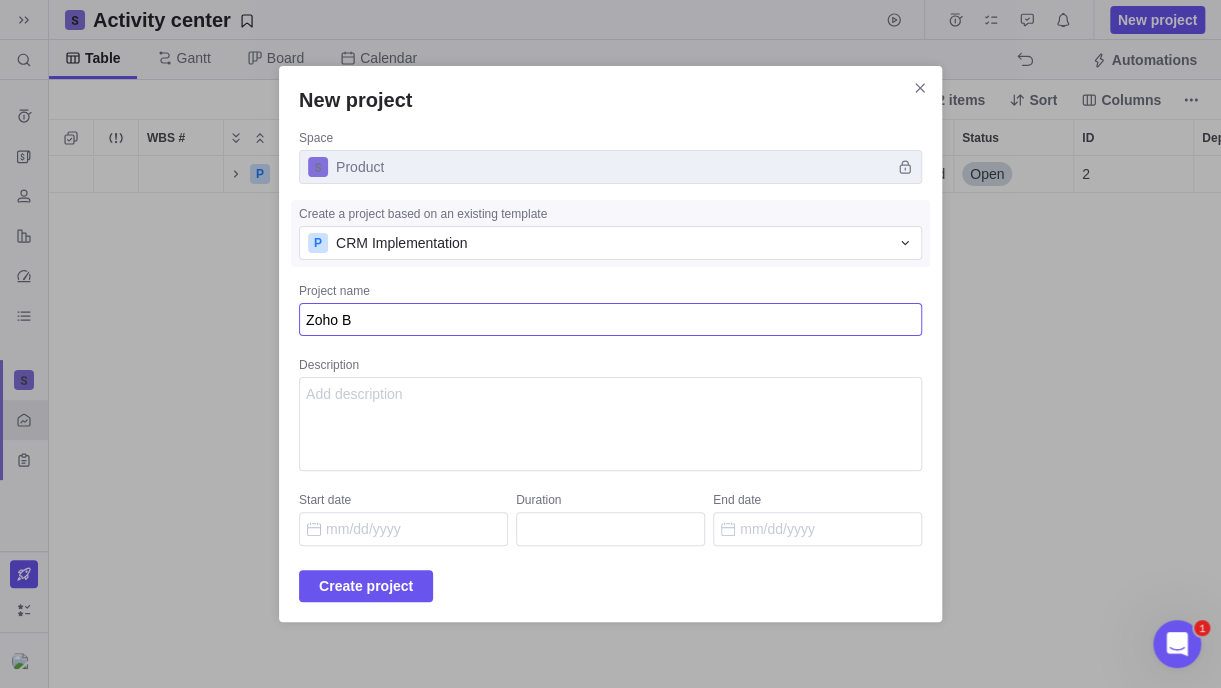 type on "x" 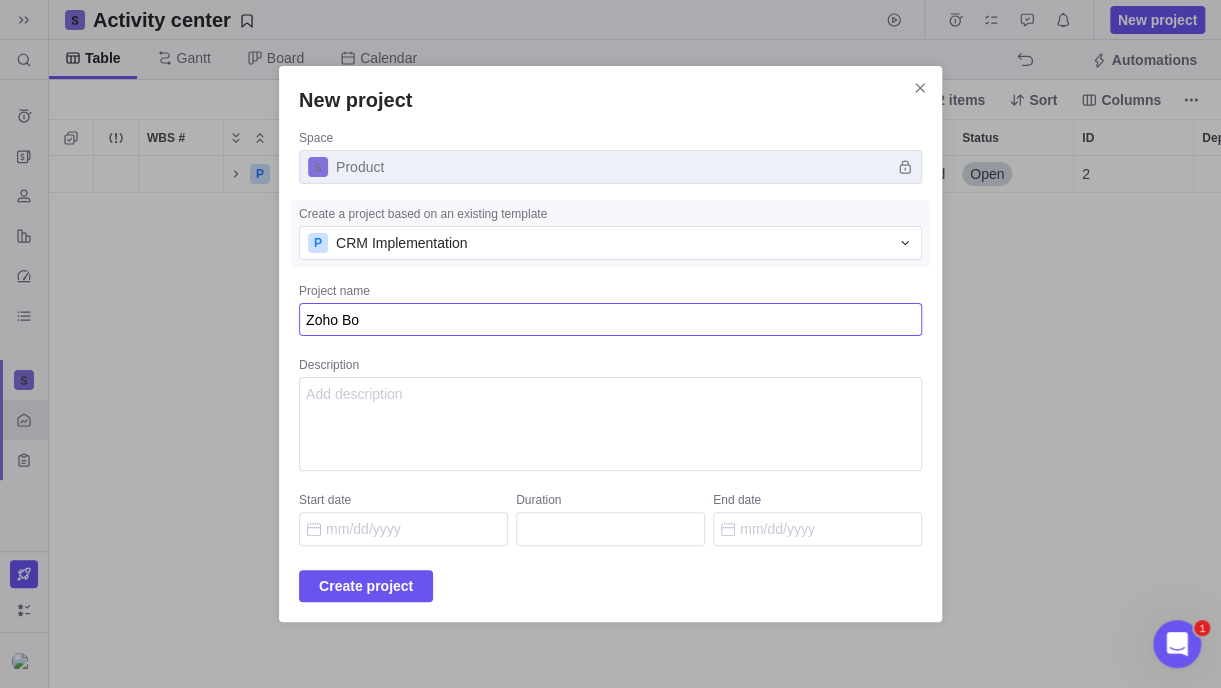 type on "x" 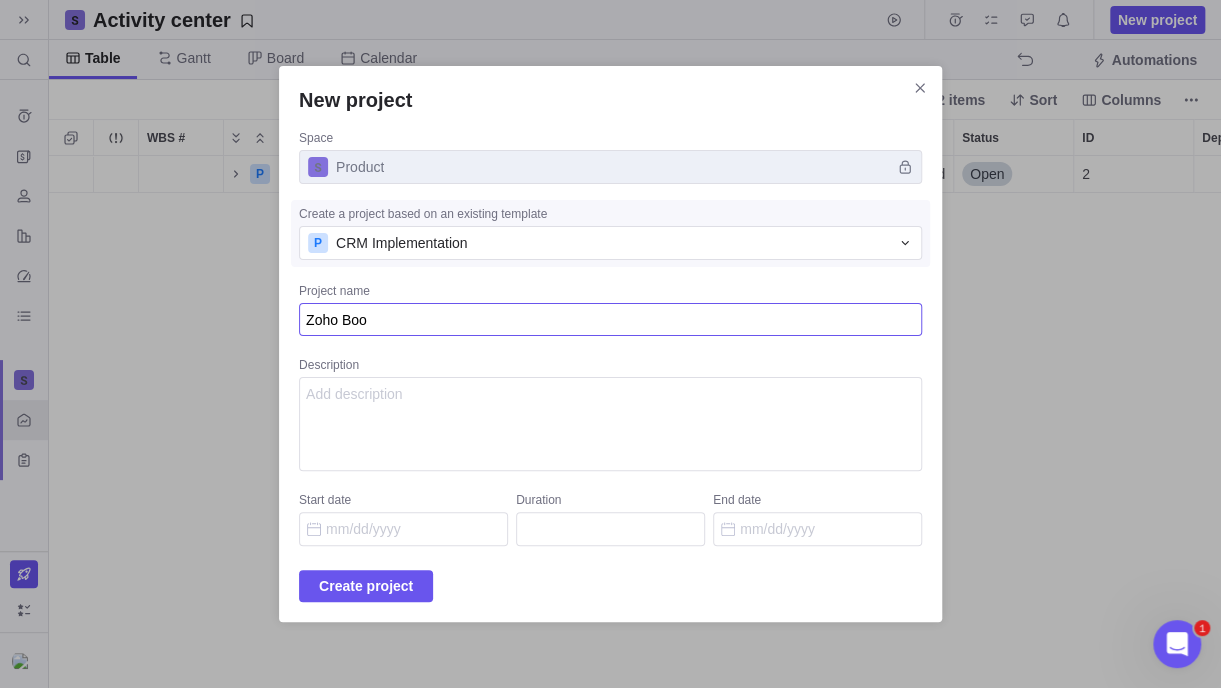 type on "x" 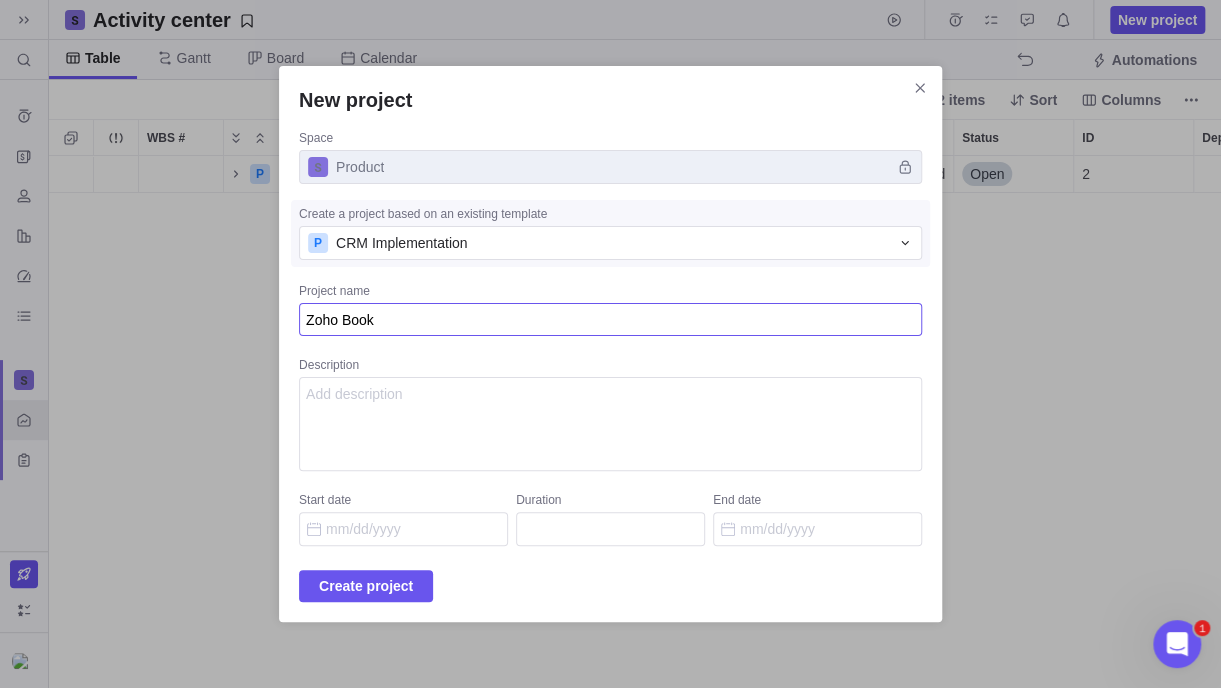 type on "x" 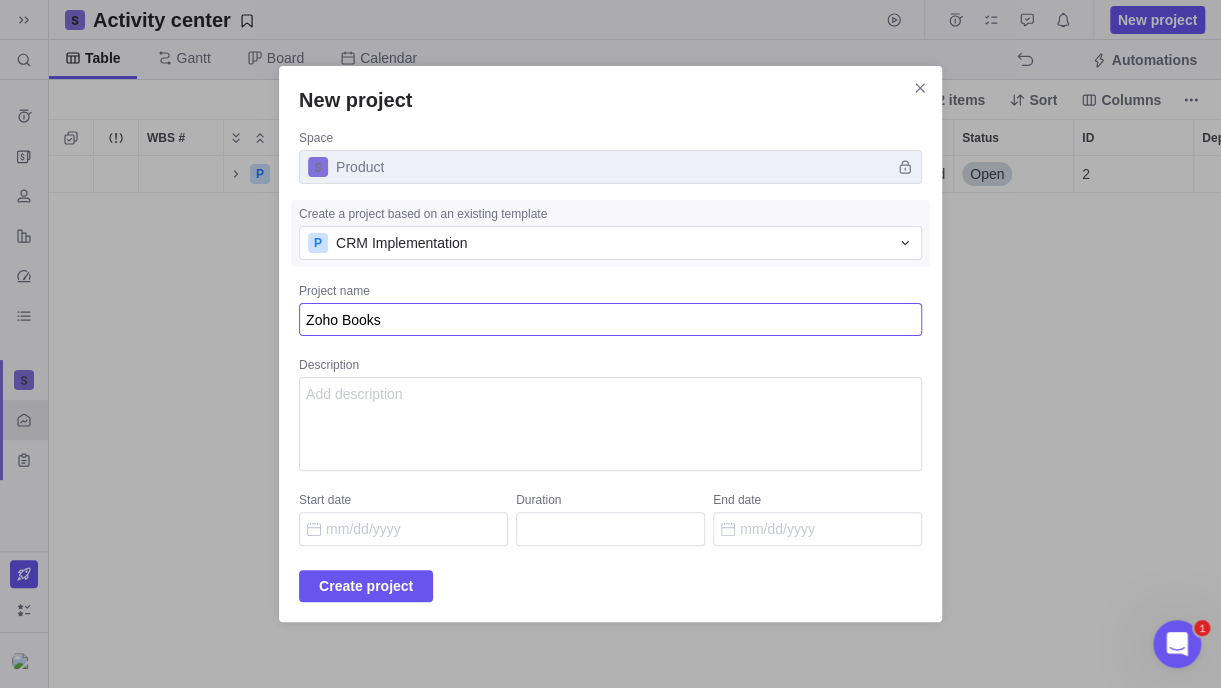 type on "x" 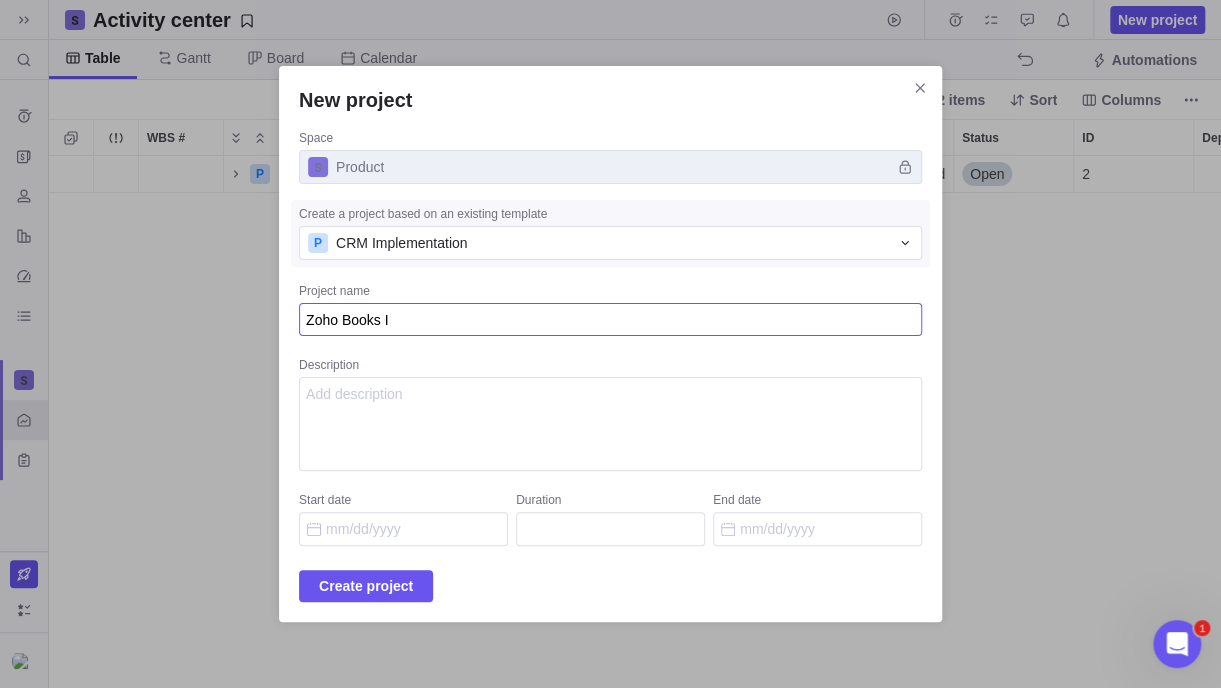type on "x" 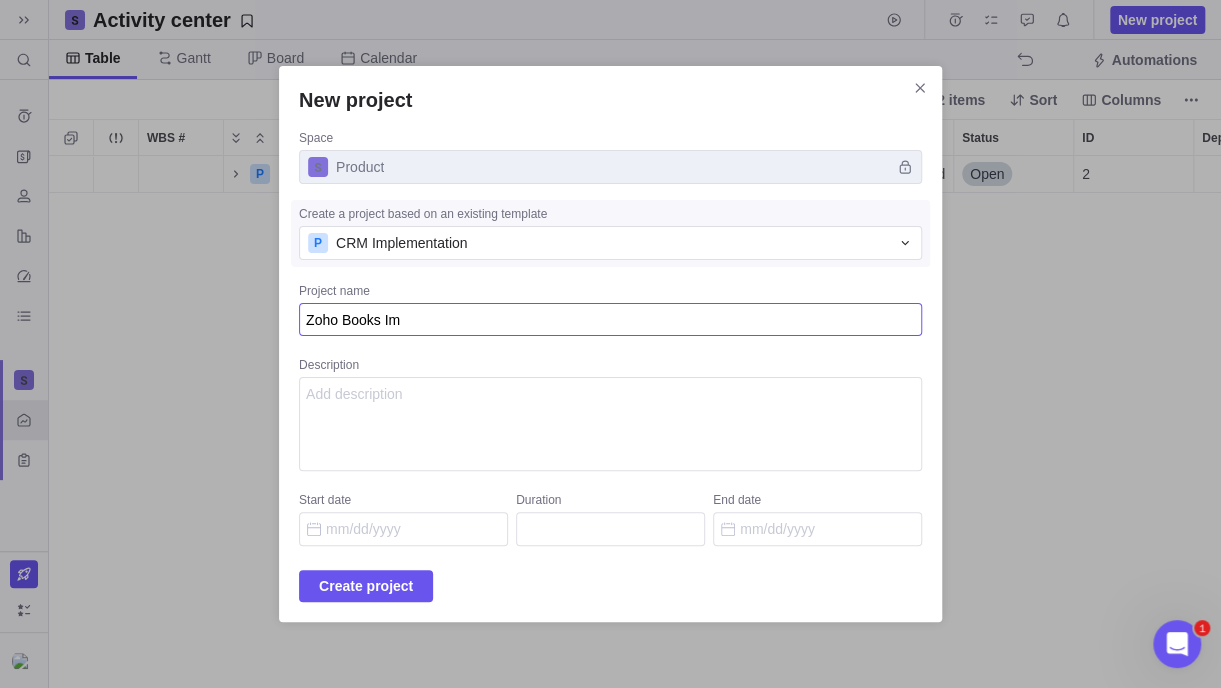 type on "x" 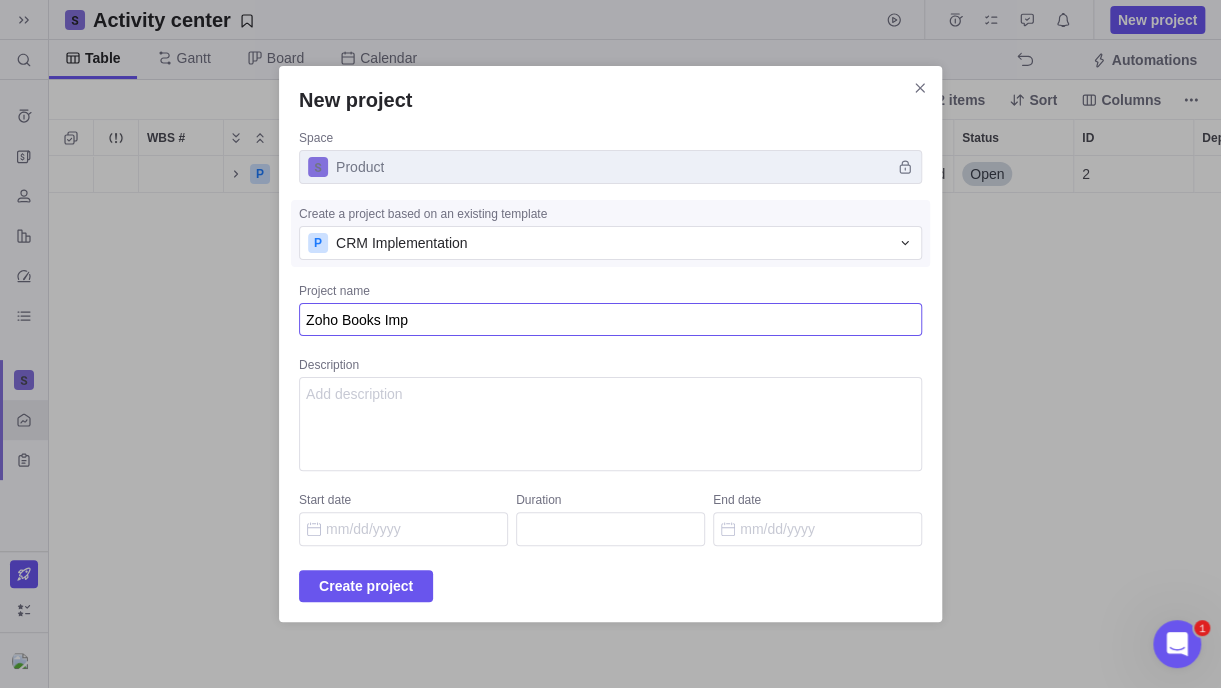 type on "x" 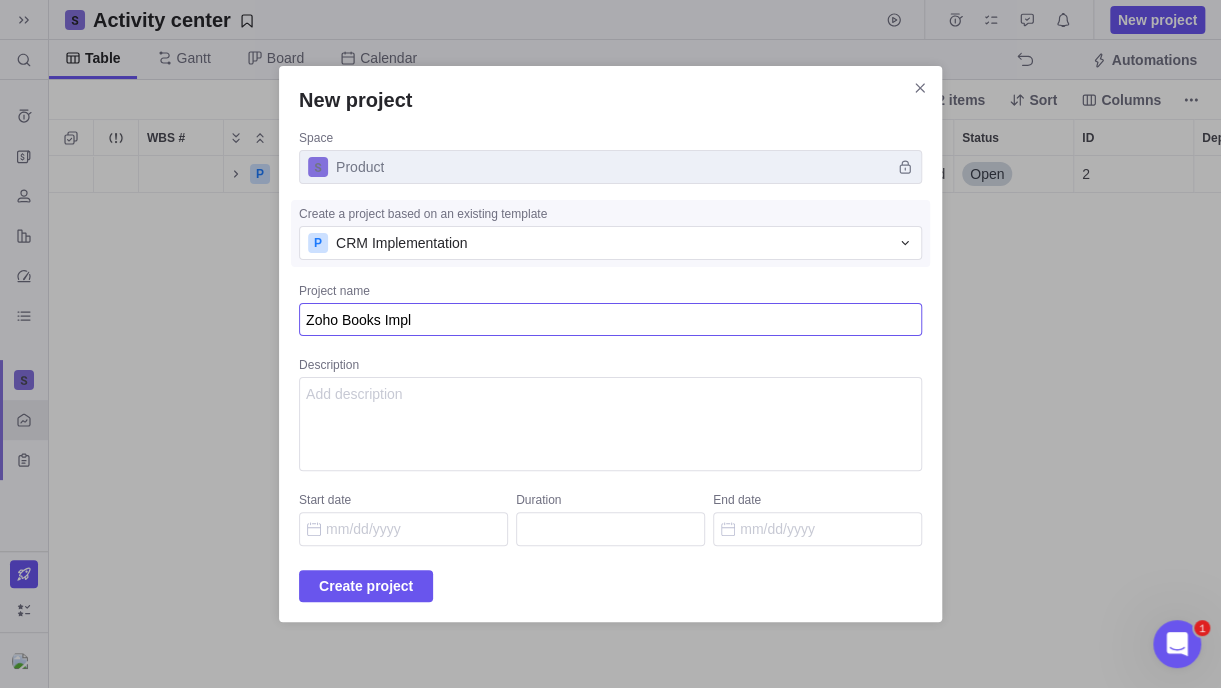 type on "x" 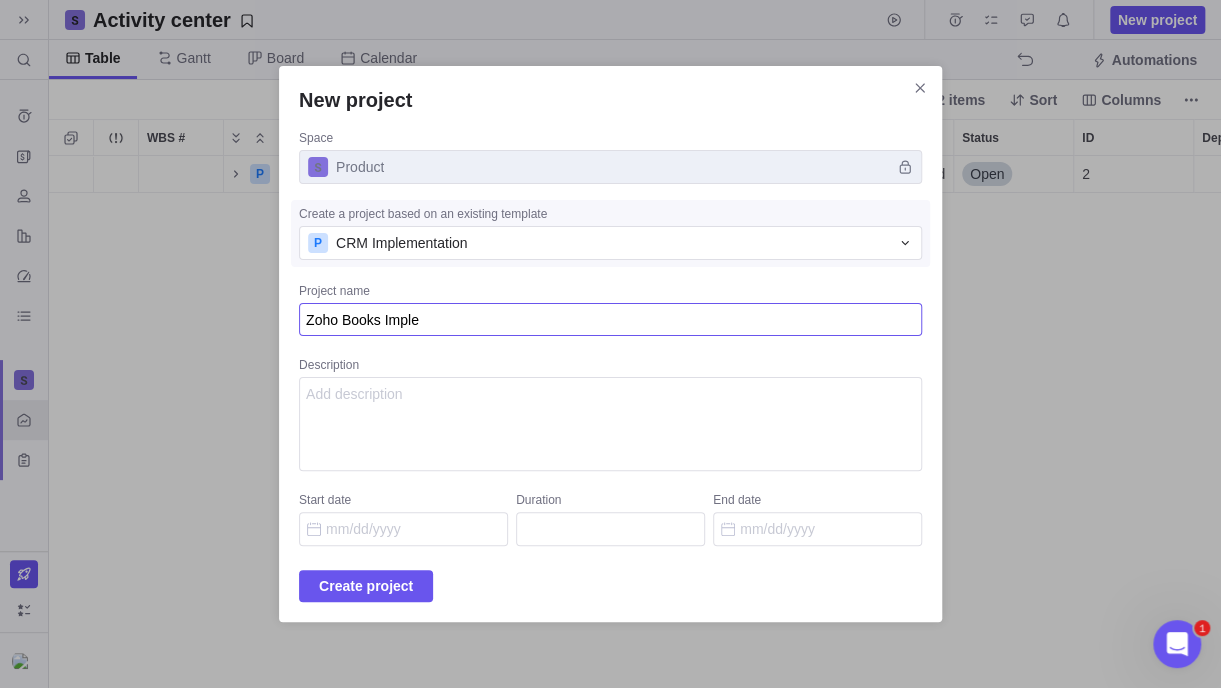type on "x" 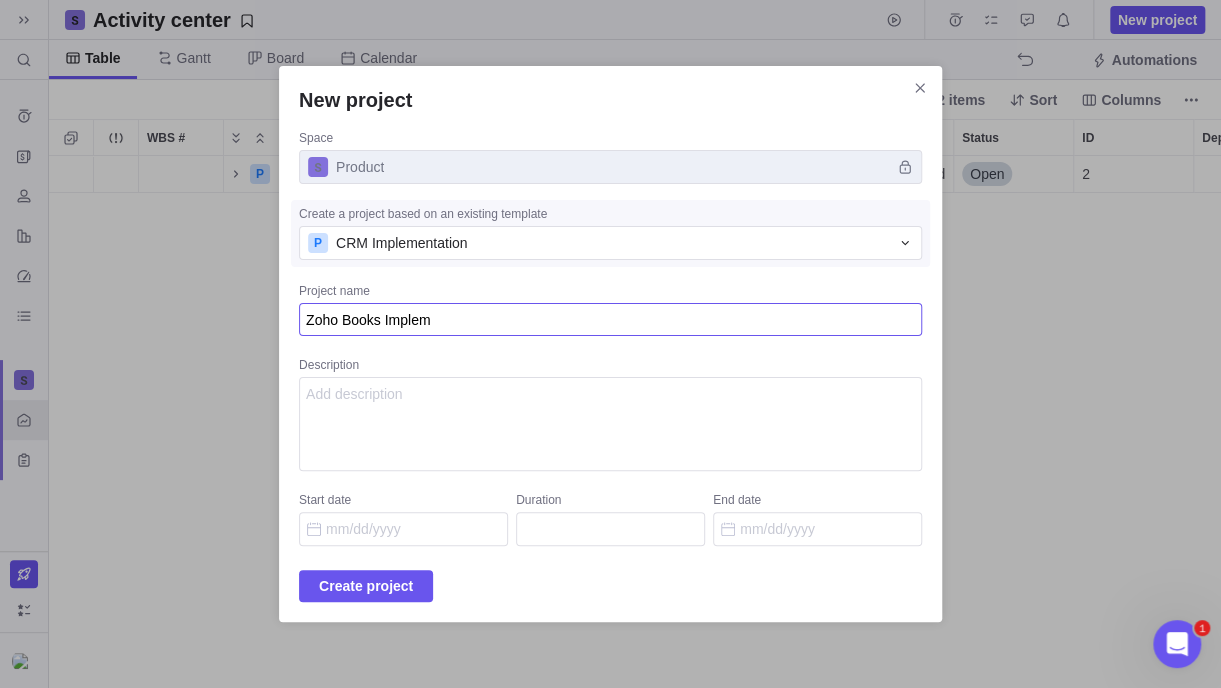 type on "x" 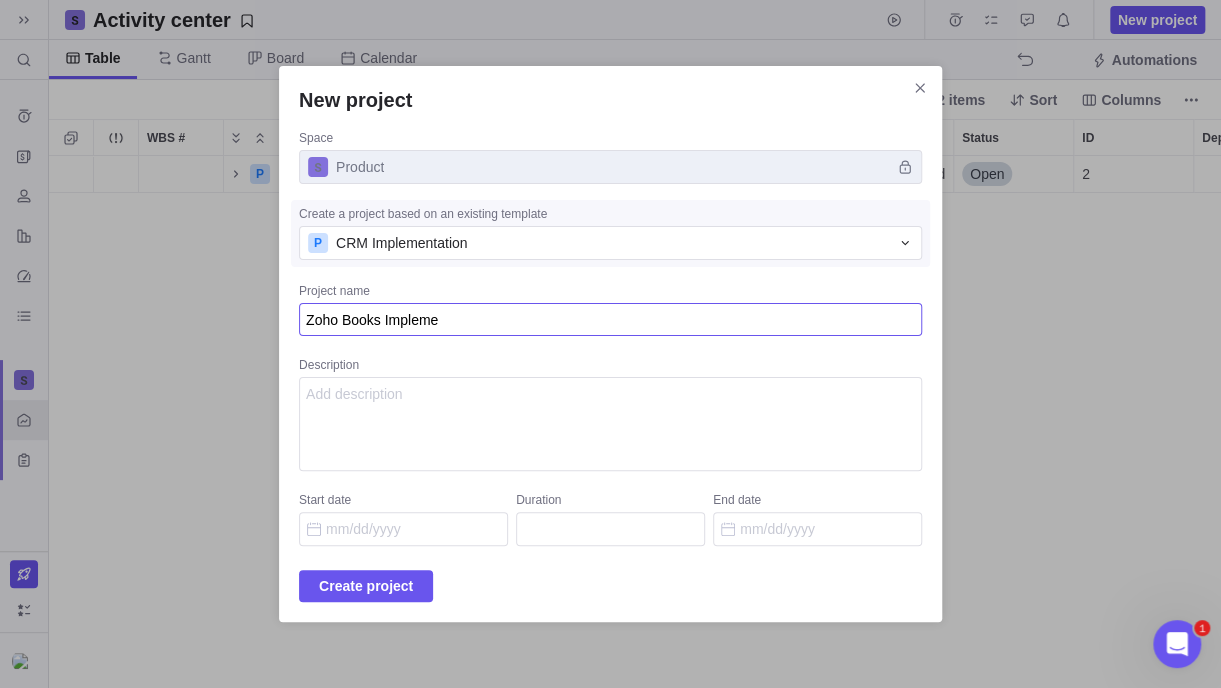 type on "x" 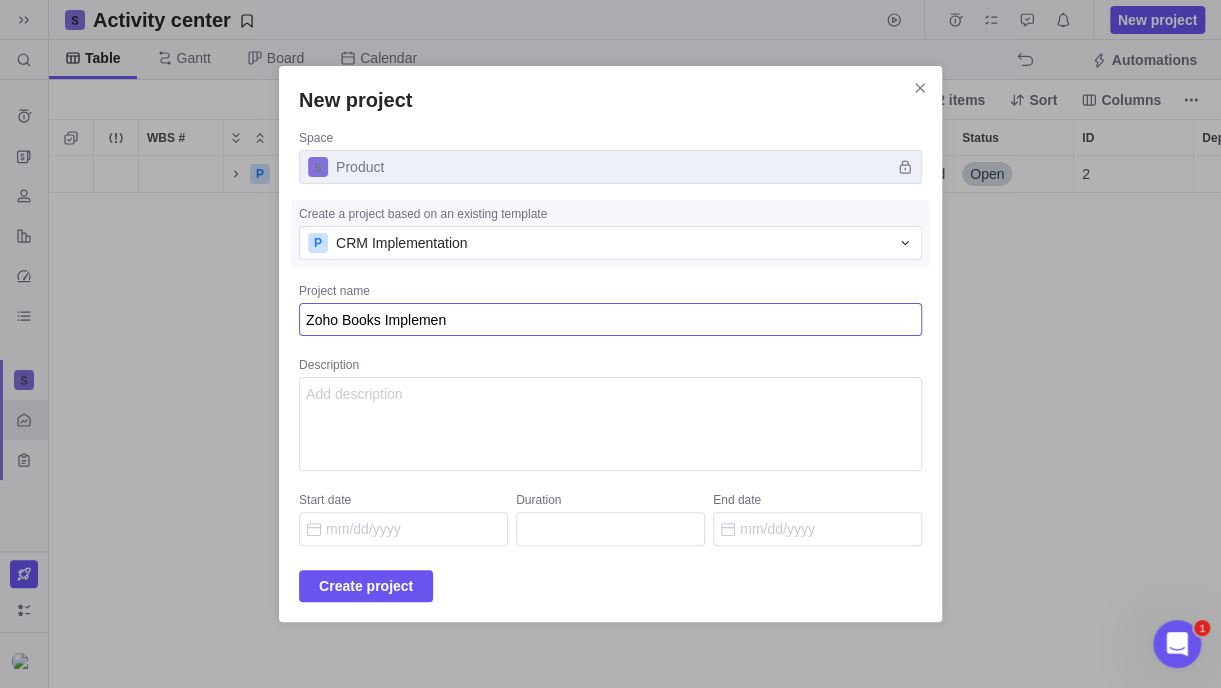 type on "x" 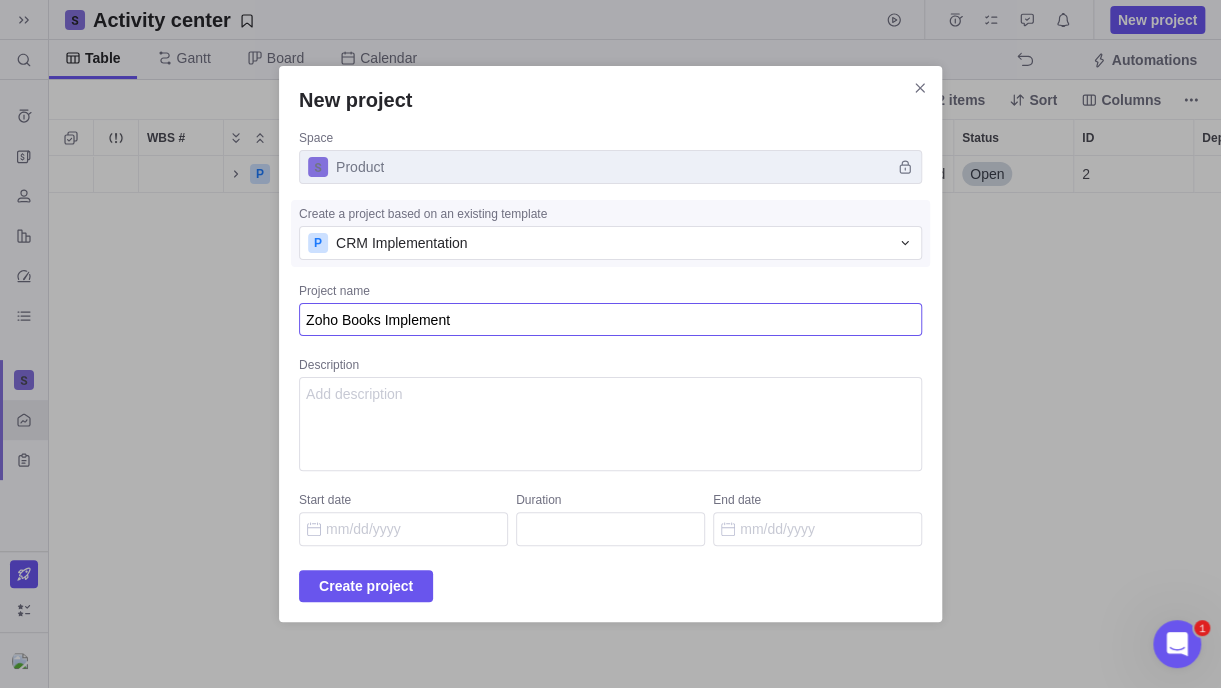 type on "x" 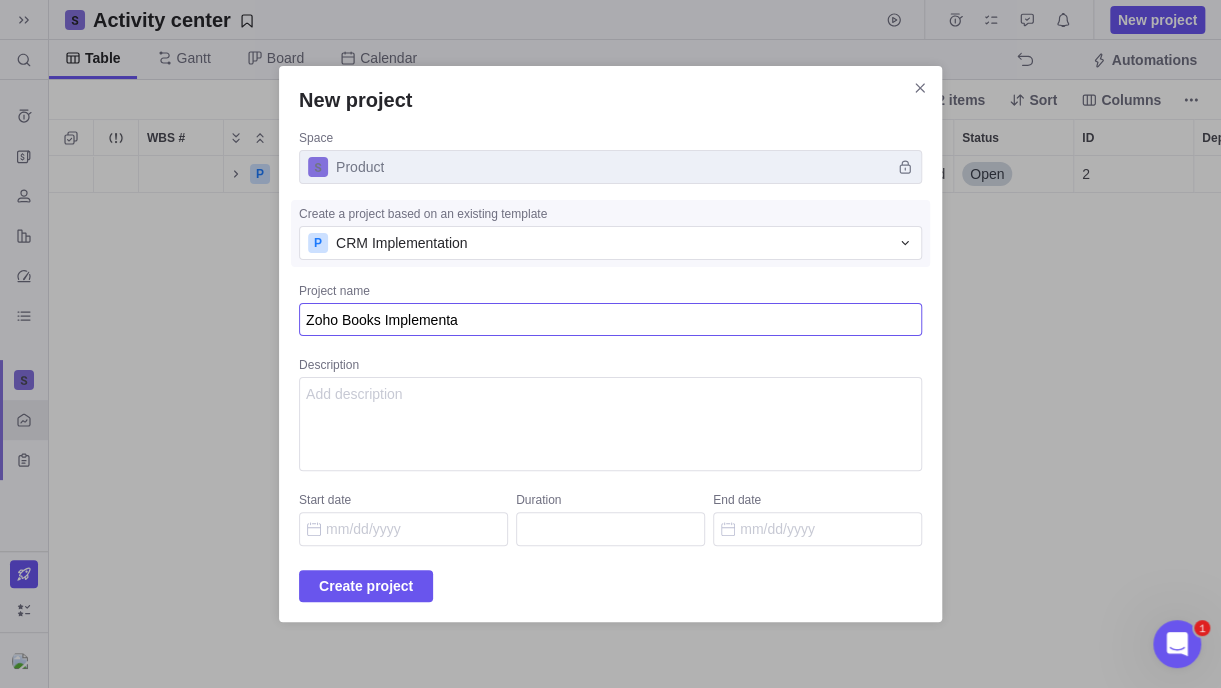 type on "x" 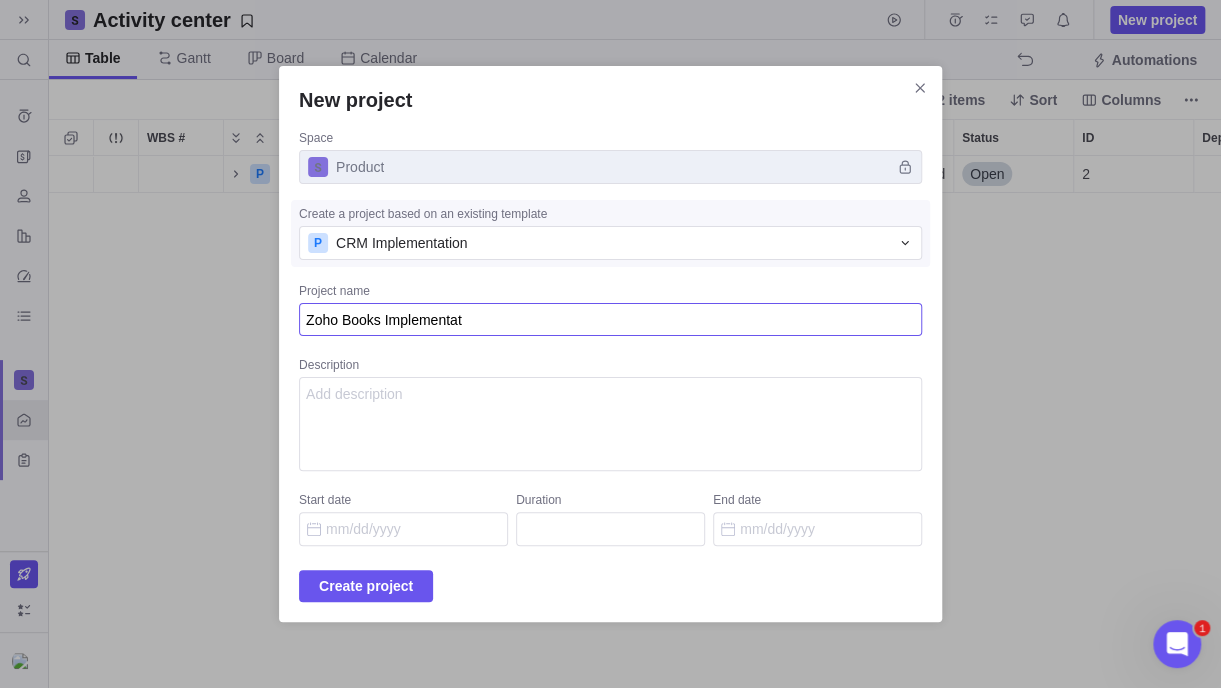 type on "x" 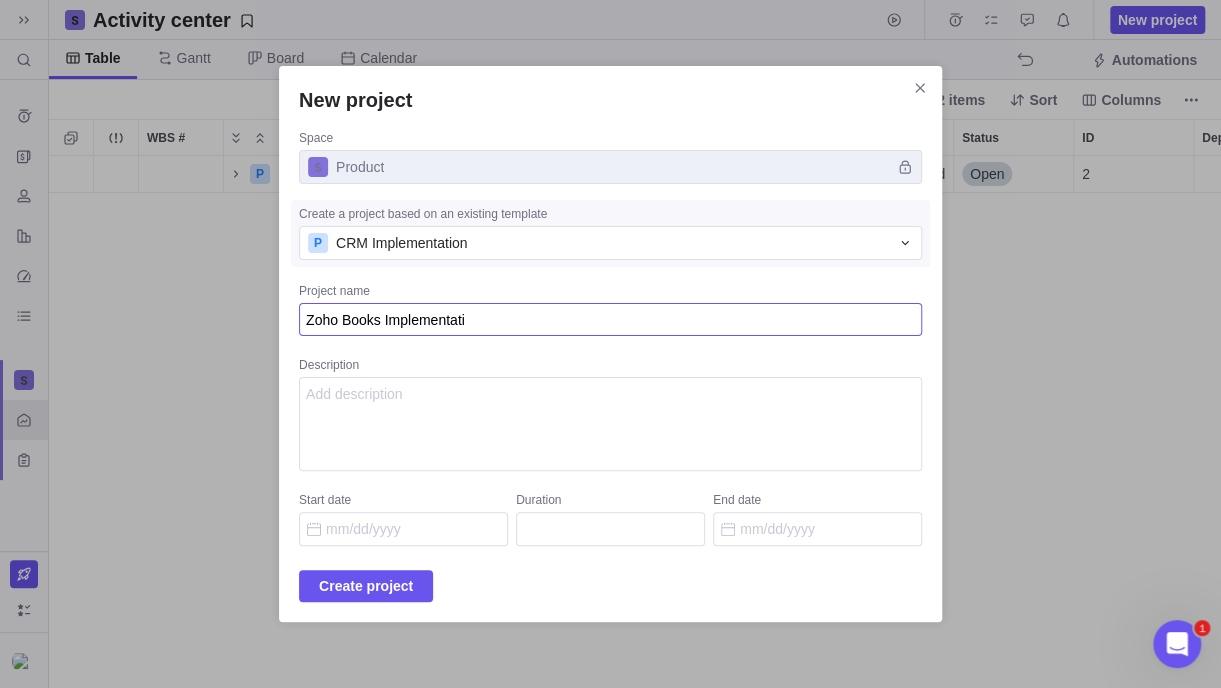 type on "x" 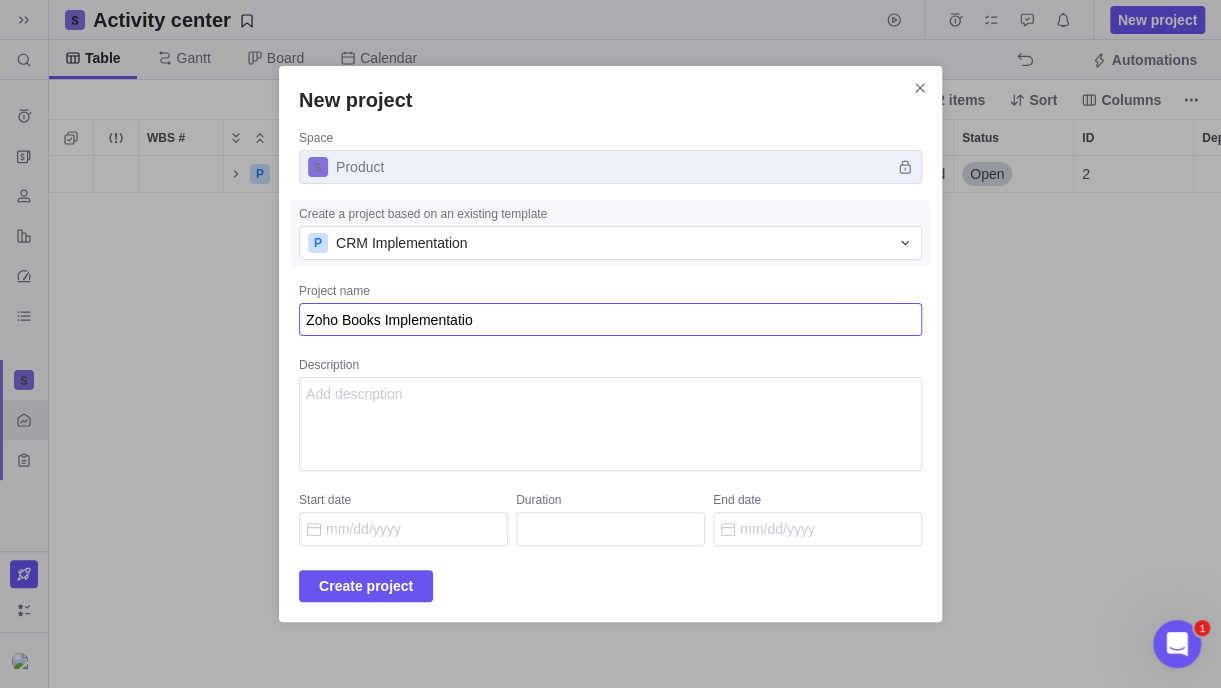 type on "x" 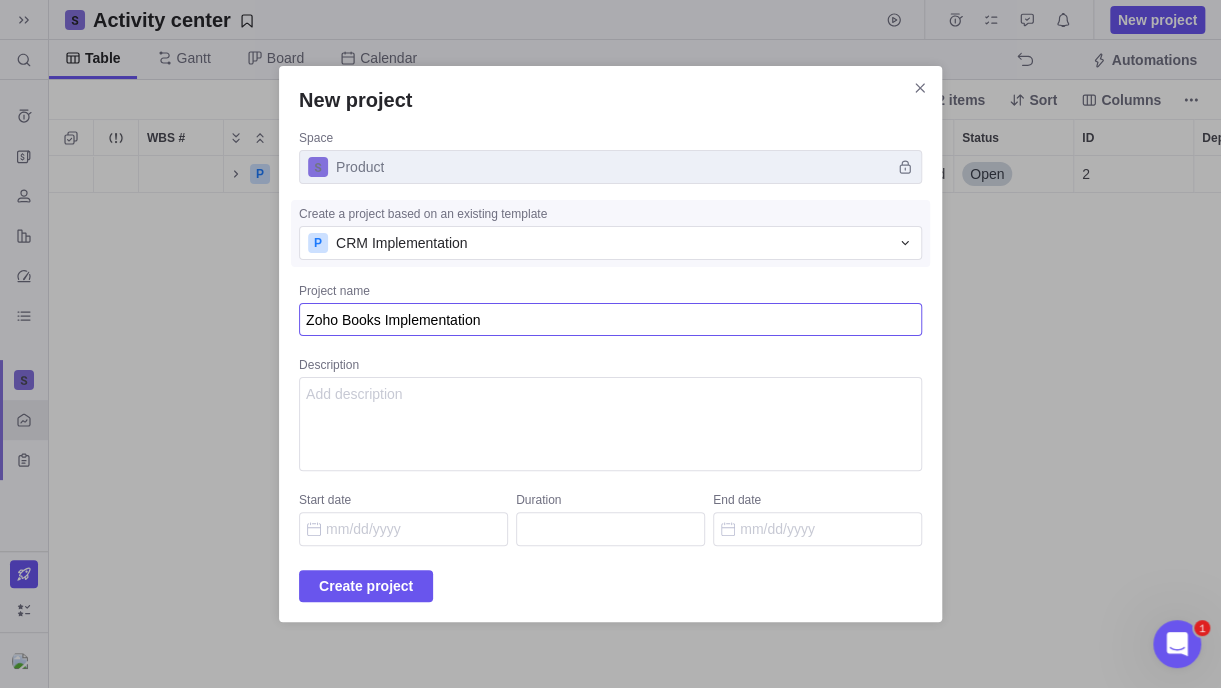type on "Zoho Books Implementation" 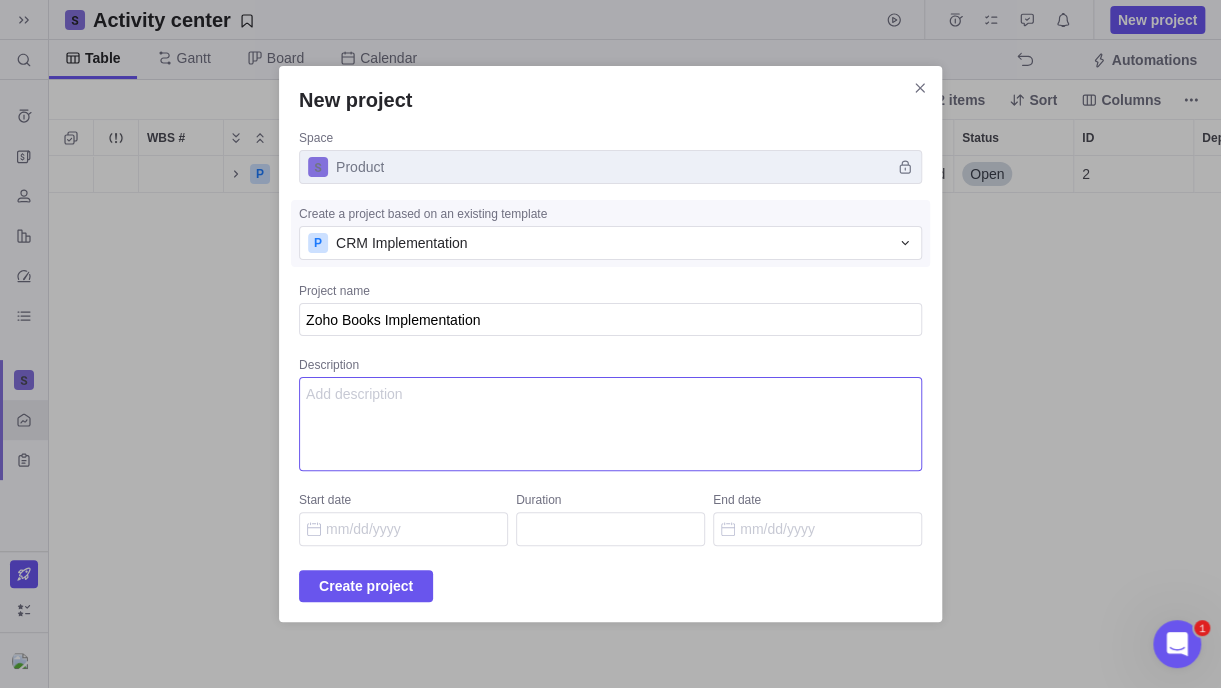 click on "Description" at bounding box center [610, 424] 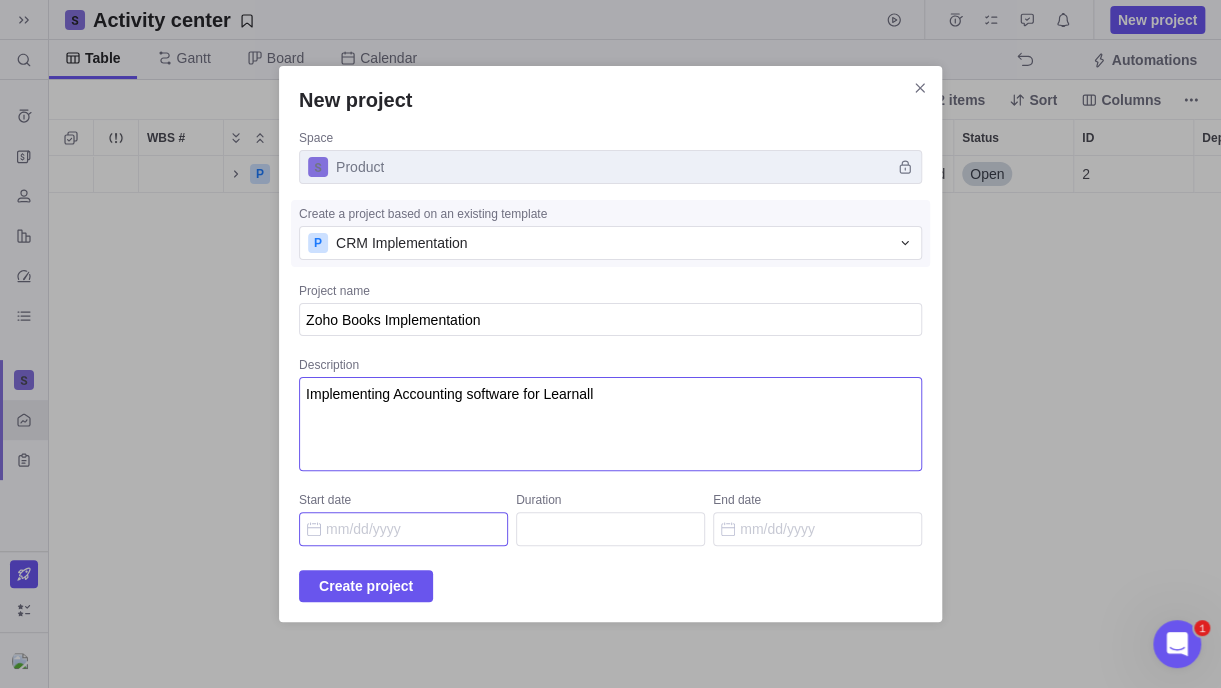 type on "Implementing Accounting software for Learnall" 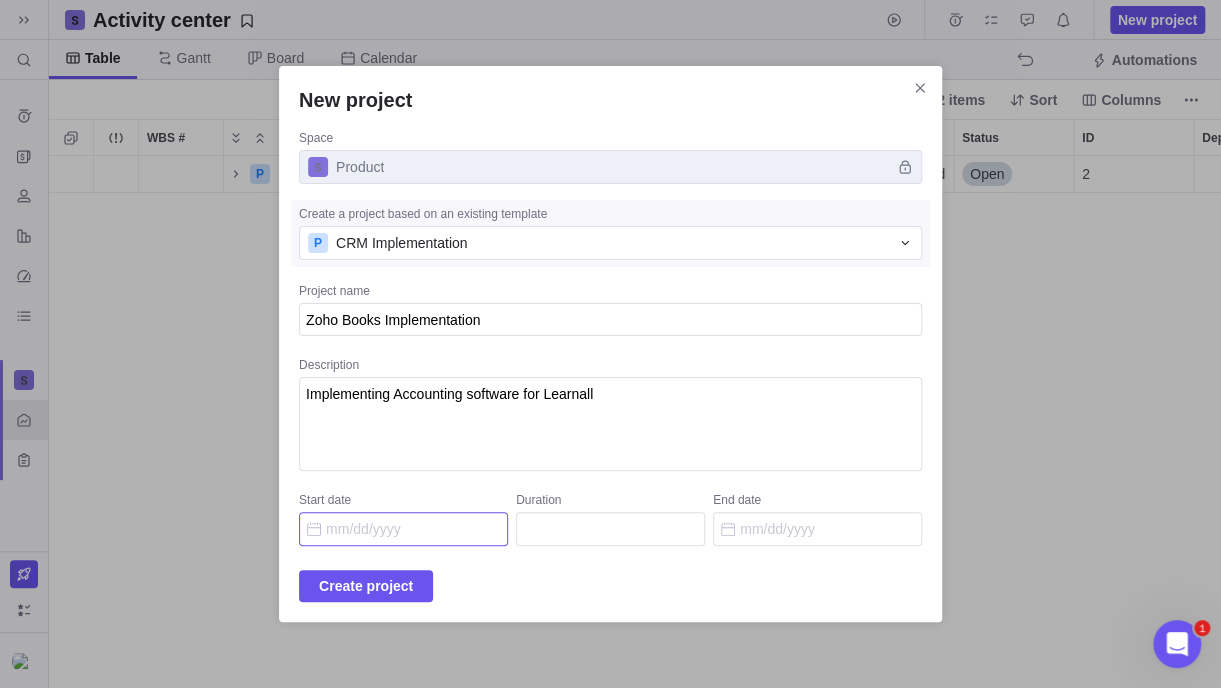 click on "Start date" at bounding box center (403, 529) 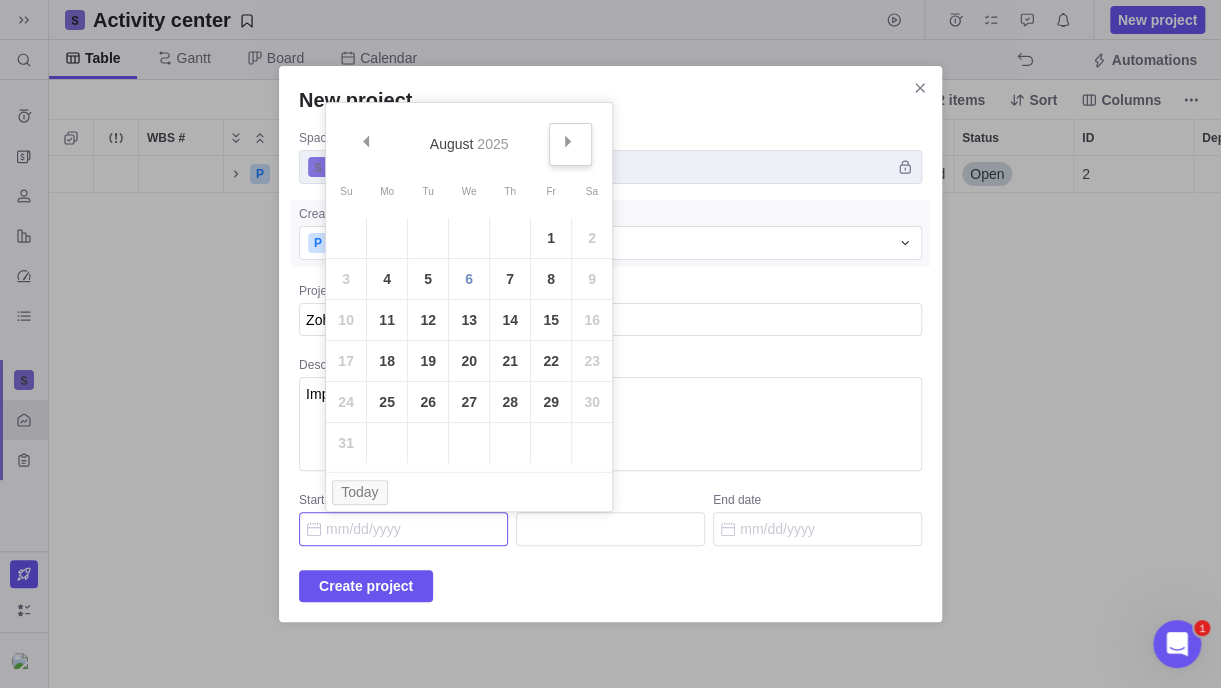 click on "Next" at bounding box center (568, 141) 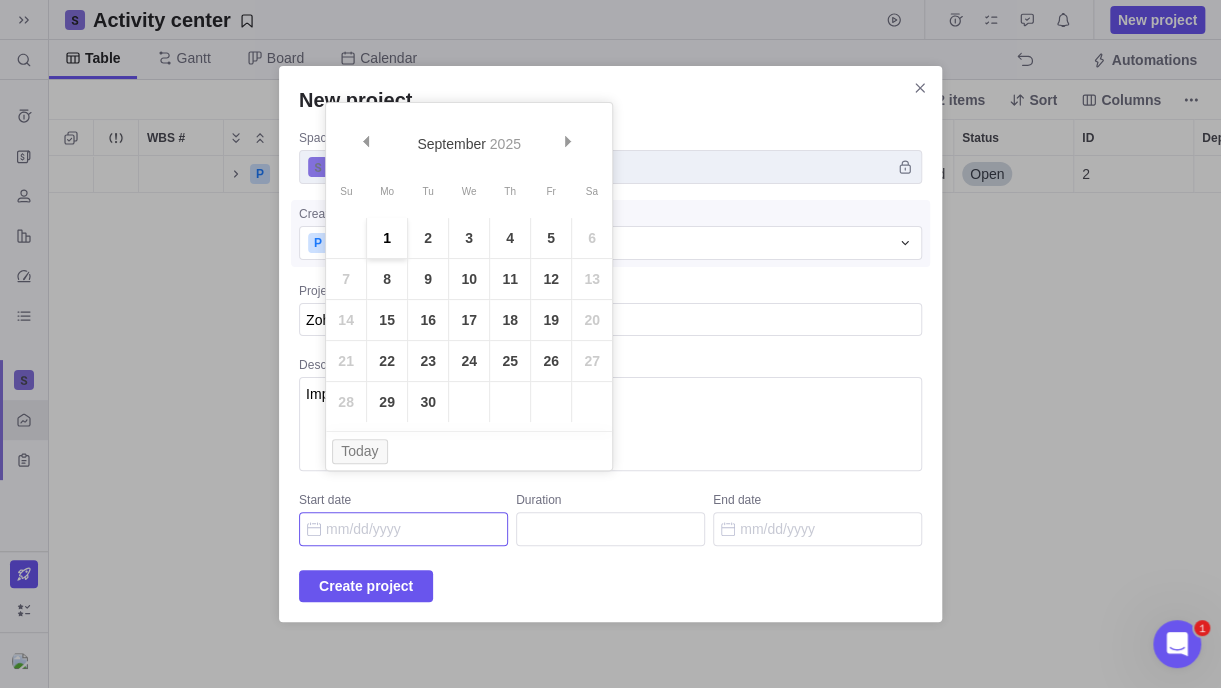 click on "1" at bounding box center [387, 238] 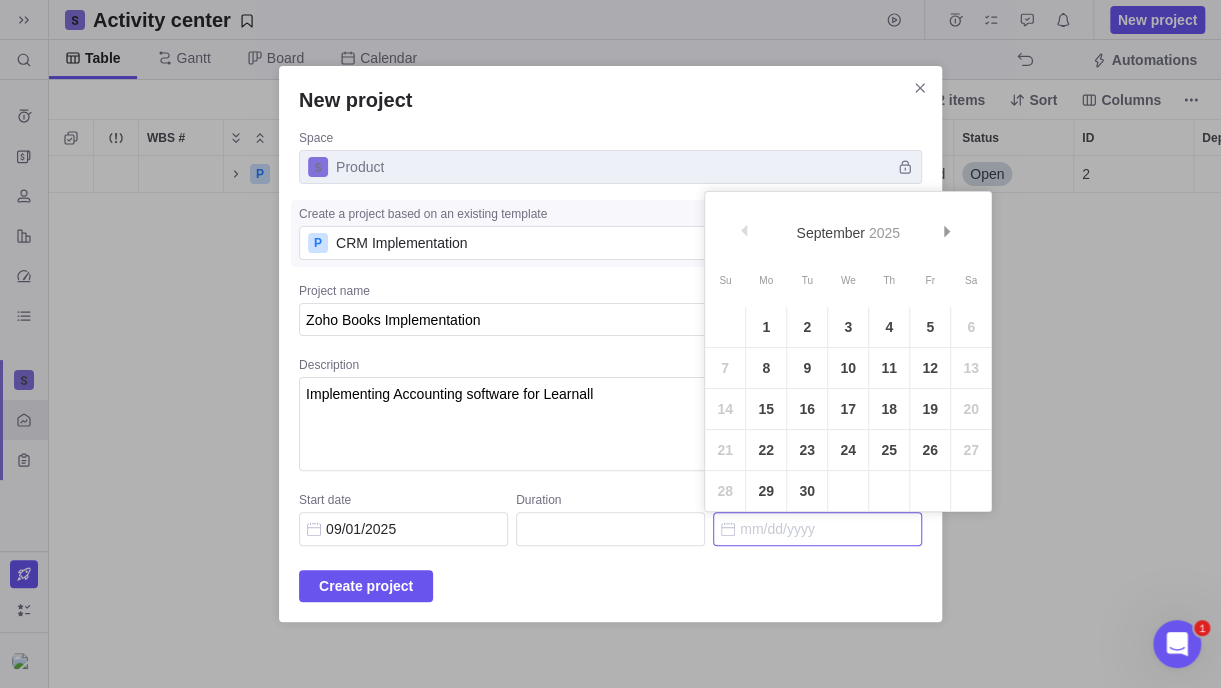 click on "End date" at bounding box center (817, 529) 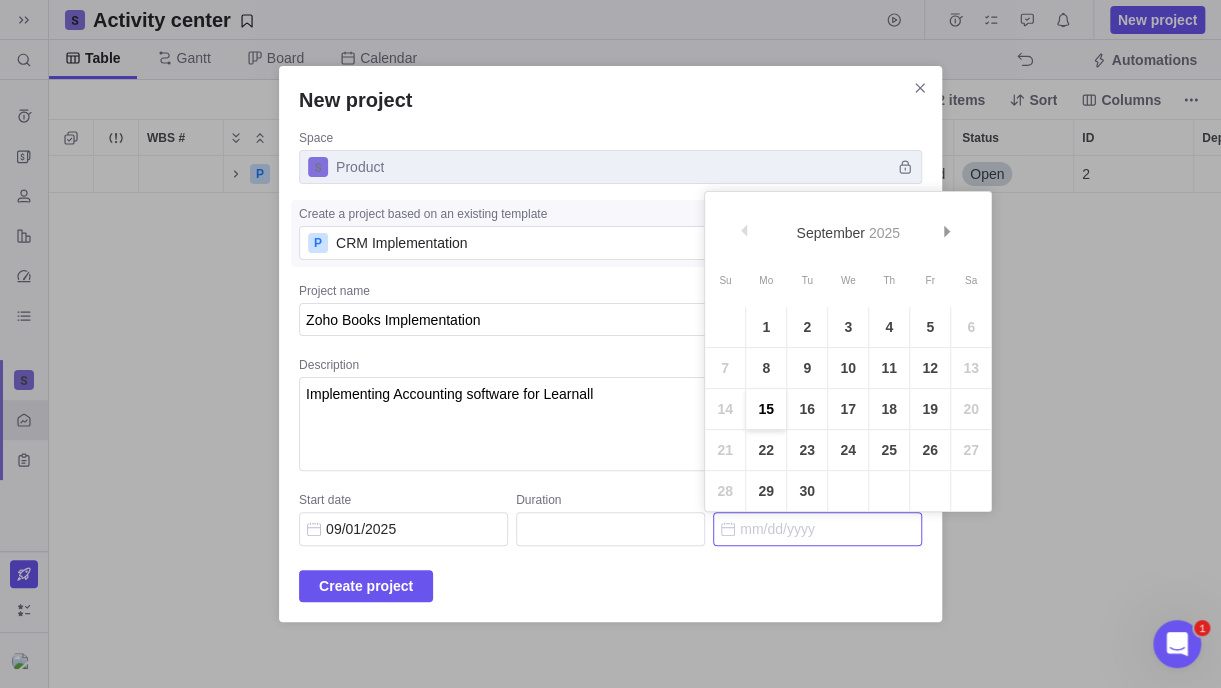 click on "15" at bounding box center [766, 409] 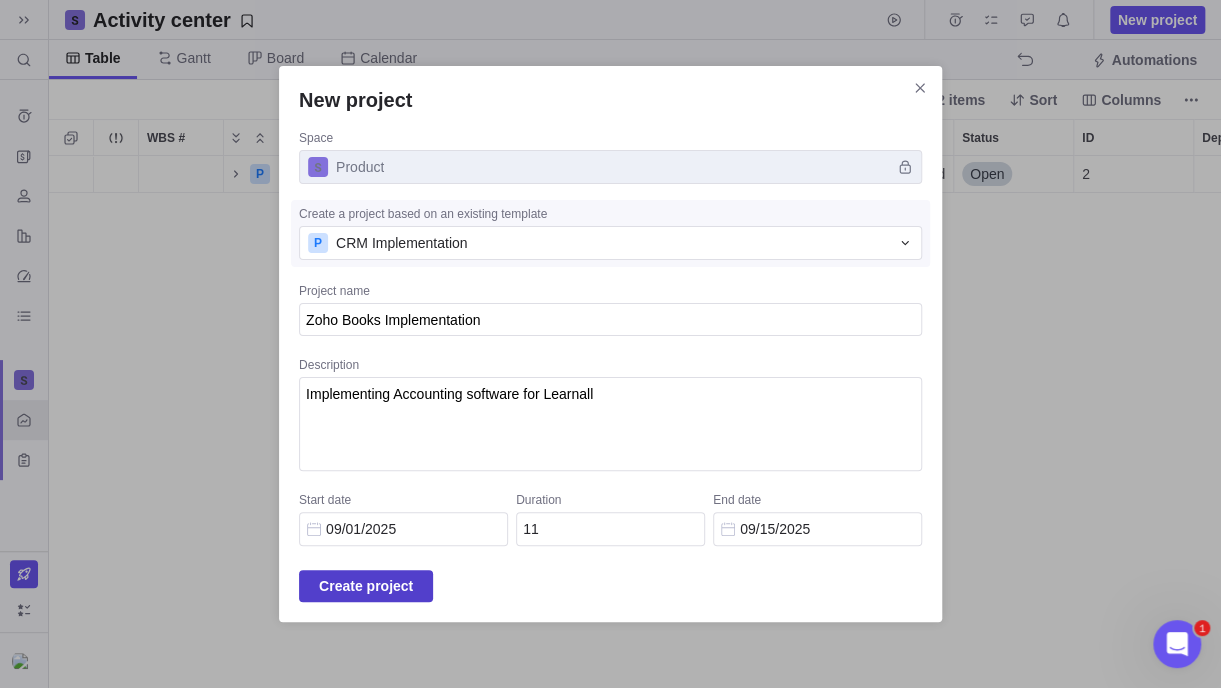 click on "Create project" at bounding box center (366, 586) 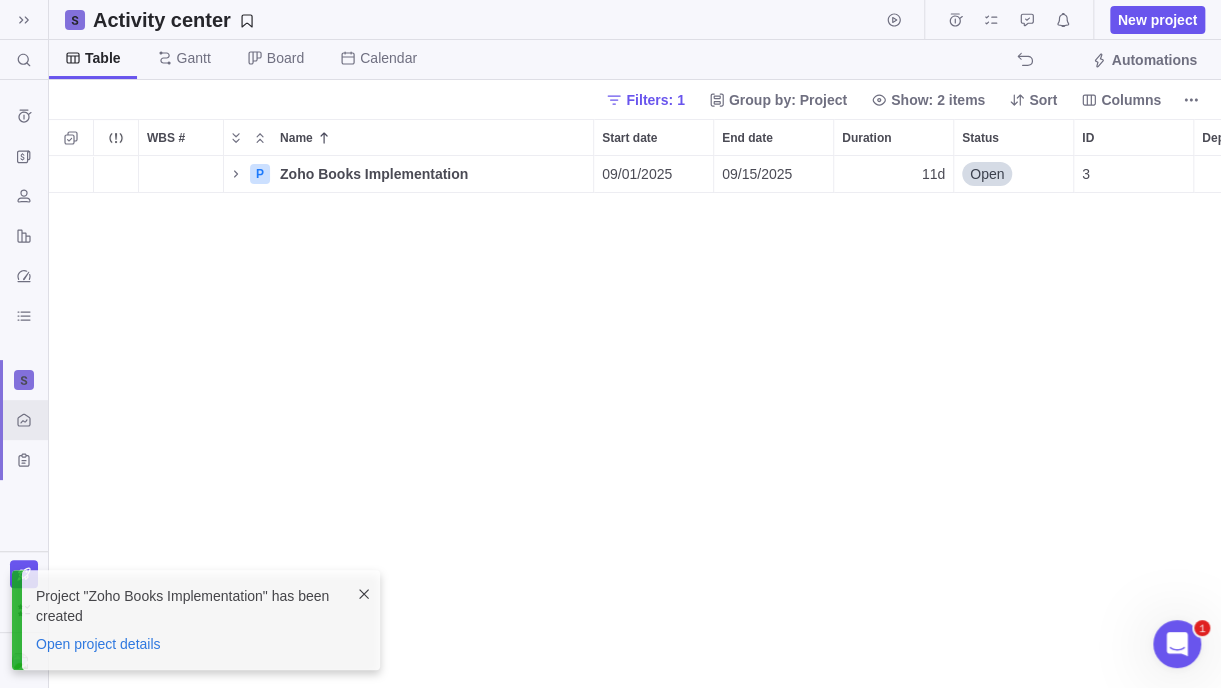 scroll, scrollTop: 16, scrollLeft: 15, axis: both 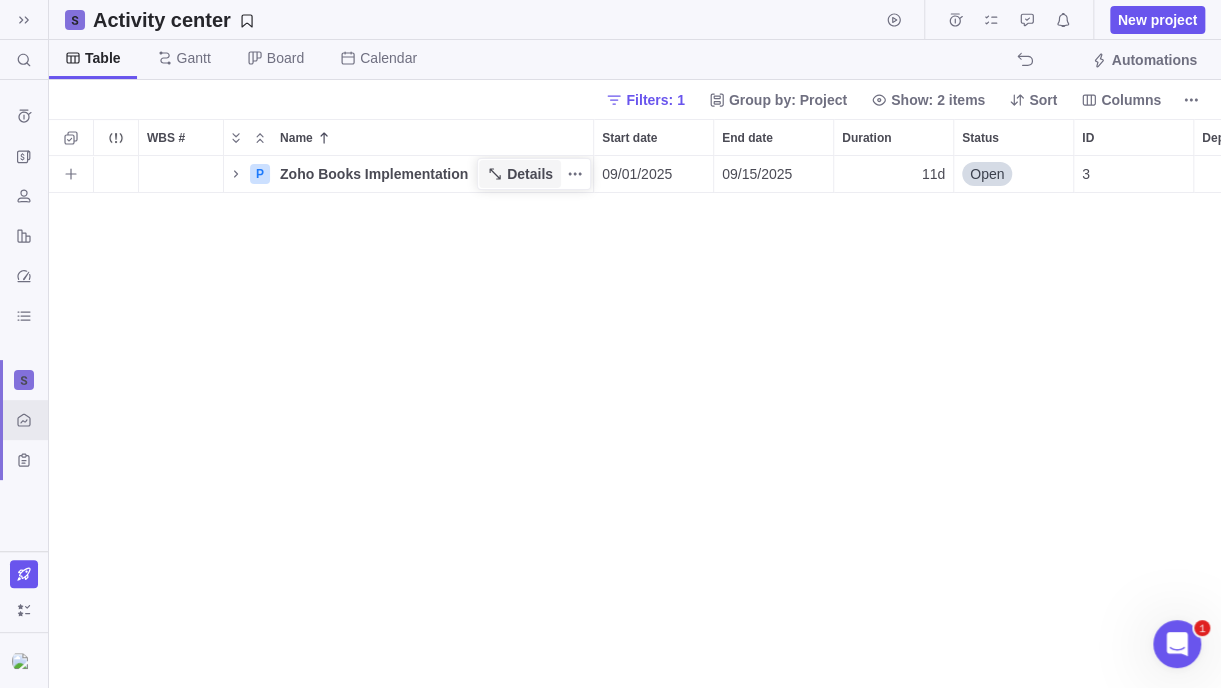 click on "Details" at bounding box center [530, 174] 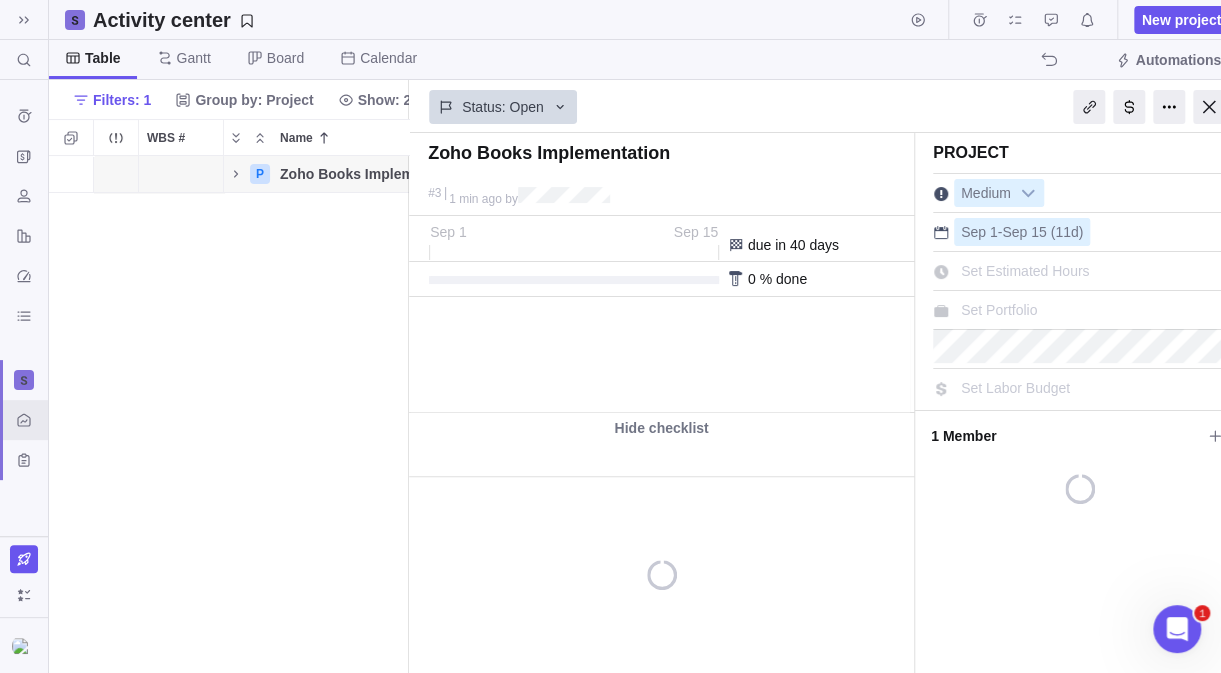 scroll, scrollTop: 502, scrollLeft: 344, axis: both 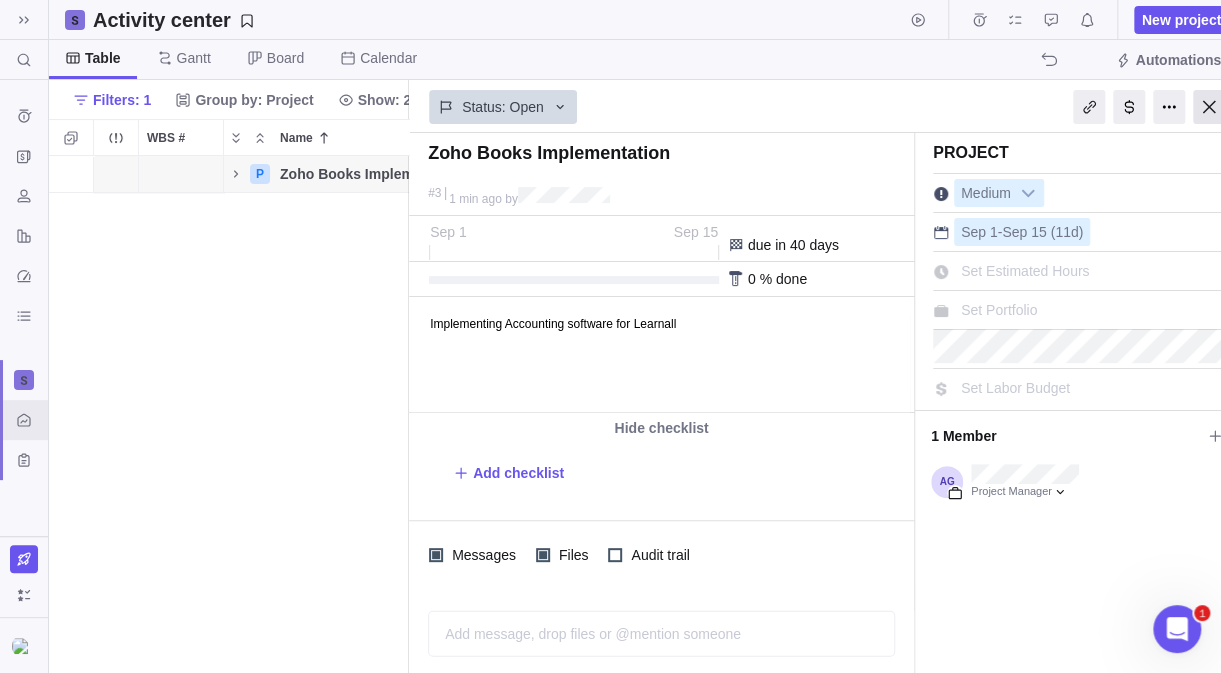 click at bounding box center [1209, 107] 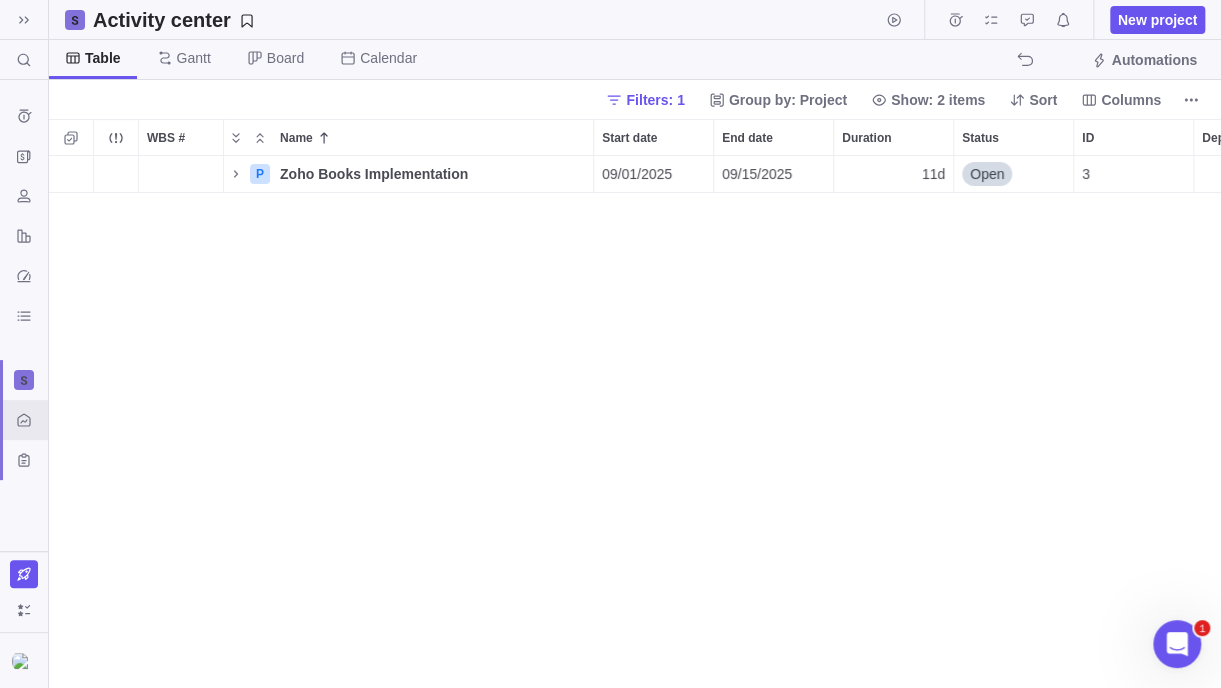 scroll, scrollTop: 16, scrollLeft: 15, axis: both 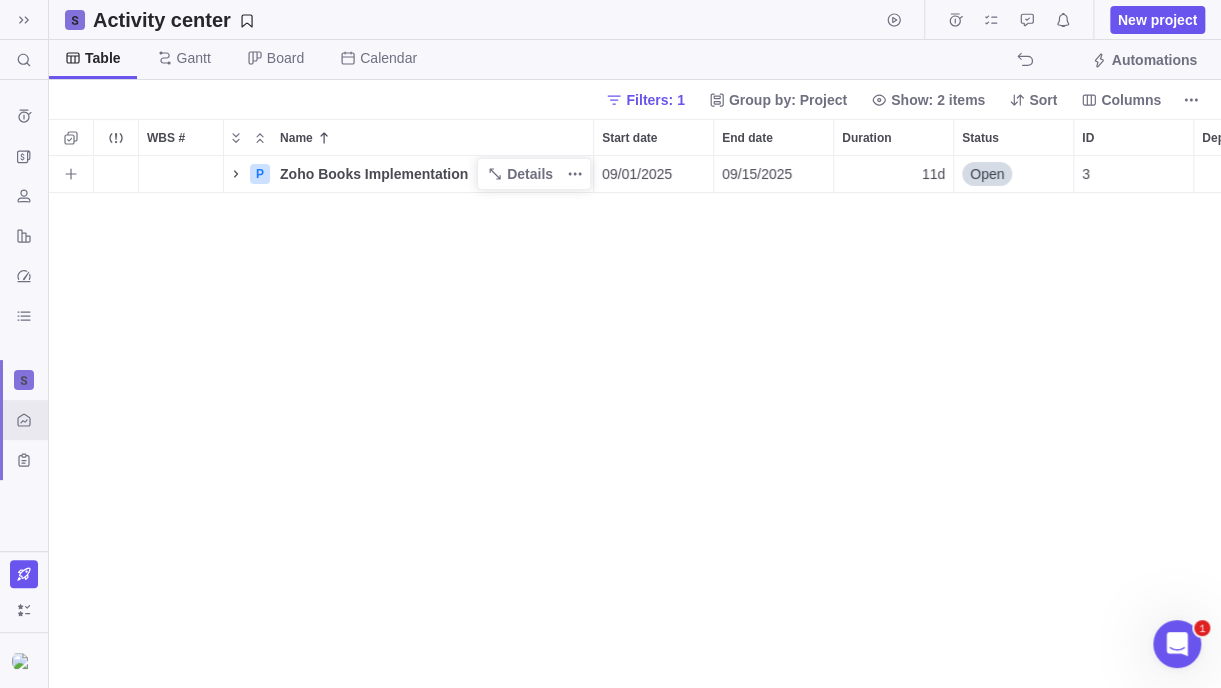 click 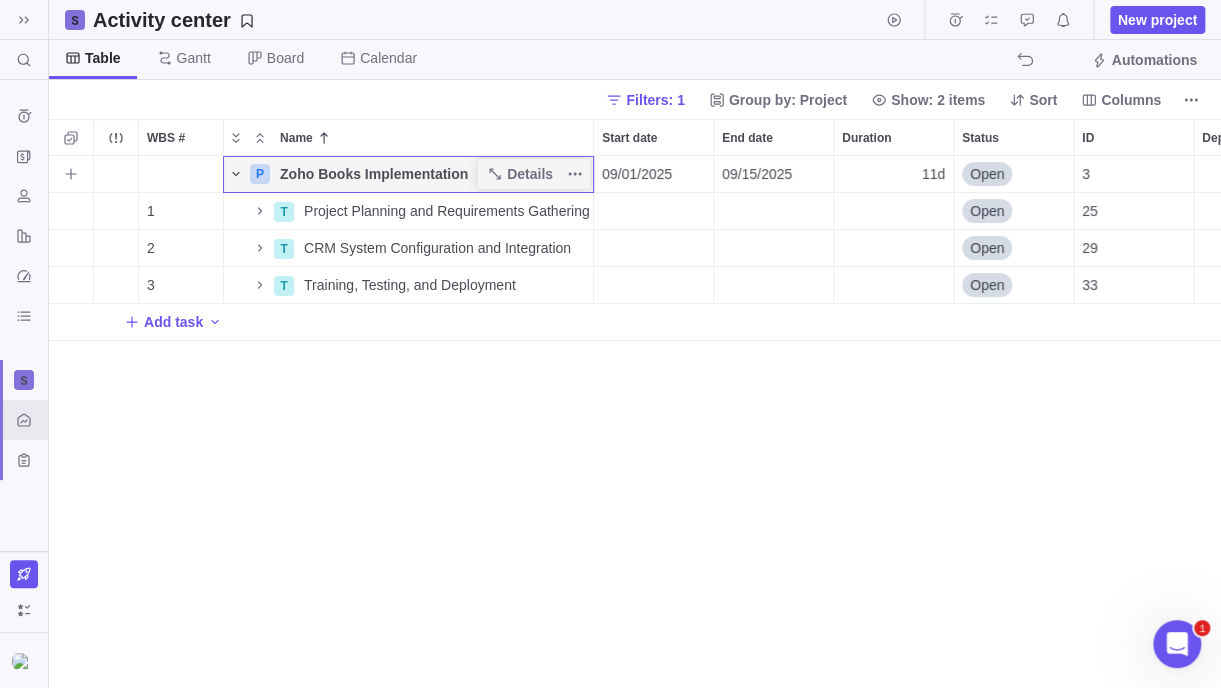 click 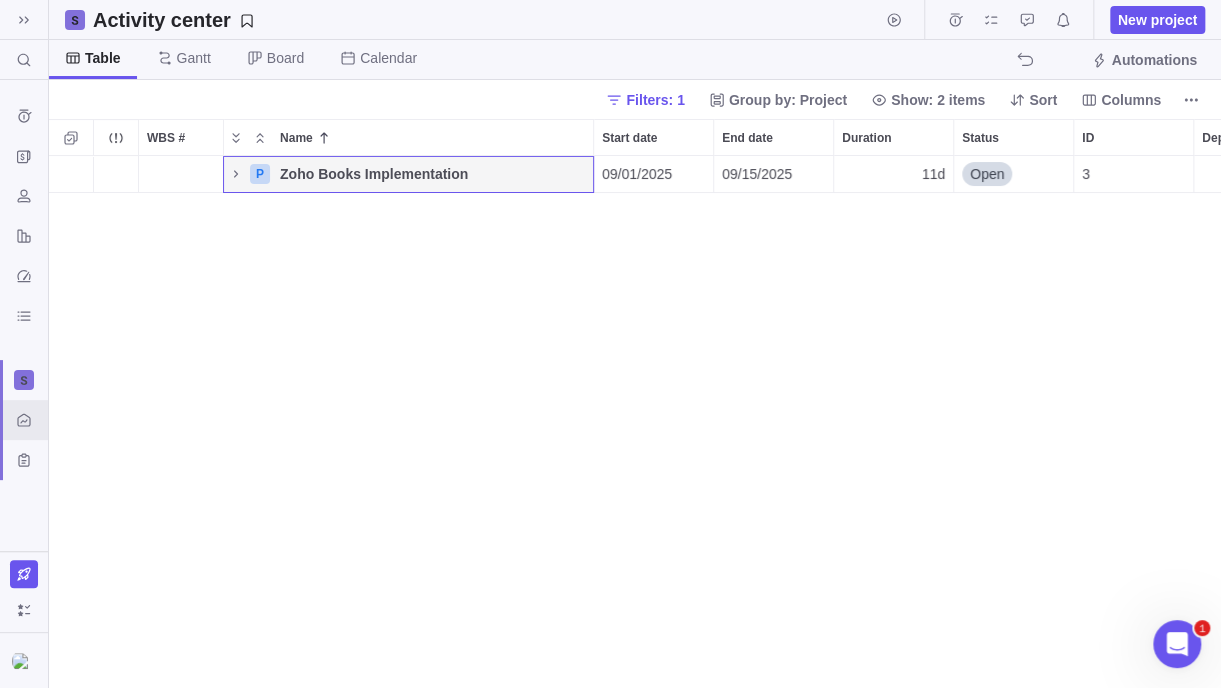 click on "P Zoho Books Implementation Details [DATE] [DATE] 11d Open 3" at bounding box center (635, 422) 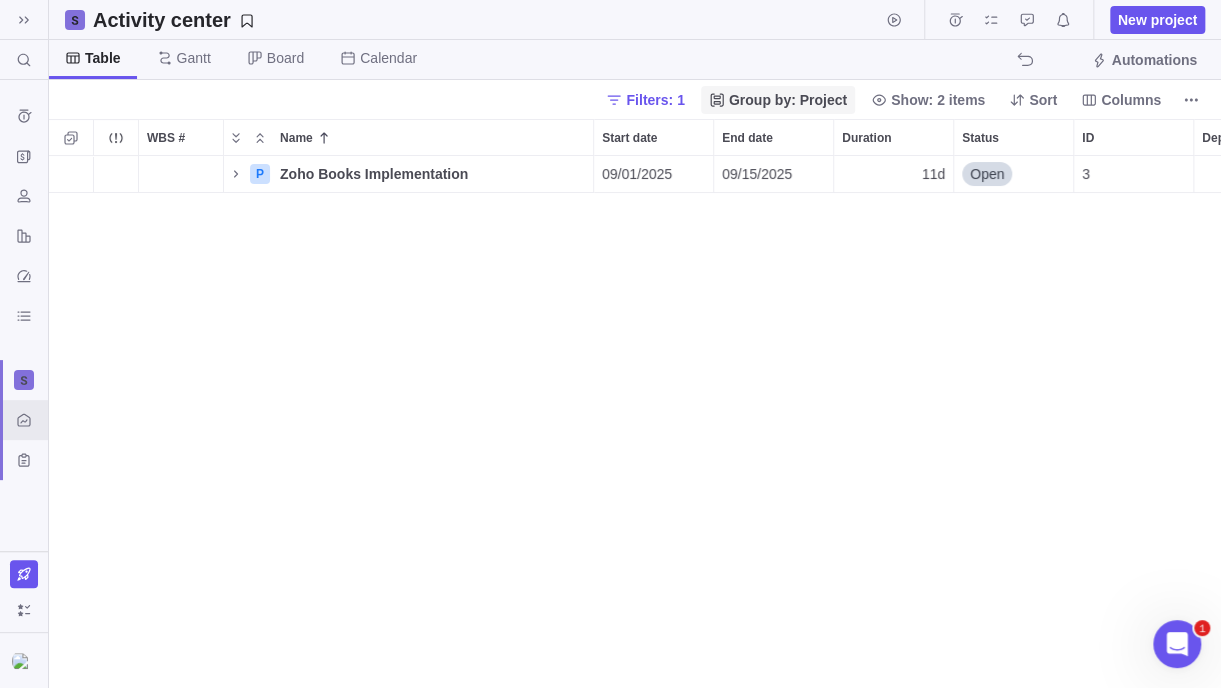 click on "Group by: Project" at bounding box center (788, 100) 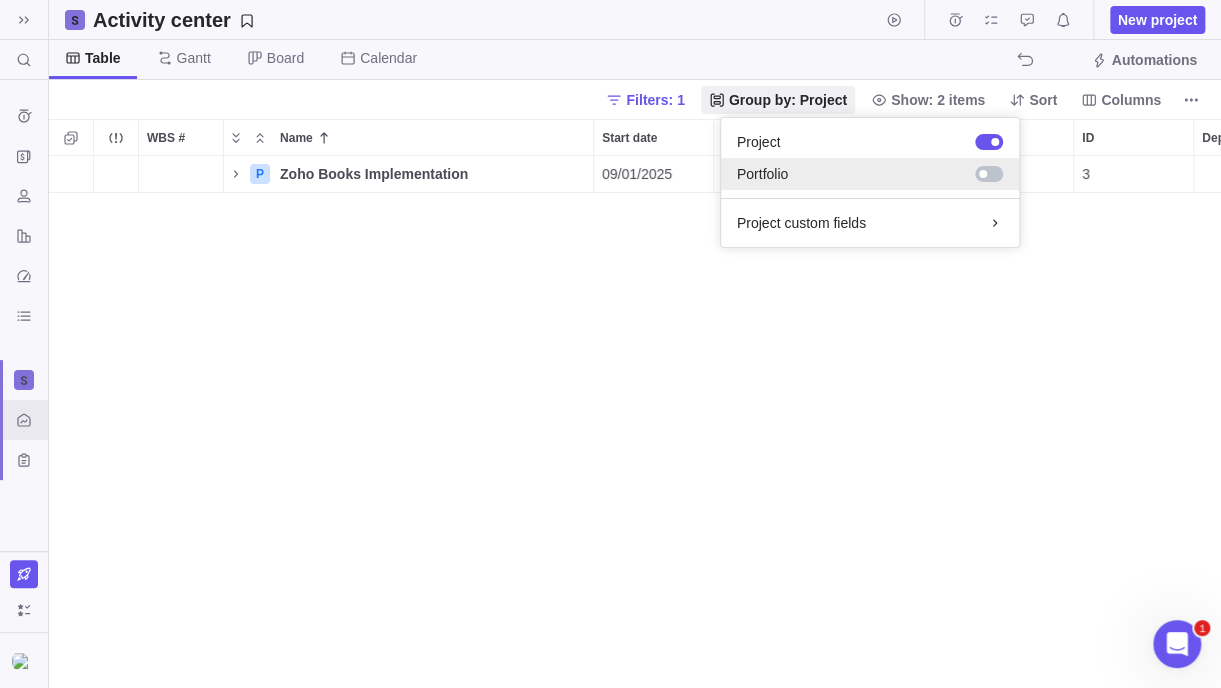 click at bounding box center (989, 174) 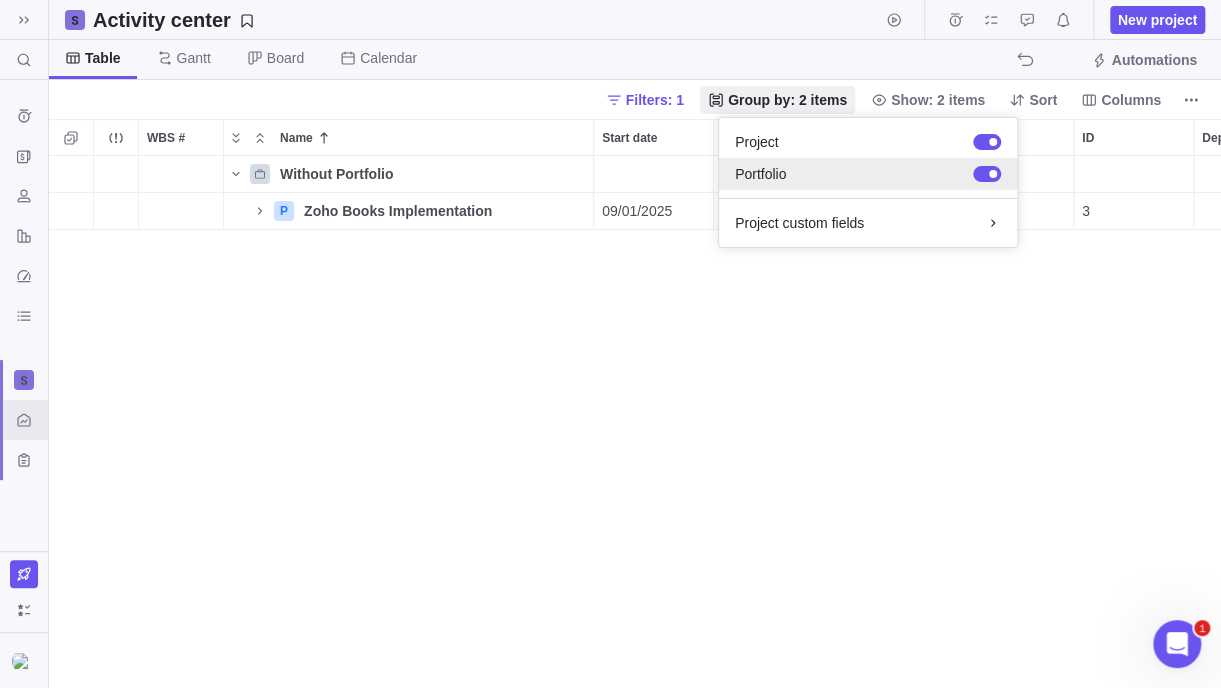 scroll, scrollTop: 16, scrollLeft: 15, axis: both 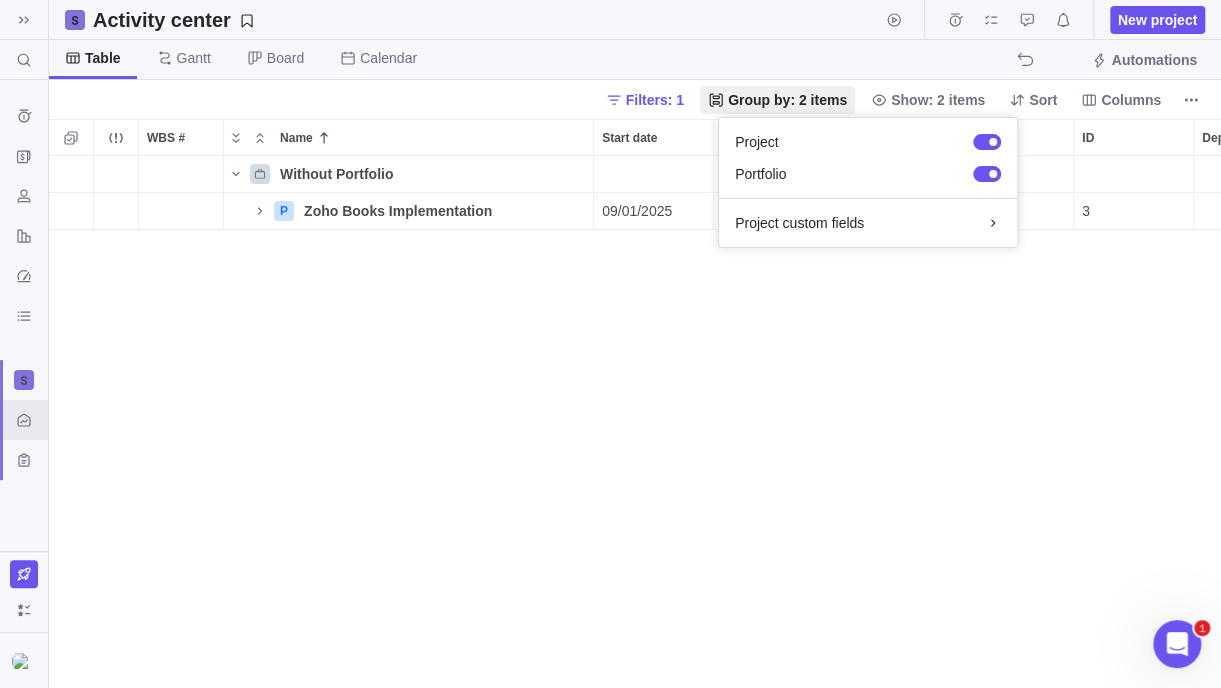 click on "Search (Ctrl+K) Time logs history Invoices Resources Reports Dashboard BI dashboards Activity center Custom forms Saved views Get Started Project Financials Flat Fee Project Financials T&M Upcoming Milestones Activity center New project Table Gantt Board Calendar Automations Filters: 1 Group by: 2 items Show: 2 items Sort Columns WBS # Name Start date End date Duration Status ID Dependency Assignees Without Portfolio P Zoho Books Implementation Details [DATE] [DATE] 11d Open 3 Filters Activity status Default Workflow Project status Default Workflow Activity priority Activity assignees Project start date Previous year Previous month Previous week Yesterday Today This week This month This year Next week Next month Filter by period Project end date Previous year Previous month Previous week Yesterday Today This week This month This year Next week Next month Filter by period Projects
1 Product Activity center x Prev Next September   2025 Su Mo Tu We Th Fr Sa   1 2 3 4 5 6" at bounding box center (610, 344) 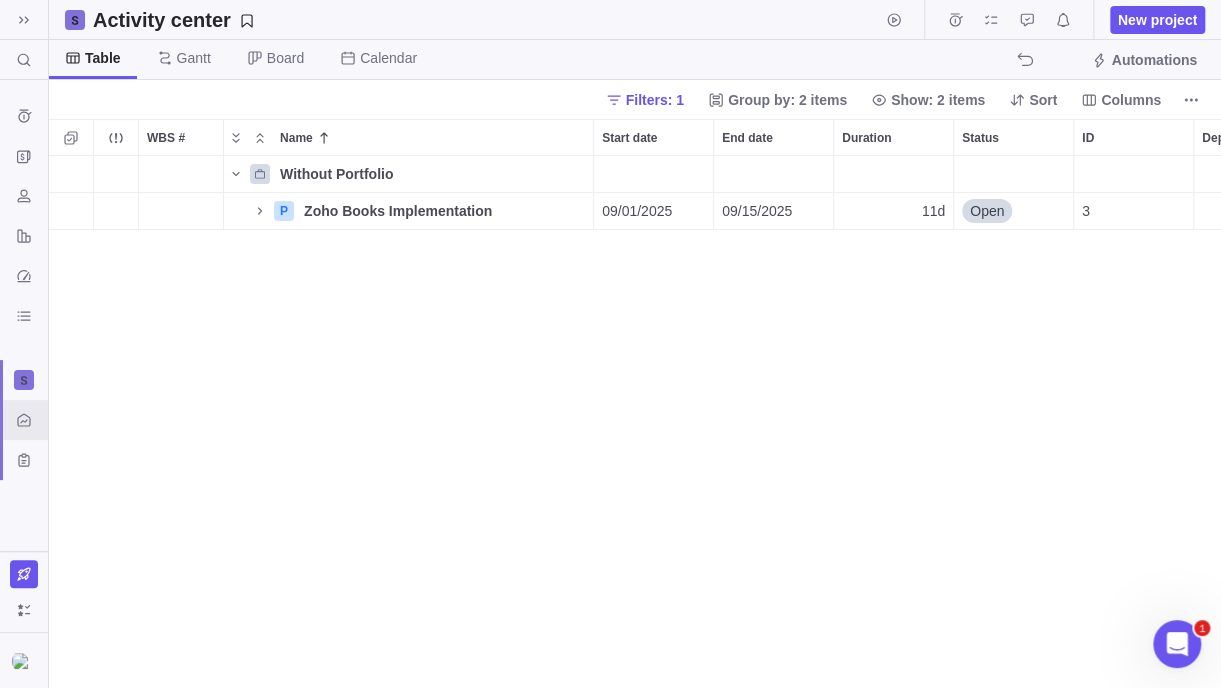 click on "Without Portfolio" at bounding box center (336, 174) 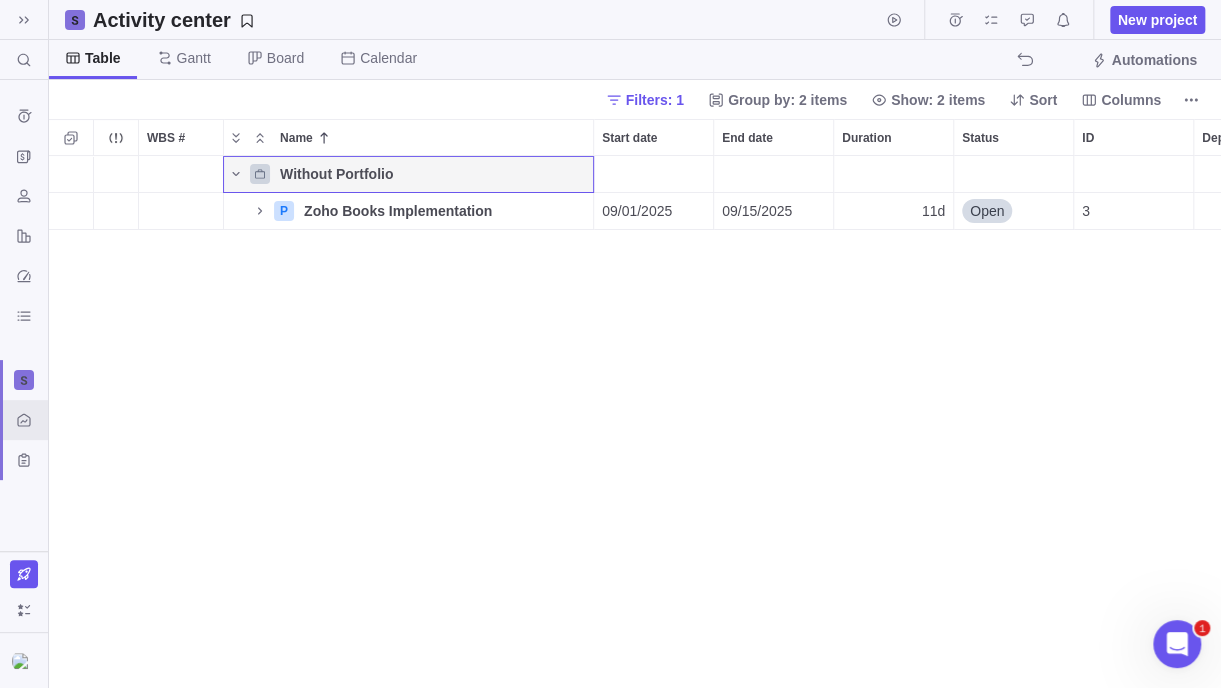 click on "Without Portfolio" at bounding box center (432, 174) 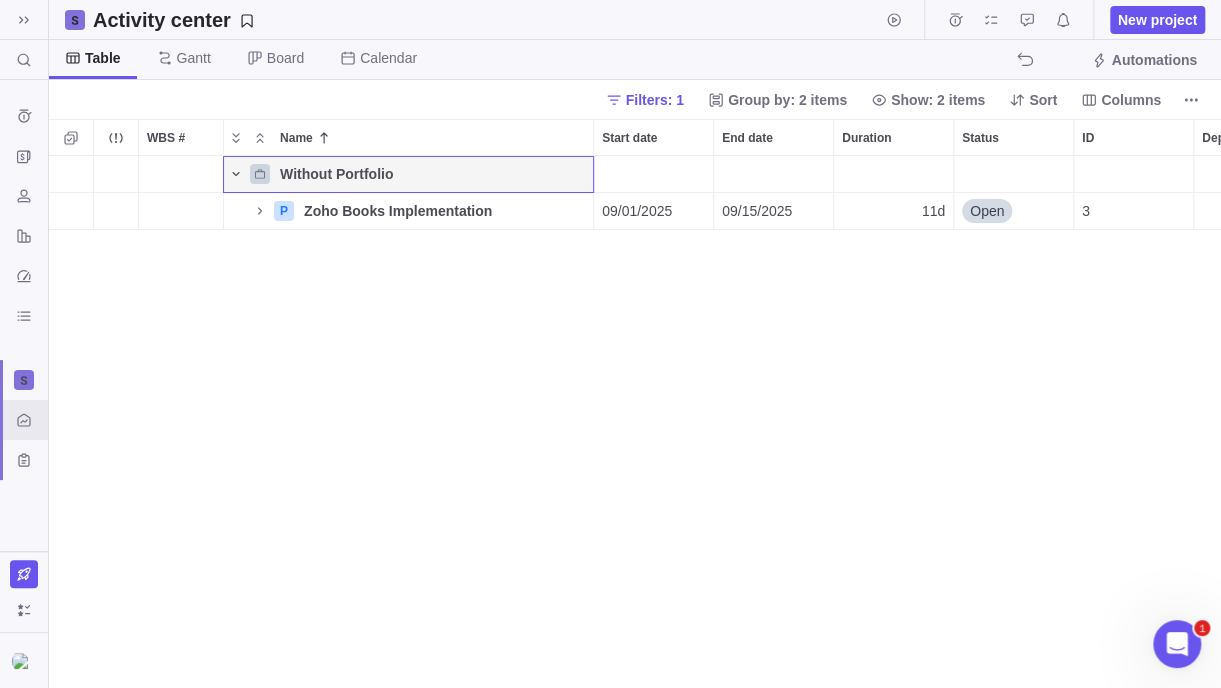 click 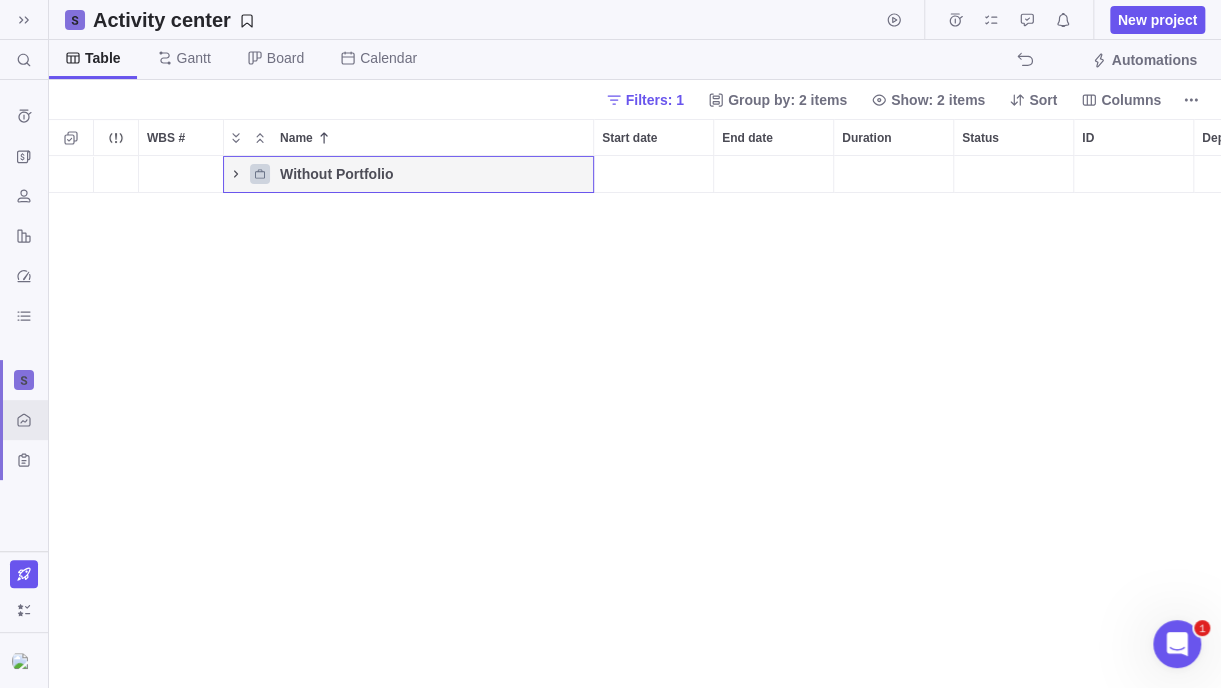 click 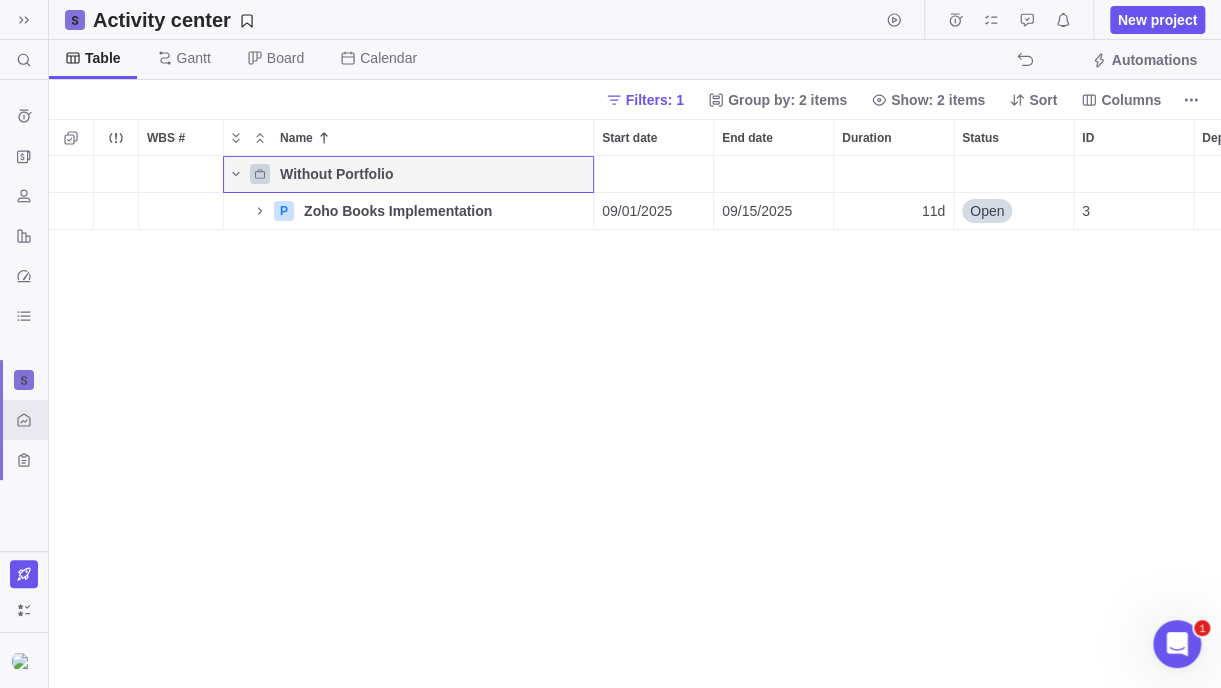 click on "Without Portfolio" at bounding box center (336, 174) 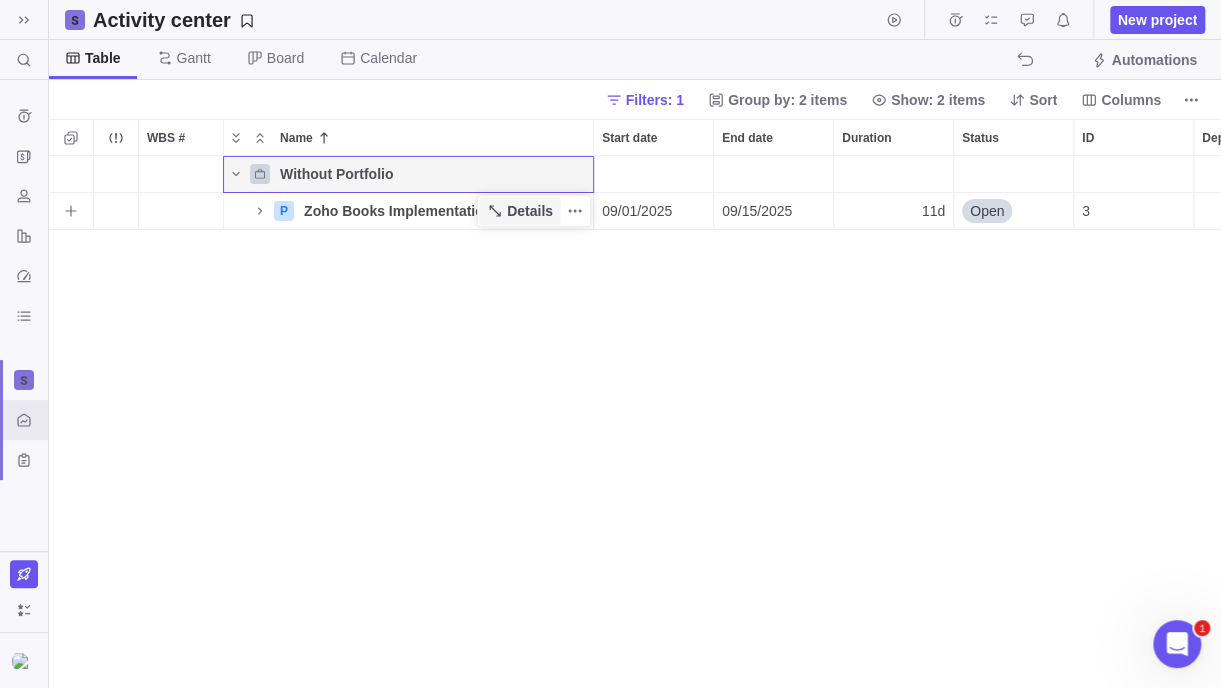 click on "Details" at bounding box center [530, 211] 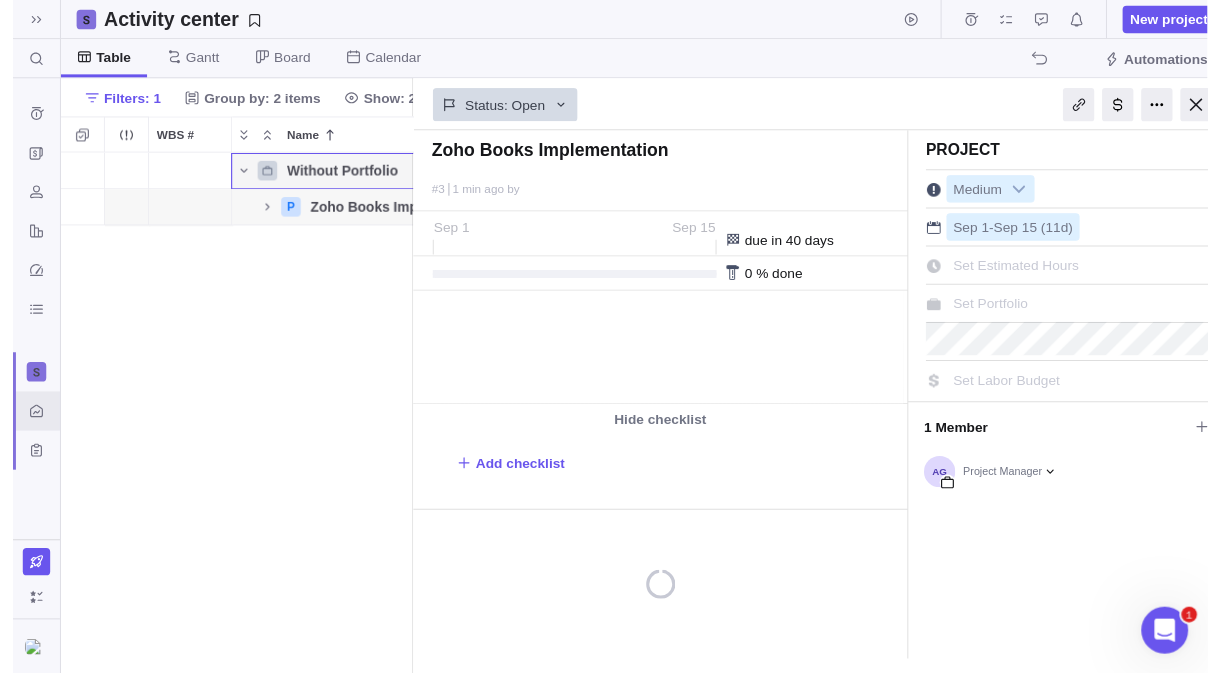 scroll, scrollTop: 502, scrollLeft: 344, axis: both 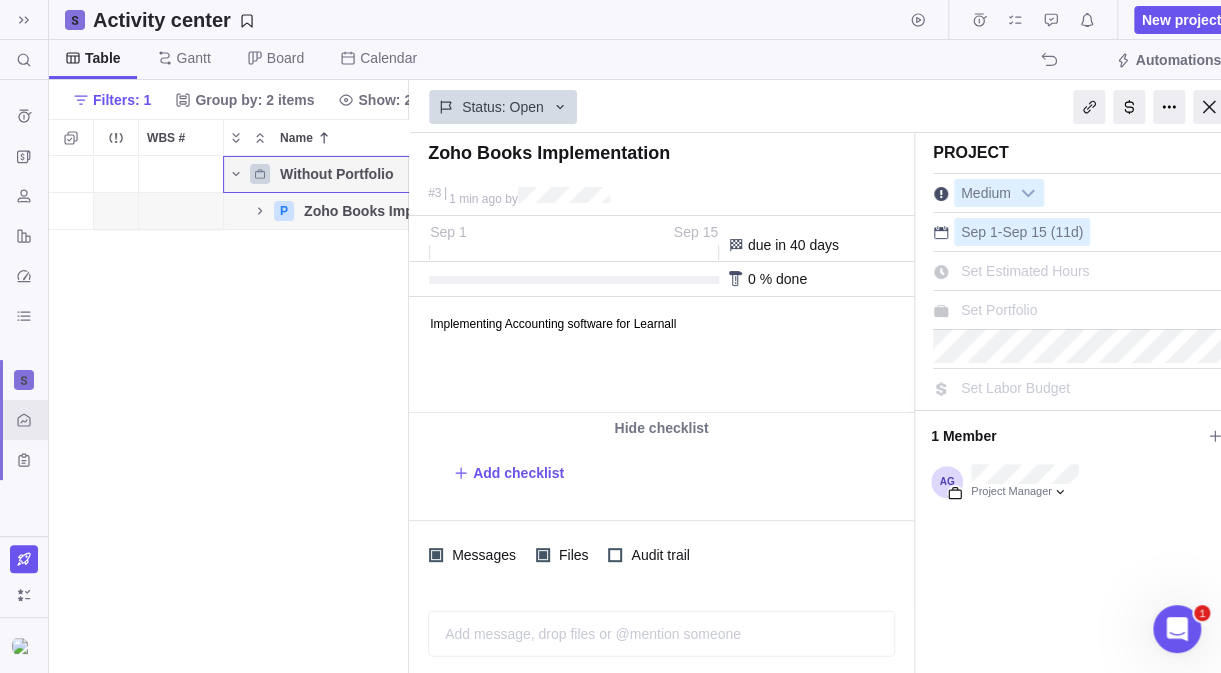 click at bounding box center [1209, 107] 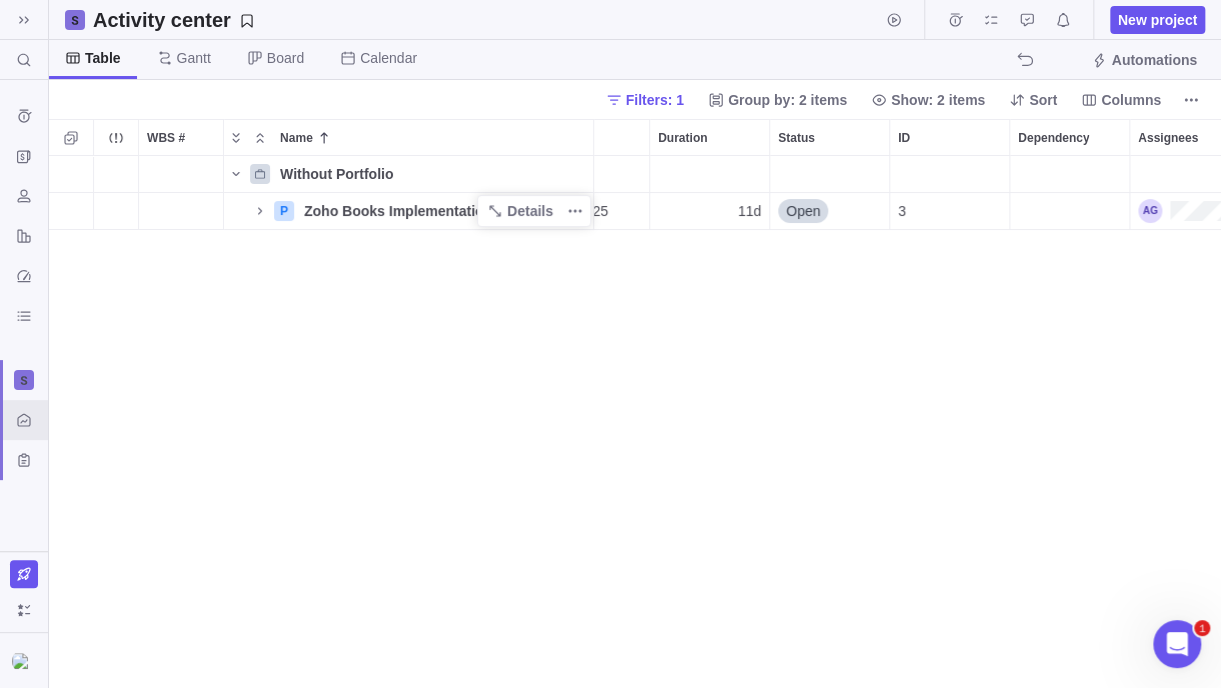 scroll, scrollTop: 16, scrollLeft: 15, axis: both 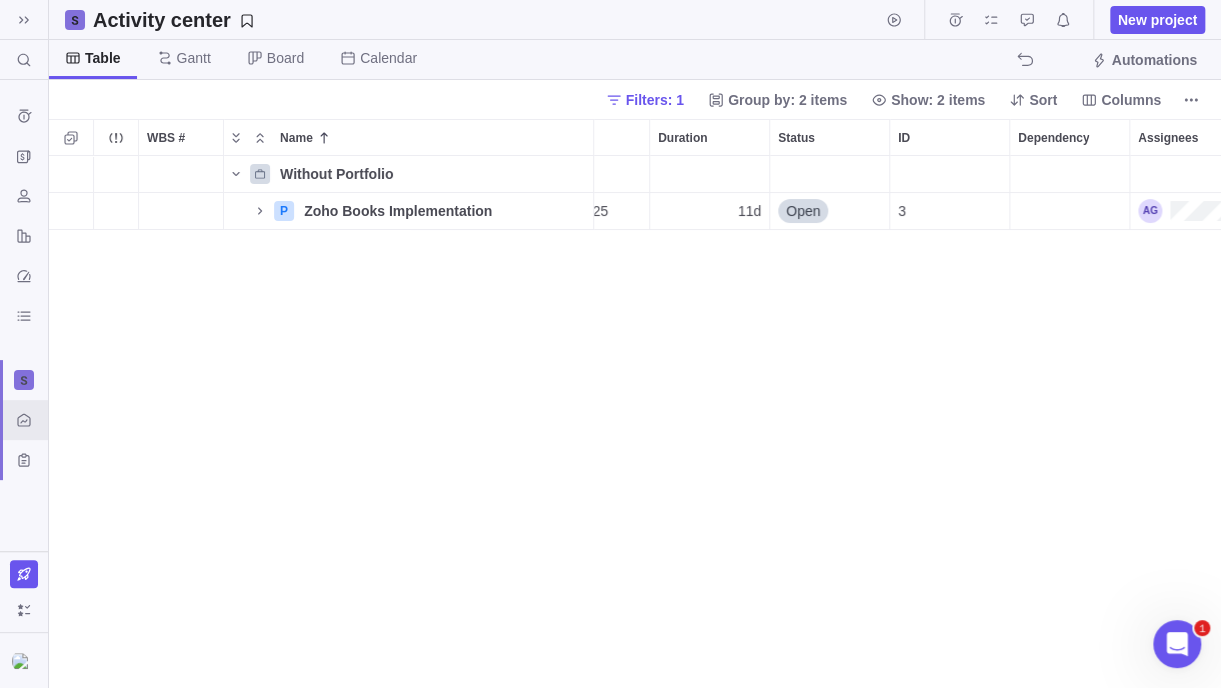 click on "Without Portfolio P Zoho Books Implementation Details 09/01/2025 09/15/2025 11d Open 3" at bounding box center (635, 422) 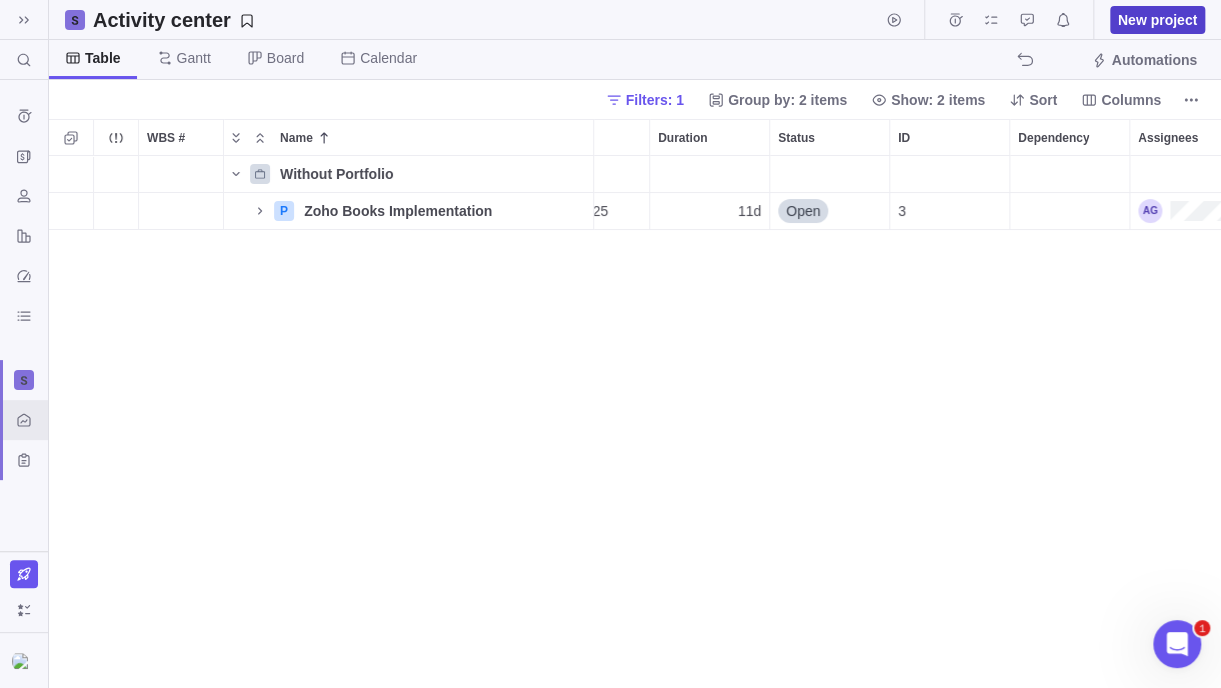 click on "New project" at bounding box center [1157, 20] 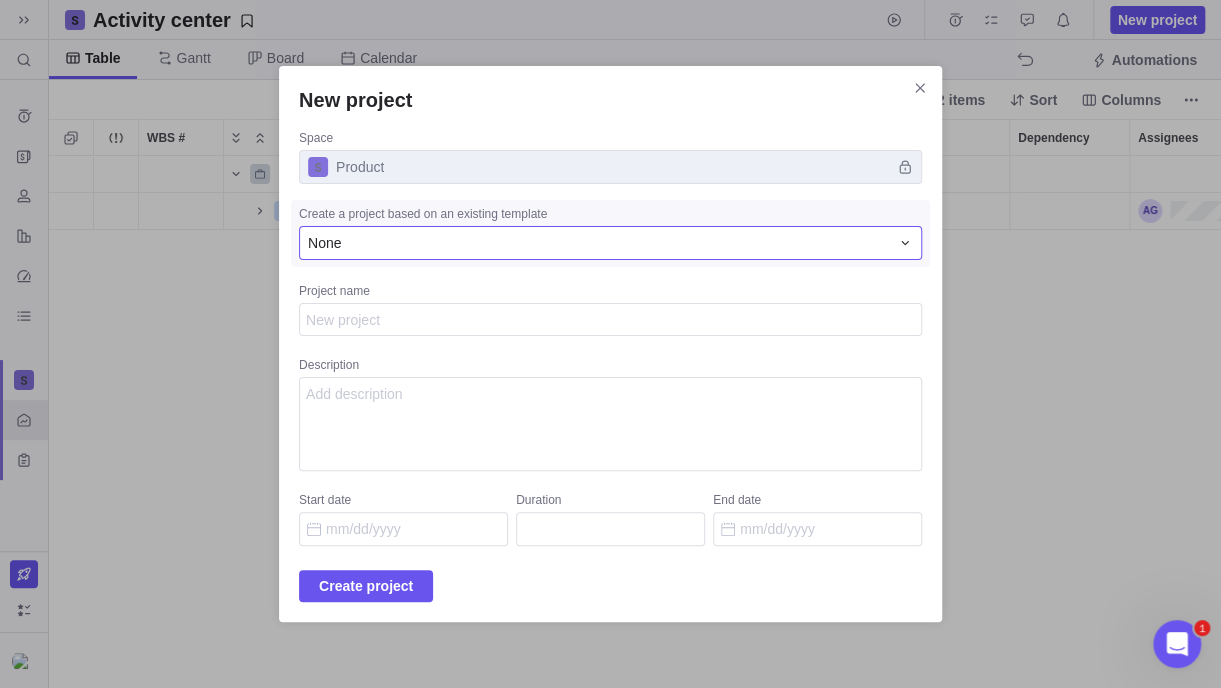 click on "None" at bounding box center (598, 243) 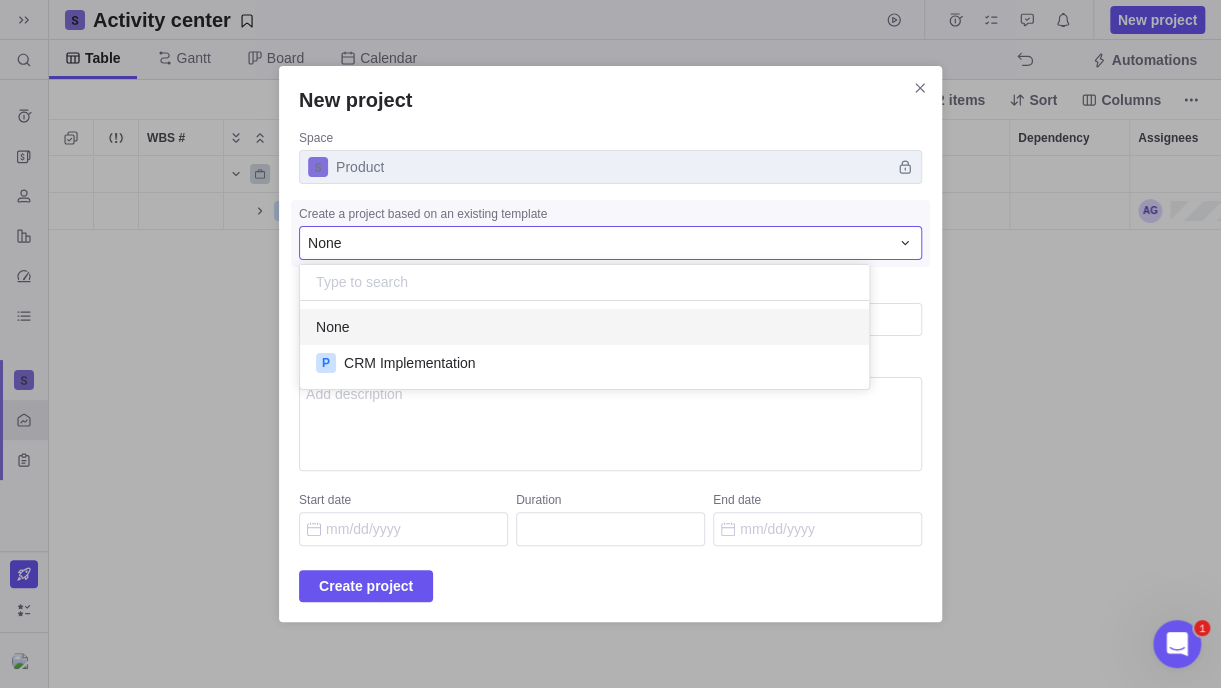 scroll, scrollTop: 15, scrollLeft: 15, axis: both 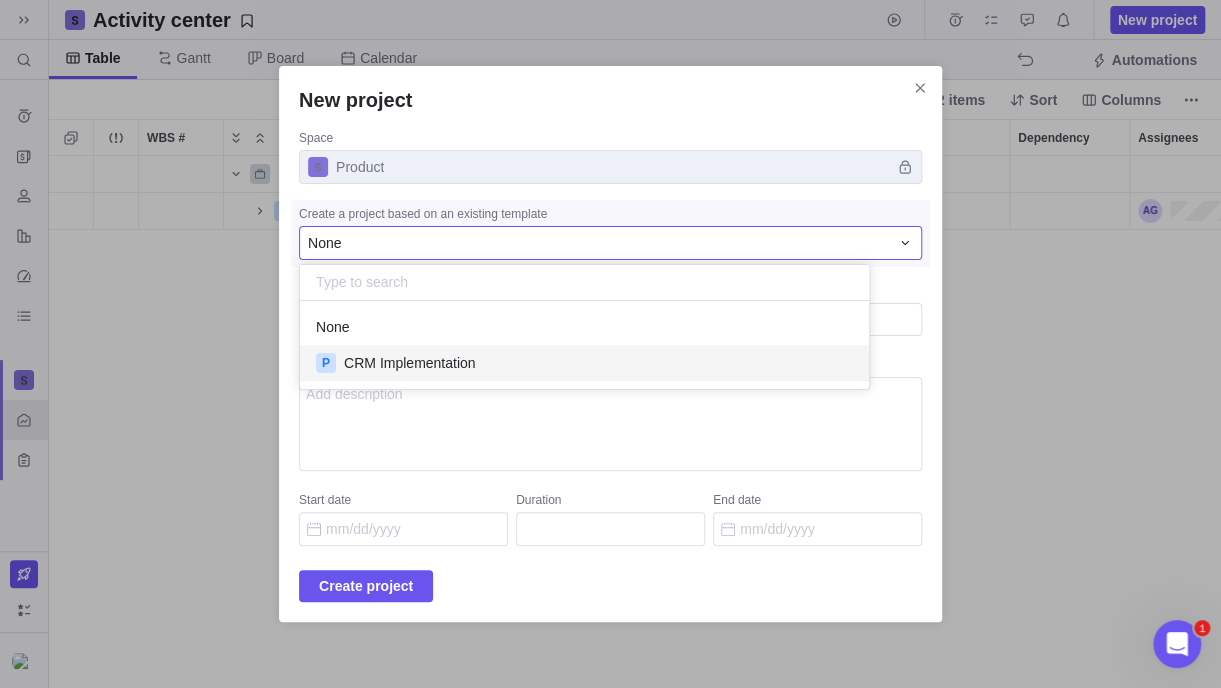click on "CRM Implementation" at bounding box center (410, 363) 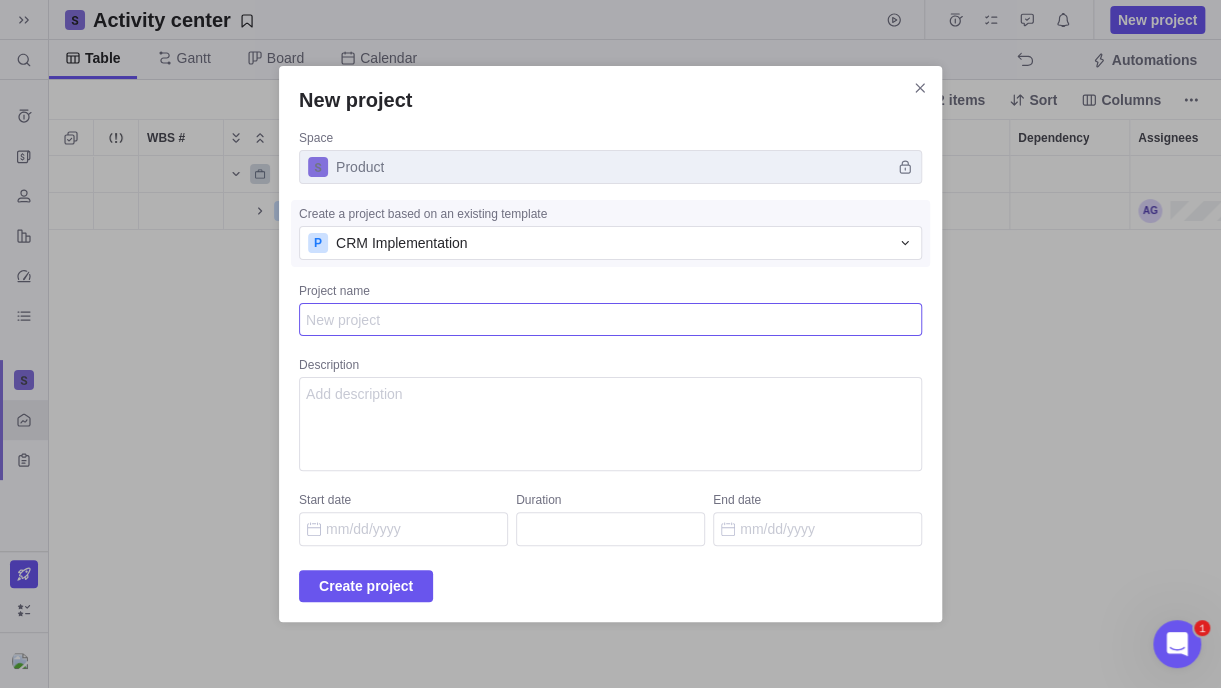 click on "Project name" at bounding box center [610, 320] 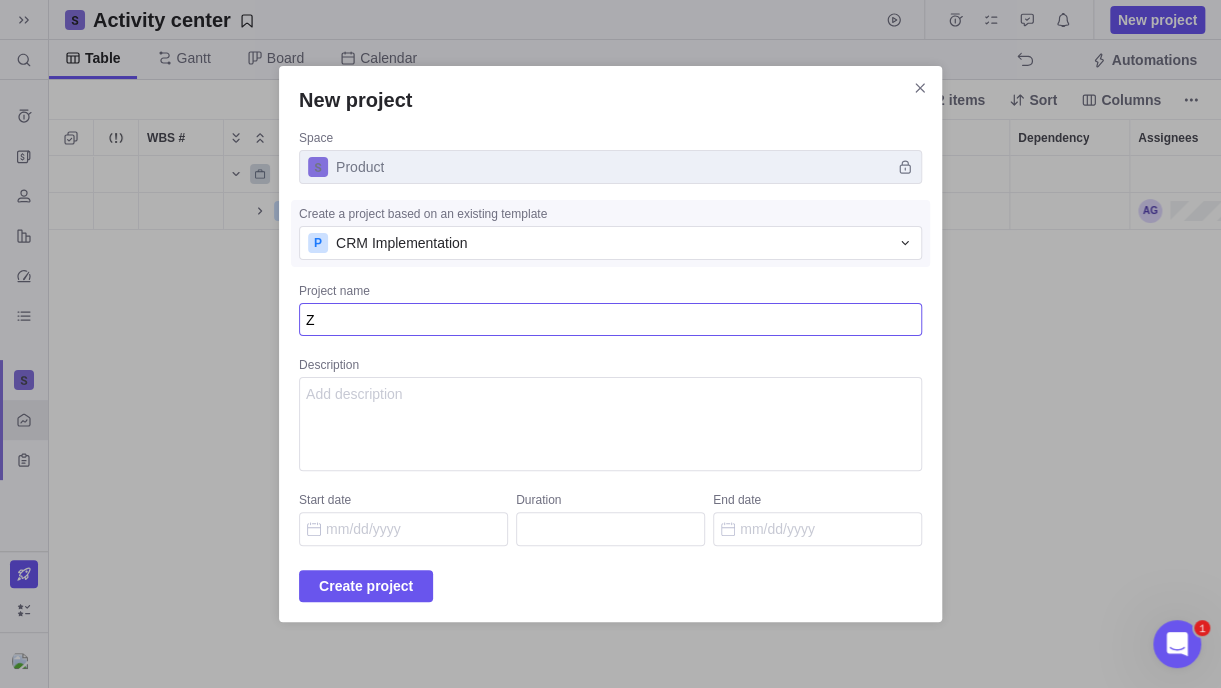 type on "x" 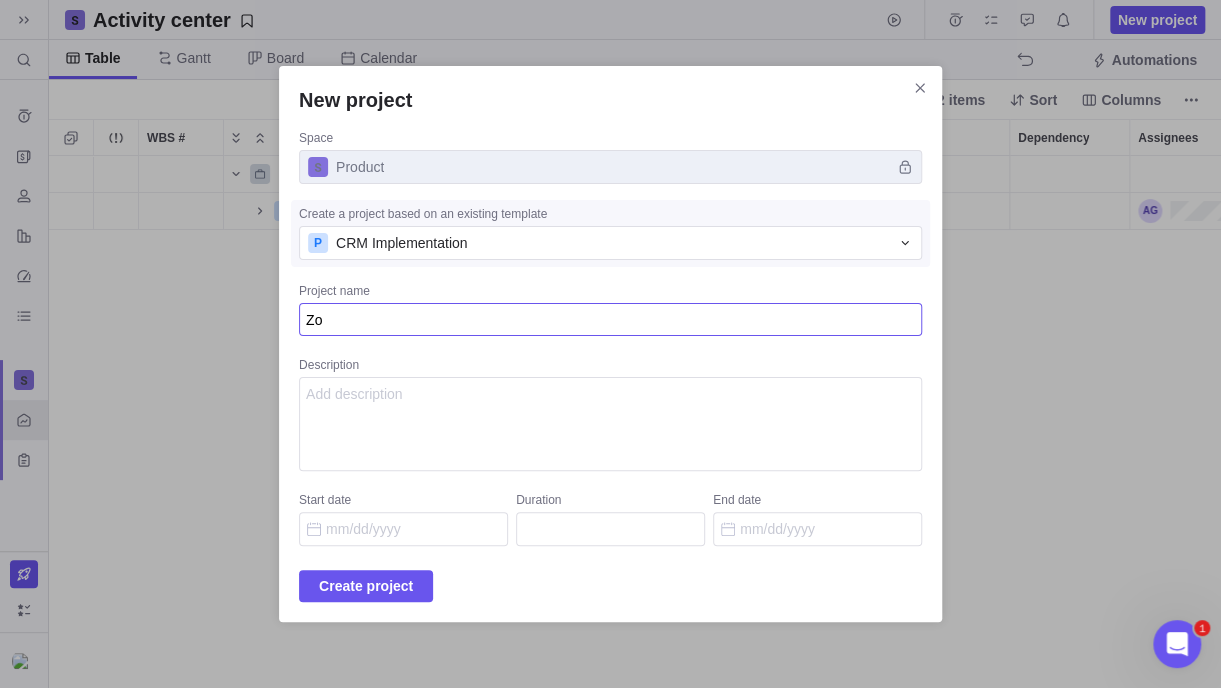 type on "x" 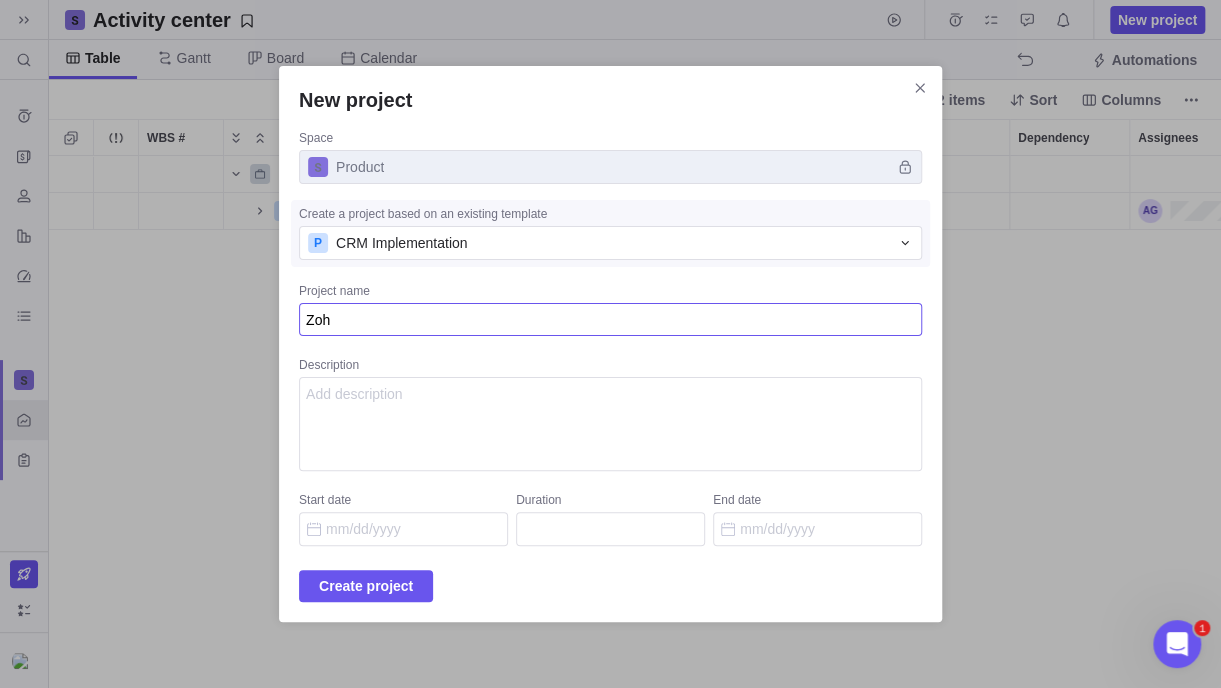 type on "x" 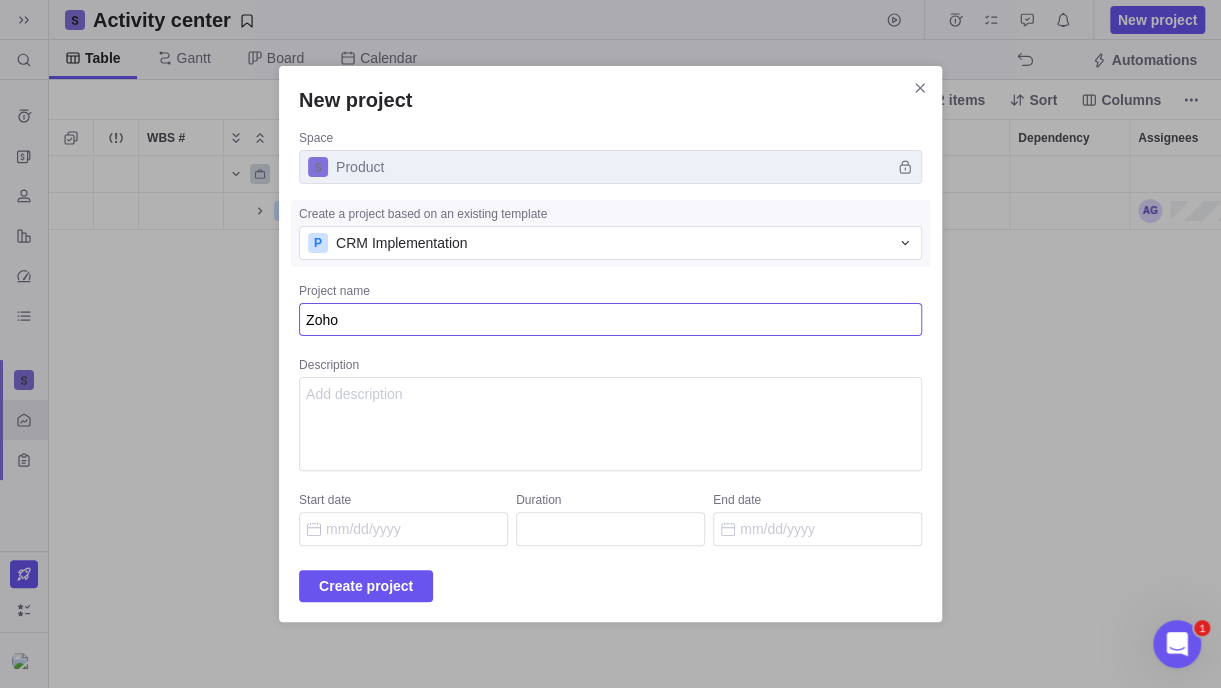 type on "Zoho" 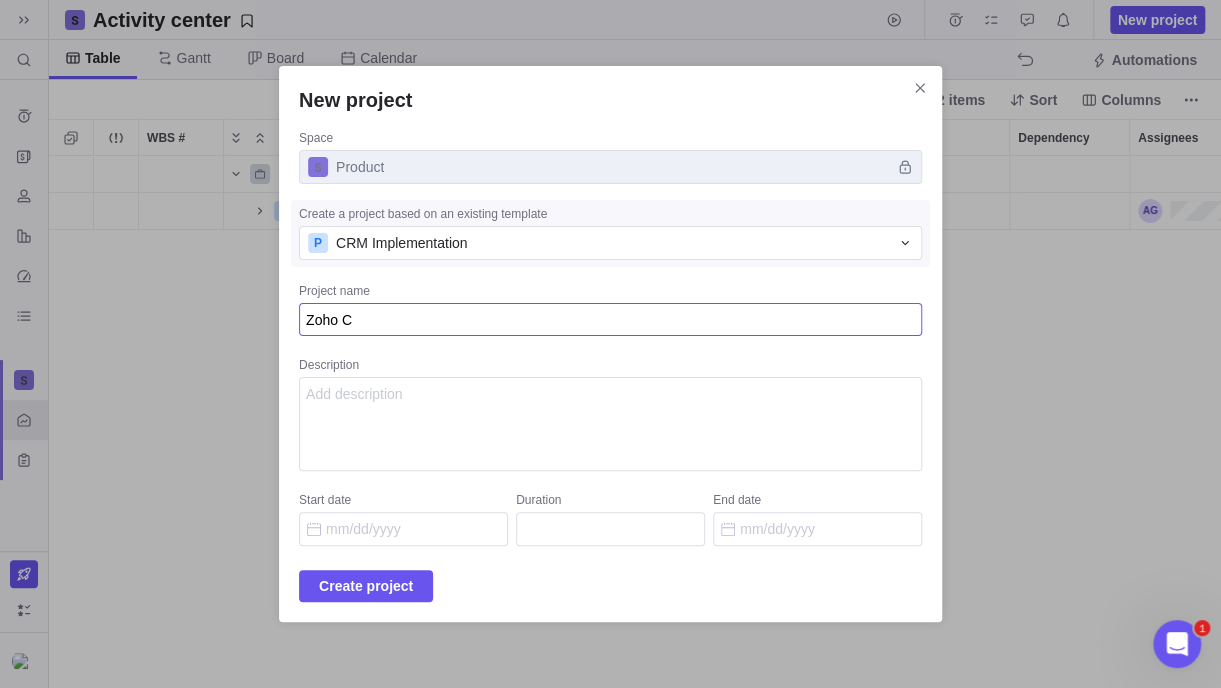type on "x" 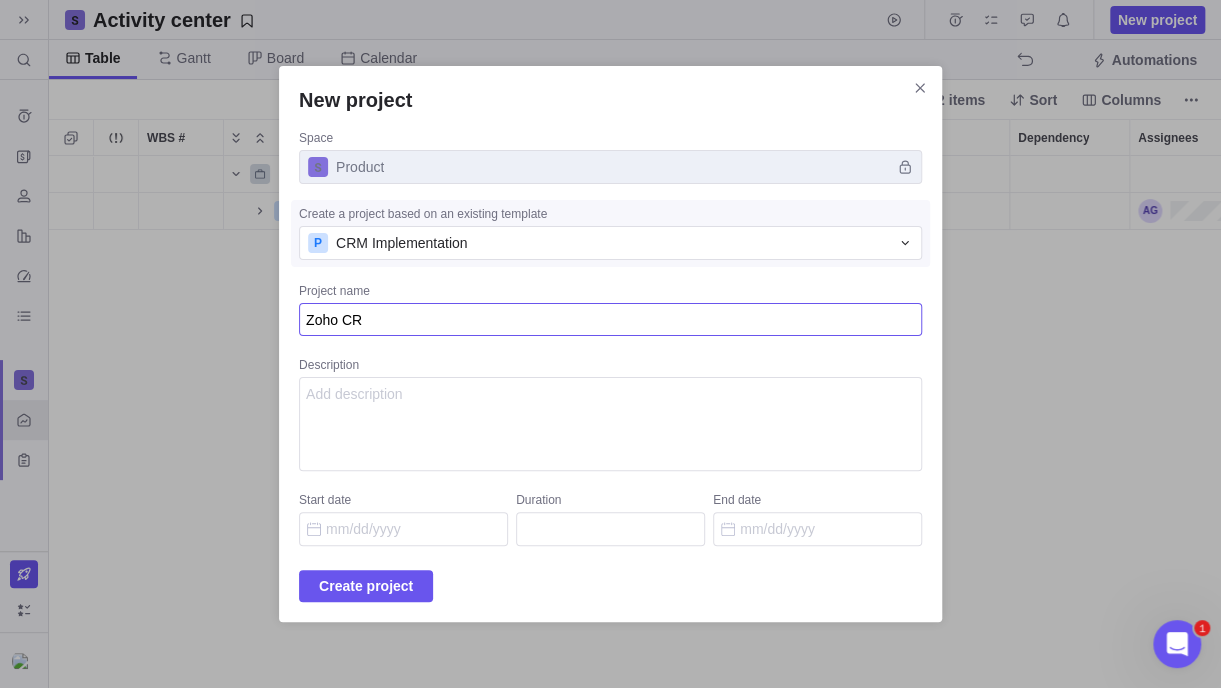 type on "x" 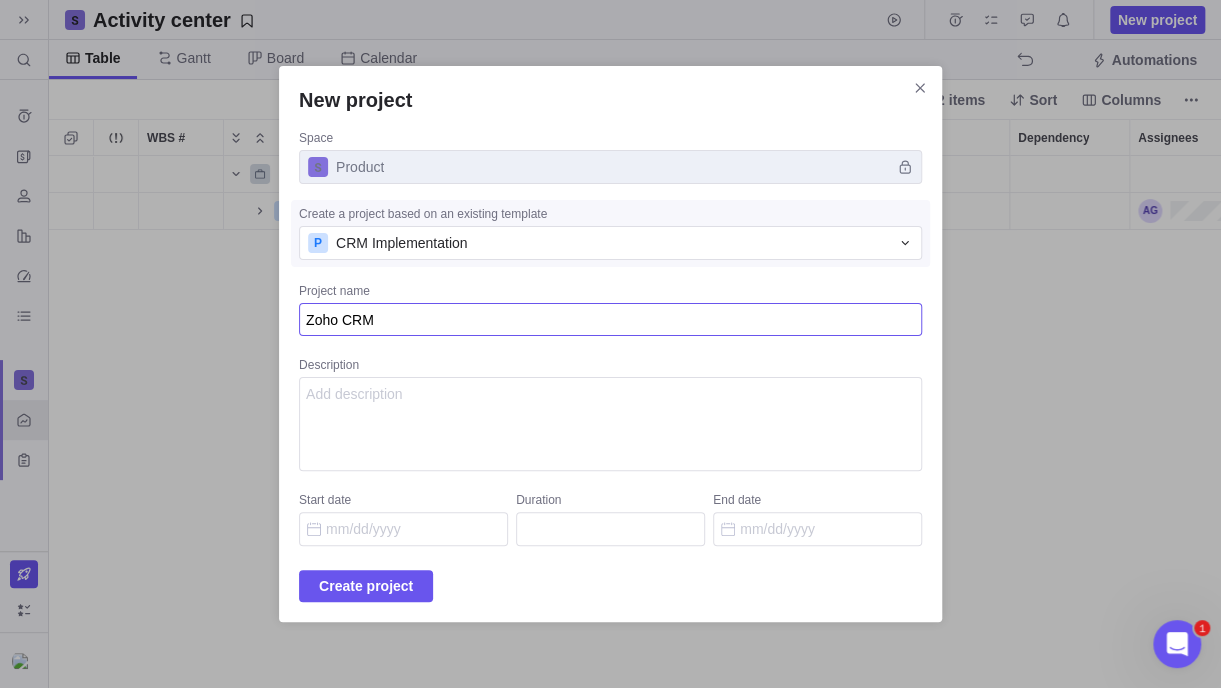type on "x" 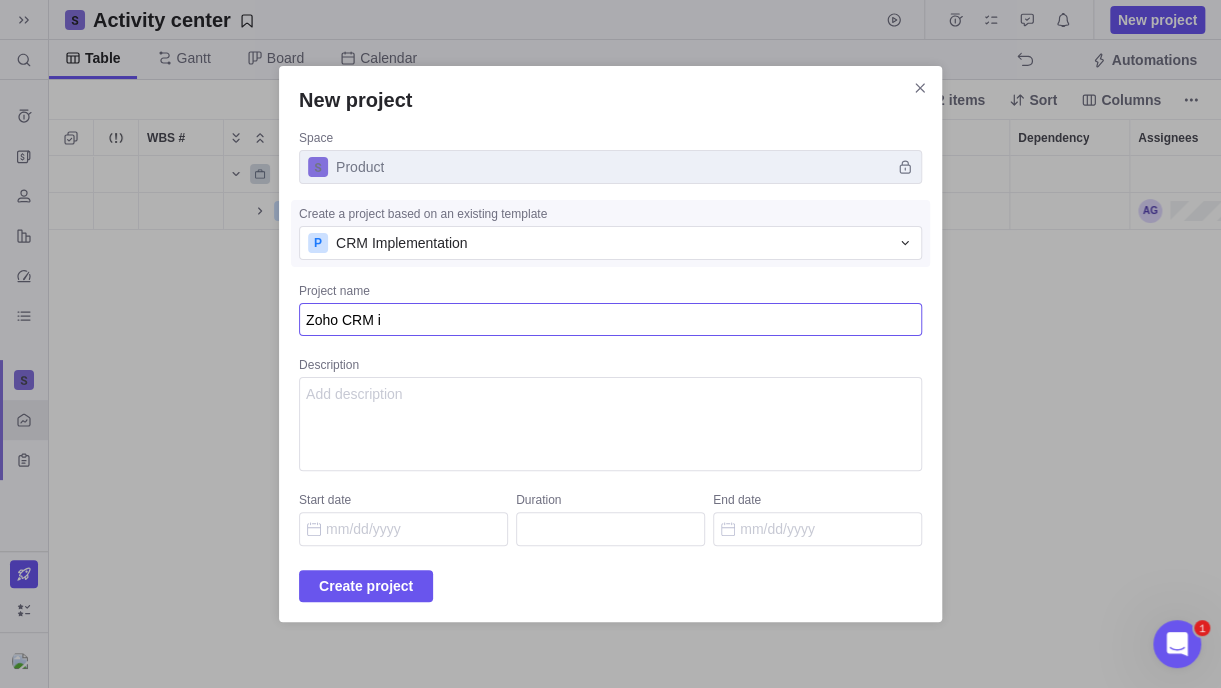 type on "x" 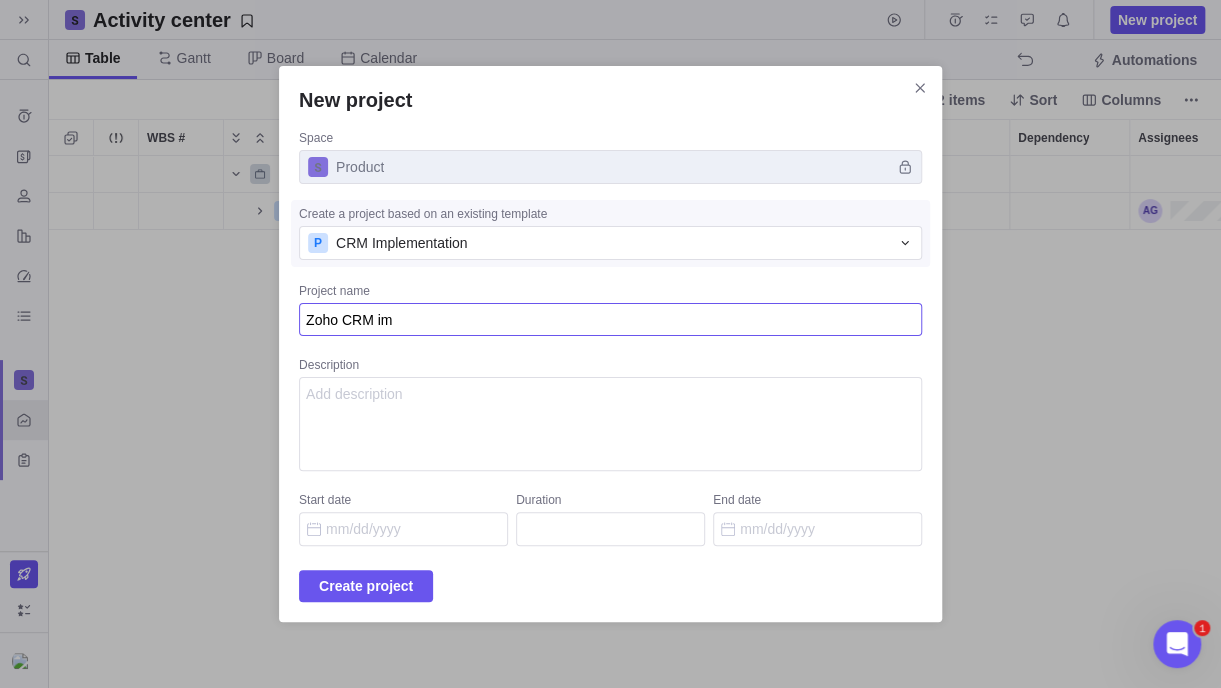 type on "x" 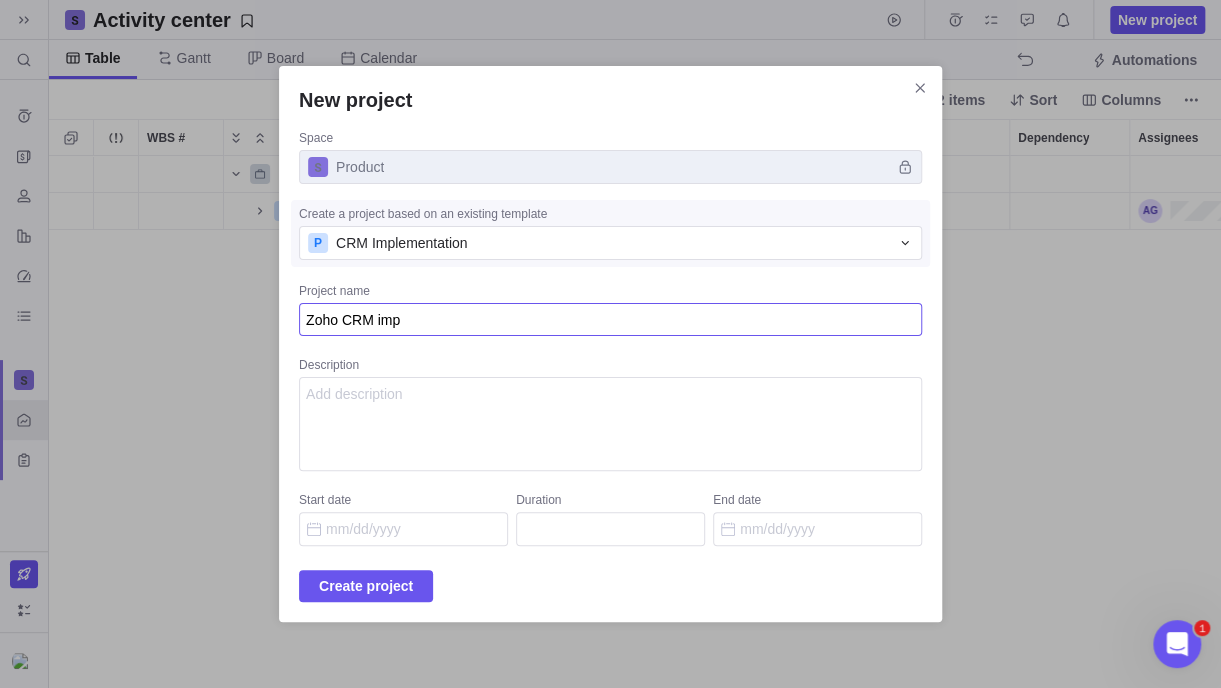 type on "x" 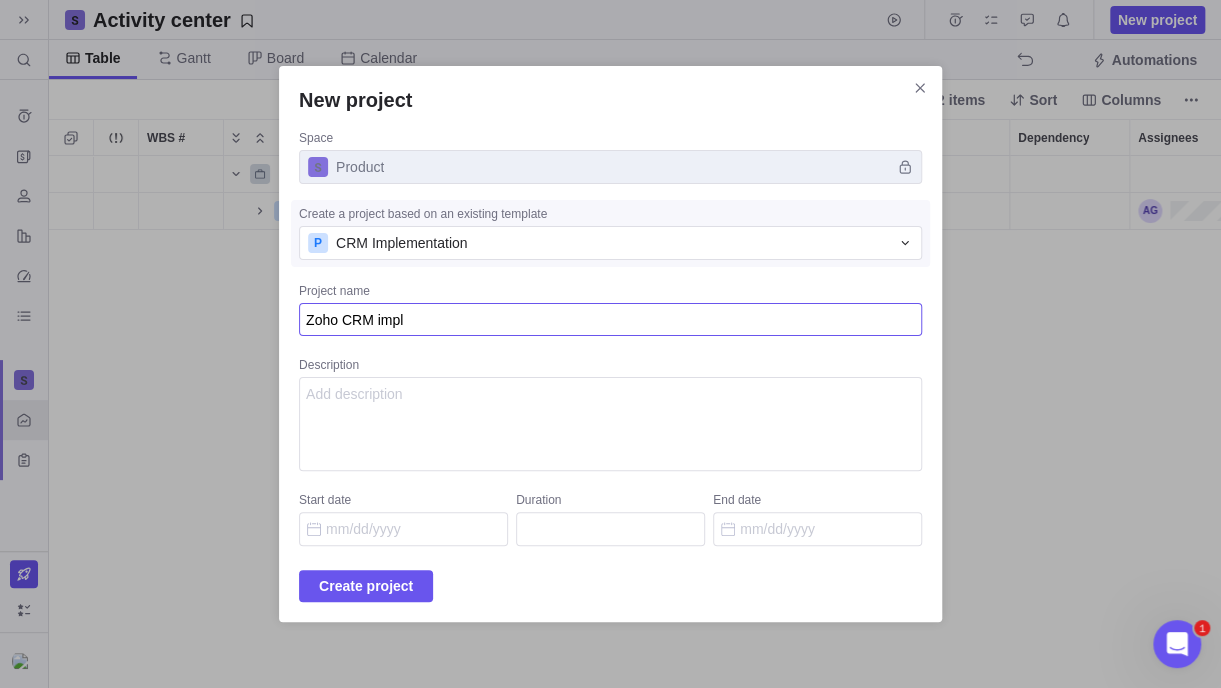 type on "x" 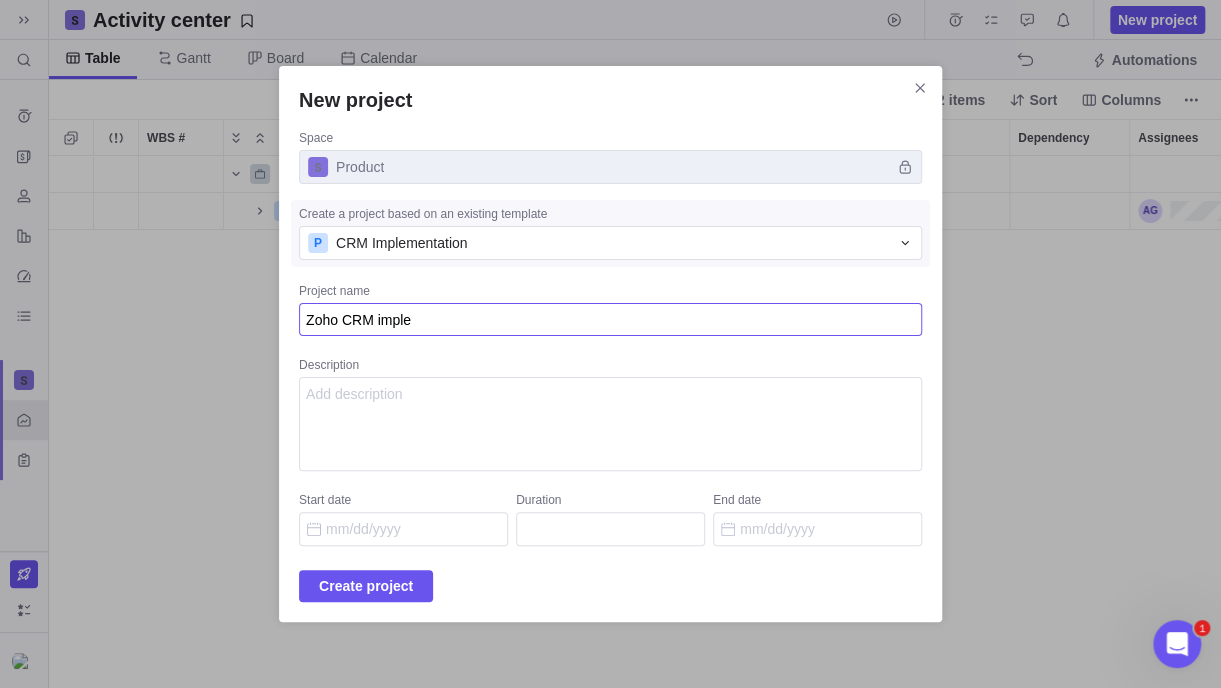type on "x" 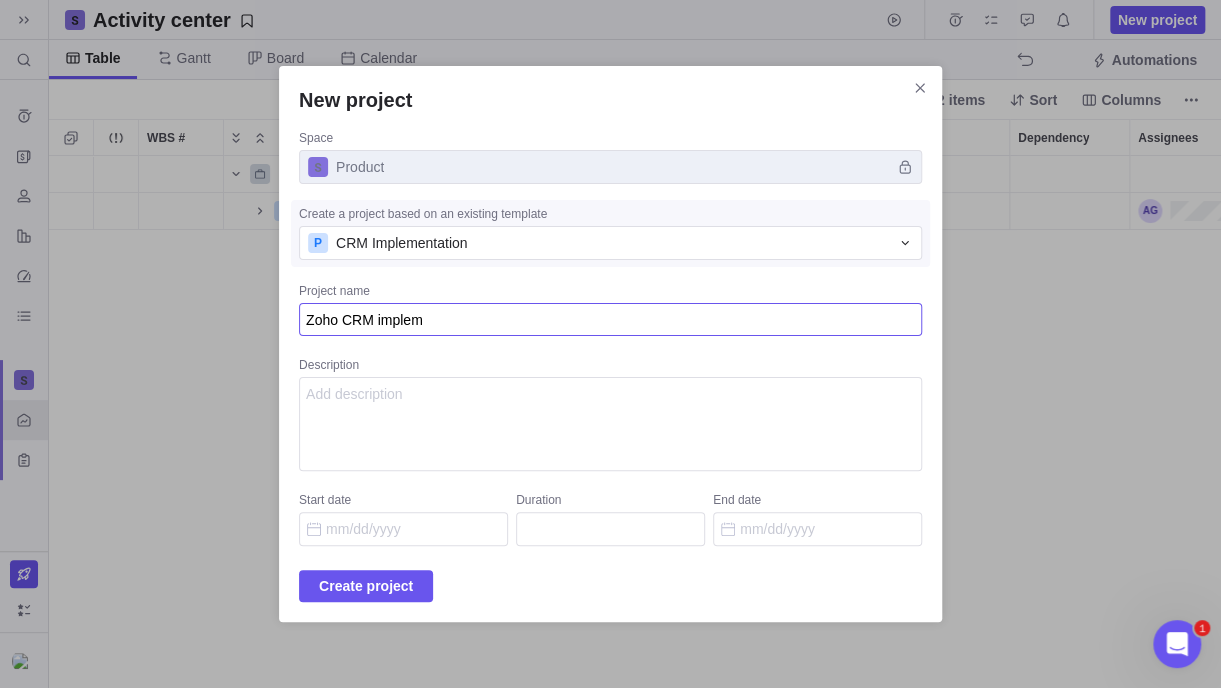 type on "x" 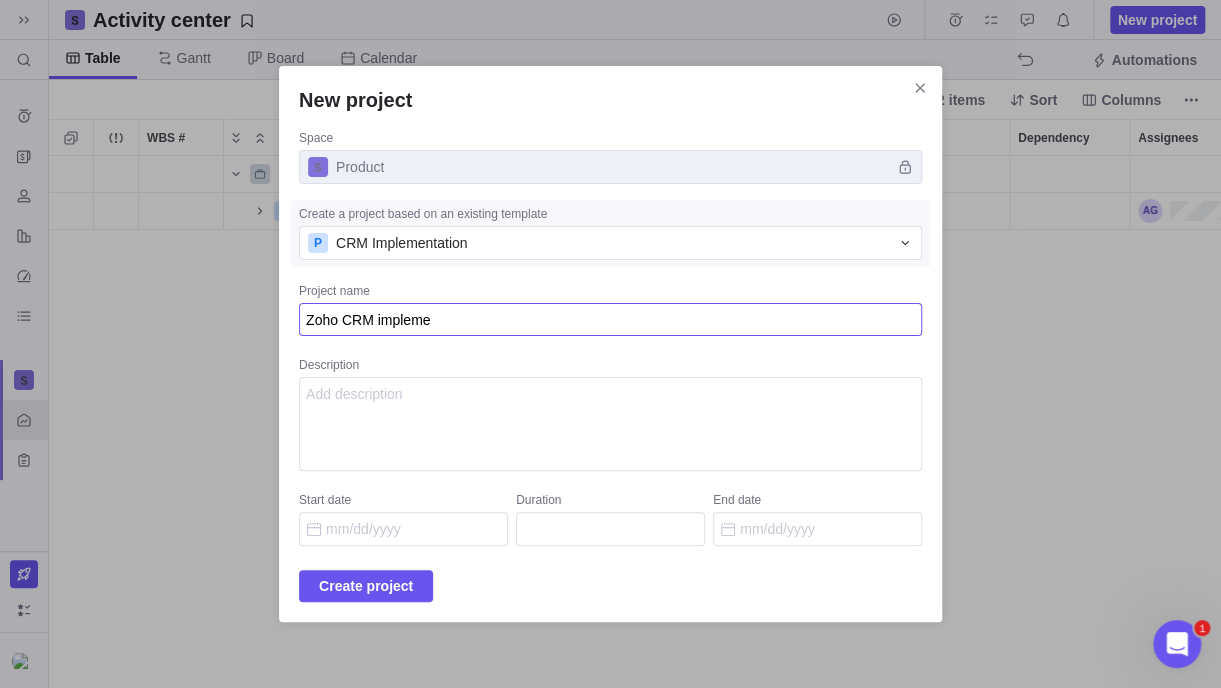 type on "x" 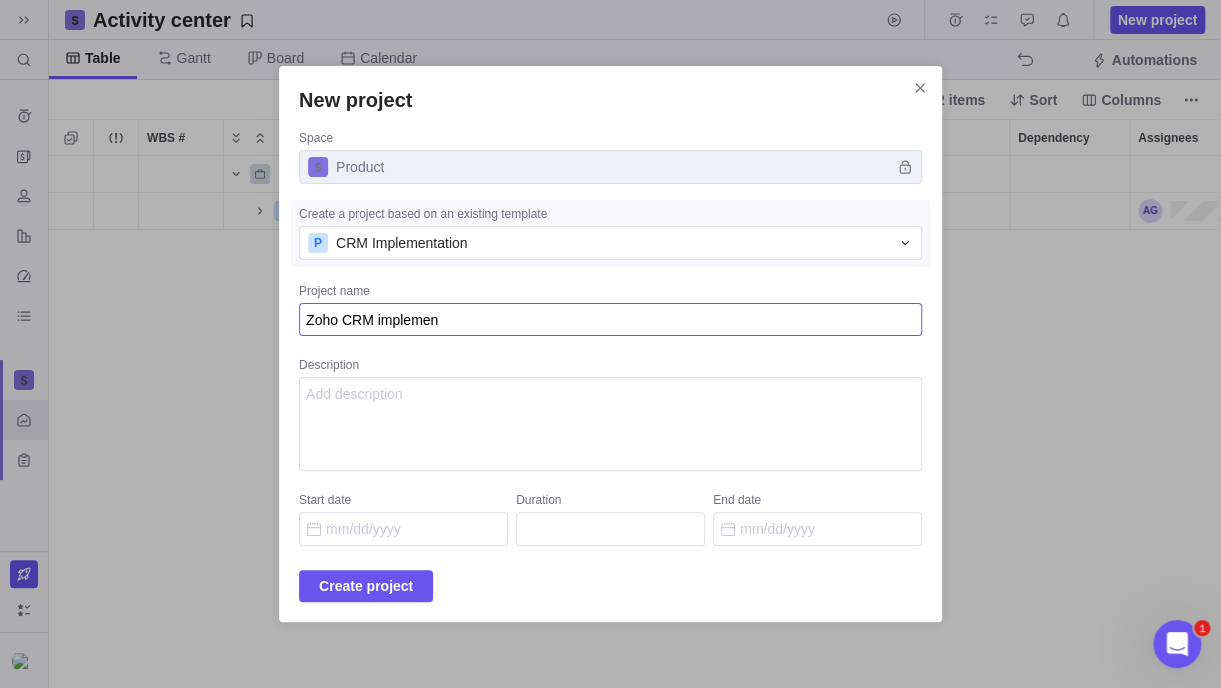 type on "x" 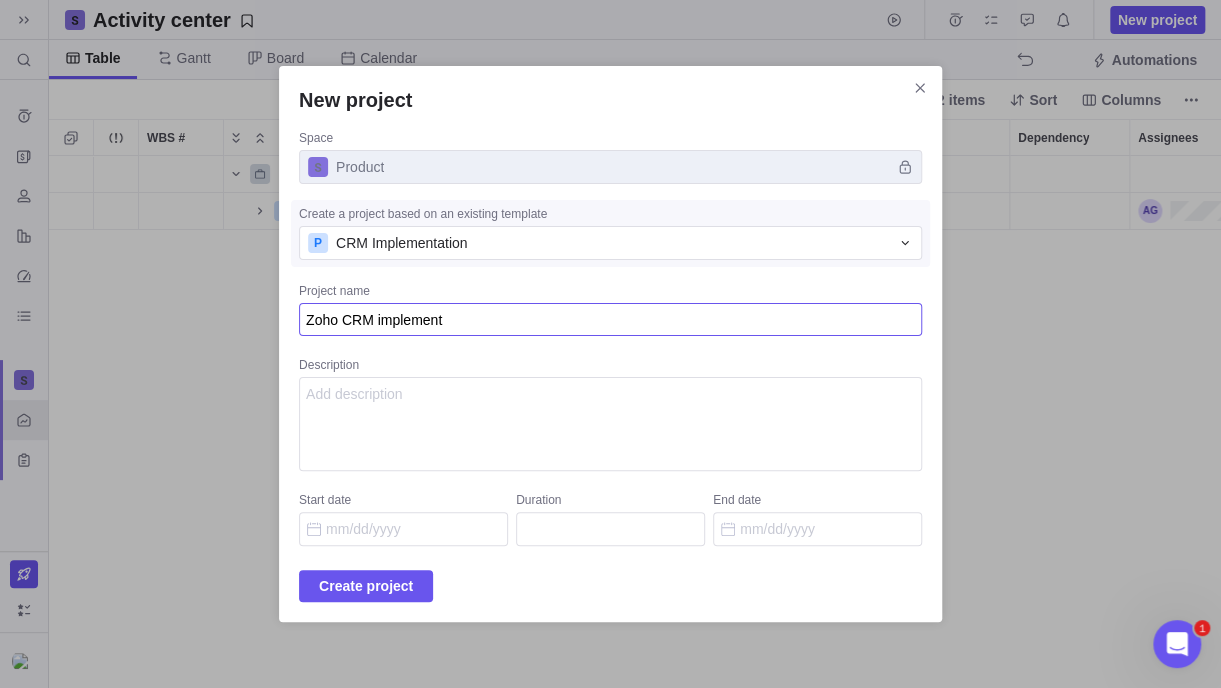 type on "x" 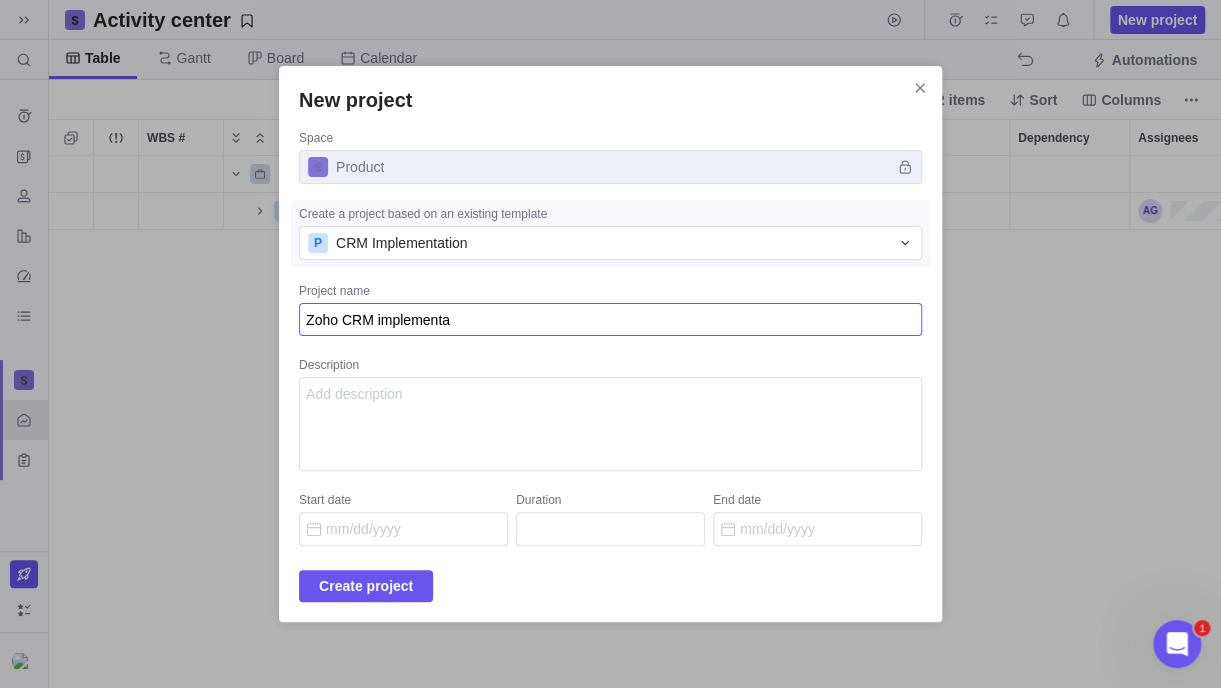 type on "x" 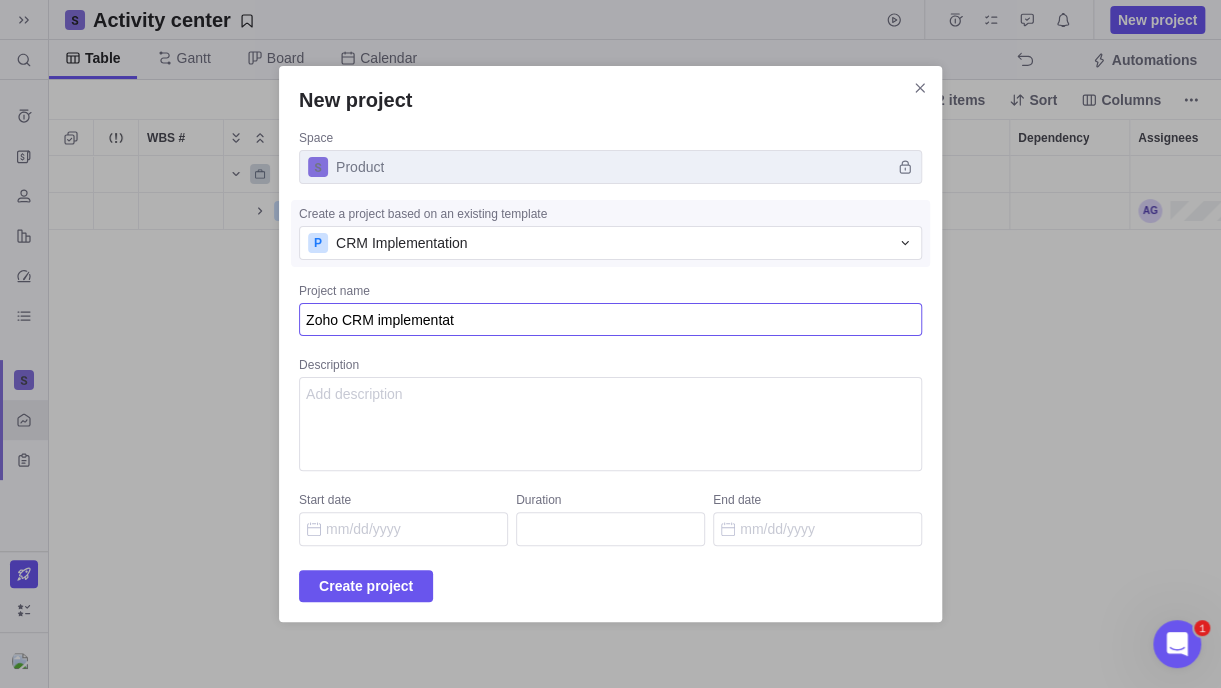 type on "x" 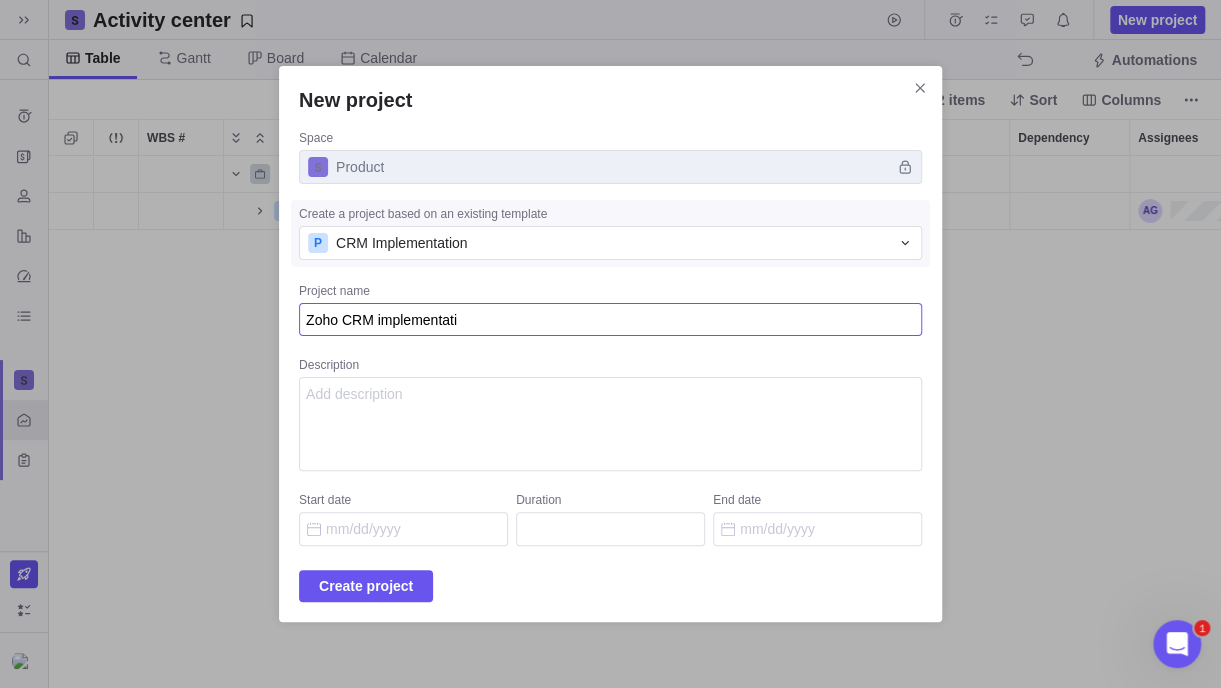 type on "x" 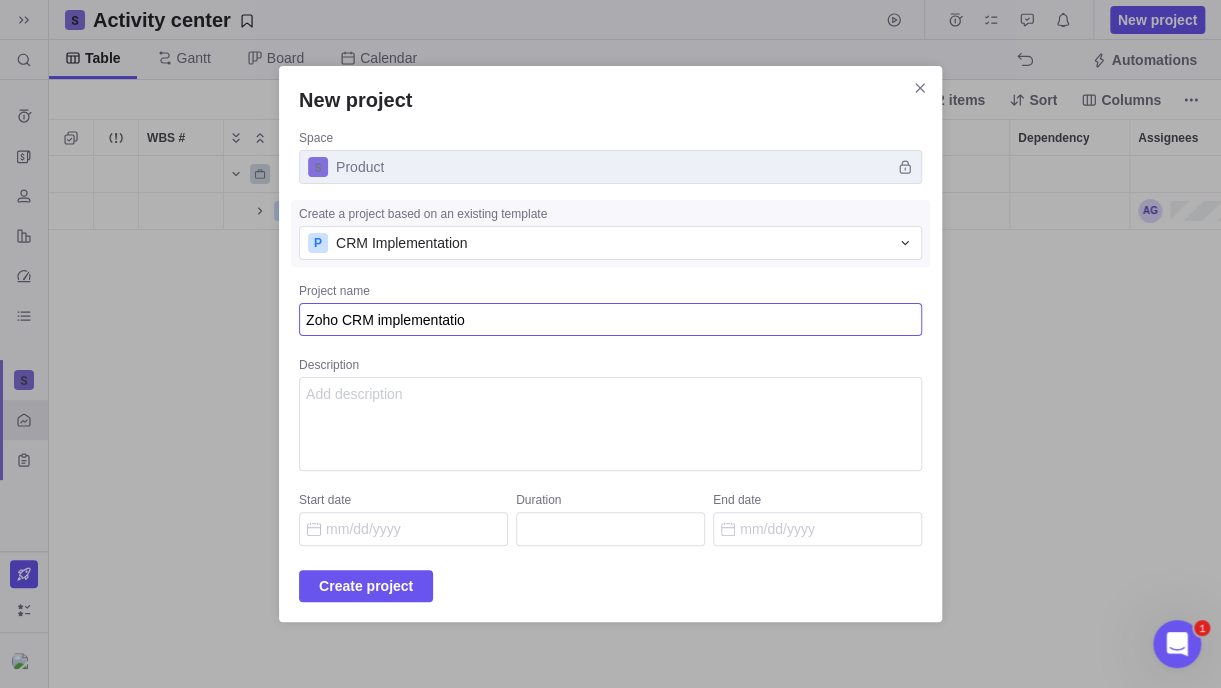 type on "x" 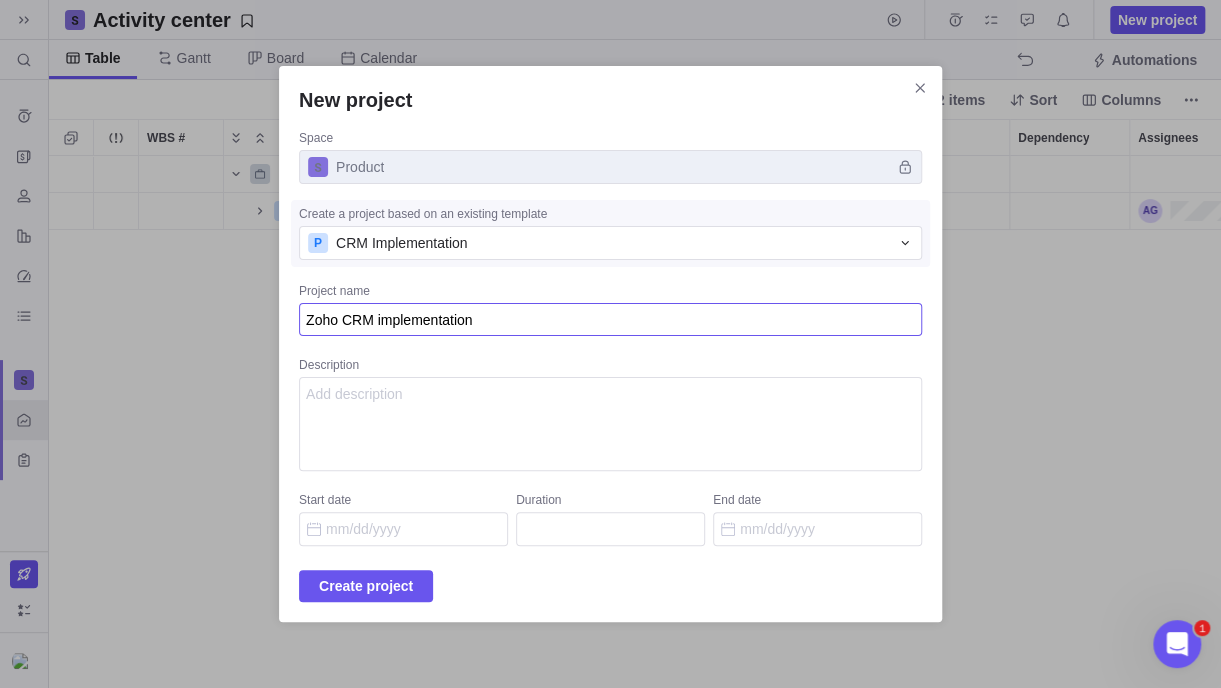 type on "Zoho CRM implementation" 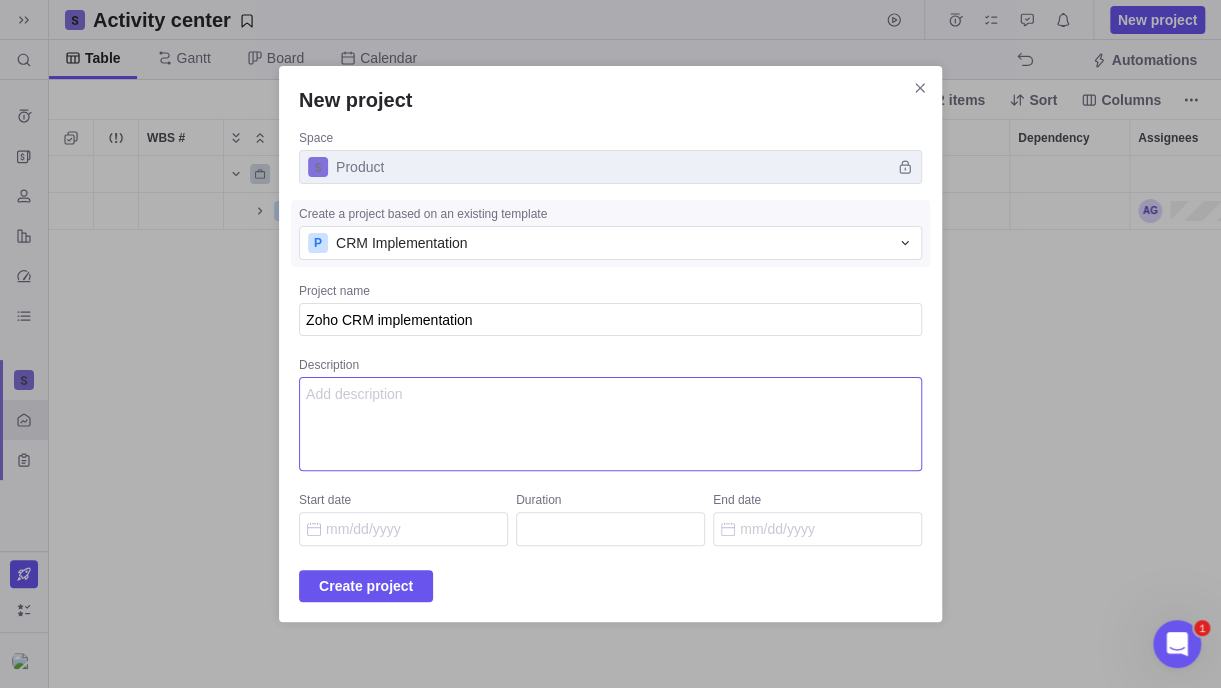click on "Description" at bounding box center (610, 424) 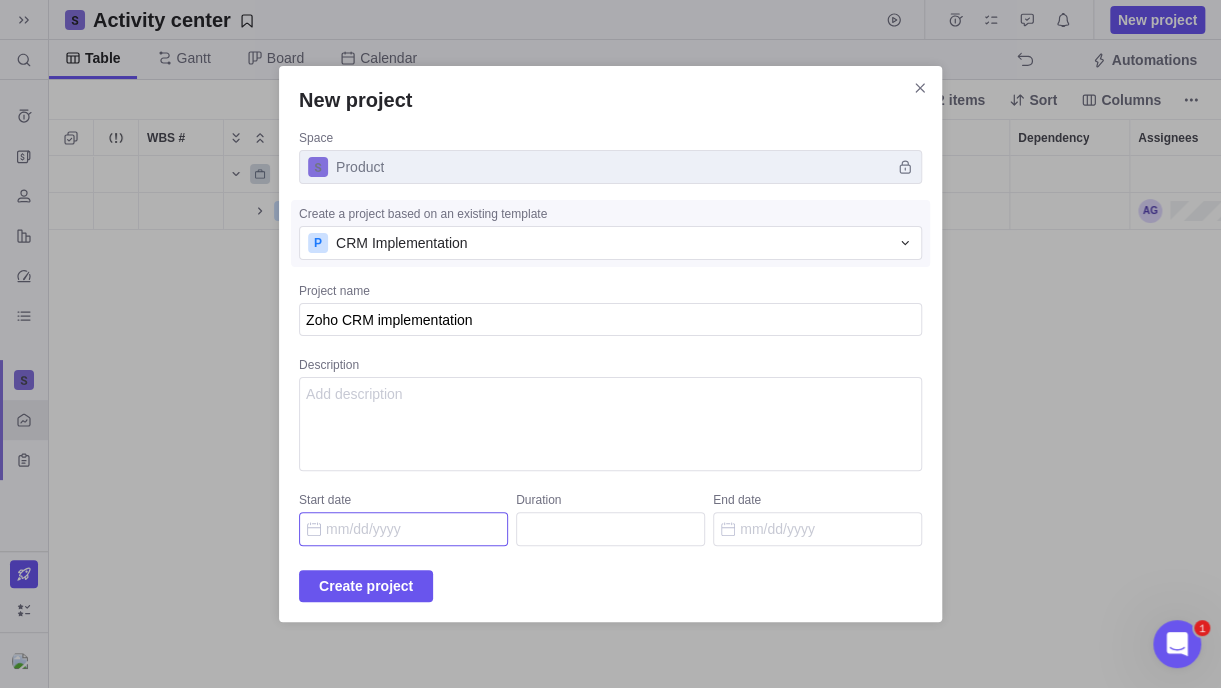 click on "Start date" at bounding box center (403, 529) 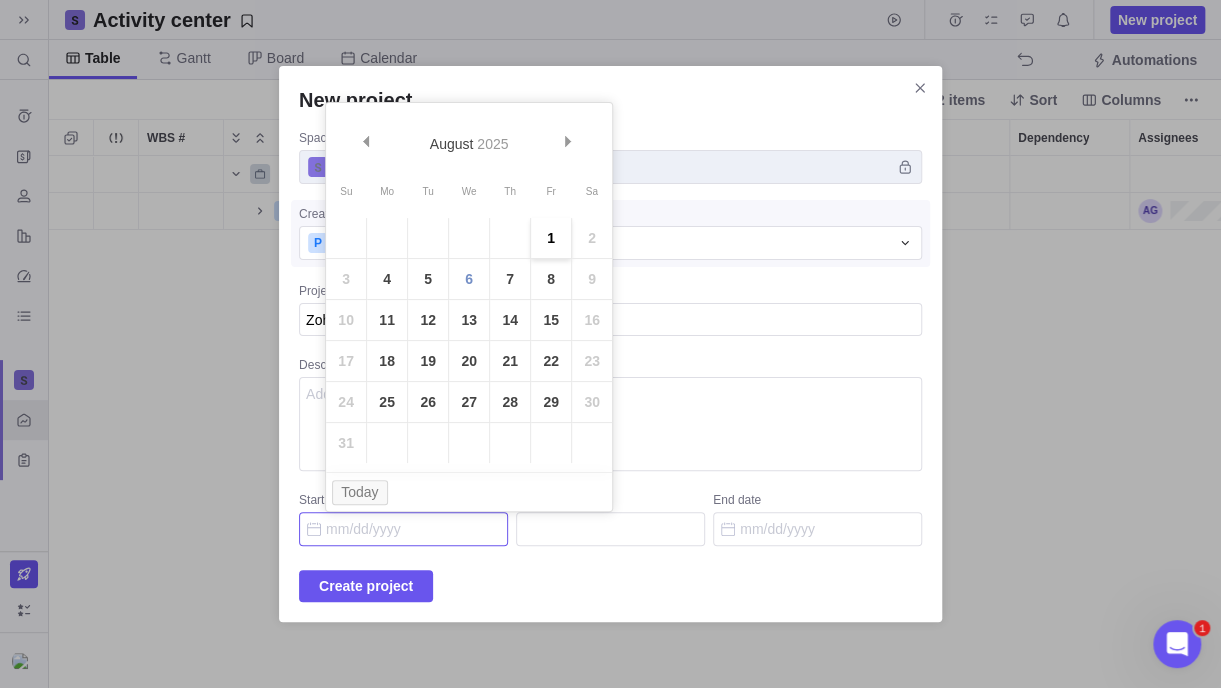 click on "1" at bounding box center (551, 238) 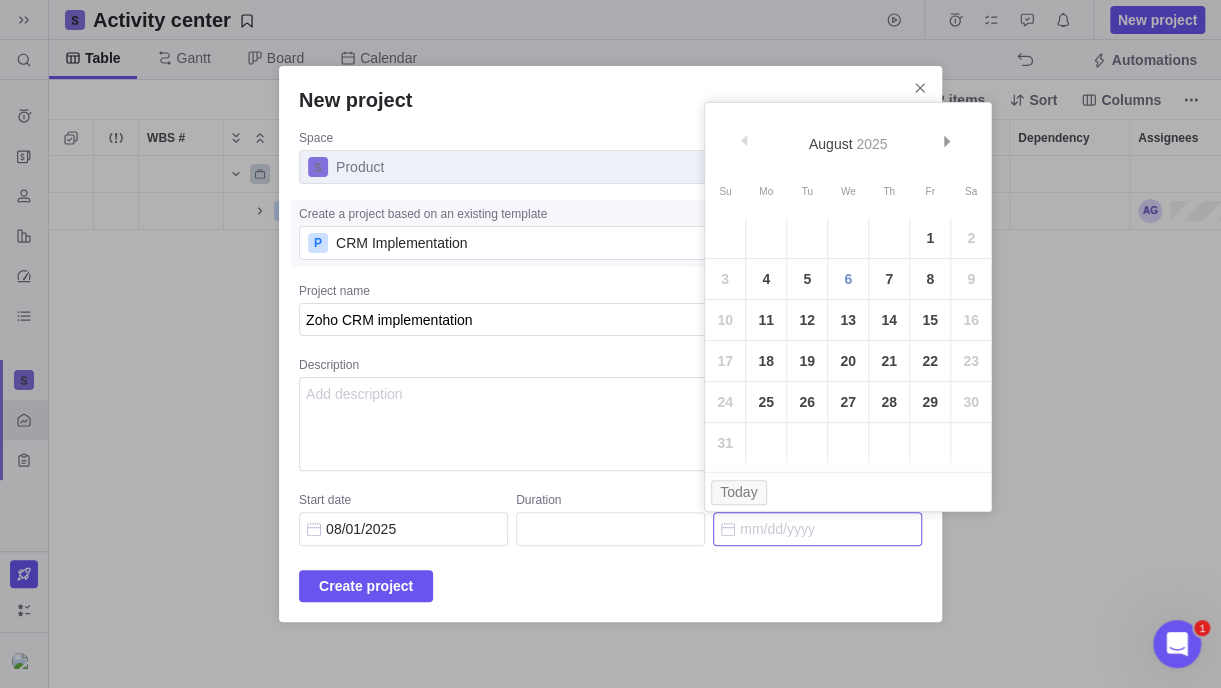 click on "End date" at bounding box center [817, 529] 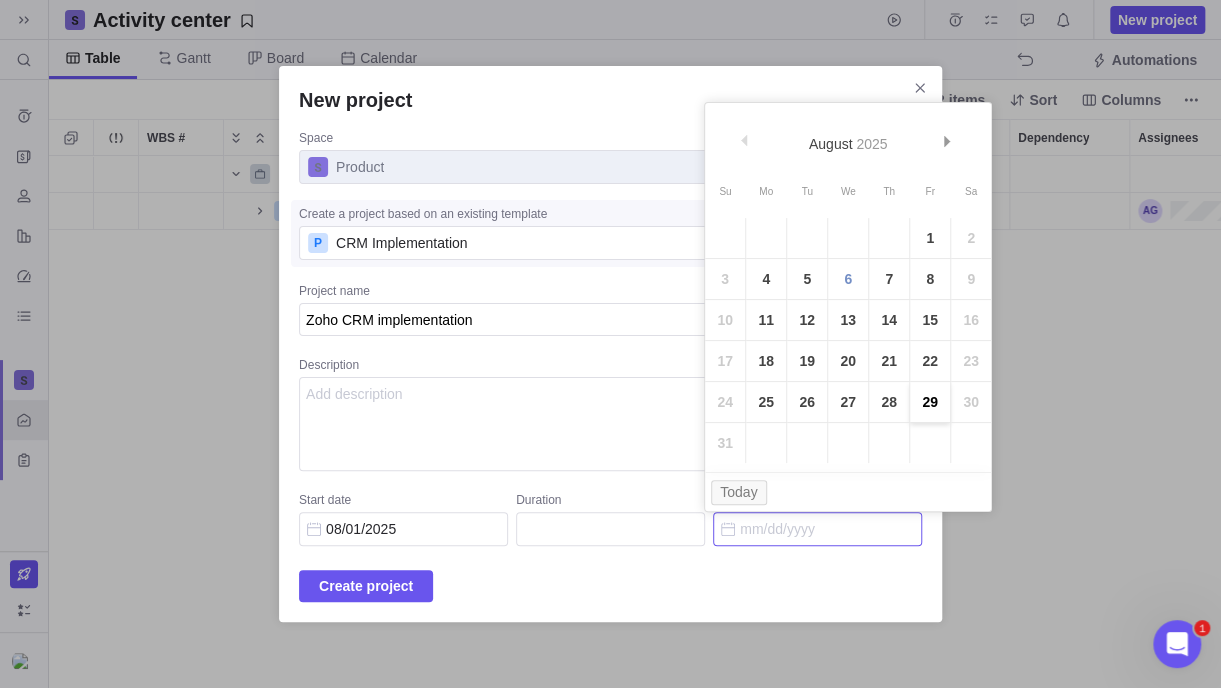 click on "29" at bounding box center (930, 402) 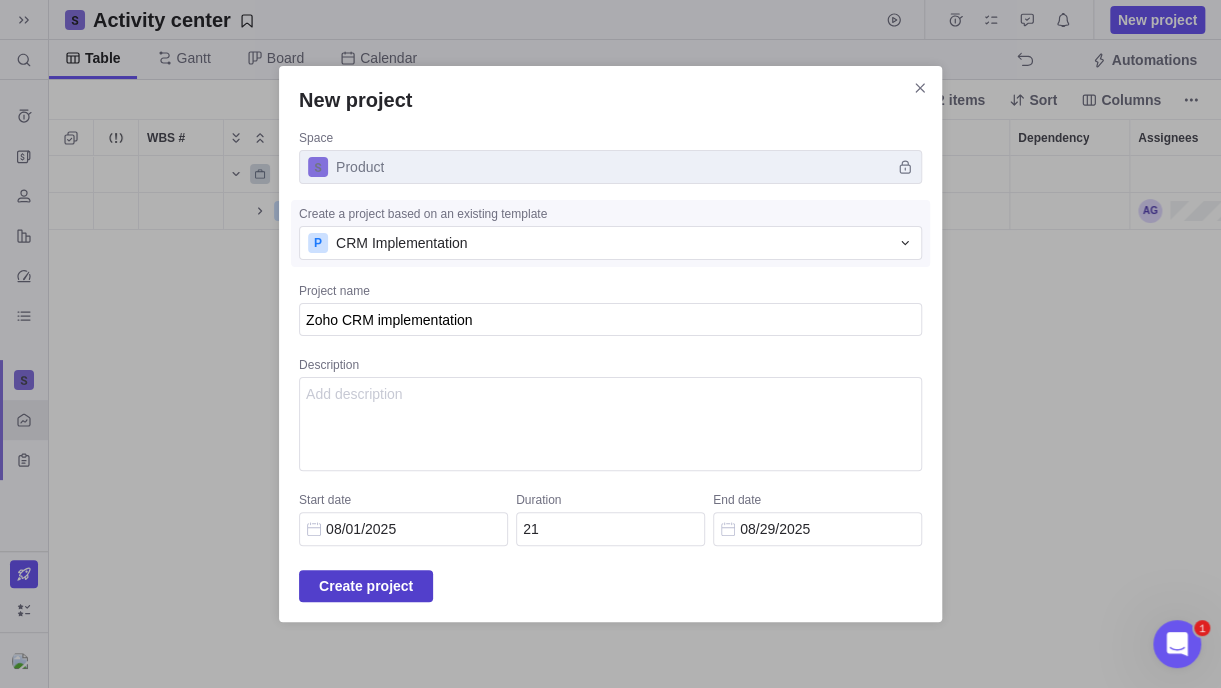 click on "Create project" at bounding box center (366, 586) 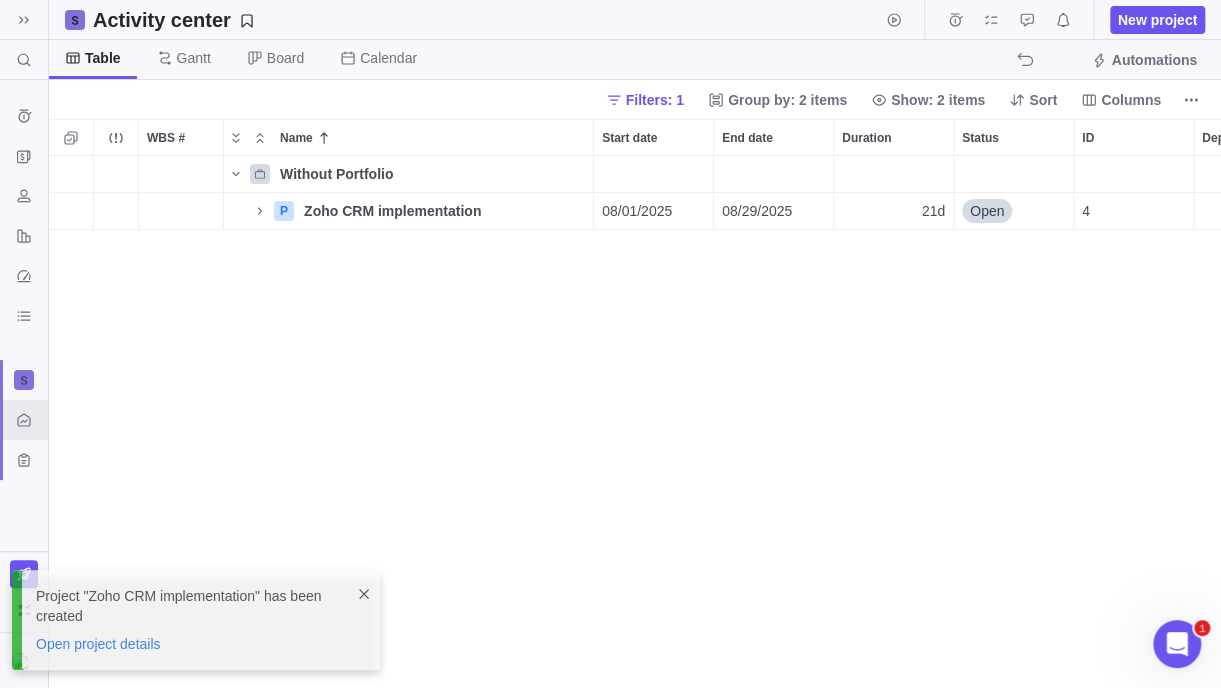 scroll, scrollTop: 517, scrollLeft: 1156, axis: both 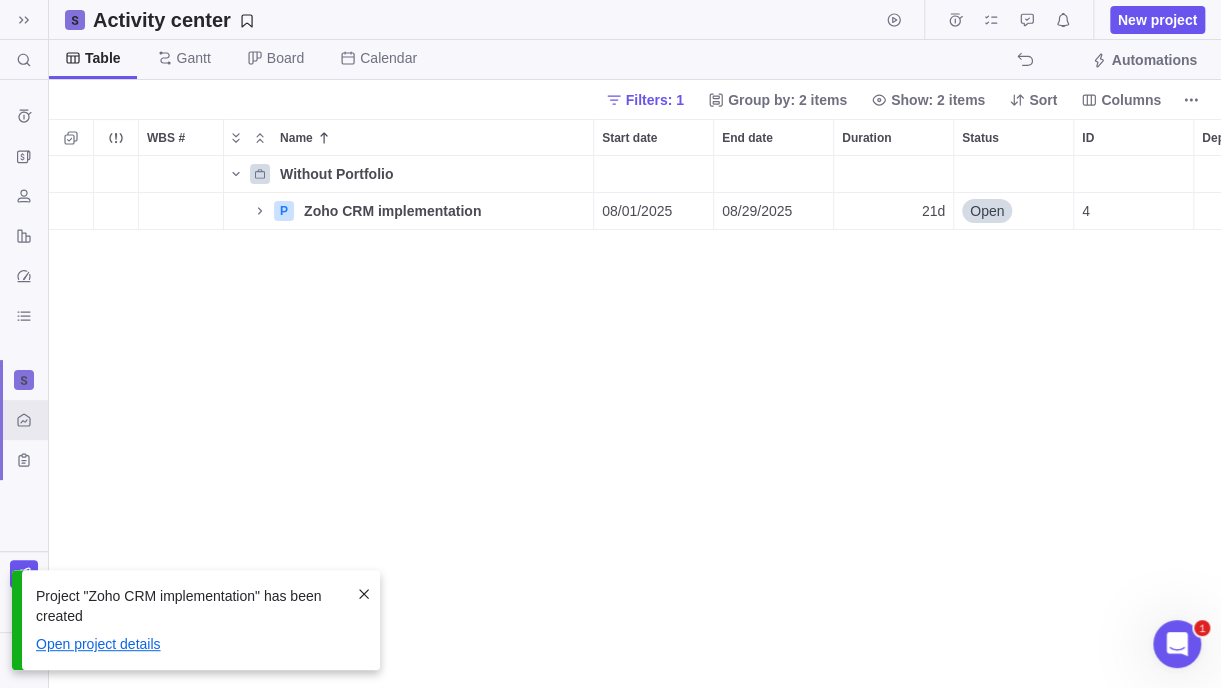 click on "Open project details" at bounding box center [98, 644] 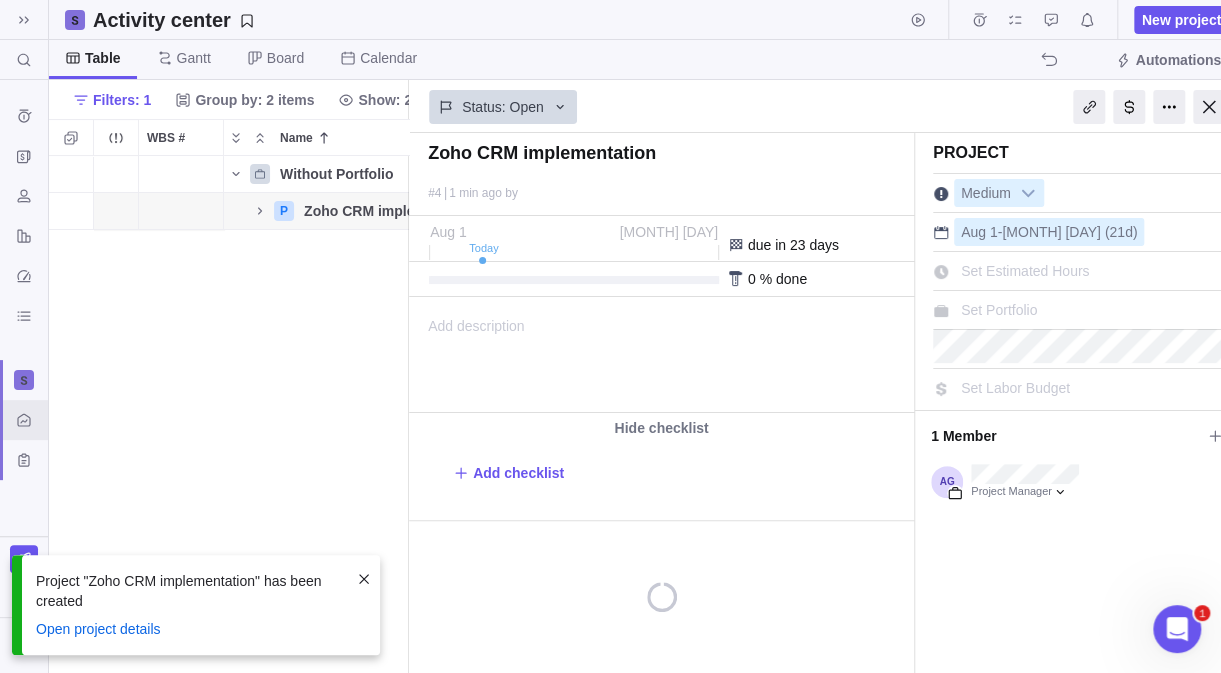 scroll, scrollTop: 502, scrollLeft: 344, axis: both 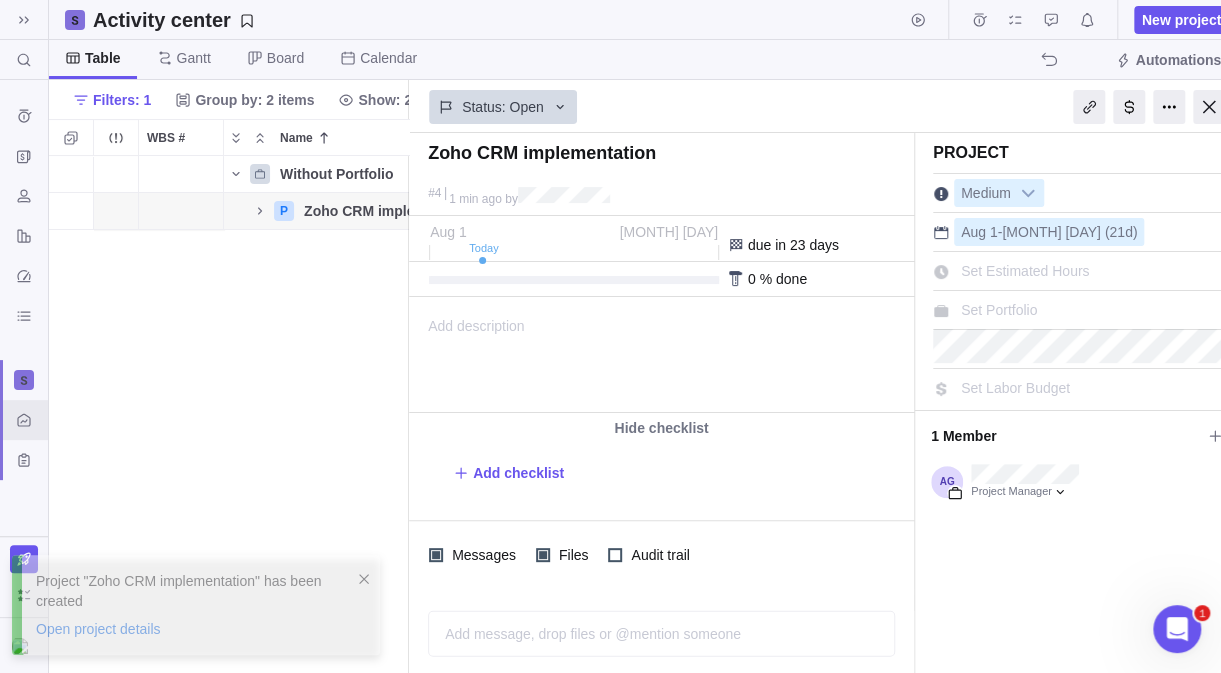 click at bounding box center (1209, 107) 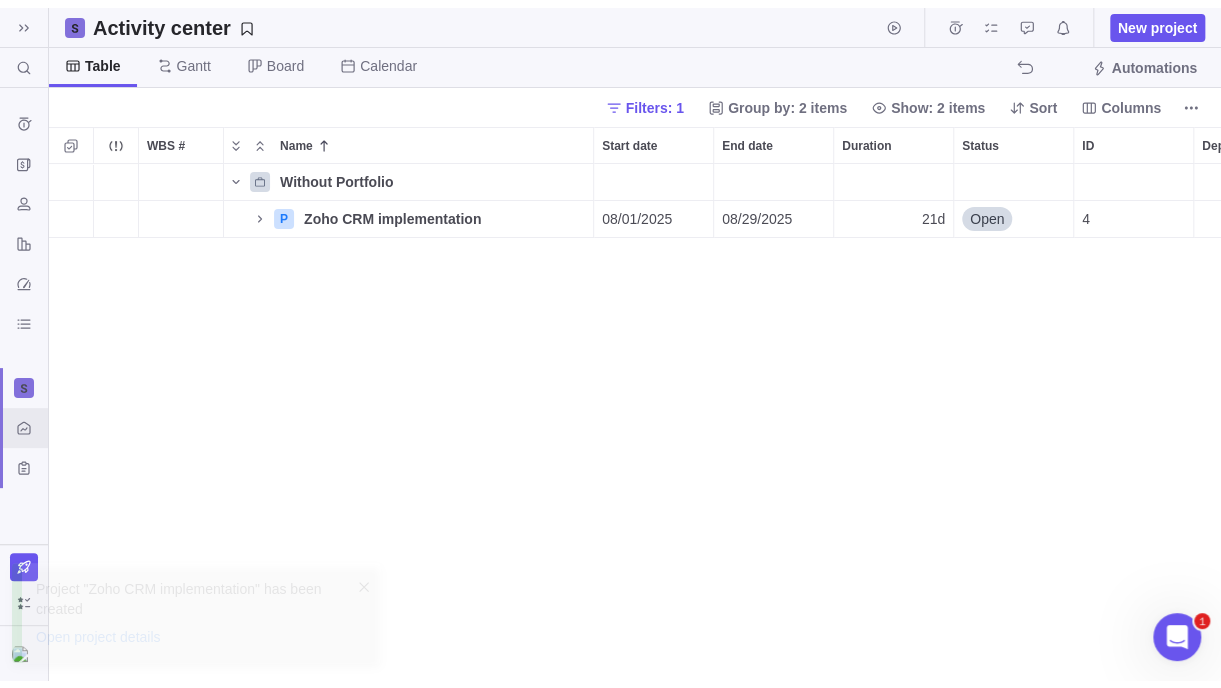 scroll, scrollTop: 16, scrollLeft: 15, axis: both 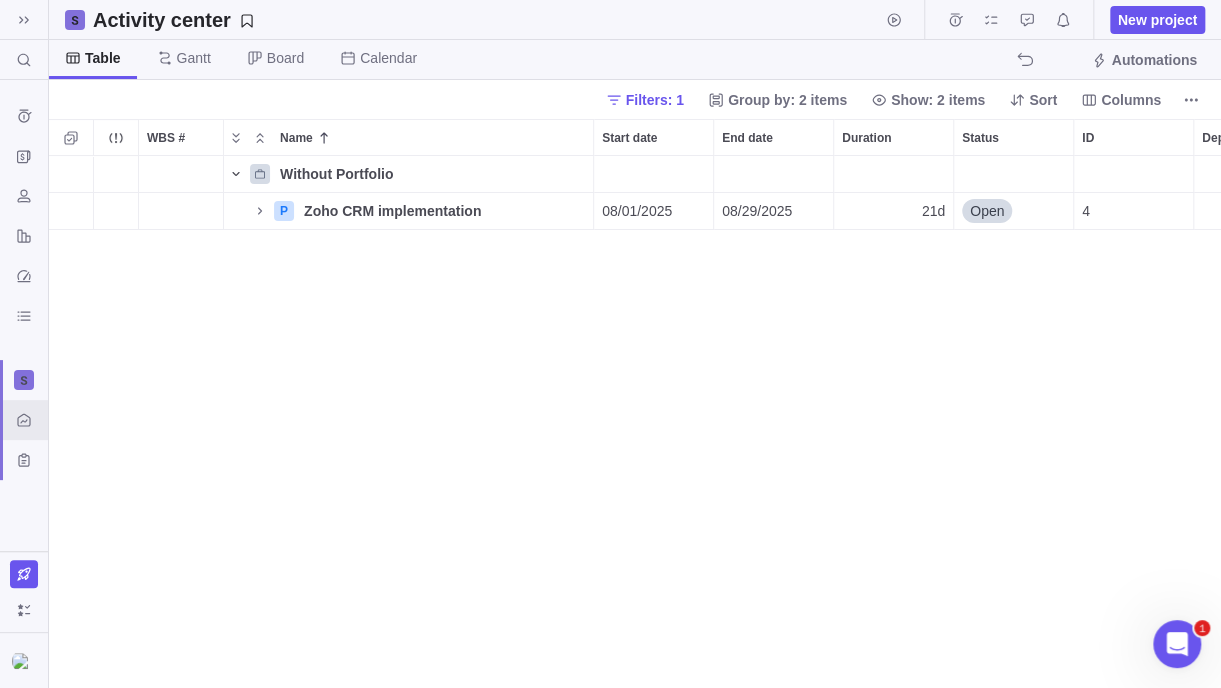 click 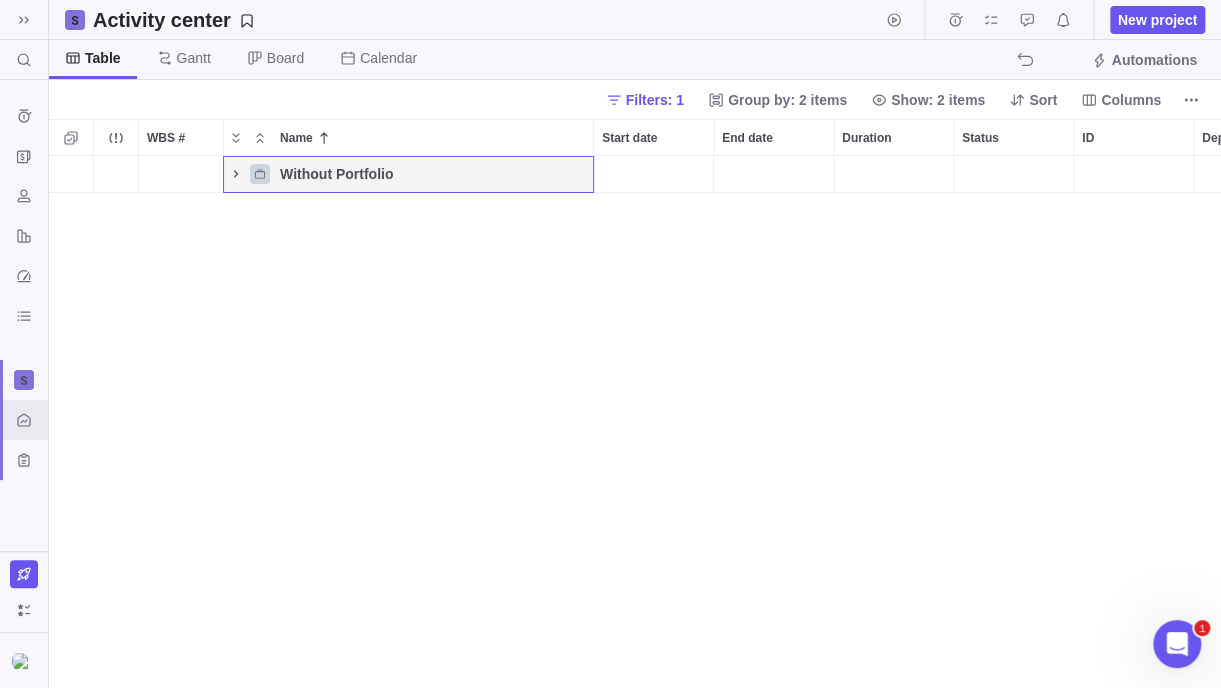 click 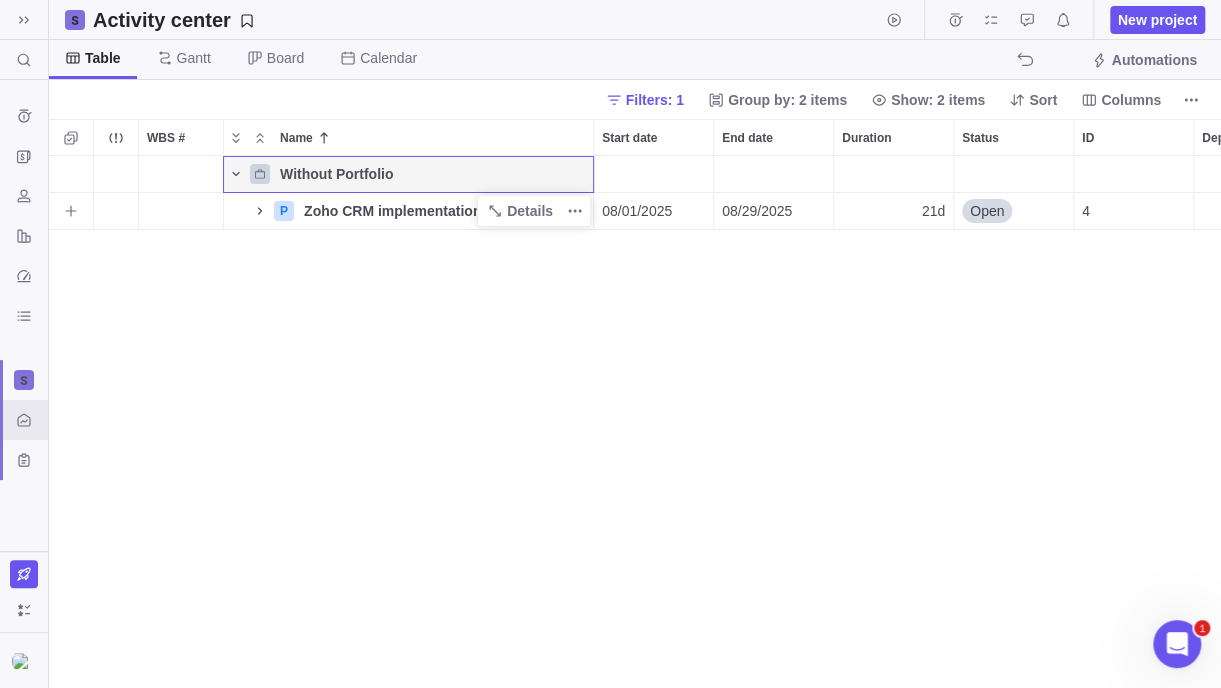 click 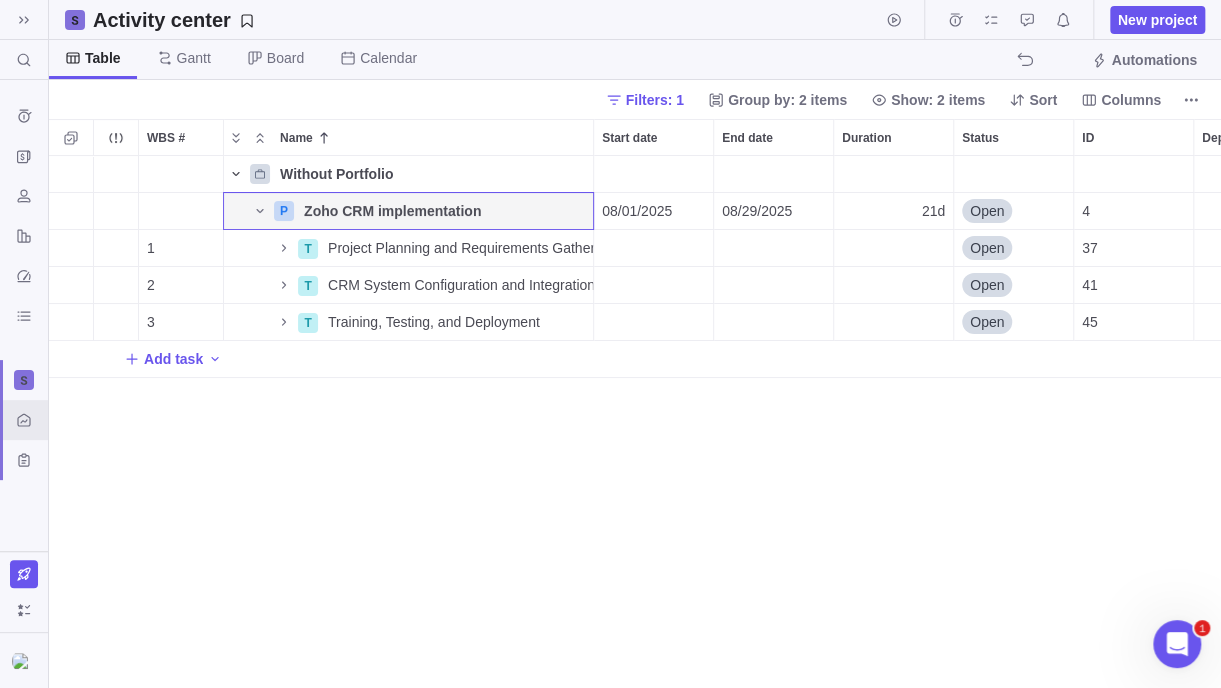 click on "Without Portfolio P Zoho CRM implementation Details 08/01/2025 08/29/2025 21d Open 4 1 T Project Planning and Requirements Gathering Details Open 37 2 T CRM System Configuration and Integration Details Open 41 3 T Training, Testing, and Deployment Details Open 45 Add task" at bounding box center (635, 422) 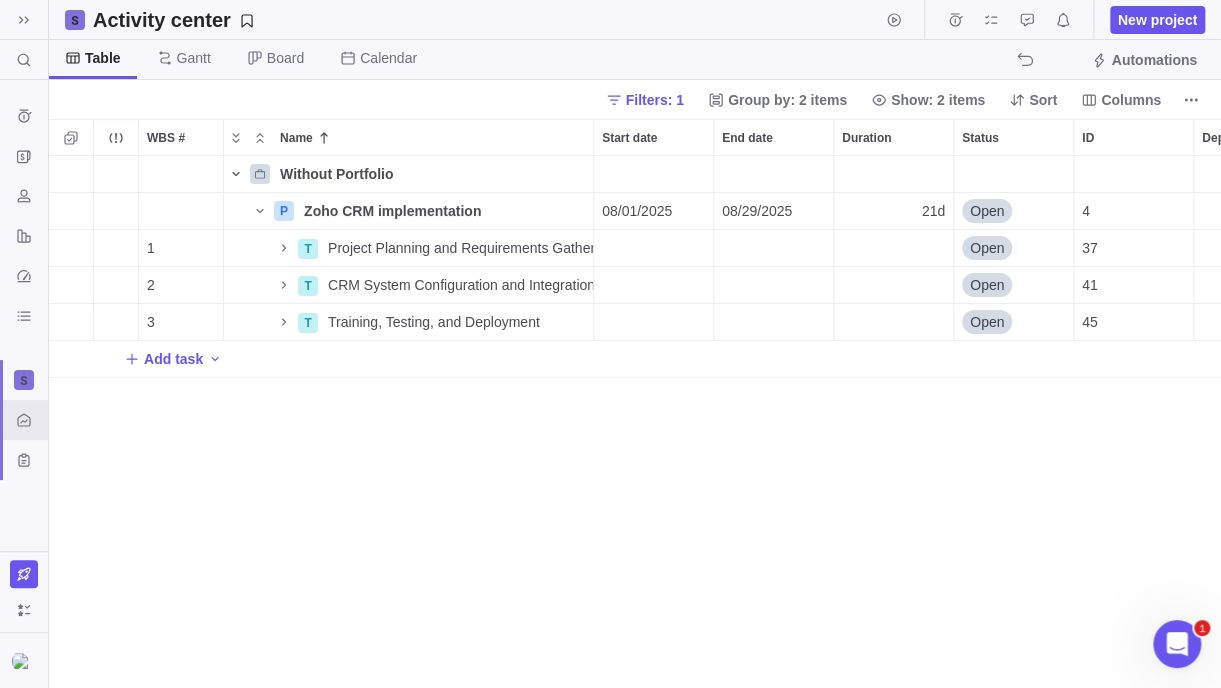 click 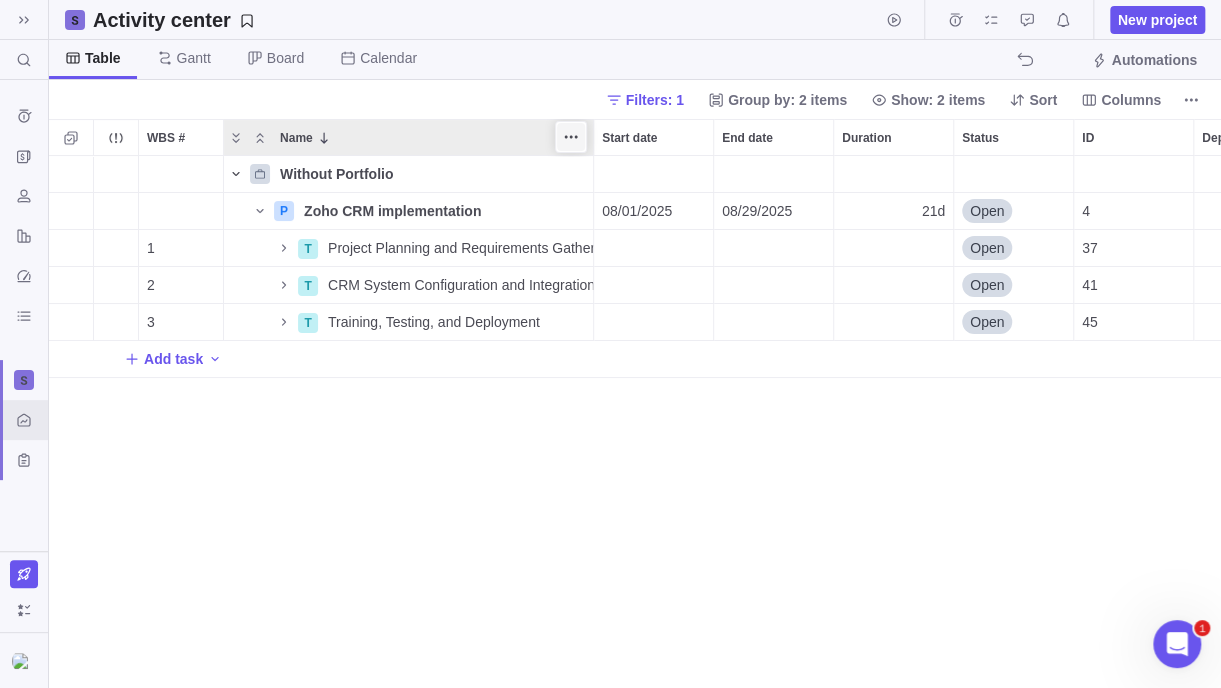 click 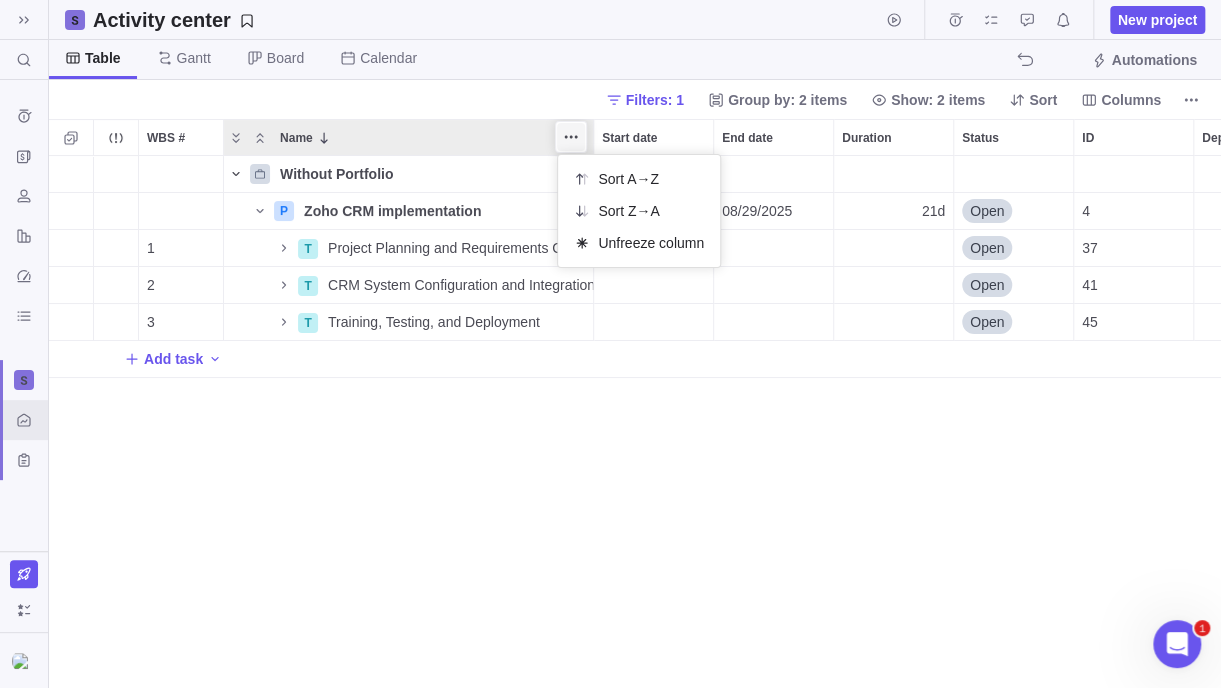 click 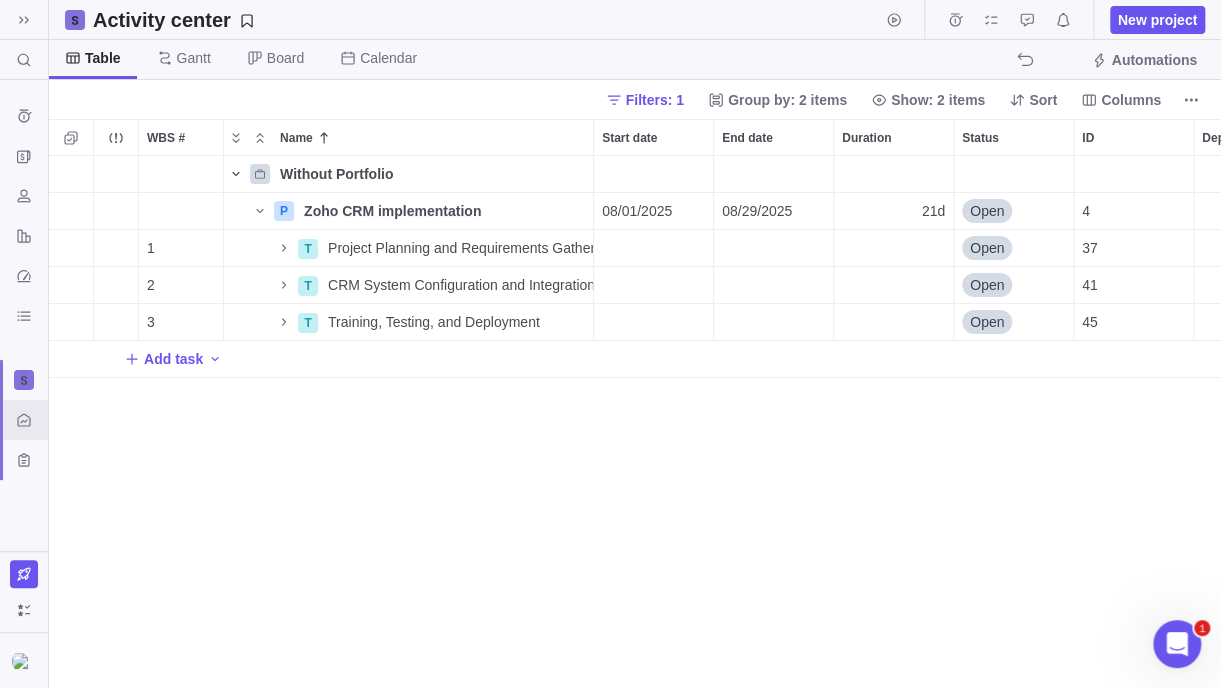 click on "Without Portfolio P Zoho CRM implementation Details 08/01/2025 08/29/2025 21d Open 4 1 T Project Planning and Requirements Gathering Details Open 37 2 T CRM System Configuration and Integration Details Open 41 3 T Training, Testing, and Deployment Details Open 45 Add task" at bounding box center (635, 422) 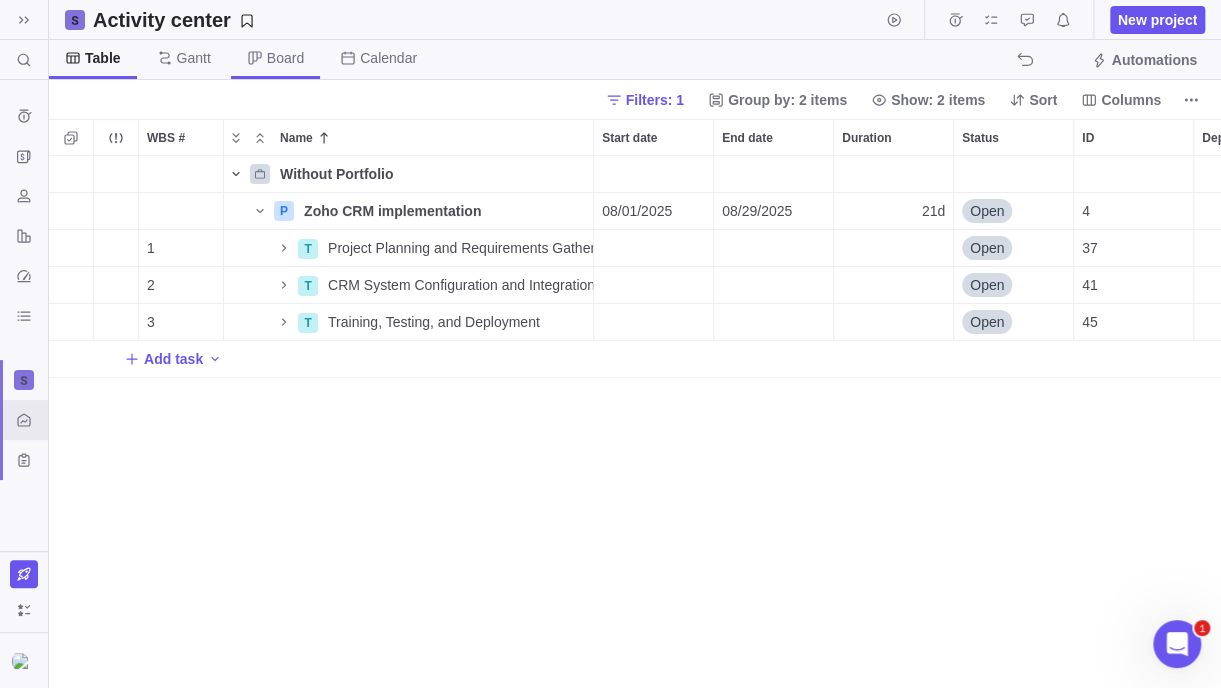click on "Board" at bounding box center [285, 58] 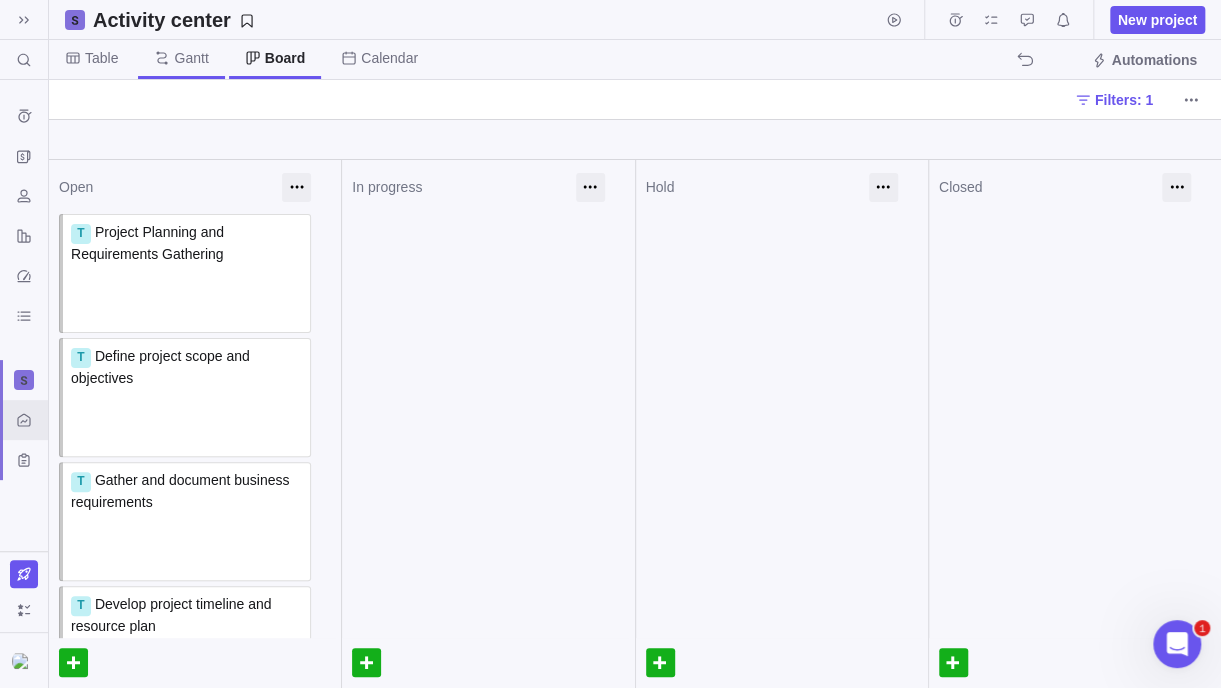 click on "Gantt" at bounding box center [191, 58] 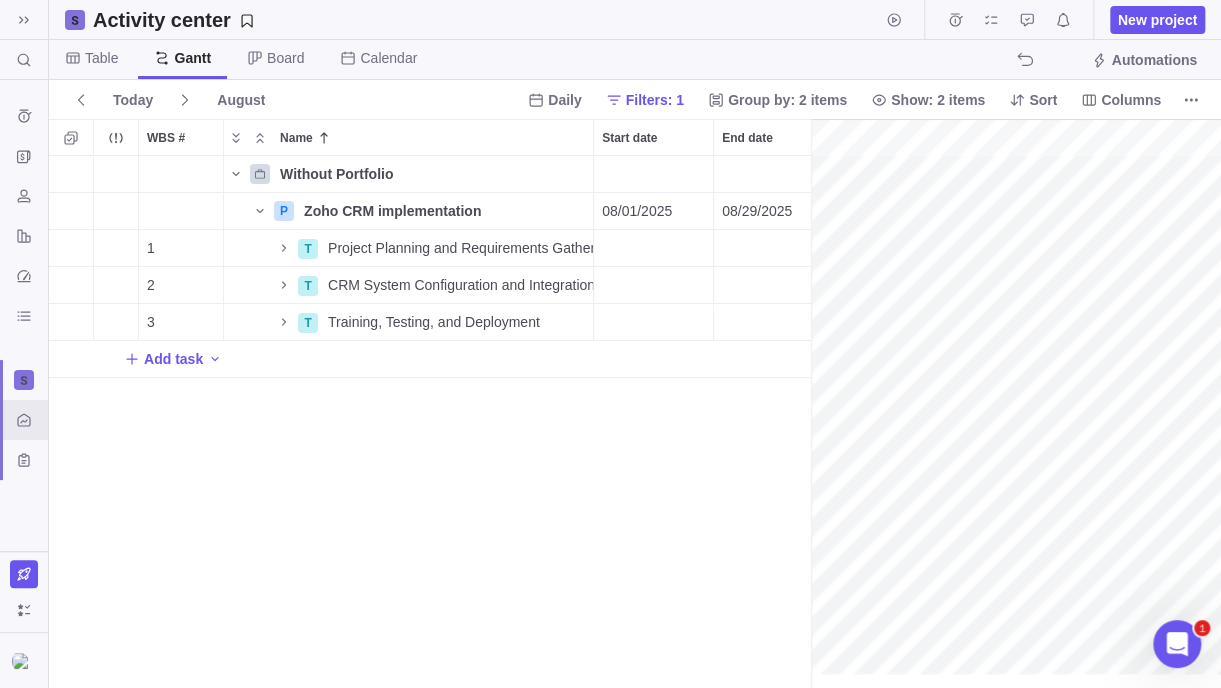 scroll, scrollTop: 16, scrollLeft: 15, axis: both 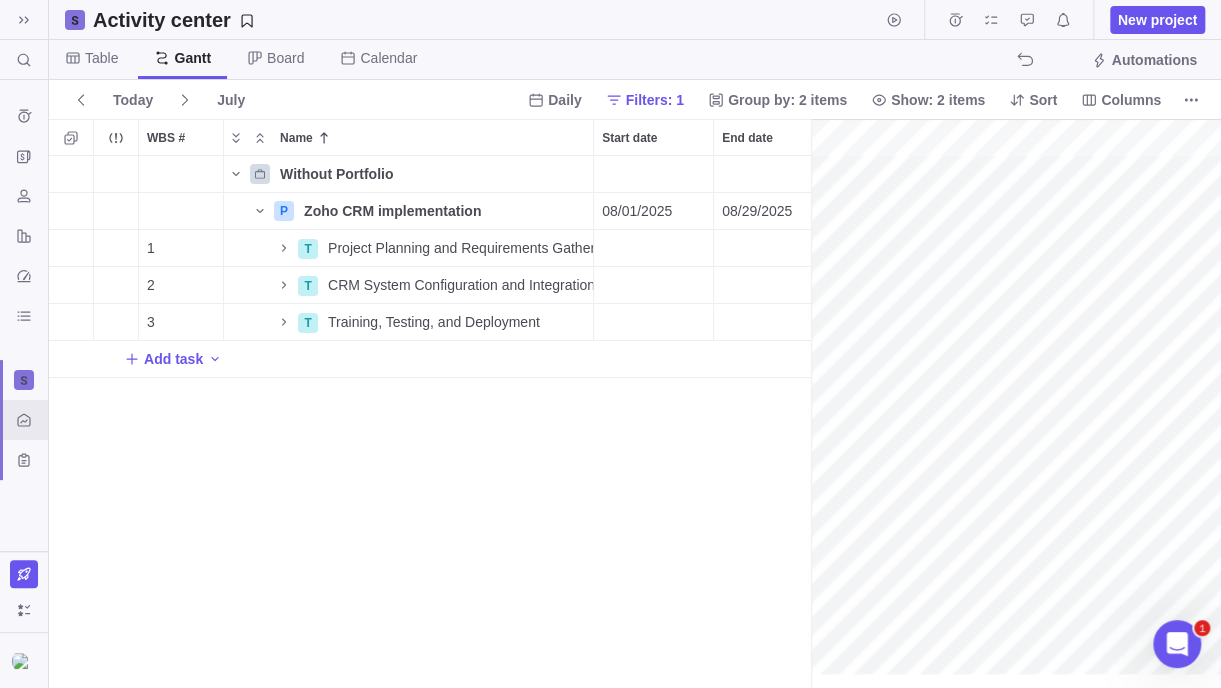 click at bounding box center [260, 174] 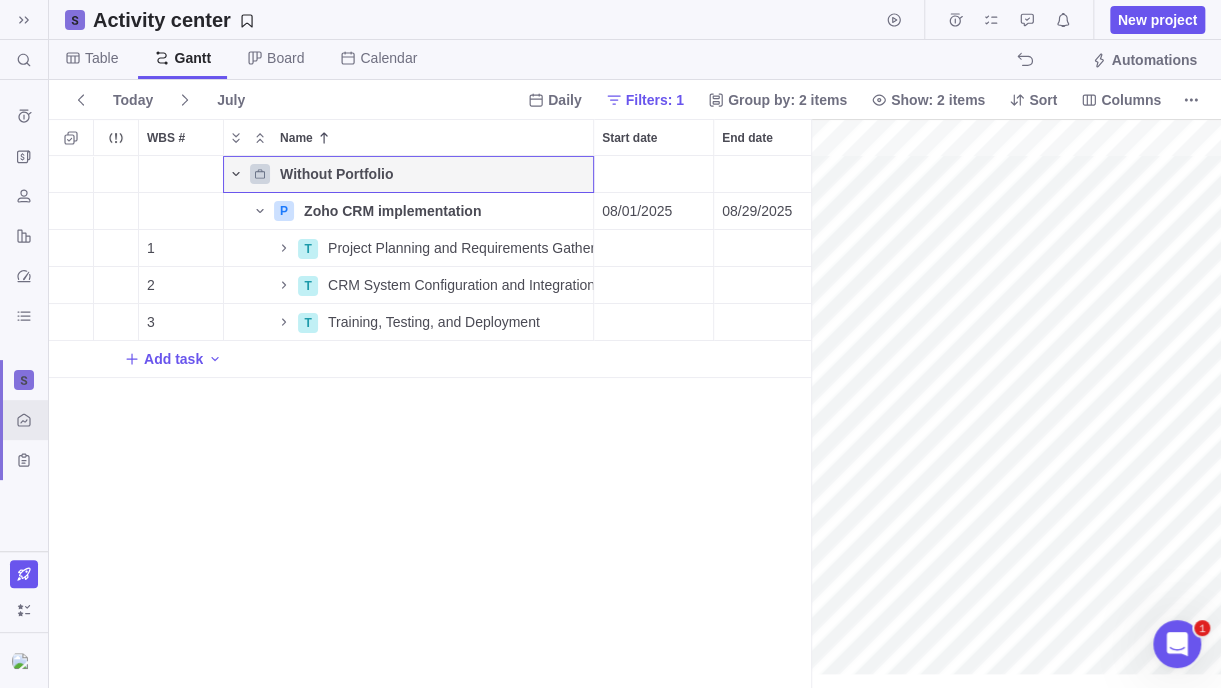 click 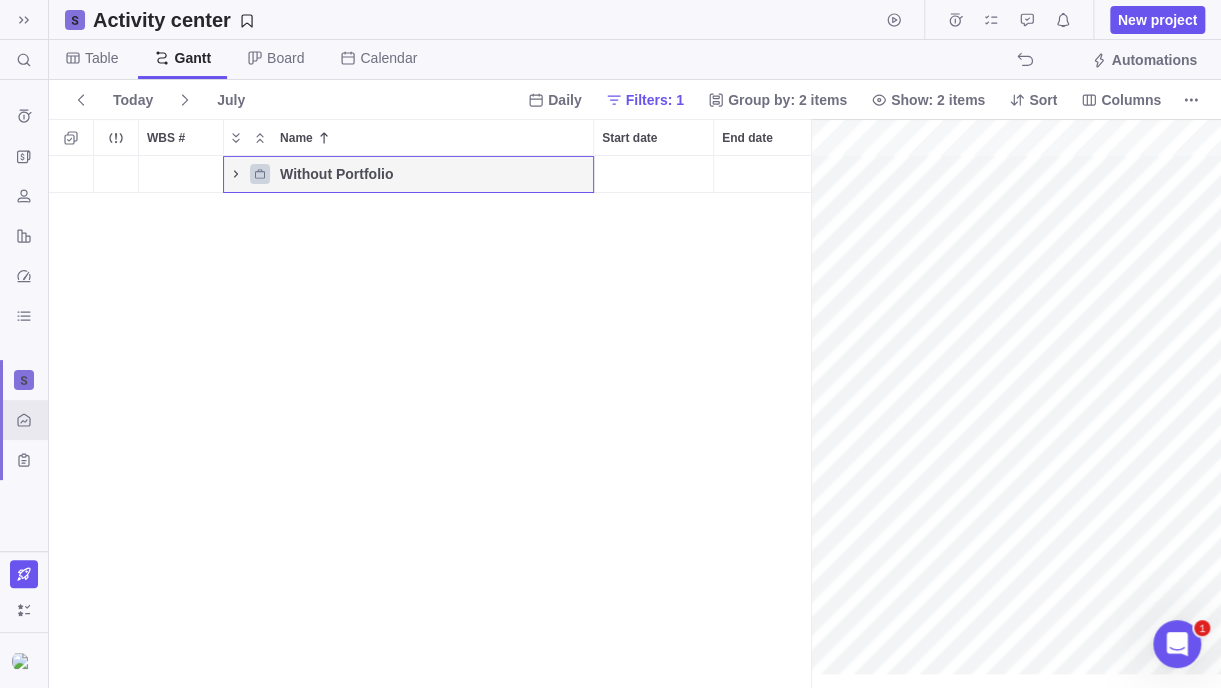 scroll, scrollTop: 0, scrollLeft: 165, axis: horizontal 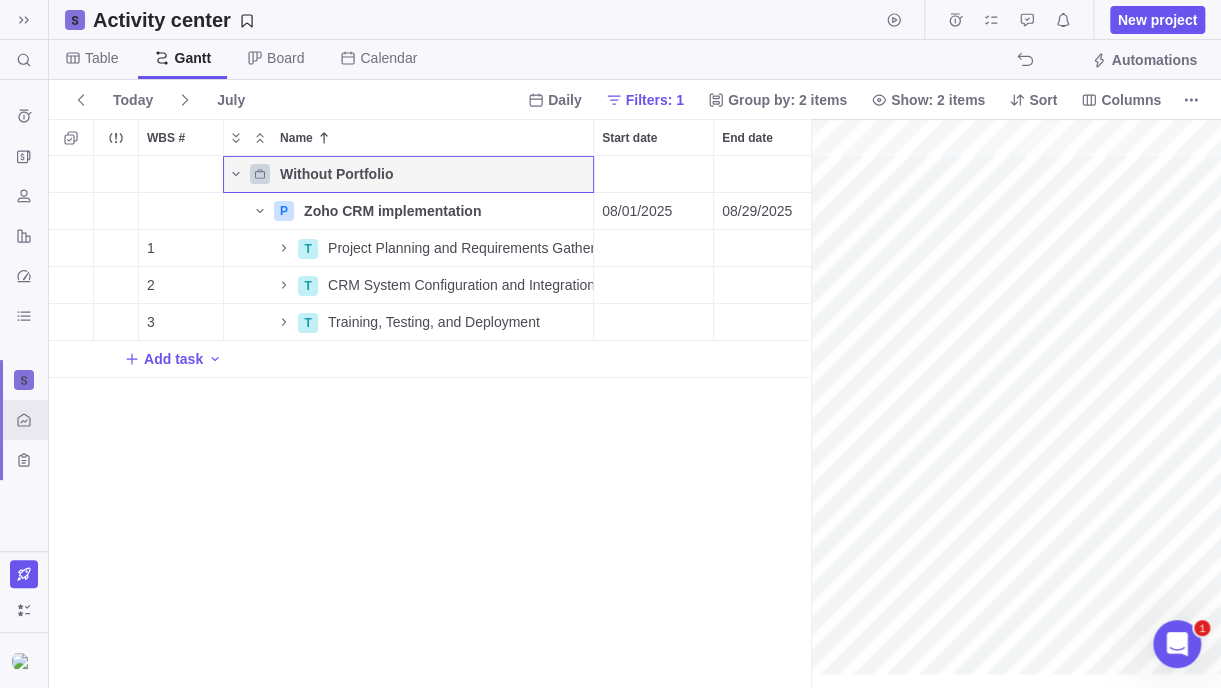 click on "Without Portfolio" at bounding box center [336, 174] 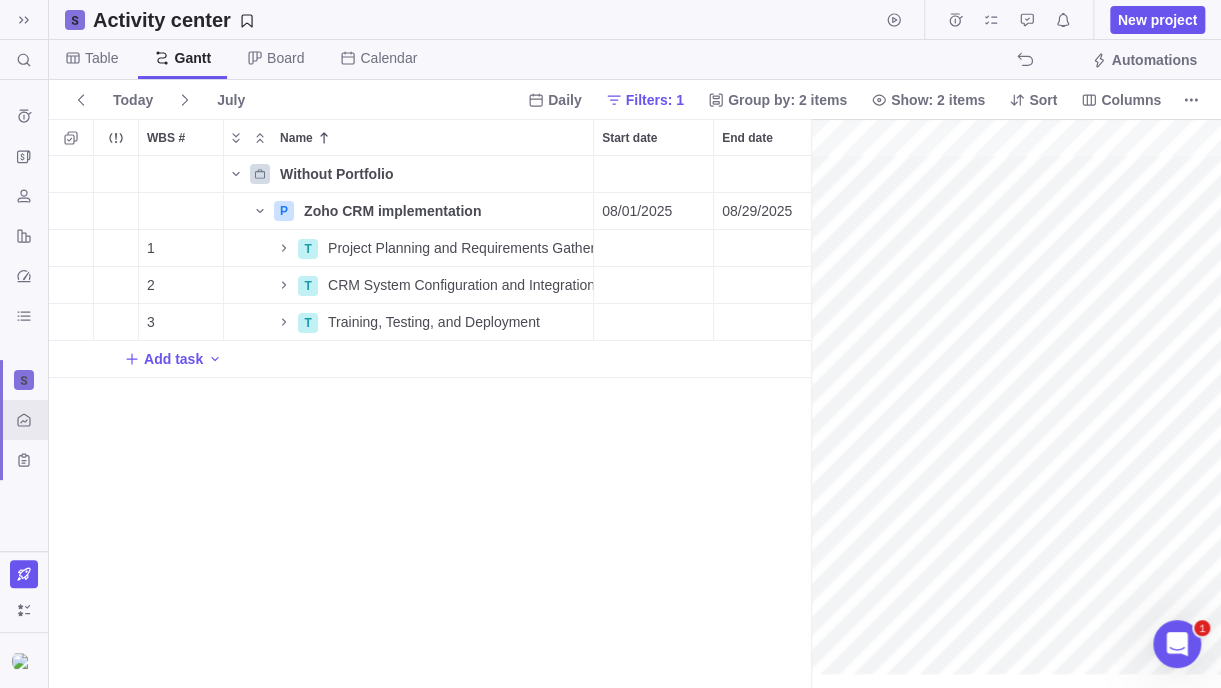 scroll, scrollTop: 0, scrollLeft: 597, axis: horizontal 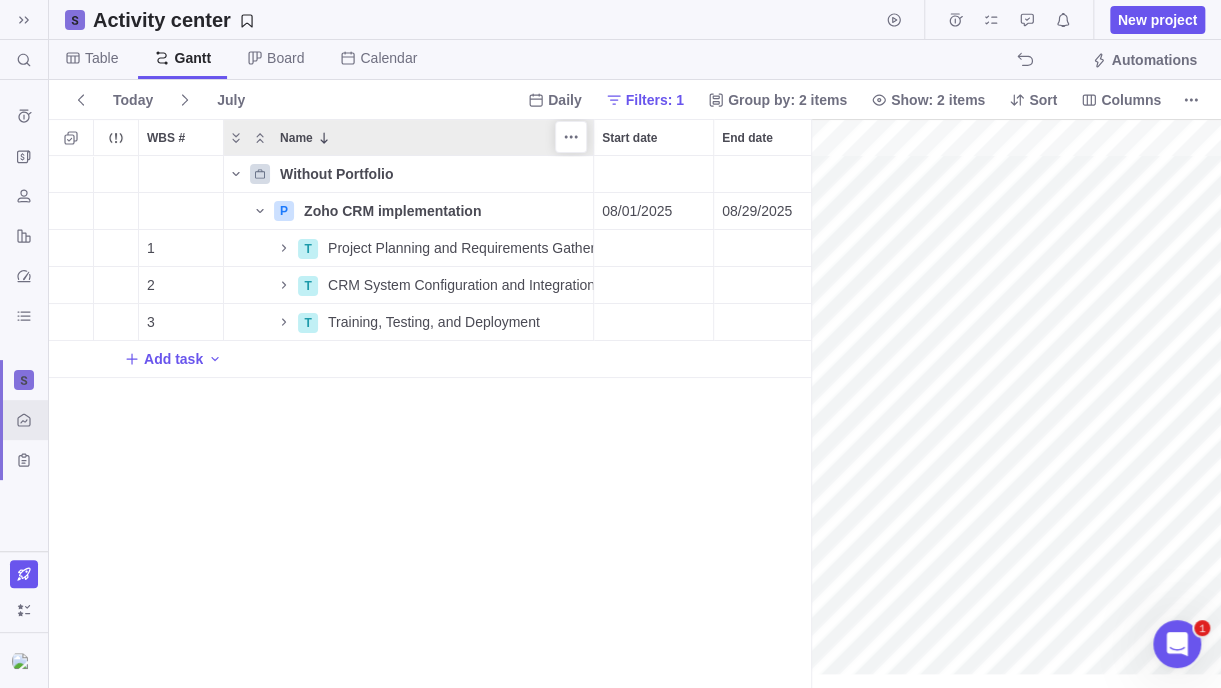 click on "Name" at bounding box center (432, 137) 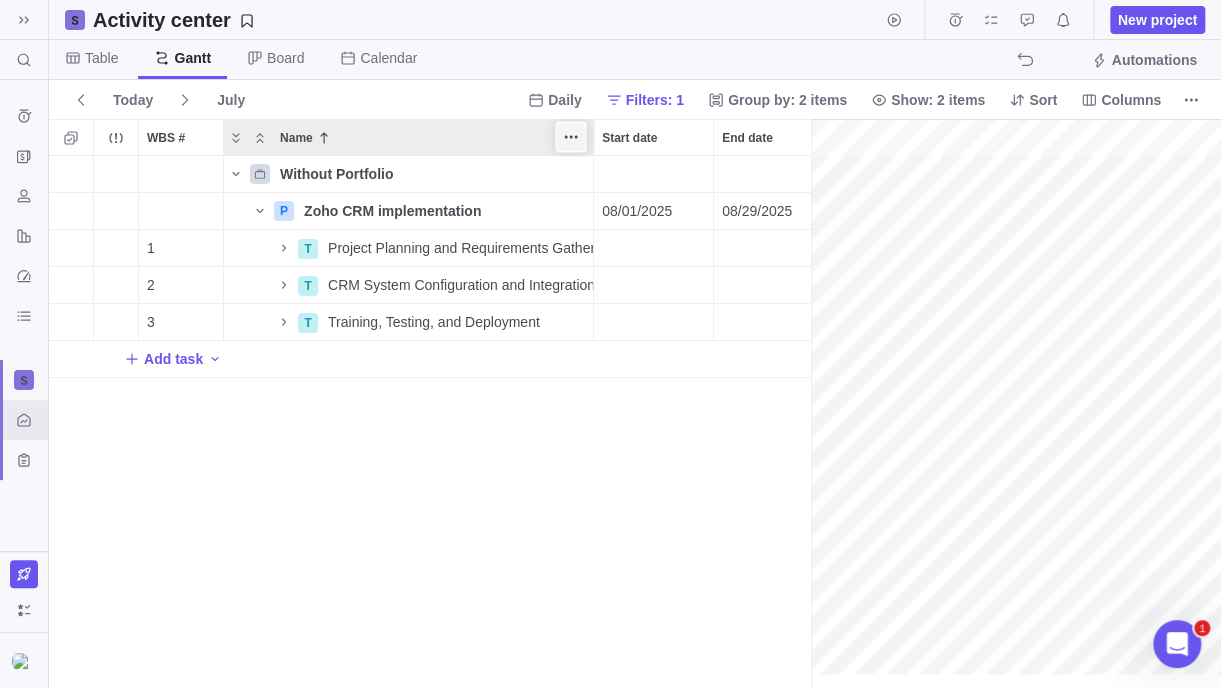 scroll, scrollTop: 16, scrollLeft: 15, axis: both 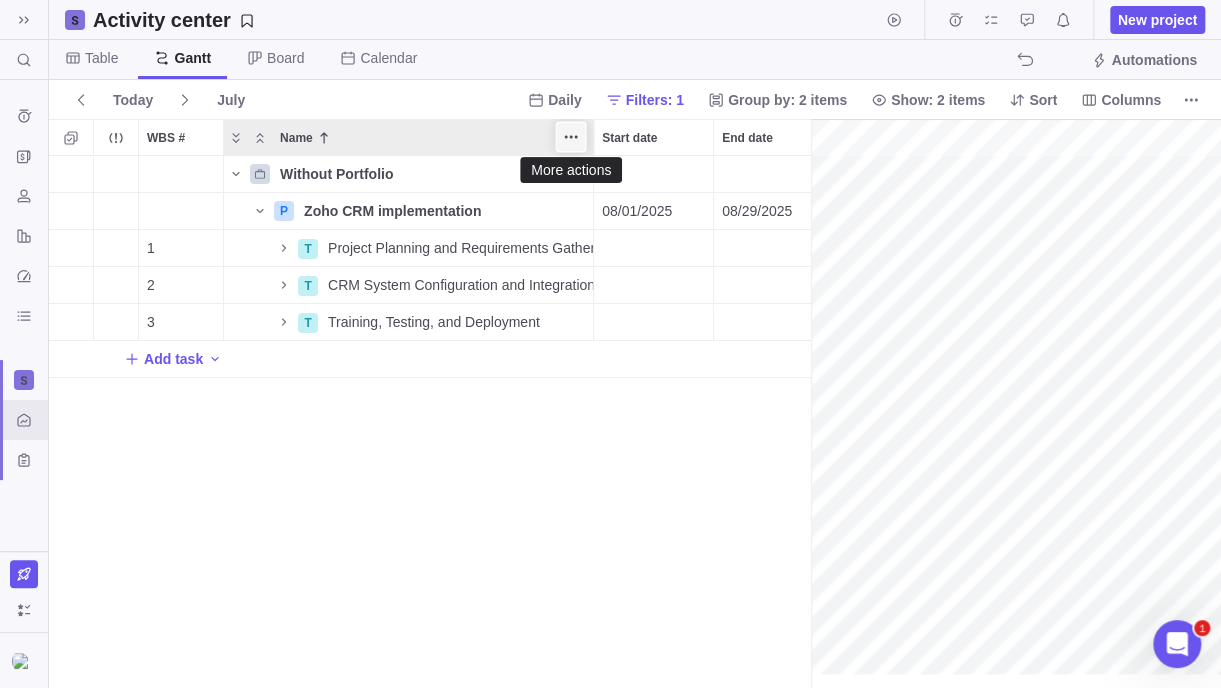click 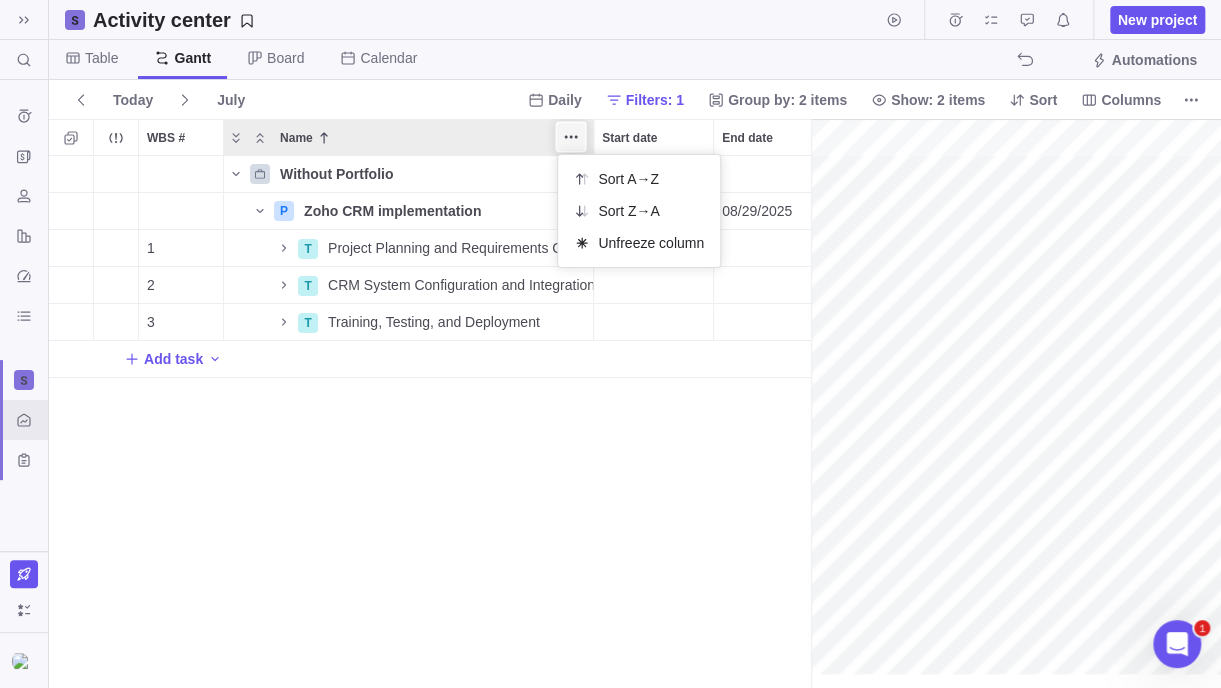 click 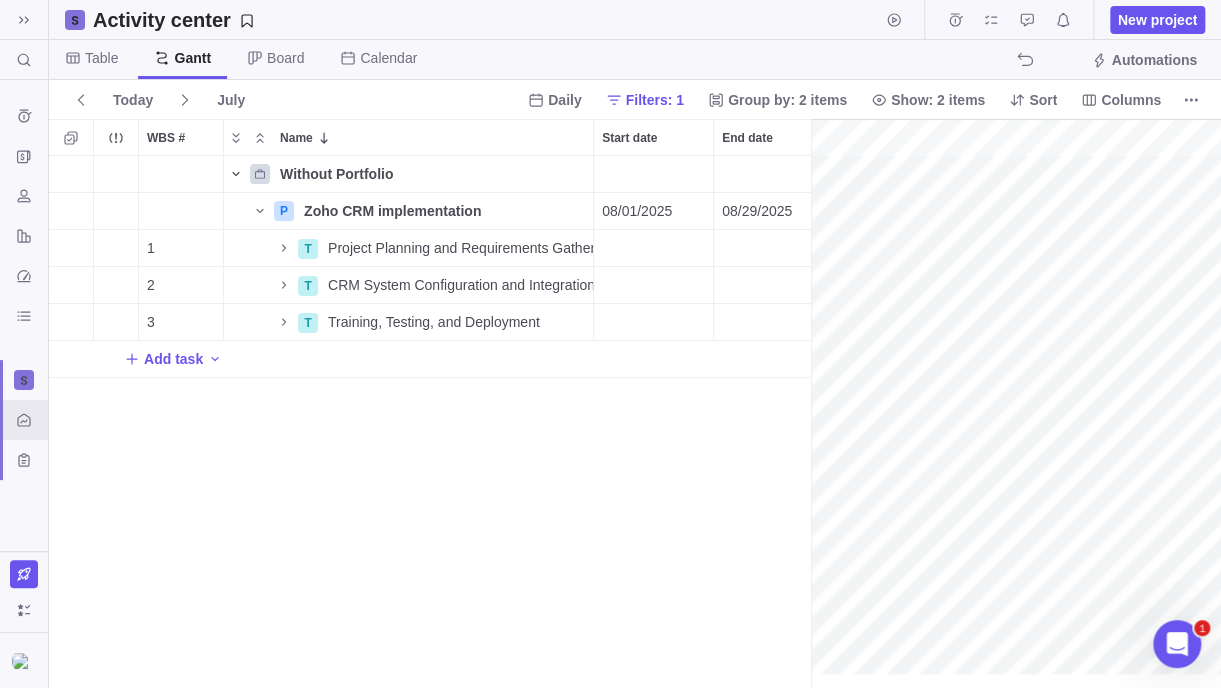 click 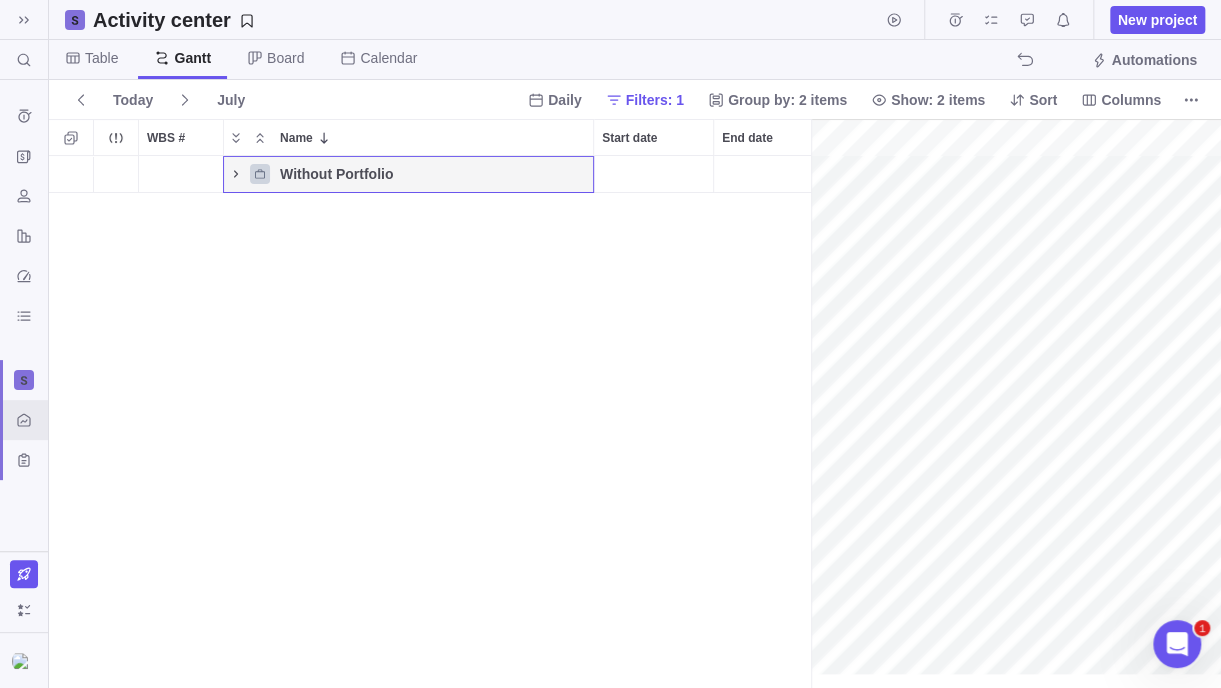 click 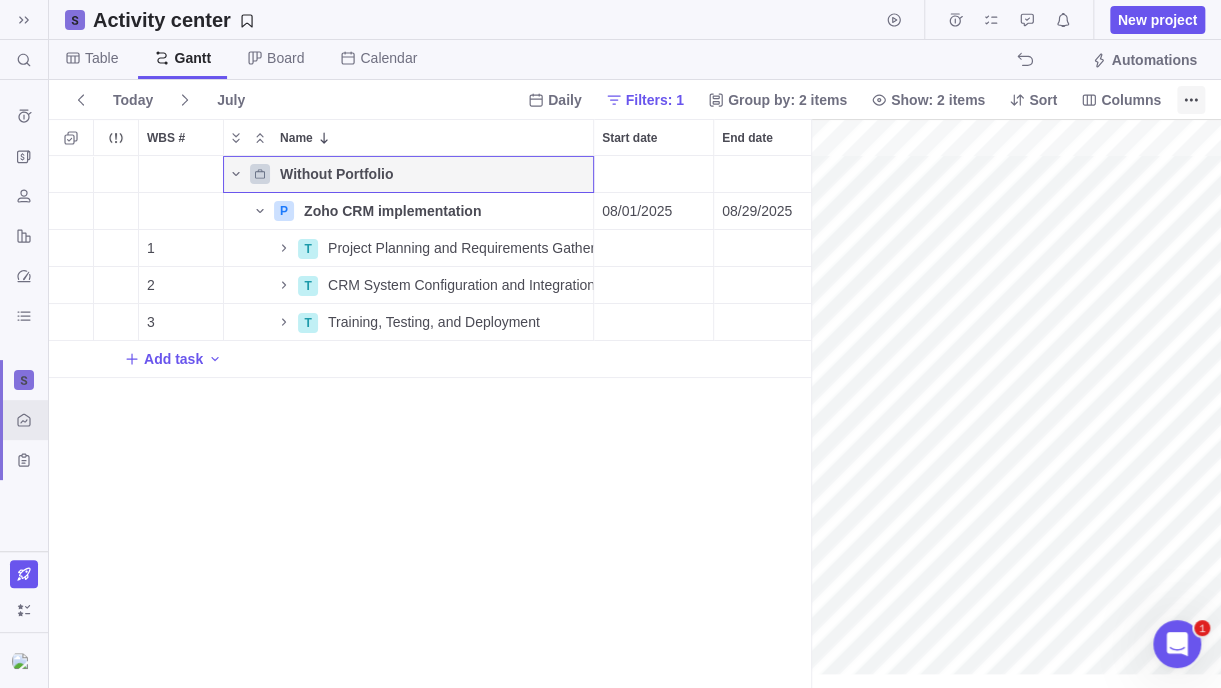 click 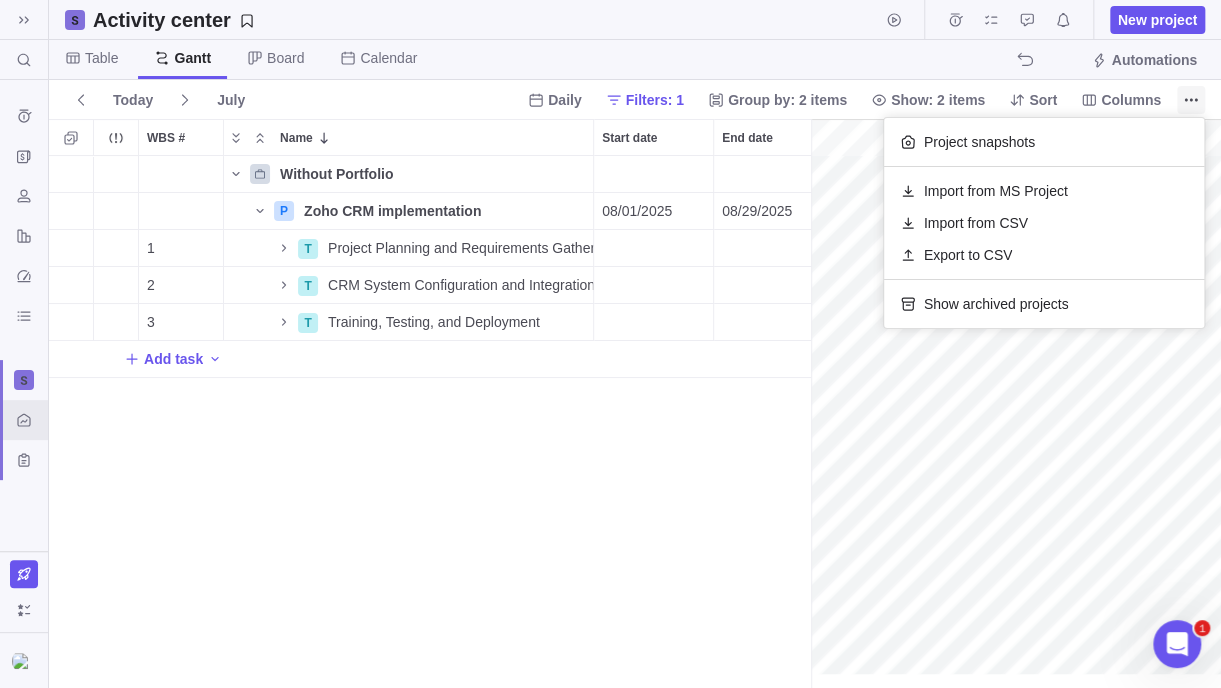 click 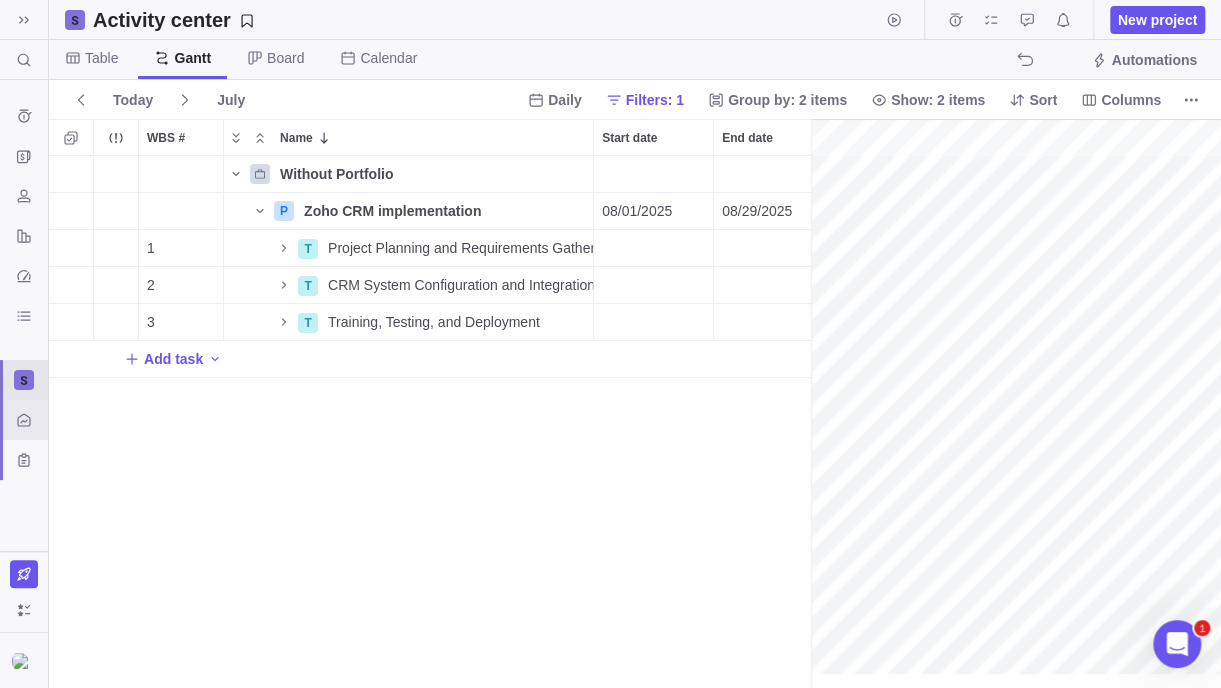 click 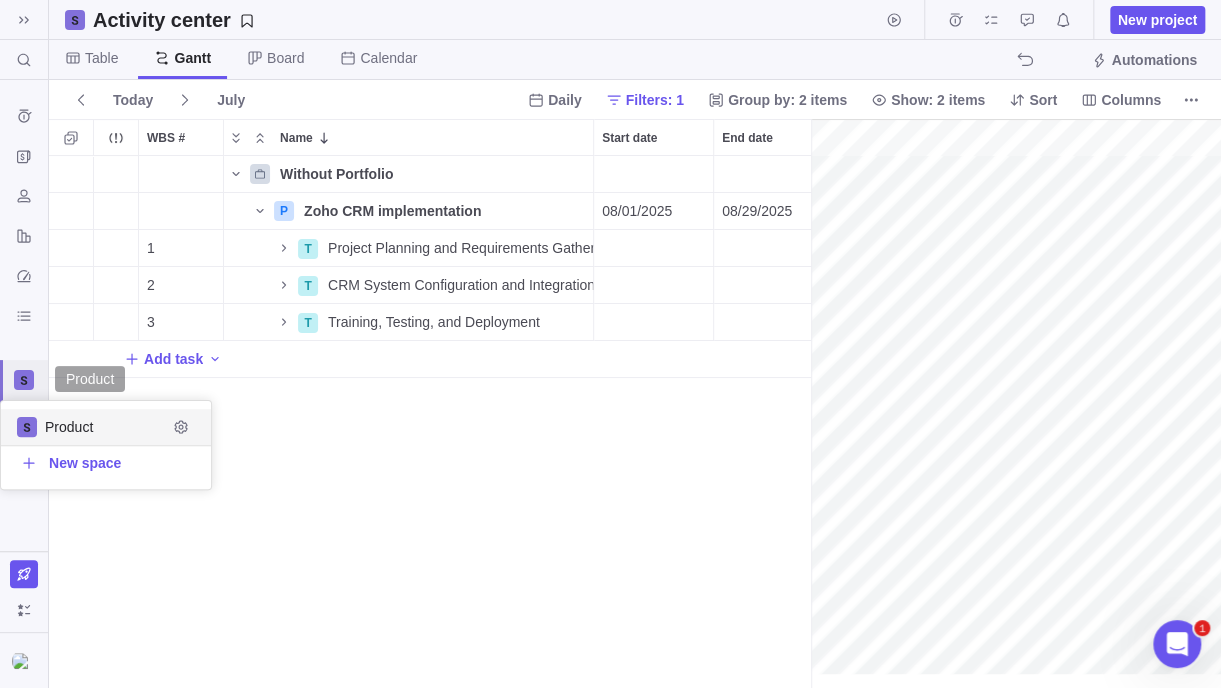 scroll, scrollTop: 15, scrollLeft: 15, axis: both 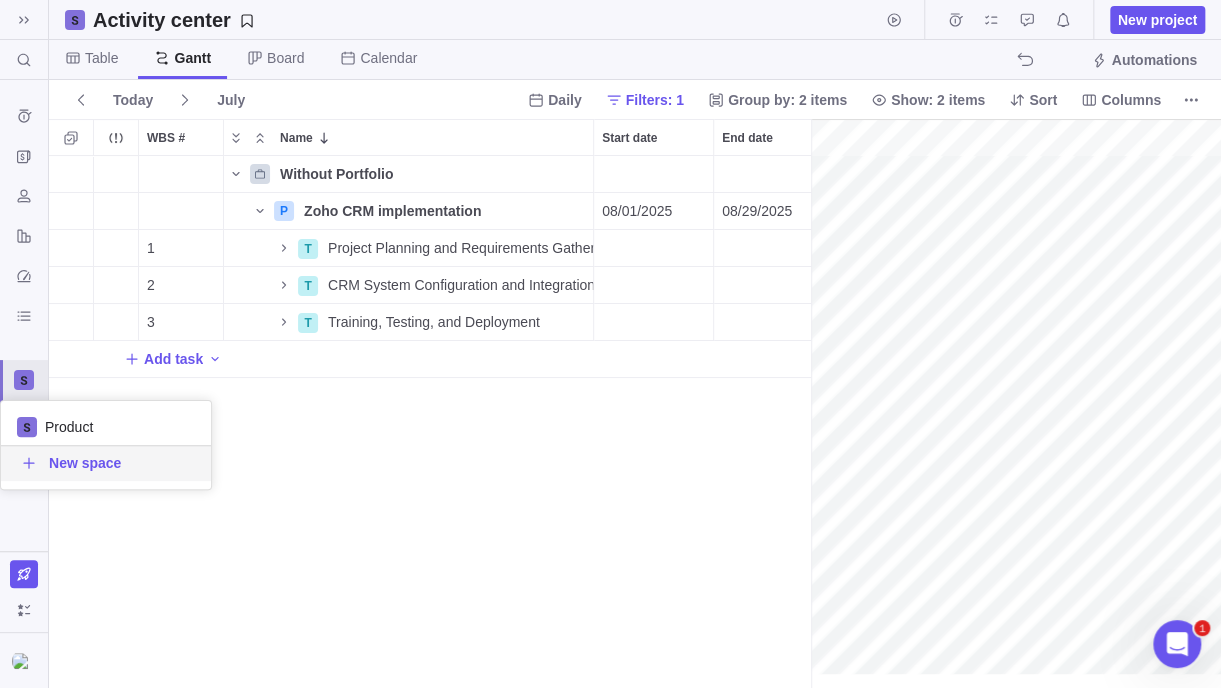 click on "New space" at bounding box center [85, 463] 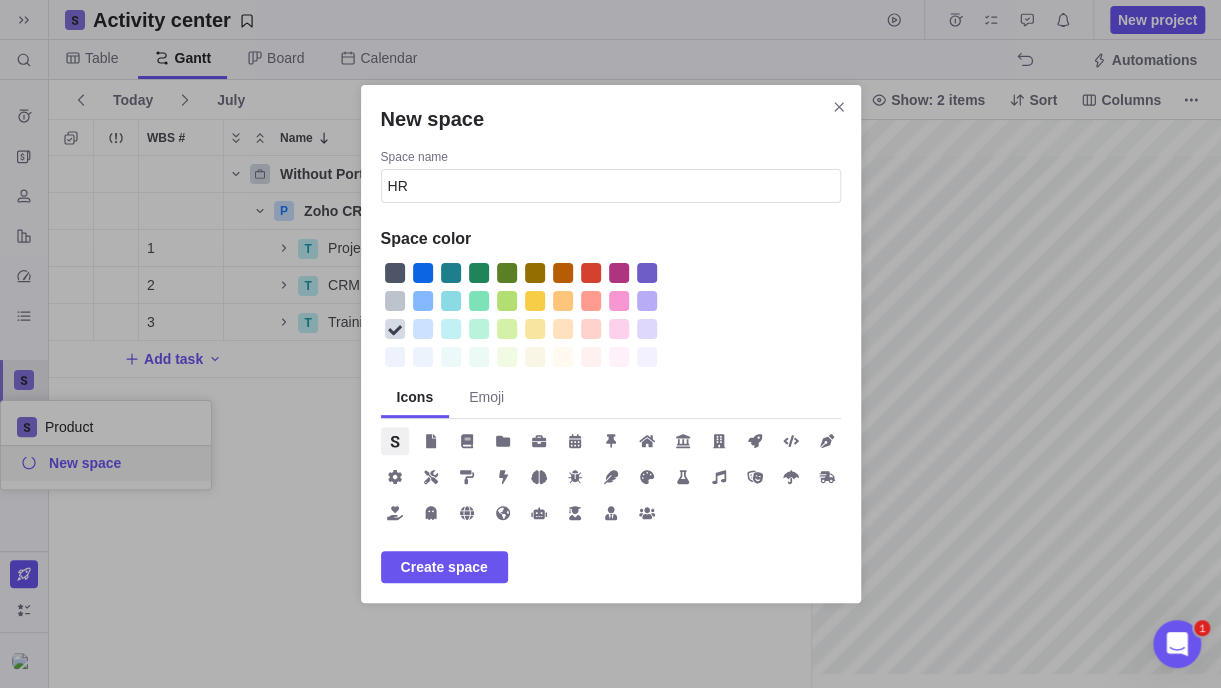 type on "HR" 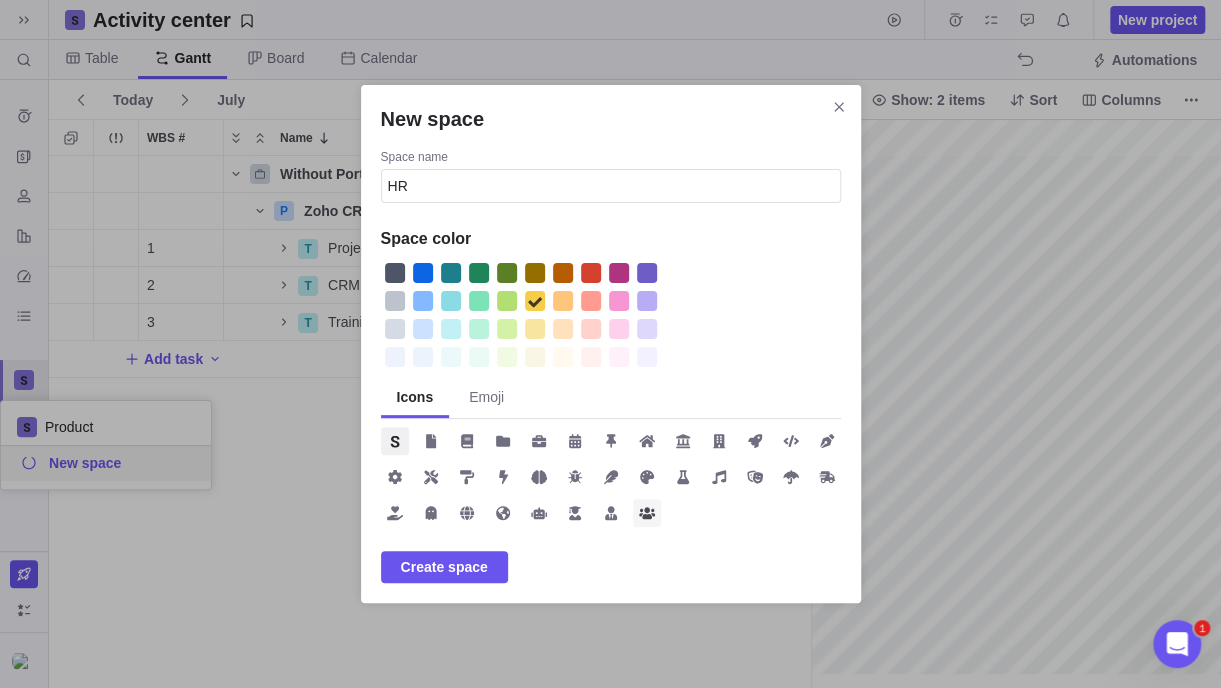 click at bounding box center [647, 513] 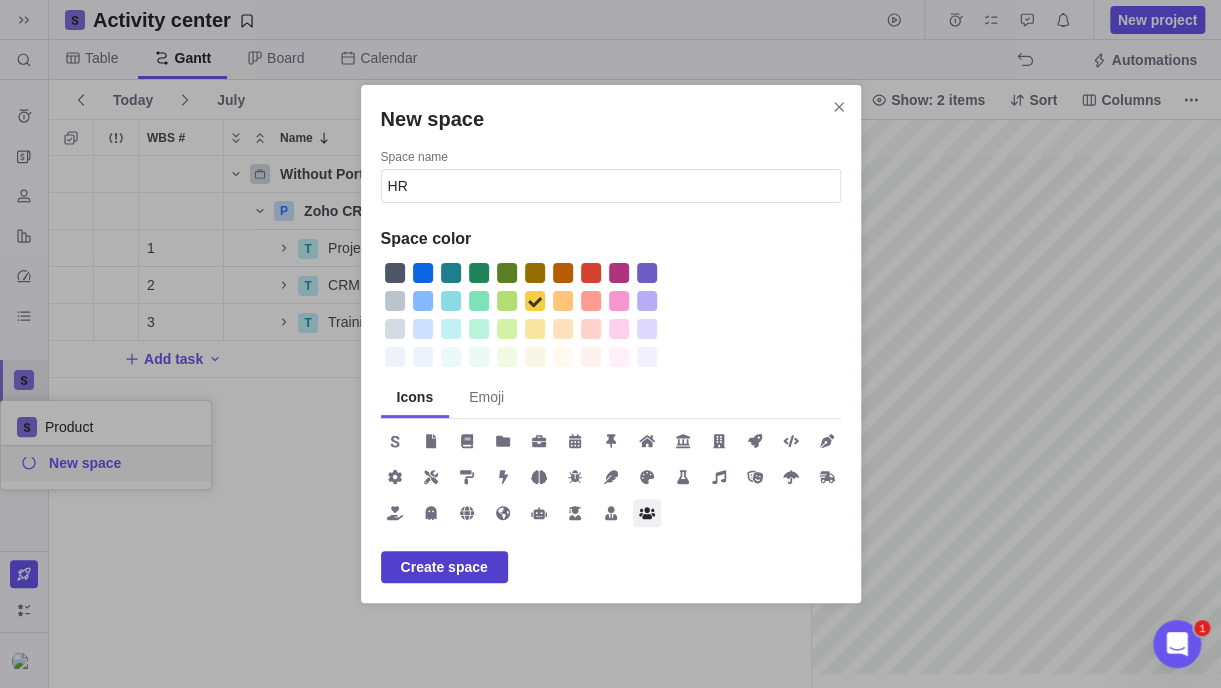 click on "Create space" at bounding box center (444, 567) 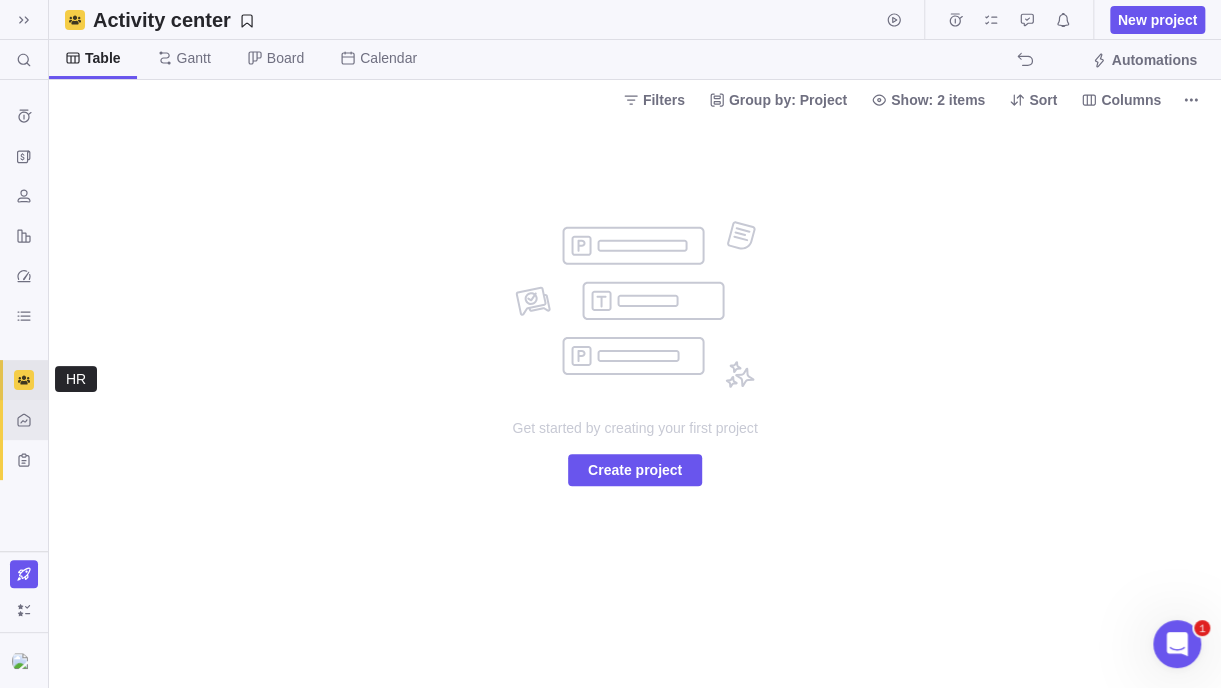 click at bounding box center [24, 380] 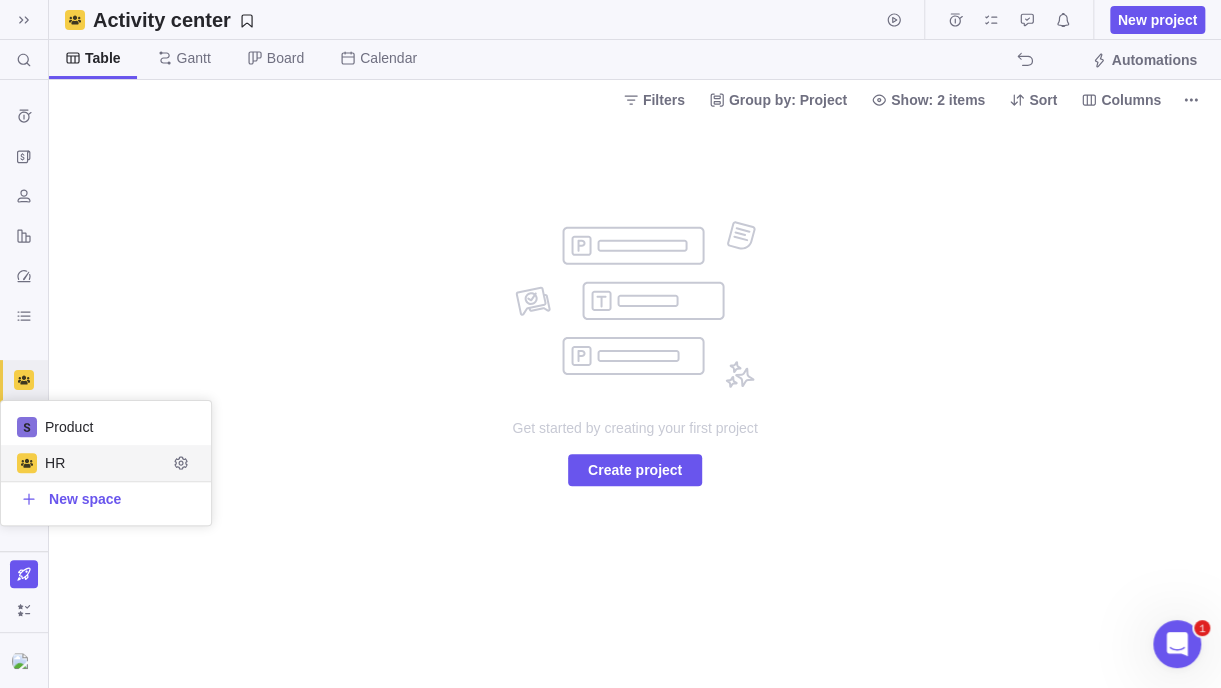 scroll, scrollTop: 16, scrollLeft: 15, axis: both 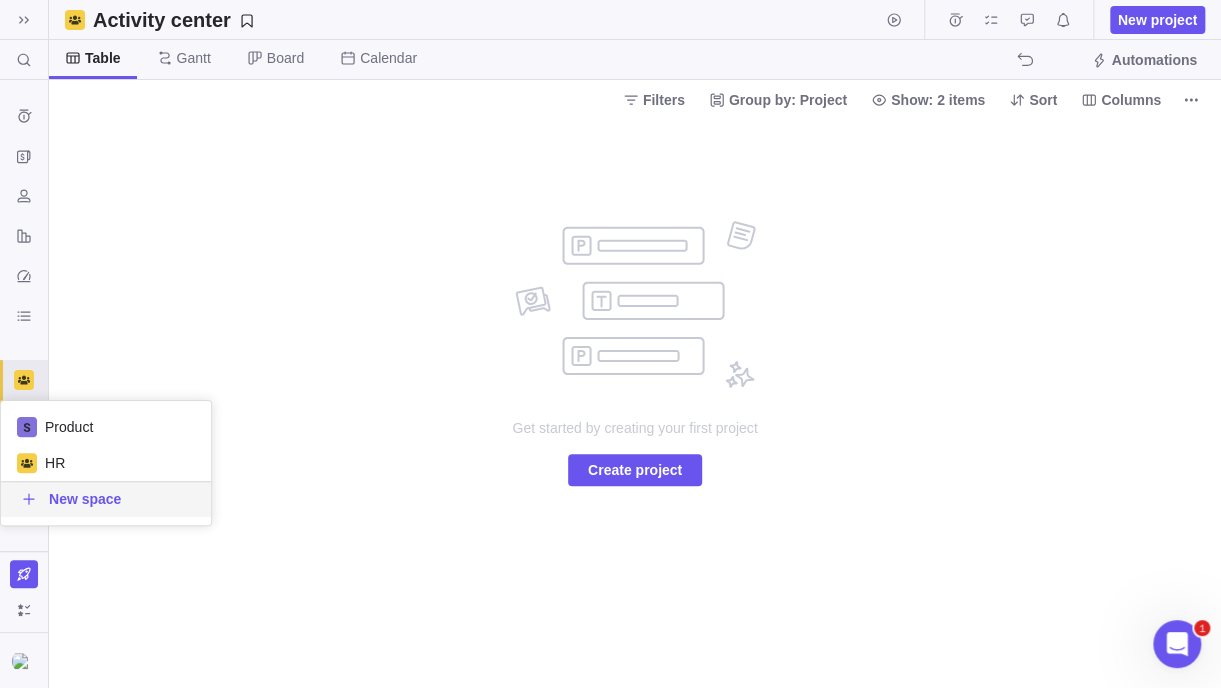 click on "New space" at bounding box center (85, 499) 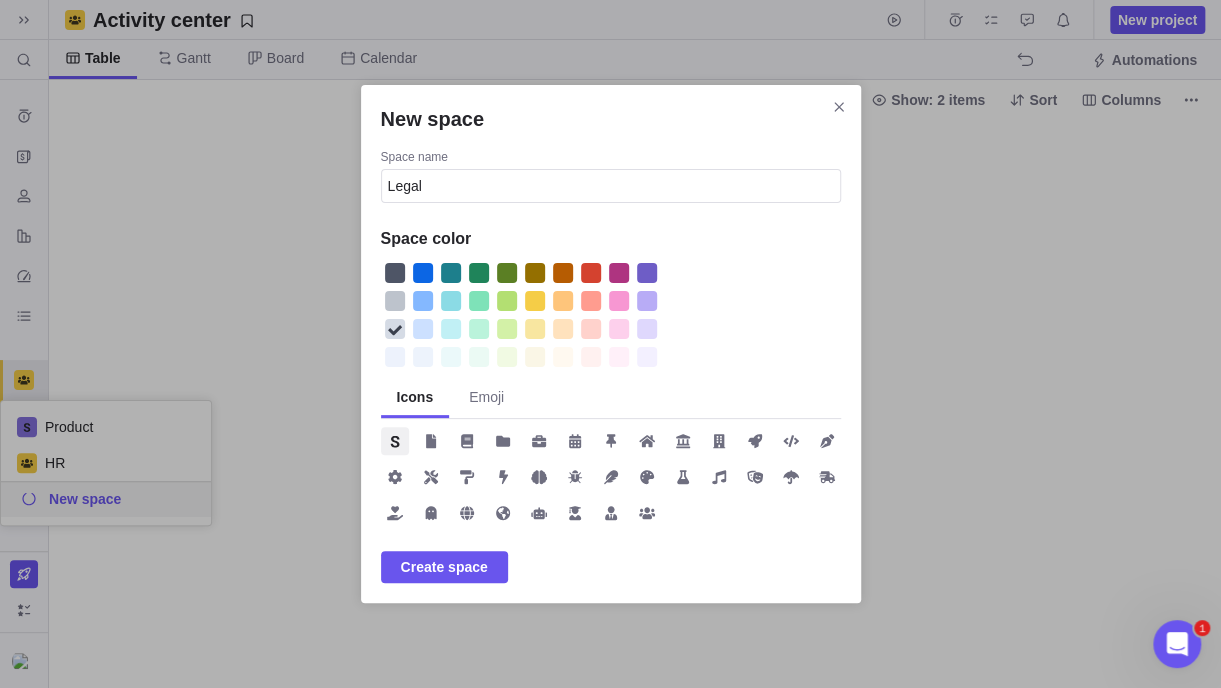 type on "Legal" 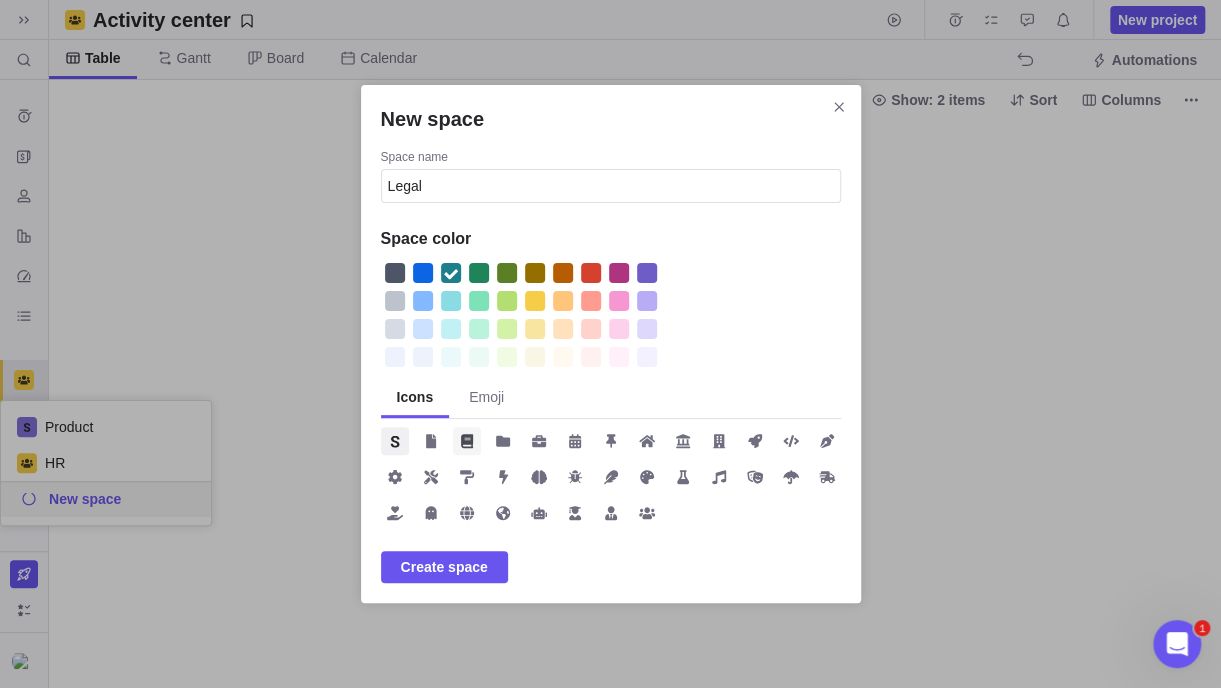 click 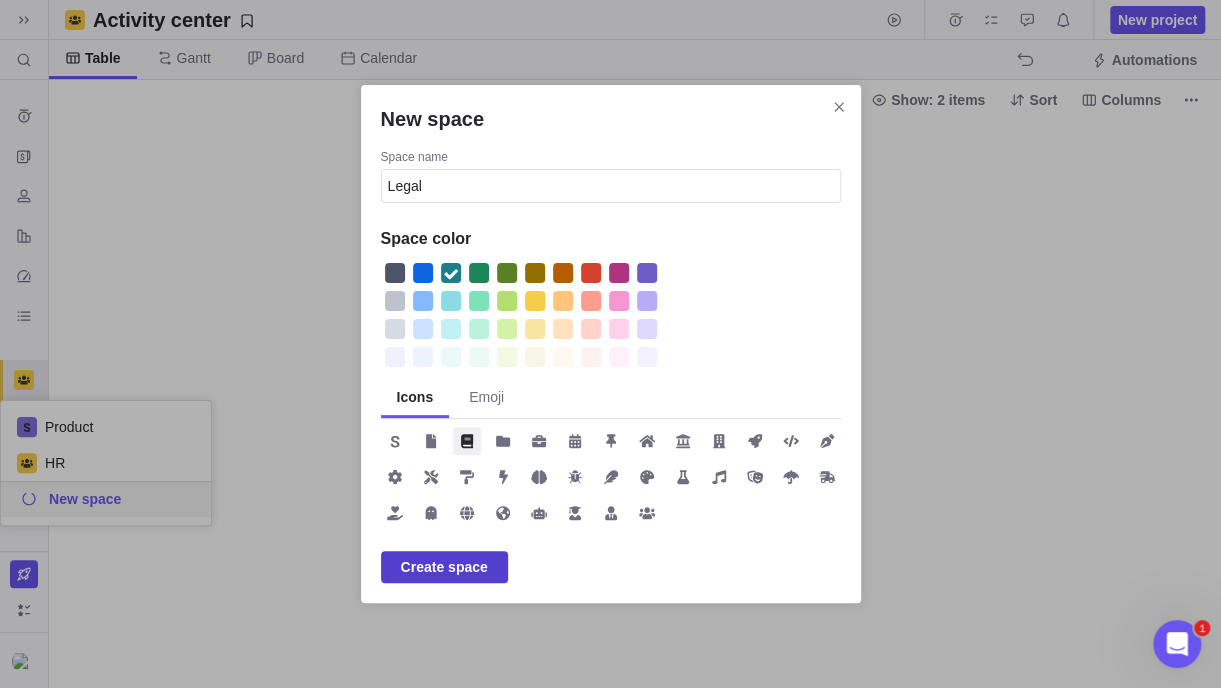 click on "Create space" at bounding box center [444, 567] 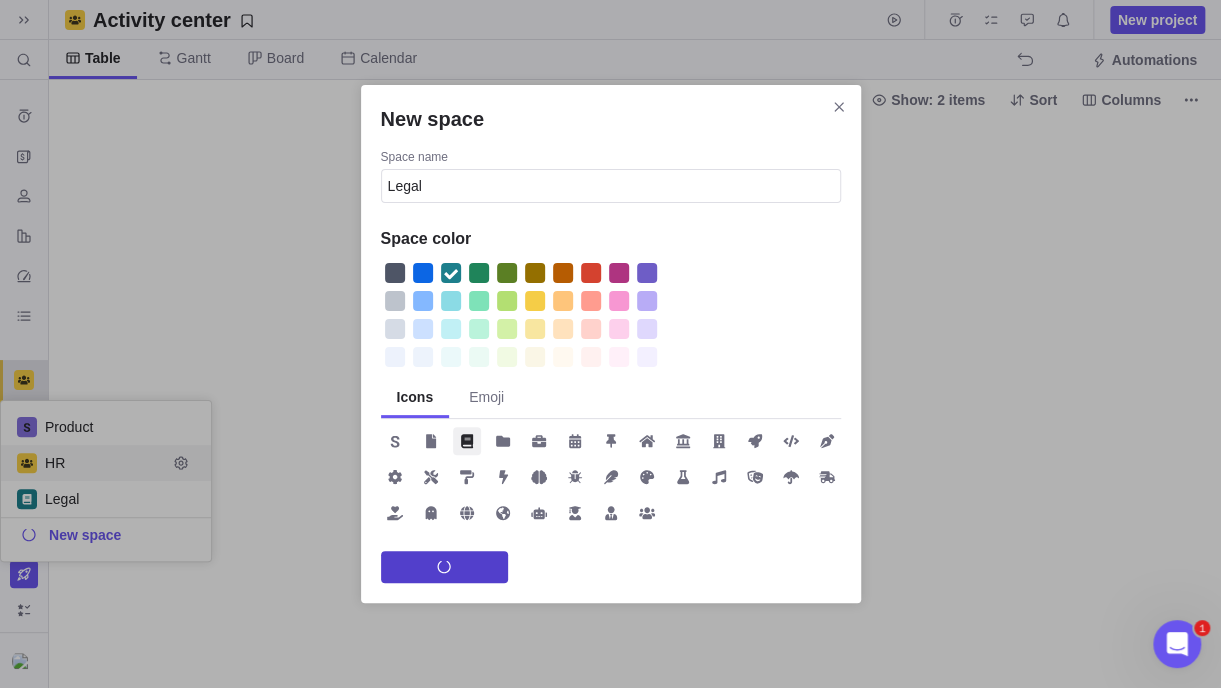 scroll, scrollTop: 0, scrollLeft: 0, axis: both 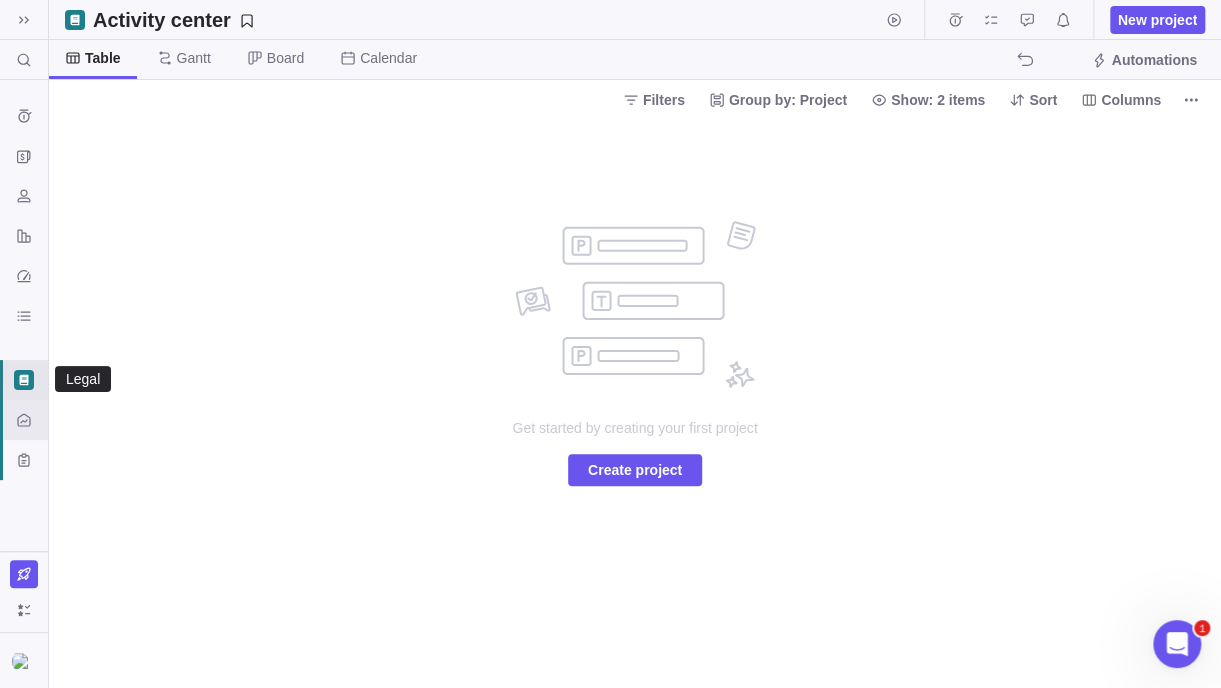 click 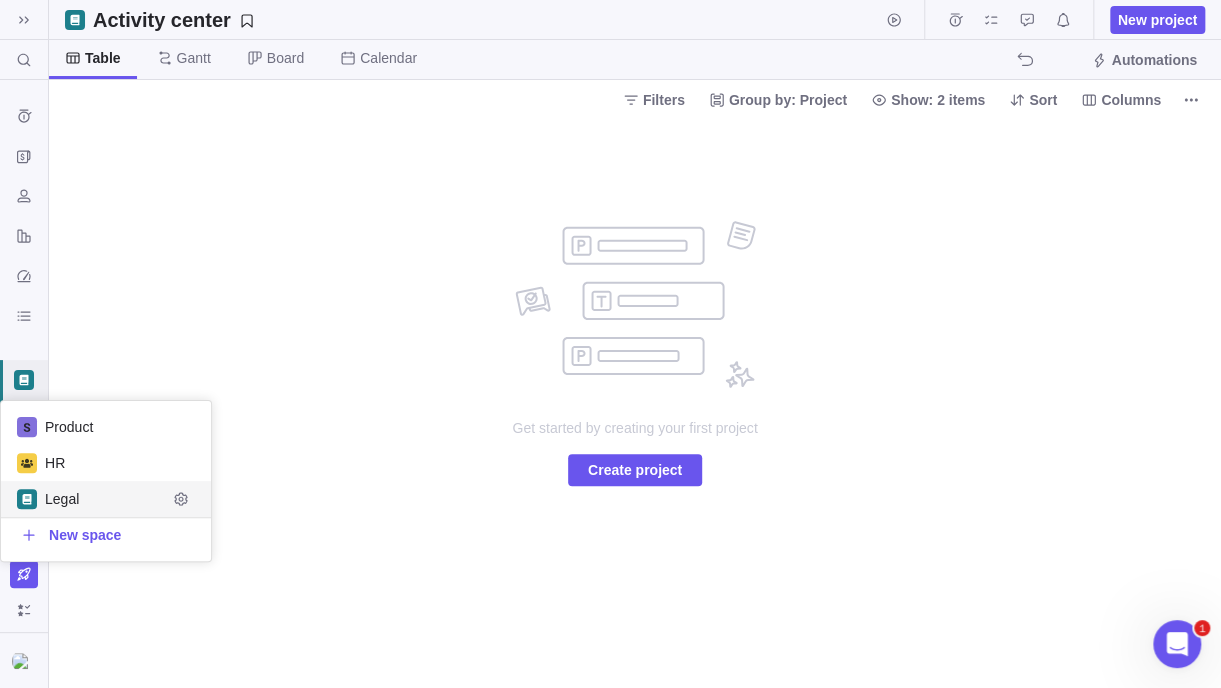 scroll, scrollTop: 15, scrollLeft: 15, axis: both 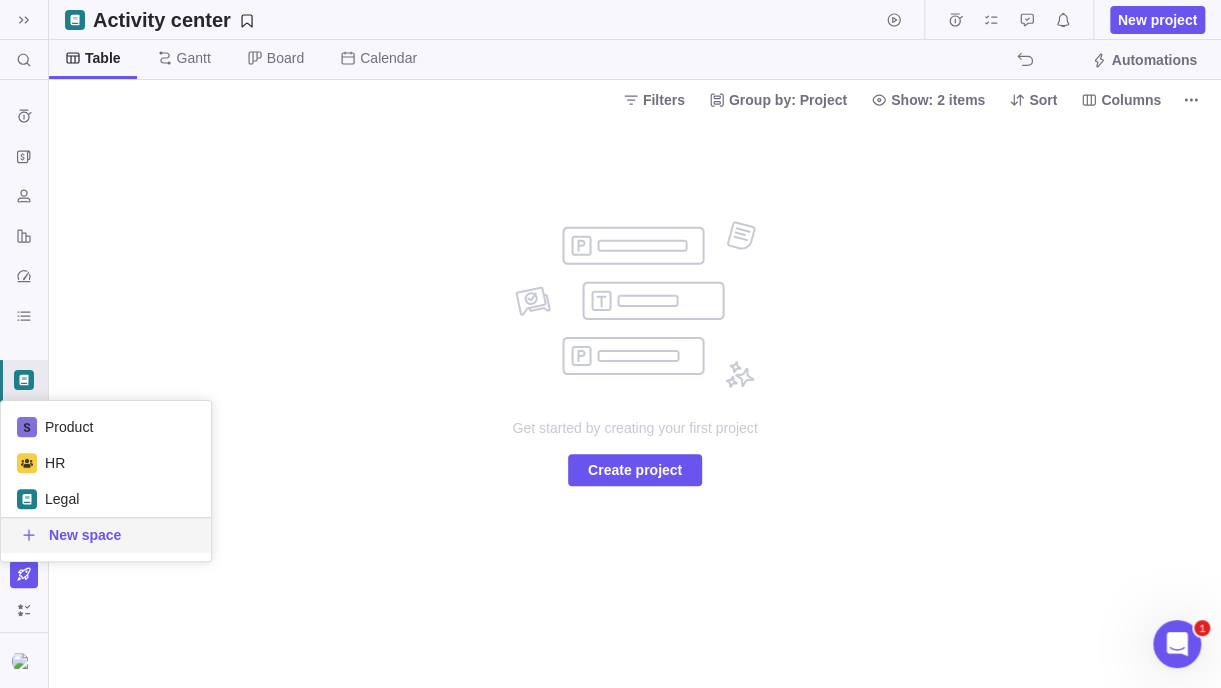 click on "New space" at bounding box center [85, 535] 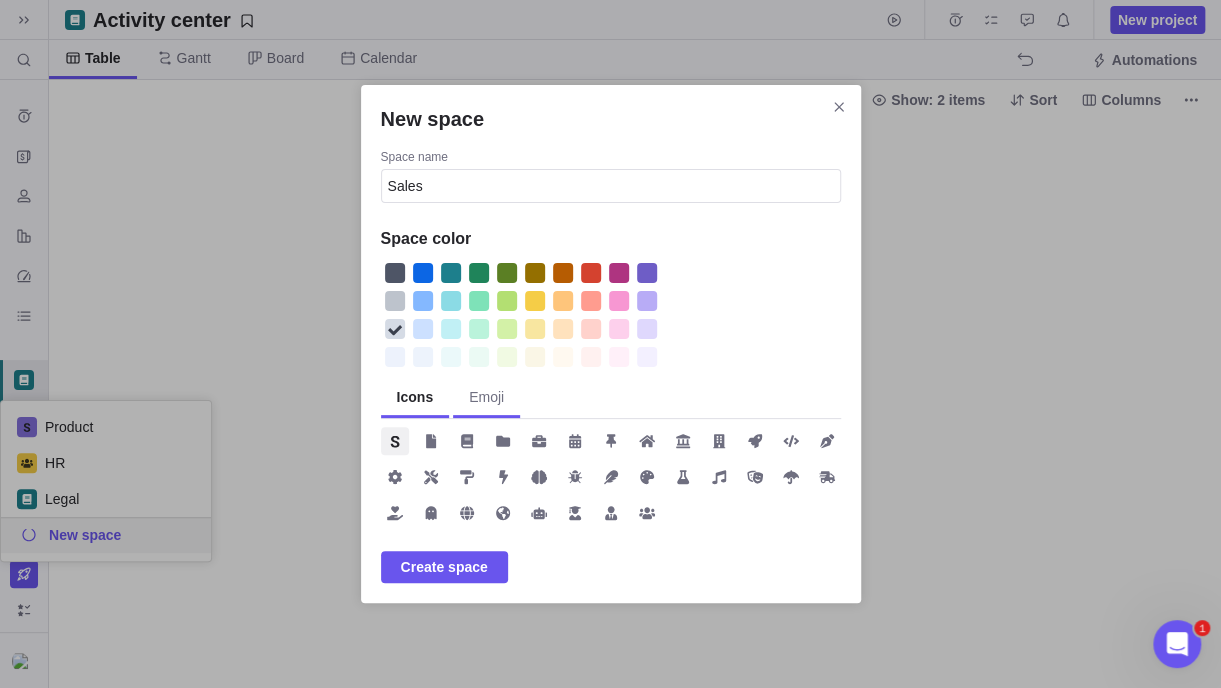 type on "Sales" 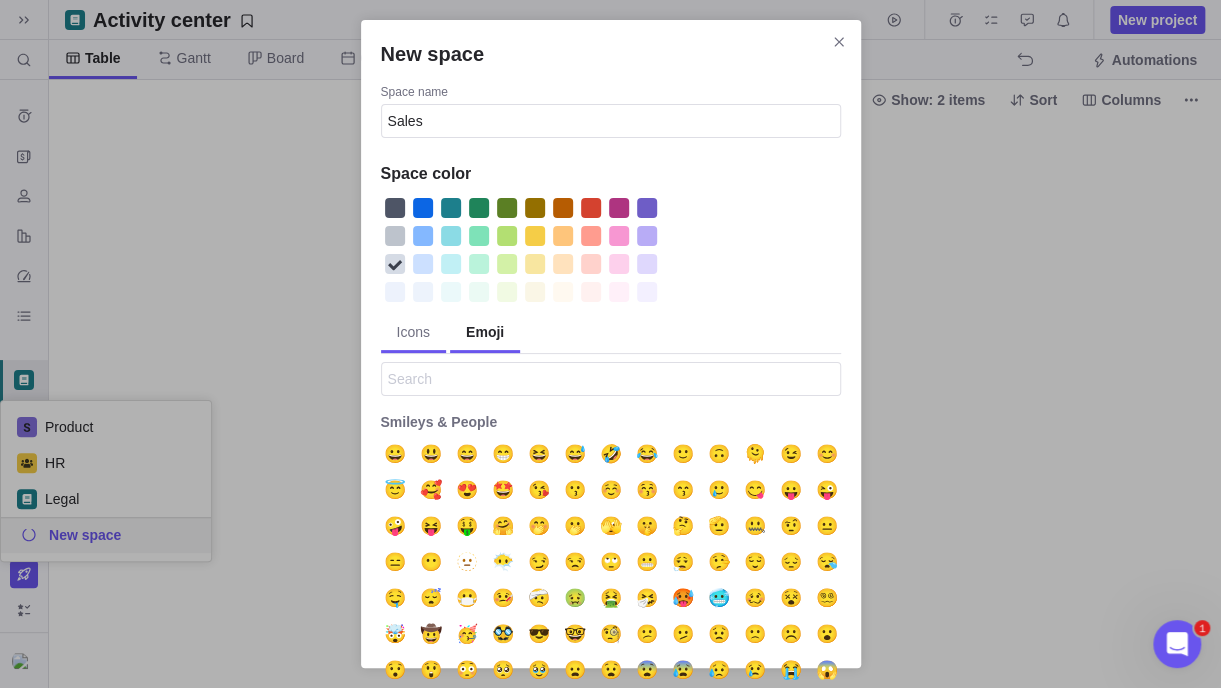 click on "Icons" at bounding box center (413, 333) 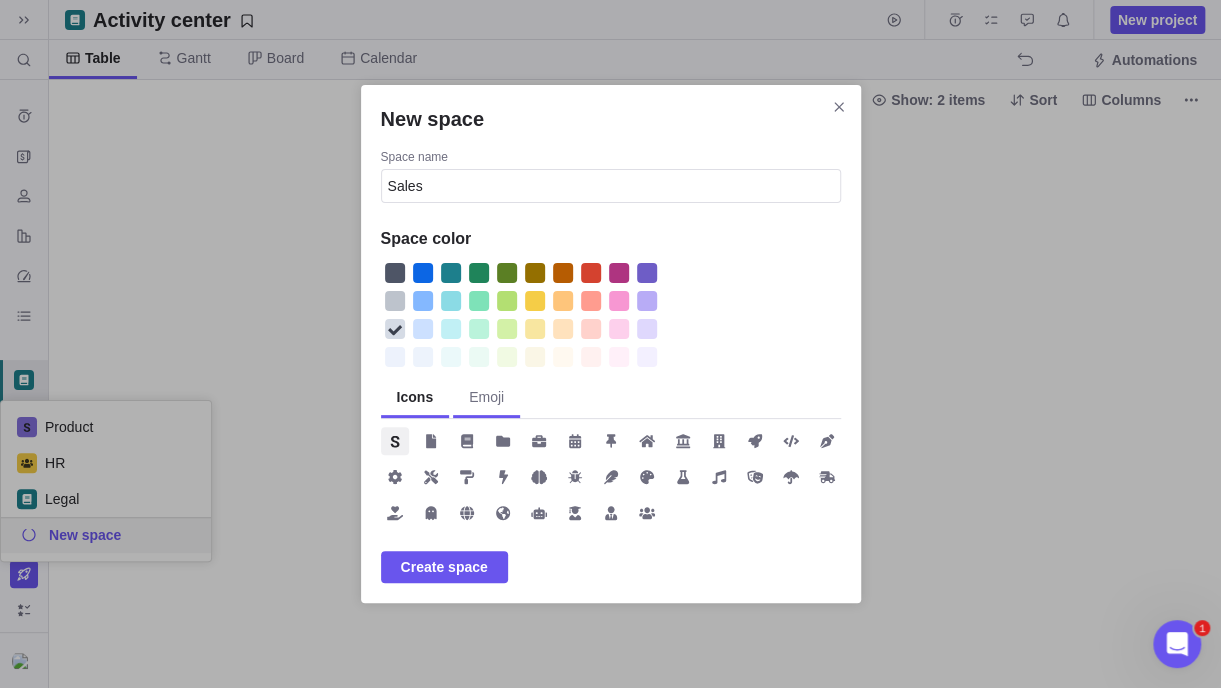 click on "Emoji" at bounding box center (486, 397) 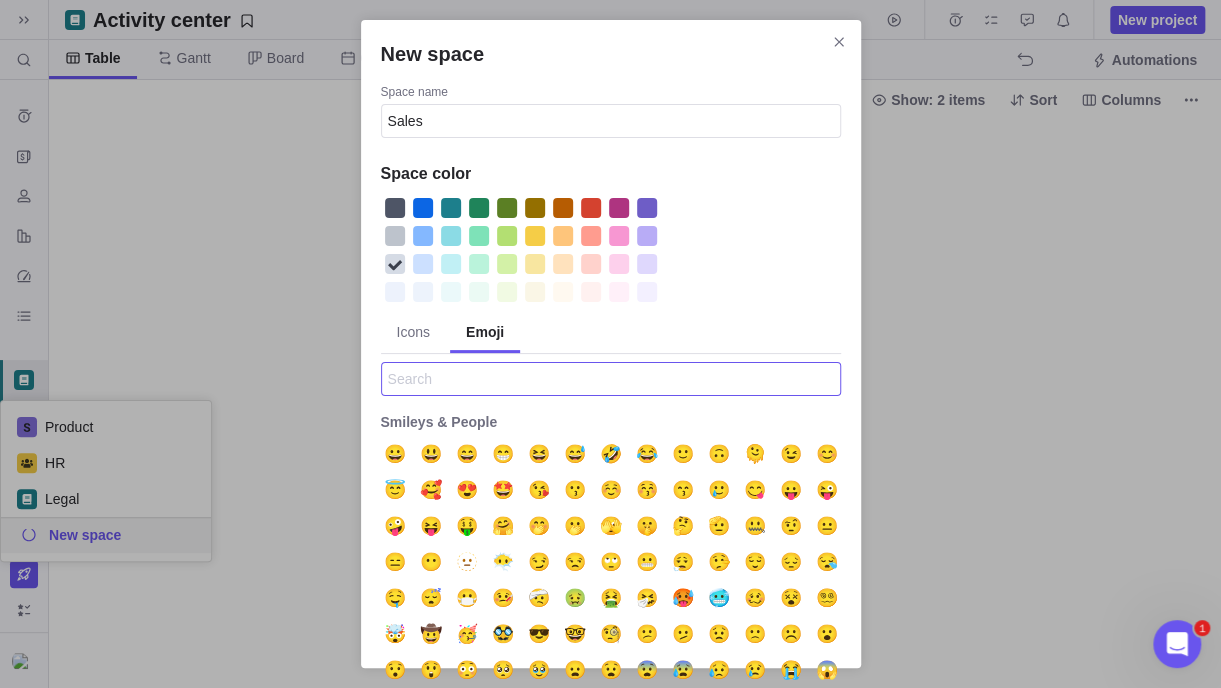 click at bounding box center [611, 379] 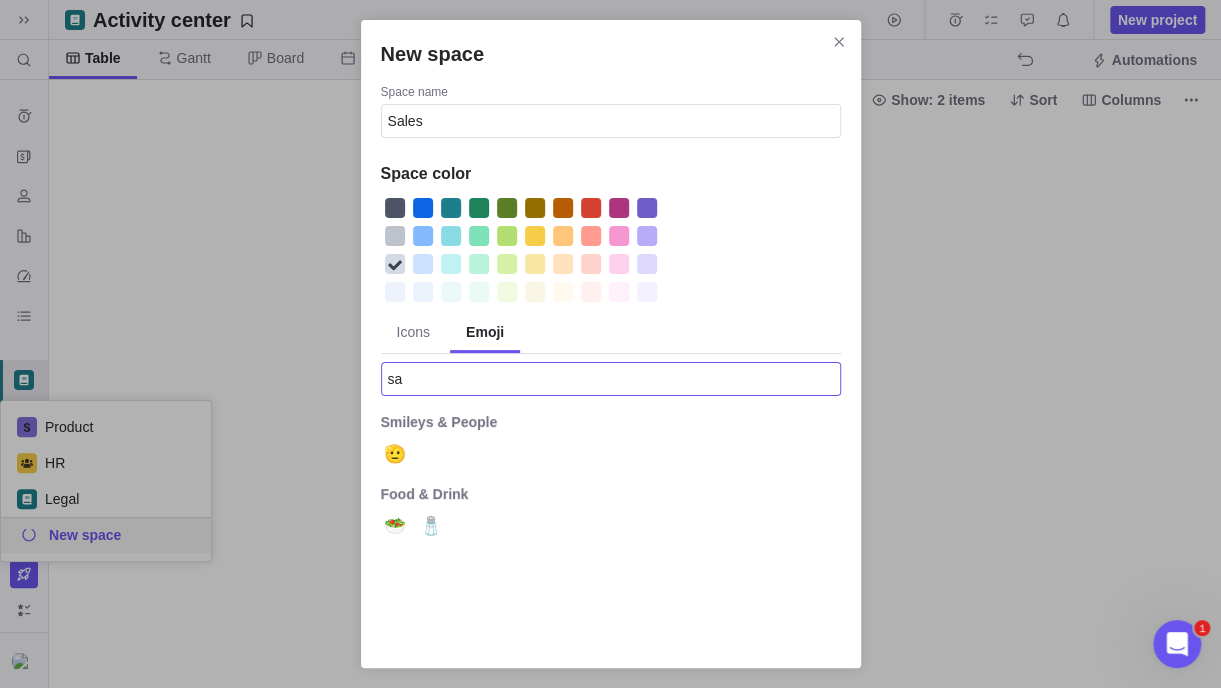 type on "s" 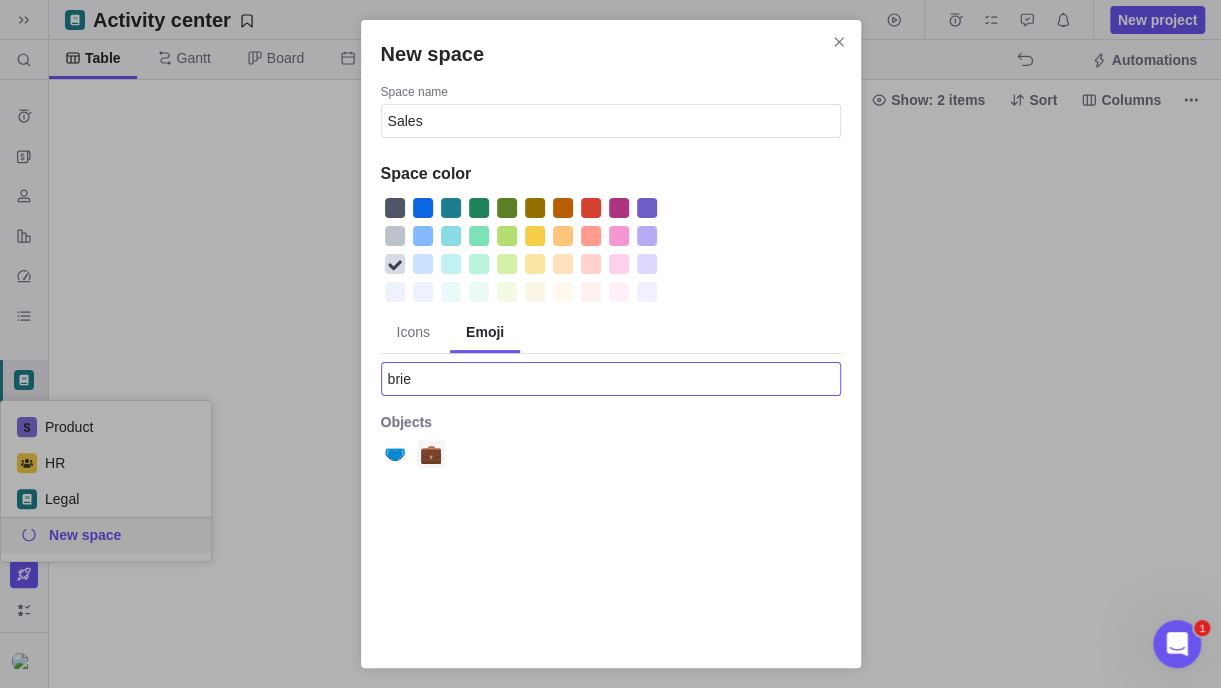 type on "brie" 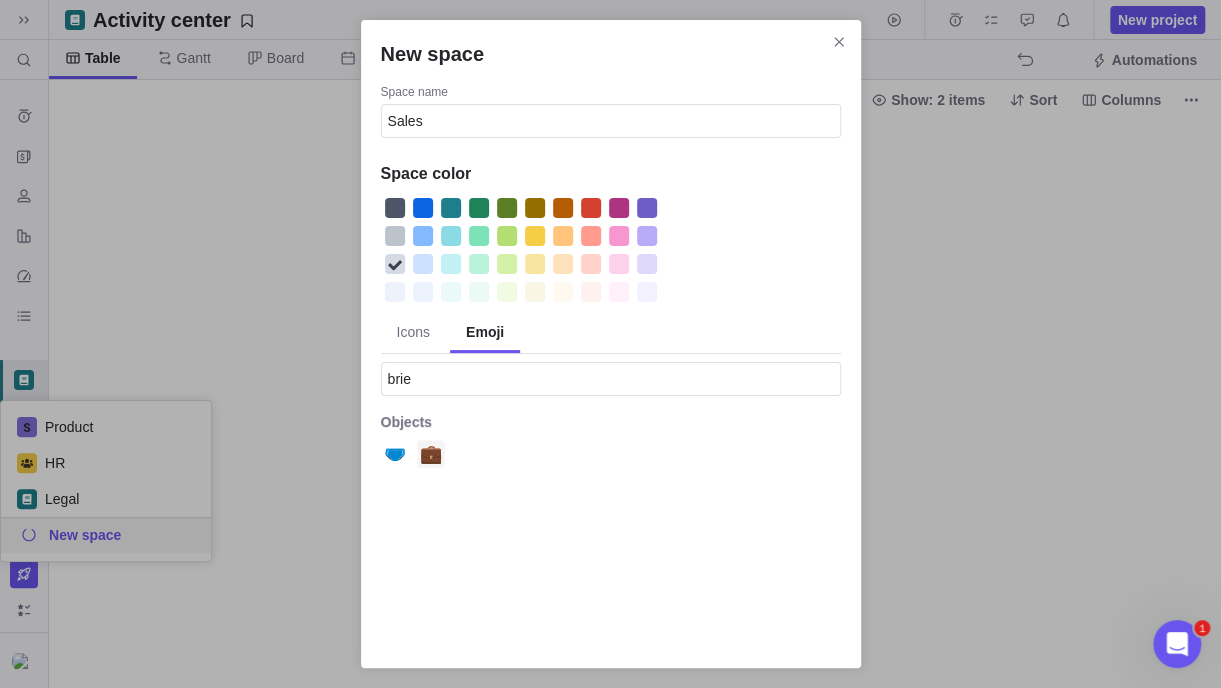 click on "💼" at bounding box center (431, 454) 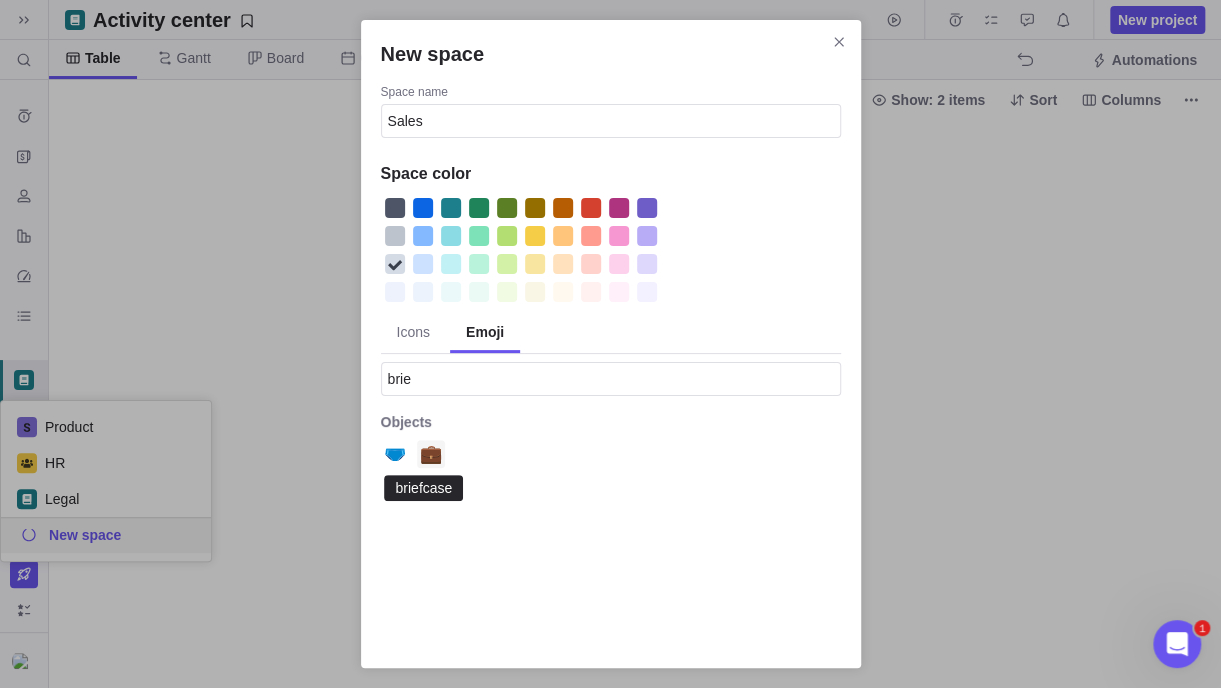 click on "💼" at bounding box center (431, 454) 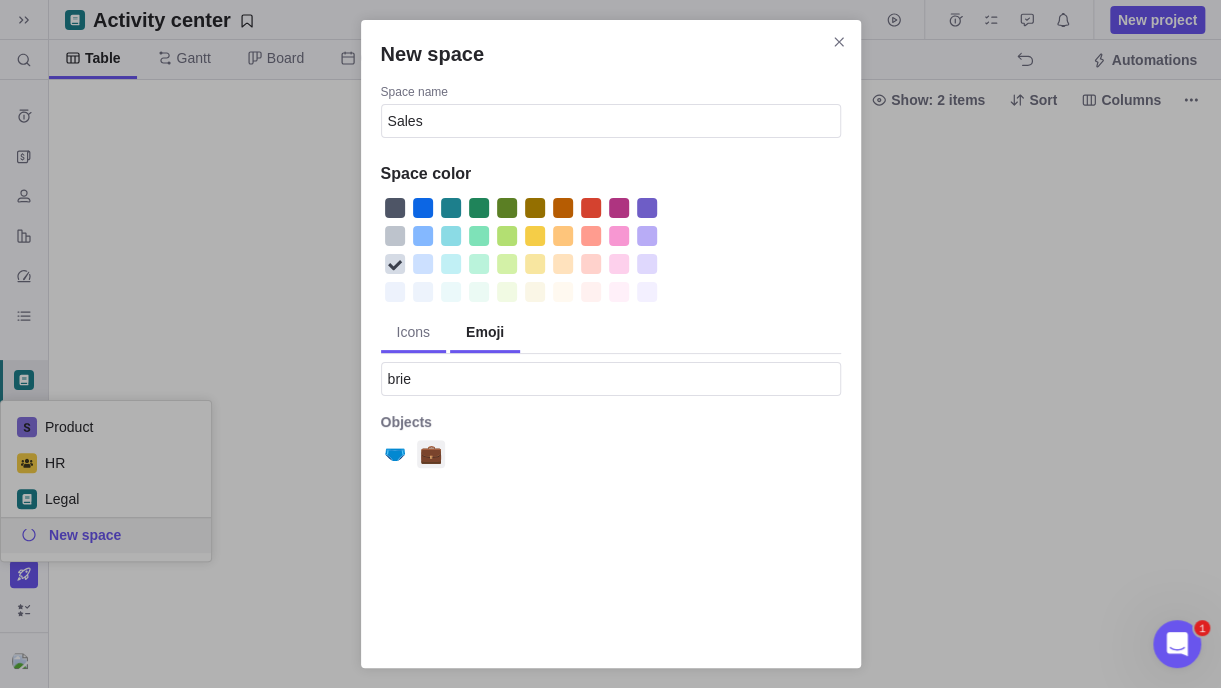 click on "Icons" at bounding box center (413, 332) 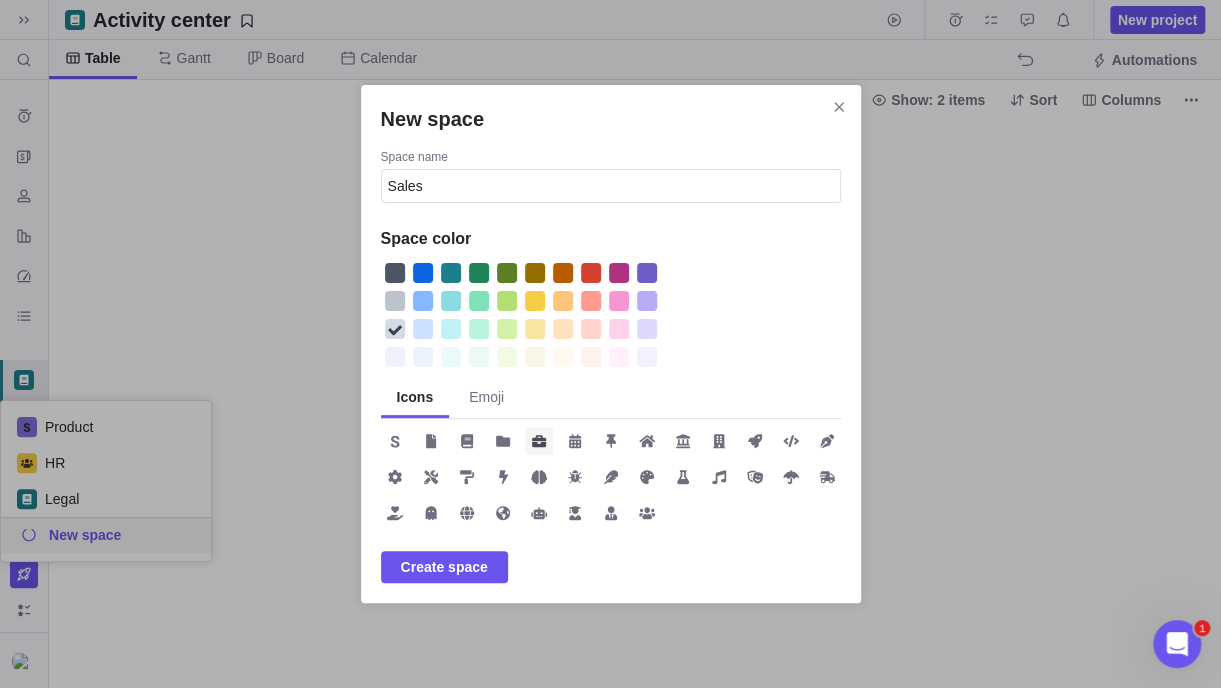 click at bounding box center (539, 441) 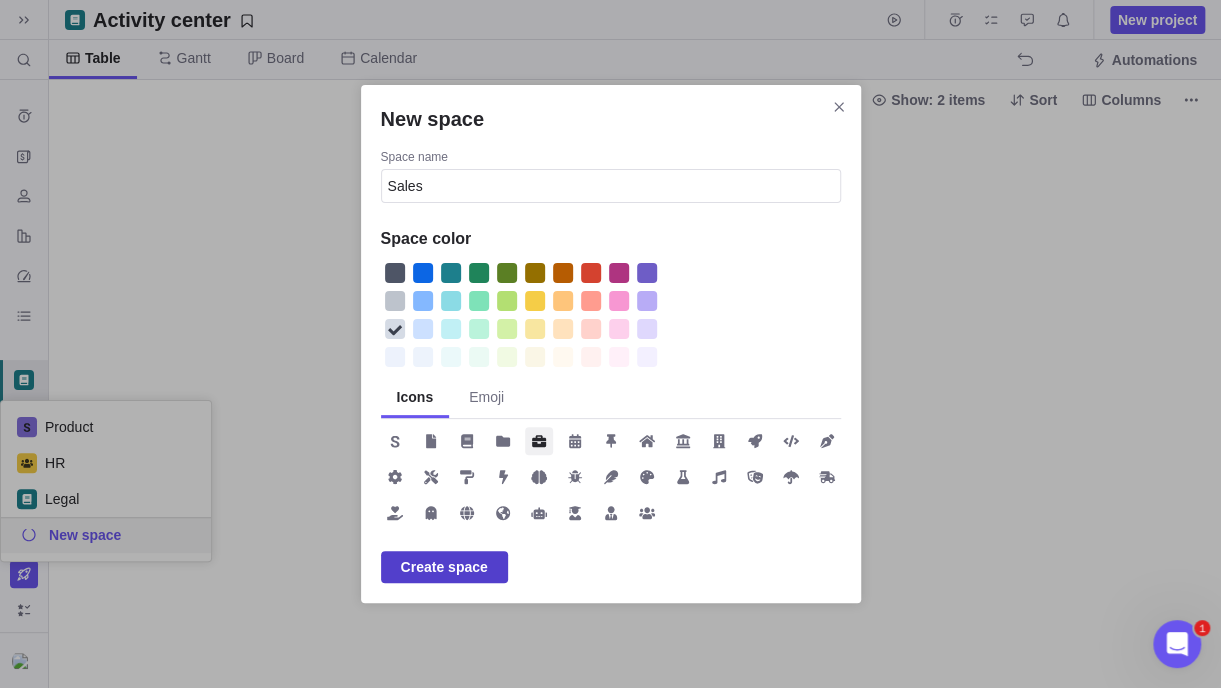 click on "Create space" at bounding box center [444, 567] 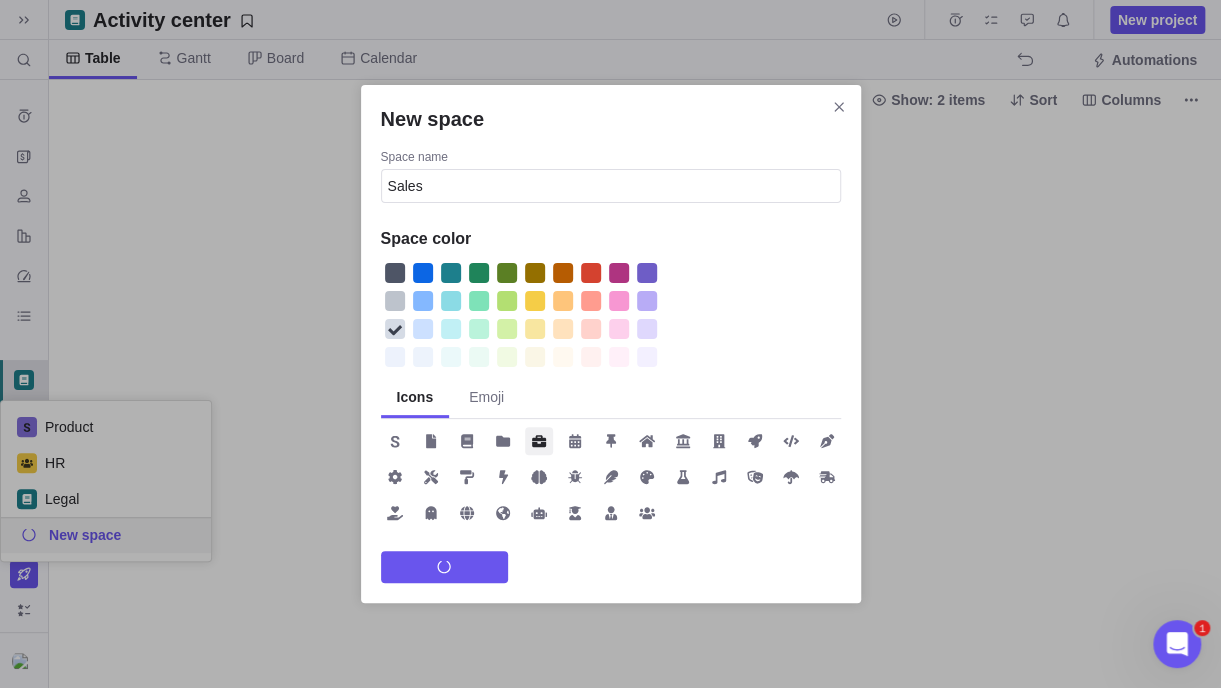 scroll, scrollTop: 0, scrollLeft: 0, axis: both 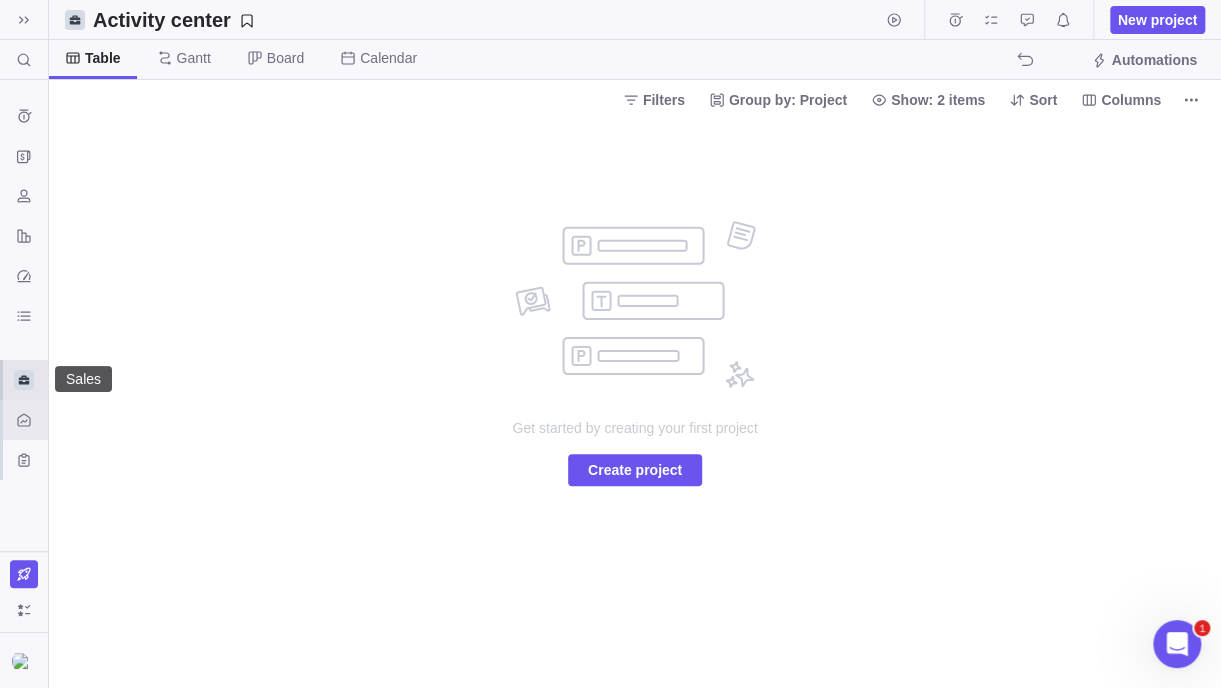 click 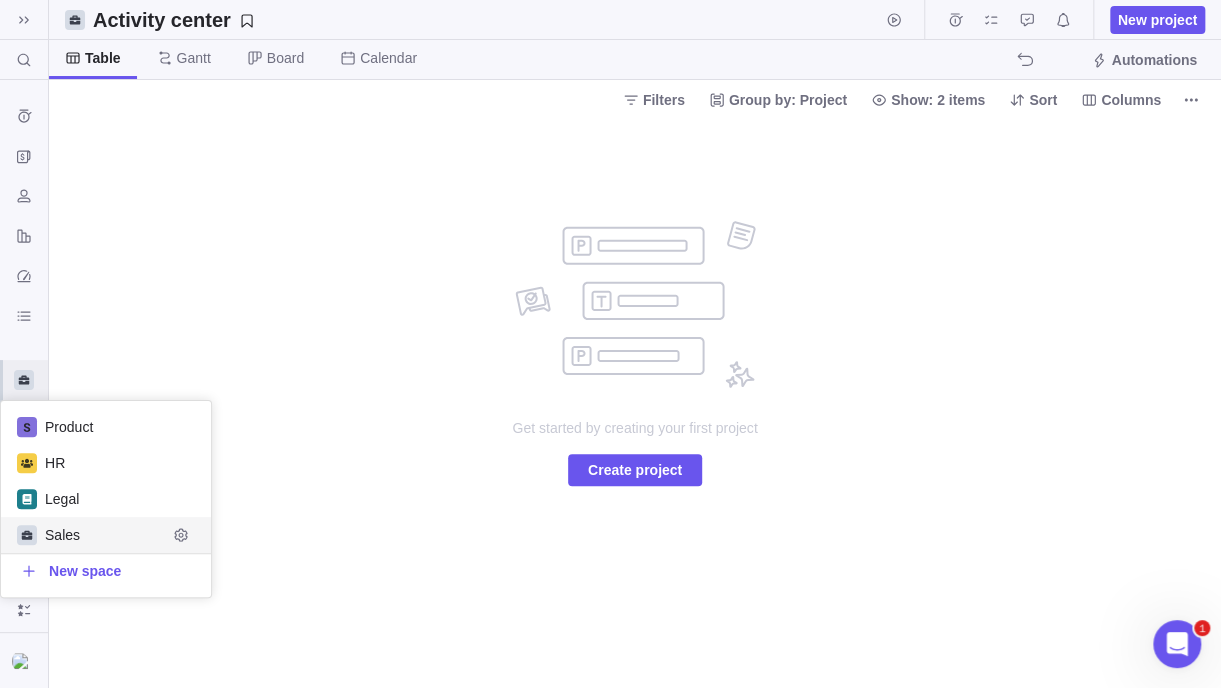 scroll, scrollTop: 15, scrollLeft: 15, axis: both 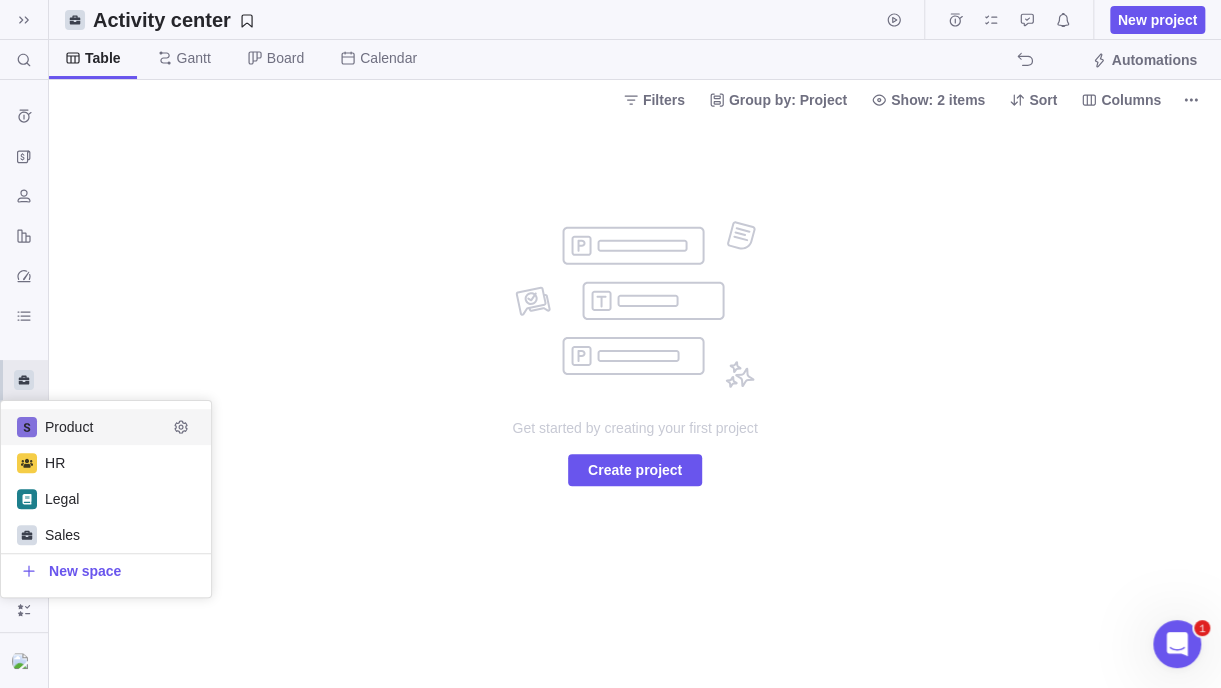 click on "Product" at bounding box center [106, 427] 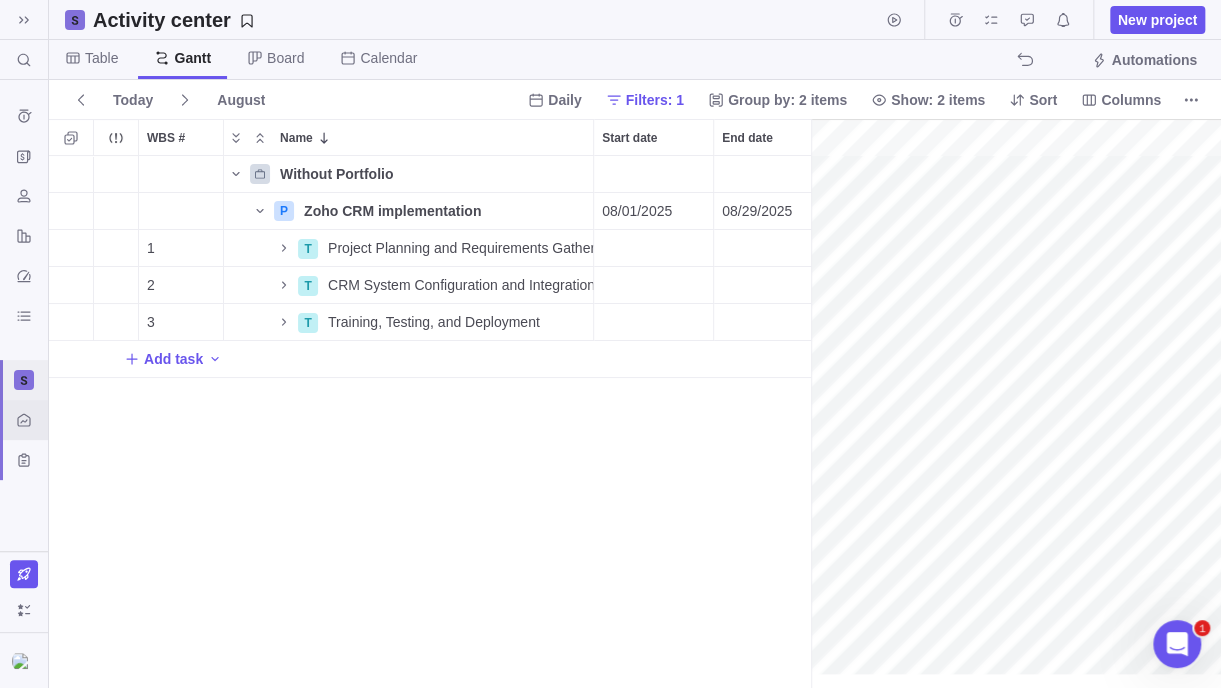 scroll, scrollTop: 16, scrollLeft: 15, axis: both 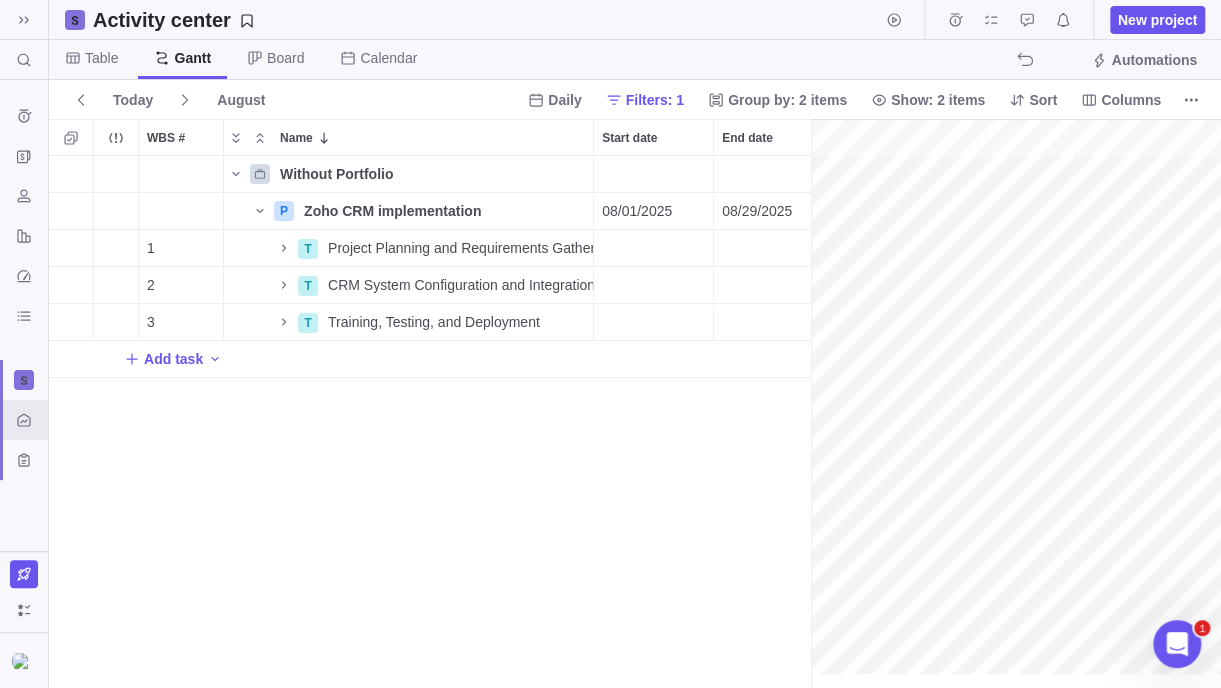 click on "Without Portfolio" at bounding box center [336, 174] 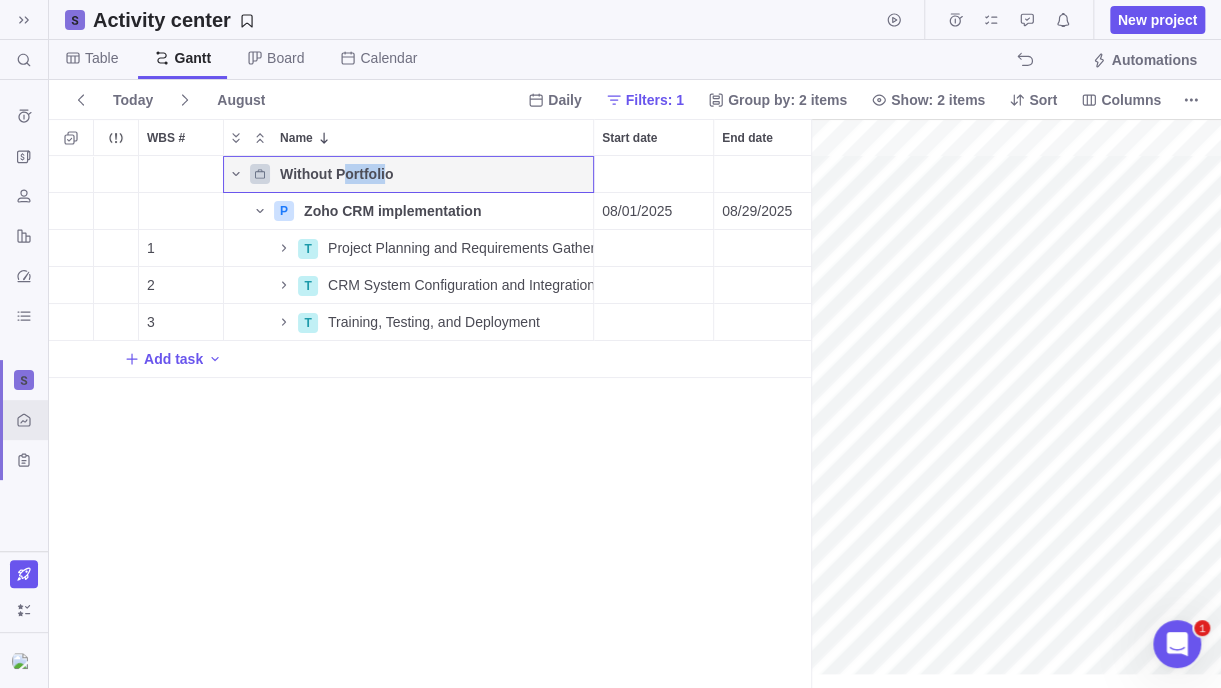 drag, startPoint x: 383, startPoint y: 172, endPoint x: 342, endPoint y: 182, distance: 42.201897 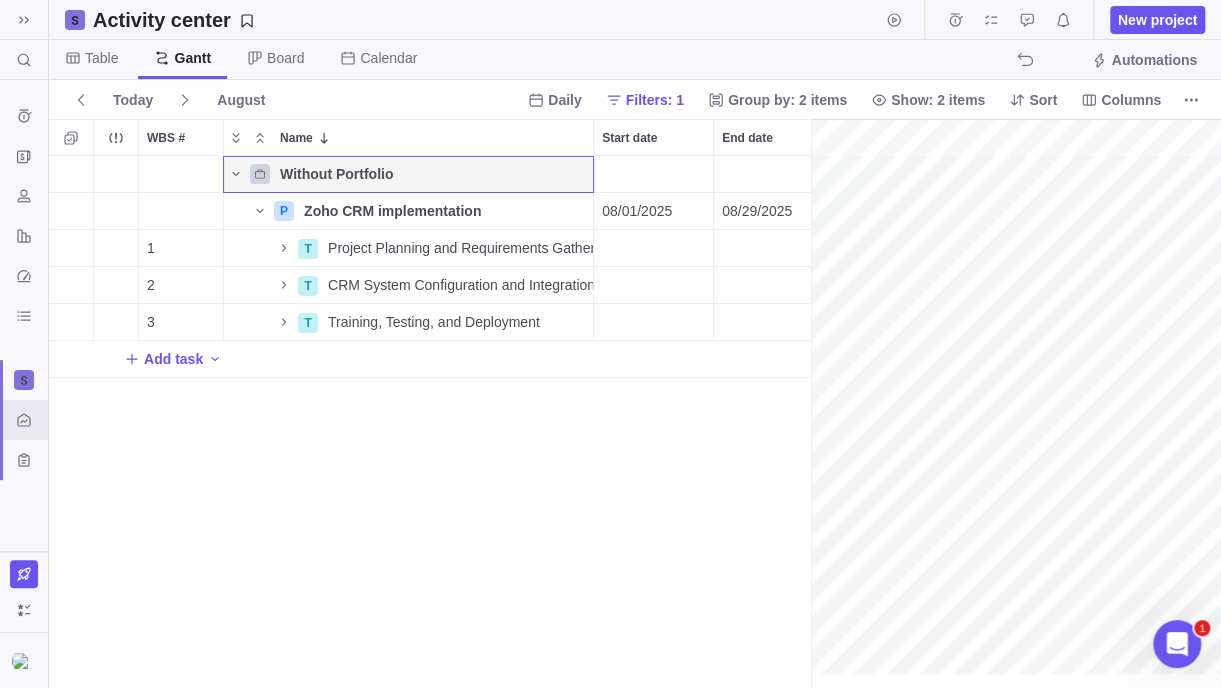 click on "Without Portfolio" at bounding box center (432, 174) 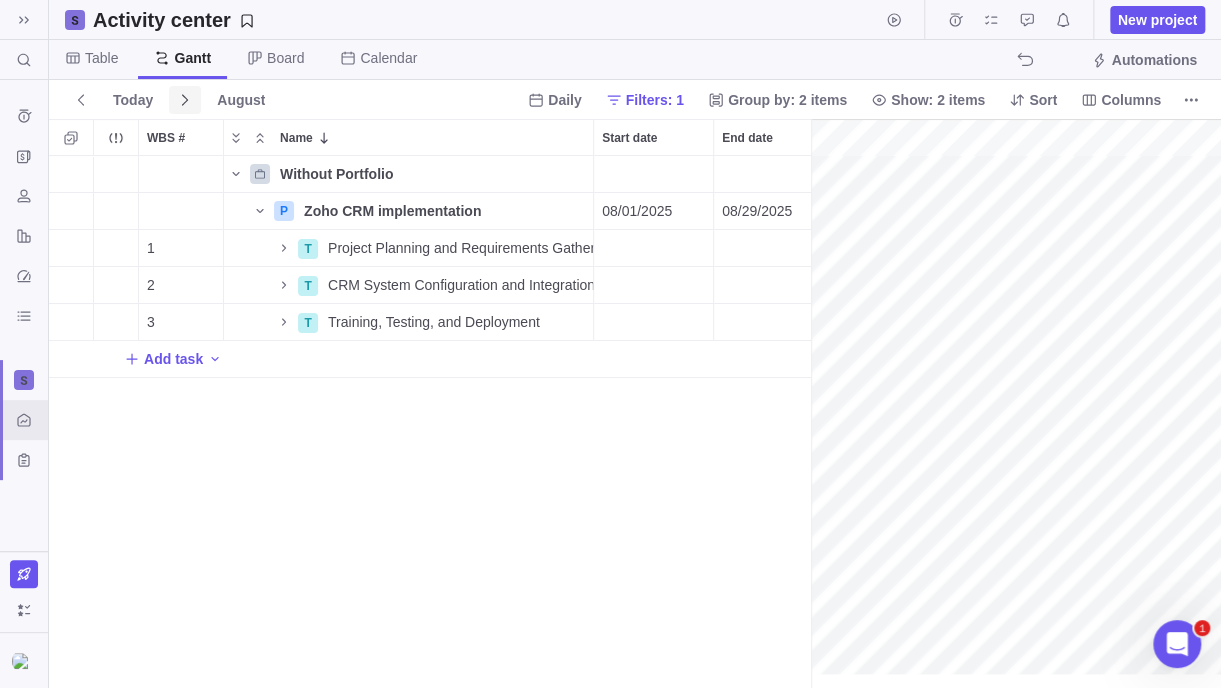 click 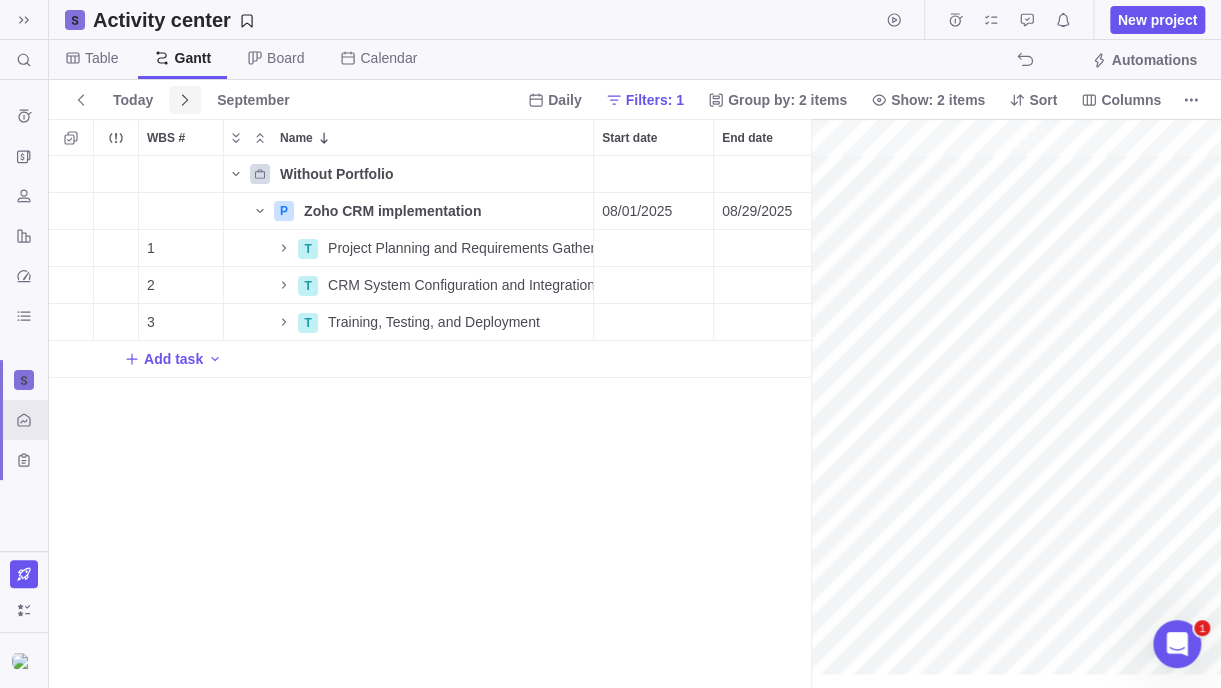 click 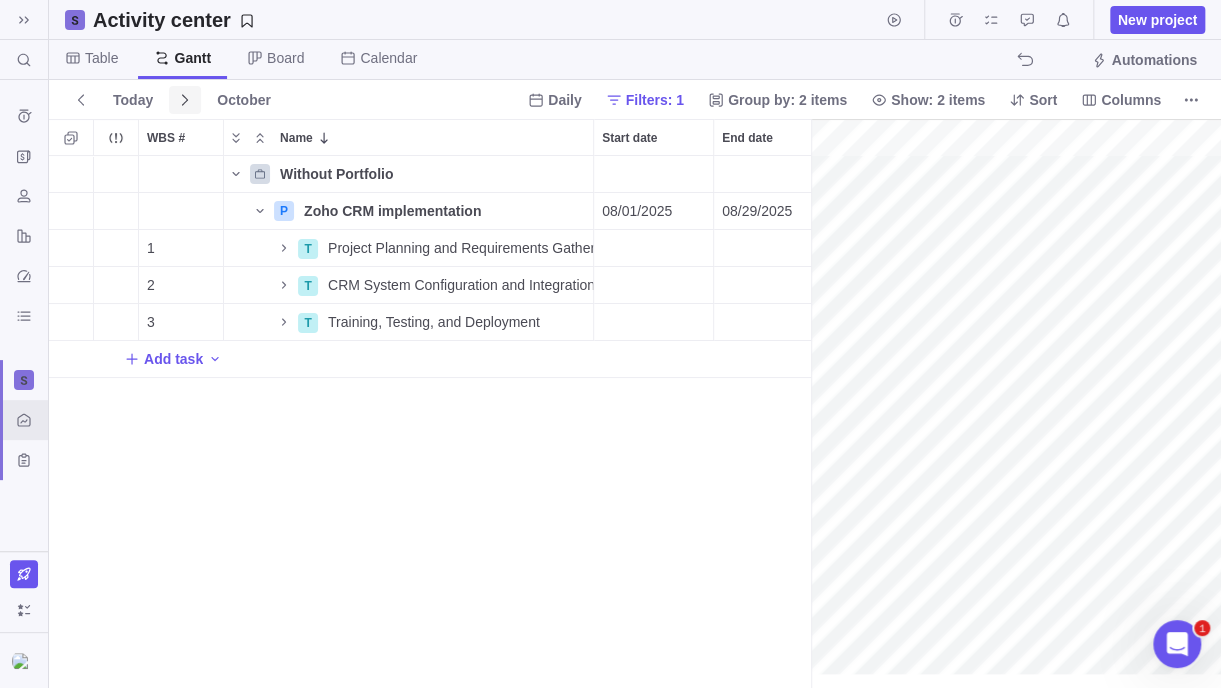 scroll, scrollTop: 0, scrollLeft: 5228, axis: horizontal 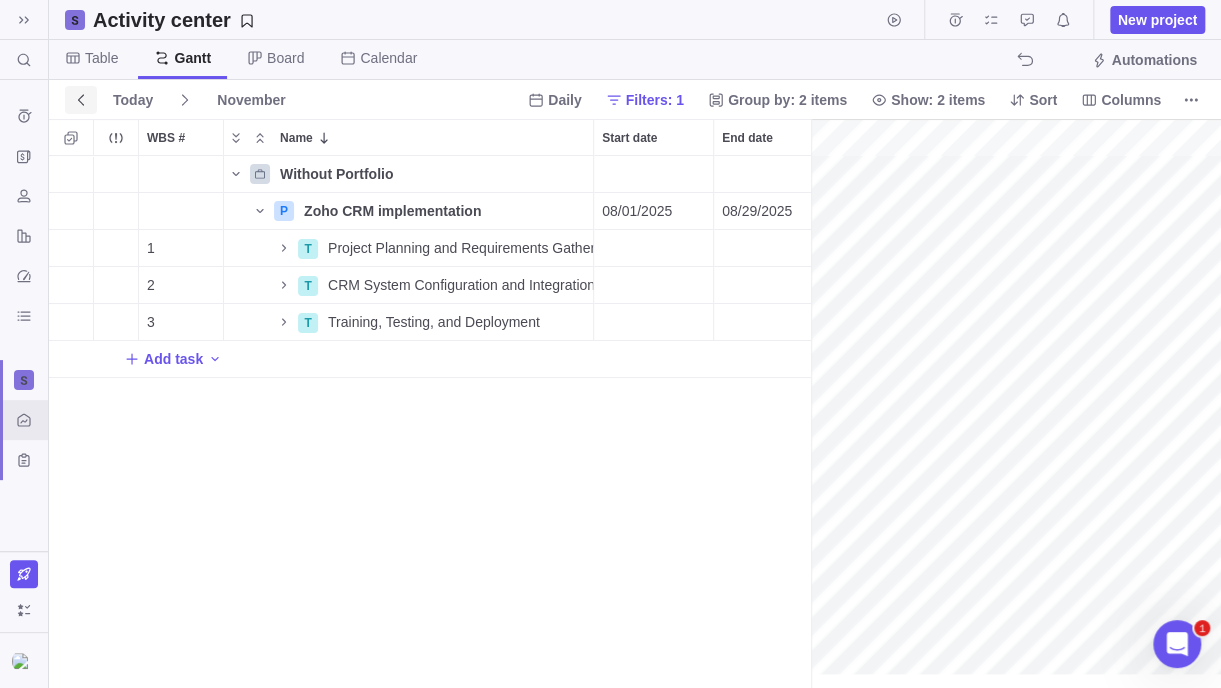 click at bounding box center (81, 100) 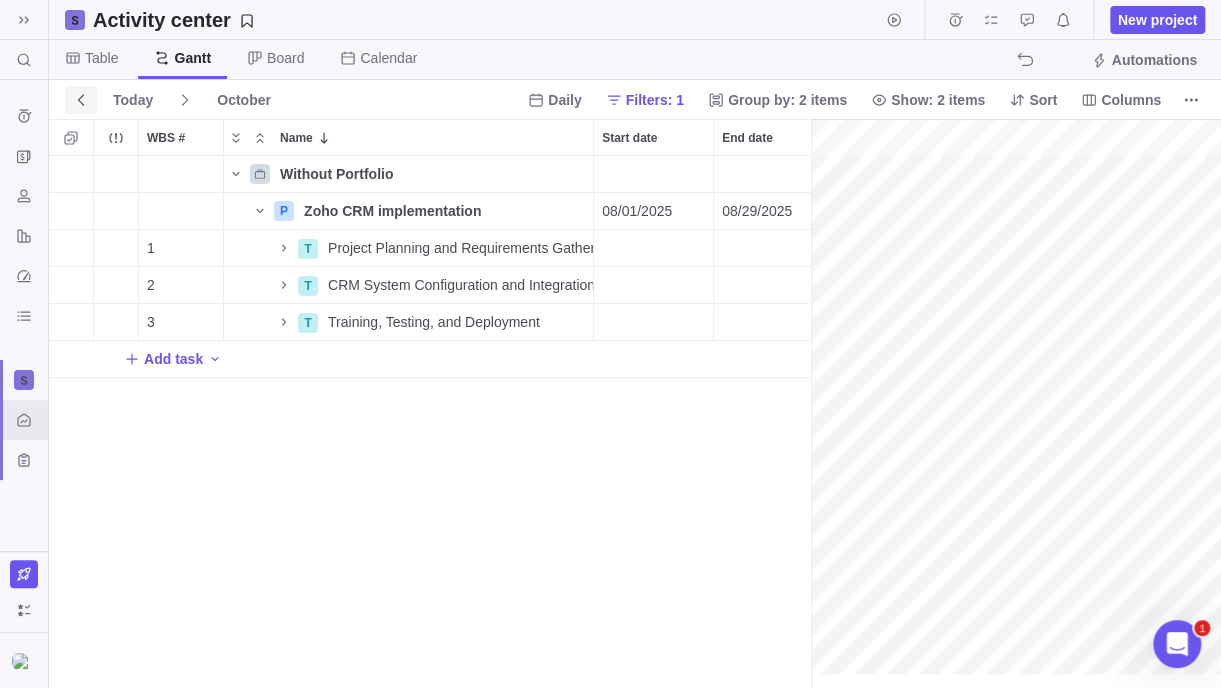 click at bounding box center (81, 100) 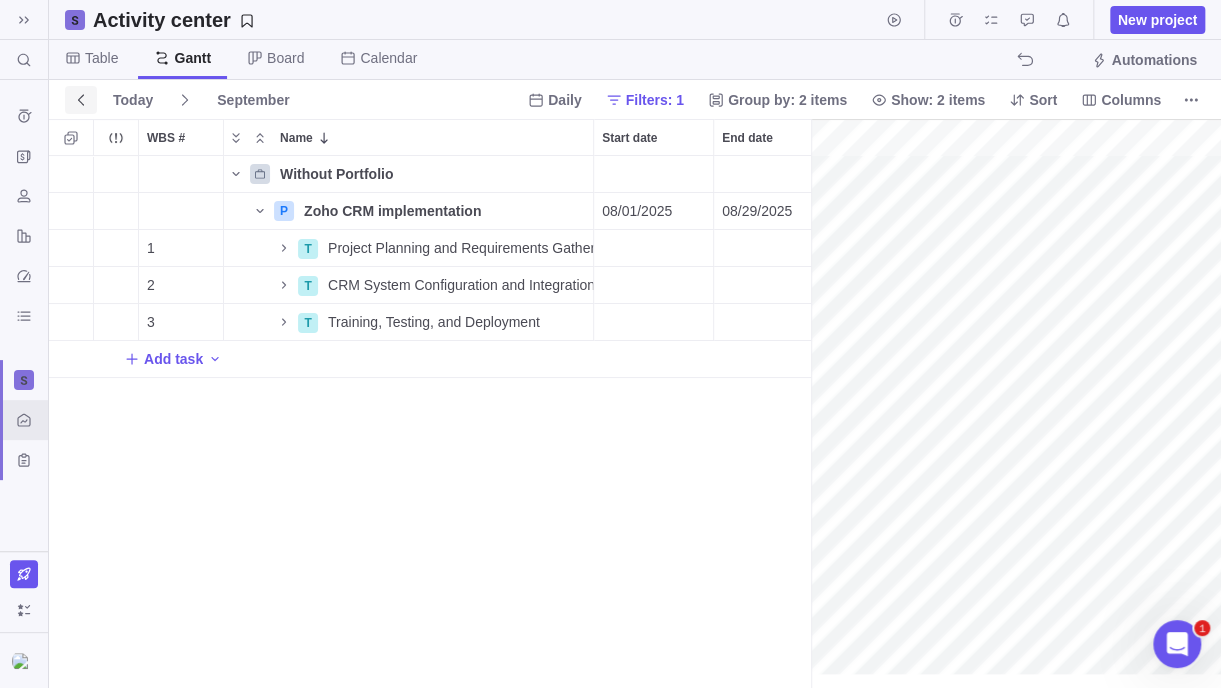 click at bounding box center [81, 100] 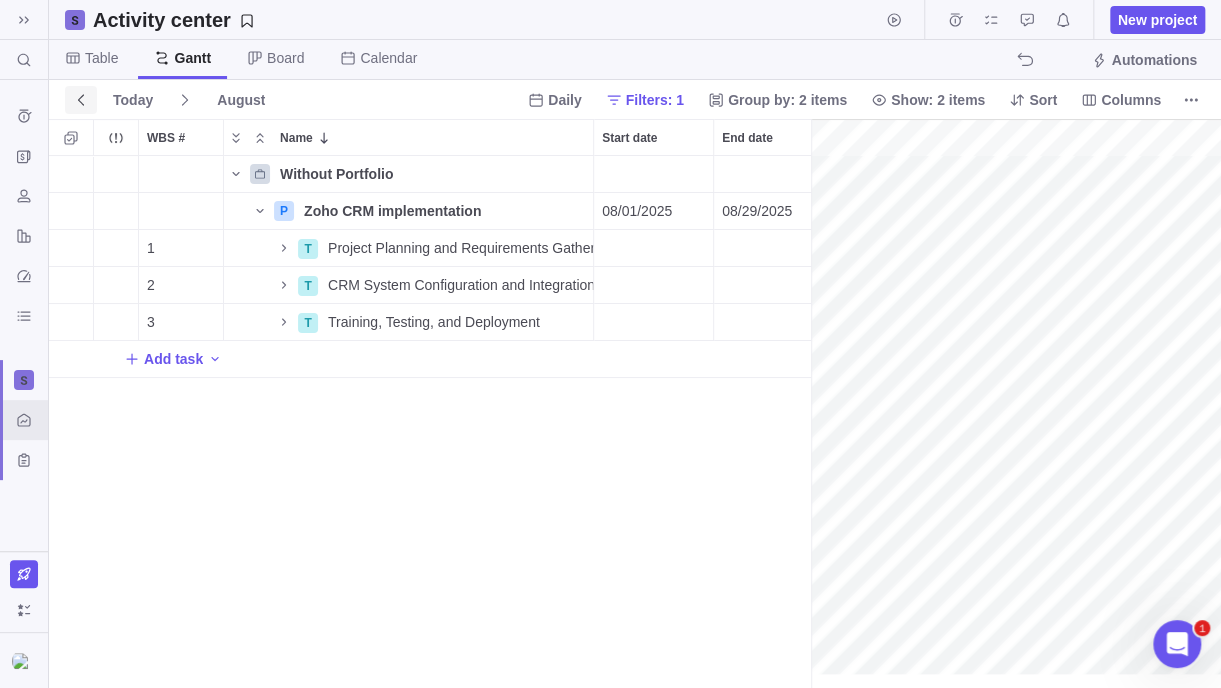click at bounding box center [81, 100] 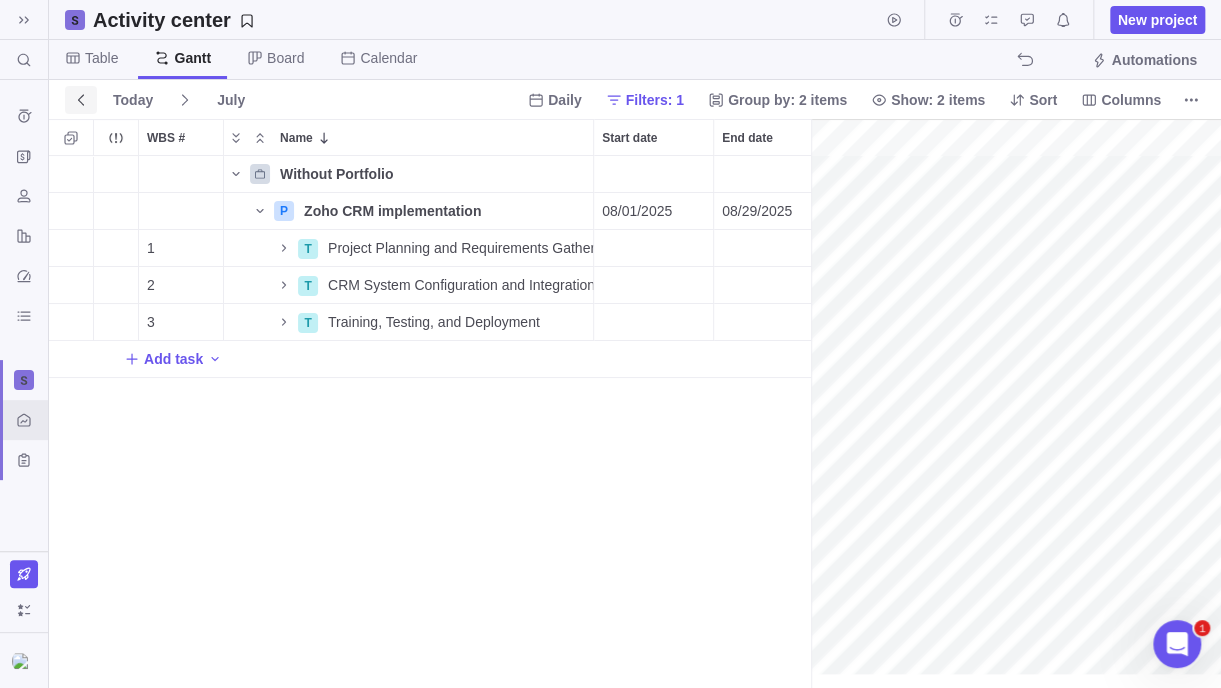 scroll, scrollTop: 0, scrollLeft: 0, axis: both 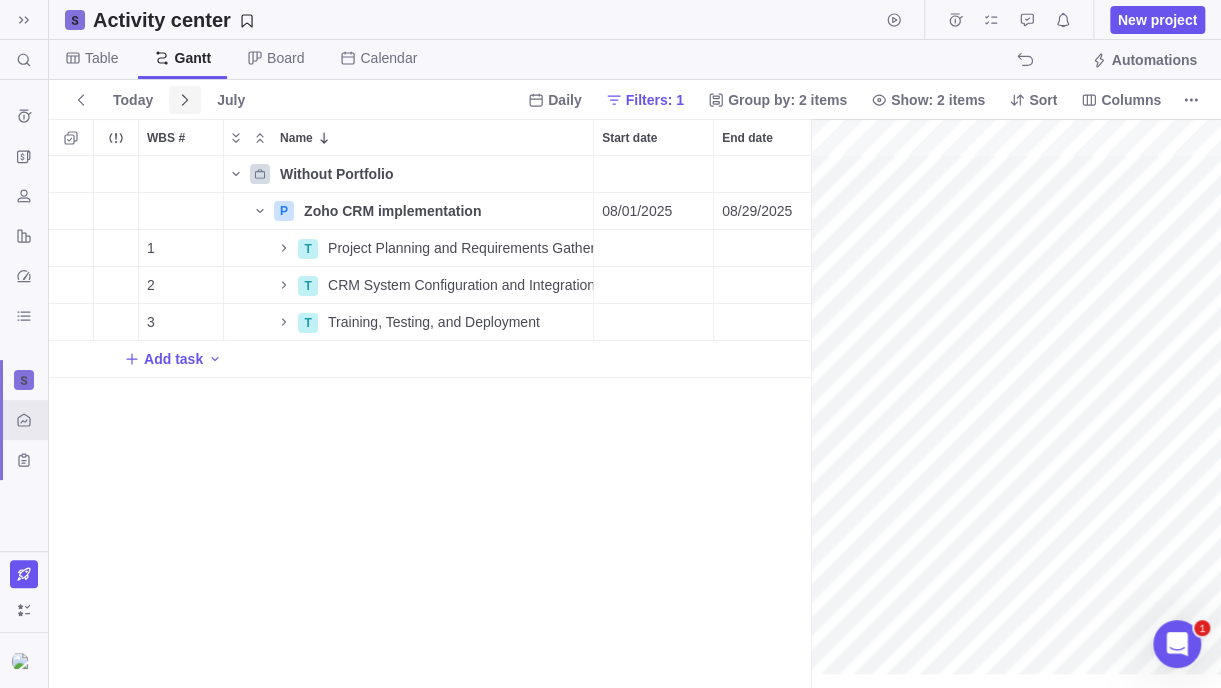 click 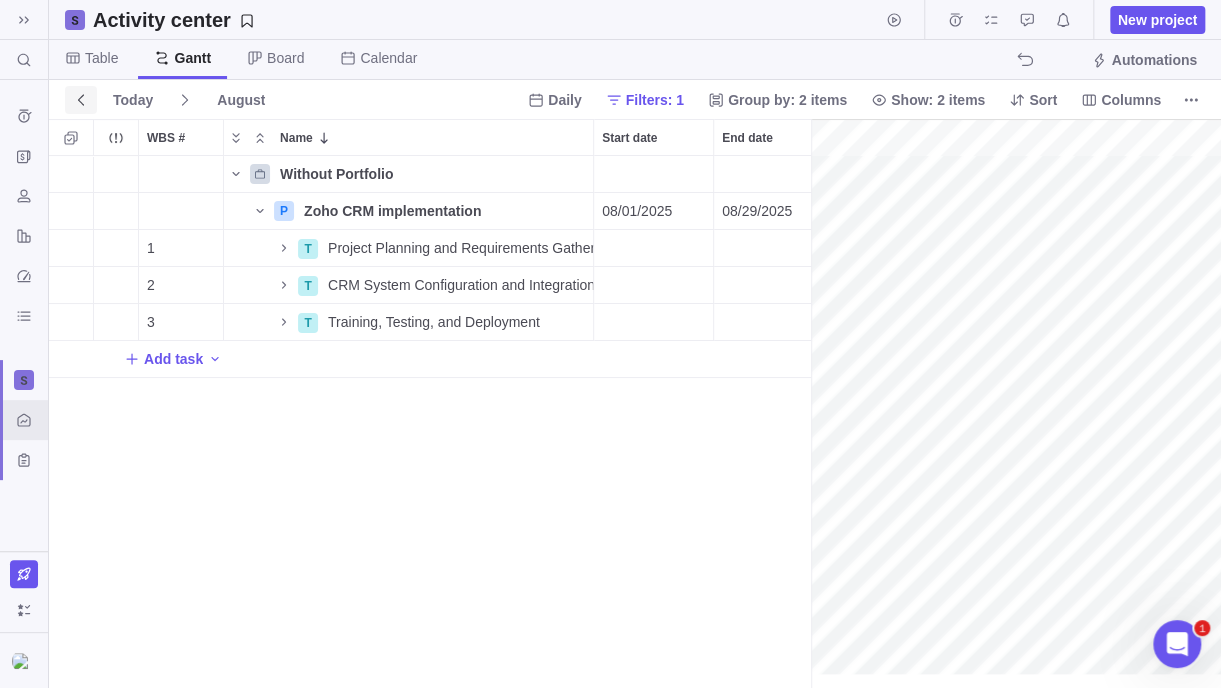 click 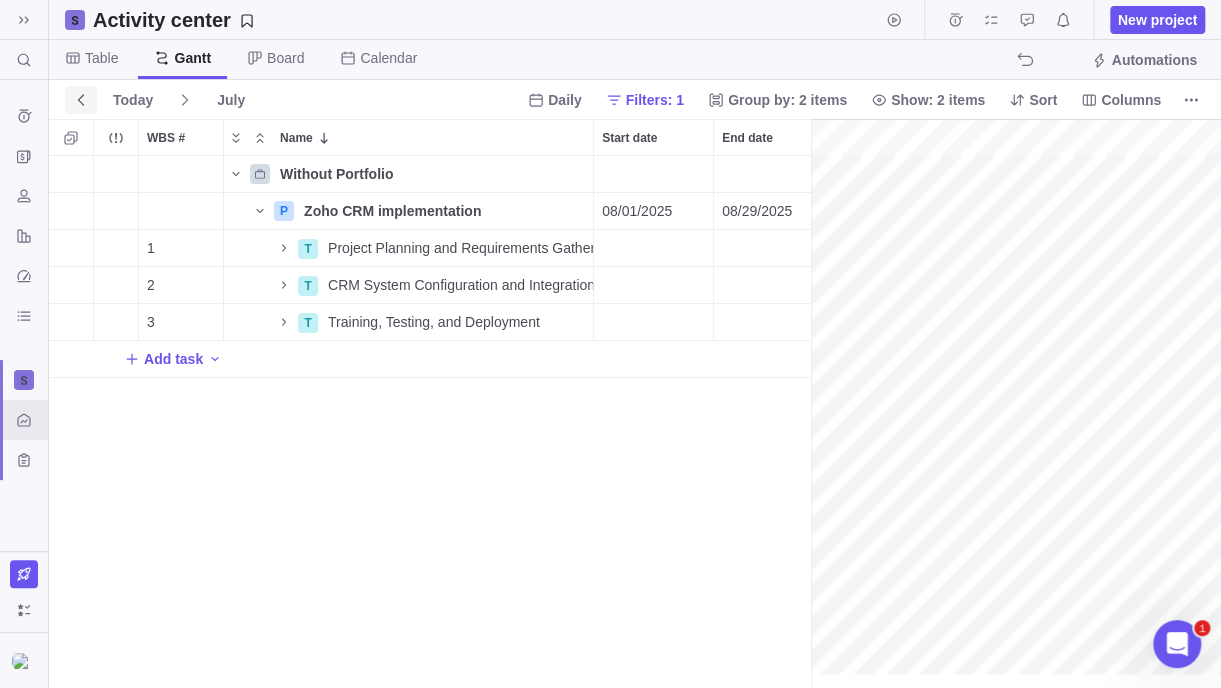 scroll, scrollTop: 0, scrollLeft: 0, axis: both 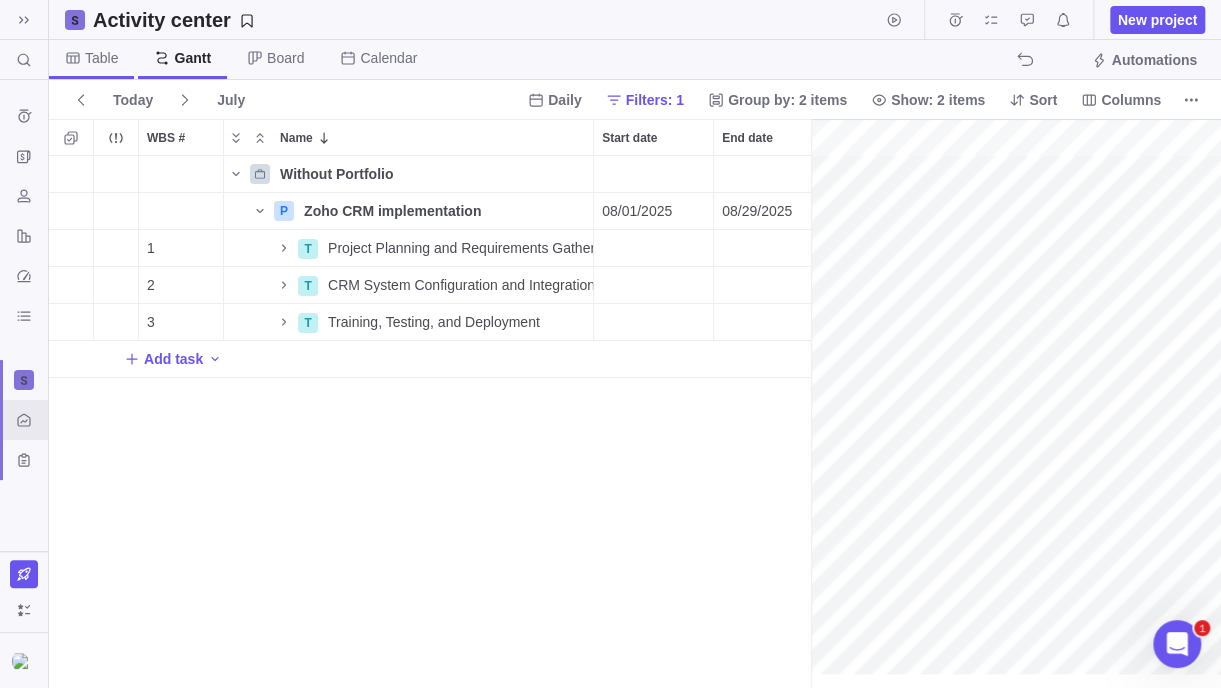 click on "Table" at bounding box center [101, 58] 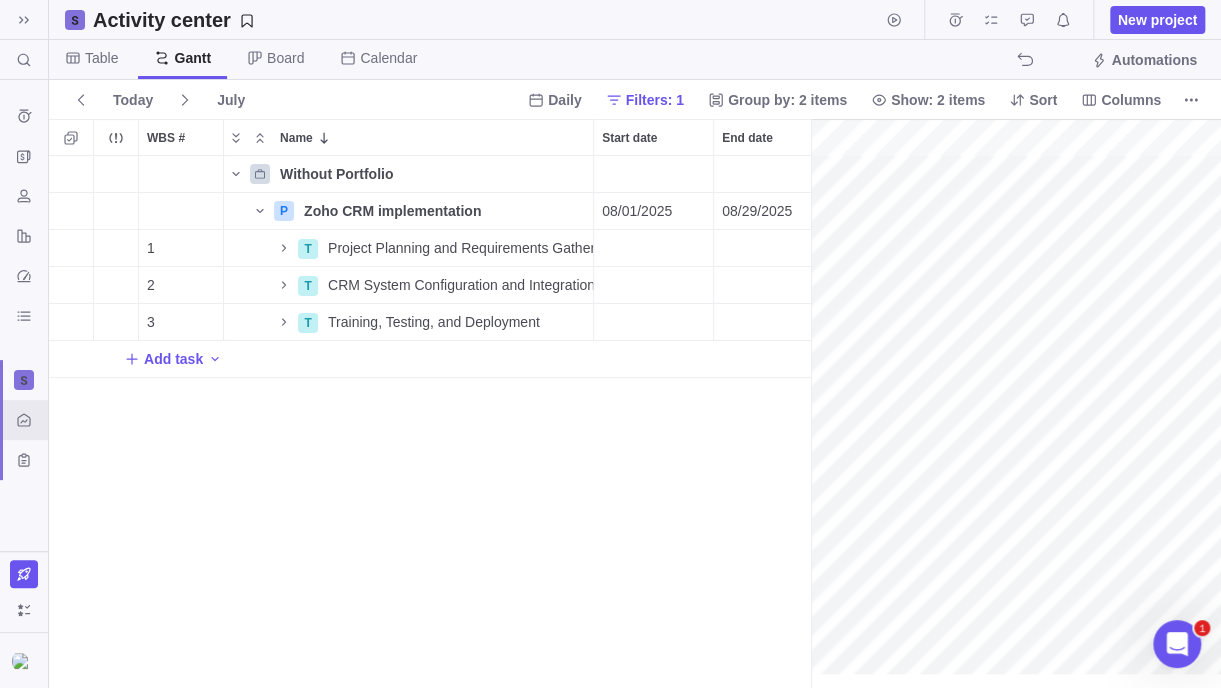scroll, scrollTop: 16, scrollLeft: 15, axis: both 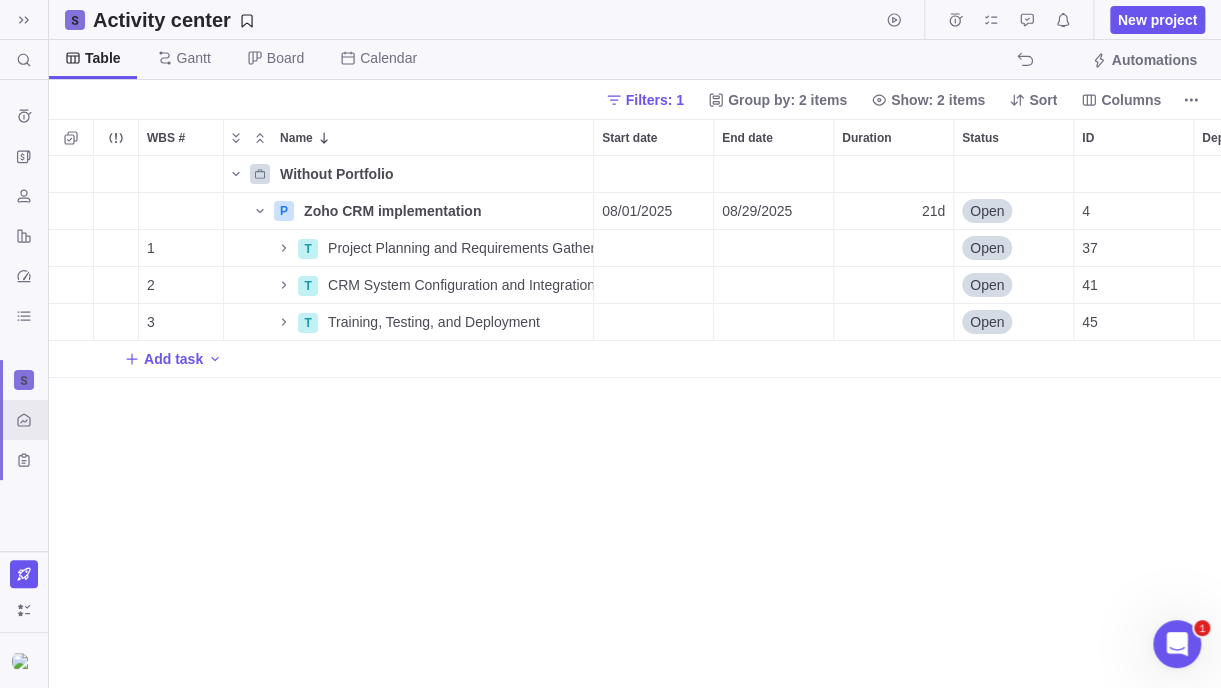 click on "Without Portfolio" at bounding box center (336, 174) 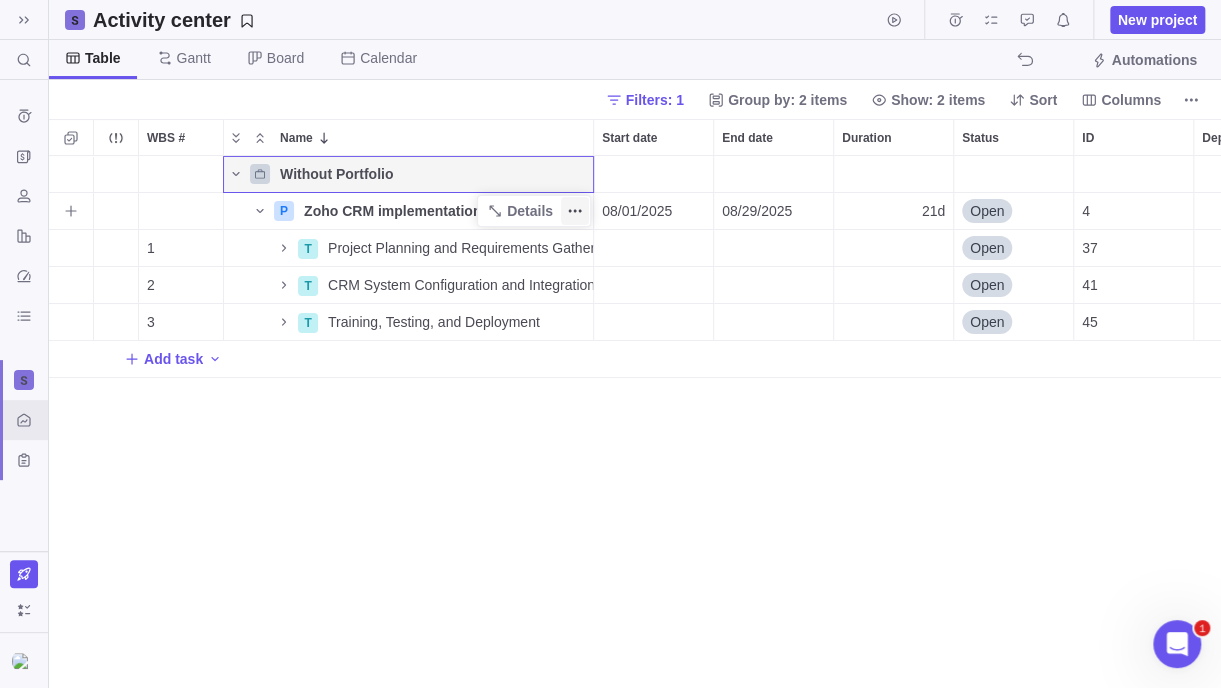 click at bounding box center (575, 211) 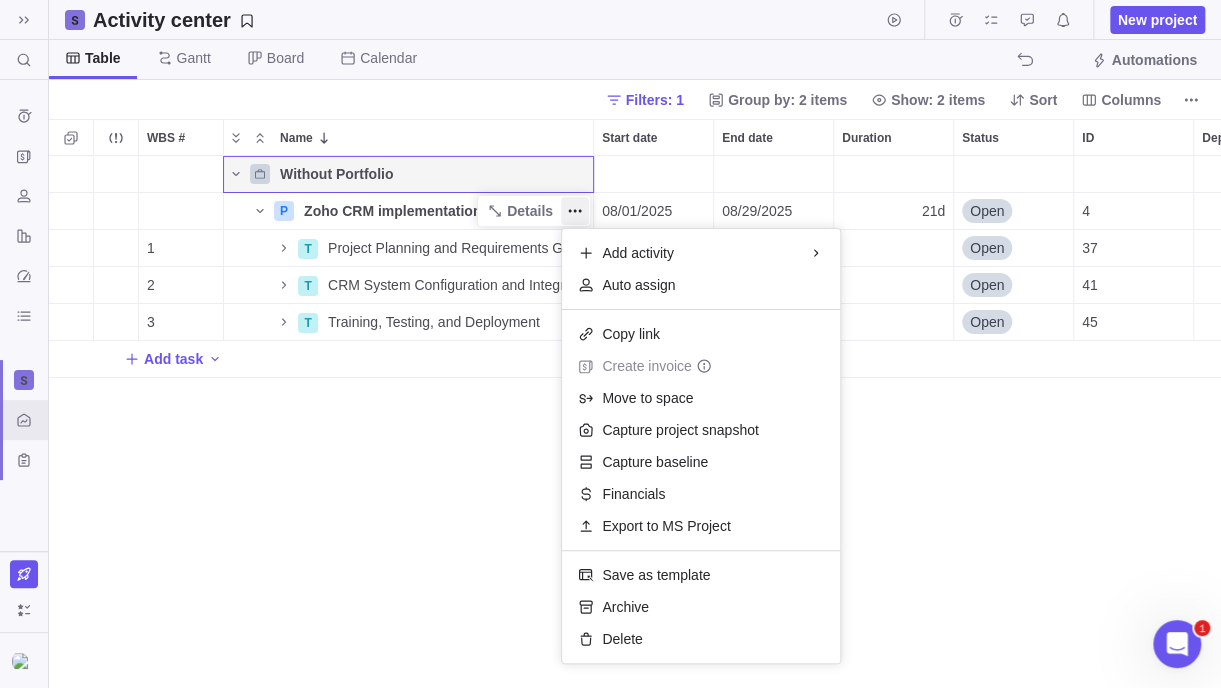 drag, startPoint x: 460, startPoint y: 597, endPoint x: 434, endPoint y: 524, distance: 77.491936 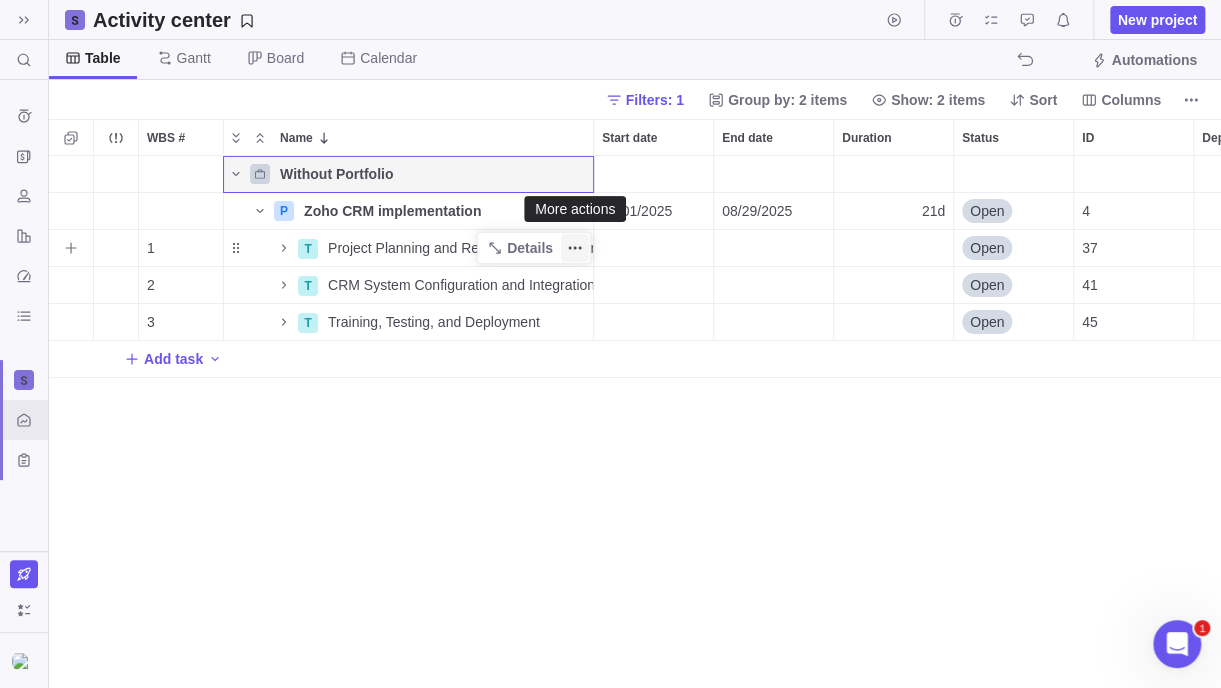 click at bounding box center (575, 248) 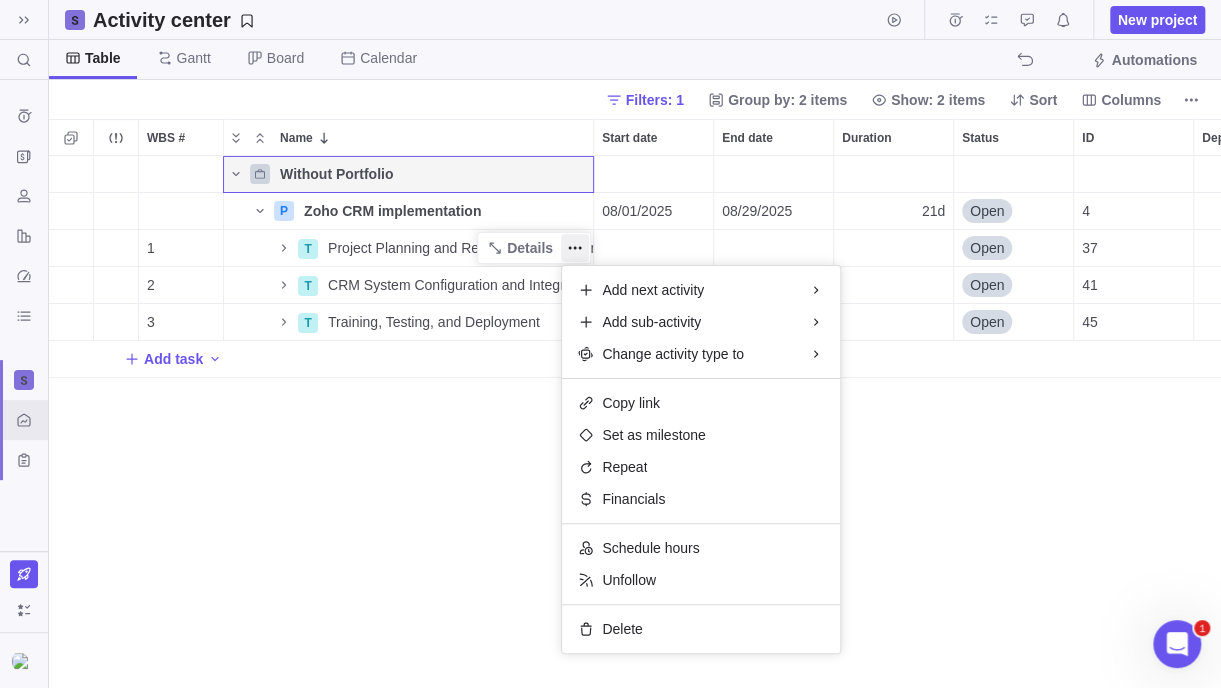 click on "Without Portfolio P Zoho CRM implementation Details 08/01/2025 08/29/2025 21d Open 4 1 T Project Planning and Requirements Gathering Details Open 37 2 T CRM System Configuration and Integration Details Open 41 3 T Training, Testing, and Deployment Details Open 45 Add task" at bounding box center (635, 422) 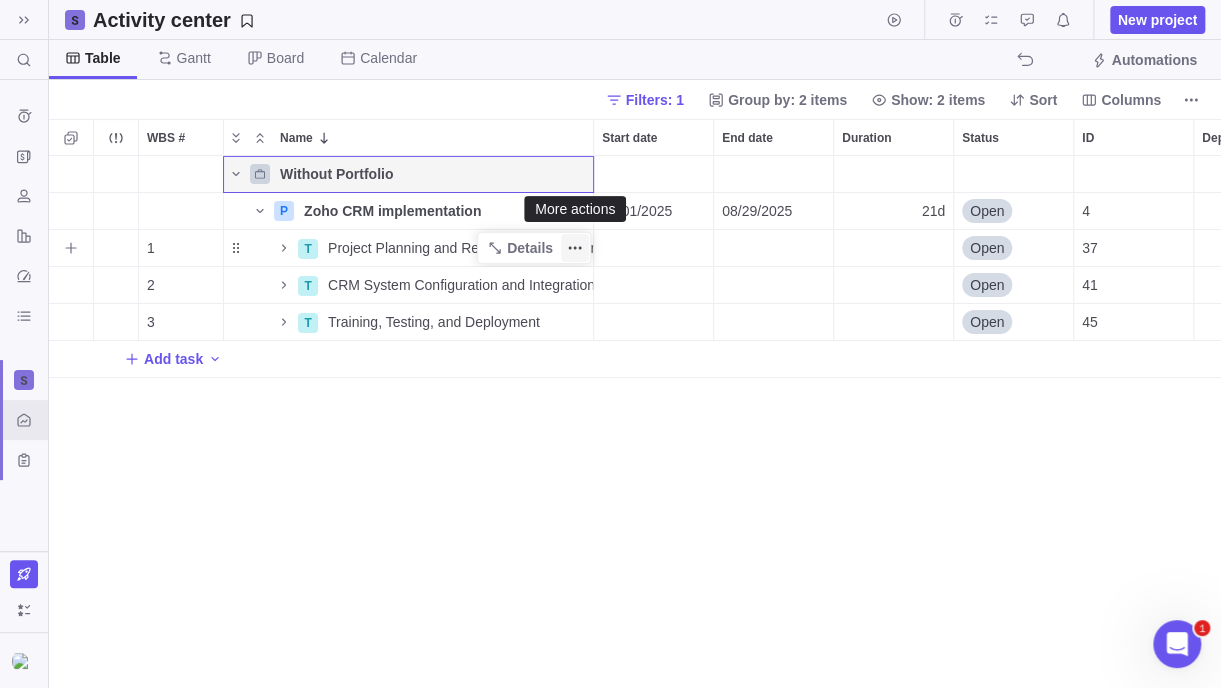 click 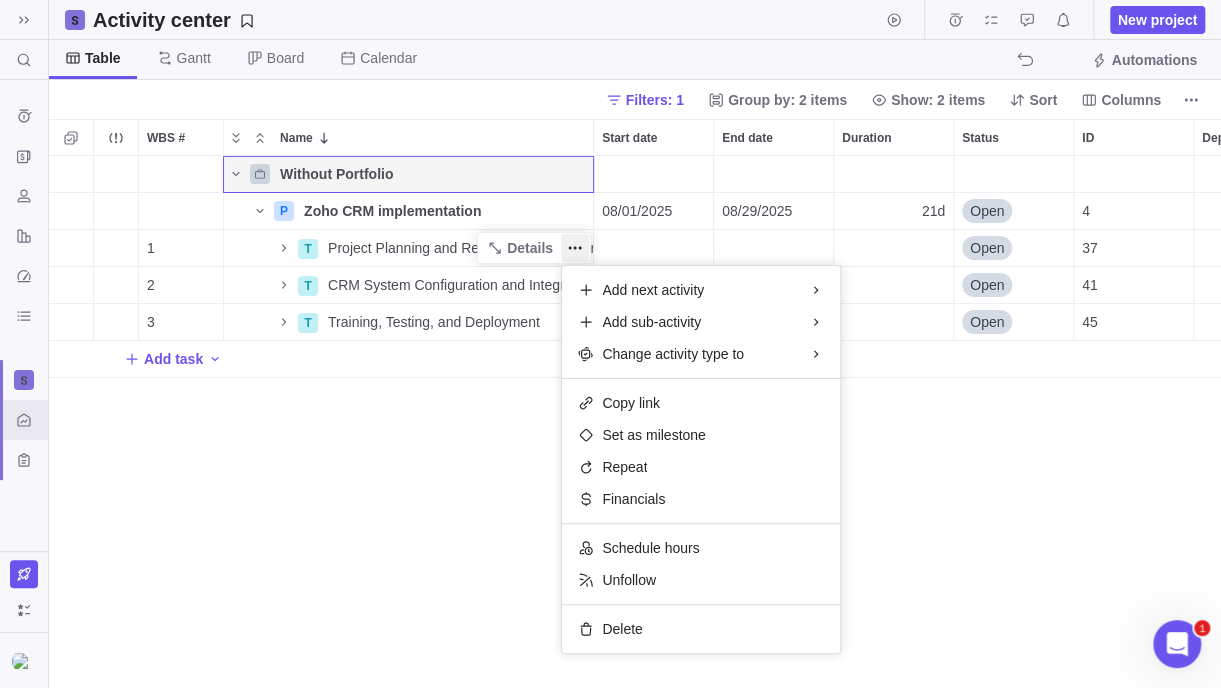 click on "Without Portfolio P Zoho CRM implementation Details 08/01/2025 08/29/2025 21d Open 4 1 T Project Planning and Requirements Gathering Details Open 37 2 T CRM System Configuration and Integration Details Open 41 3 T Training, Testing, and Deployment Details Open 45 Add task" at bounding box center [635, 422] 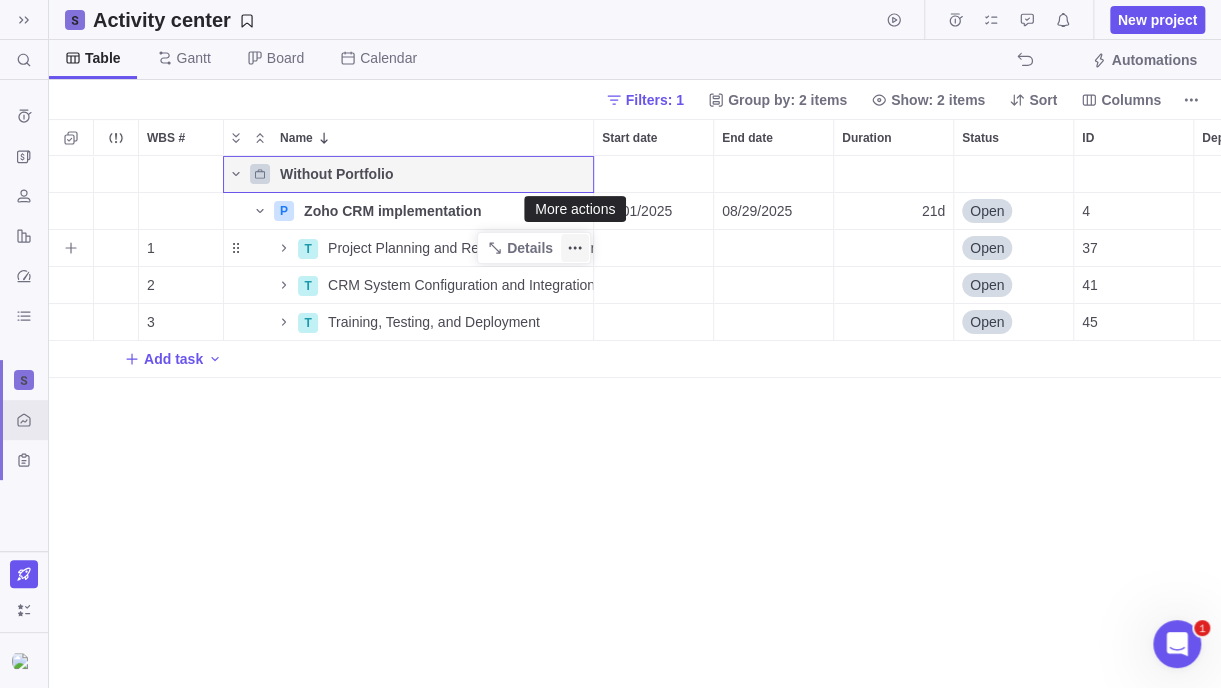 click 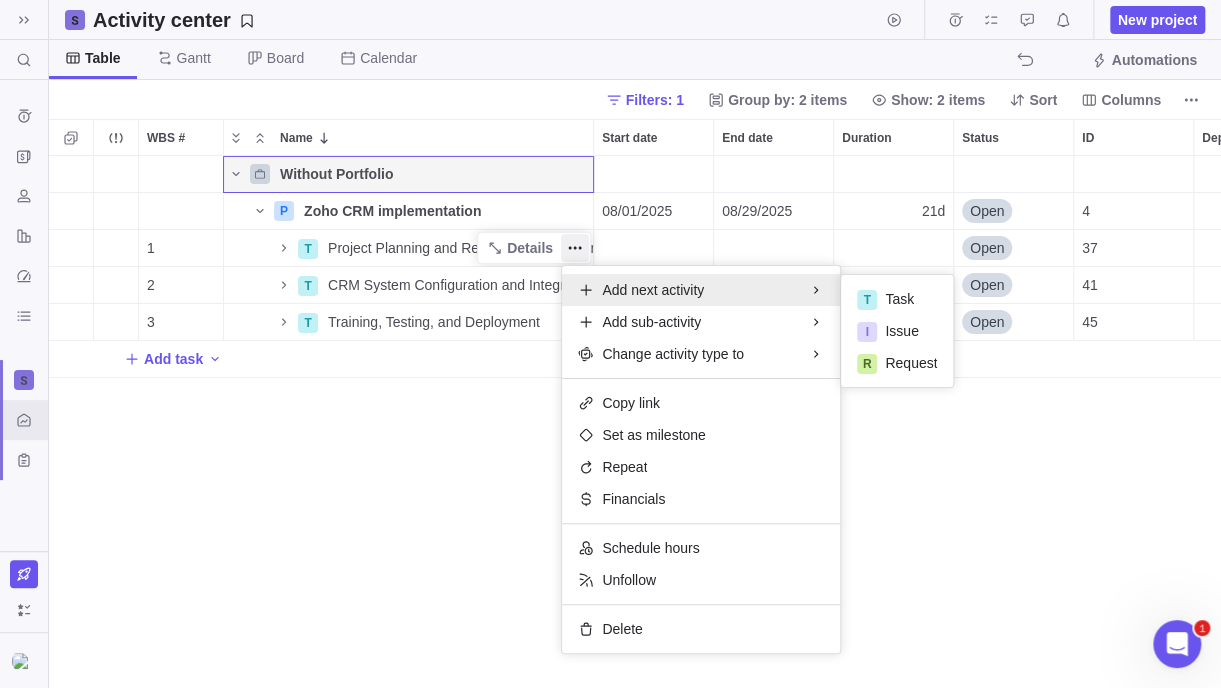 click on "Without Portfolio P Zoho CRM implementation Details 08/01/2025 08/29/2025 21d Open 4 1 T Project Planning and Requirements Gathering Details Open 37 2 T CRM System Configuration and Integration Details Open 41 3 T Training, Testing, and Deployment Details Open 45 Add task" at bounding box center [635, 422] 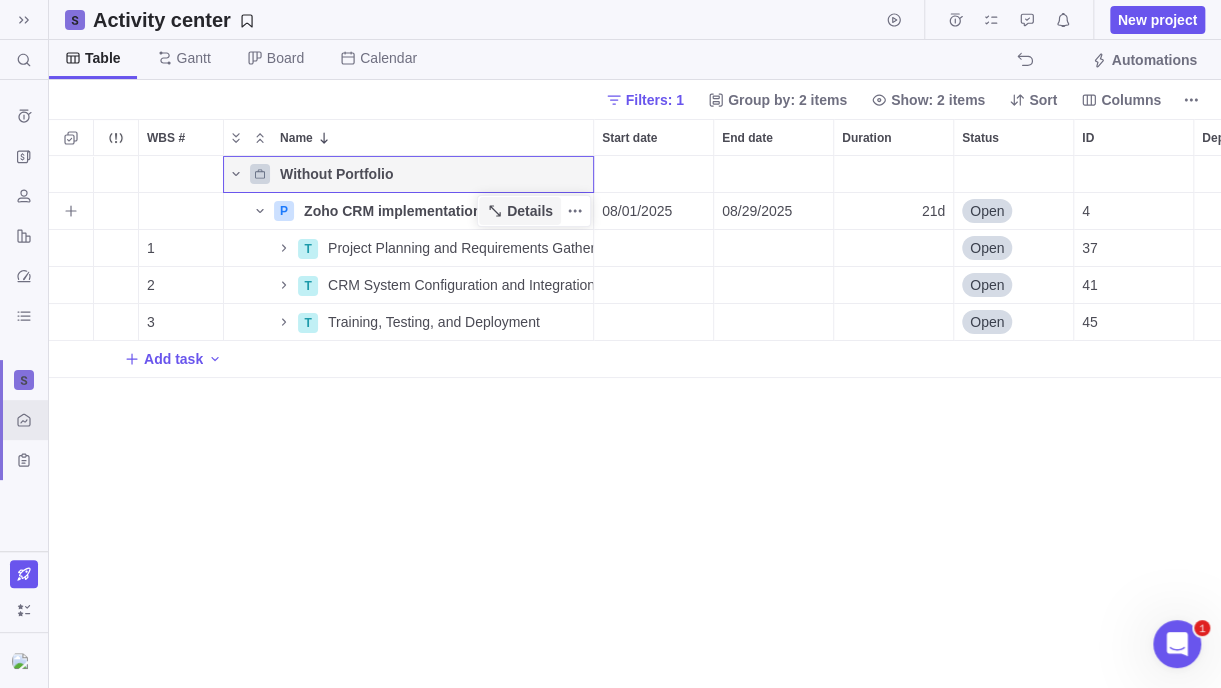 click on "Details" at bounding box center (530, 211) 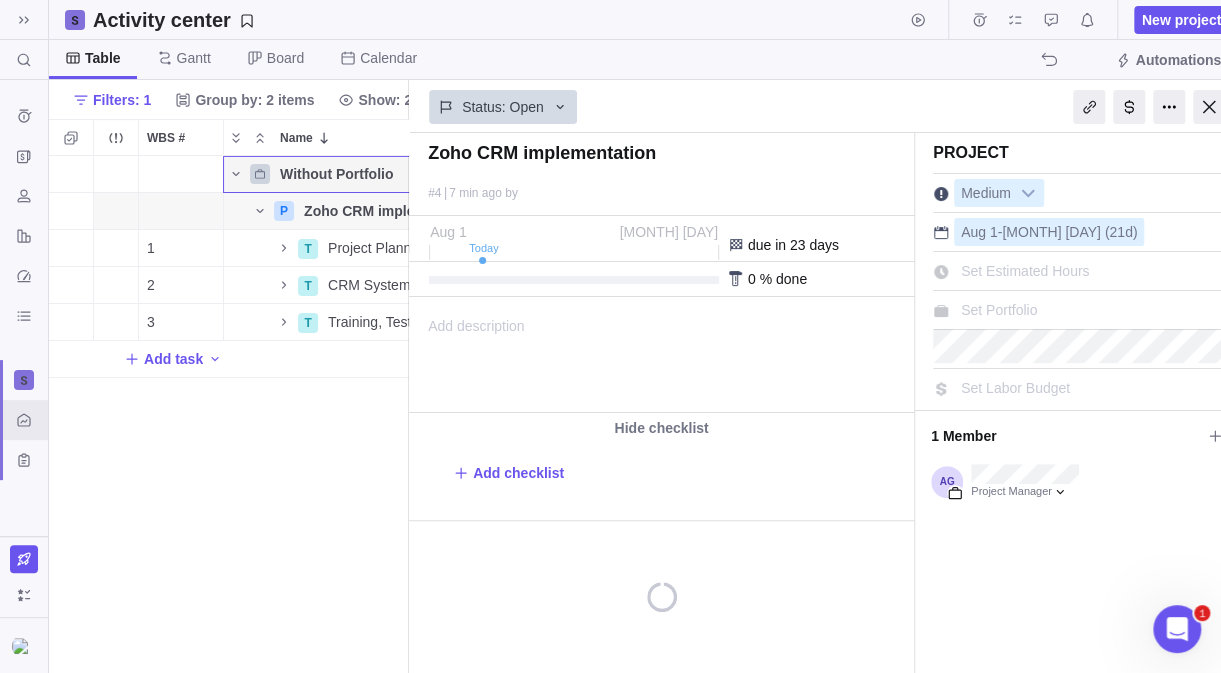 scroll, scrollTop: 502, scrollLeft: 344, axis: both 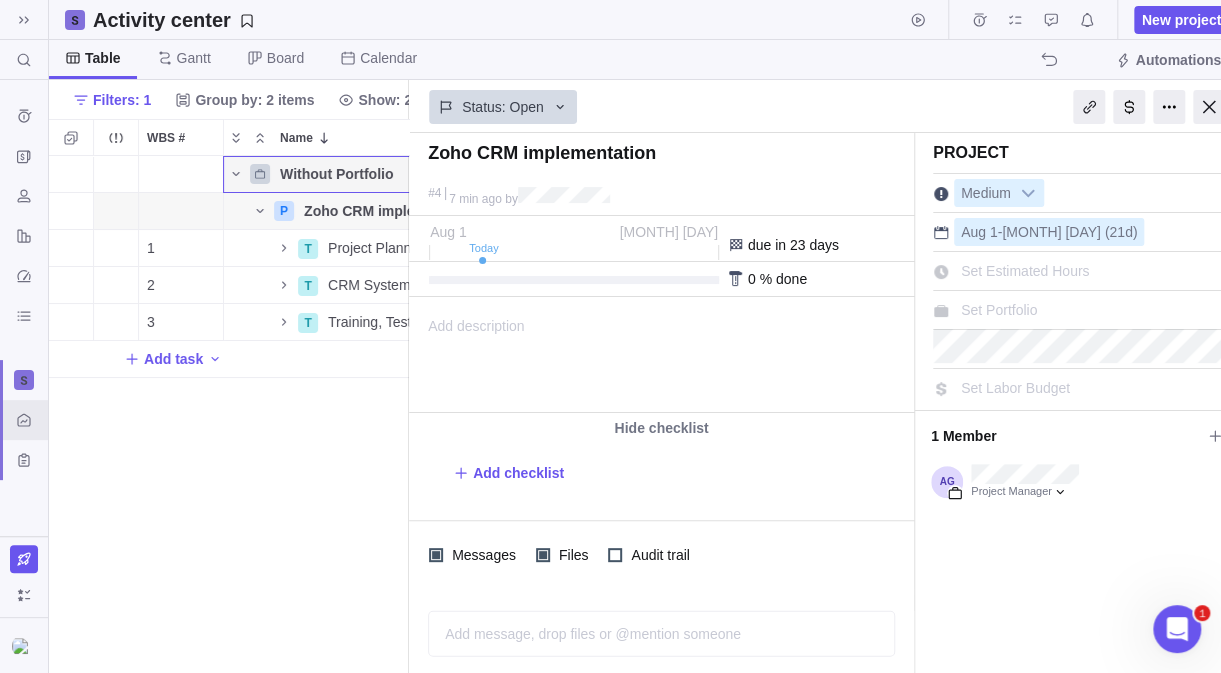 click on "Project
Medium
Aug 1  -  Aug 29
(21d)
Set Estimated Hours
Set Portfolio
Set Labor Budget
1 Member
Project Manager" at bounding box center (1080, 403) 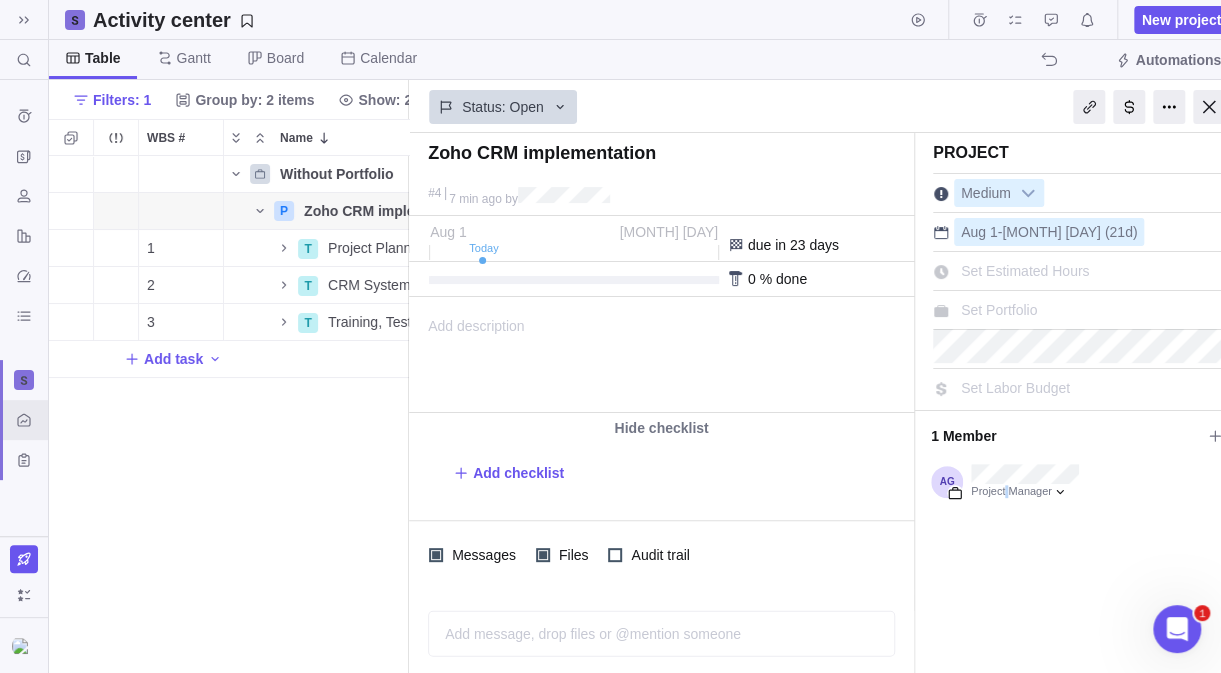 scroll, scrollTop: 0, scrollLeft: 23, axis: horizontal 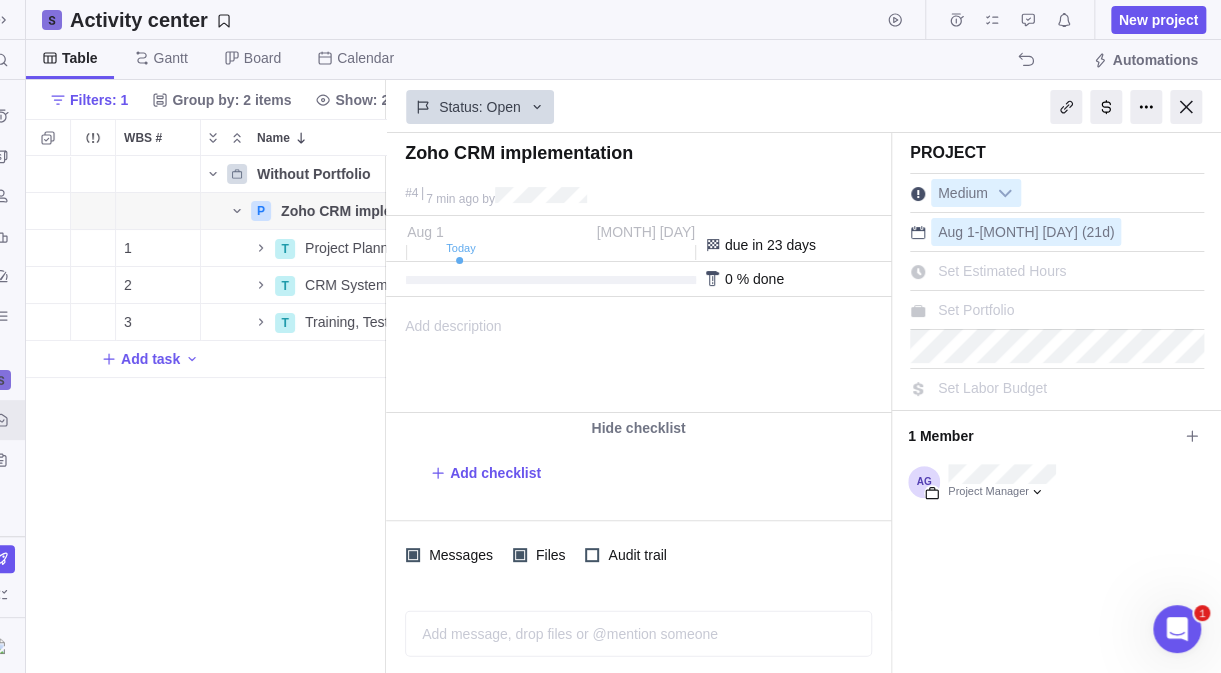 click on "Set Portfolio" at bounding box center [976, 310] 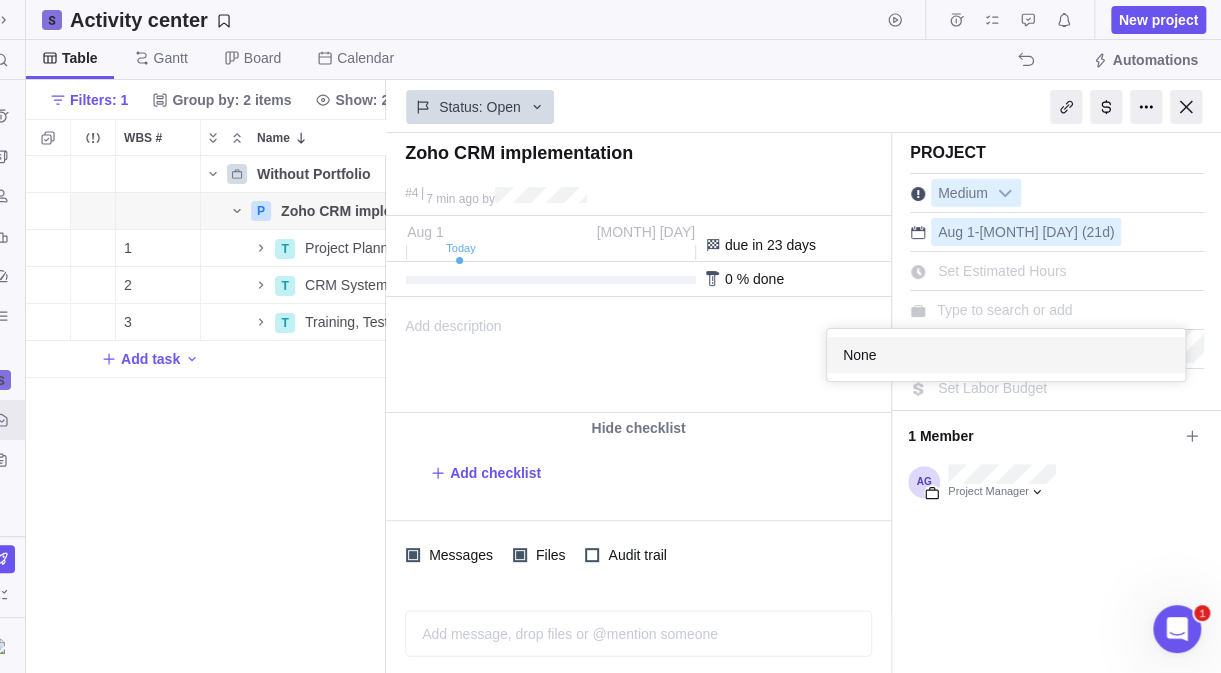 scroll, scrollTop: 15, scrollLeft: 15, axis: both 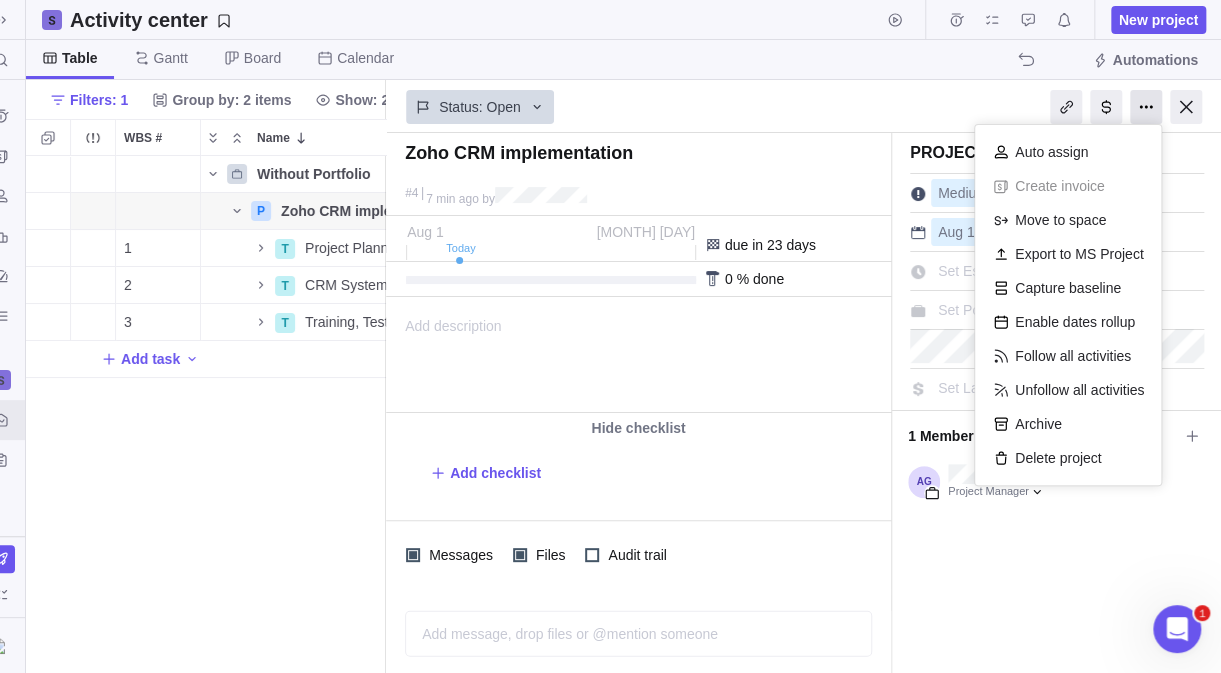 click at bounding box center (1146, 107) 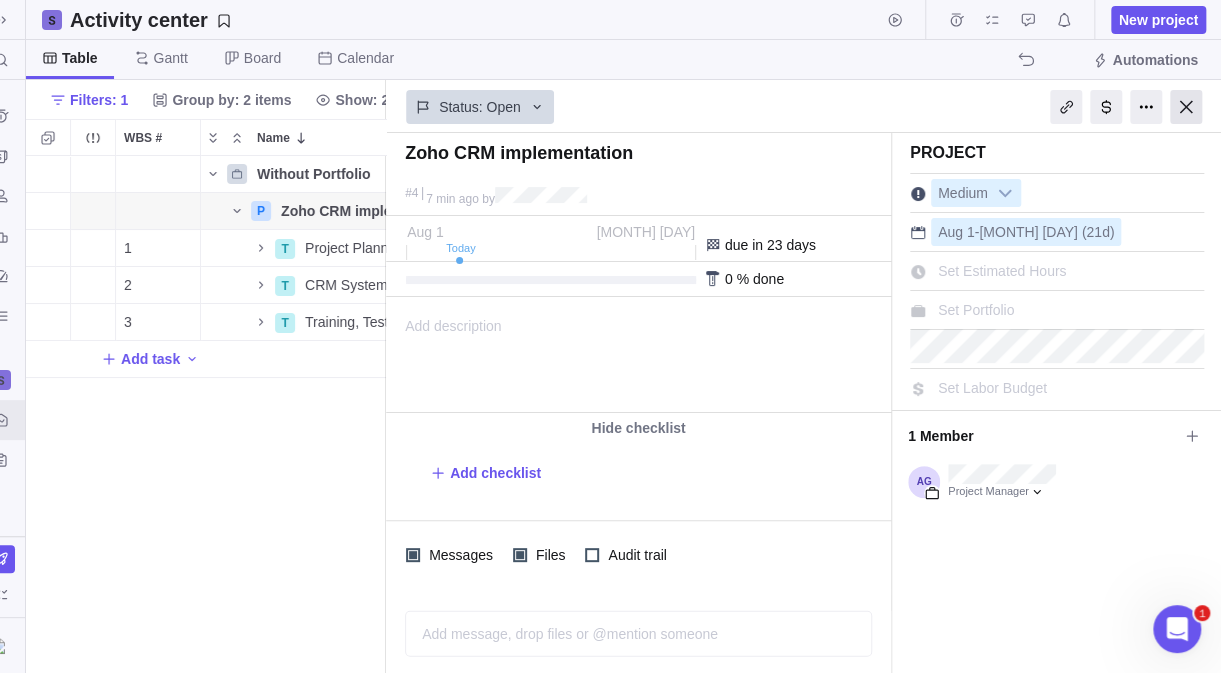 click at bounding box center (1186, 107) 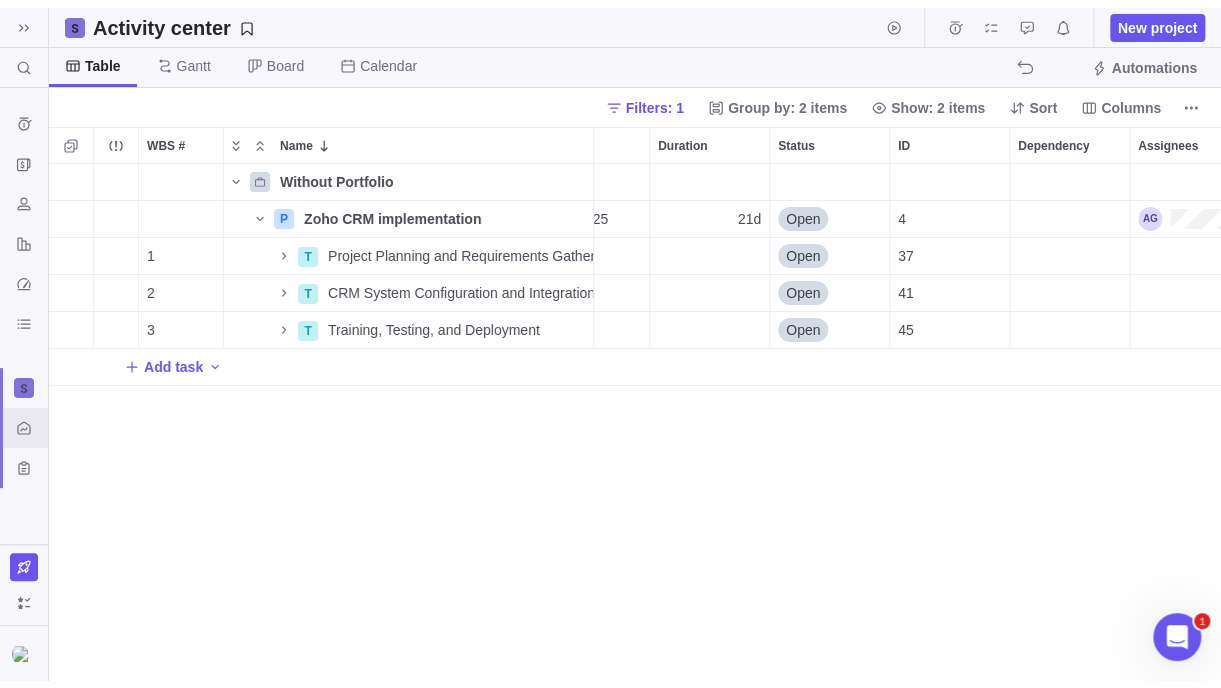 scroll, scrollTop: 0, scrollLeft: 0, axis: both 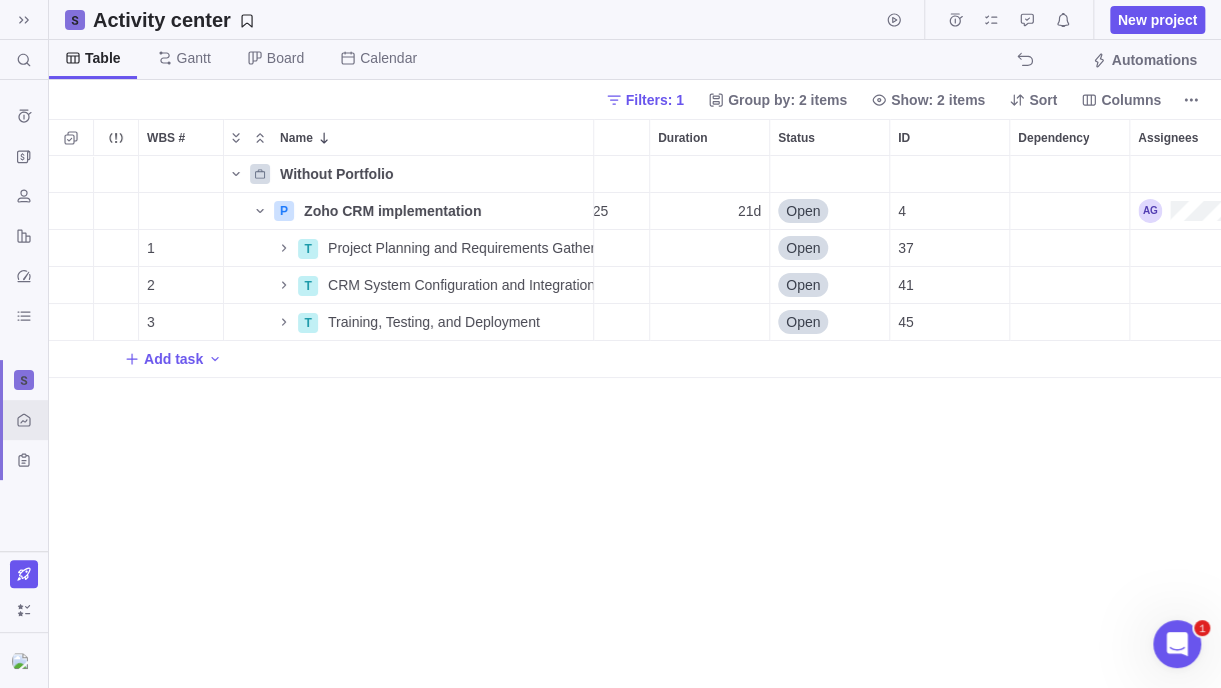 click on "Without Portfolio P Zoho CRM implementation Details 08/01/2025 08/29/2025 21d Open 4 1 T Project Planning and Requirements Gathering Details Open 37 2 T CRM System Configuration and Integration Details Open 41 3 T Training, Testing, and Deployment Details Open 45 Add task" at bounding box center (635, 422) 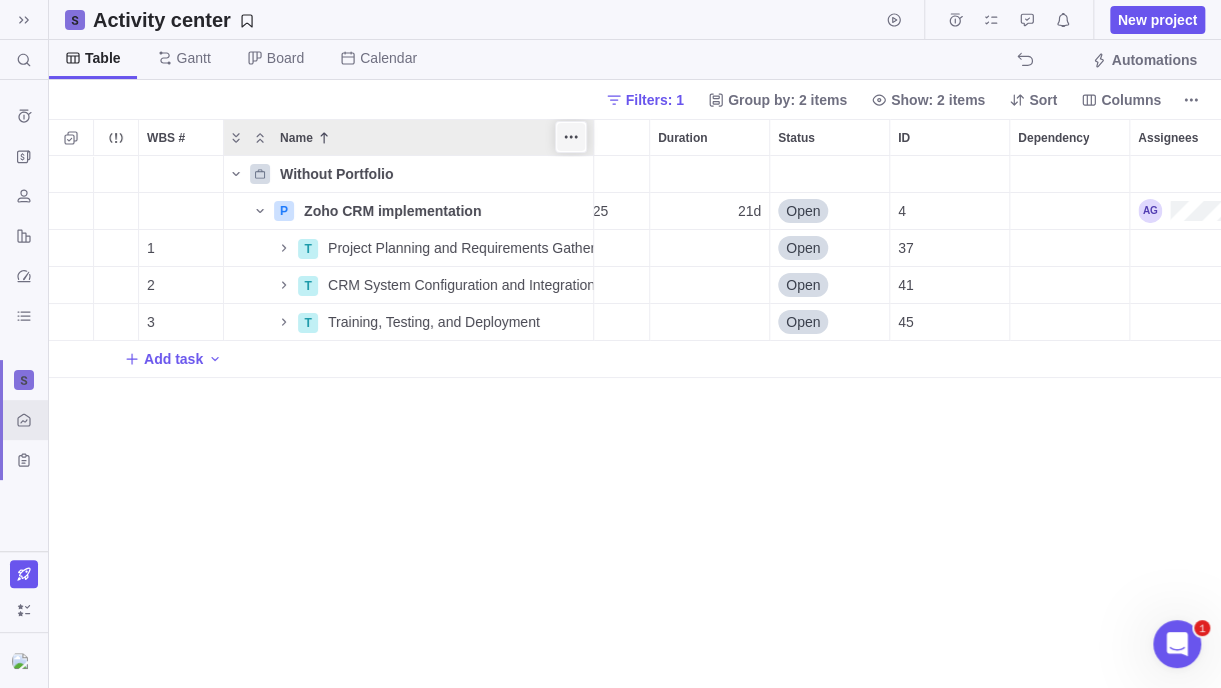 click 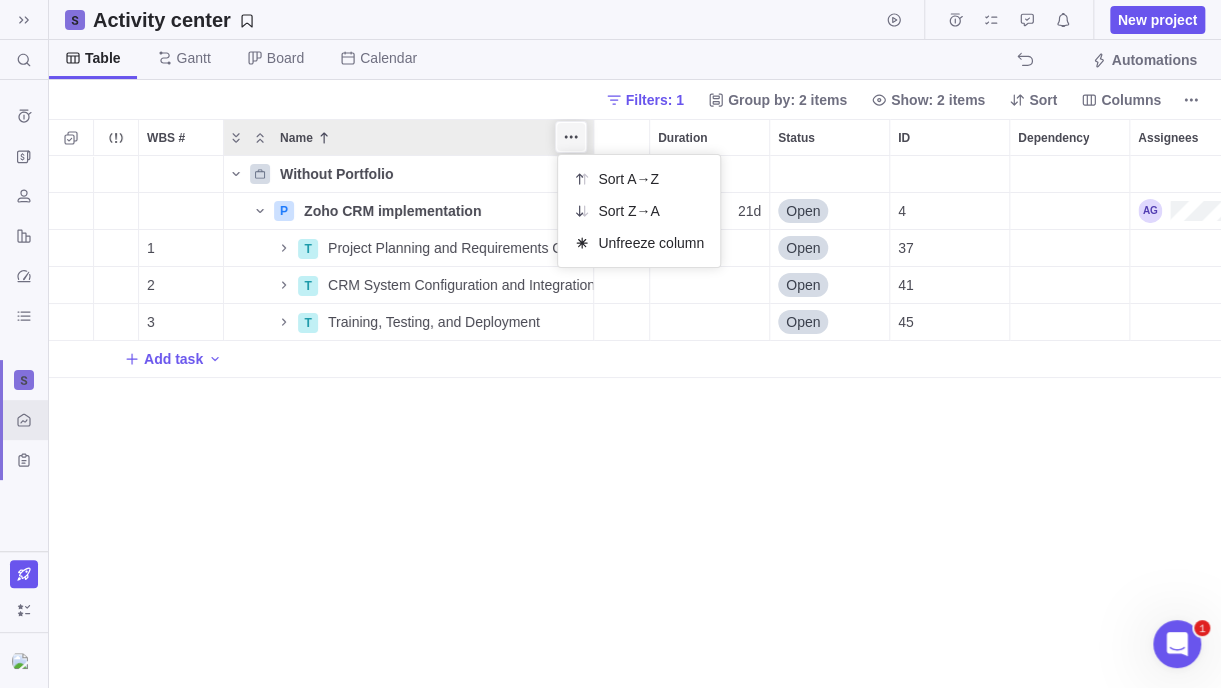 click 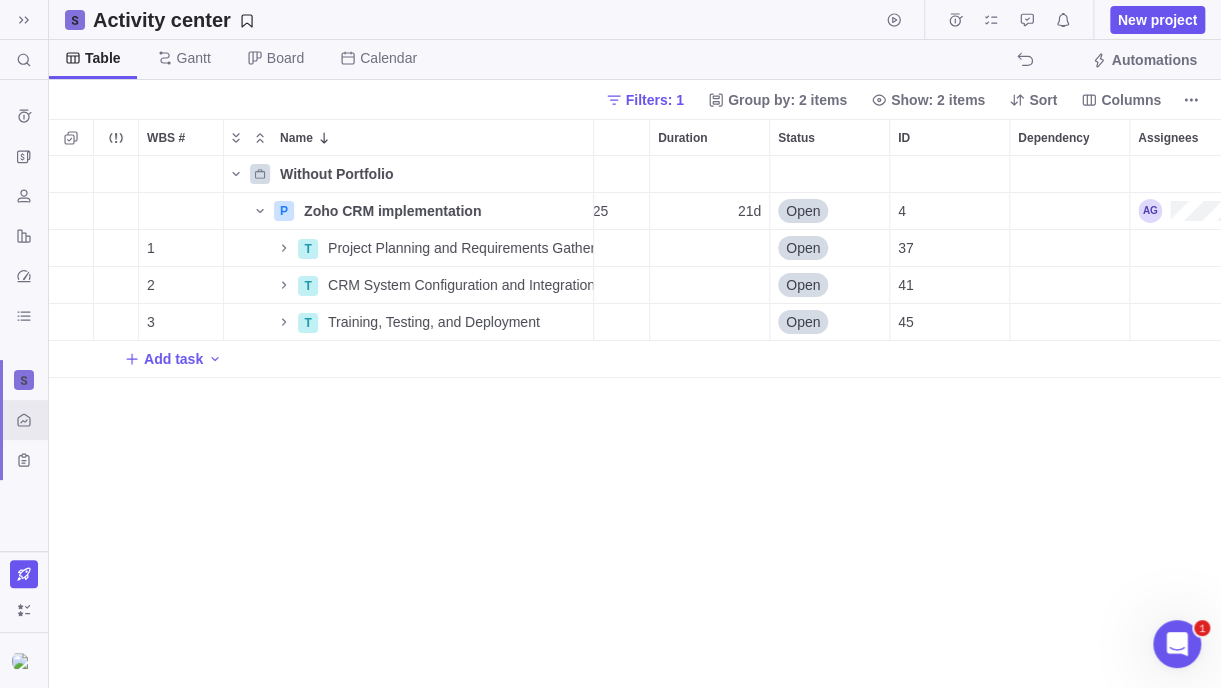 click on "Without Portfolio" at bounding box center (432, 174) 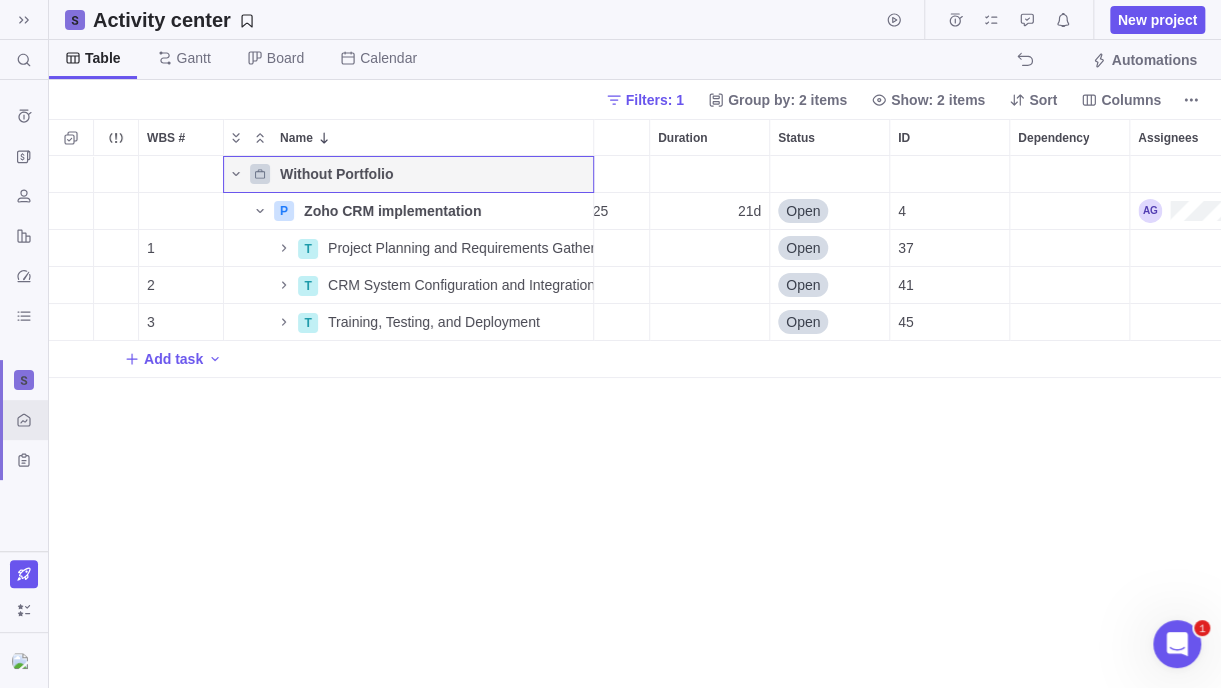 scroll, scrollTop: 0, scrollLeft: 0, axis: both 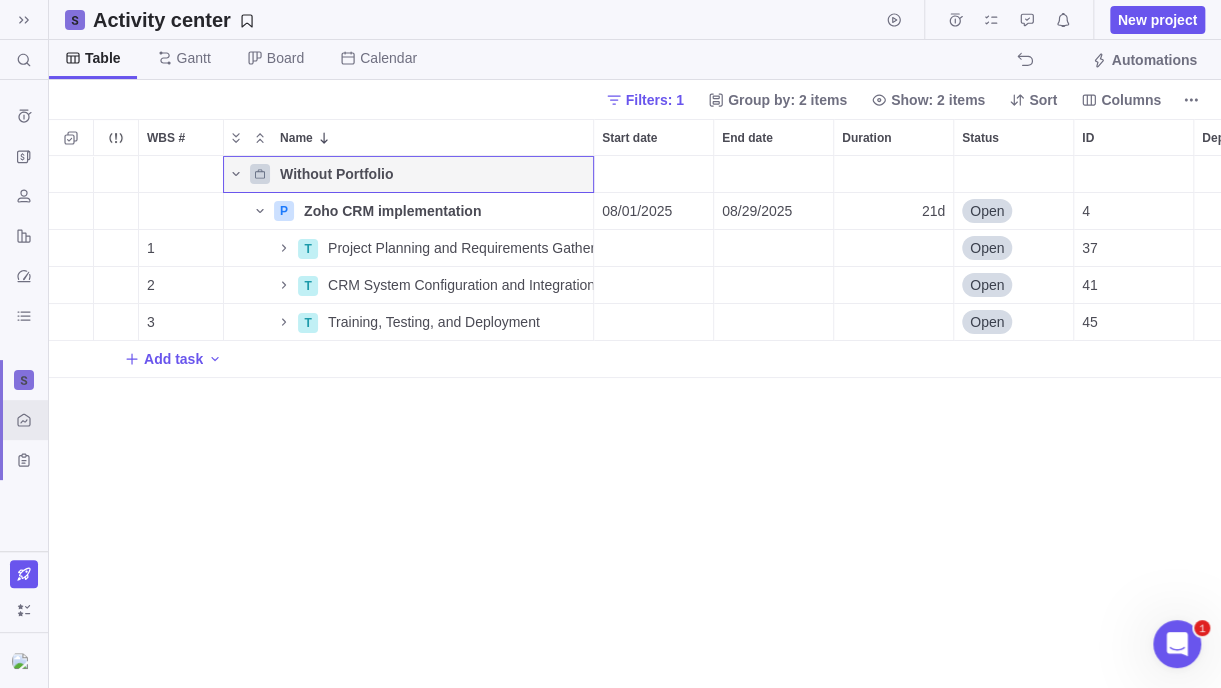 click at bounding box center [260, 174] 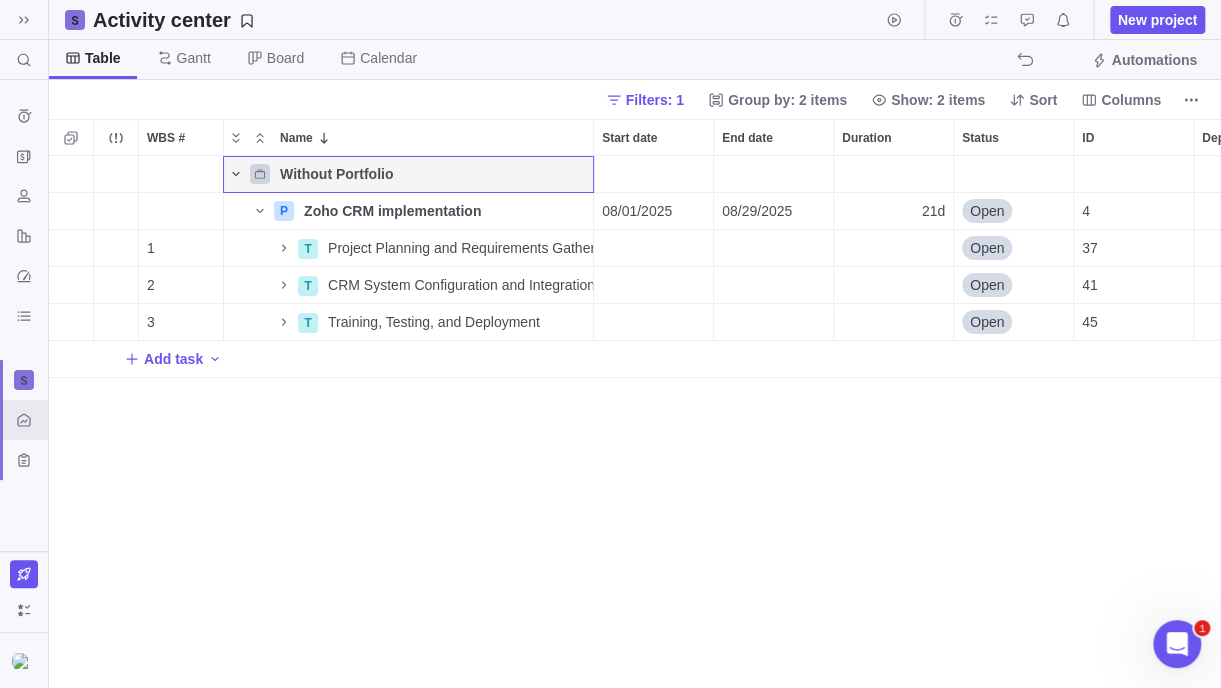 click 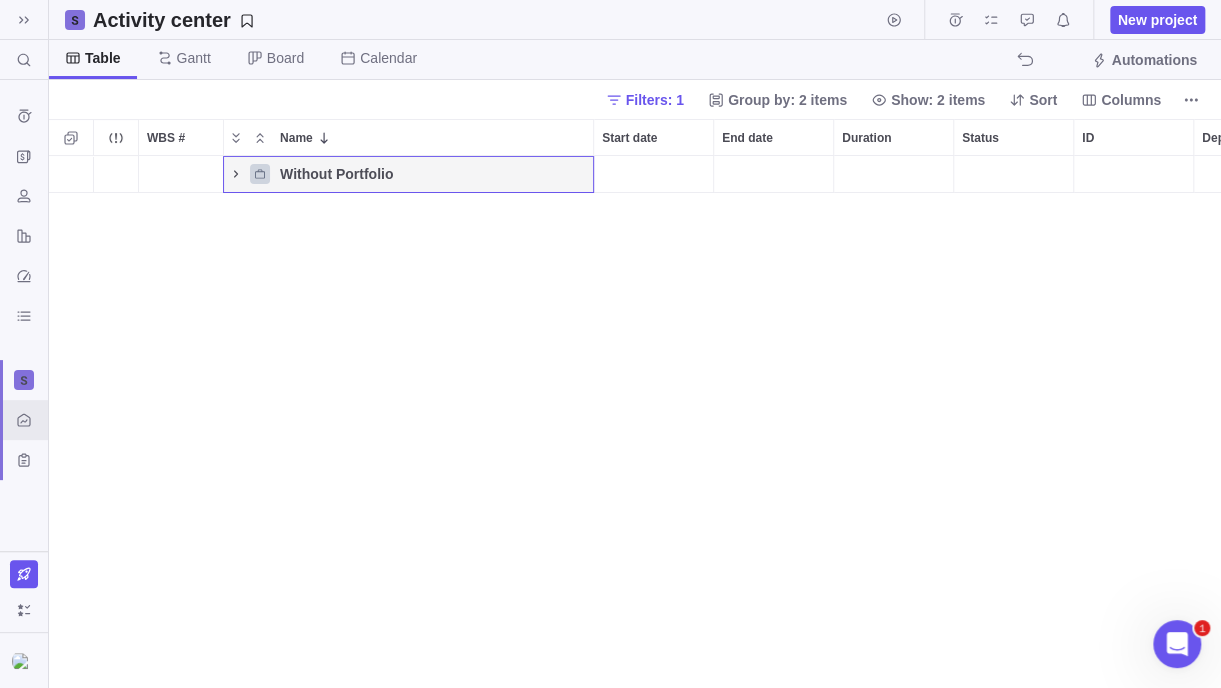 click 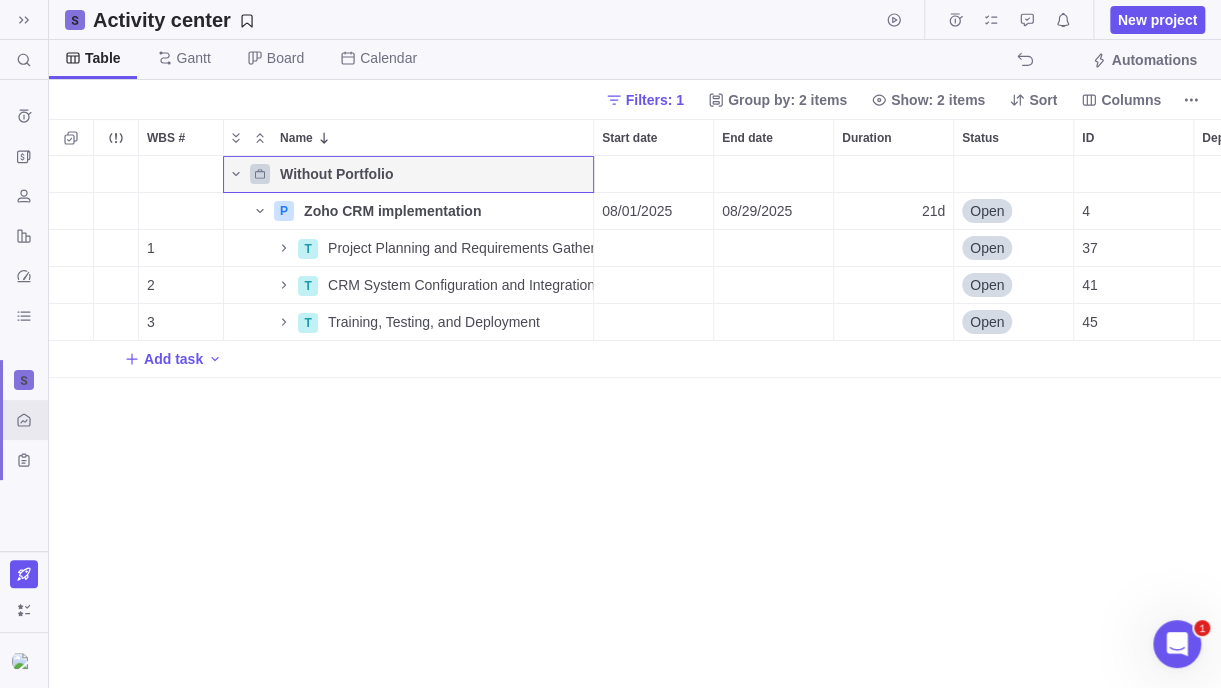 click on "Without Portfolio" at bounding box center (432, 174) 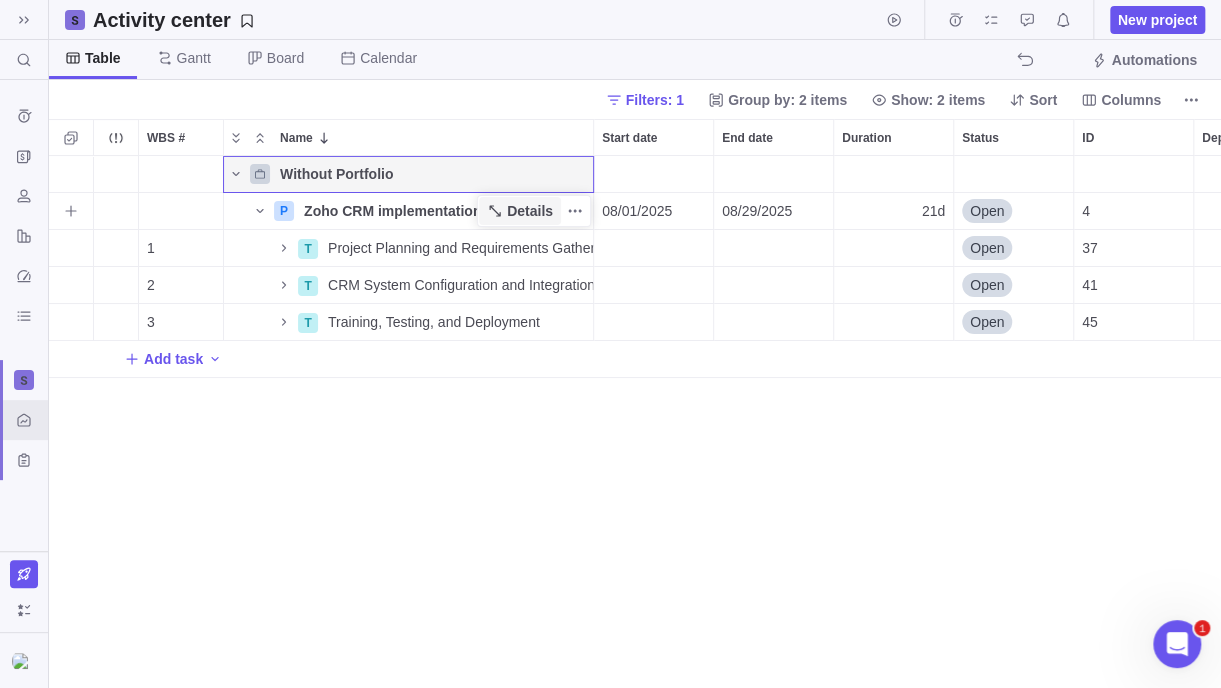 click on "Details" at bounding box center [530, 211] 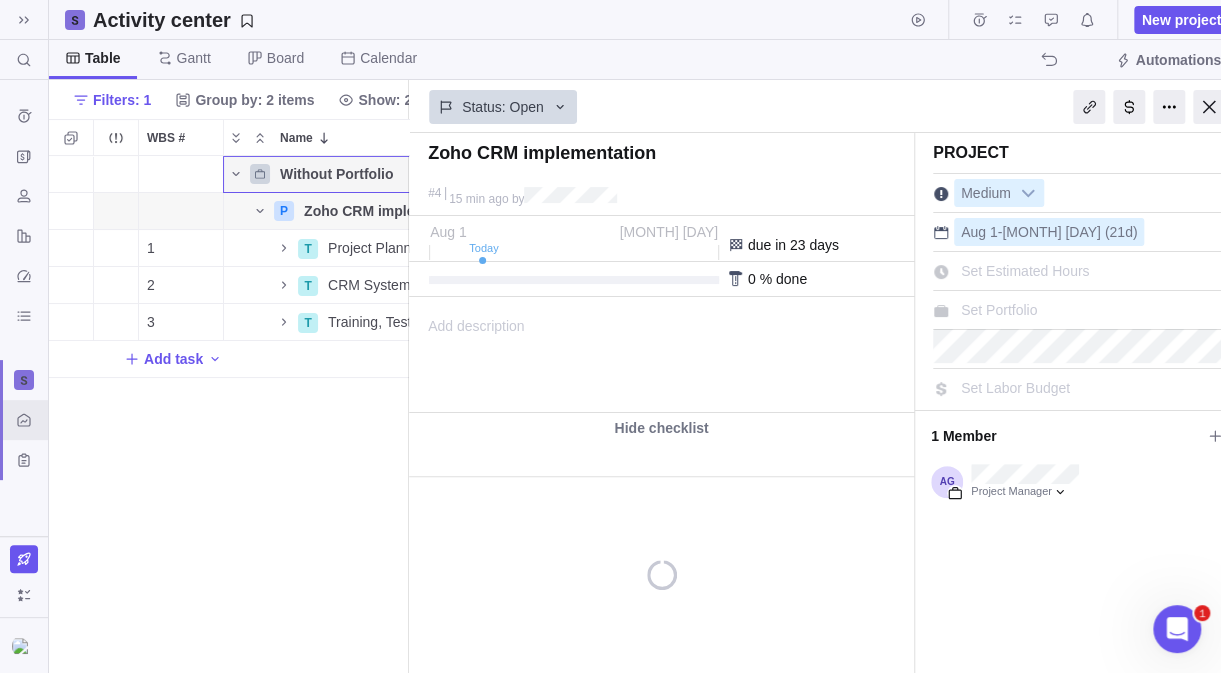 scroll, scrollTop: 502, scrollLeft: 344, axis: both 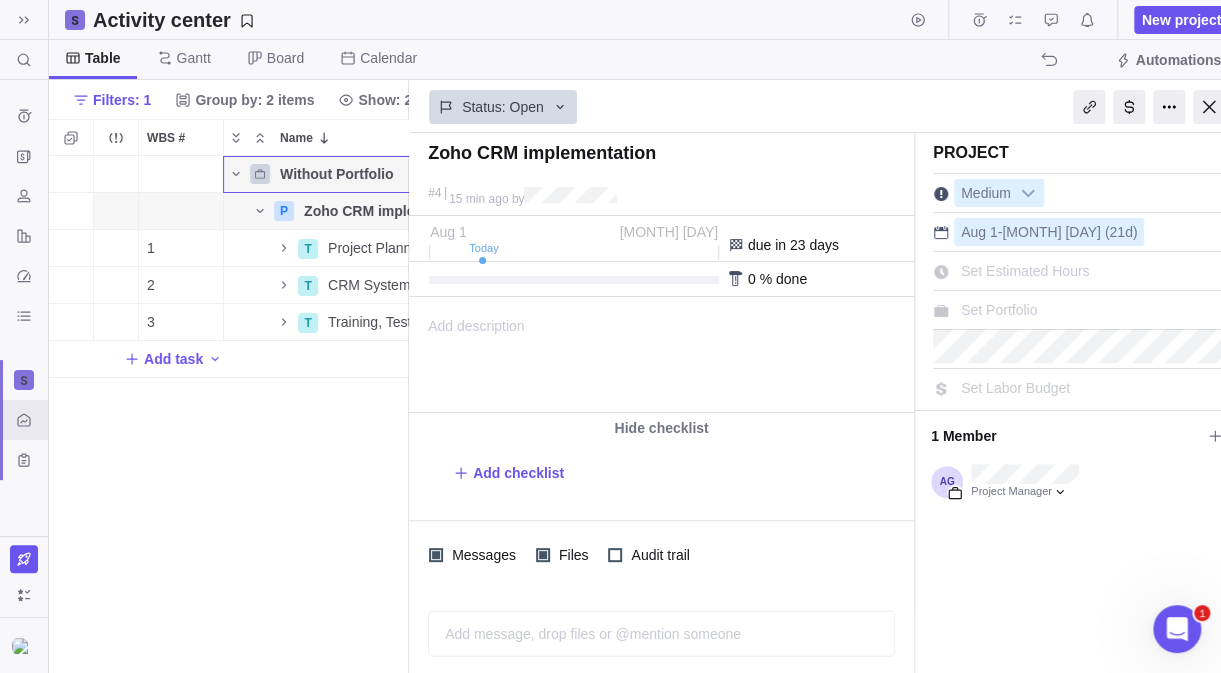 click on "Project
Medium
Aug 1  -  Aug 29
(21d)
Set Estimated Hours
Set Portfolio
Set Labor Budget
1 Member
Project Manager" at bounding box center (1080, 403) 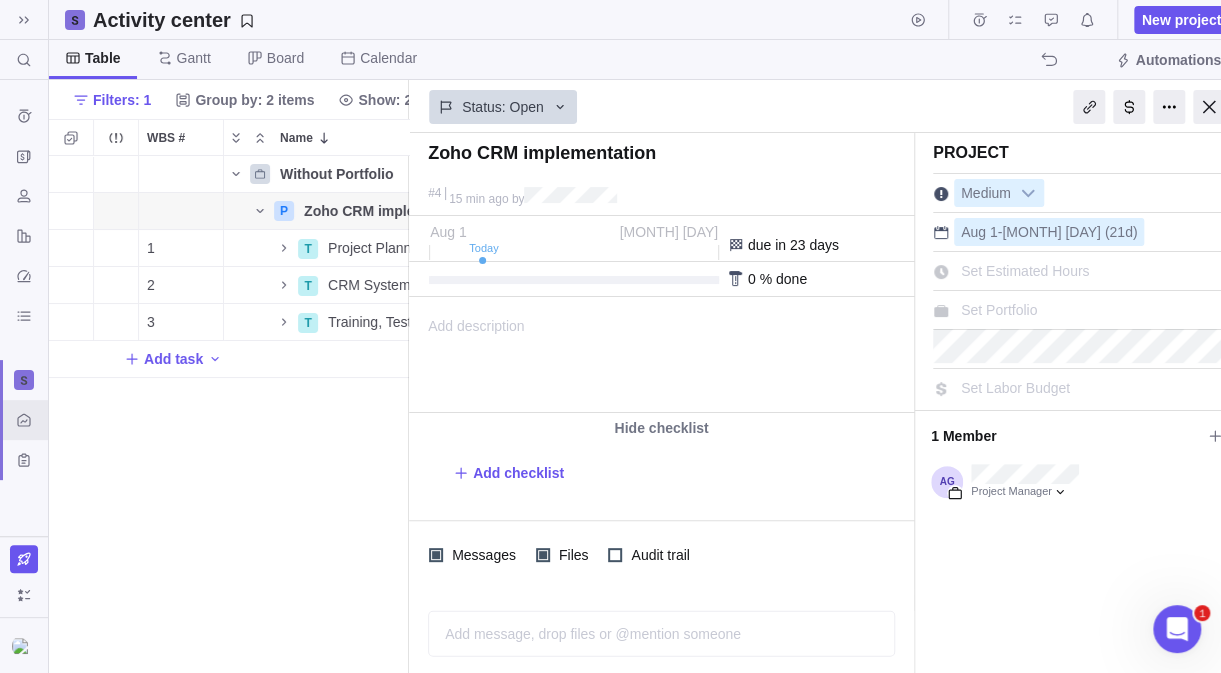 click on "Set Portfolio" at bounding box center [999, 310] 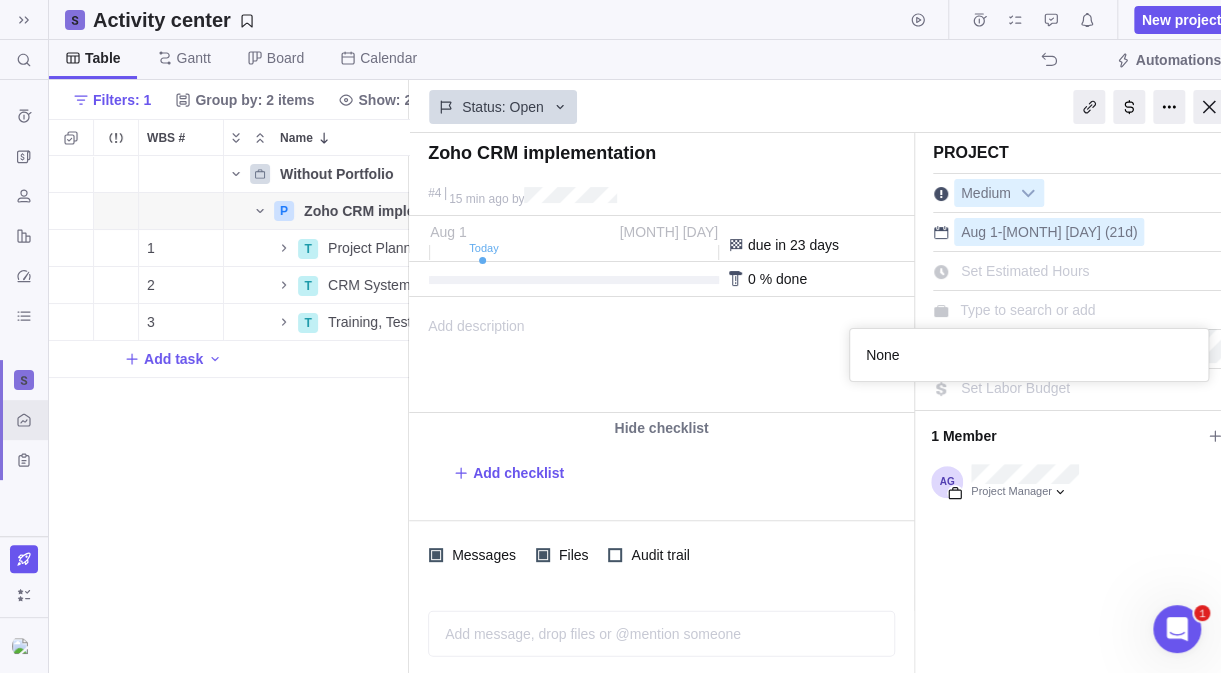 scroll, scrollTop: 15, scrollLeft: 15, axis: both 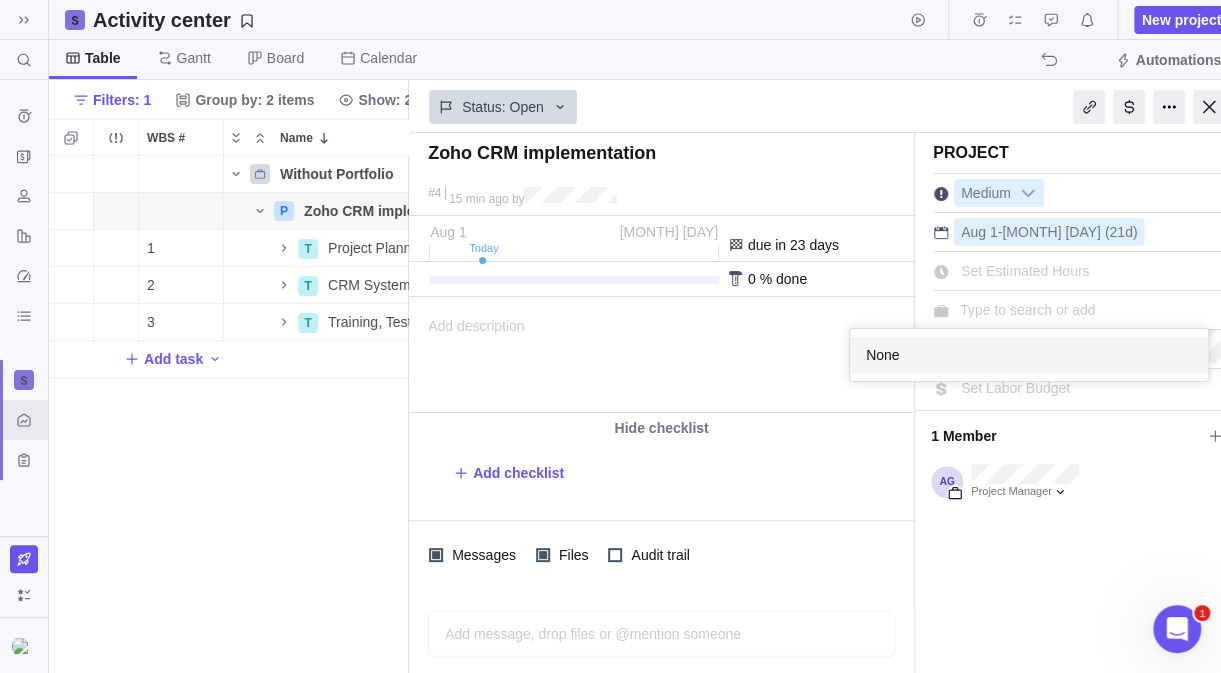 click on "None" at bounding box center (1029, 355) 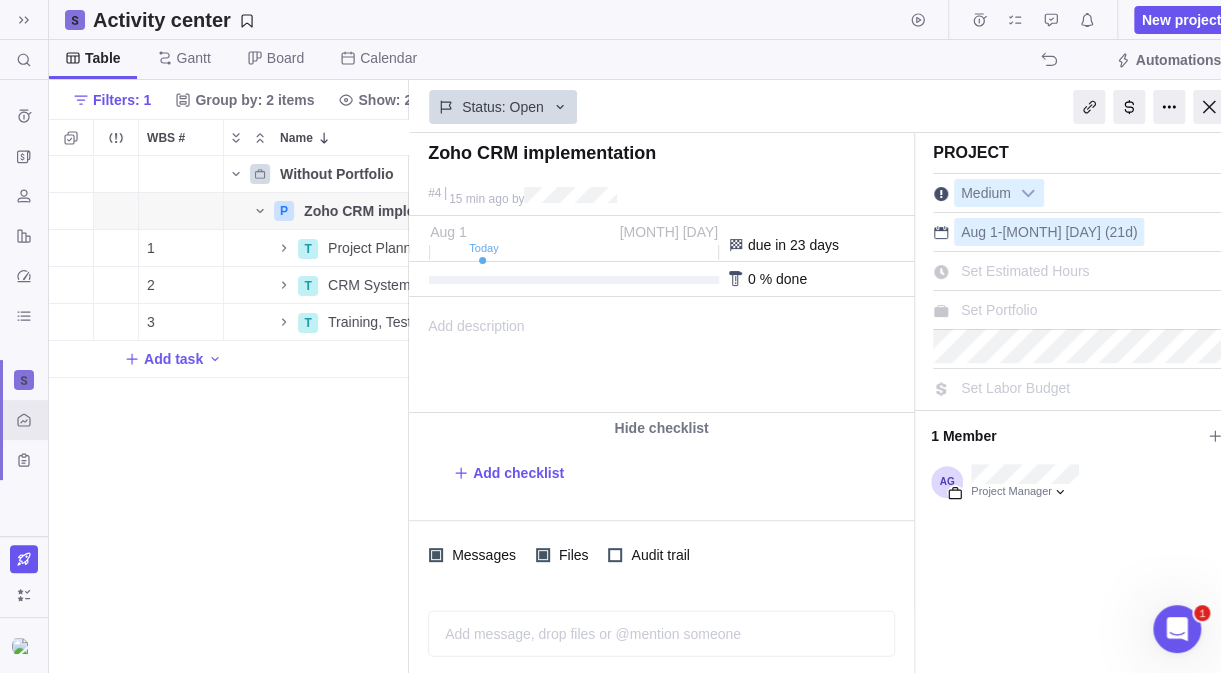 click at bounding box center (1209, 107) 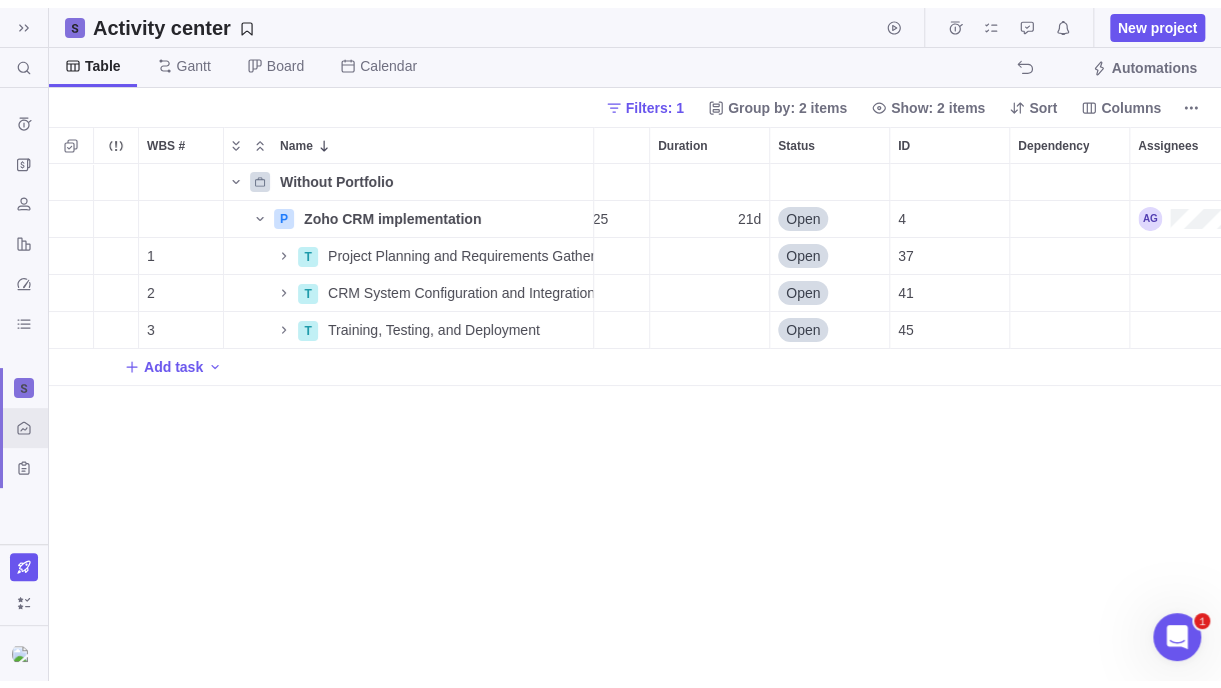 scroll, scrollTop: 16, scrollLeft: 15, axis: both 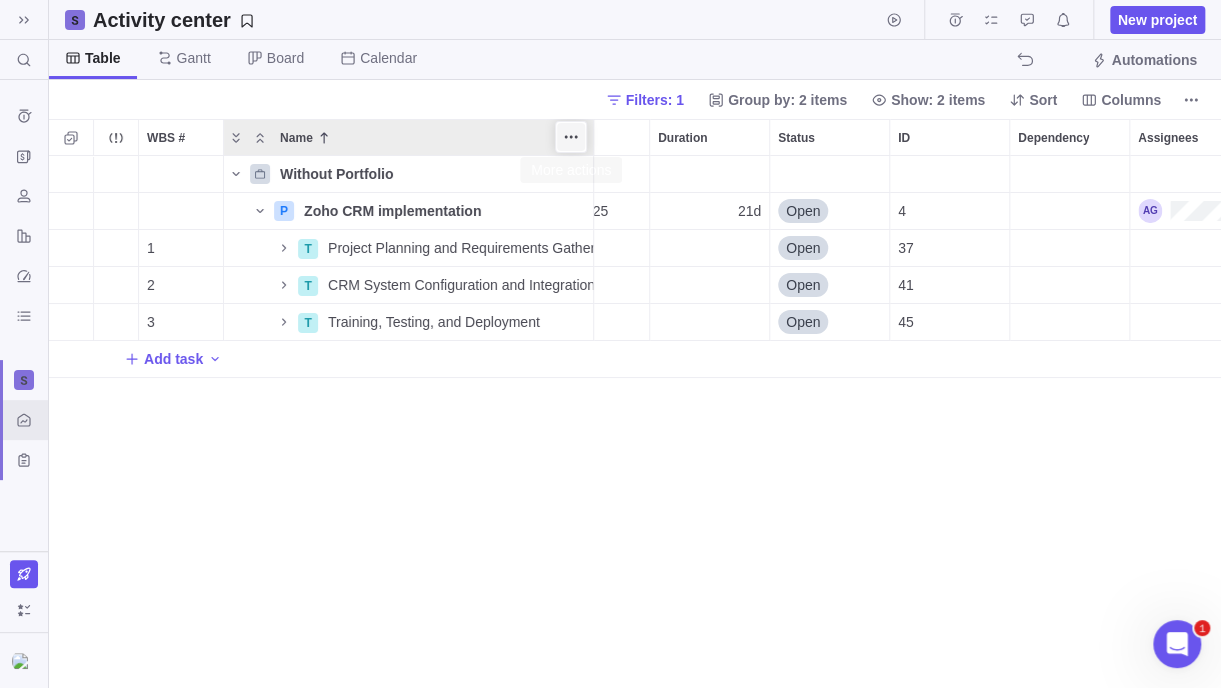 click 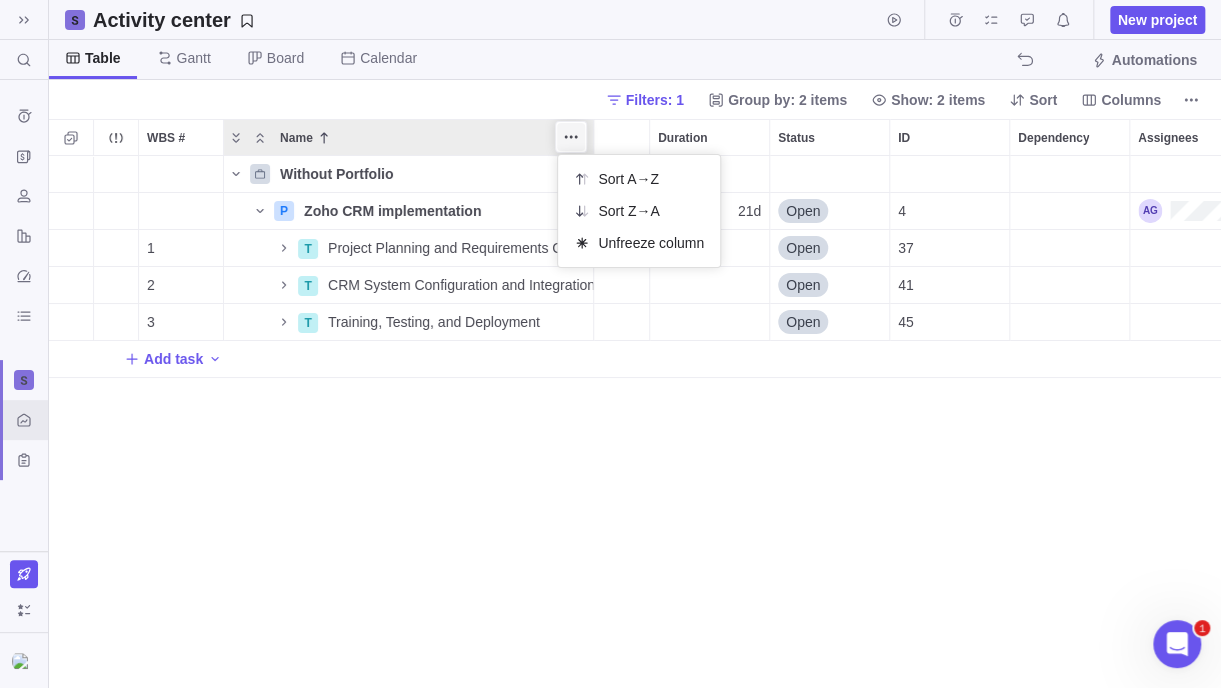click 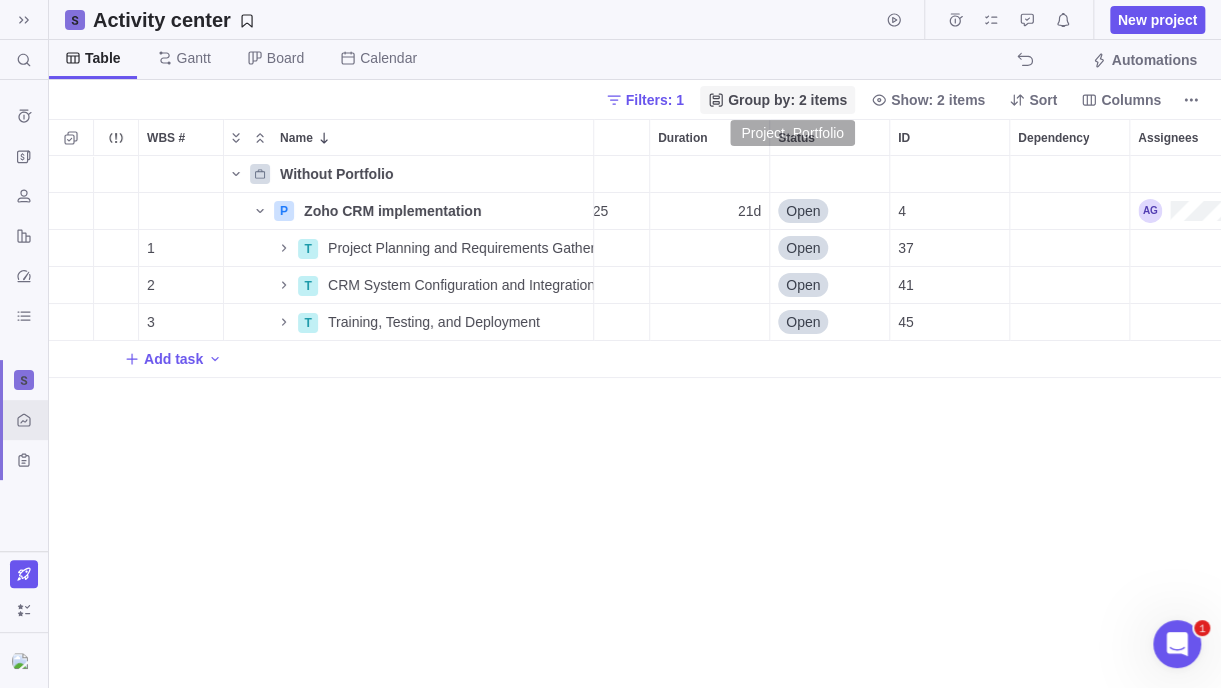 click on "Group by: 2 items" at bounding box center (787, 100) 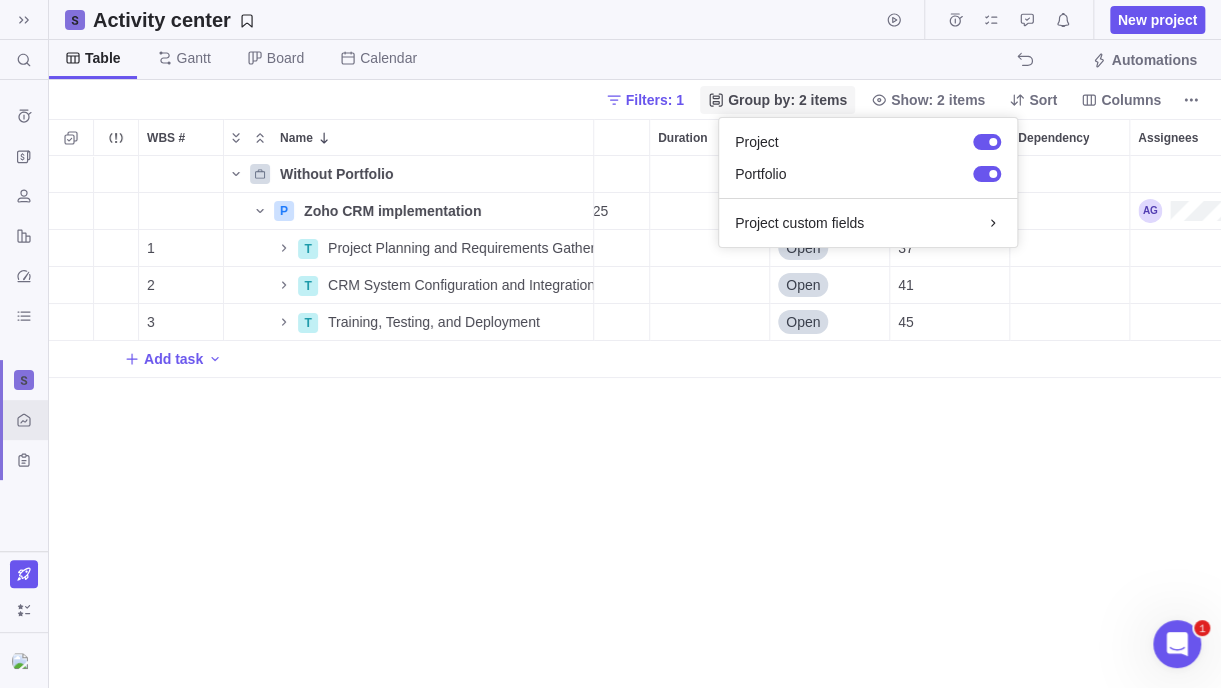 click on "Group by: 2 items" at bounding box center (787, 100) 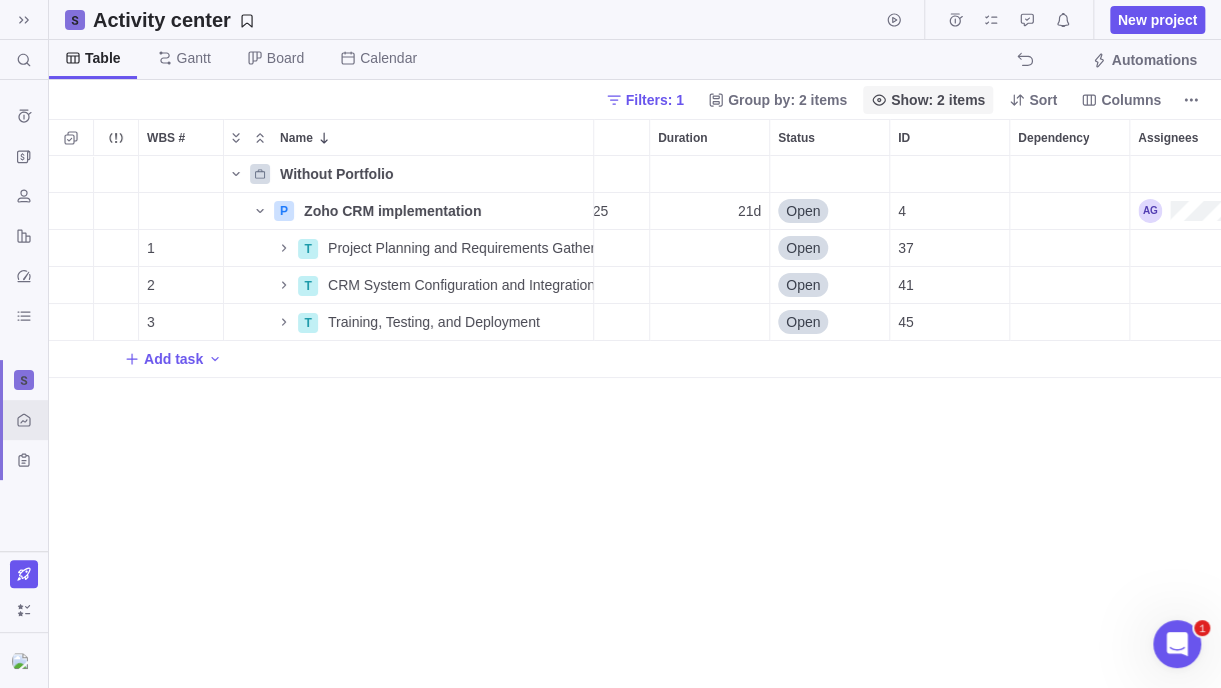 click on "Show: 2 items" at bounding box center (938, 100) 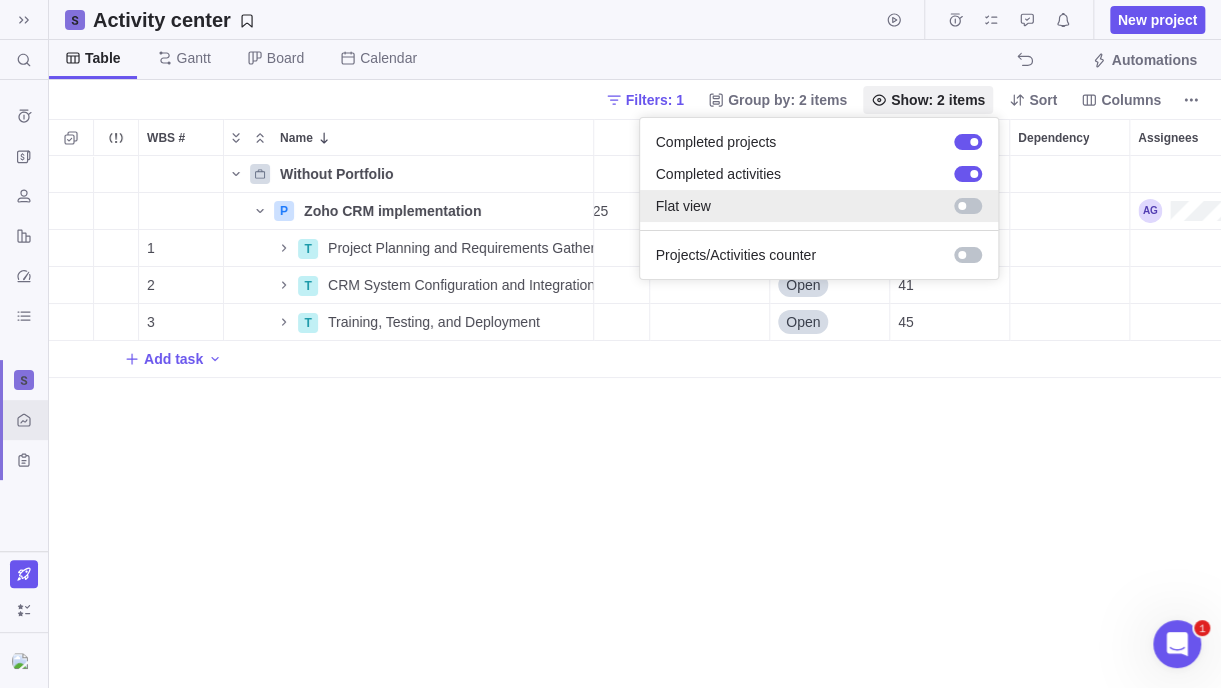 click at bounding box center (962, 206) 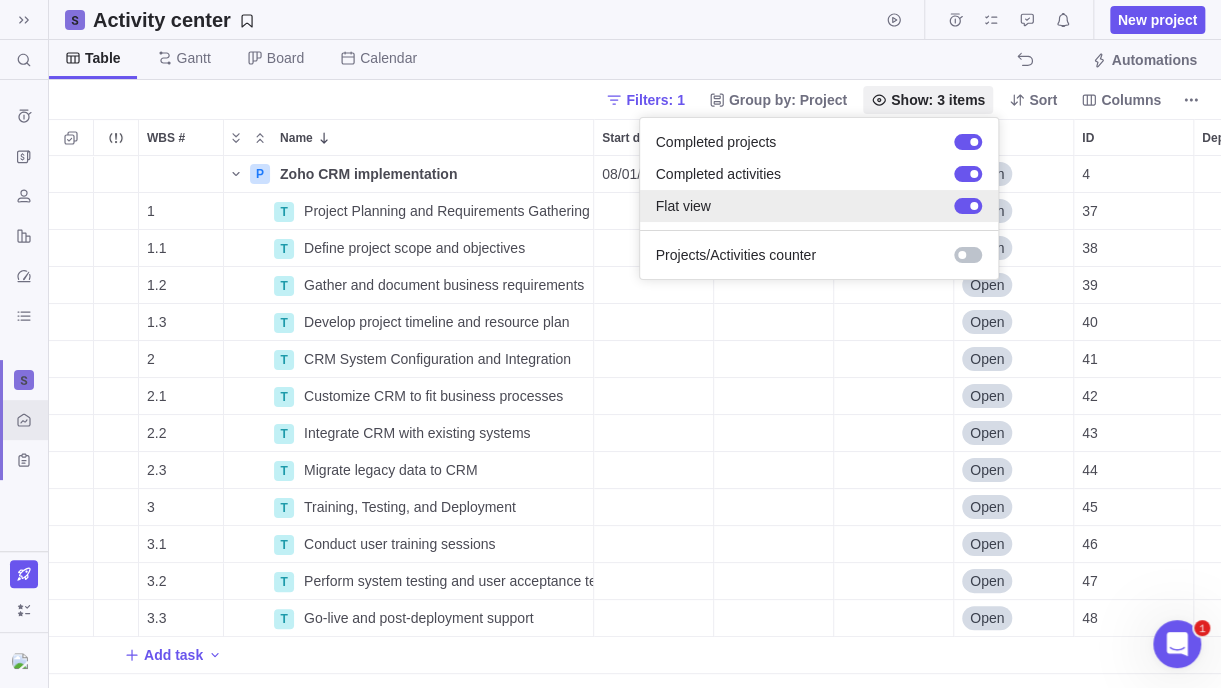 scroll, scrollTop: 16, scrollLeft: 15, axis: both 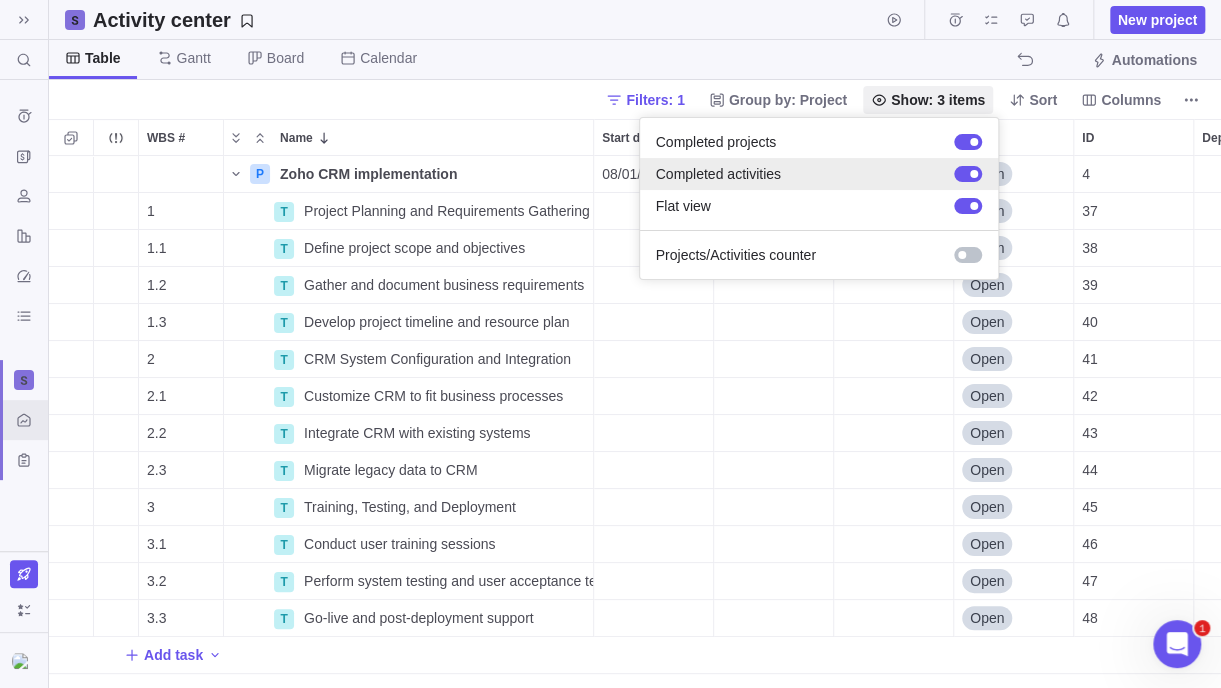 click at bounding box center [964, 174] 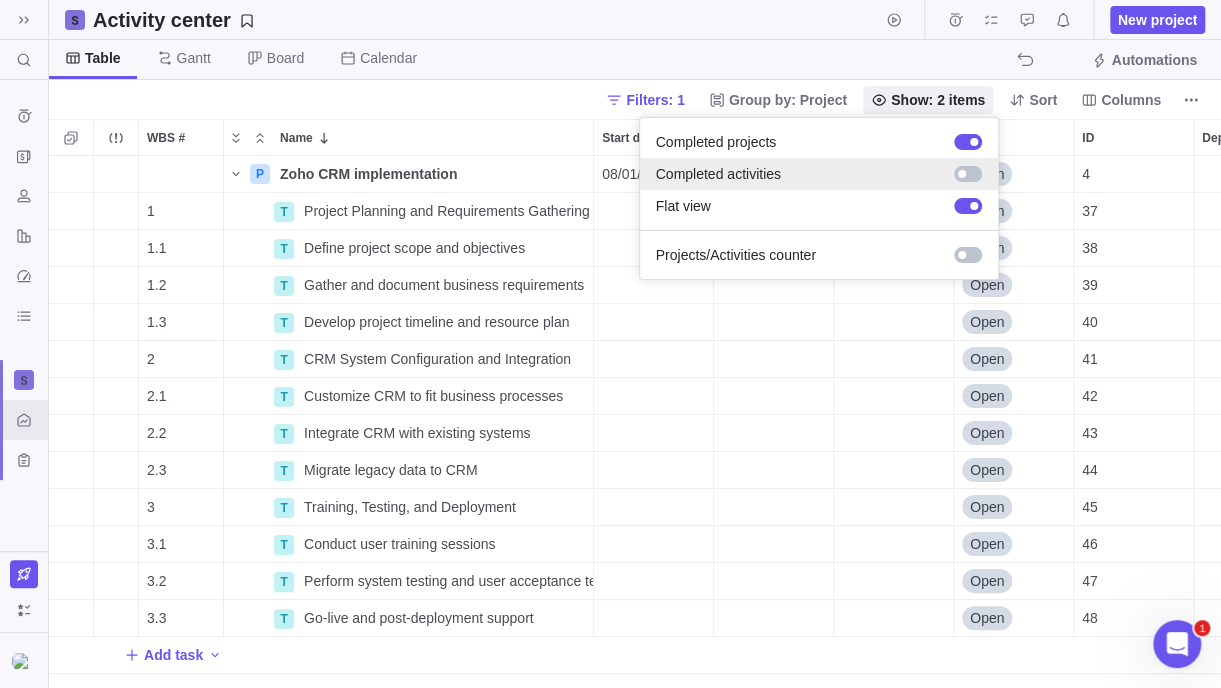 scroll, scrollTop: 16, scrollLeft: 15, axis: both 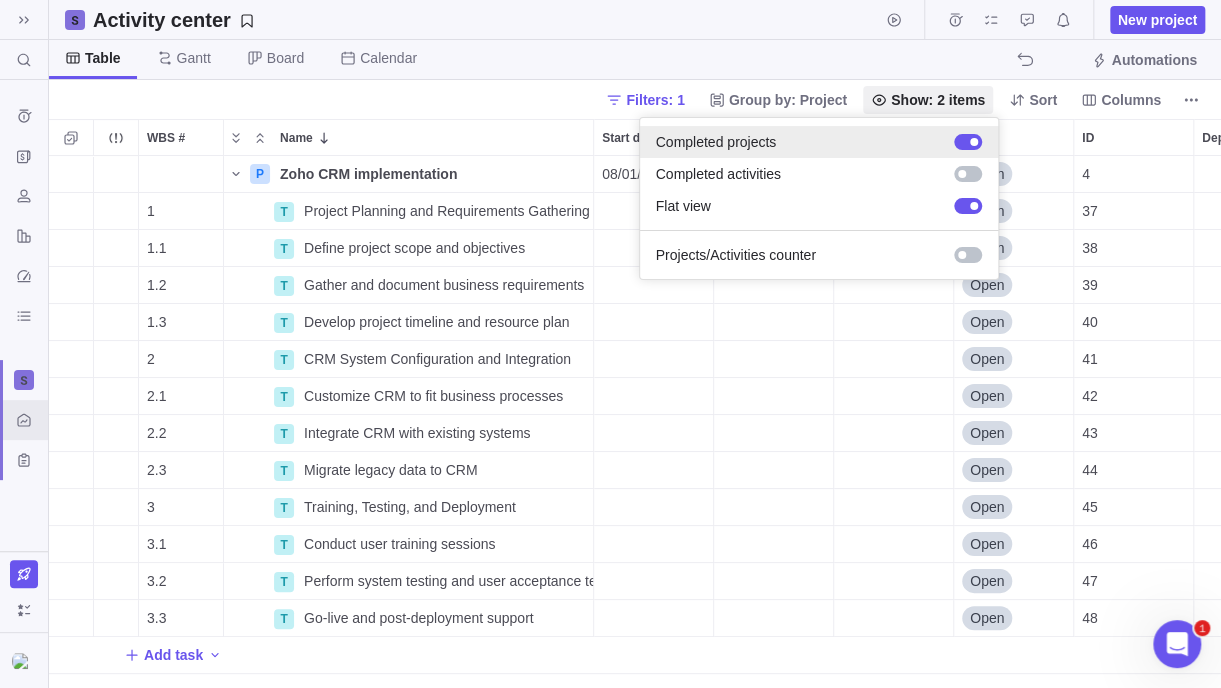 click at bounding box center (968, 142) 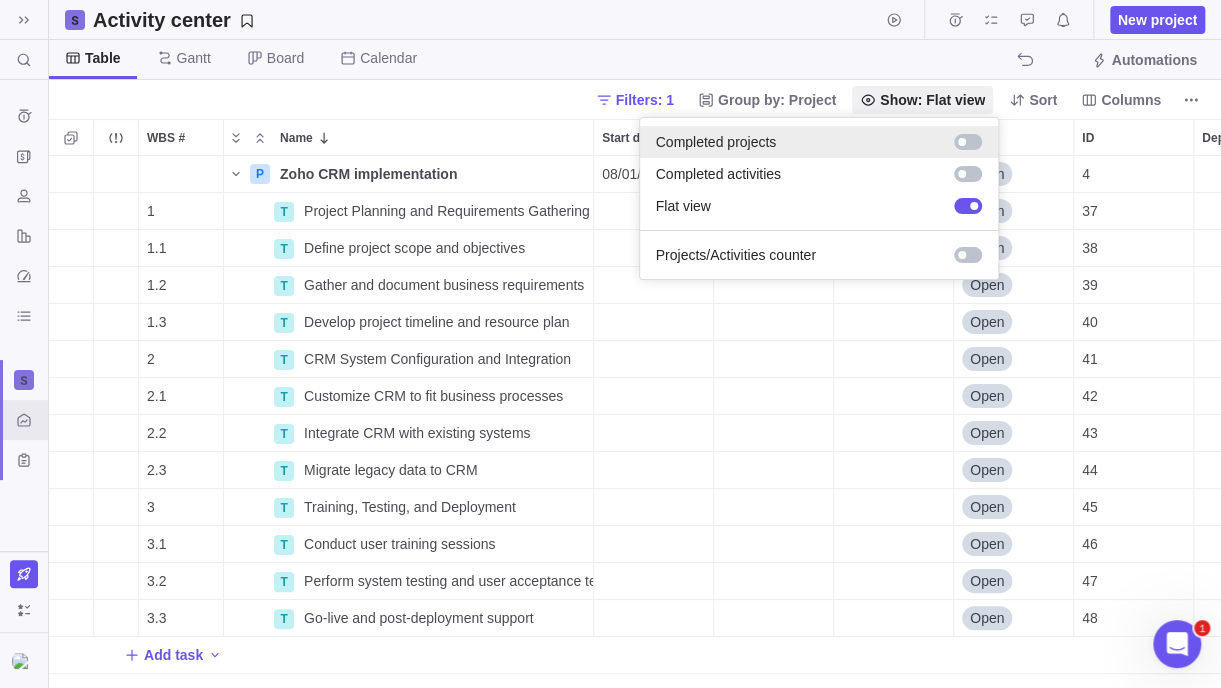 scroll, scrollTop: 16, scrollLeft: 15, axis: both 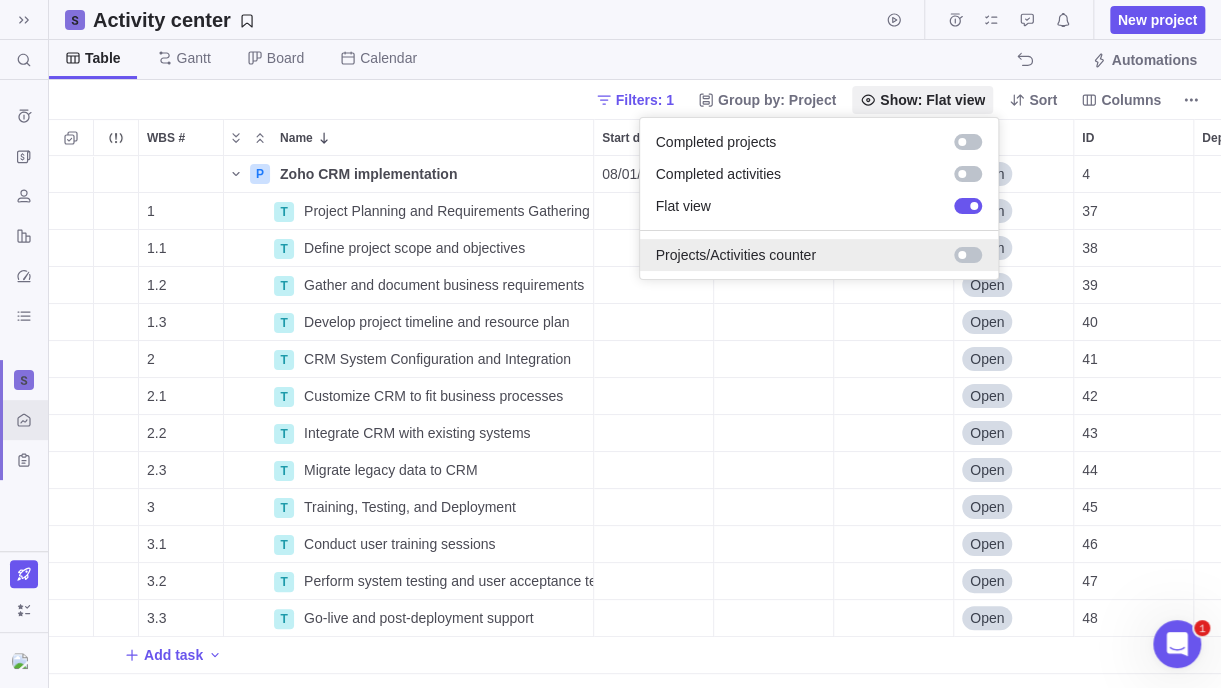click at bounding box center (968, 255) 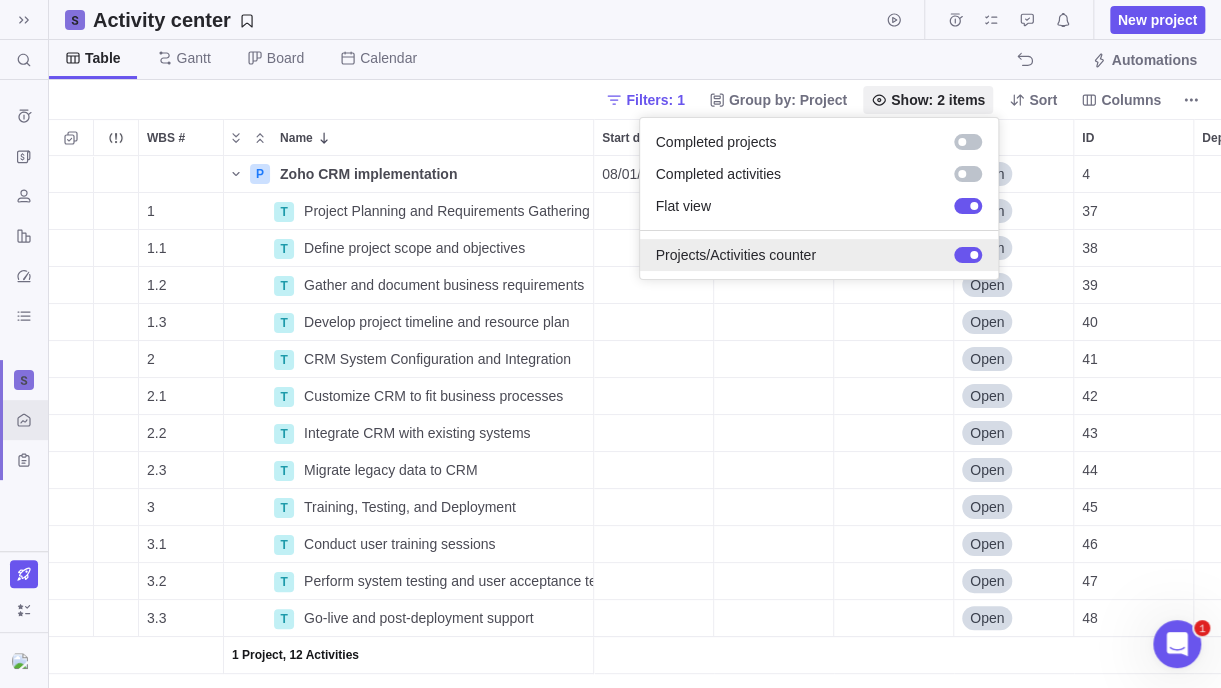 click at bounding box center (974, 255) 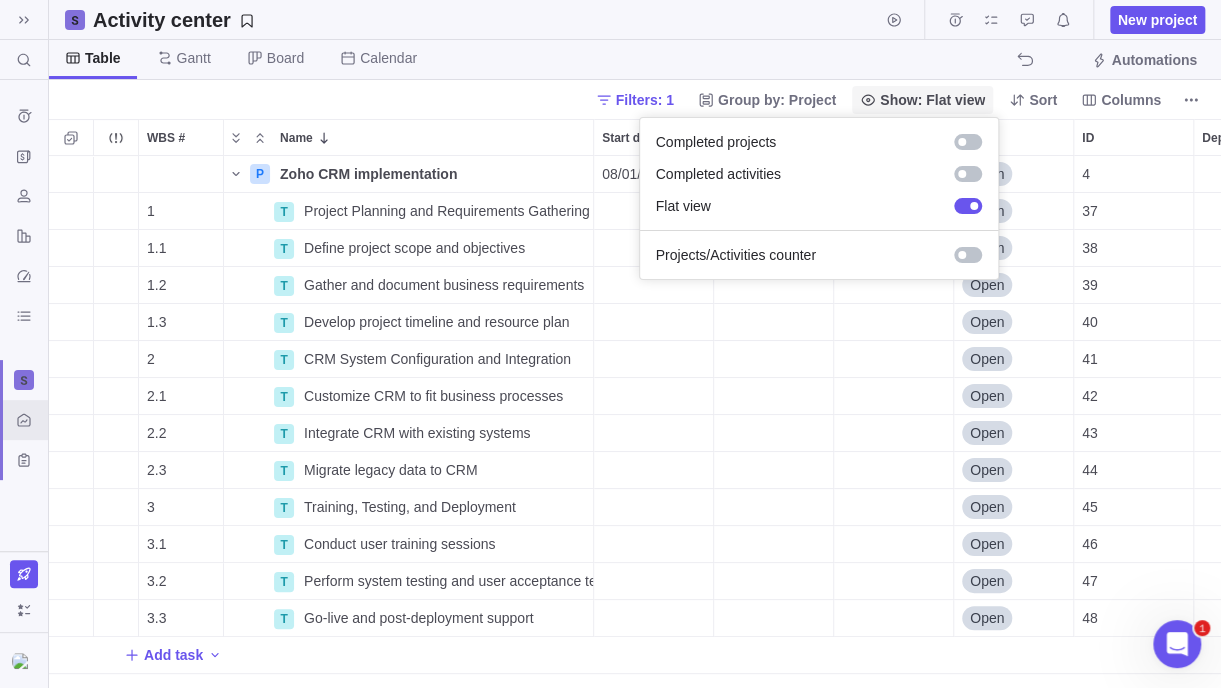 click on "Show: Flat view" at bounding box center [932, 100] 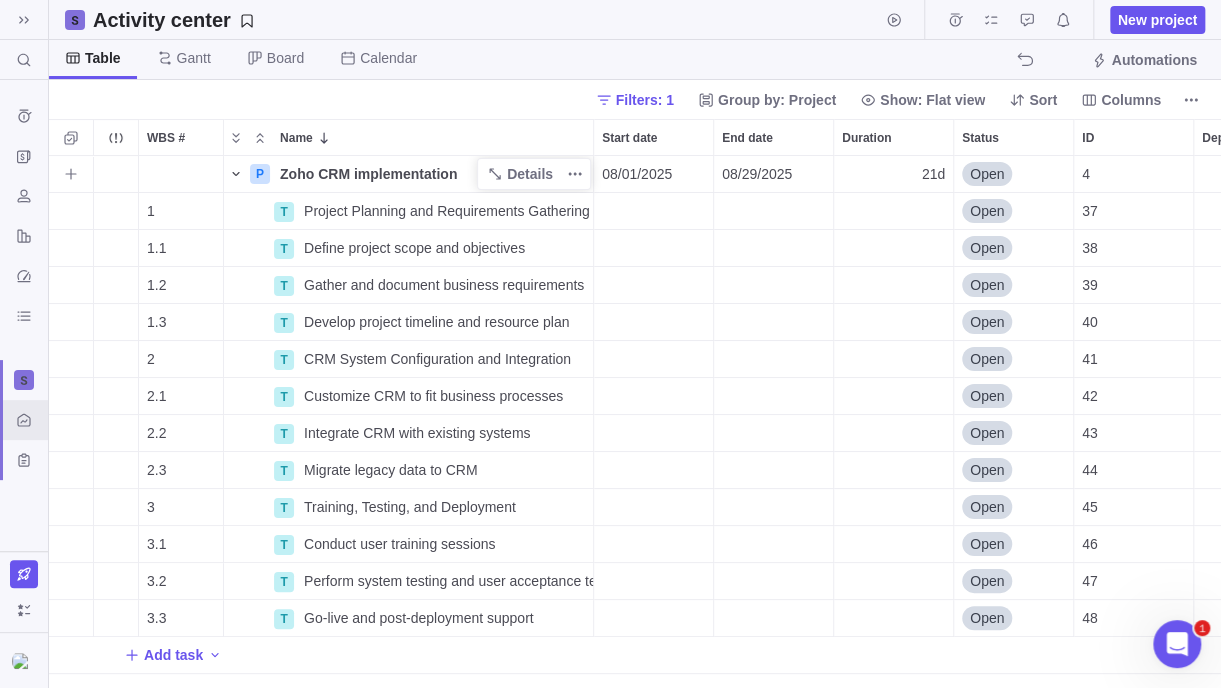 click 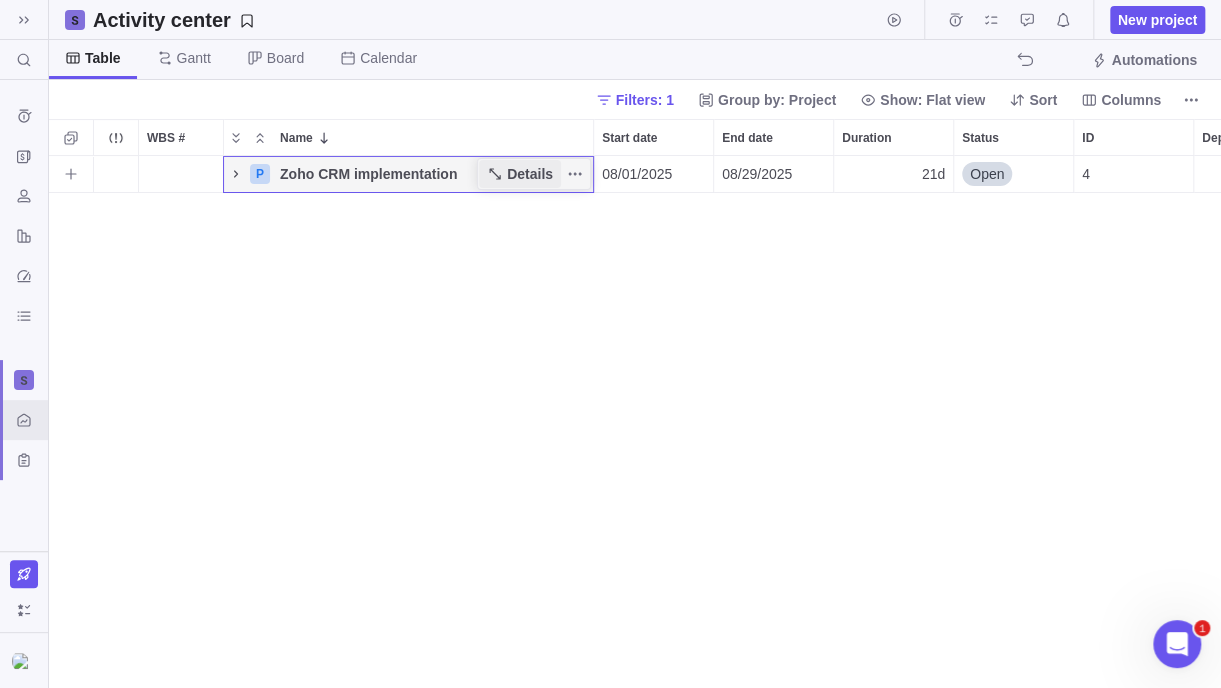 click on "Details" at bounding box center (530, 174) 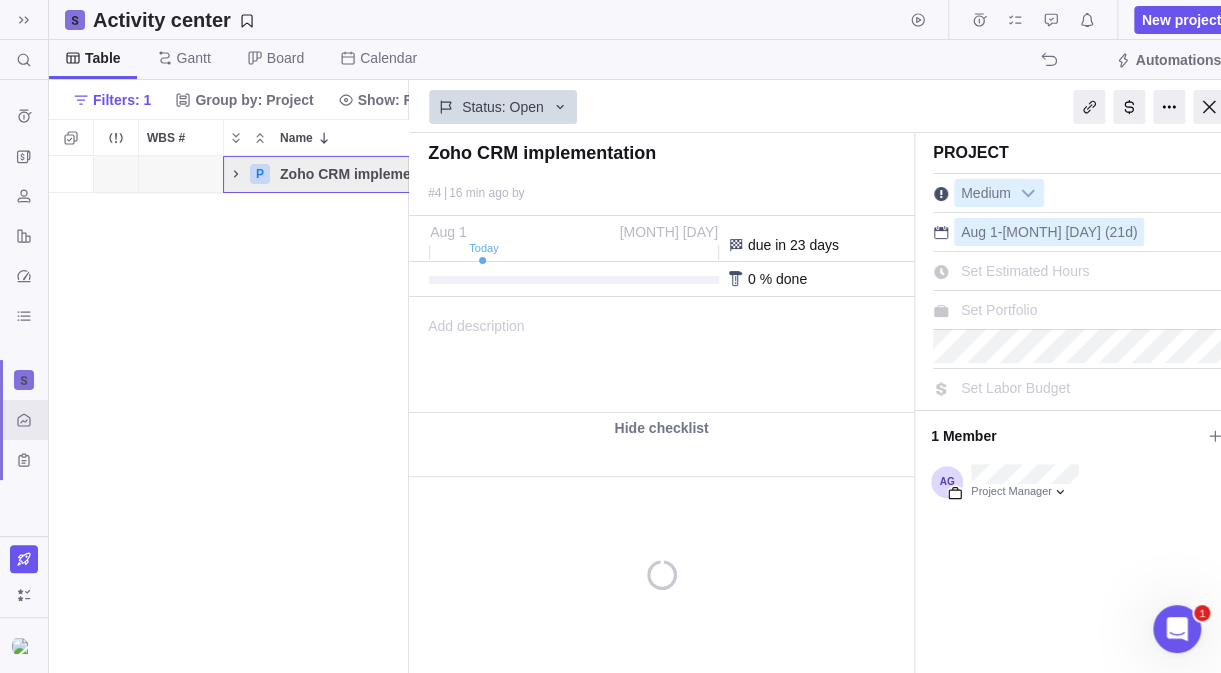 scroll, scrollTop: 502, scrollLeft: 344, axis: both 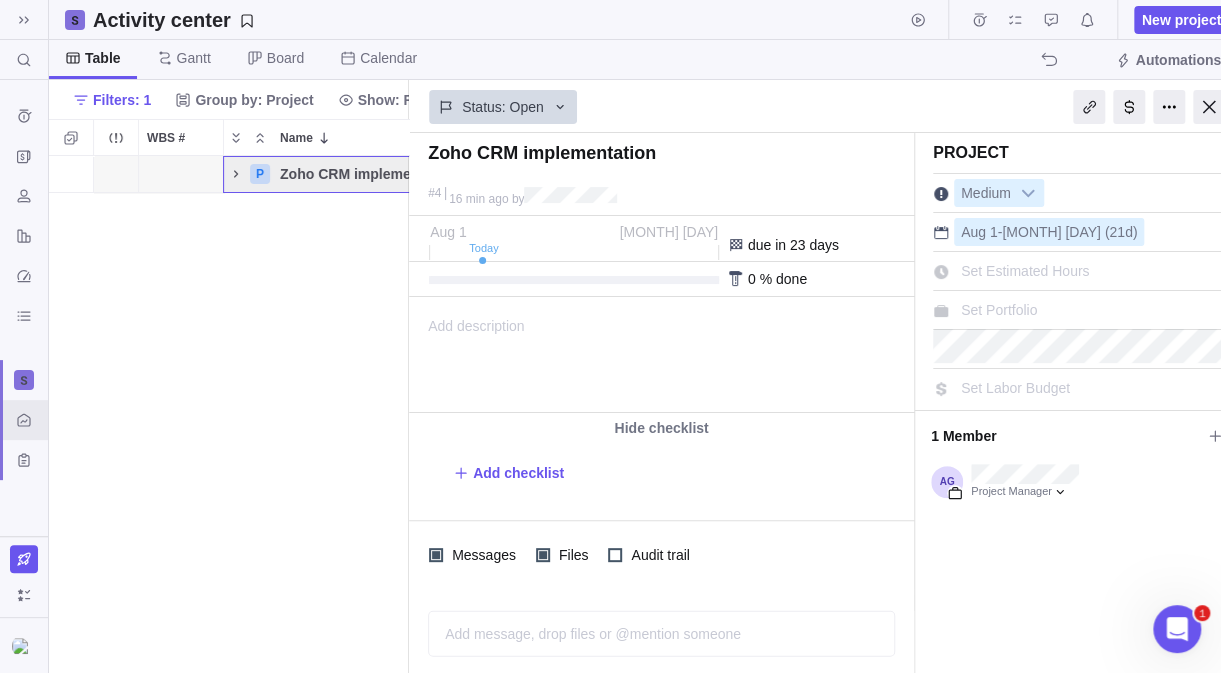 click on "P Zoho CRM implementation Details 08/01/2025 08/29/2025 21d Open 4" at bounding box center [229, 414] 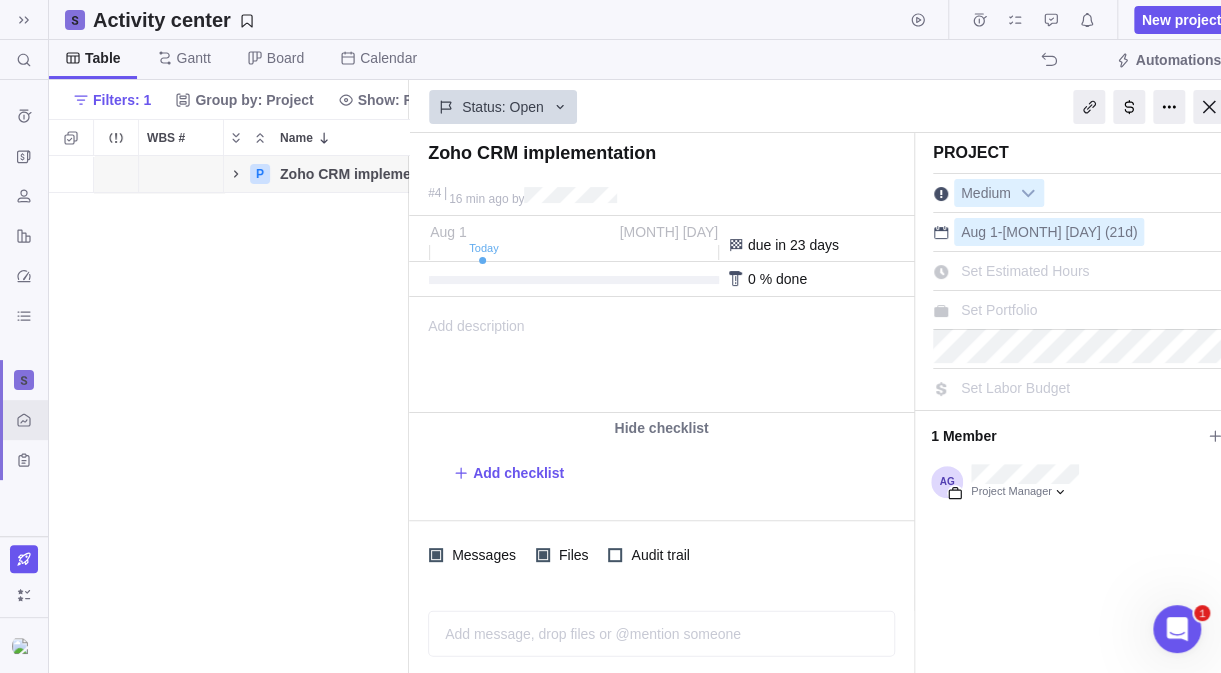 click on "Set Portfolio" at bounding box center (999, 310) 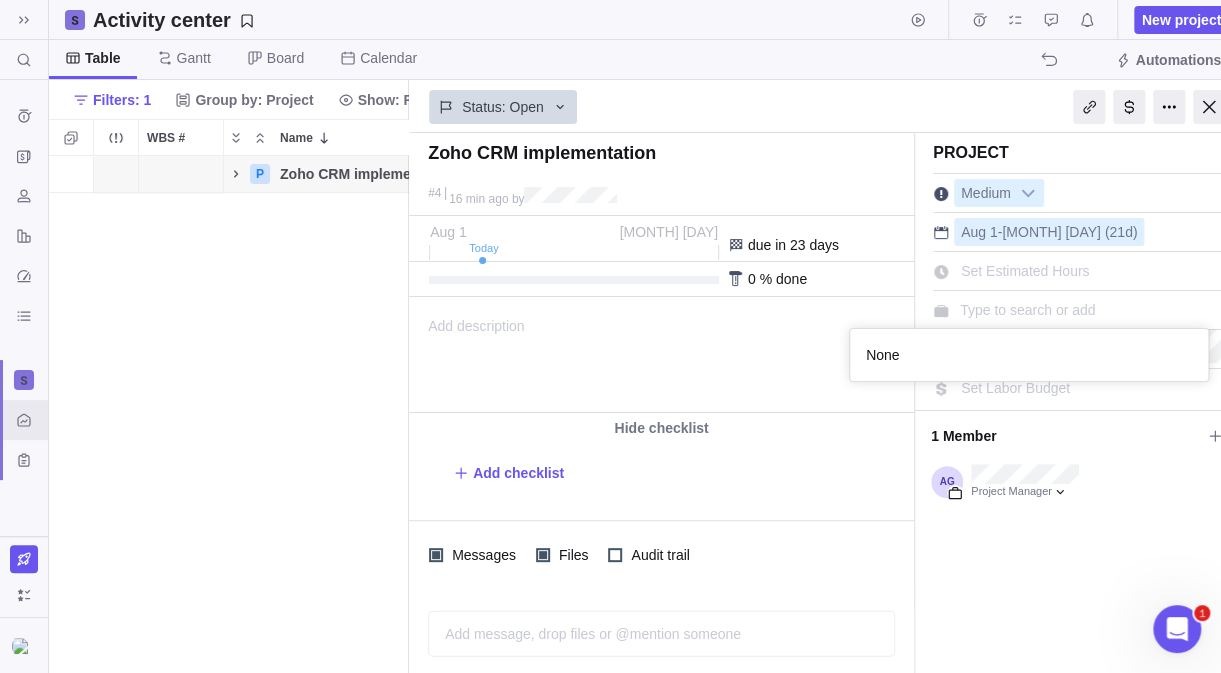 scroll, scrollTop: 15, scrollLeft: 15, axis: both 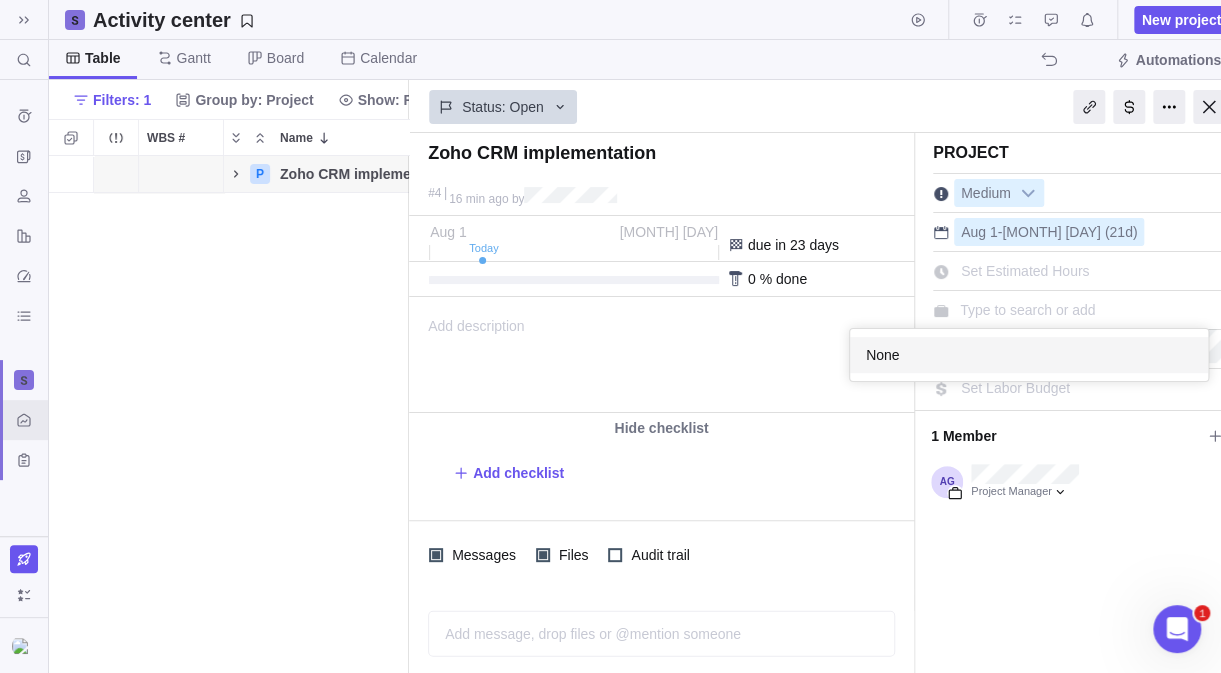 click on "Zoho CRM implementation
#4
16 min ago
by
Project was completed on its planned end date
Today
Aug 1
Aug 29
due in 23 days
0
% done
0 h of
0 h spent
Set Hours Left" at bounding box center (827, 403) 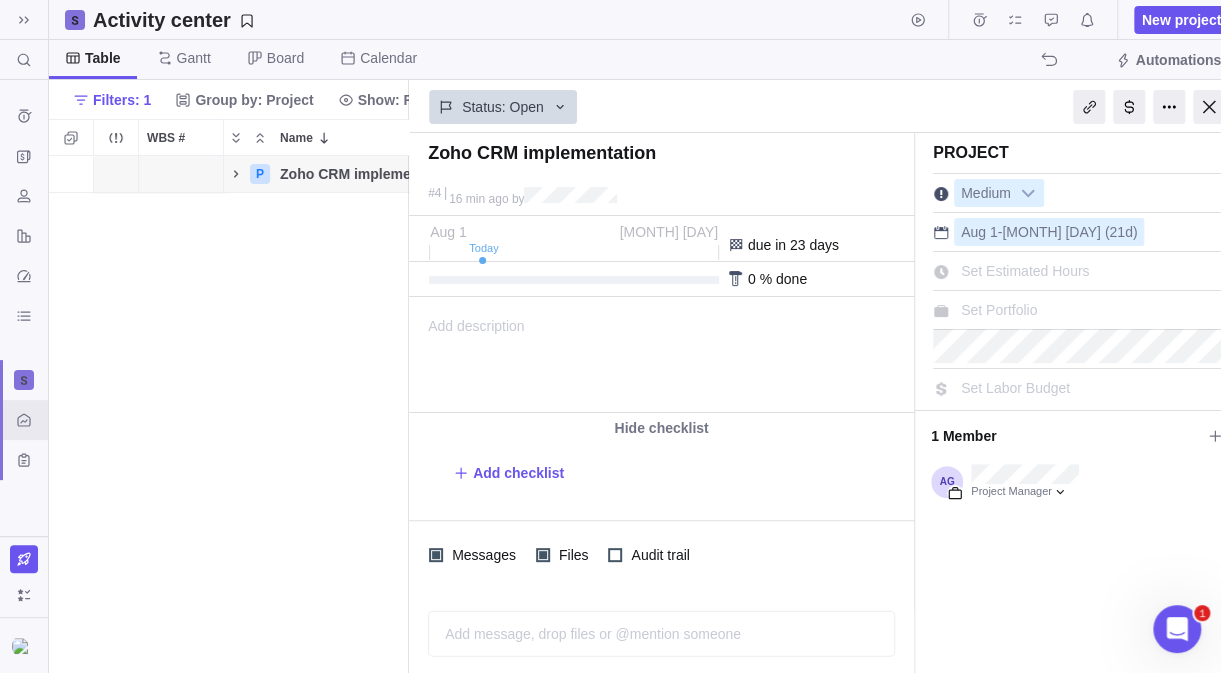 click on "Set Portfolio" at bounding box center (999, 310) 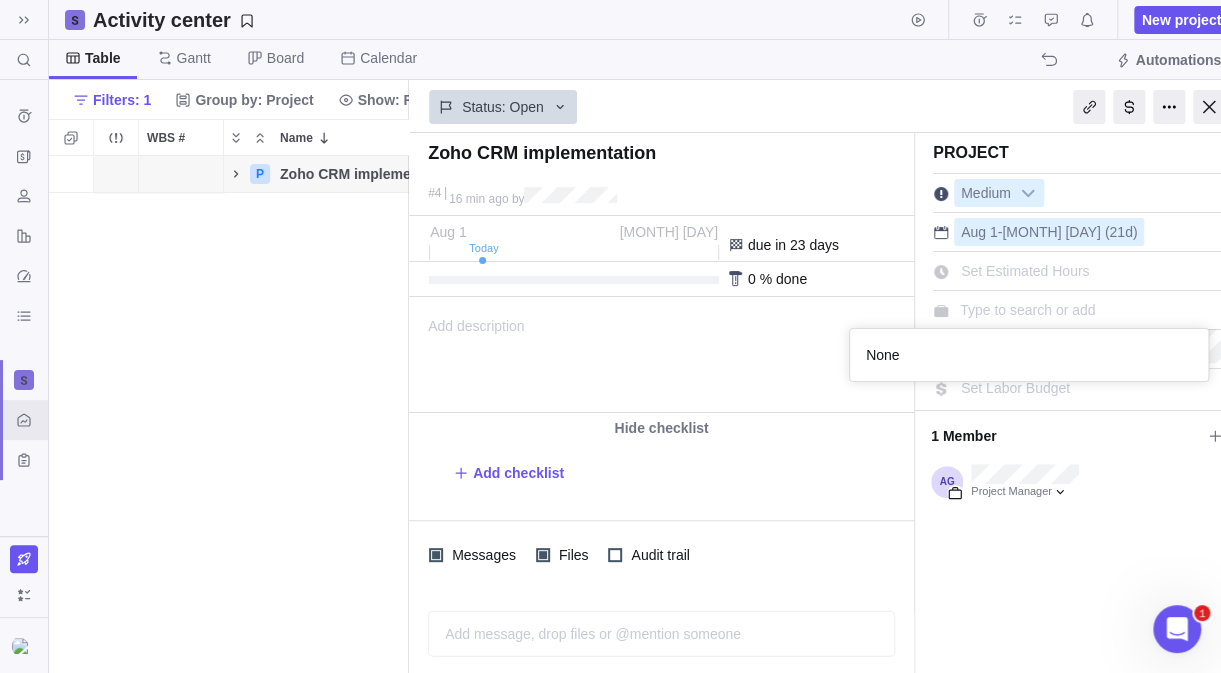 scroll, scrollTop: 15, scrollLeft: 15, axis: both 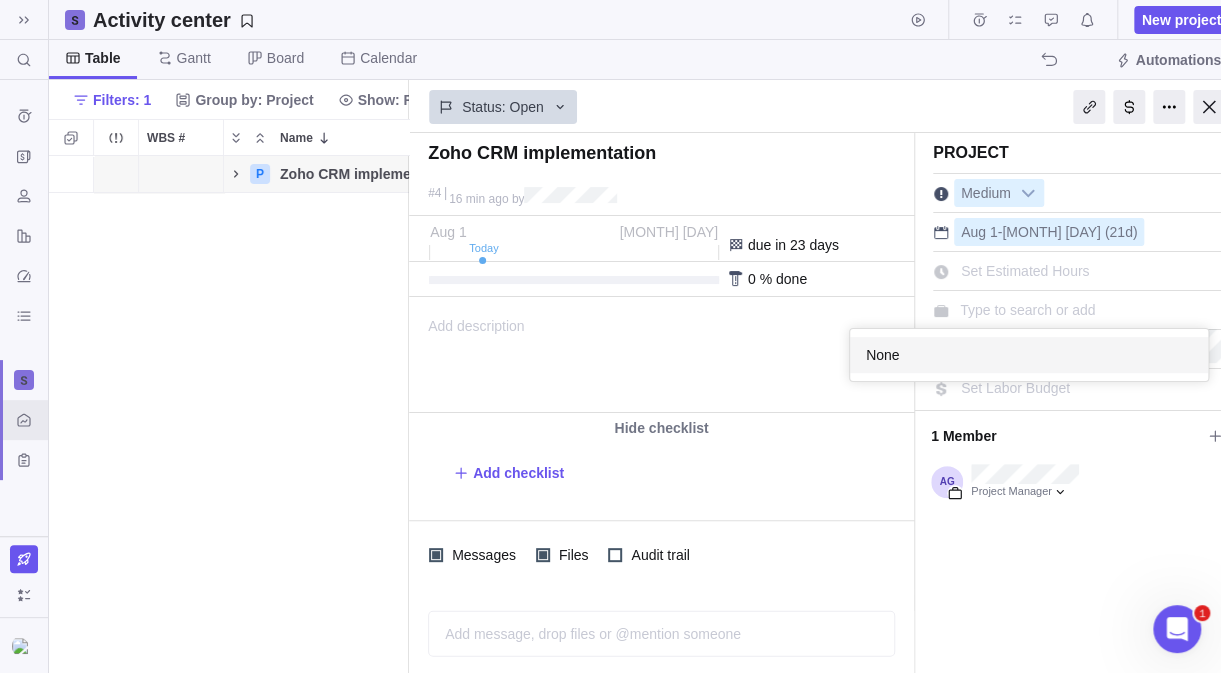 click on "None" at bounding box center [1029, 355] 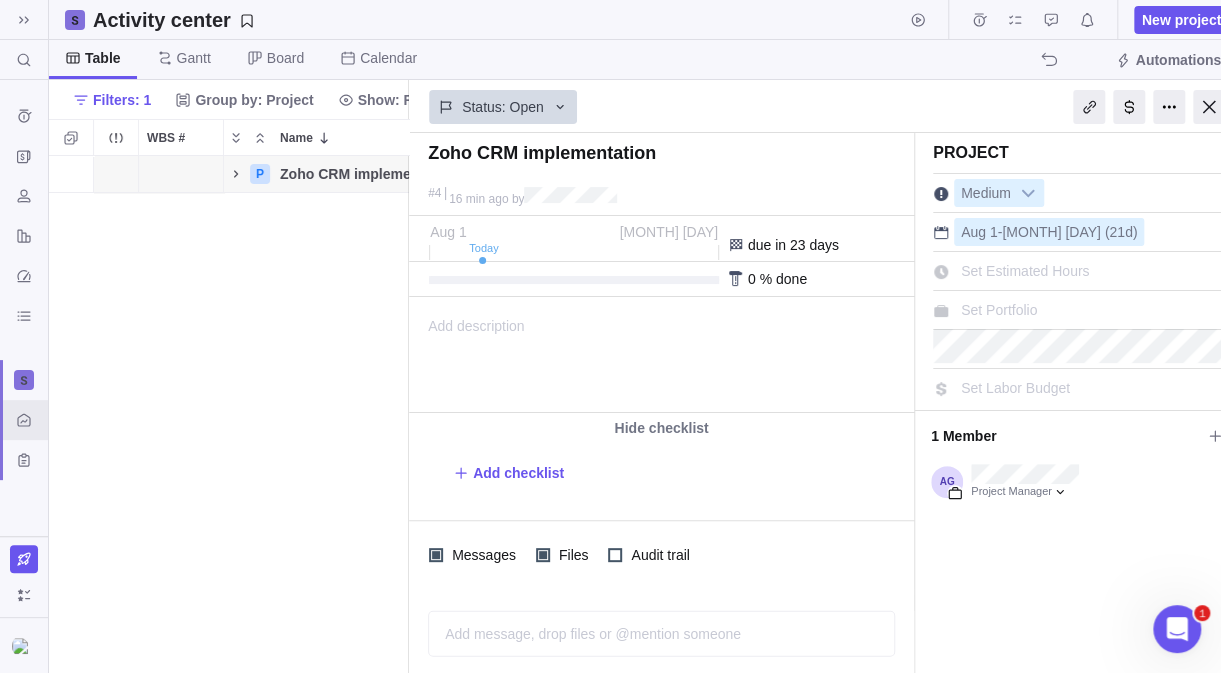 click on "Set Portfolio" at bounding box center [999, 310] 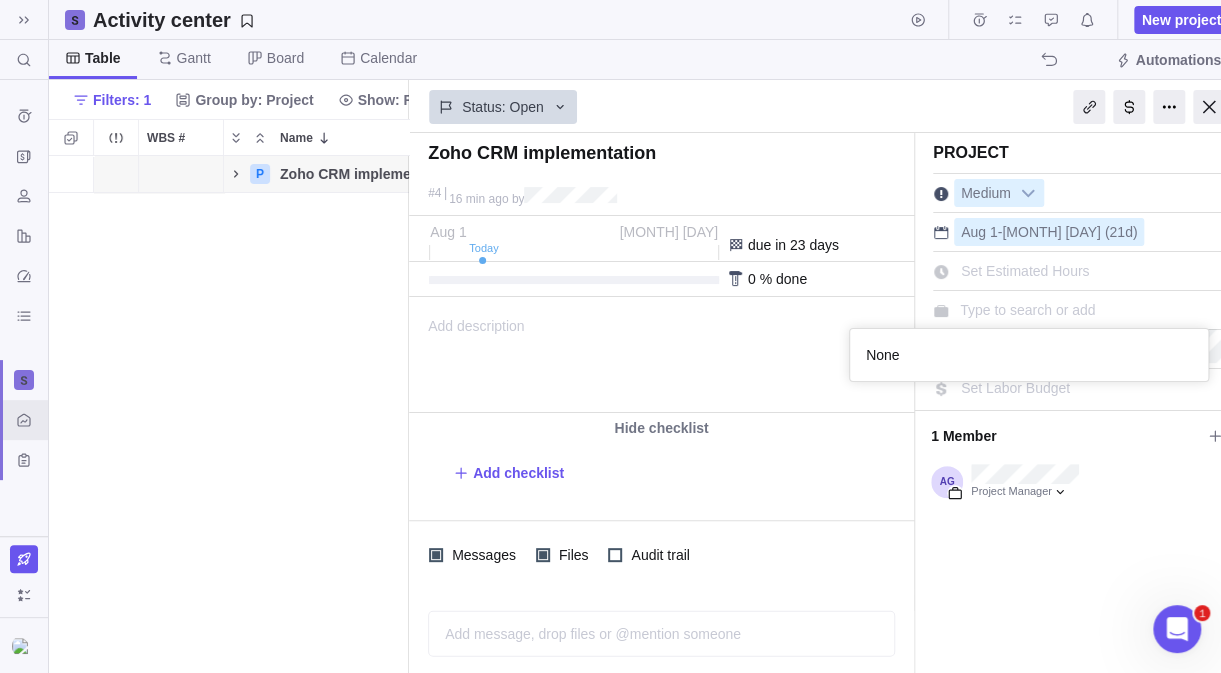 scroll, scrollTop: 15, scrollLeft: 15, axis: both 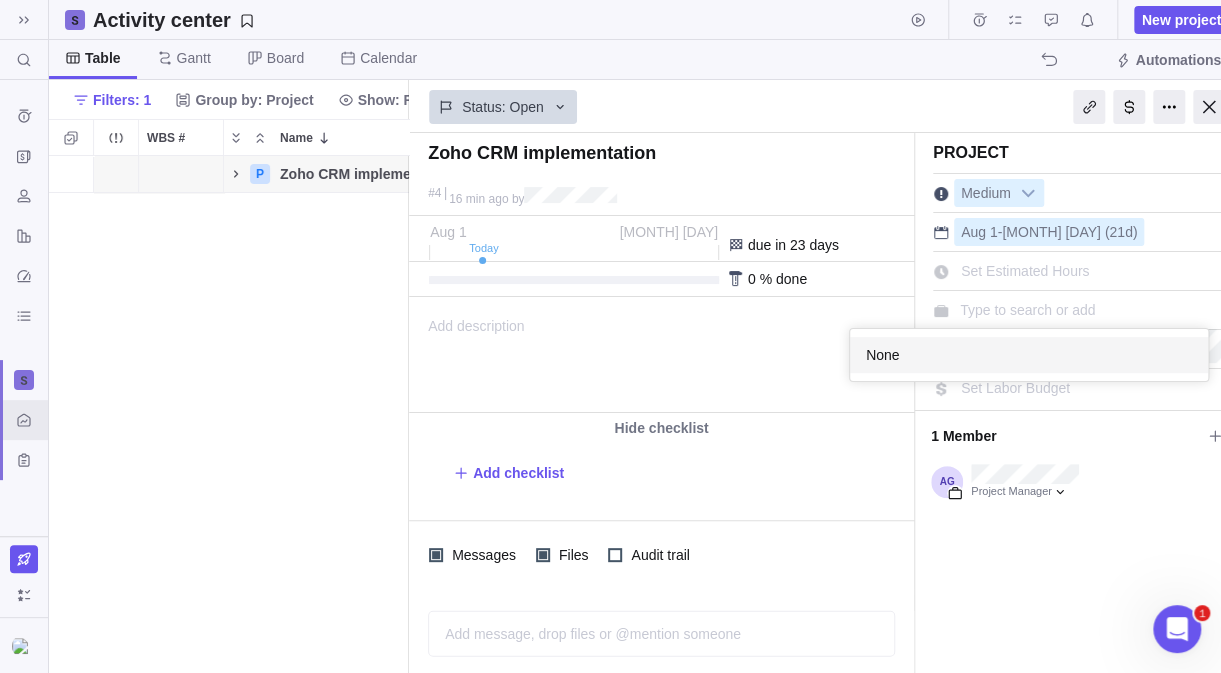 drag, startPoint x: 1125, startPoint y: 593, endPoint x: 1125, endPoint y: 528, distance: 65 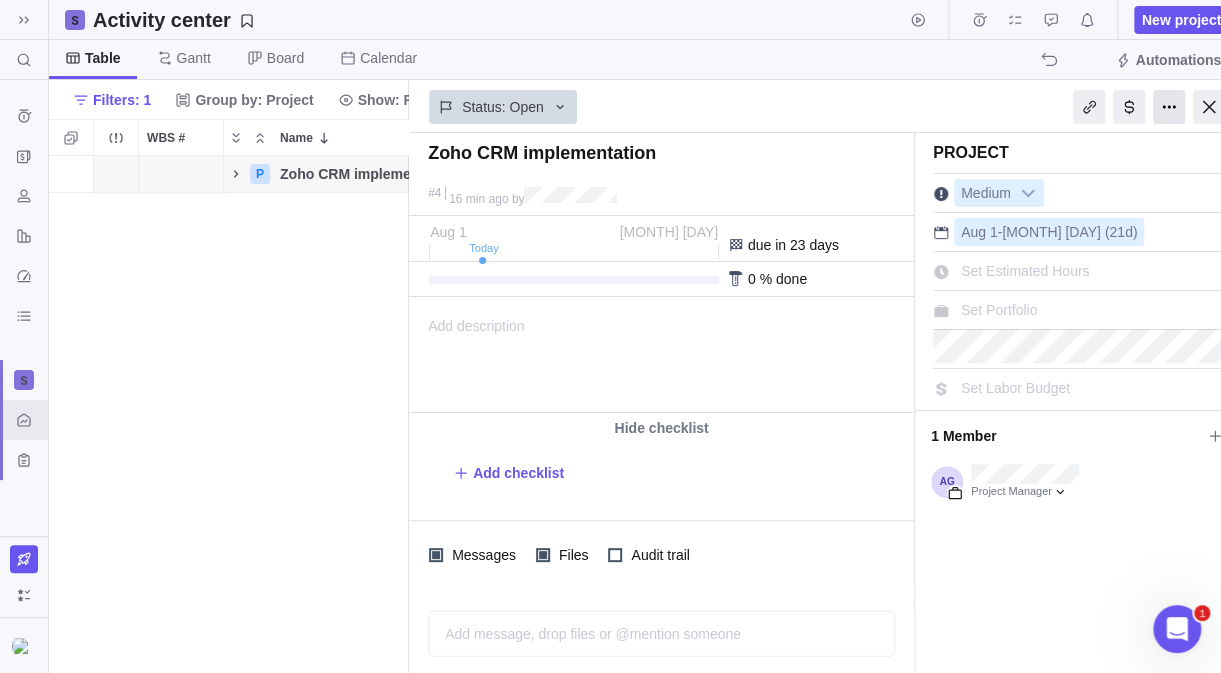 click at bounding box center (1169, 107) 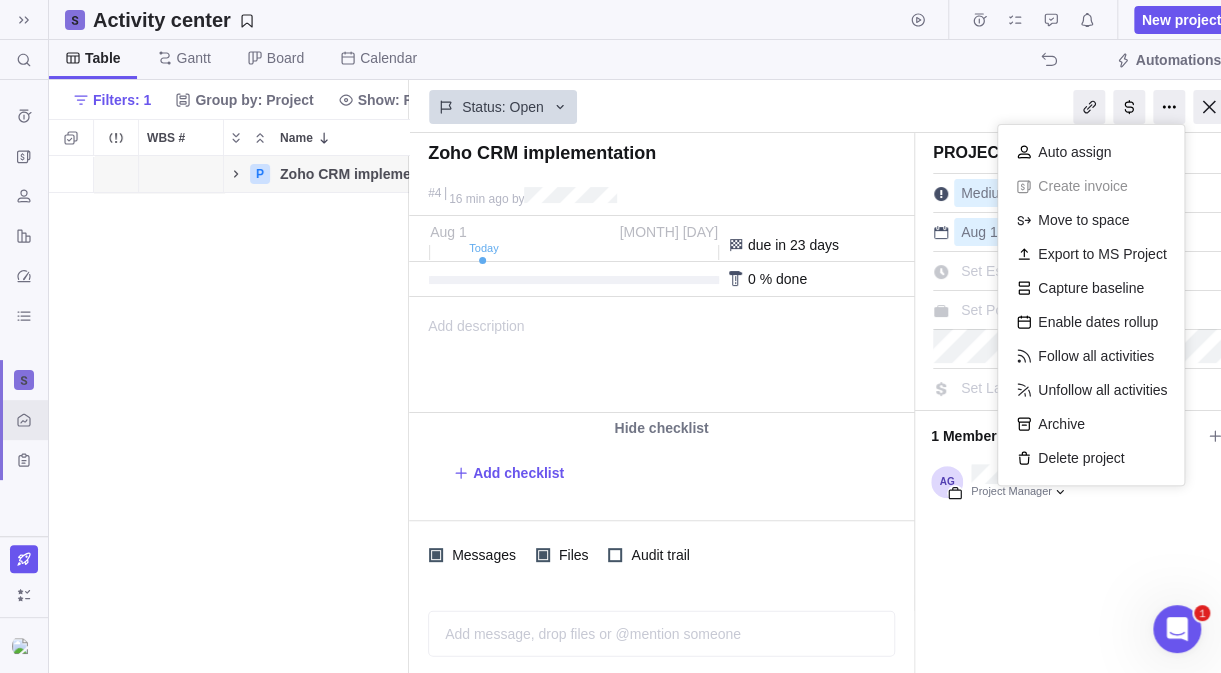 click on "Project
Medium
Aug 1  -  Aug 29
(21d)
Set Estimated Hours
Set Portfolio
Set Labor Budget
1 Member
Project Manager" at bounding box center (1080, 403) 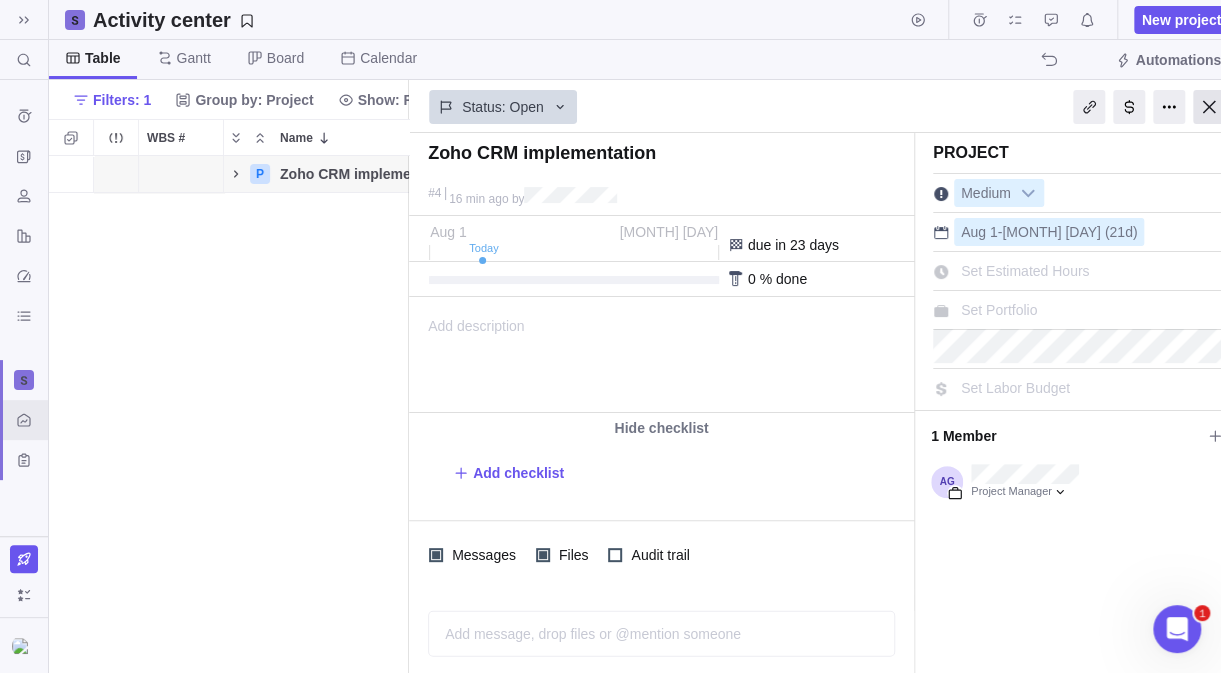 click at bounding box center [1209, 107] 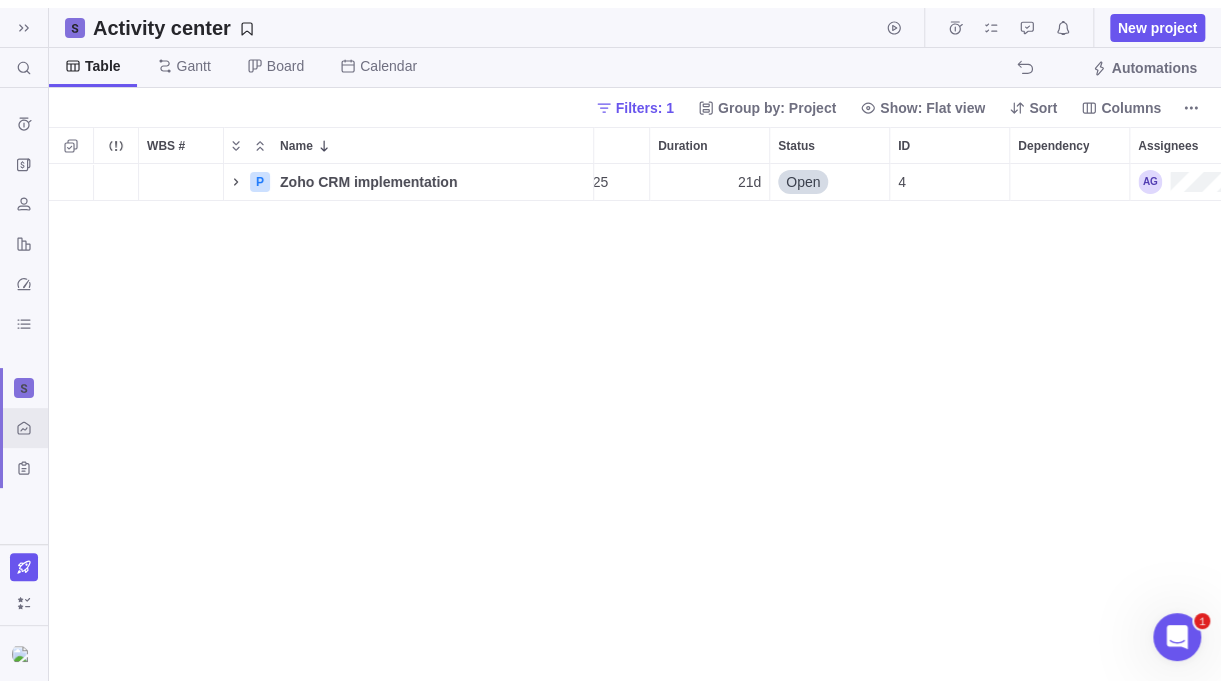 scroll, scrollTop: 16, scrollLeft: 15, axis: both 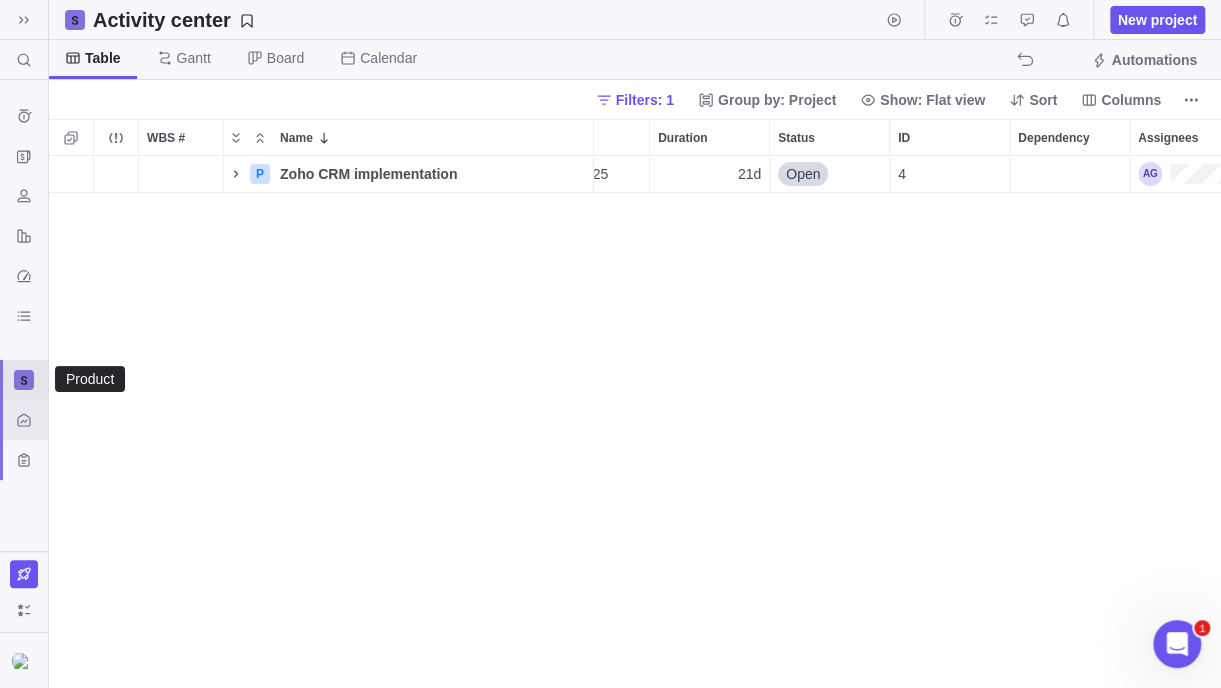 click 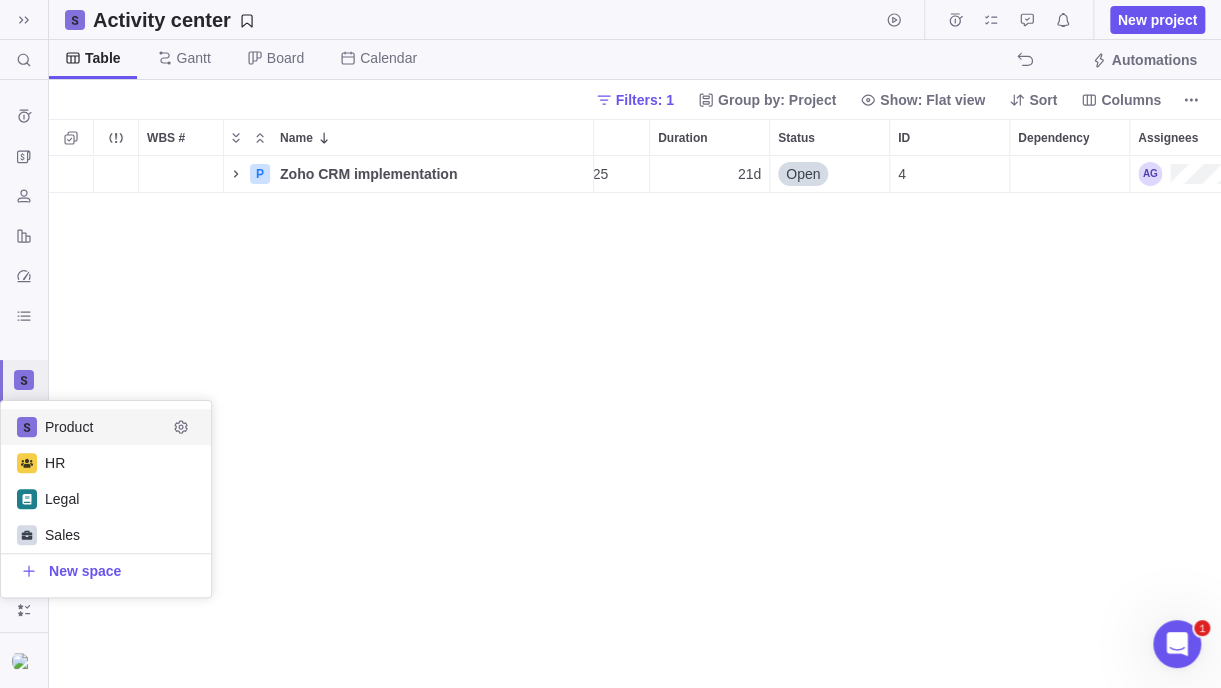 scroll, scrollTop: 15, scrollLeft: 15, axis: both 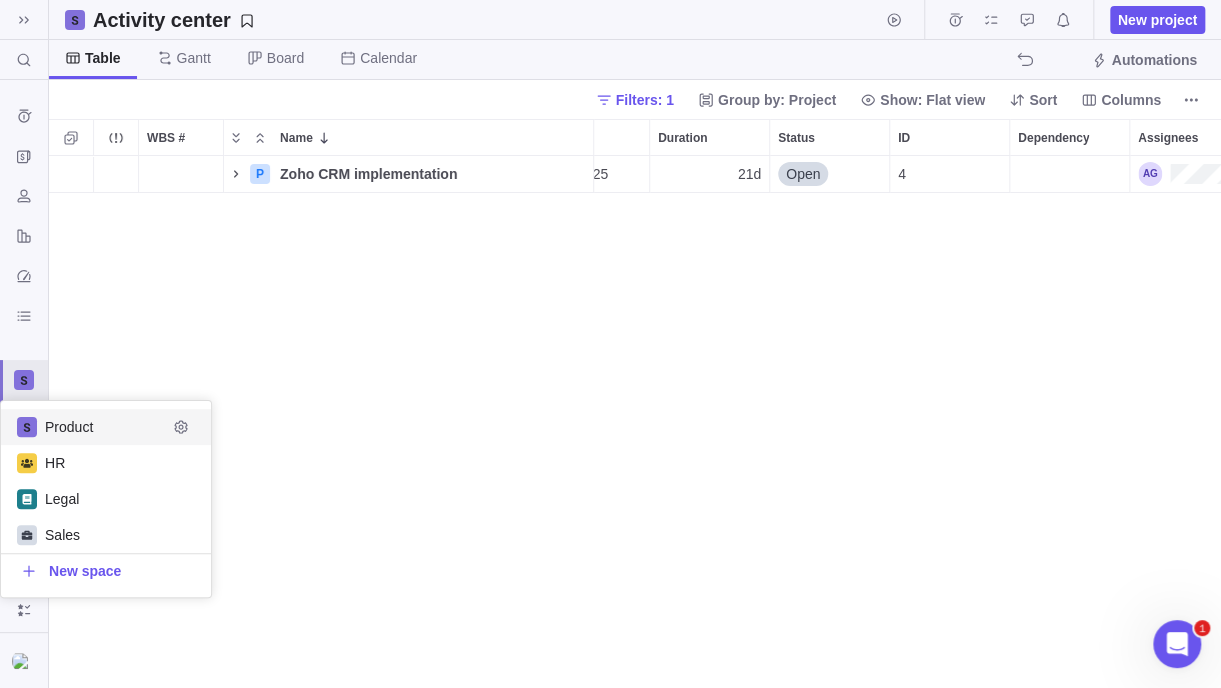 click on "Product" at bounding box center (106, 427) 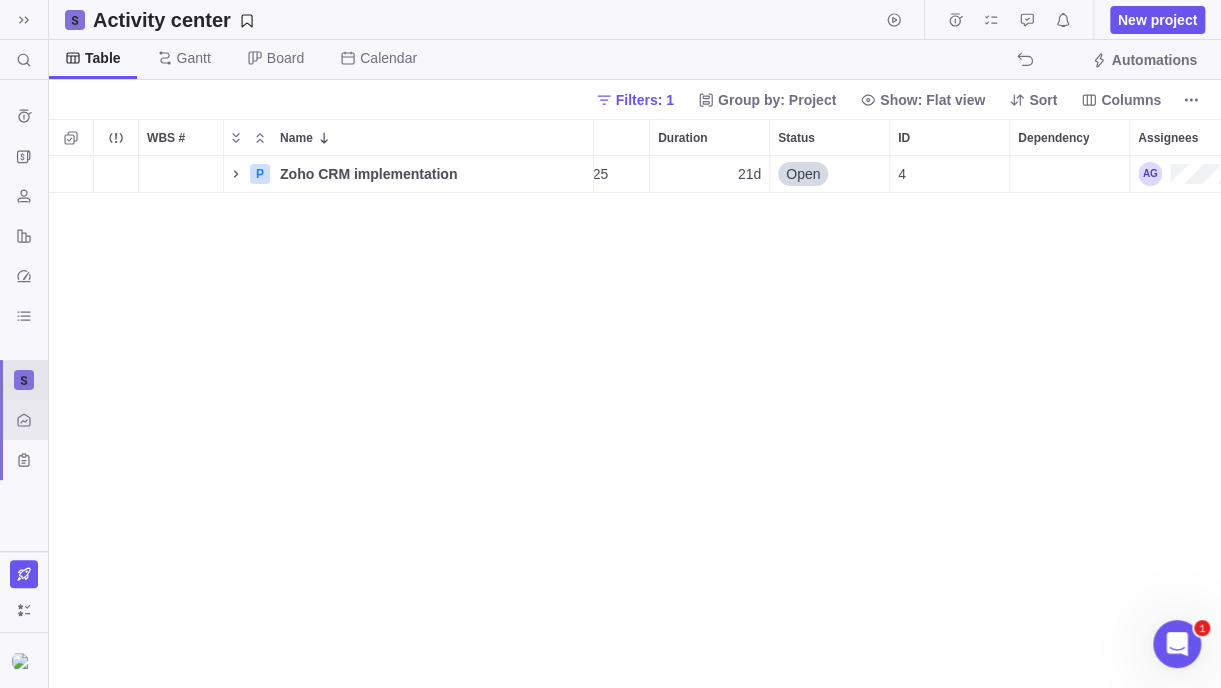 click at bounding box center [24, 380] 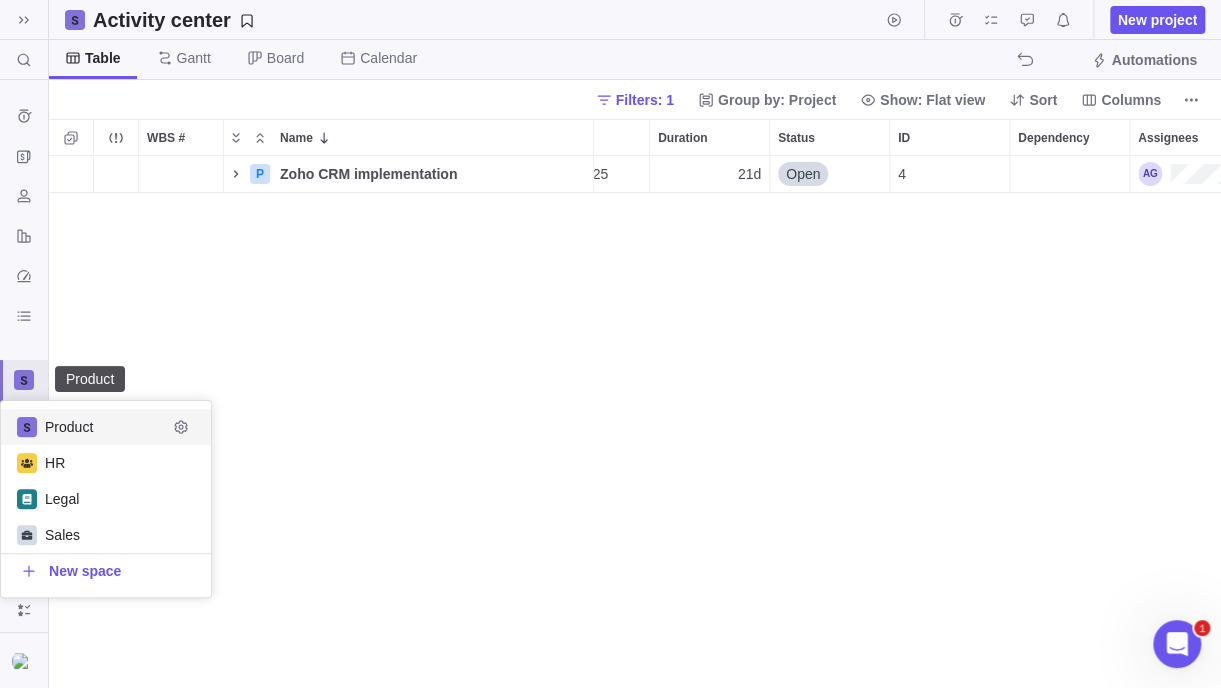 scroll, scrollTop: 15, scrollLeft: 15, axis: both 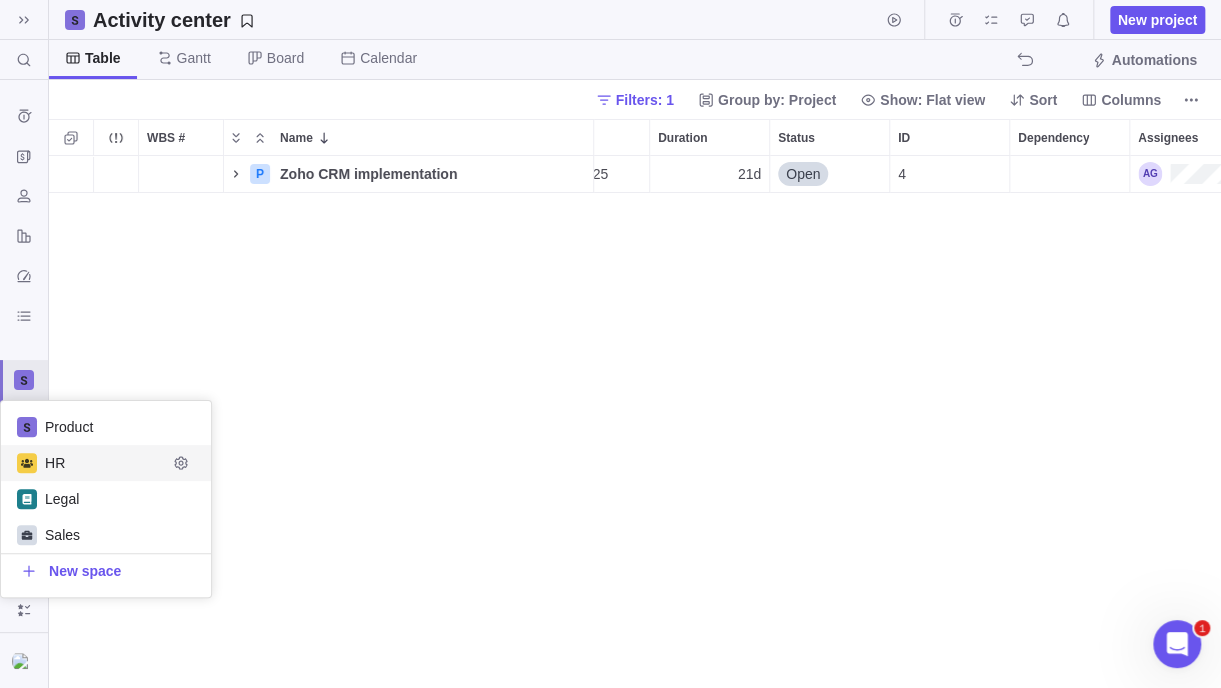 click on "HR" at bounding box center (106, 463) 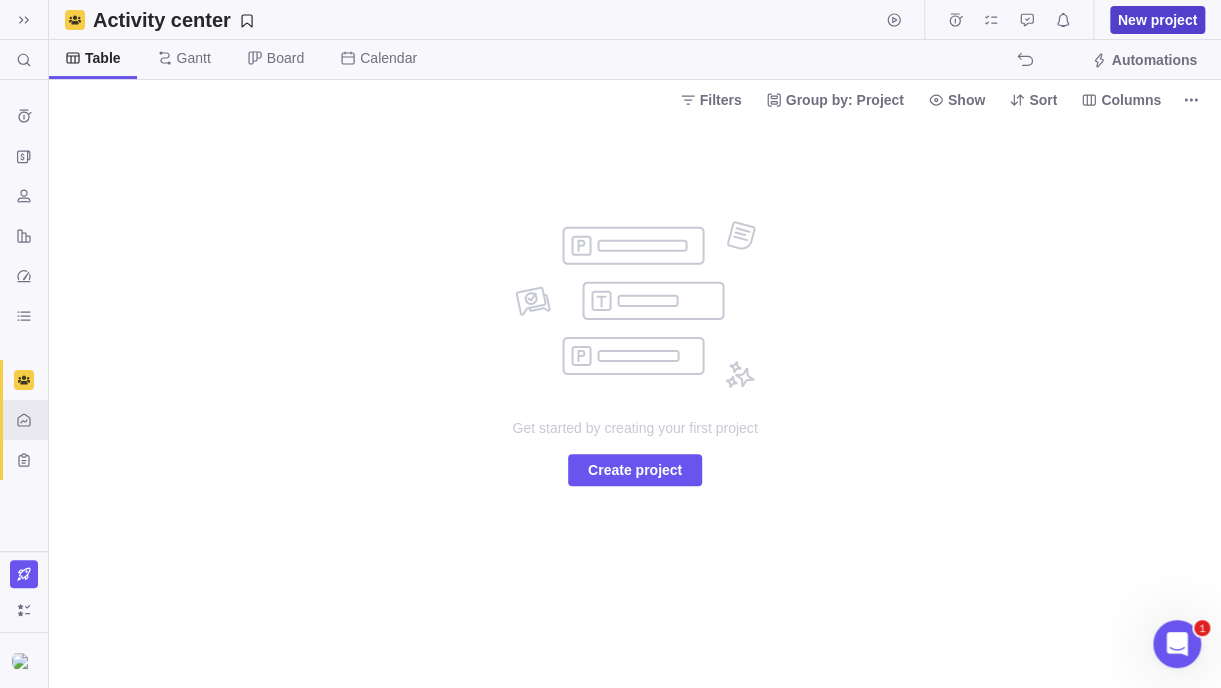click on "New project" at bounding box center [1157, 20] 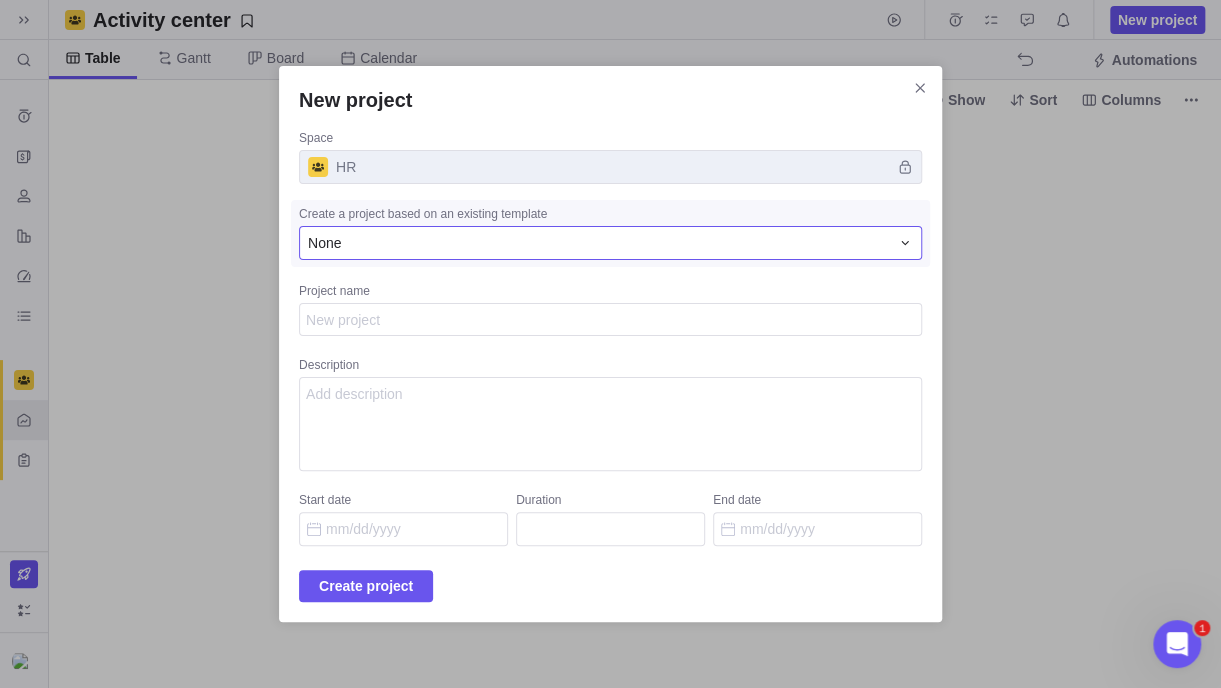 click on "None" at bounding box center [598, 243] 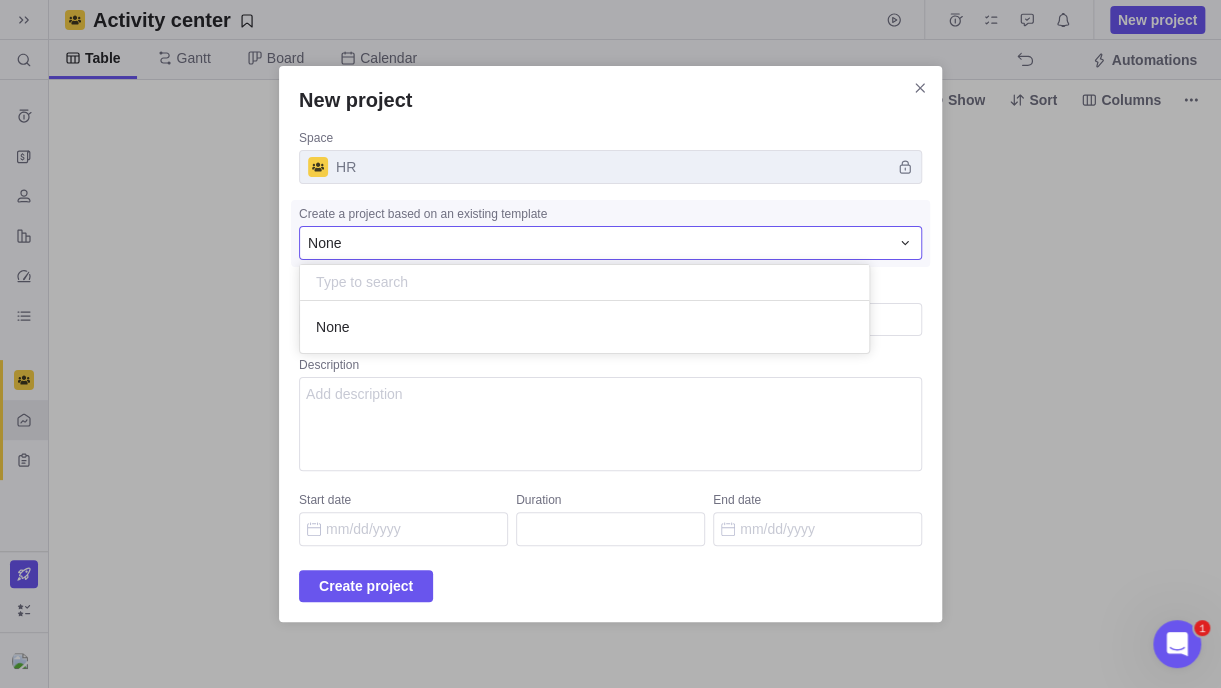 scroll, scrollTop: 15, scrollLeft: 15, axis: both 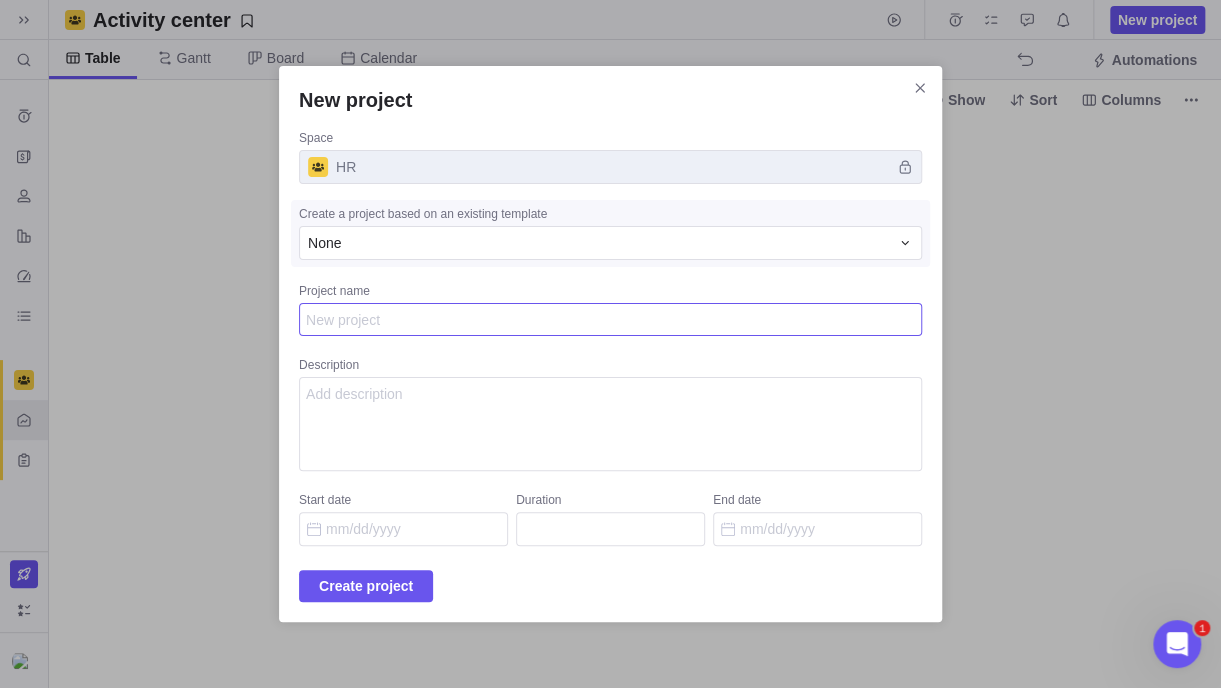 click on "Project name" at bounding box center [610, 320] 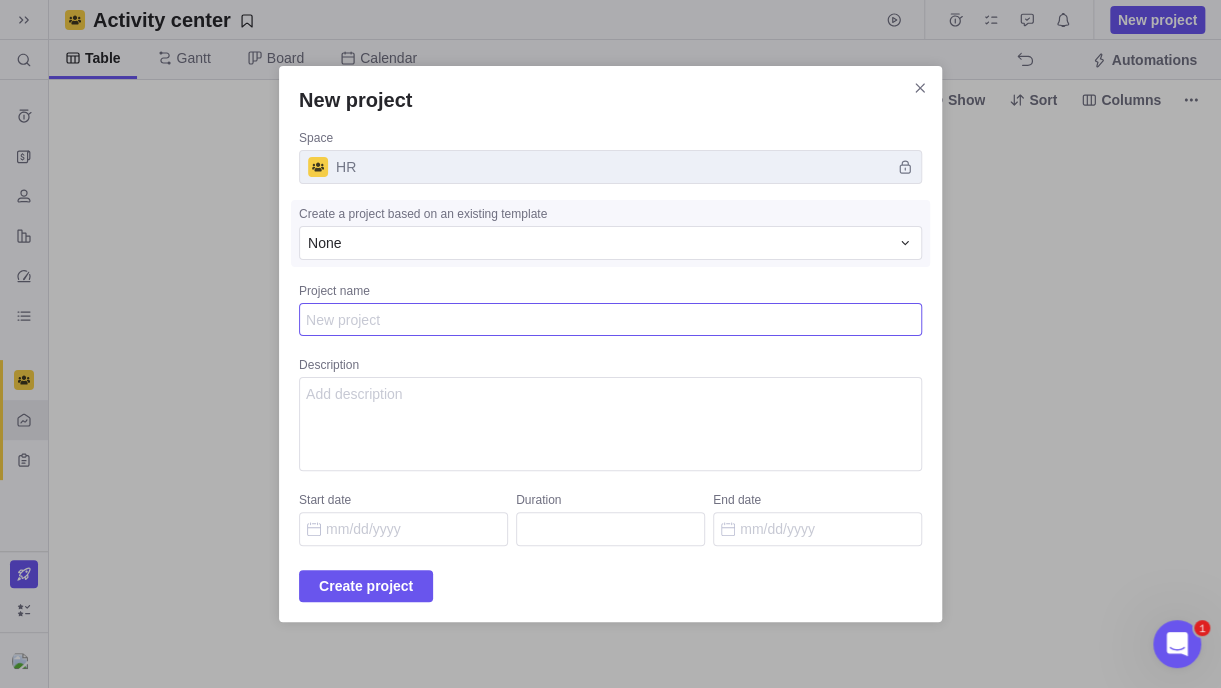 type on "x" 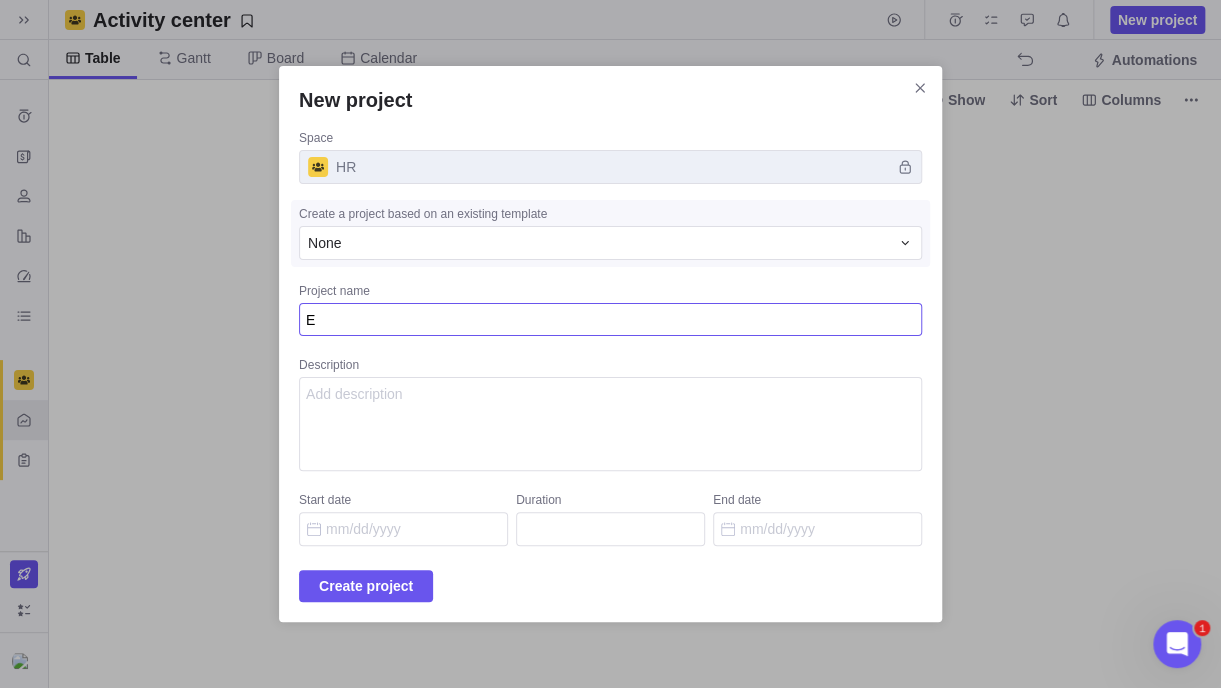type on "x" 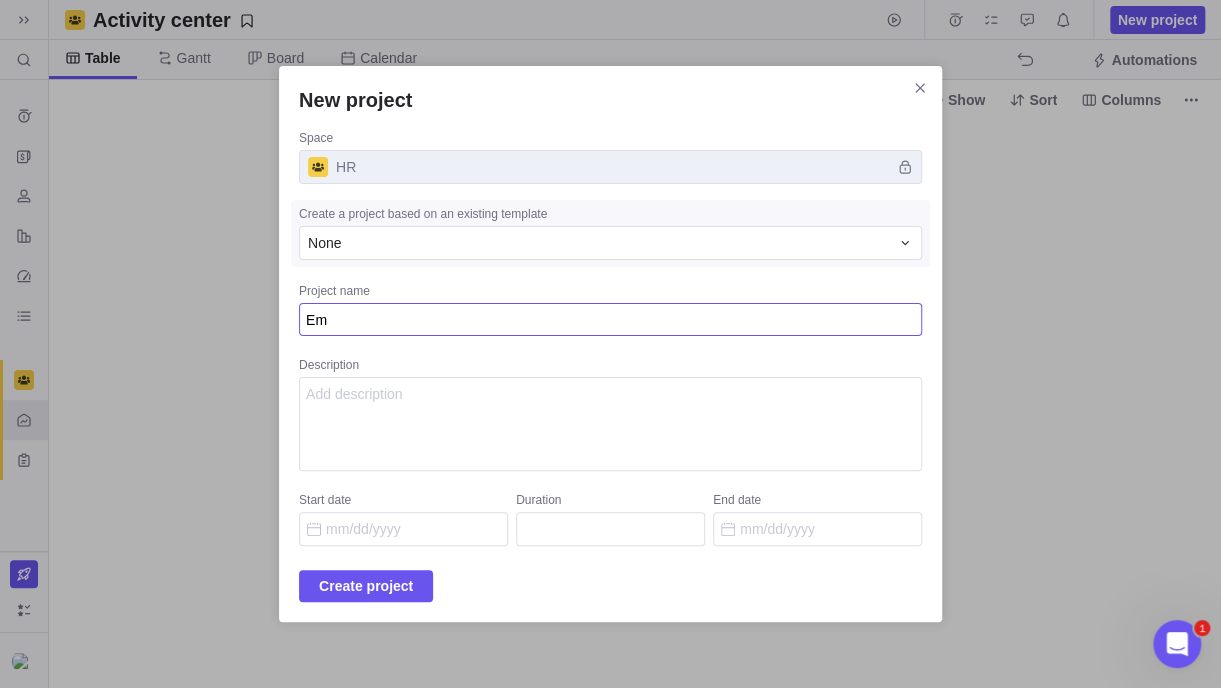 type on "x" 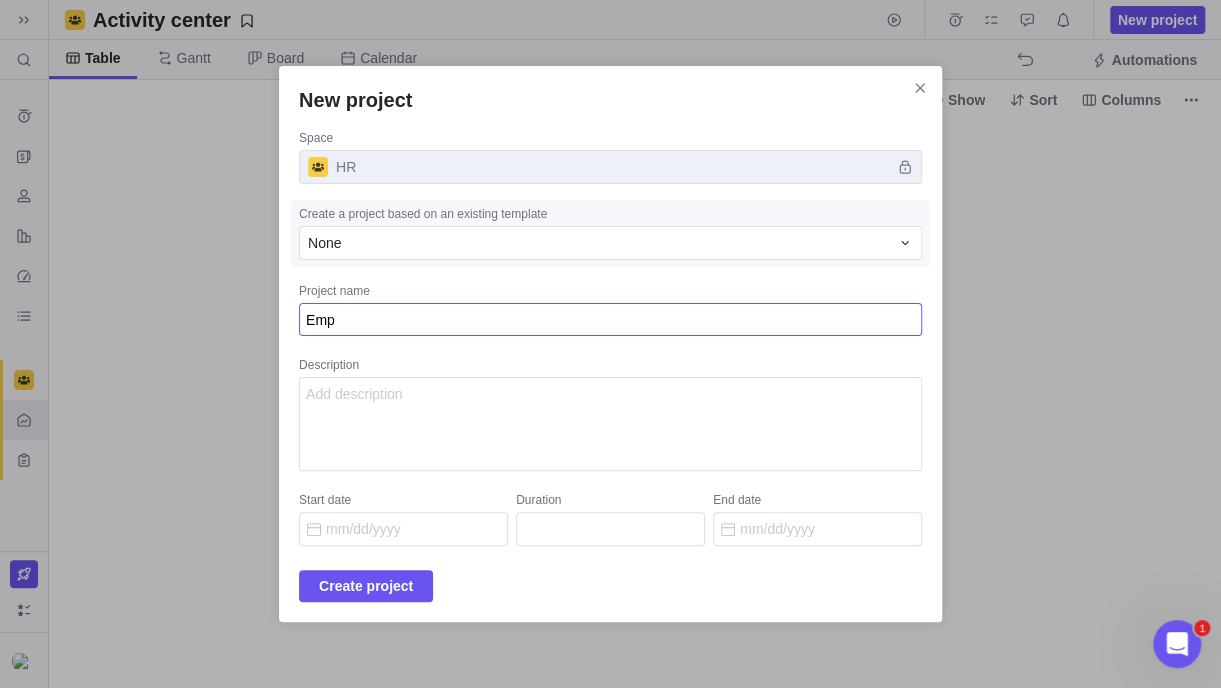 type on "x" 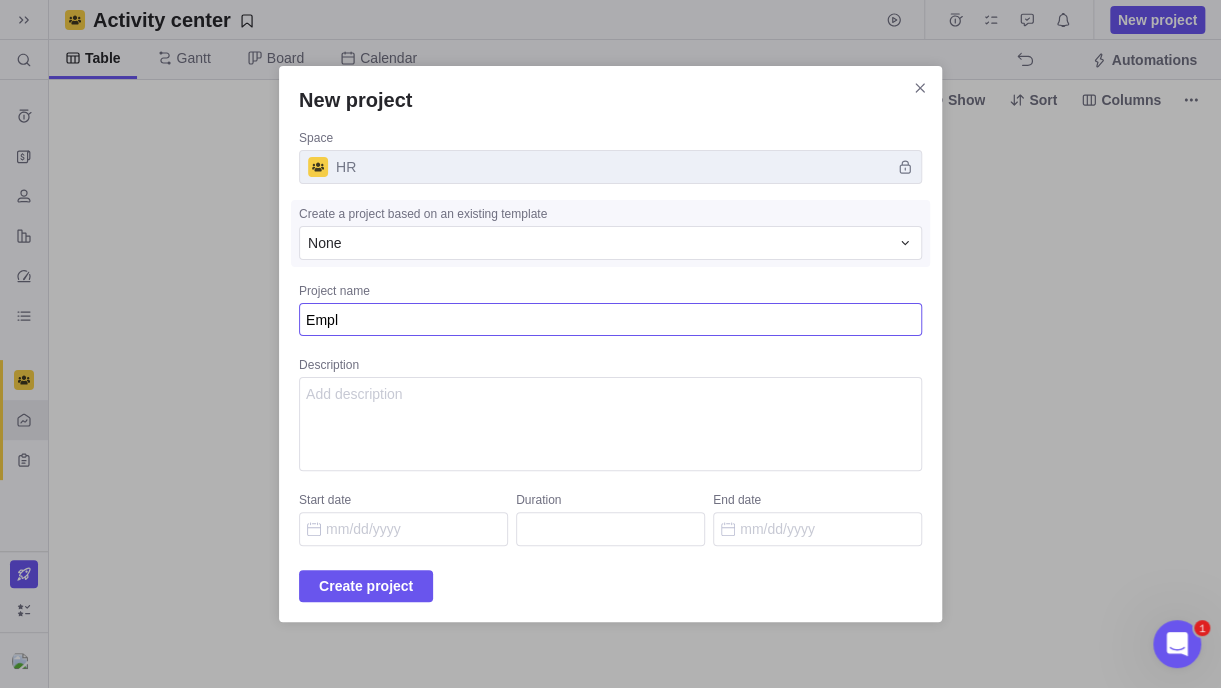 type on "x" 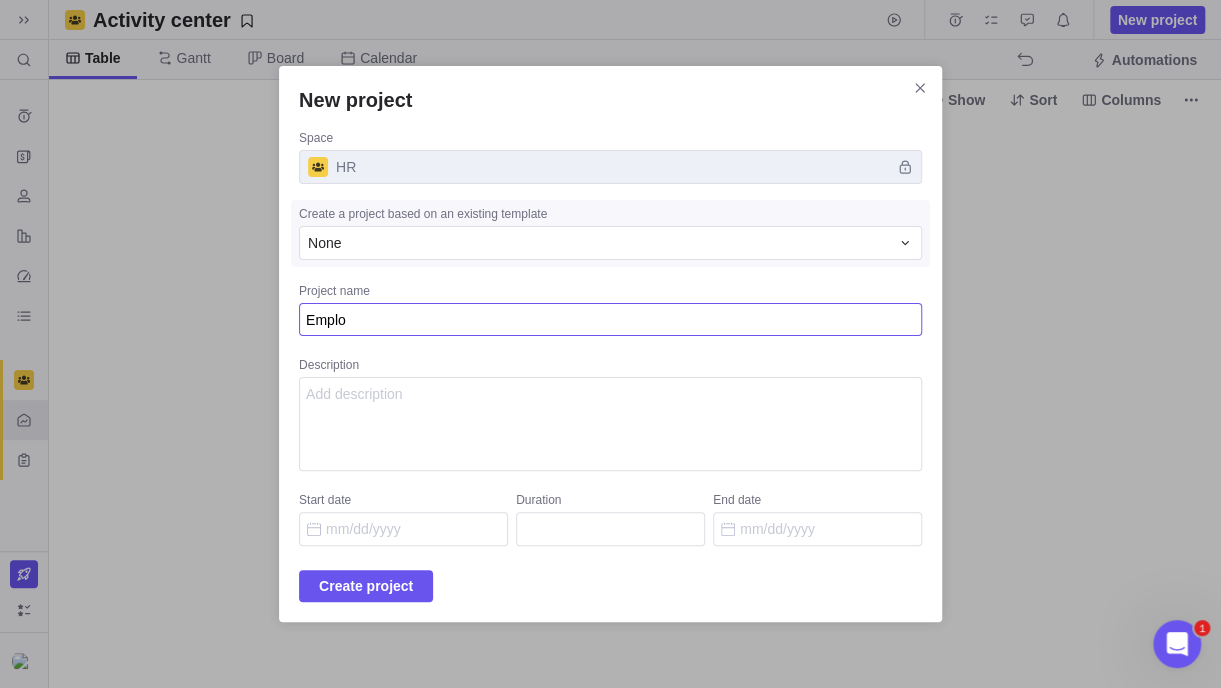 type on "x" 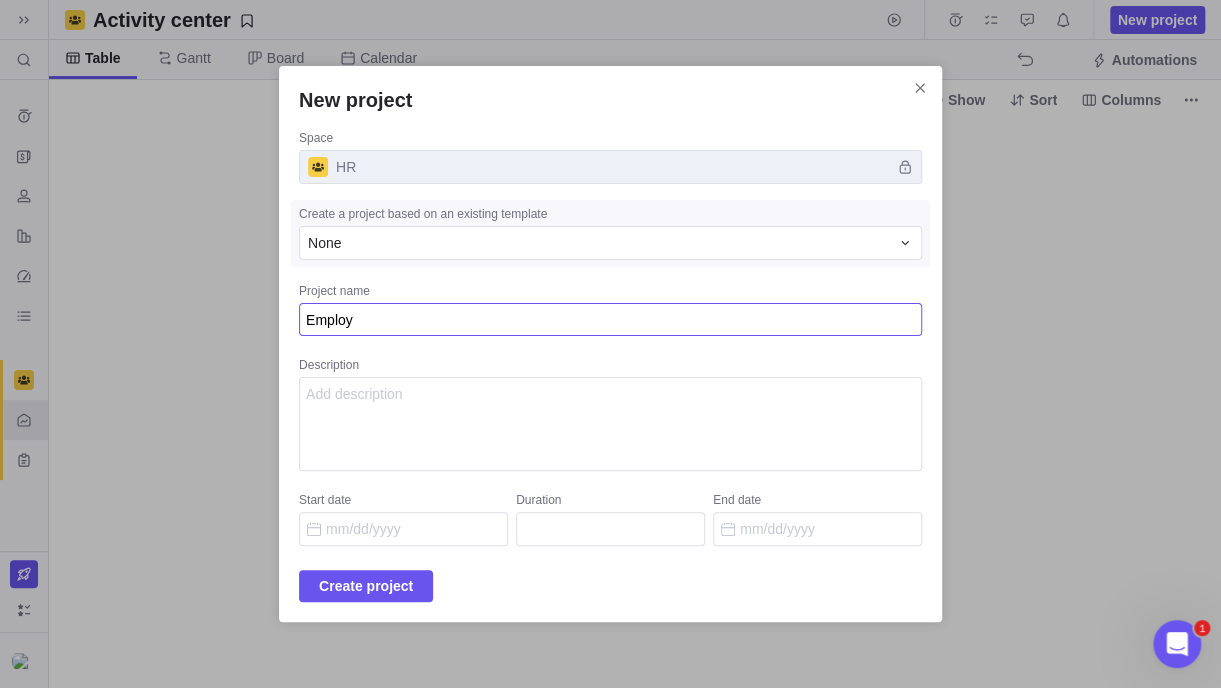 type on "x" 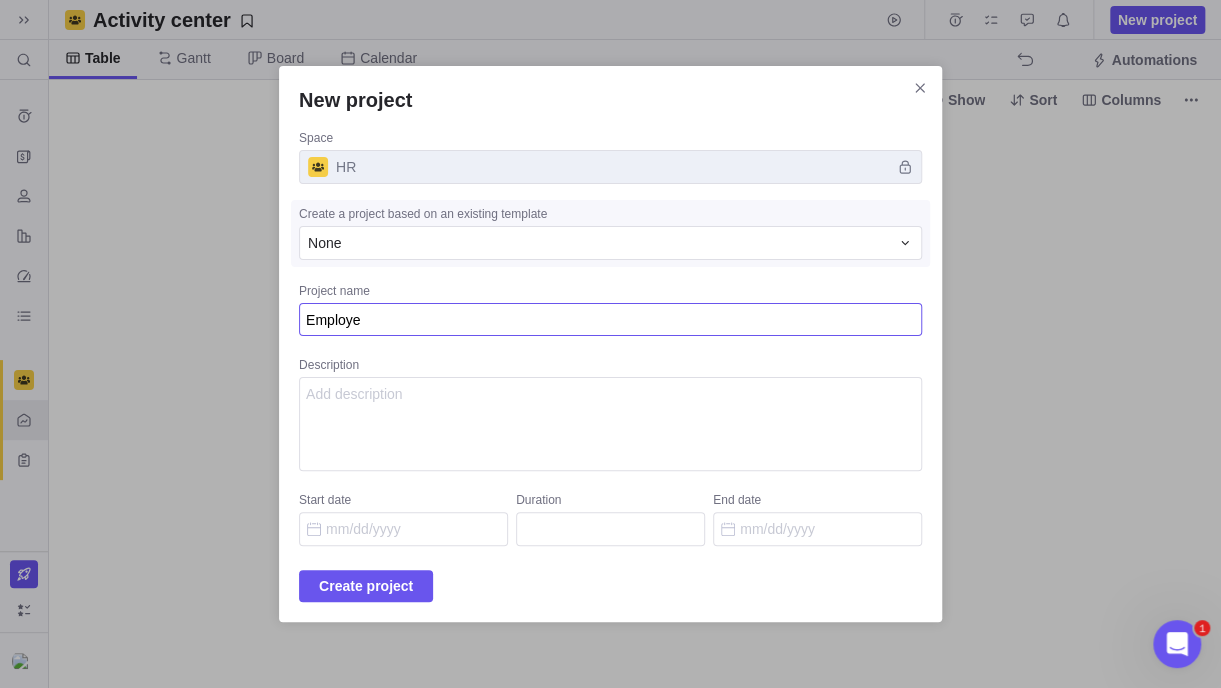 type on "x" 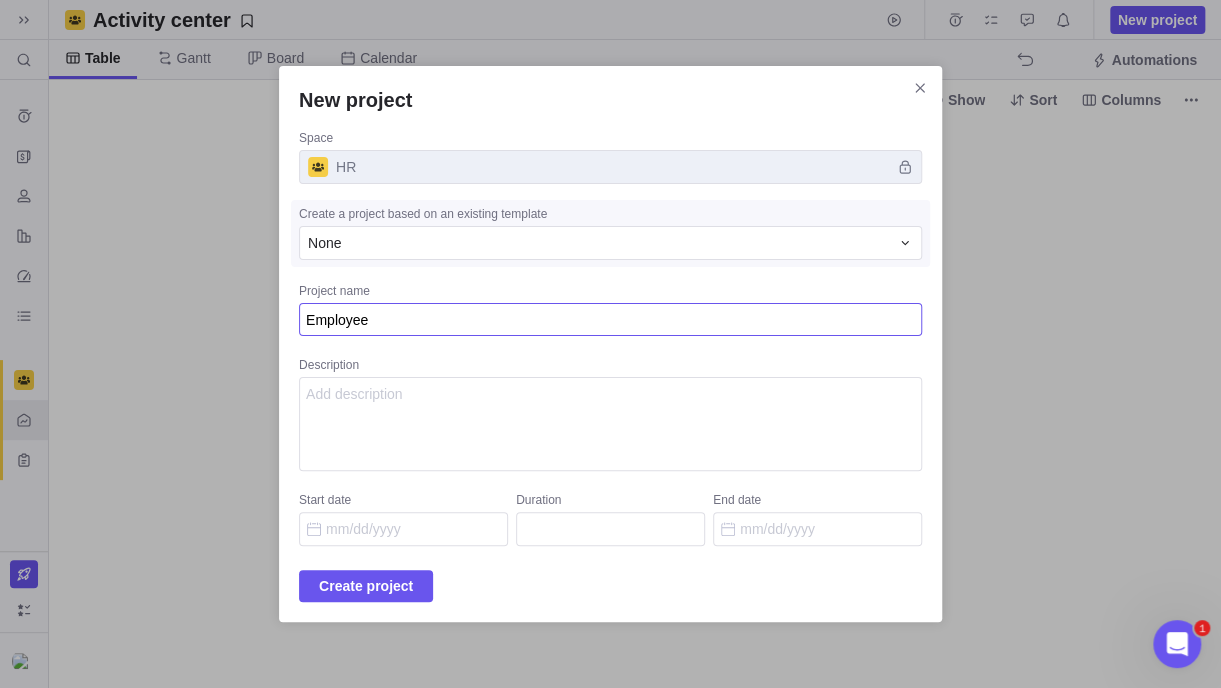 type on "x" 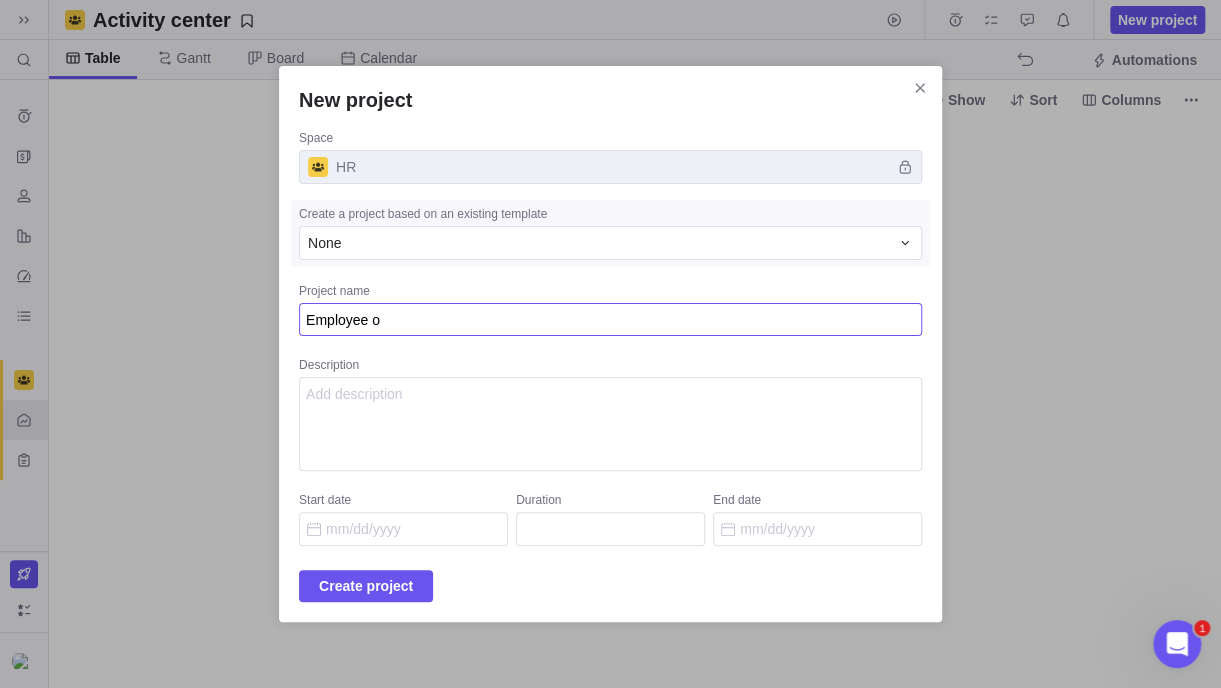 type on "x" 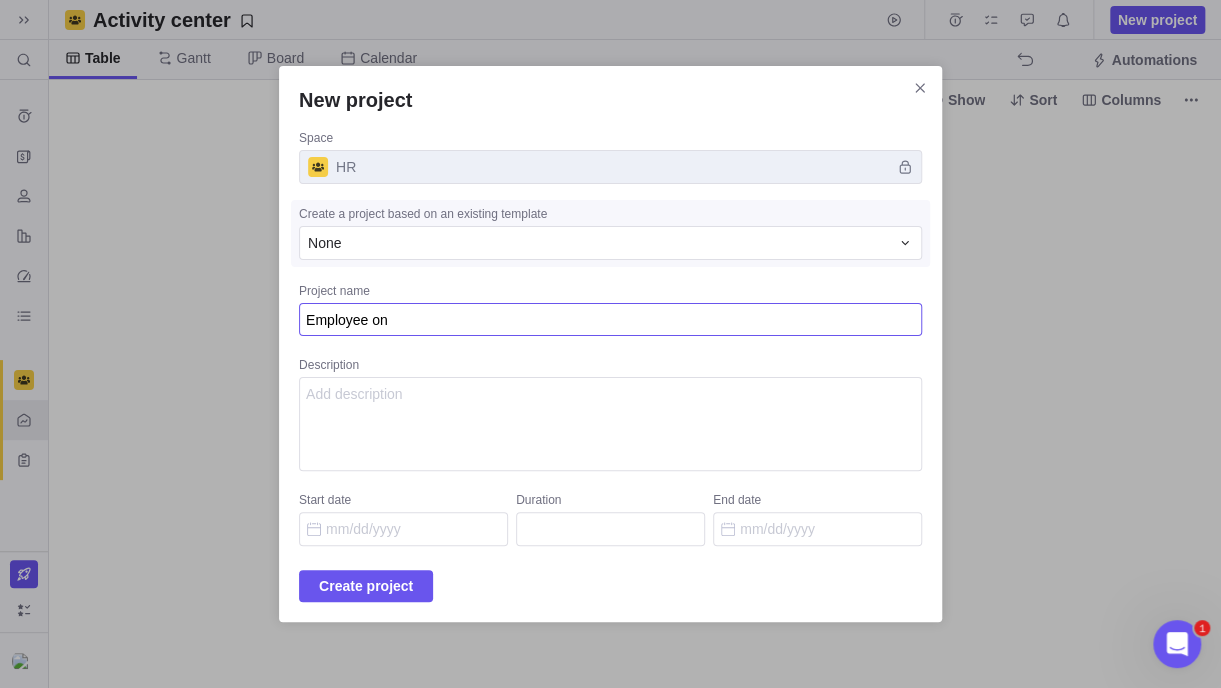 type on "x" 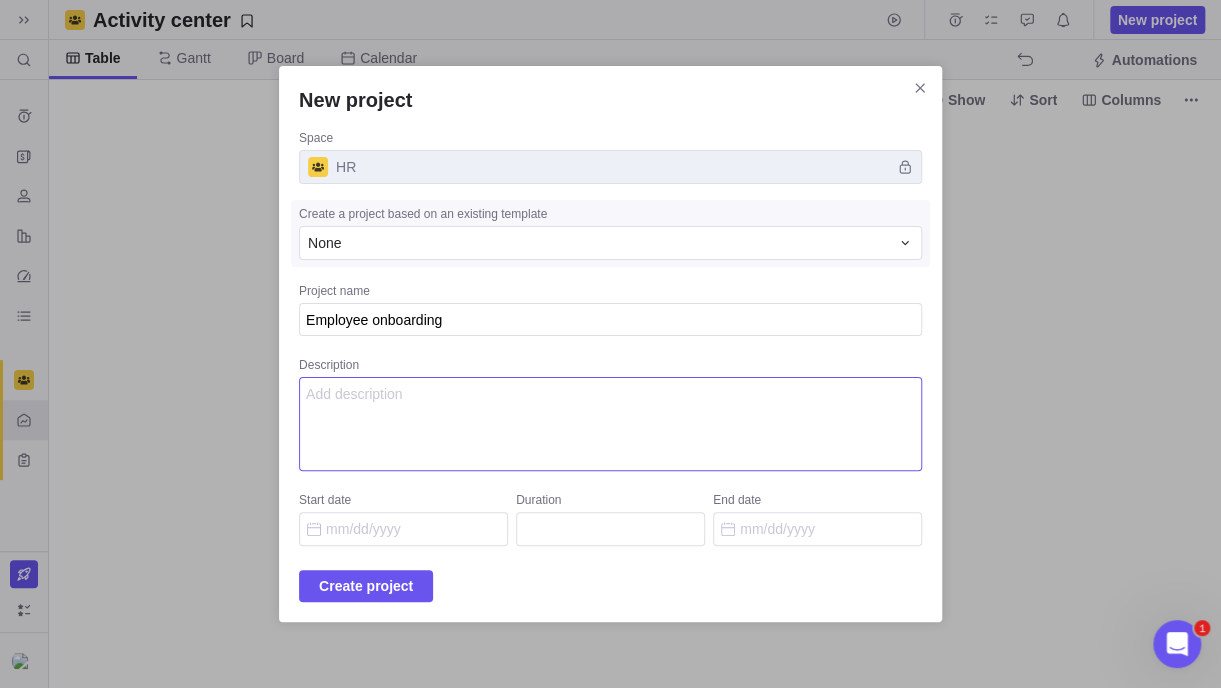 click on "Description" at bounding box center (610, 424) 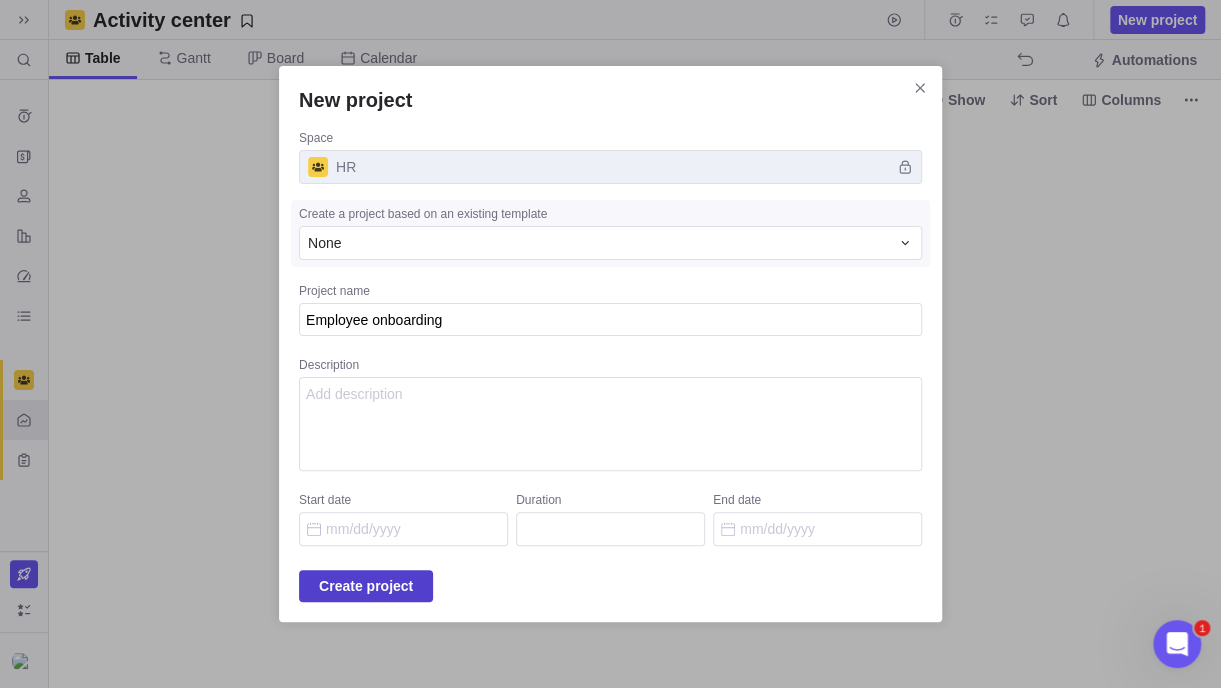 click on "Create project" at bounding box center [366, 586] 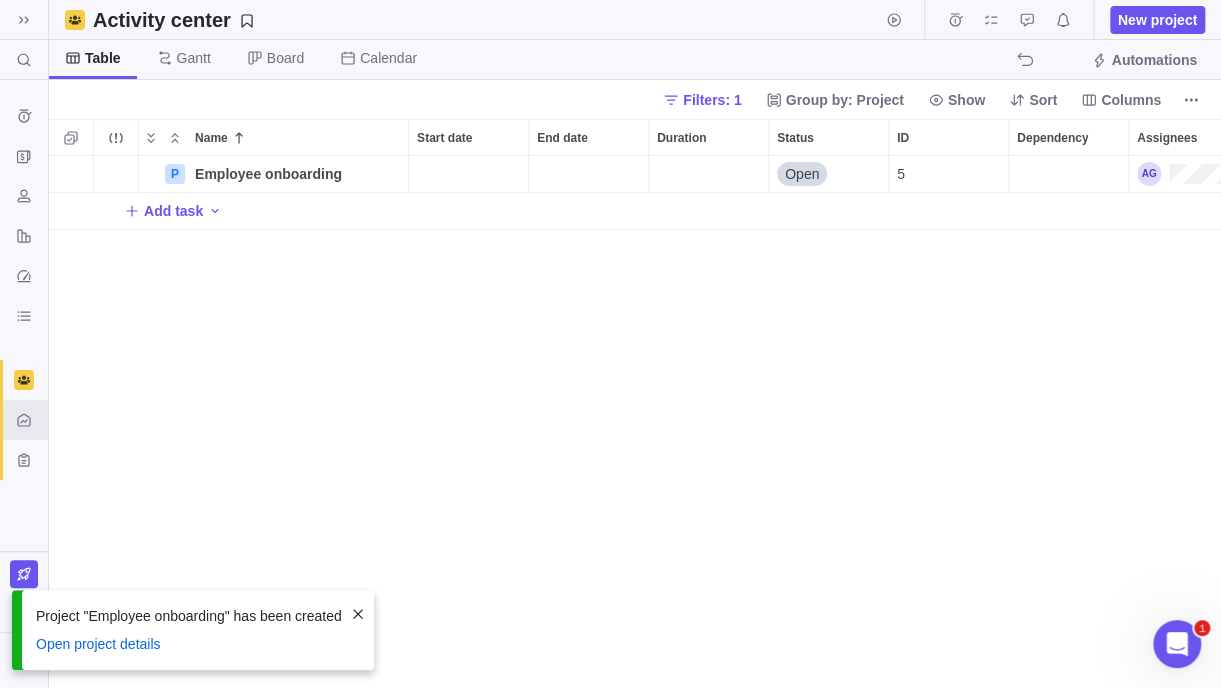 scroll, scrollTop: 16, scrollLeft: 15, axis: both 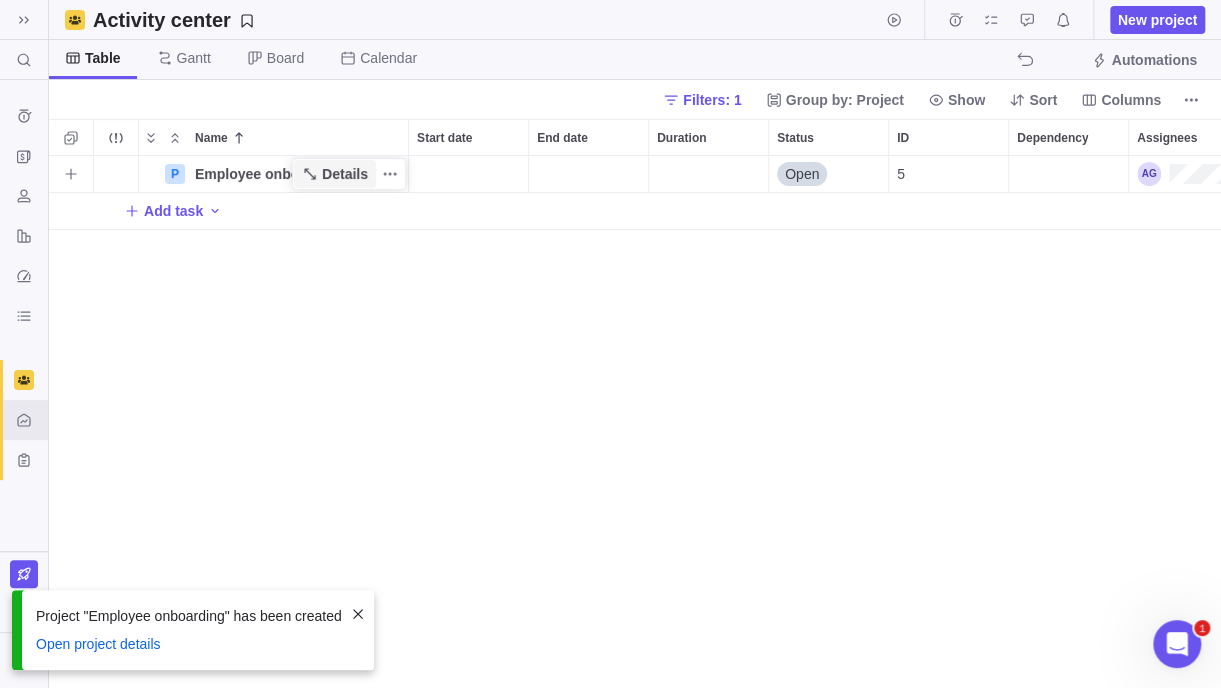 click on "Details" at bounding box center [345, 174] 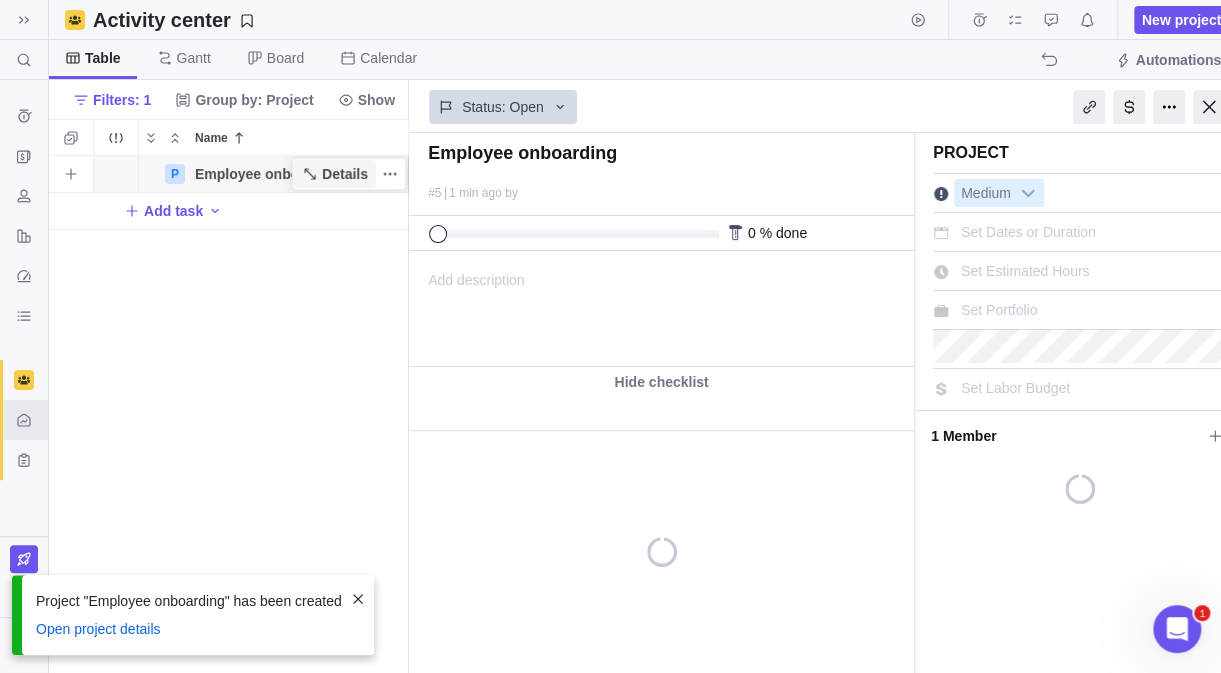 scroll, scrollTop: 502, scrollLeft: 344, axis: both 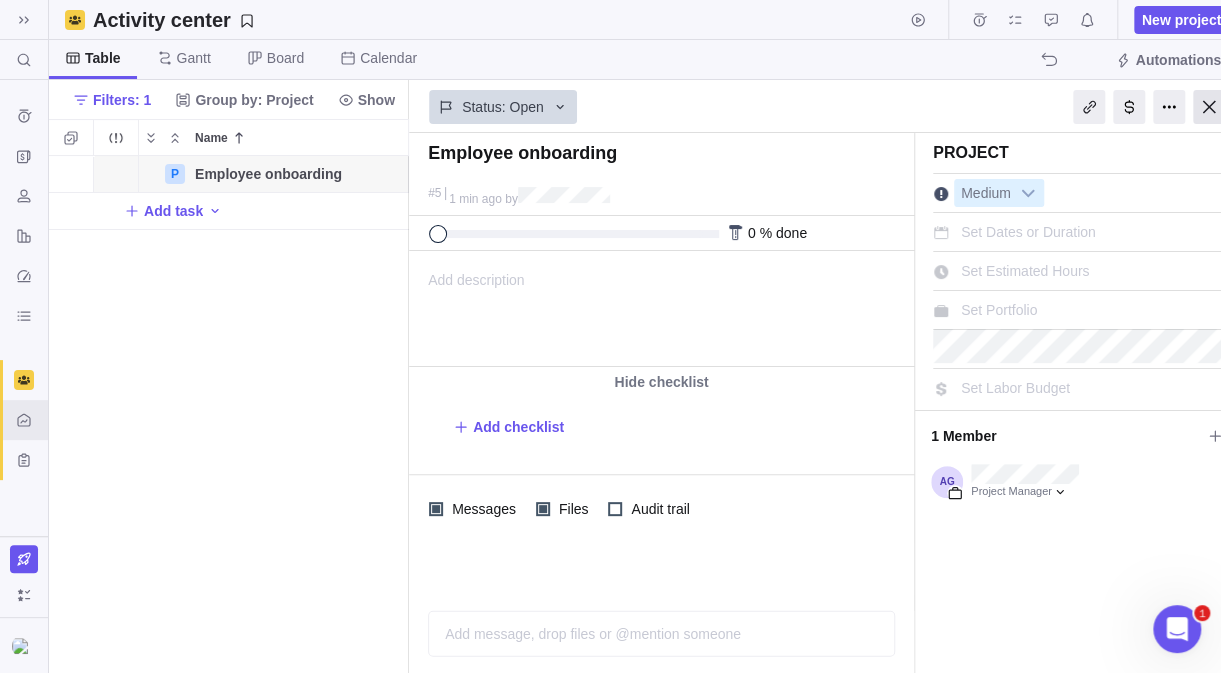 click at bounding box center (1209, 107) 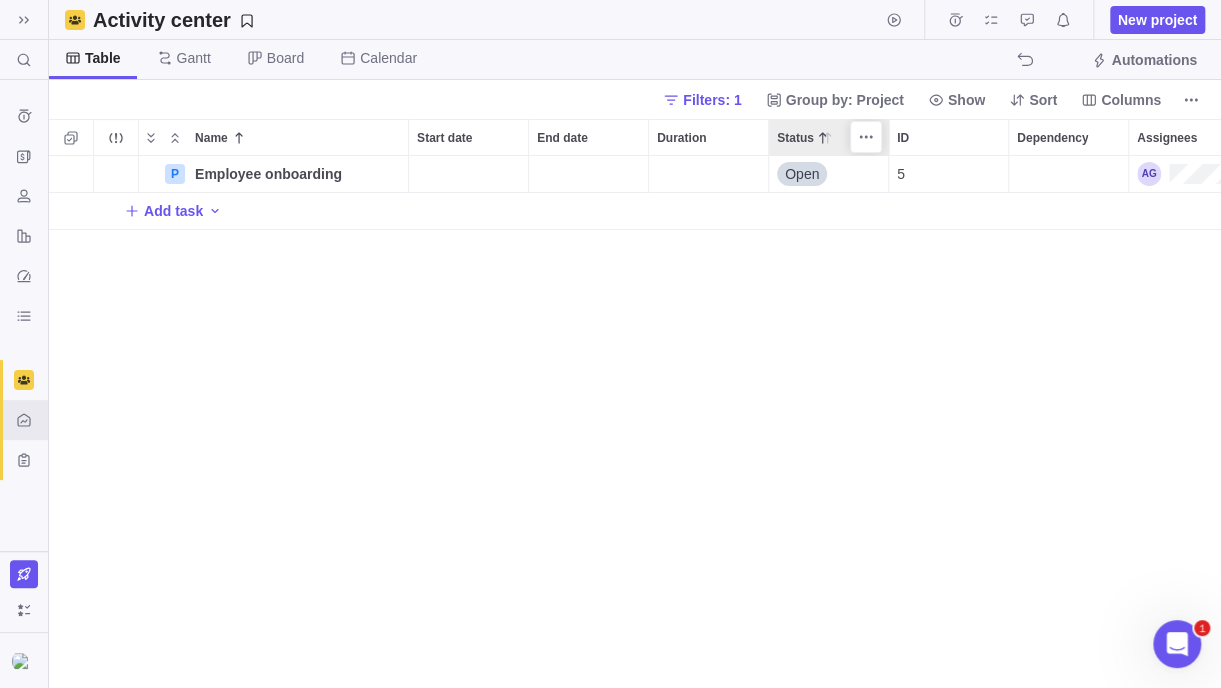 scroll, scrollTop: 16, scrollLeft: 15, axis: both 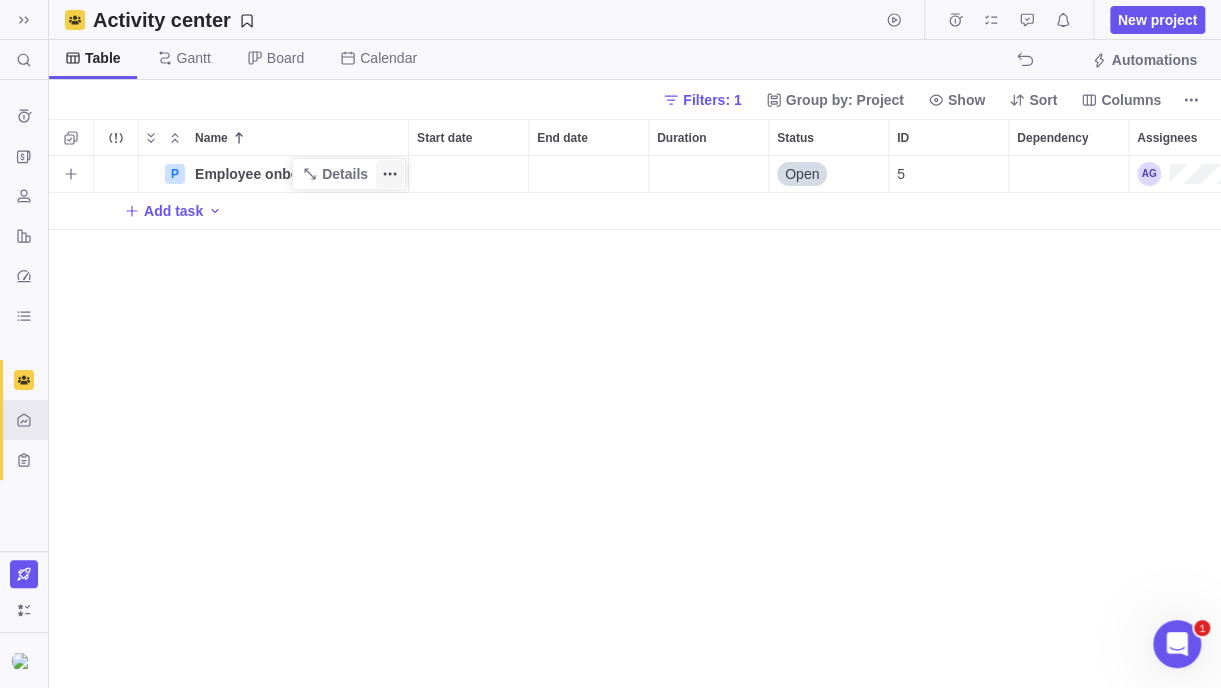 click 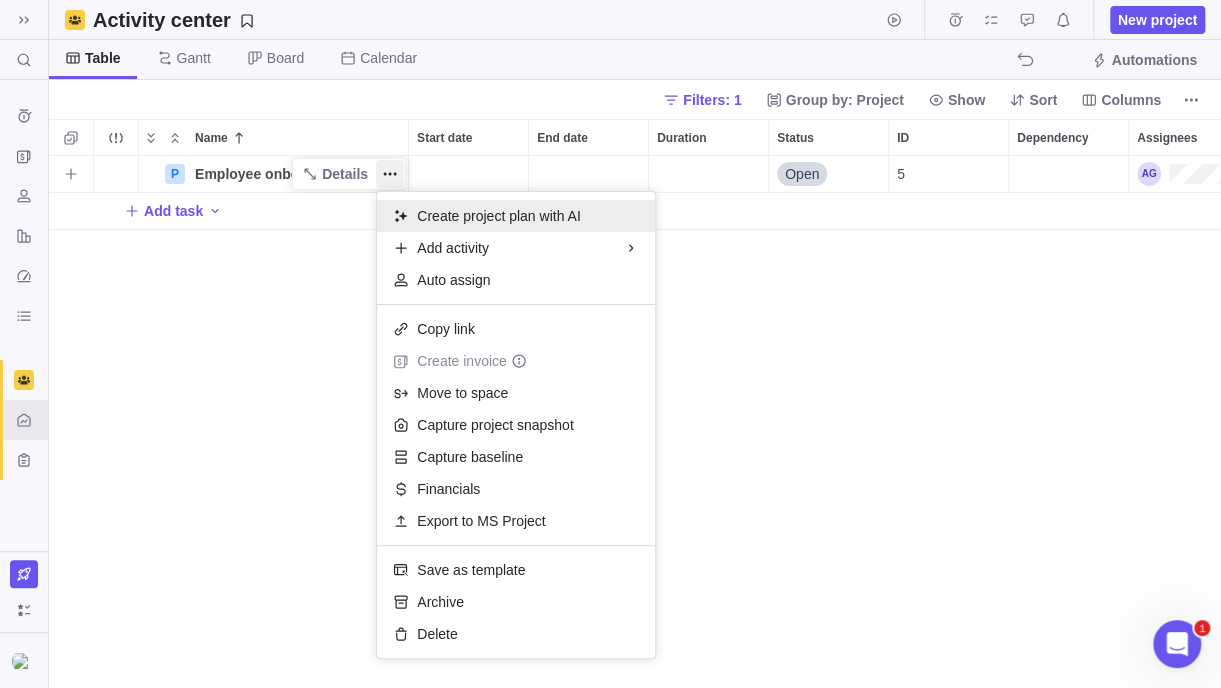 click on "Create project plan with AI" at bounding box center (498, 216) 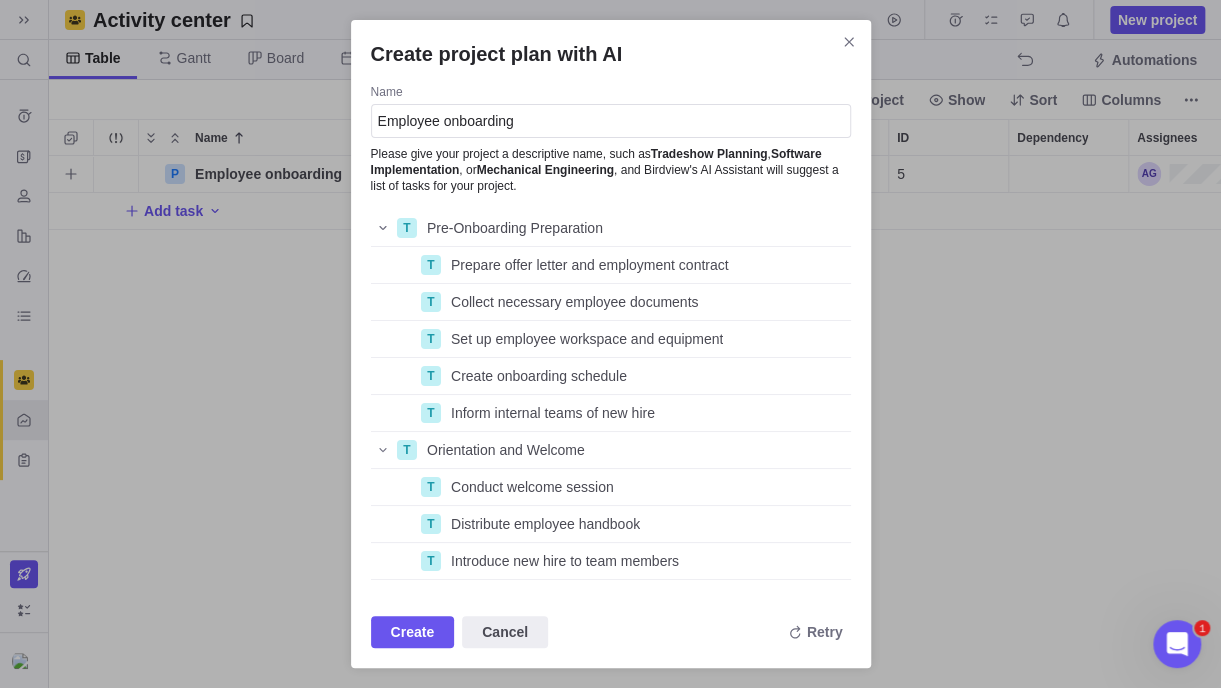scroll, scrollTop: 15, scrollLeft: 15, axis: both 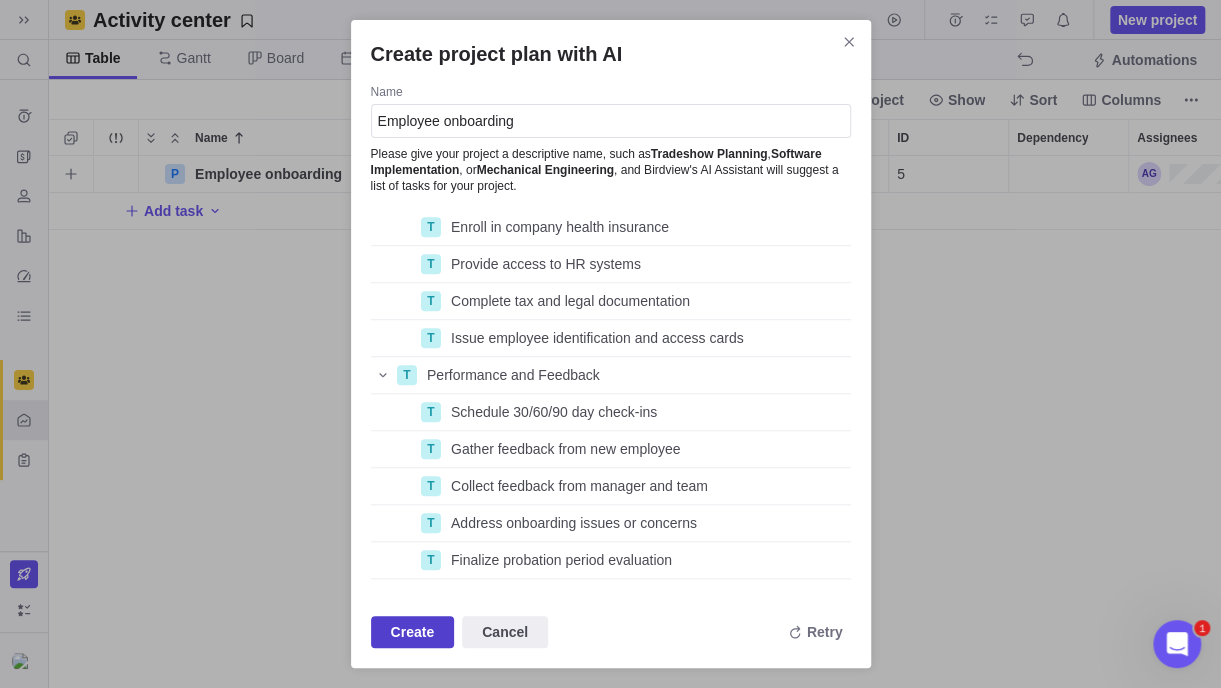 click on "Create" at bounding box center (413, 632) 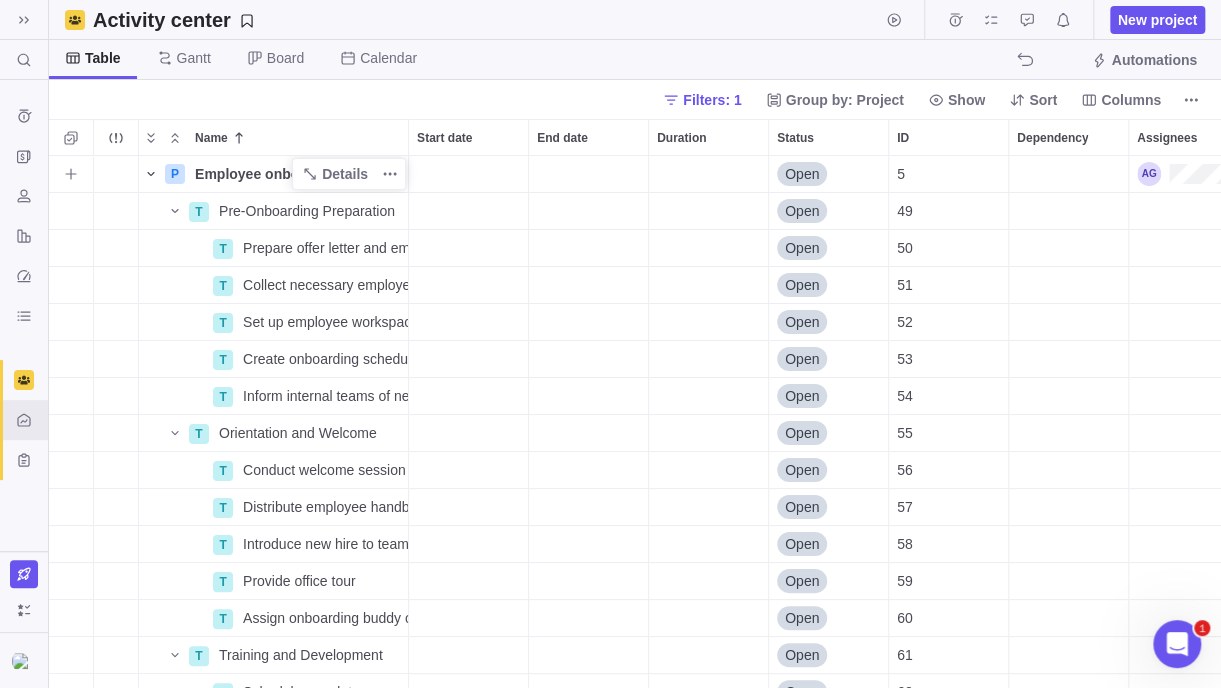 click 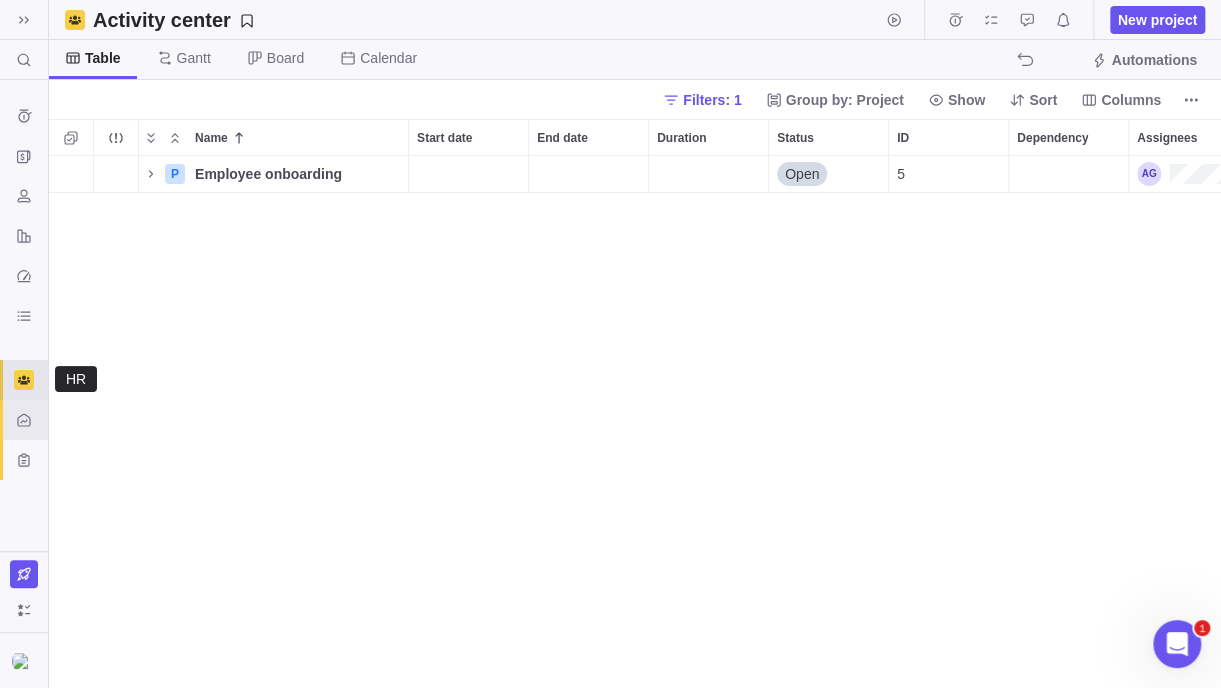 click 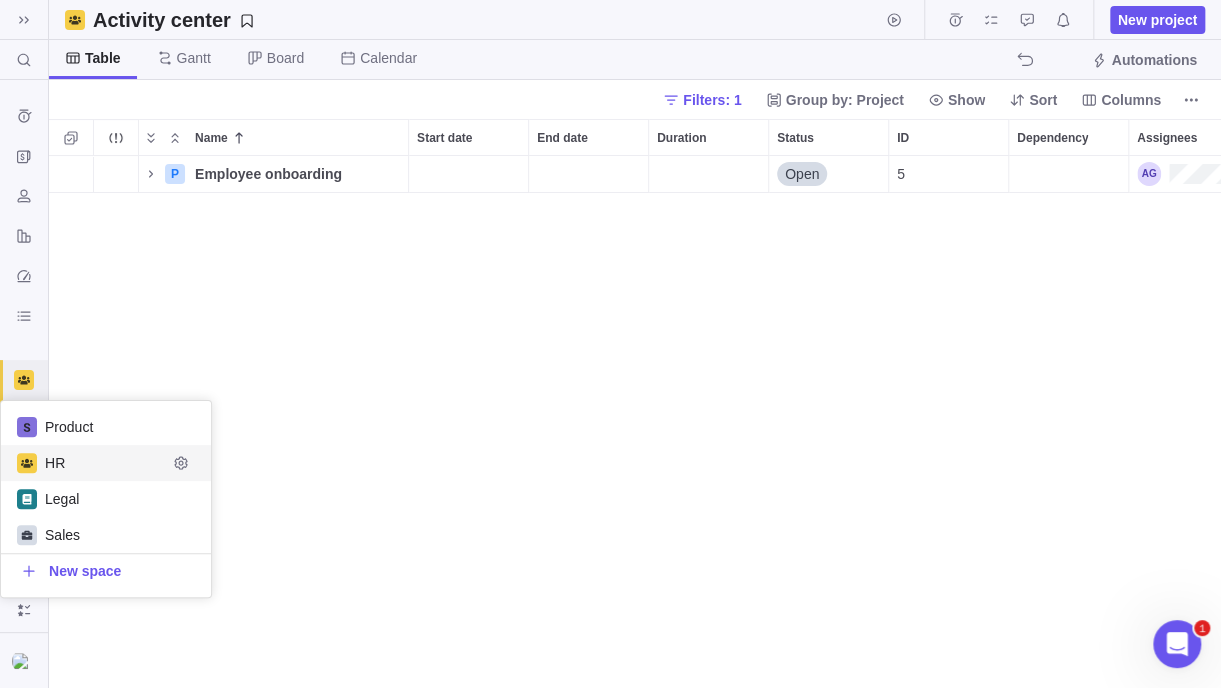 scroll, scrollTop: 15, scrollLeft: 15, axis: both 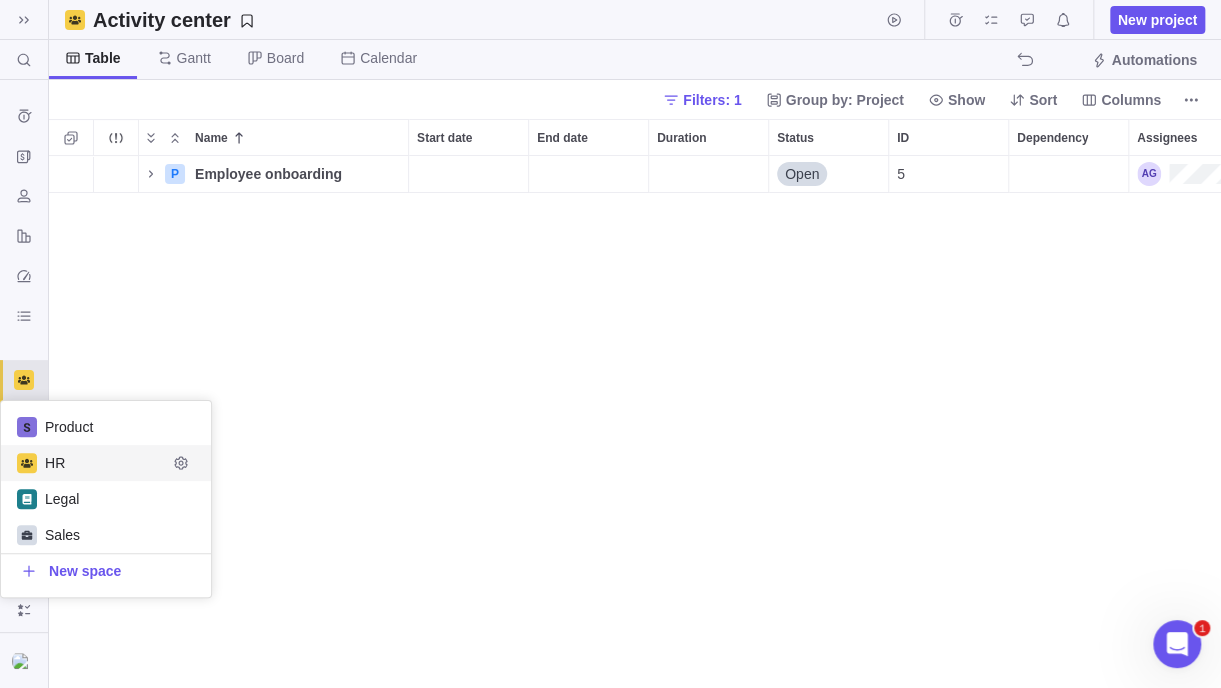click 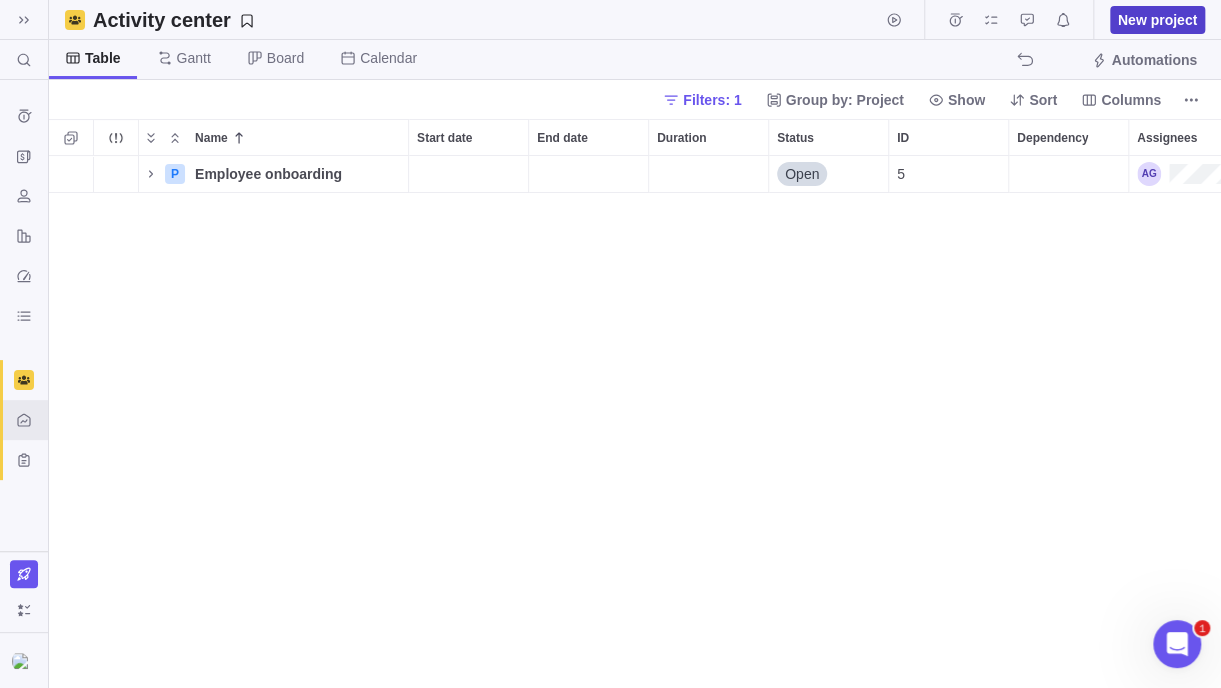 click on "New project" at bounding box center (1157, 20) 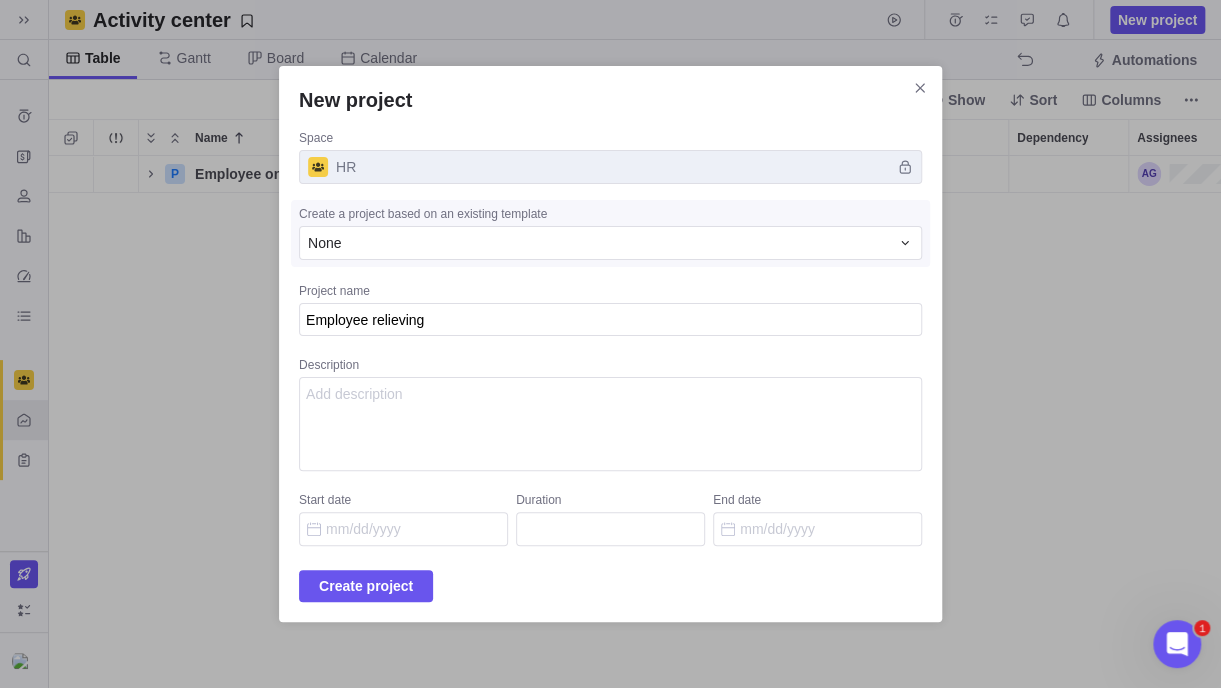 click on "Space HR Create a project based on an existing template None Project name Employee relieving Description Start date Duration End date" at bounding box center [610, 338] 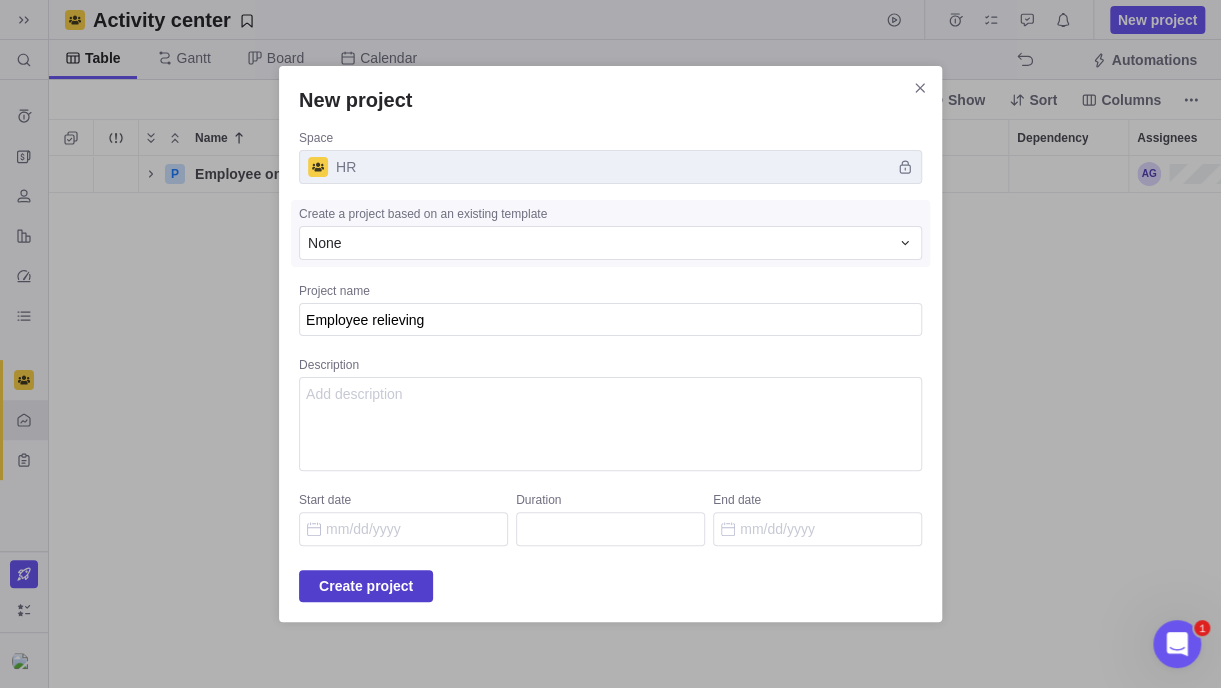 click on "Create project" at bounding box center [366, 586] 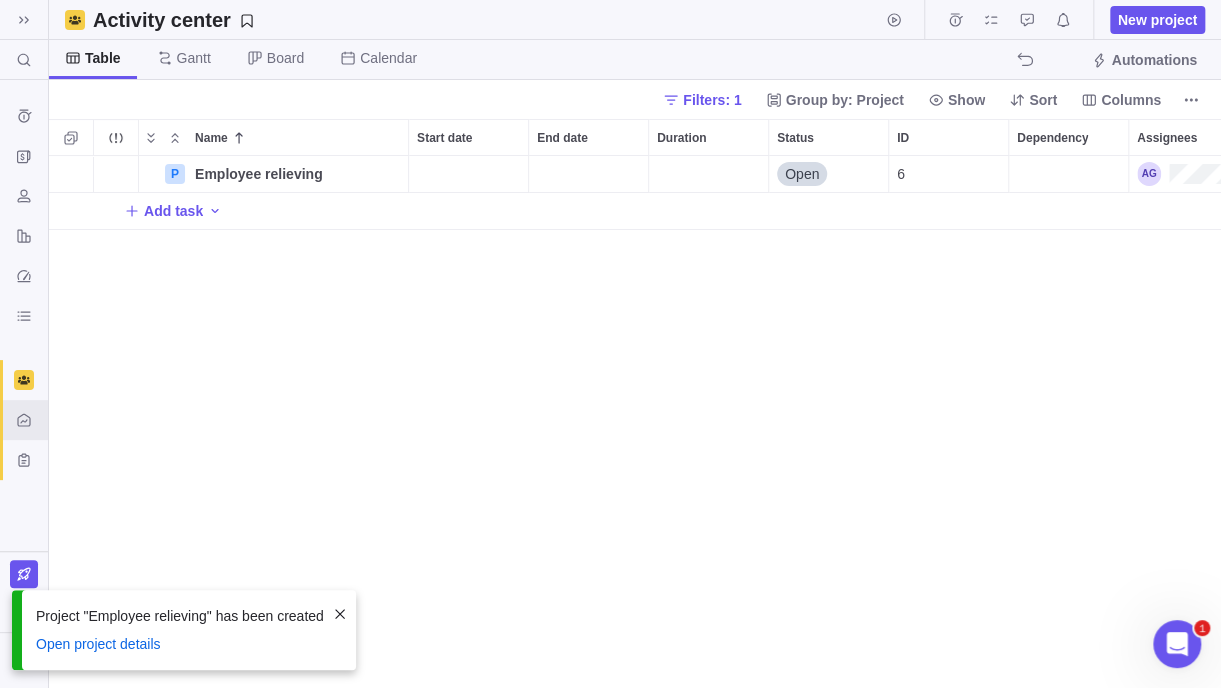 scroll, scrollTop: 16, scrollLeft: 15, axis: both 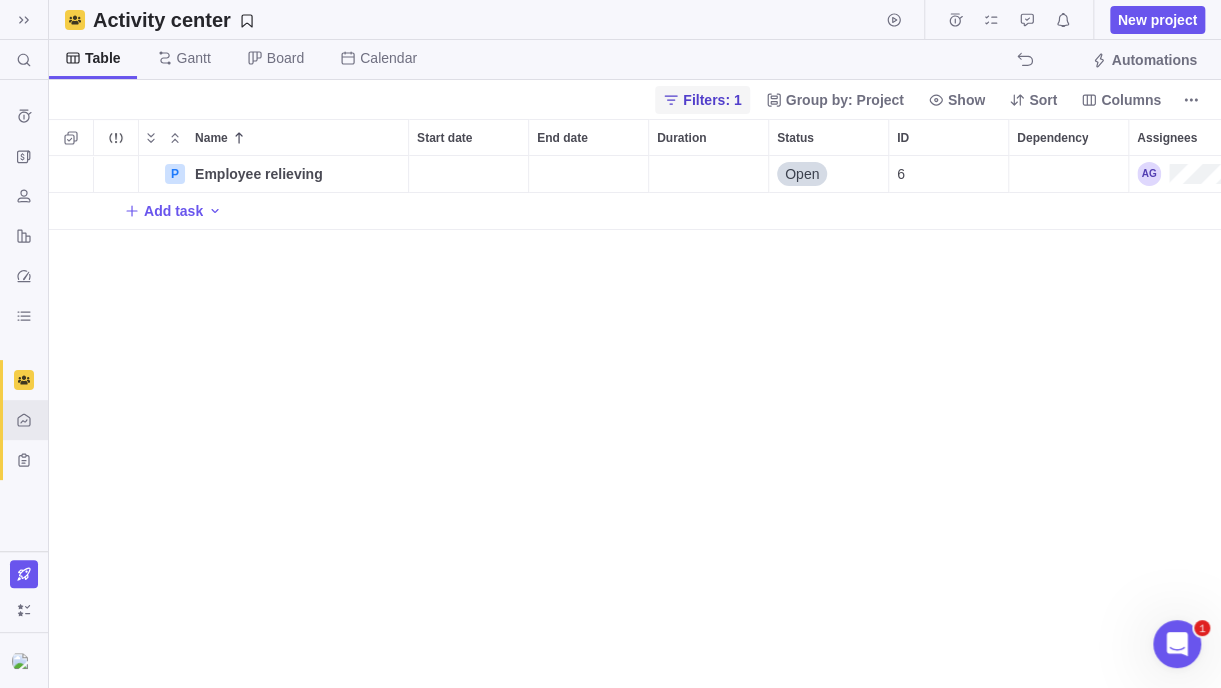 click on "Filters: 1" at bounding box center (712, 100) 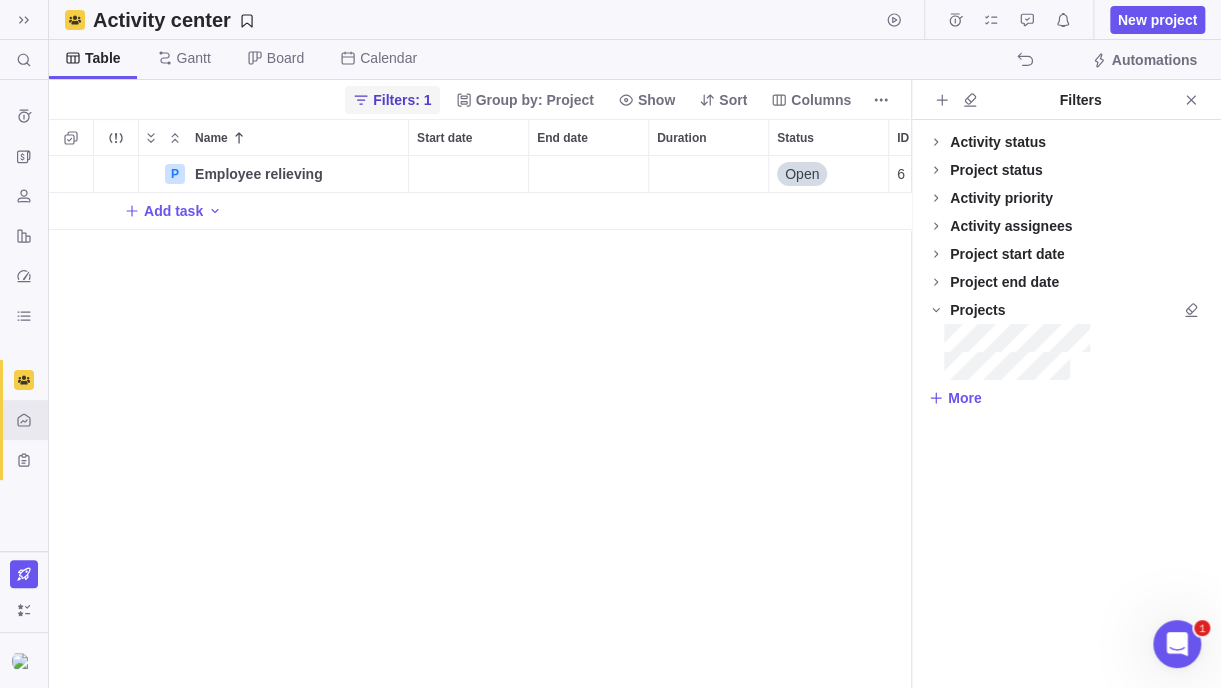 scroll, scrollTop: 517, scrollLeft: 846, axis: both 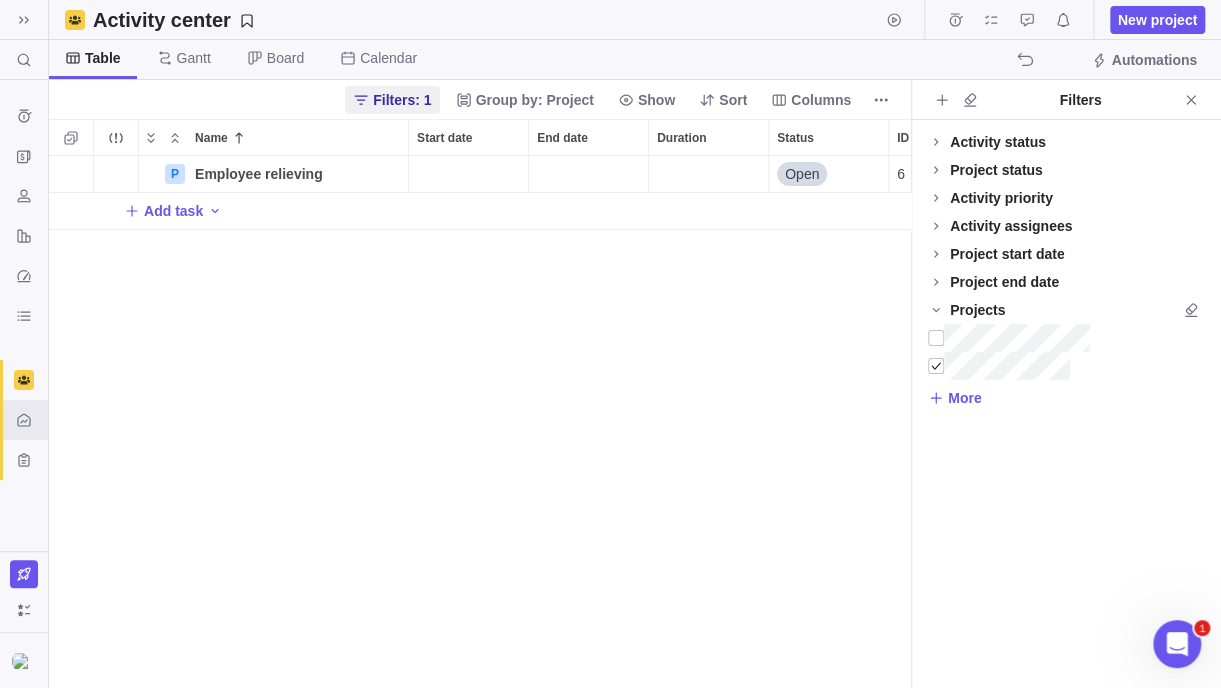 click on "Projects" at bounding box center (977, 310) 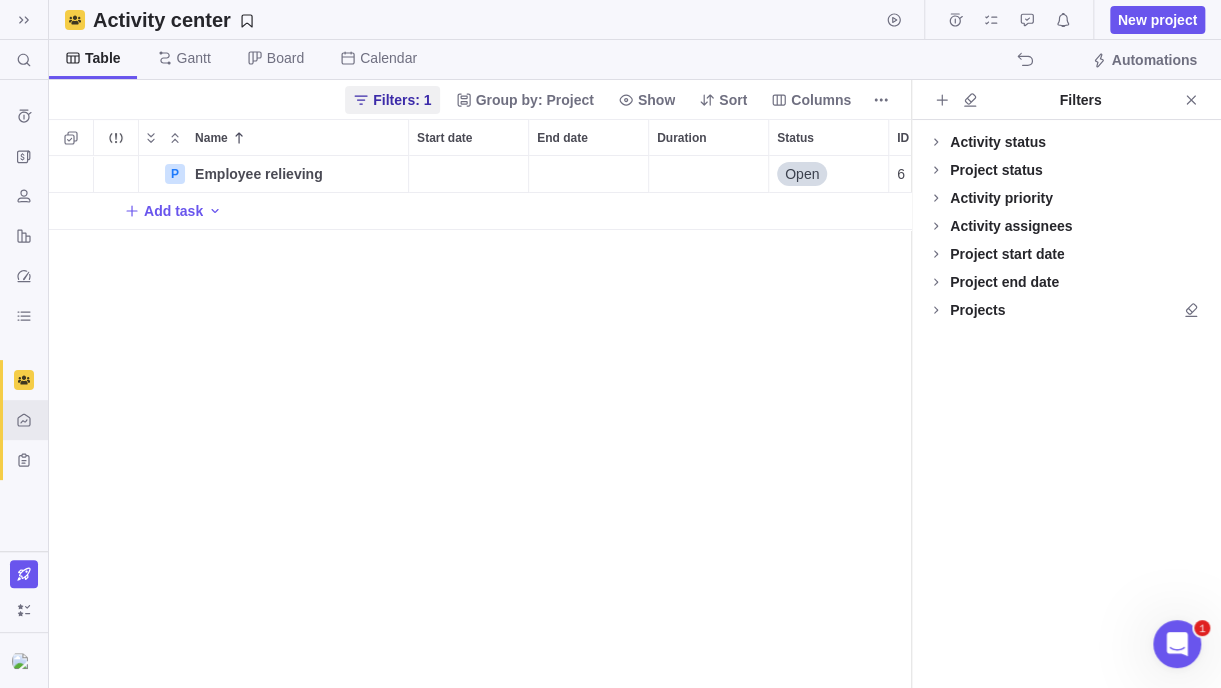 click on "Projects" at bounding box center [977, 310] 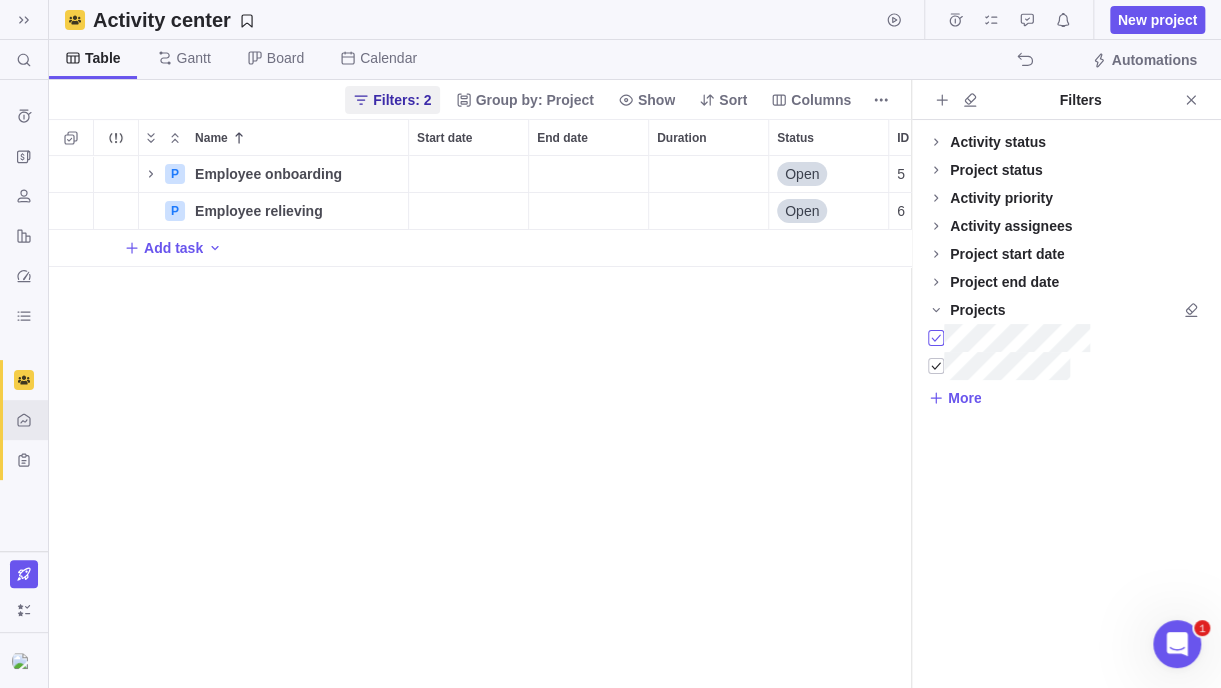 scroll, scrollTop: 16, scrollLeft: 15, axis: both 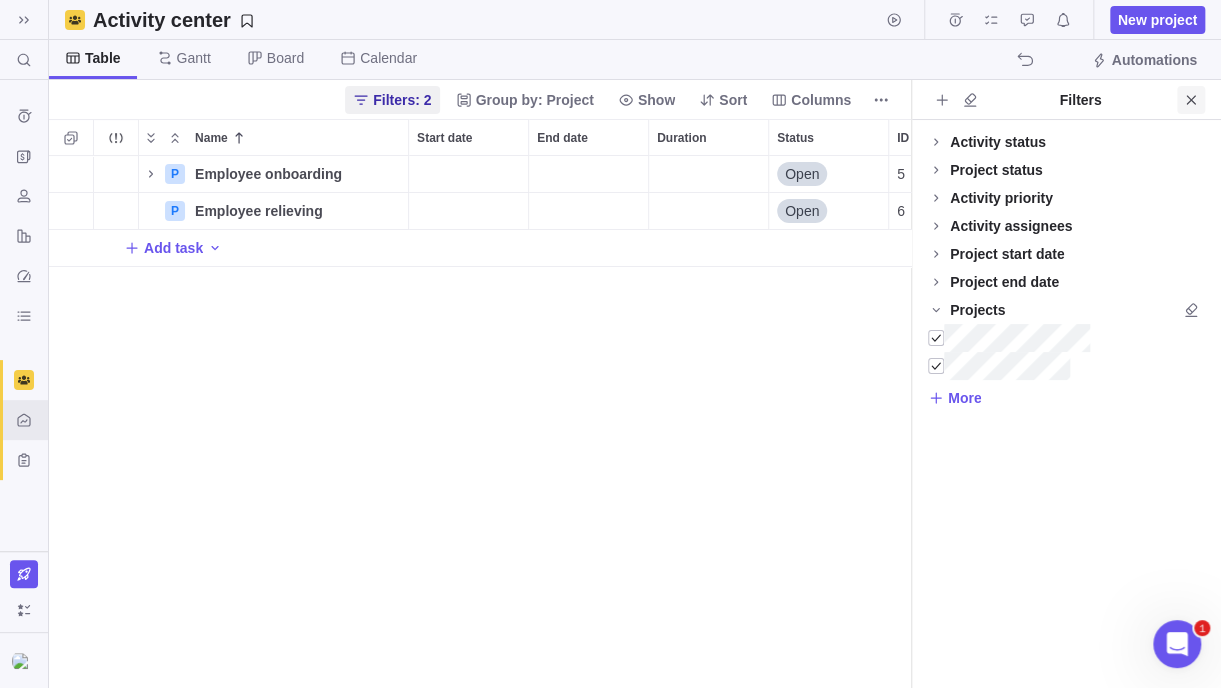 click 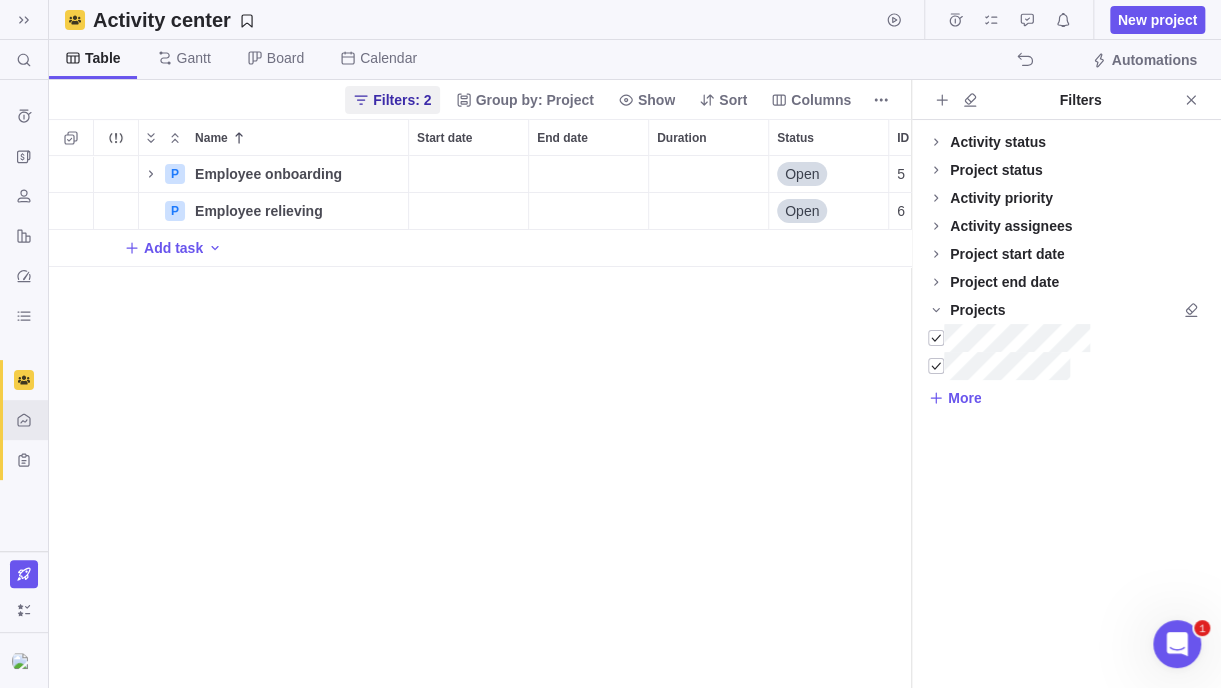 scroll, scrollTop: 16, scrollLeft: 15, axis: both 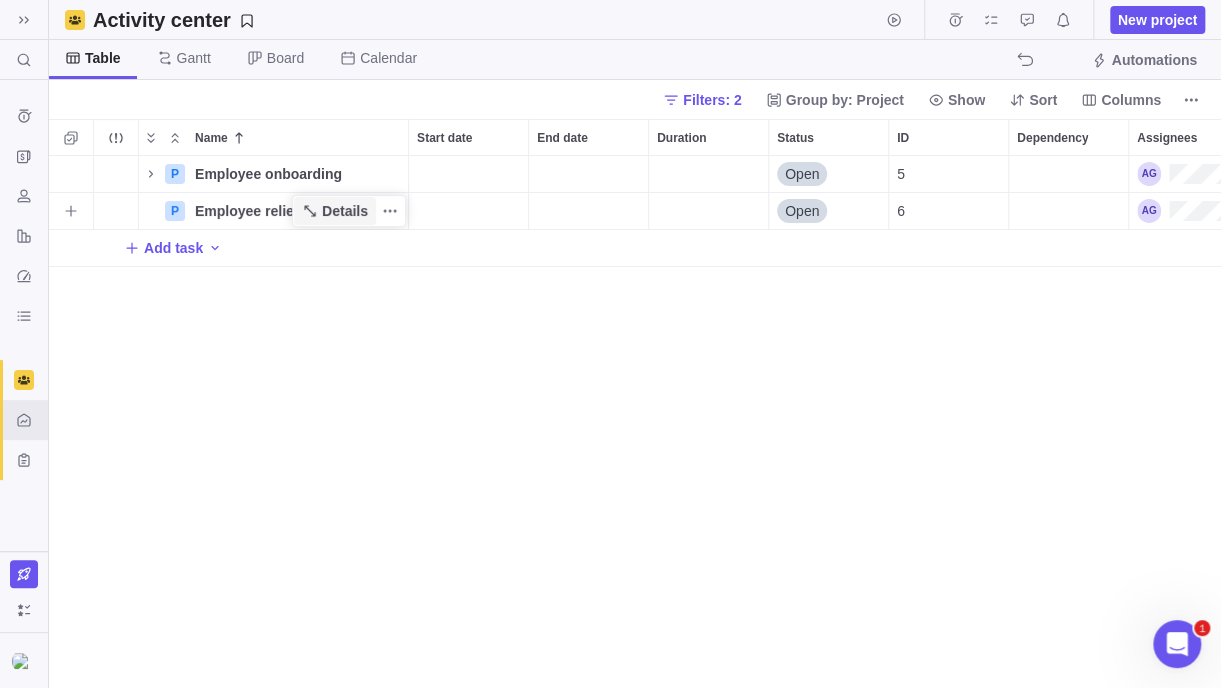 click on "Details" at bounding box center [345, 211] 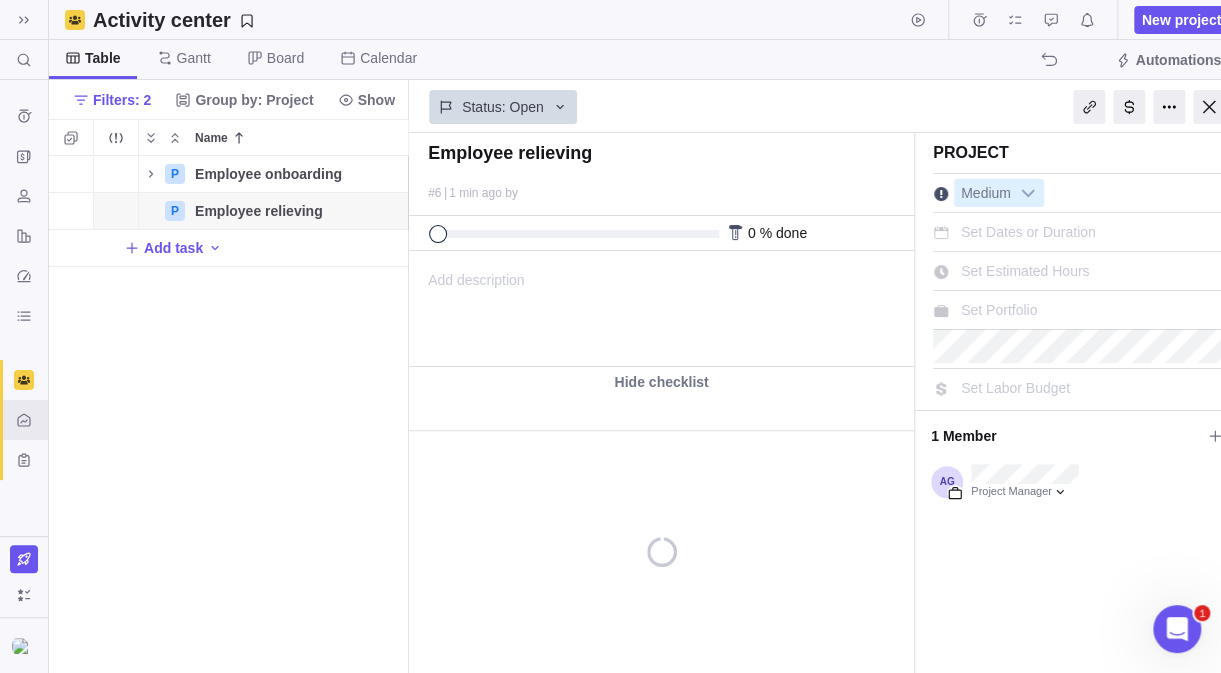 scroll, scrollTop: 502, scrollLeft: 344, axis: both 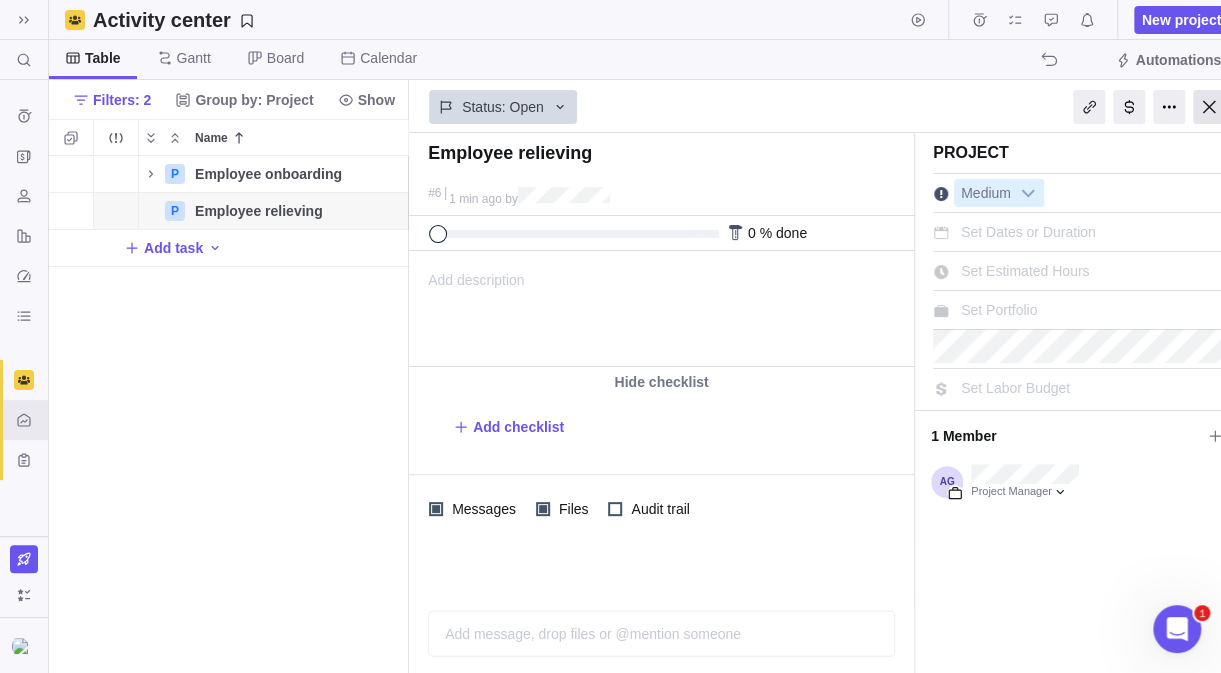 click at bounding box center [1209, 107] 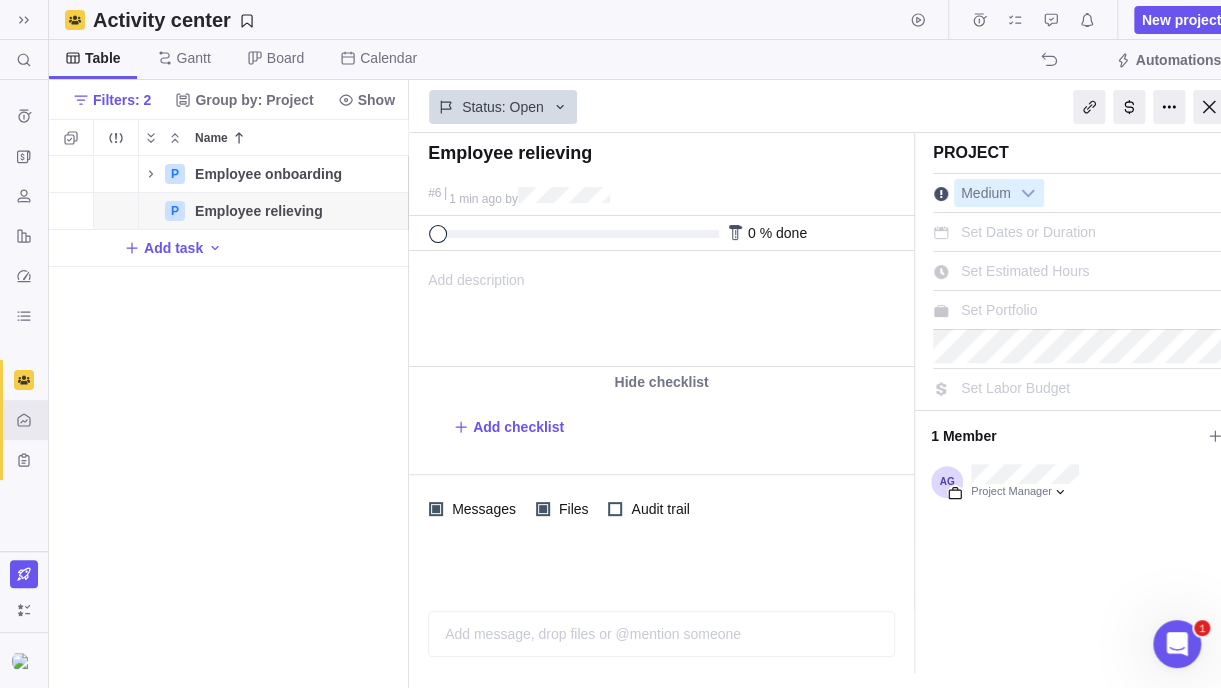 scroll, scrollTop: 16, scrollLeft: 15, axis: both 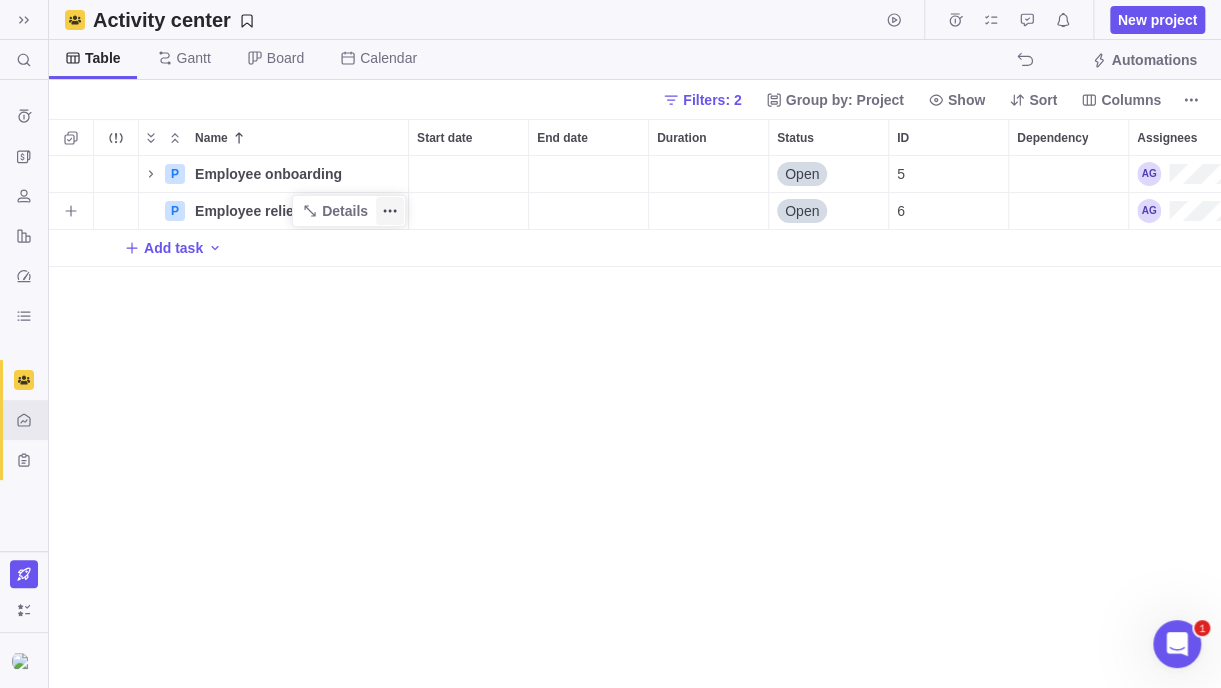 click 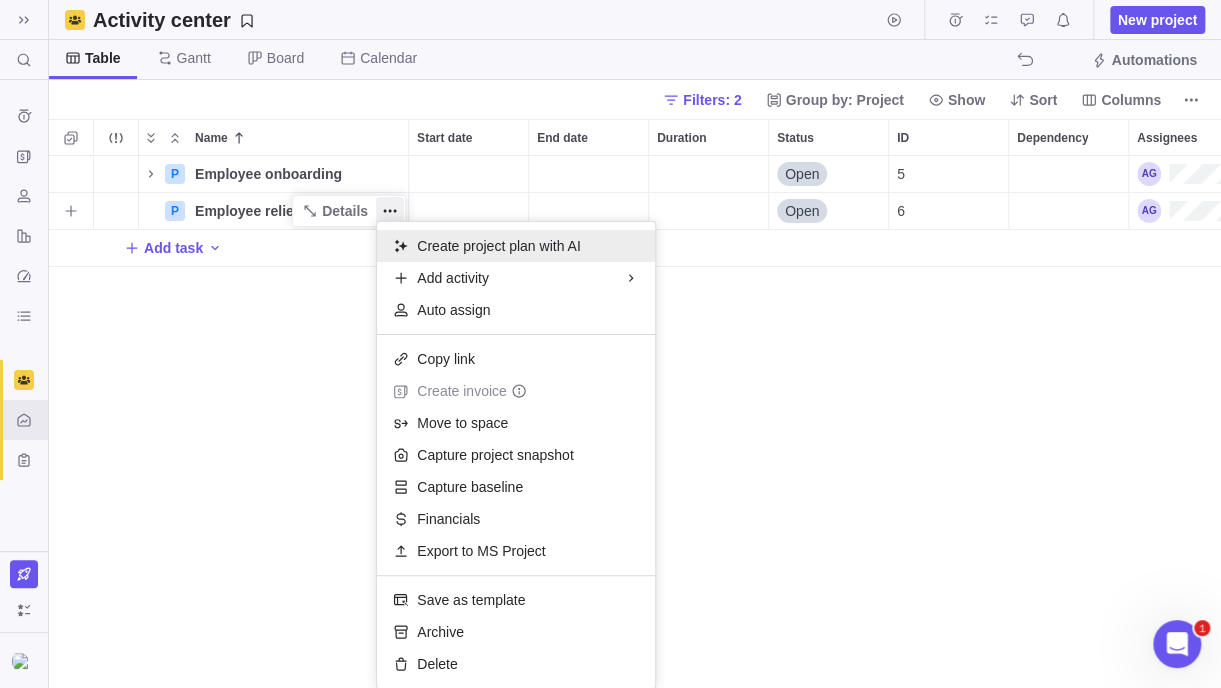 click on "Create project plan with AI" at bounding box center (498, 246) 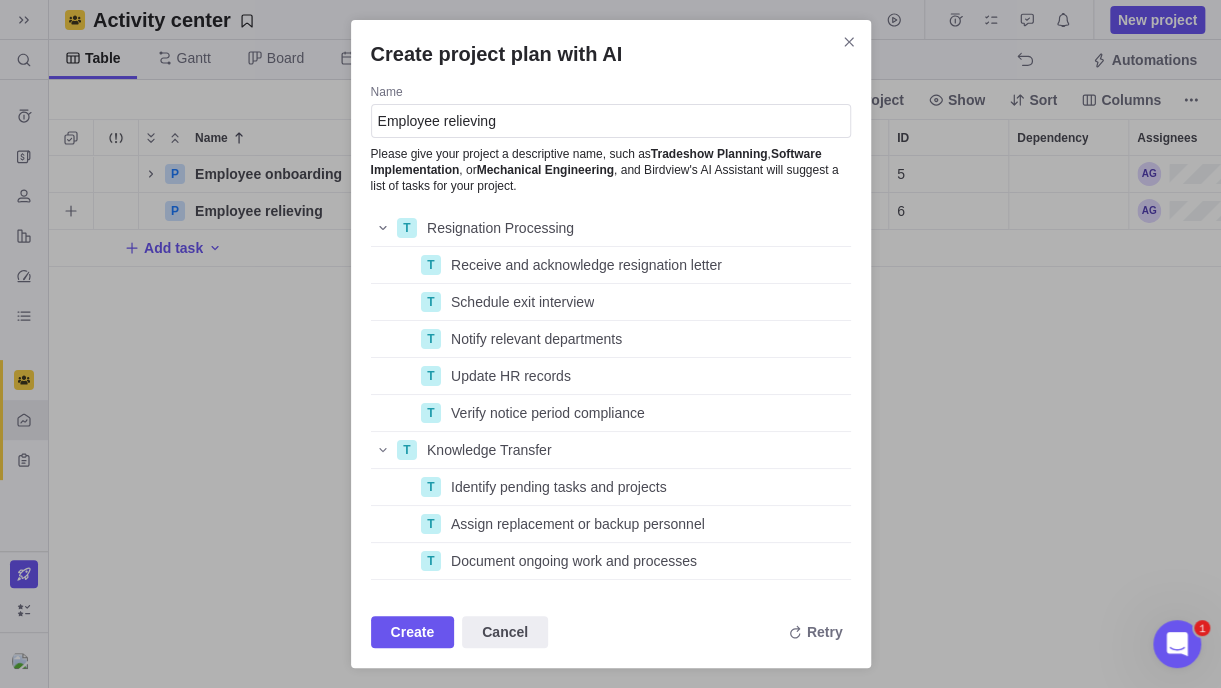 scroll, scrollTop: 15, scrollLeft: 15, axis: both 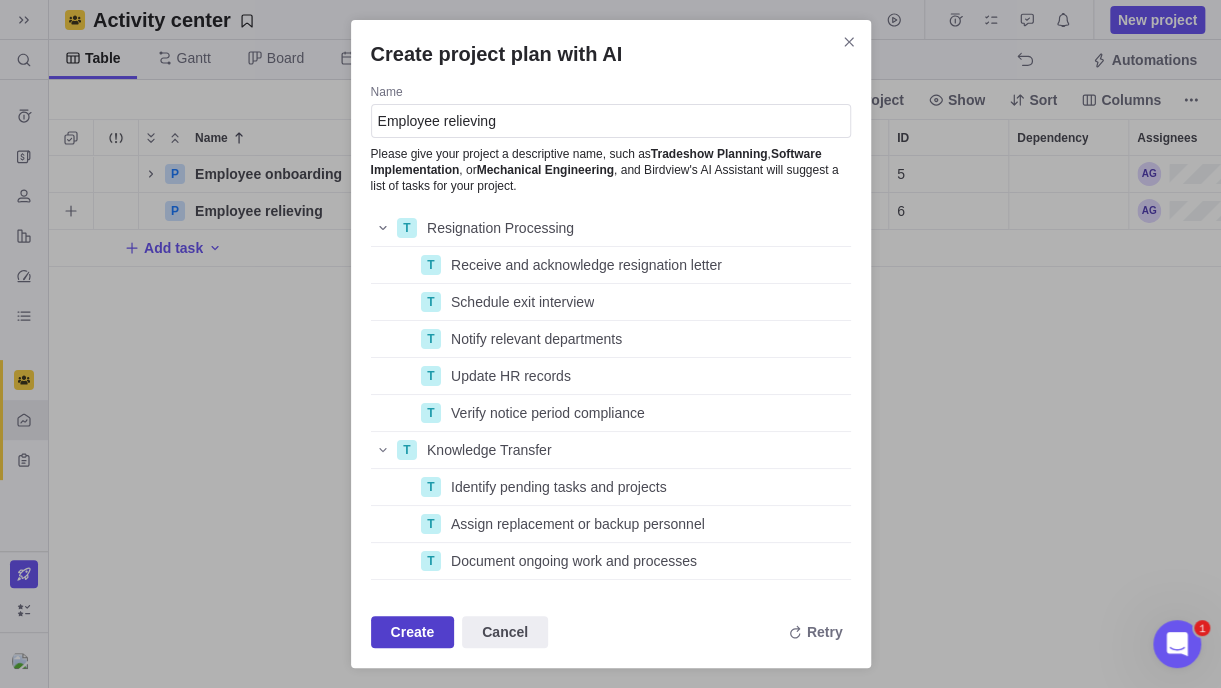 click on "Create" at bounding box center [413, 632] 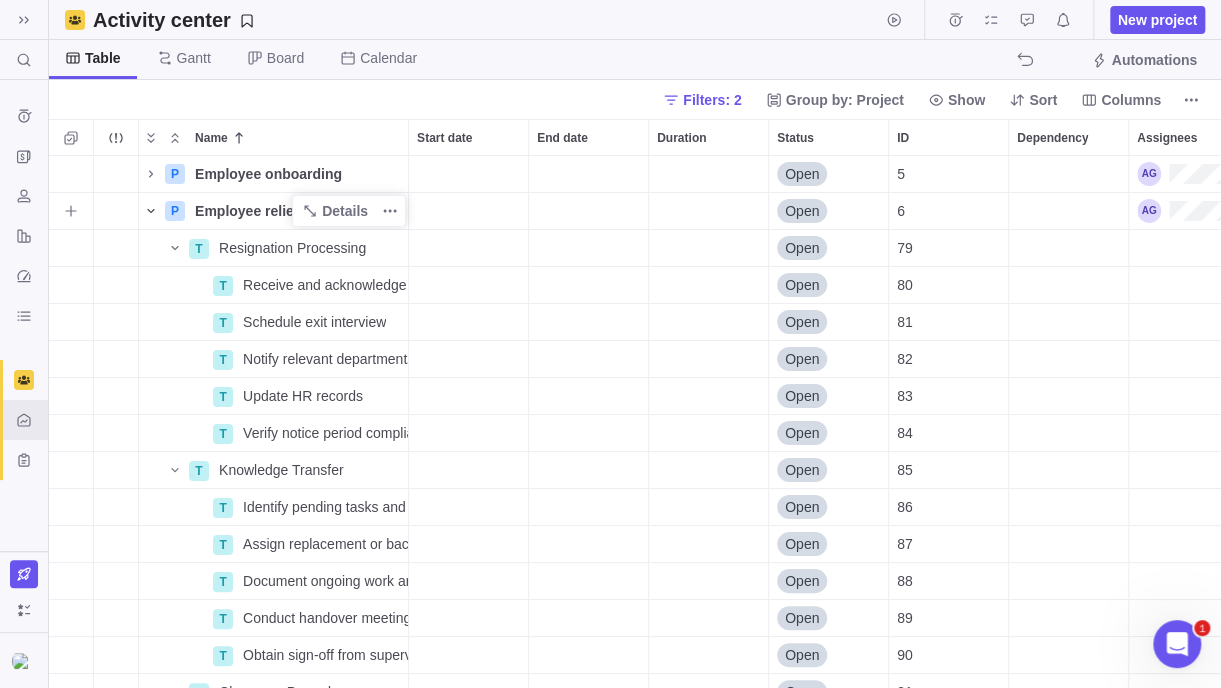click 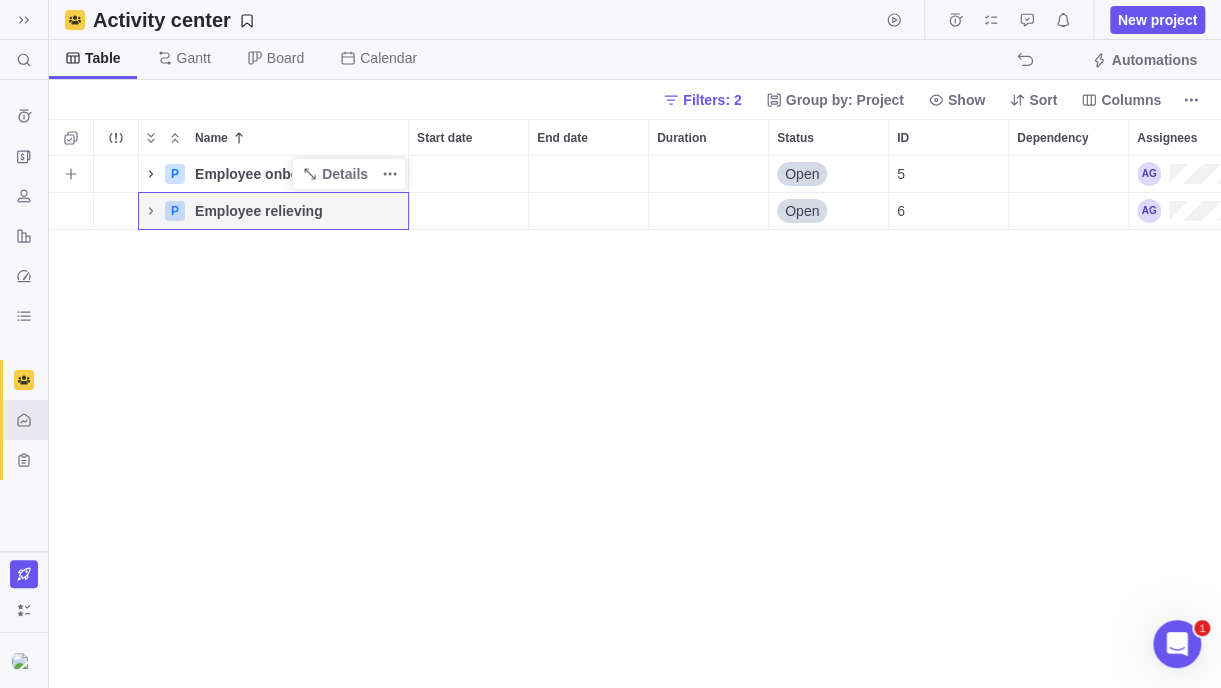 click 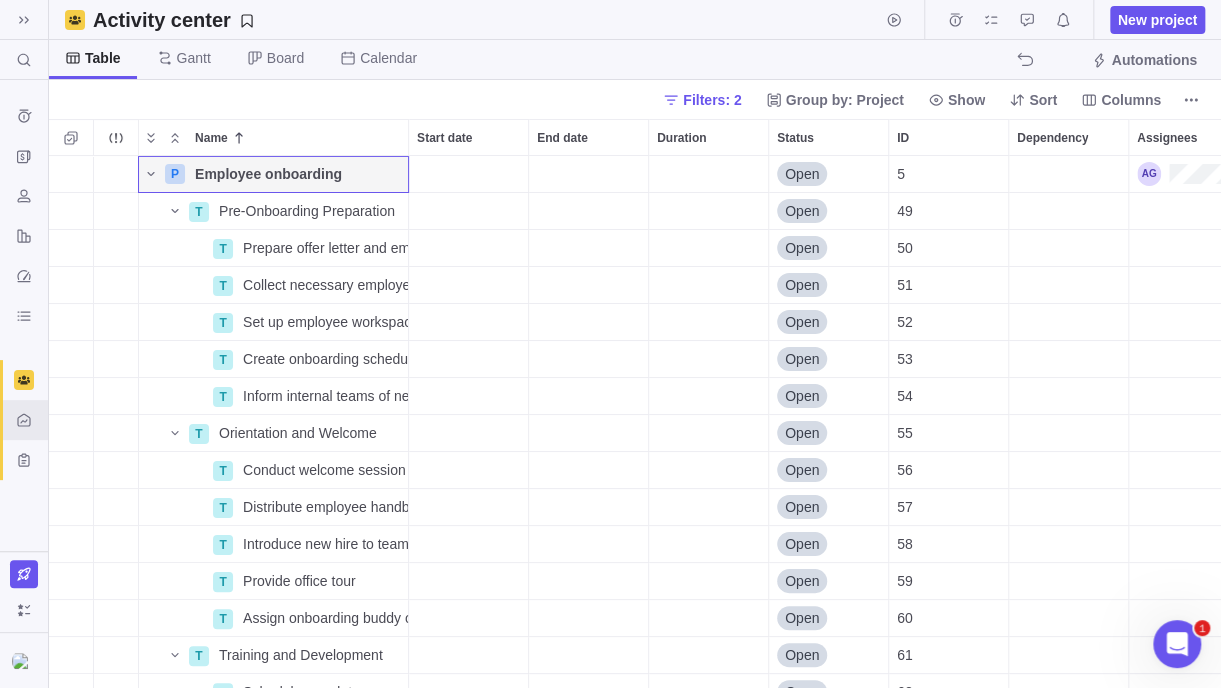 scroll, scrollTop: 0, scrollLeft: 0, axis: both 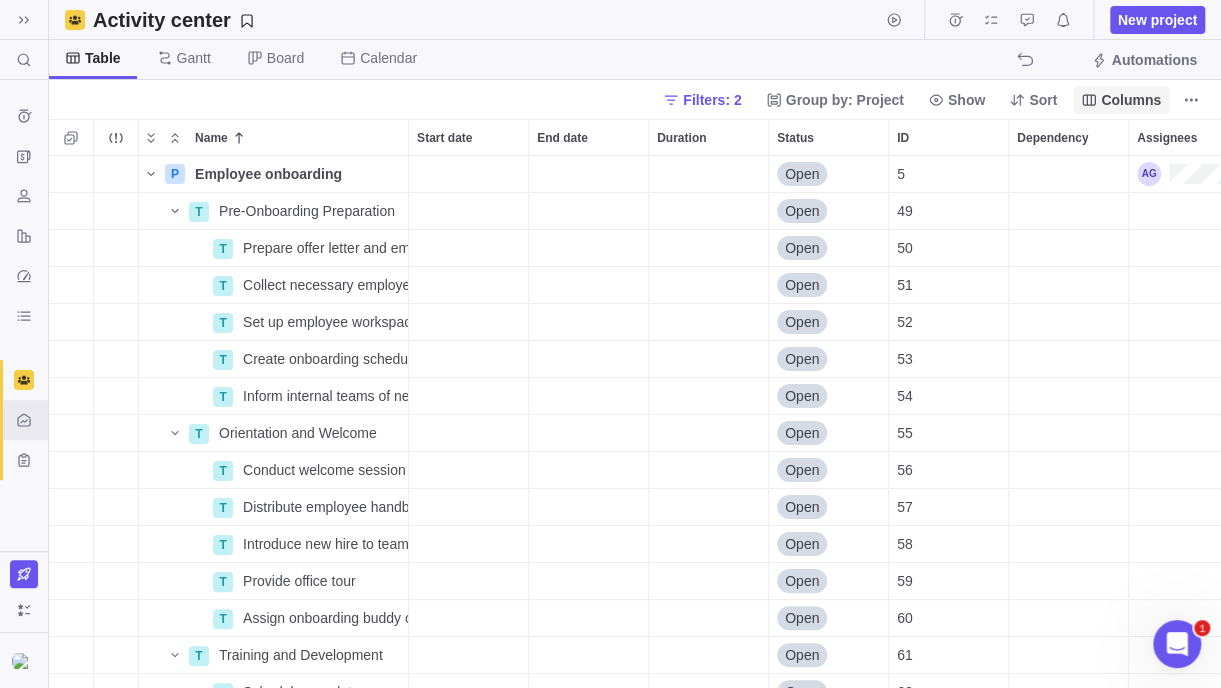 click on "Columns" at bounding box center [1131, 100] 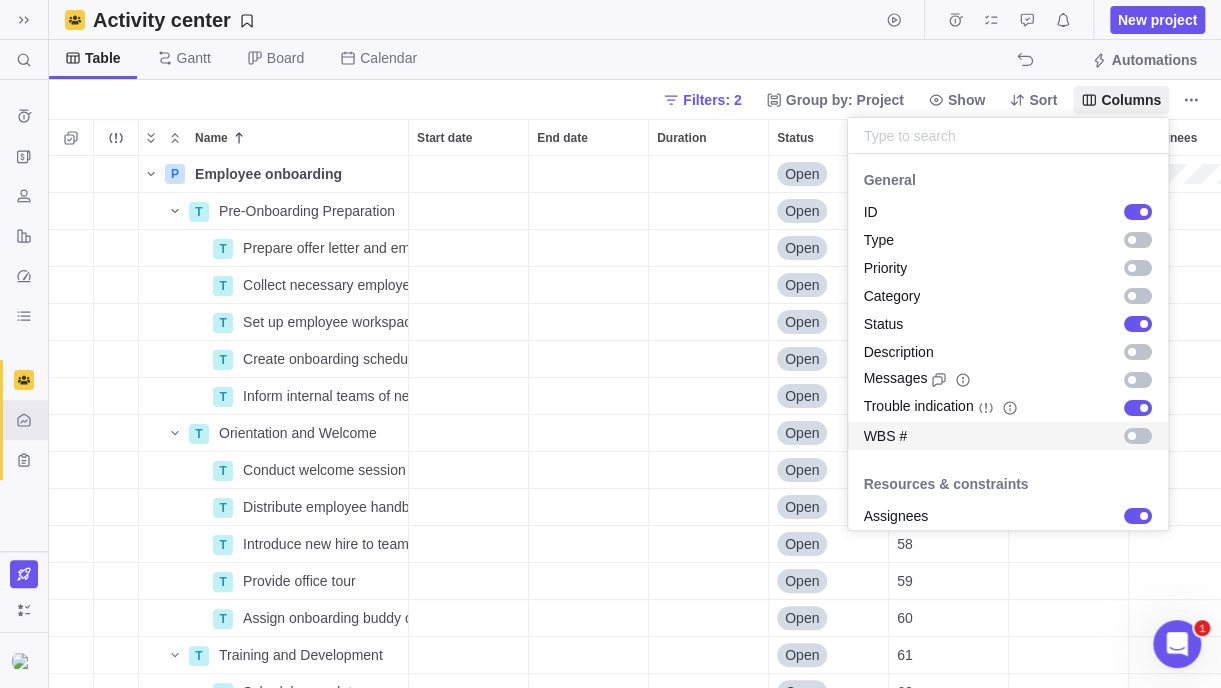 drag, startPoint x: 1113, startPoint y: 435, endPoint x: 1106, endPoint y: 478, distance: 43.56604 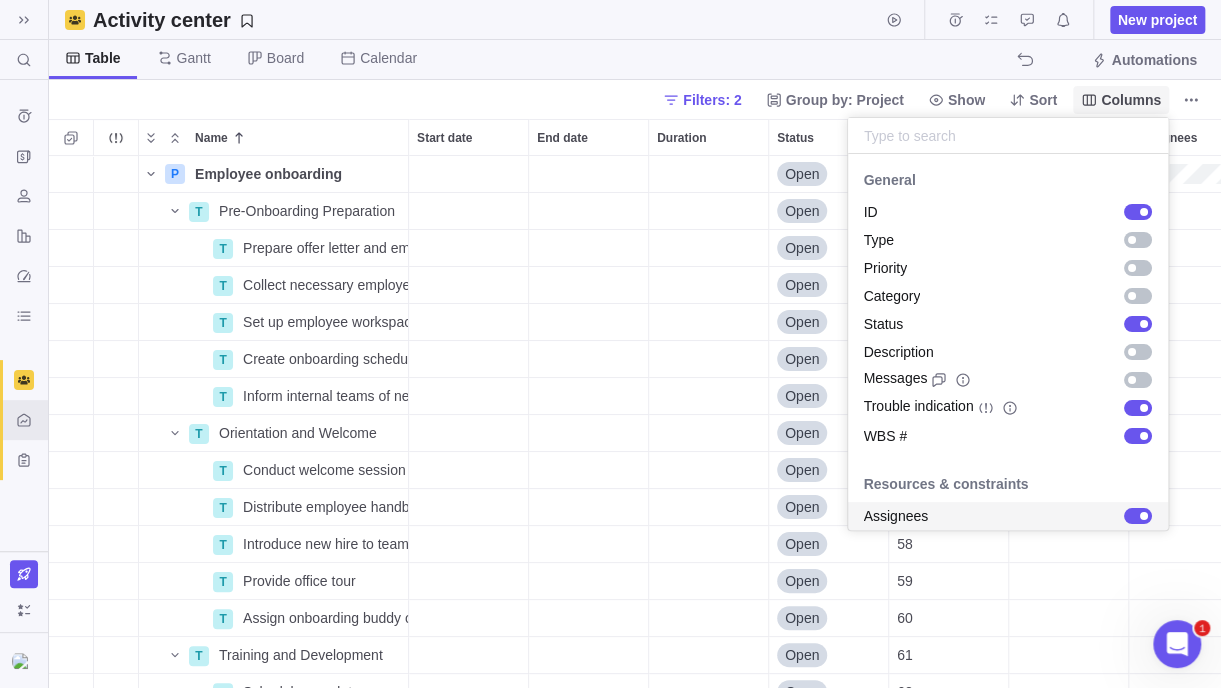click on "Columns" at bounding box center [1131, 100] 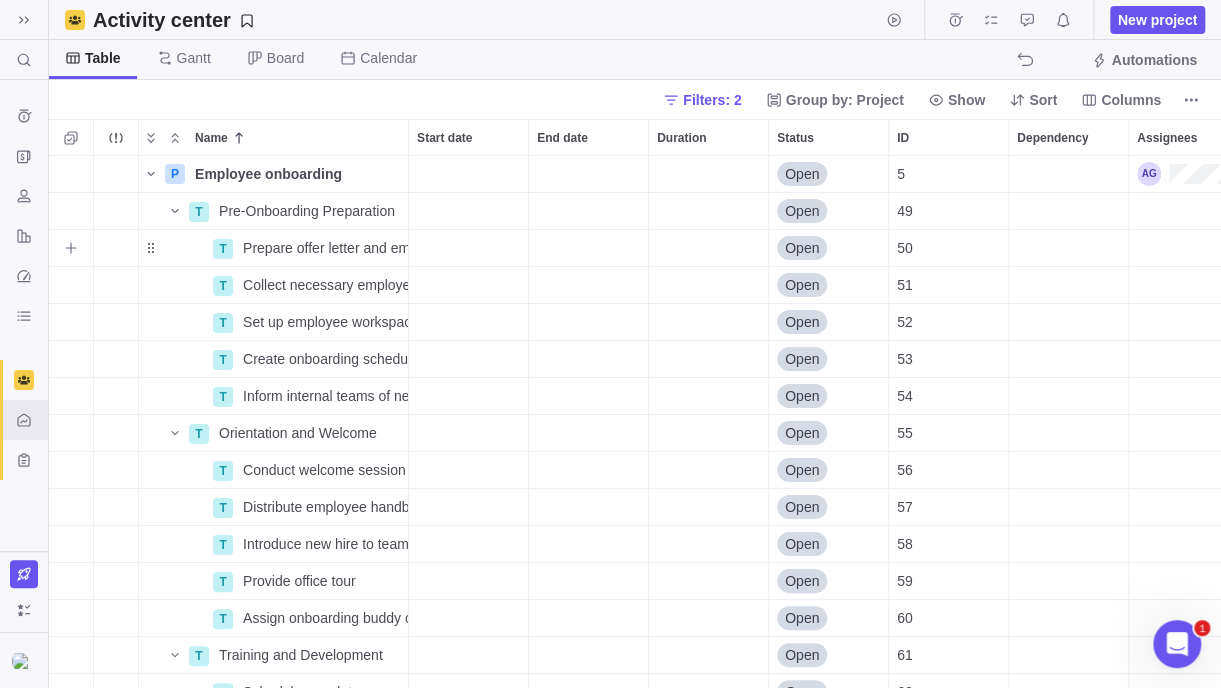 scroll, scrollTop: 0, scrollLeft: 207, axis: horizontal 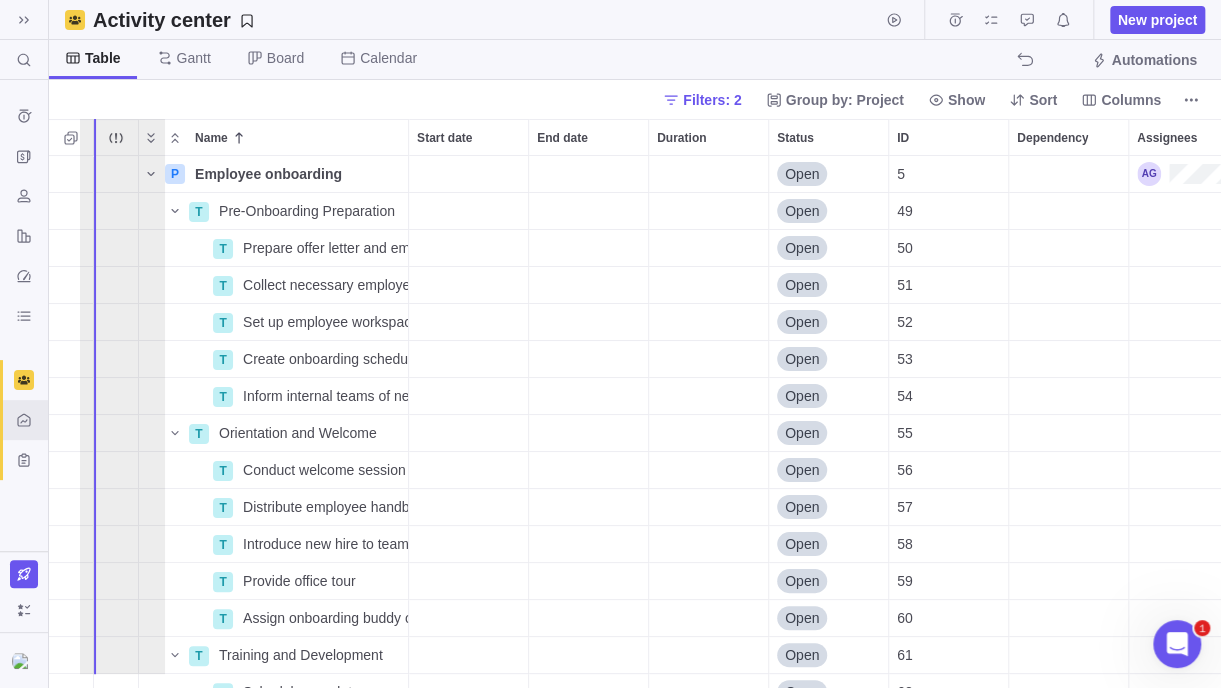 drag, startPoint x: 1146, startPoint y: 136, endPoint x: 97, endPoint y: 132, distance: 1049.0076 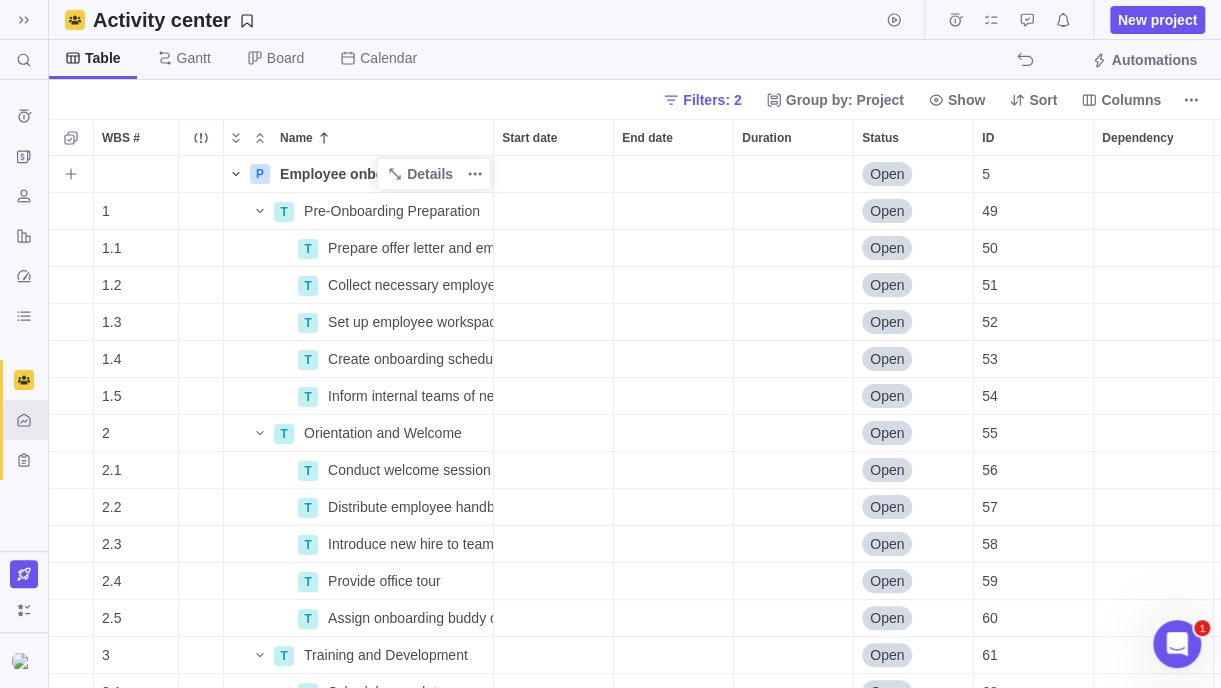 click 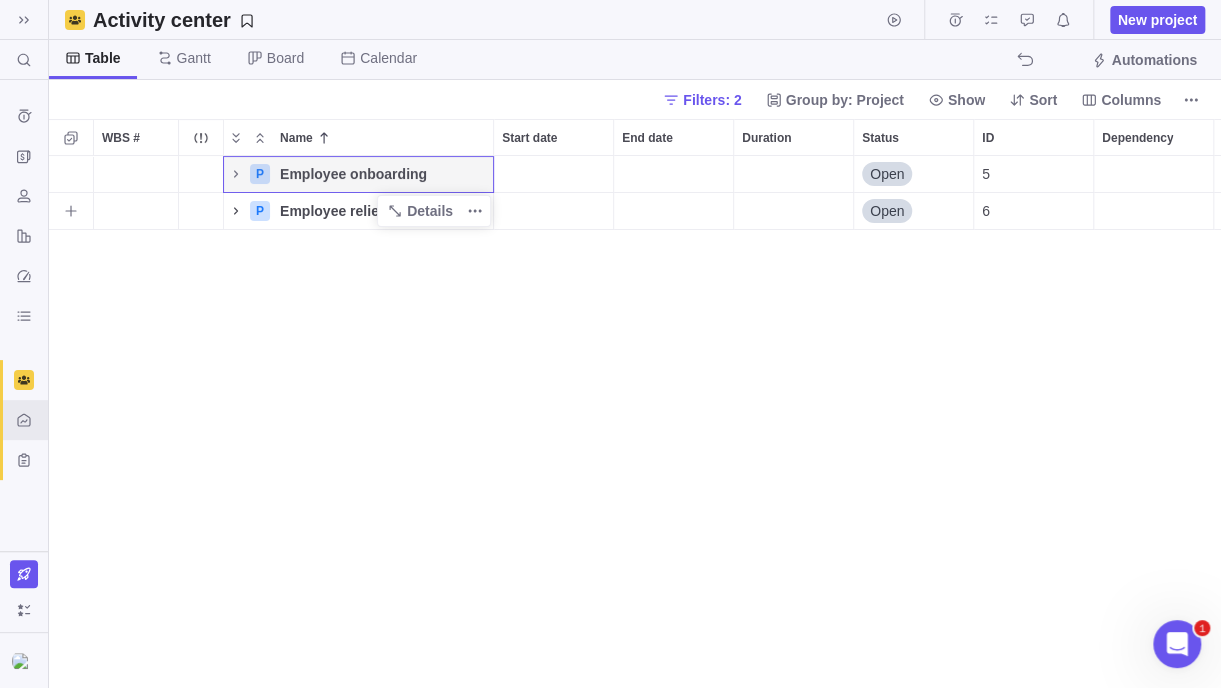click 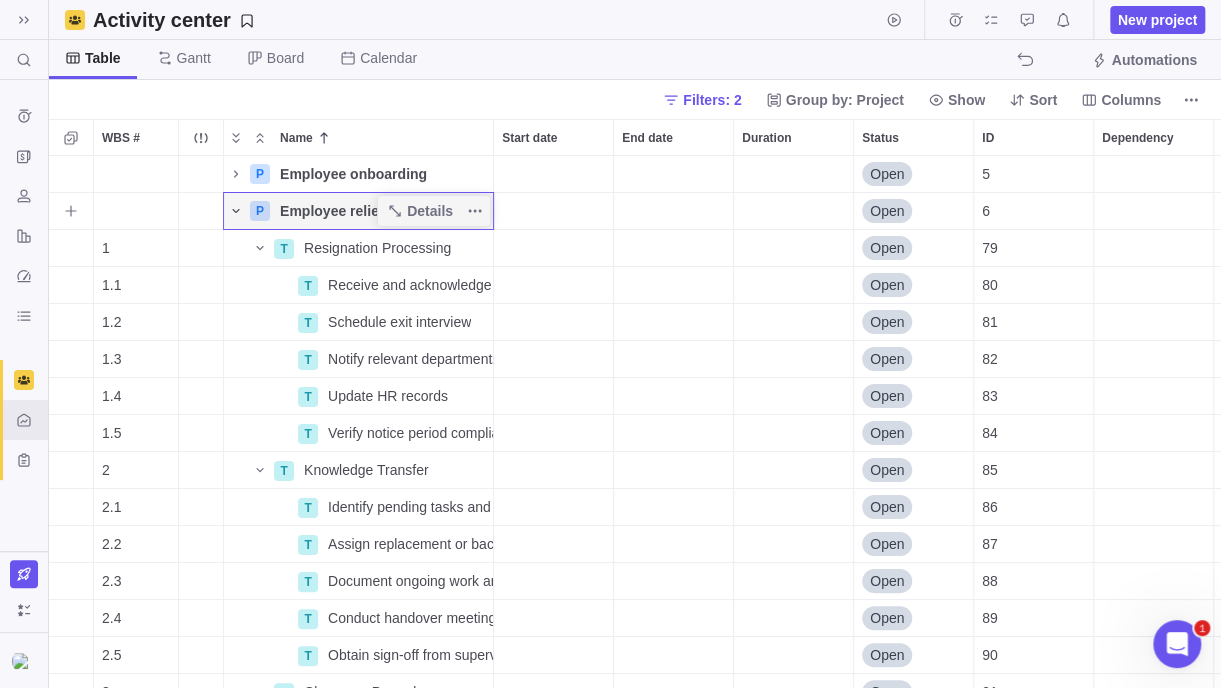 click 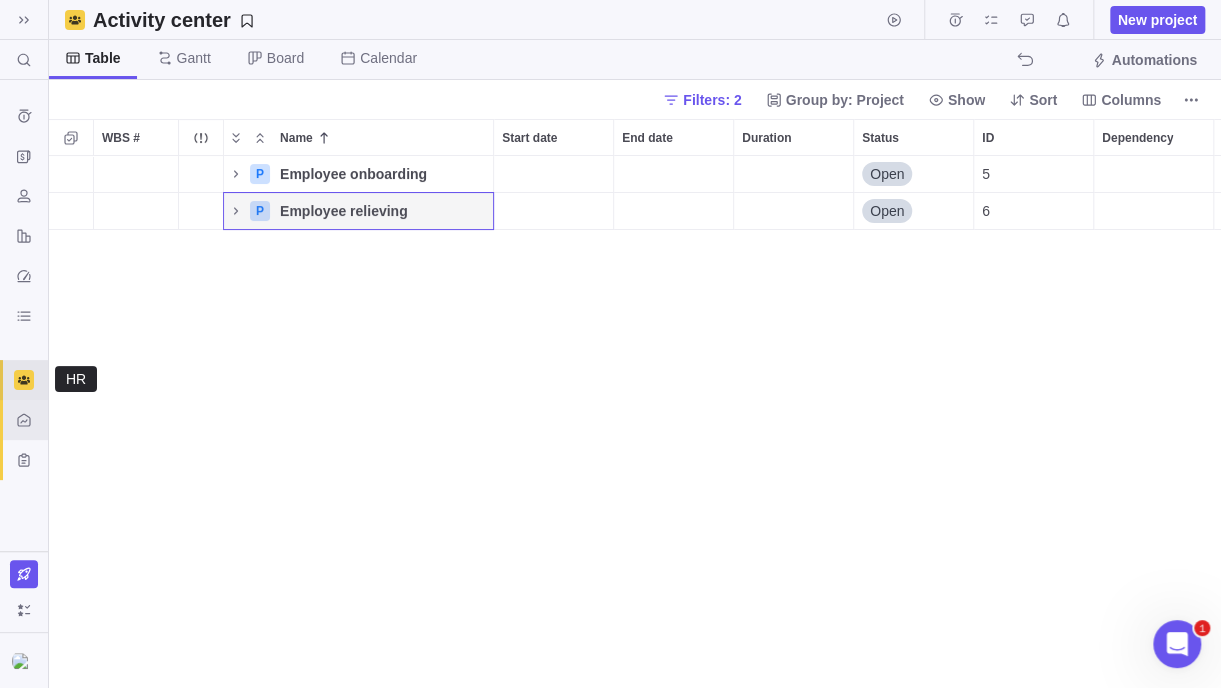 click 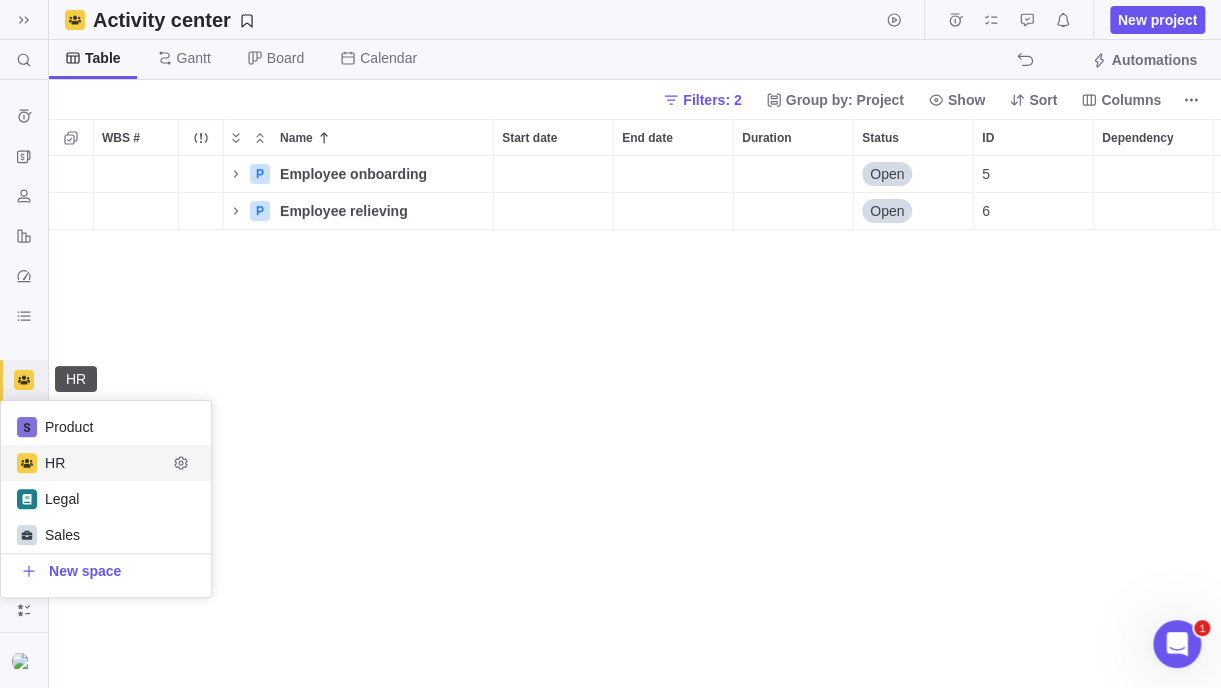 scroll, scrollTop: 15, scrollLeft: 15, axis: both 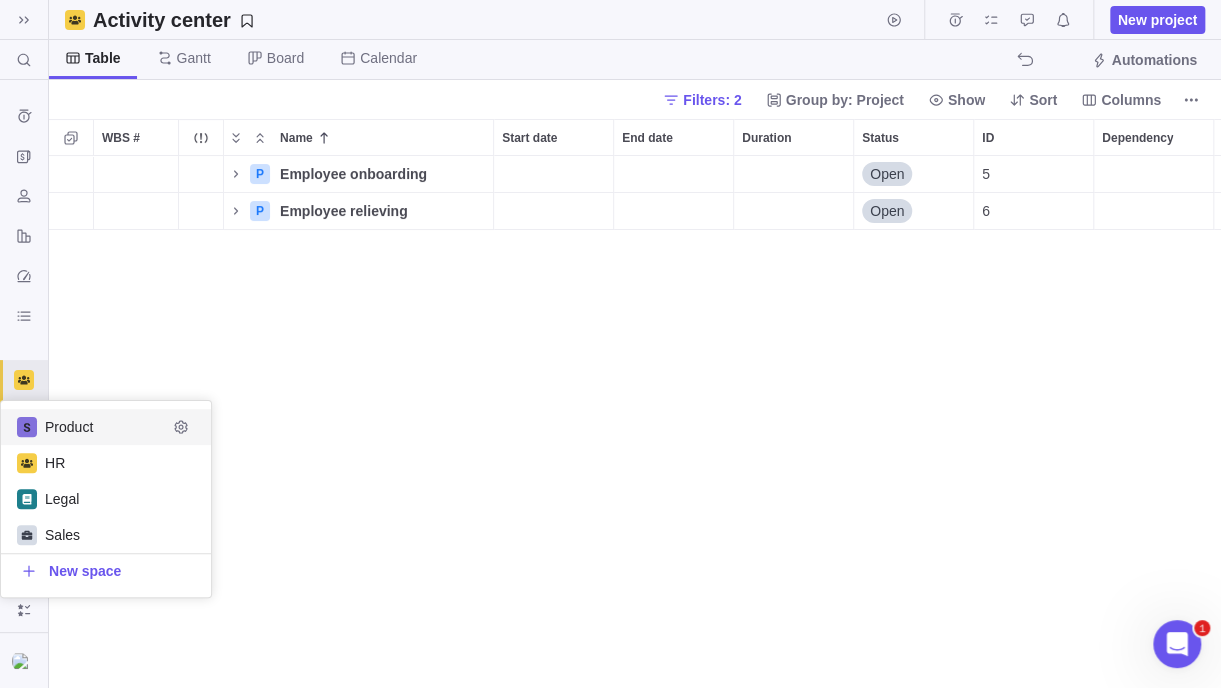 click on "Product" at bounding box center [106, 427] 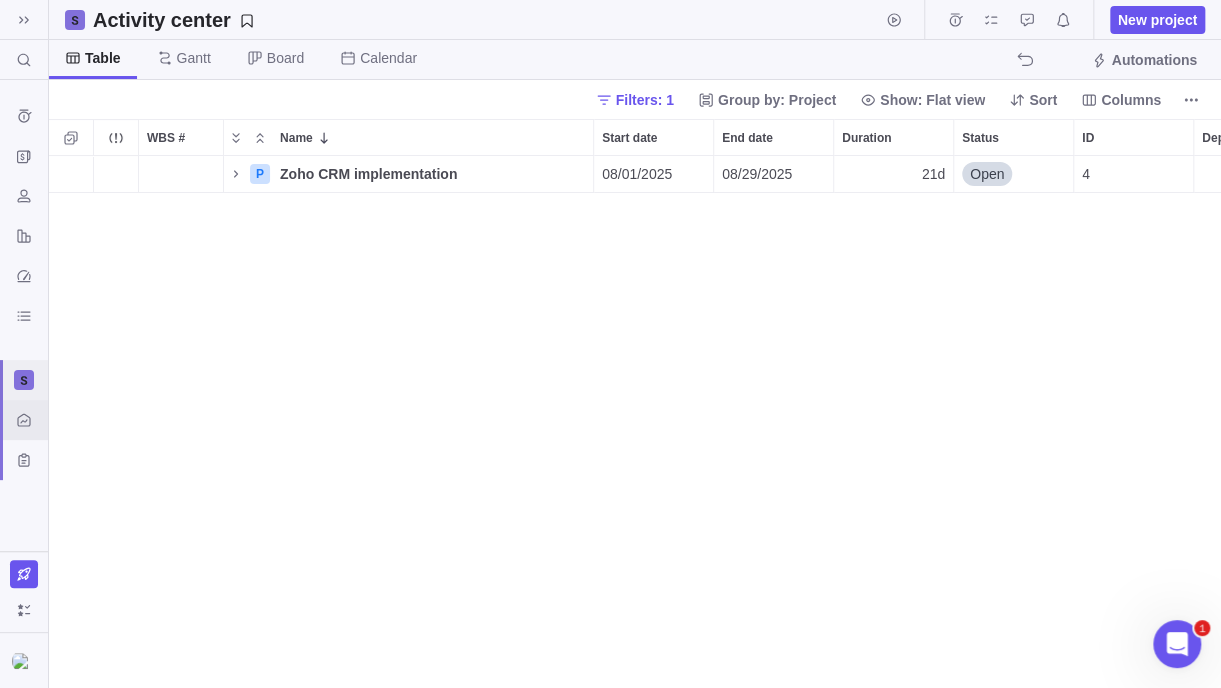 scroll, scrollTop: 16, scrollLeft: 15, axis: both 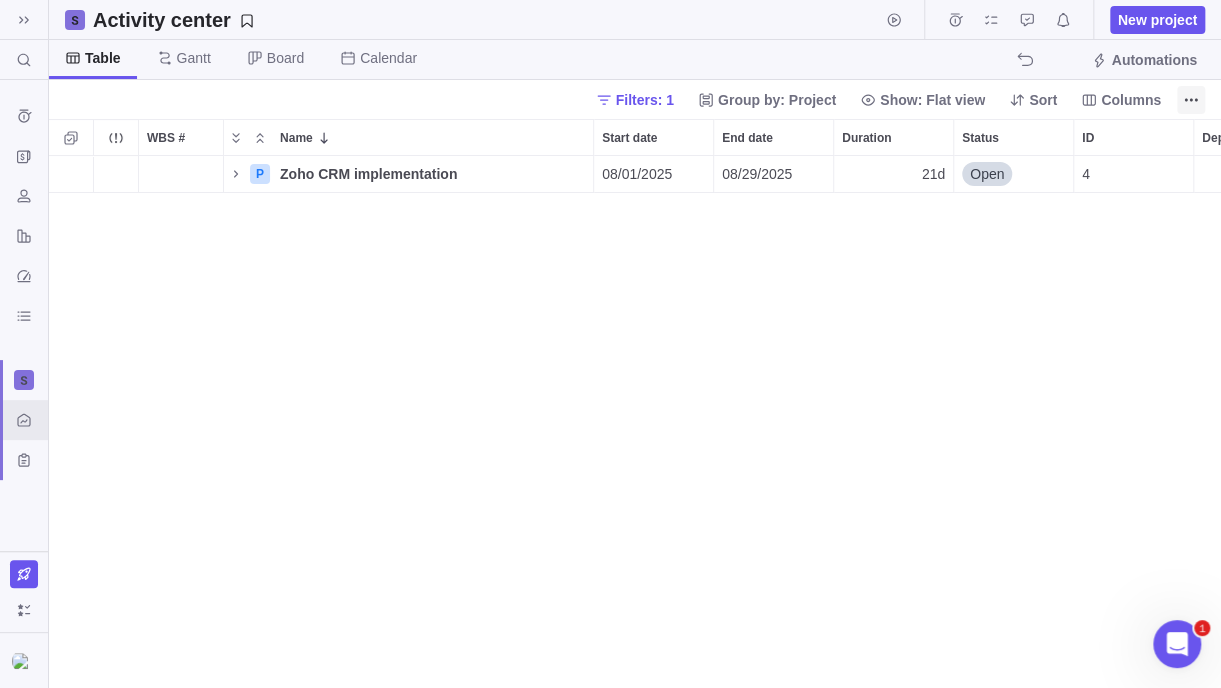 click 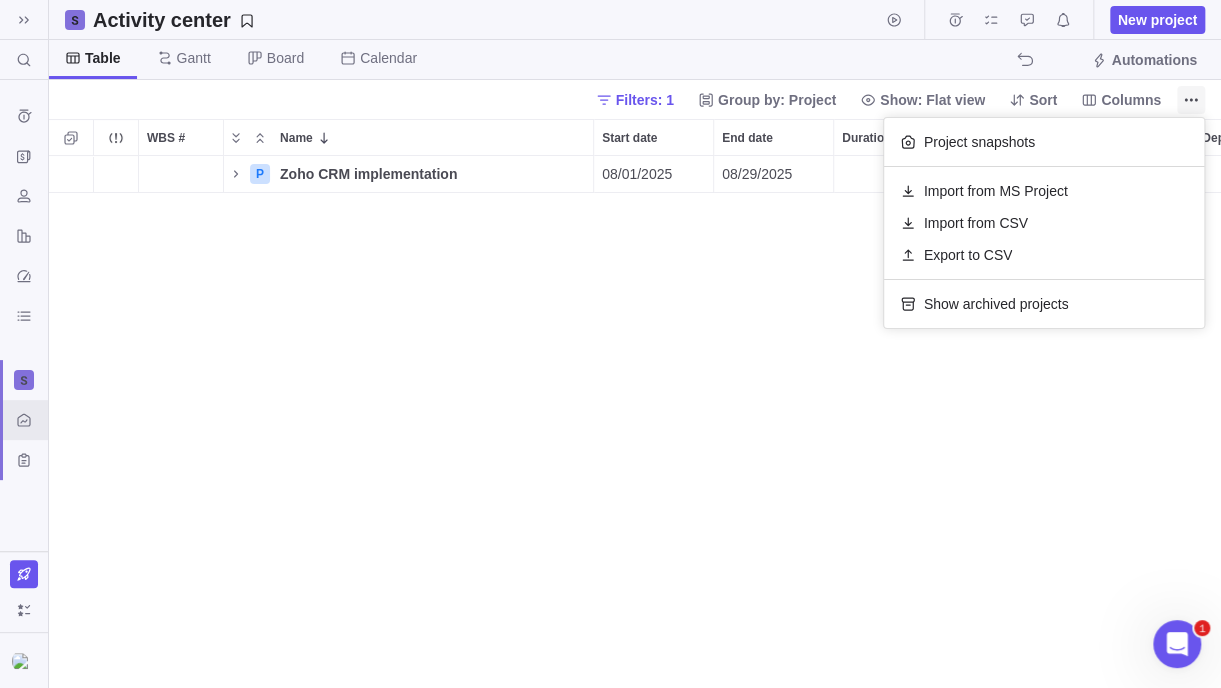 click 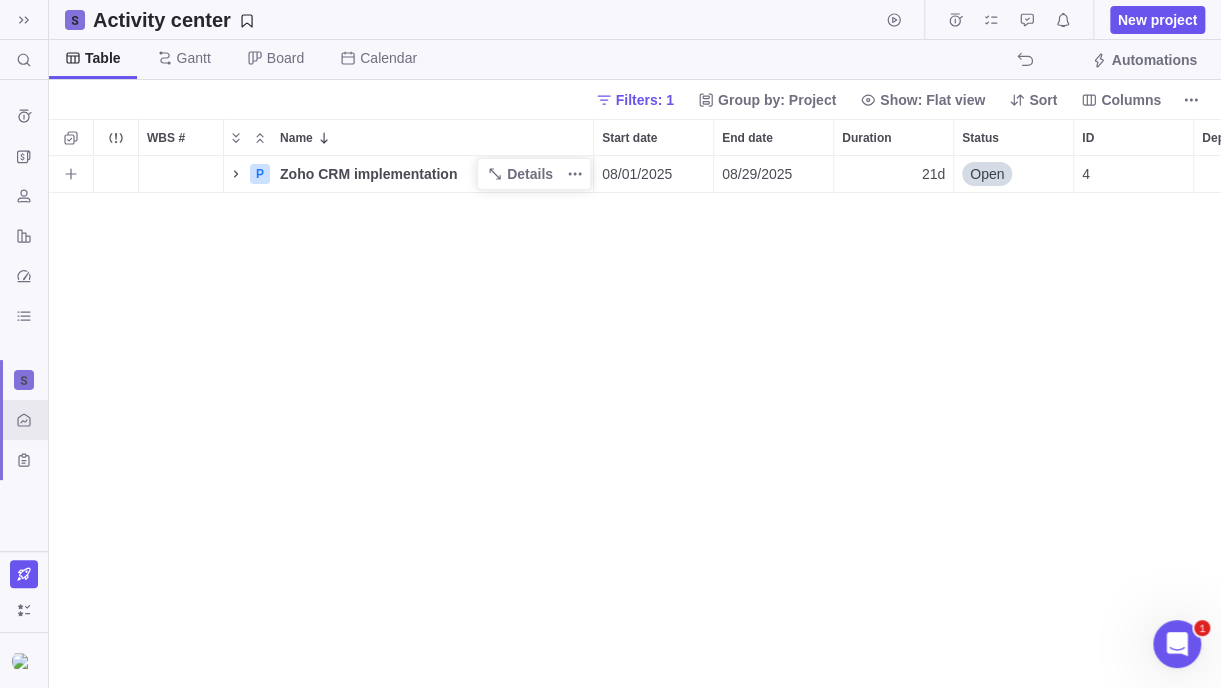 click 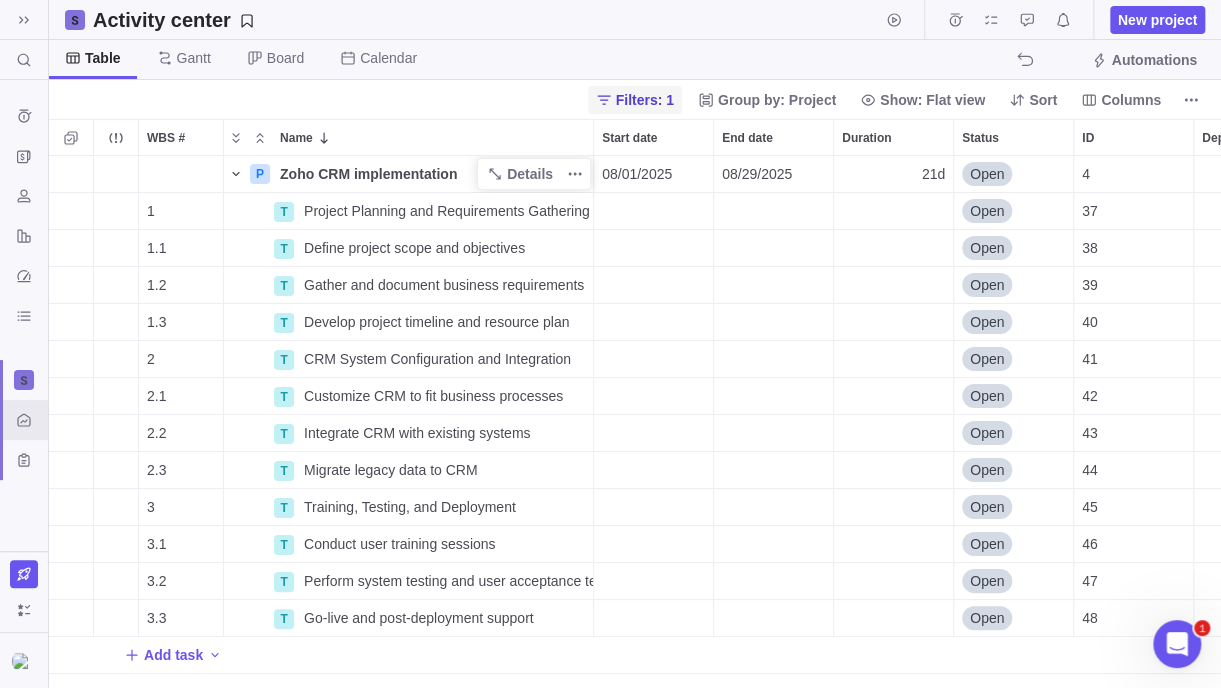 click on "Filters: 1" at bounding box center (645, 100) 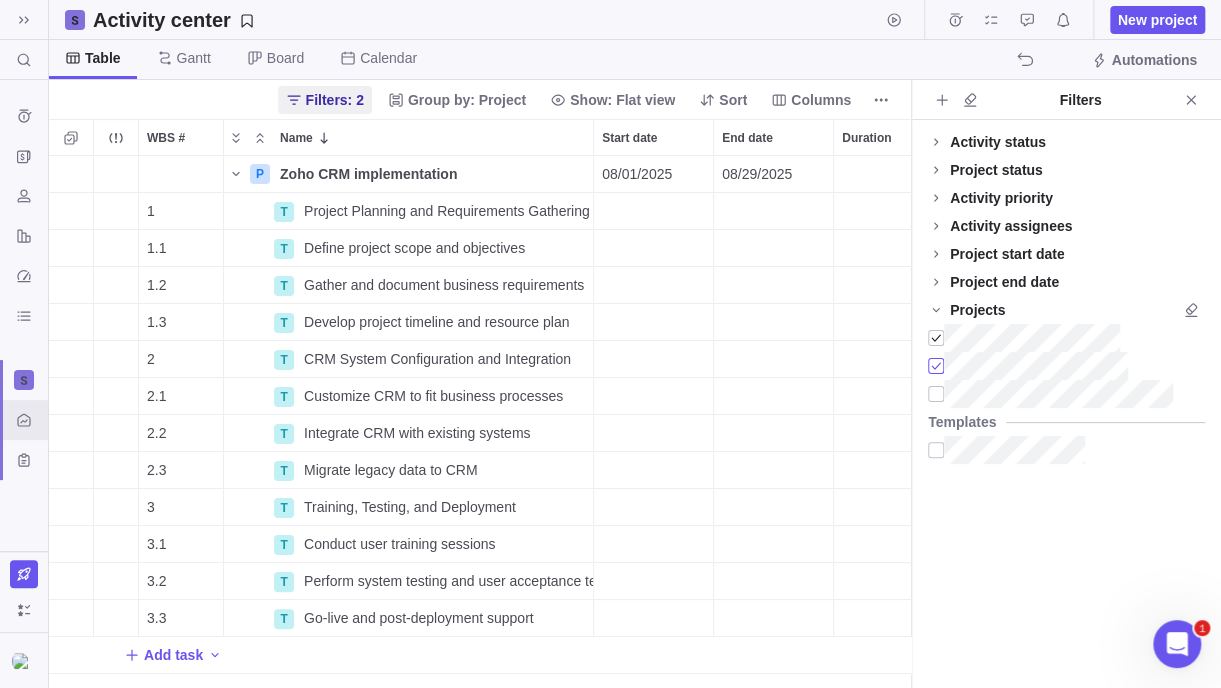 scroll, scrollTop: 16, scrollLeft: 15, axis: both 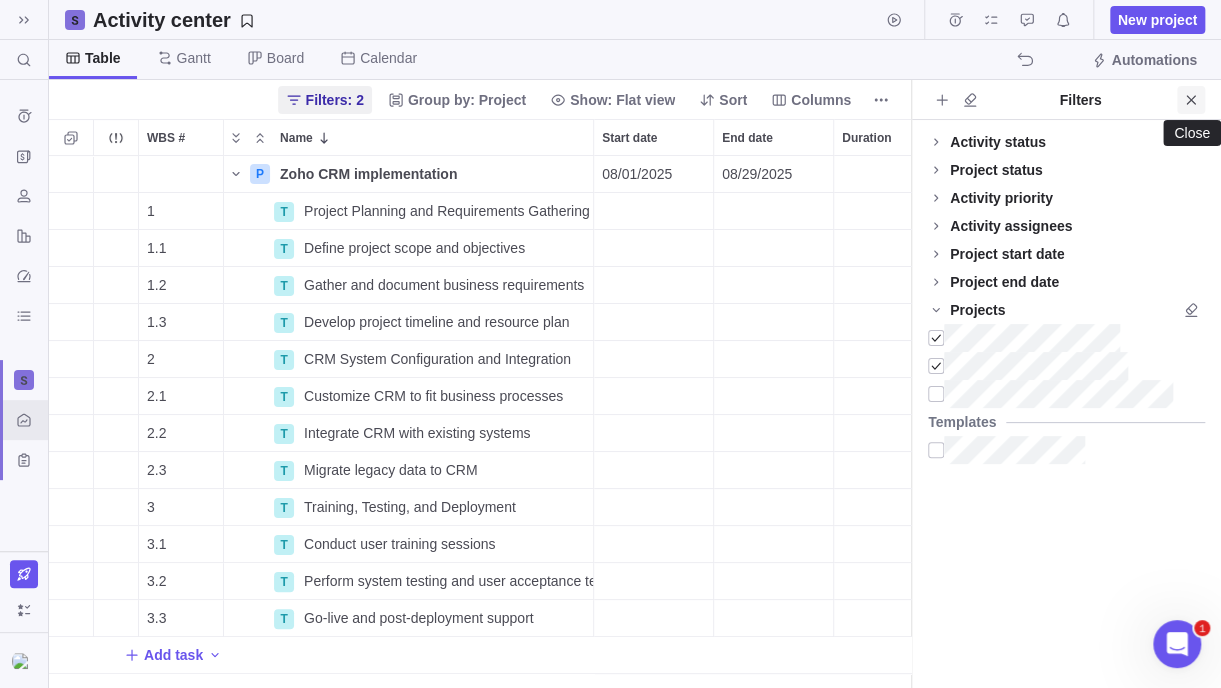 click 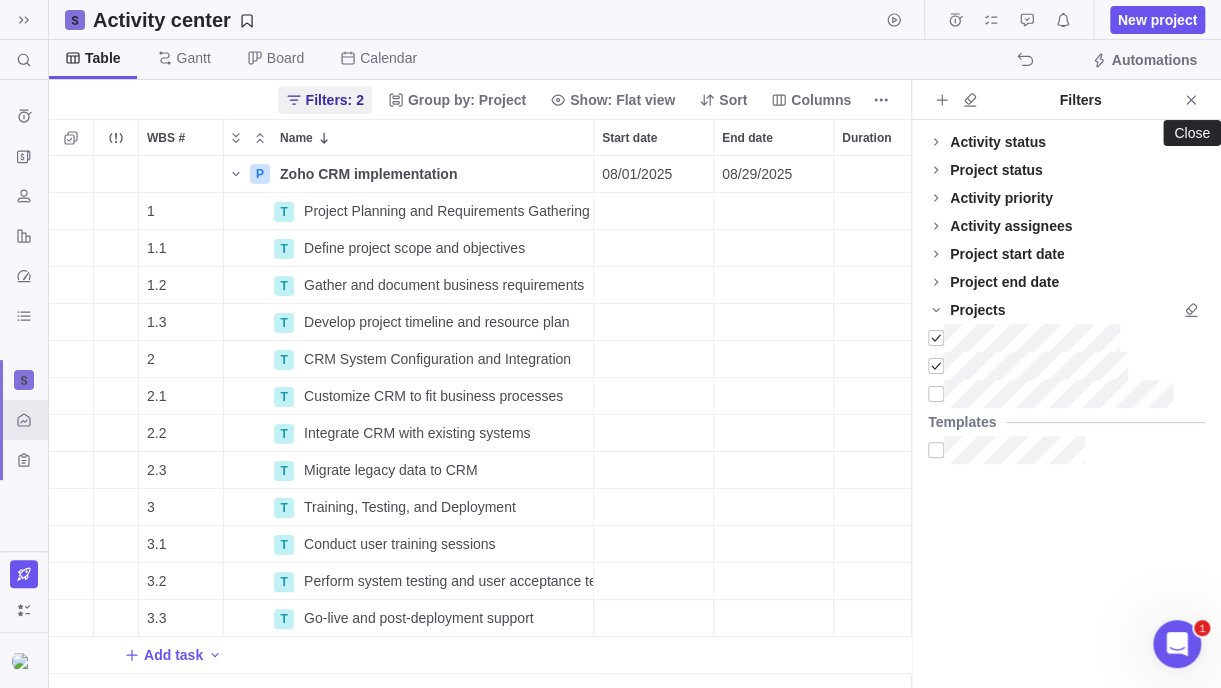 scroll, scrollTop: 16, scrollLeft: 15, axis: both 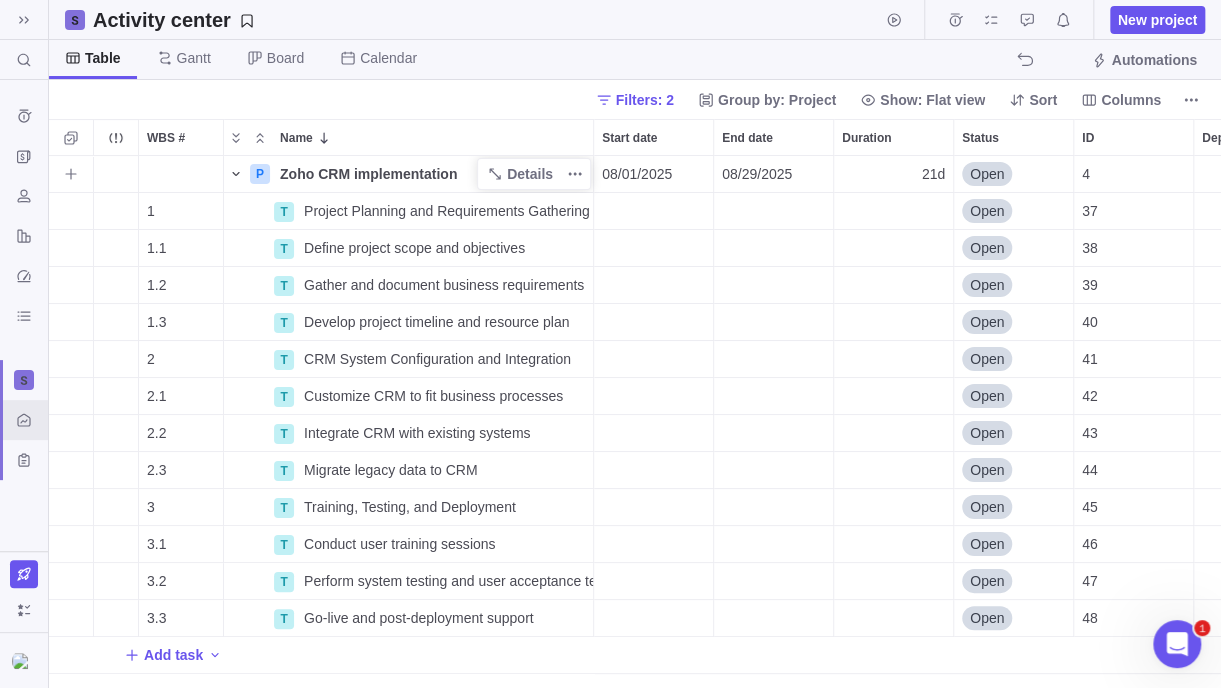 click 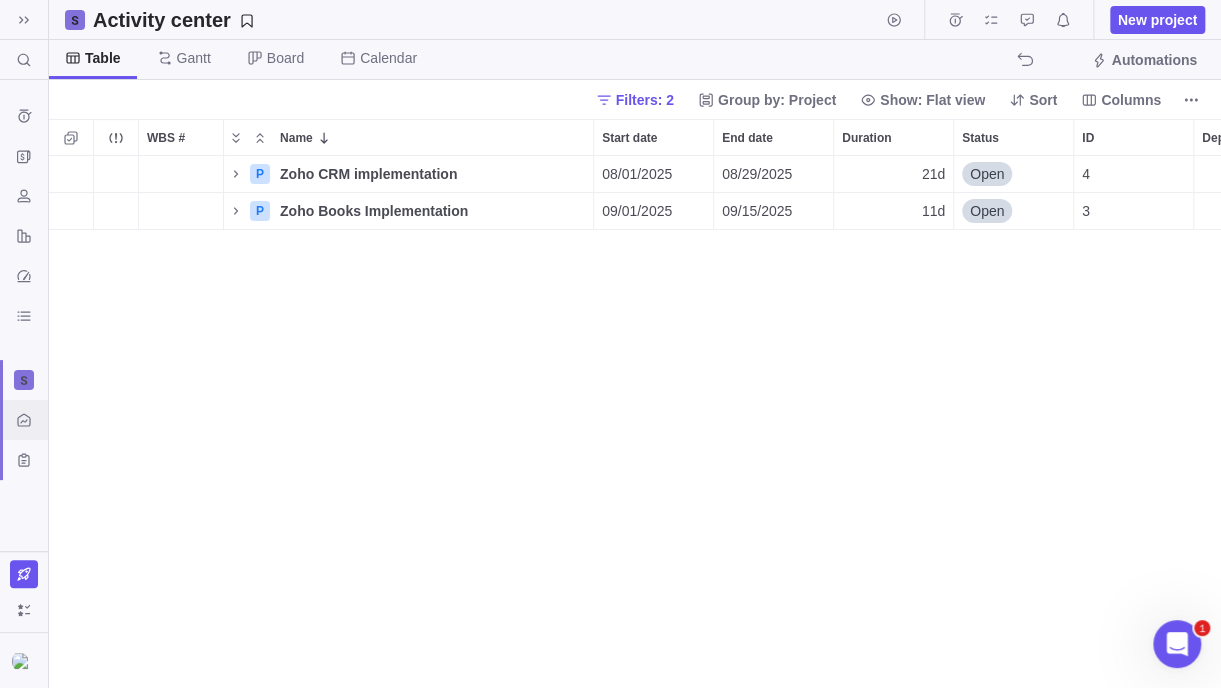 click 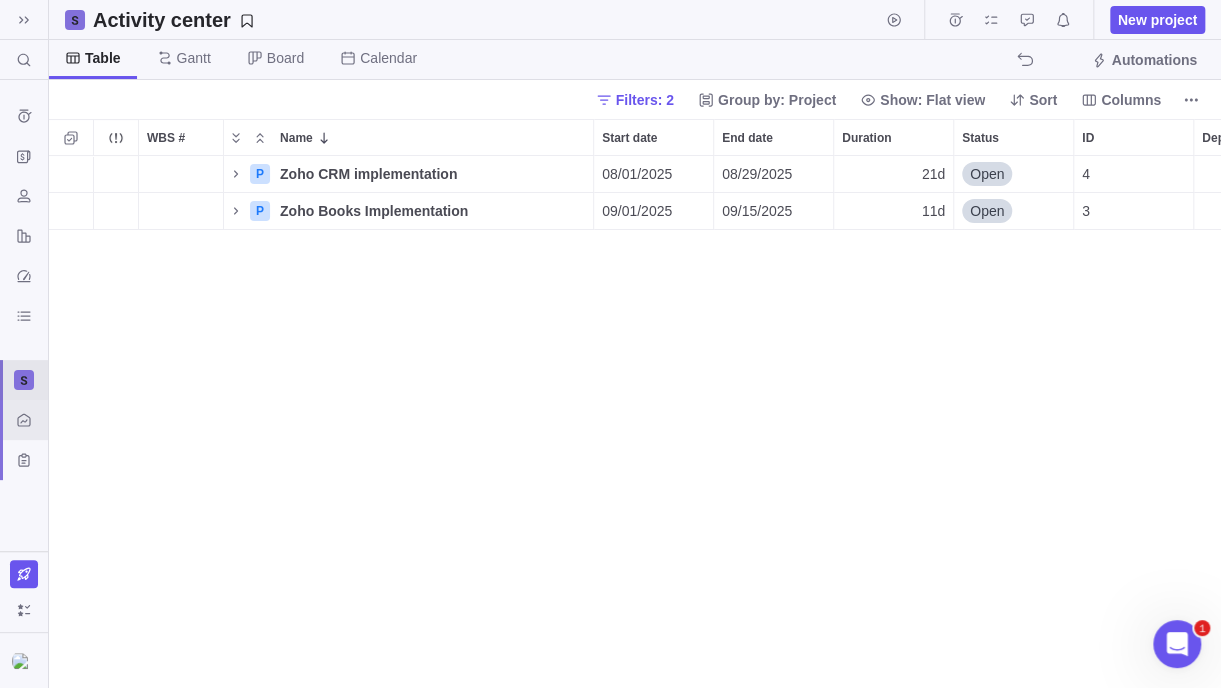click 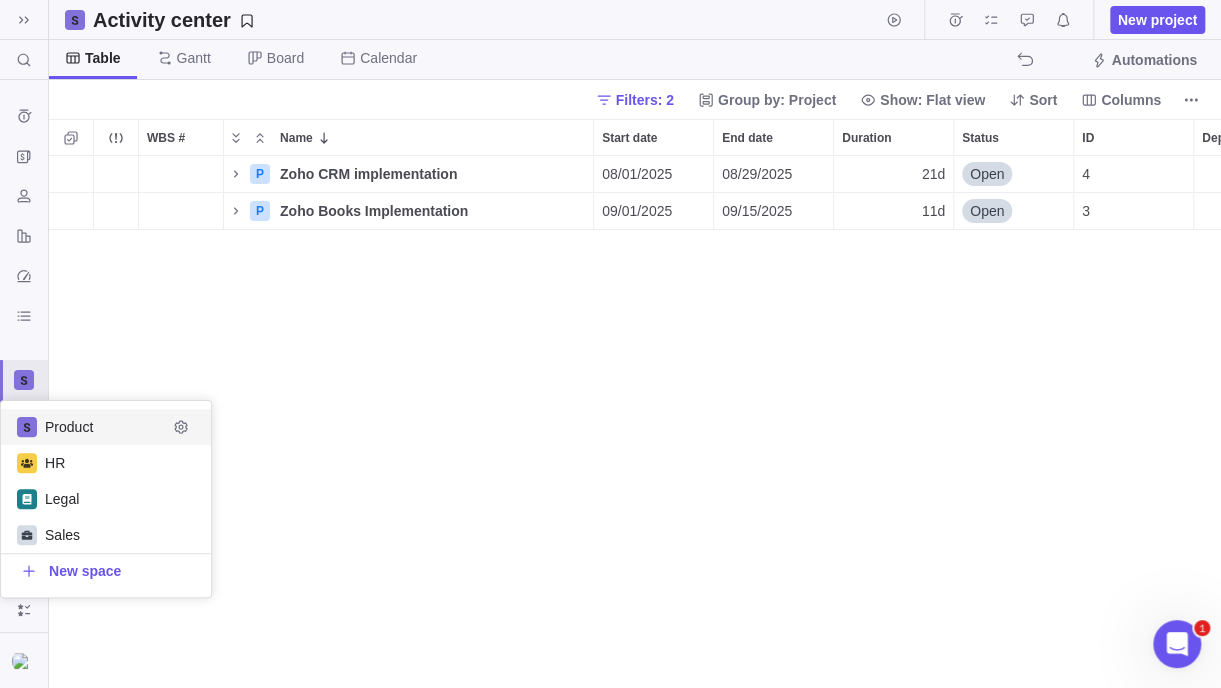 scroll, scrollTop: 15, scrollLeft: 15, axis: both 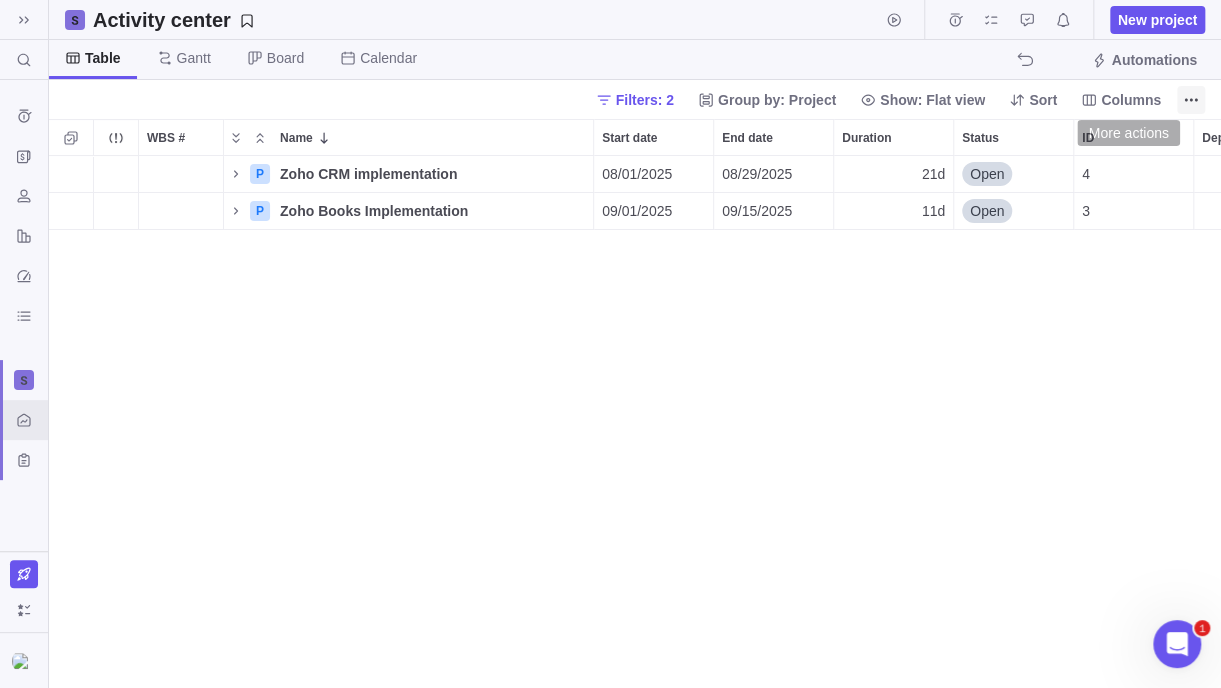 click 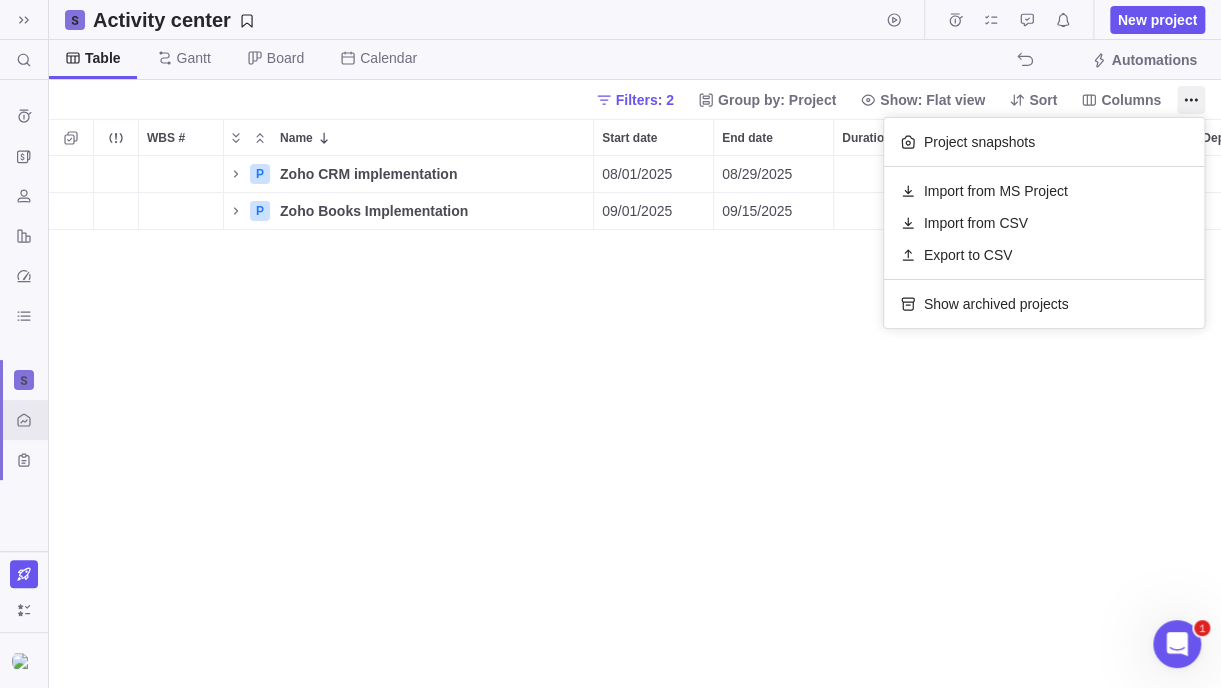 click on "Search (Ctrl+K) Time logs history Invoices Resources Reports Dashboard BI dashboards Activity center Custom forms Saved views Demo Projects Get Started Project Financials Flat Fee Project Financials T&M Upcoming Milestones Activity center New project Table Gantt Board Calendar Automations Filters: 2 Group by: Project Show: Flat view Sort Columns WBS # Name Start date End date Duration Status ID Dependency Assignees P Zoho CRM implementation Details 08/01/2025 08/29/2025 21d Open 4 P Zoho Books Implementation Details 09/01/2025 09/15/2025 11d Open 3 Filters Activity status Default Workflow Project status Default Workflow Activity priority Activity assignees Project start date Previous year Previous month Previous week Yesterday Today This week This month This year Next week Next month Filter by period Project end date Previous year Previous month Previous week Yesterday Today This week This month This year Next week Next month Filter by period Projects Templates
1 Product x Prev" at bounding box center [610, 344] 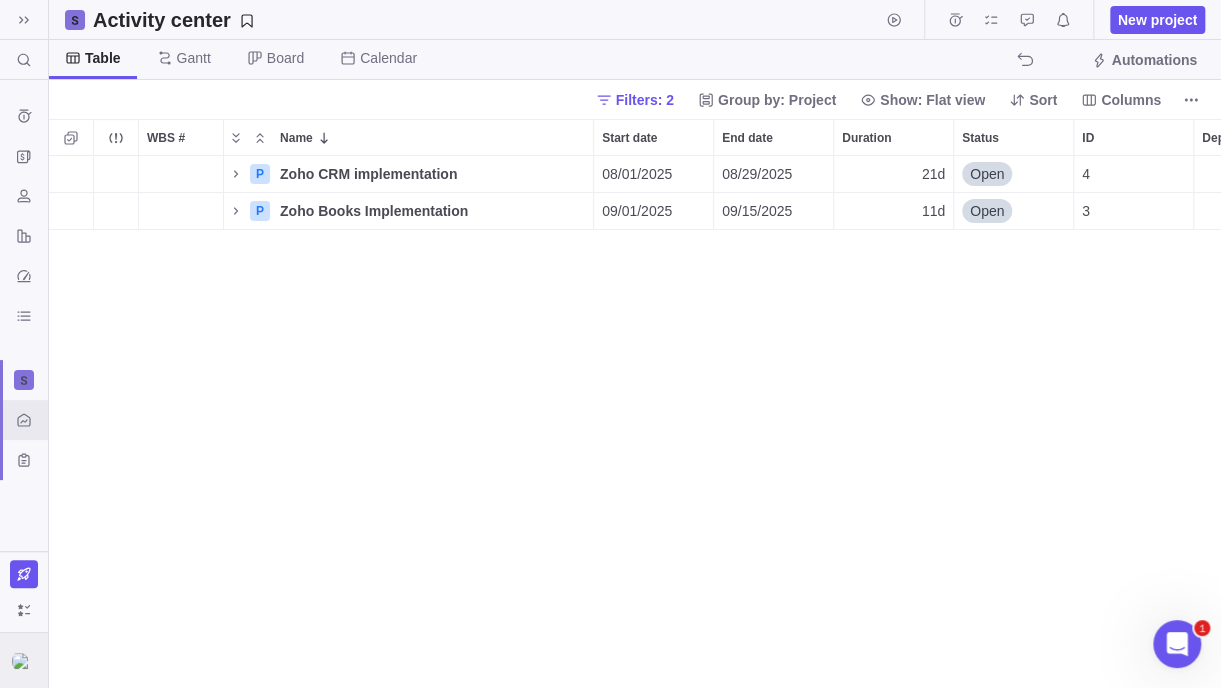 click at bounding box center (24, 661) 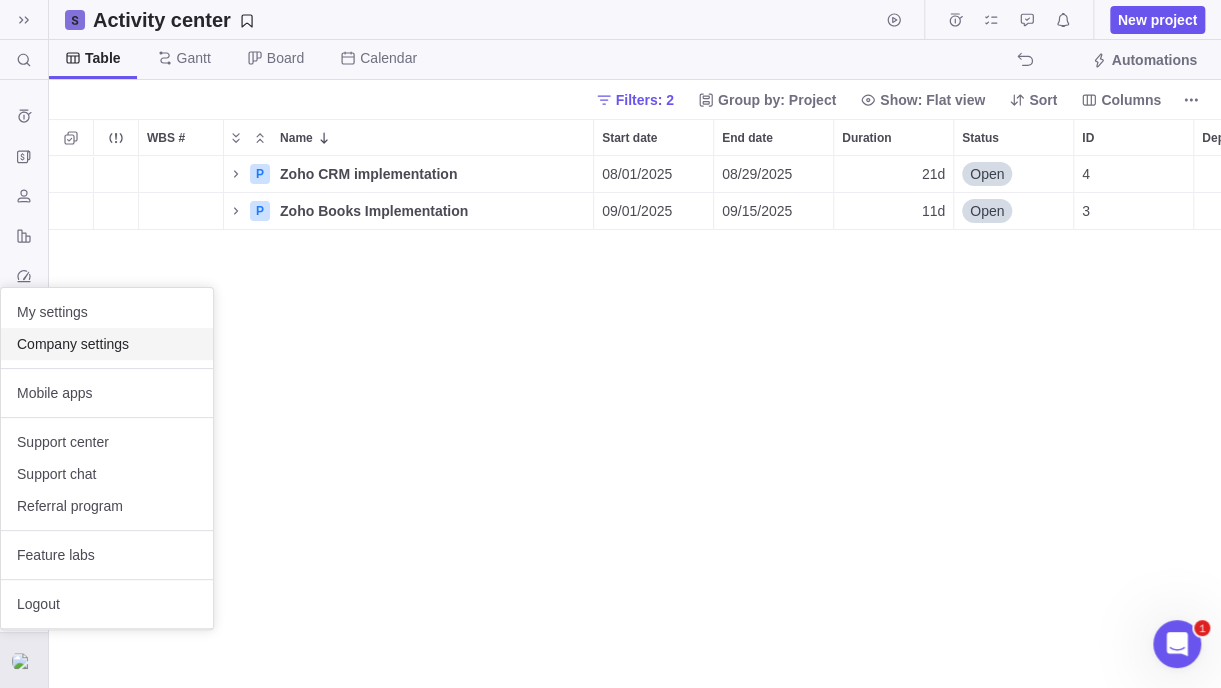click on "Company settings" at bounding box center (107, 344) 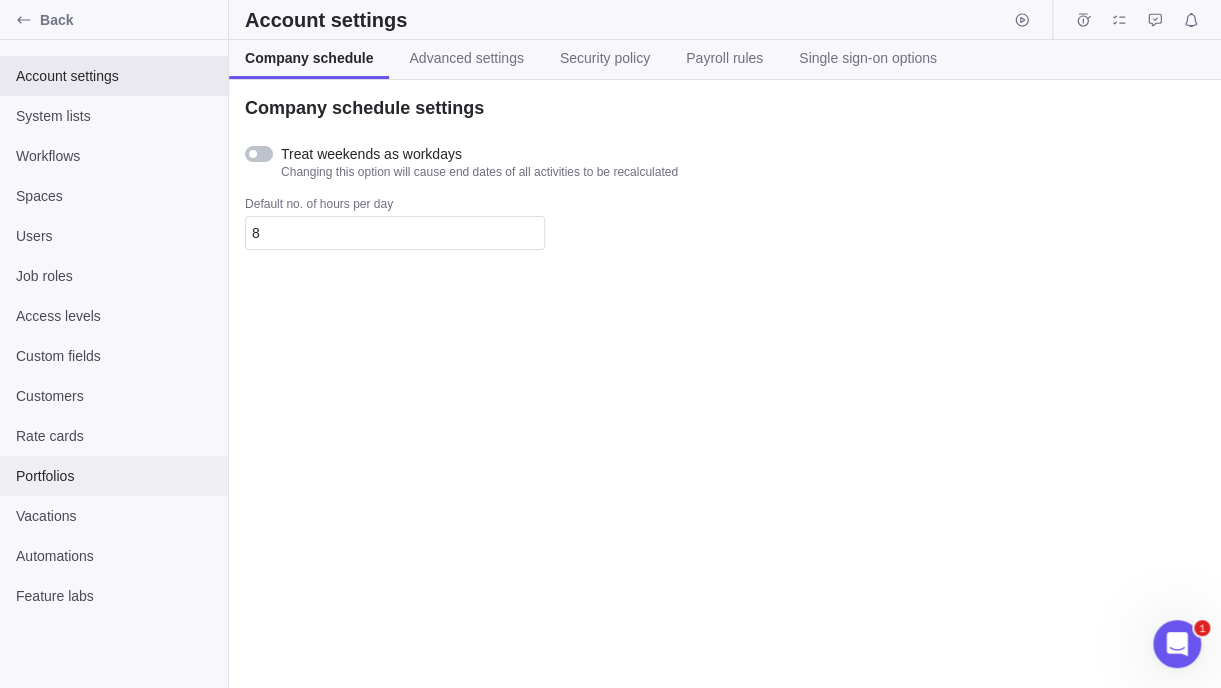 click on "Portfolios" at bounding box center [114, 476] 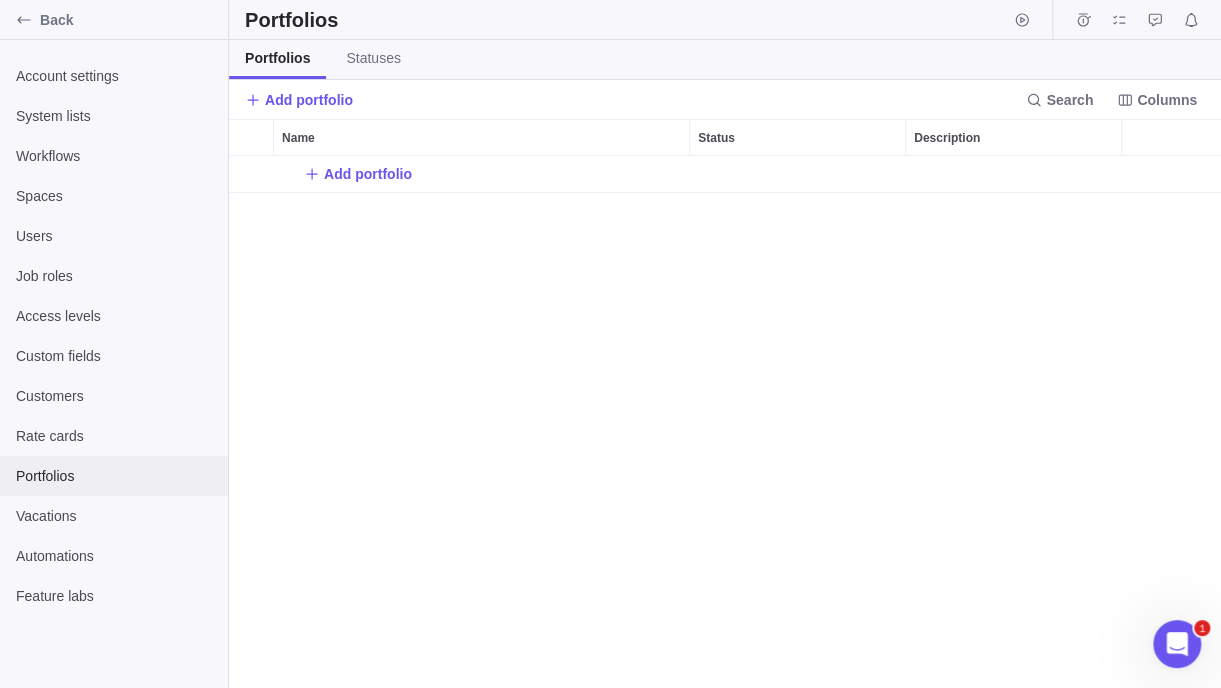 scroll, scrollTop: 16, scrollLeft: 15, axis: both 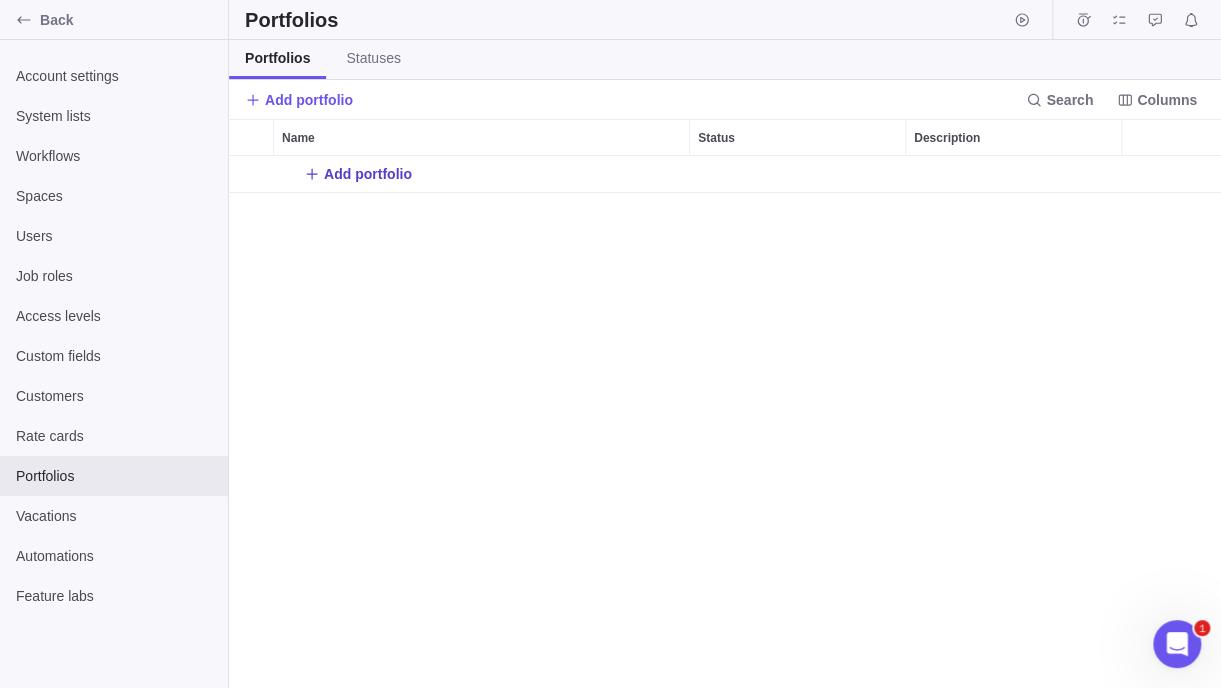 click on "Add portfolio" at bounding box center (368, 174) 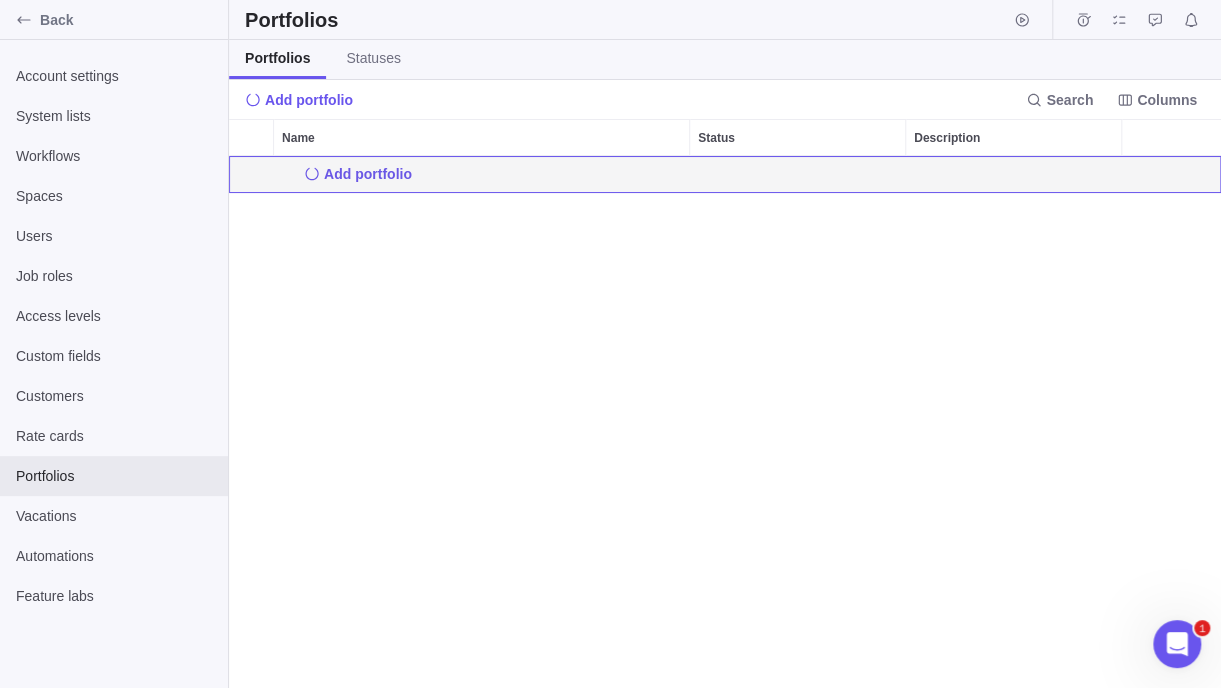 scroll, scrollTop: 517, scrollLeft: 546, axis: both 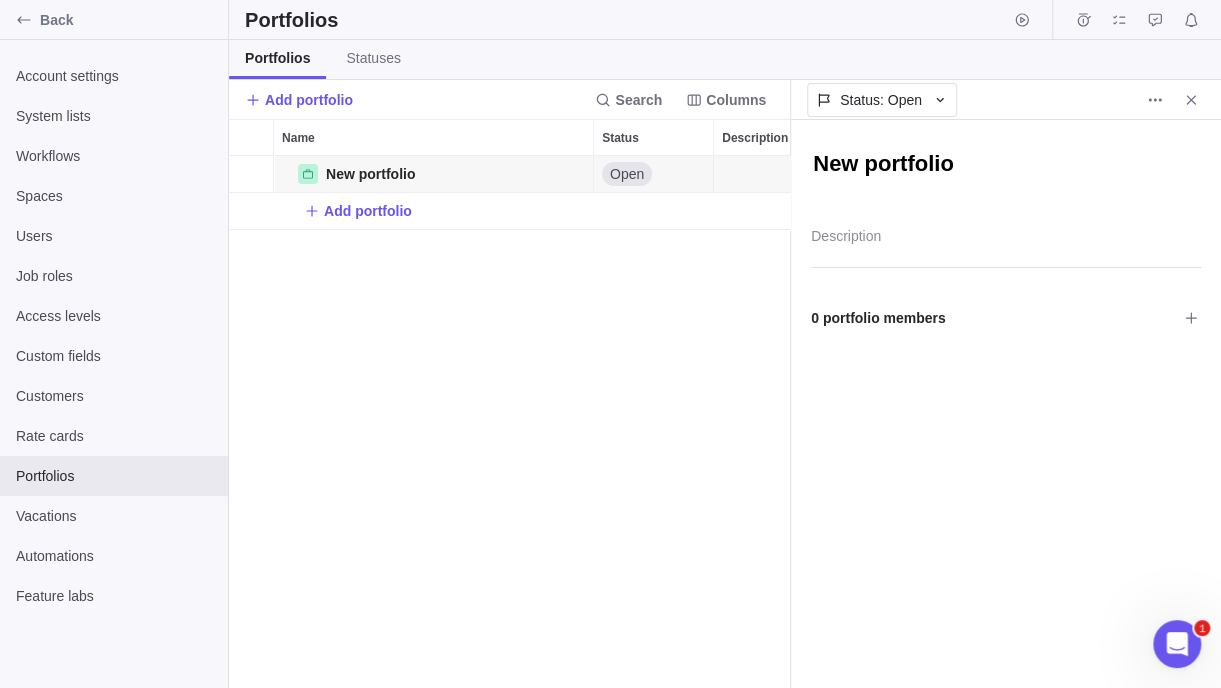 click on "New portfolio" at bounding box center (1006, 165) 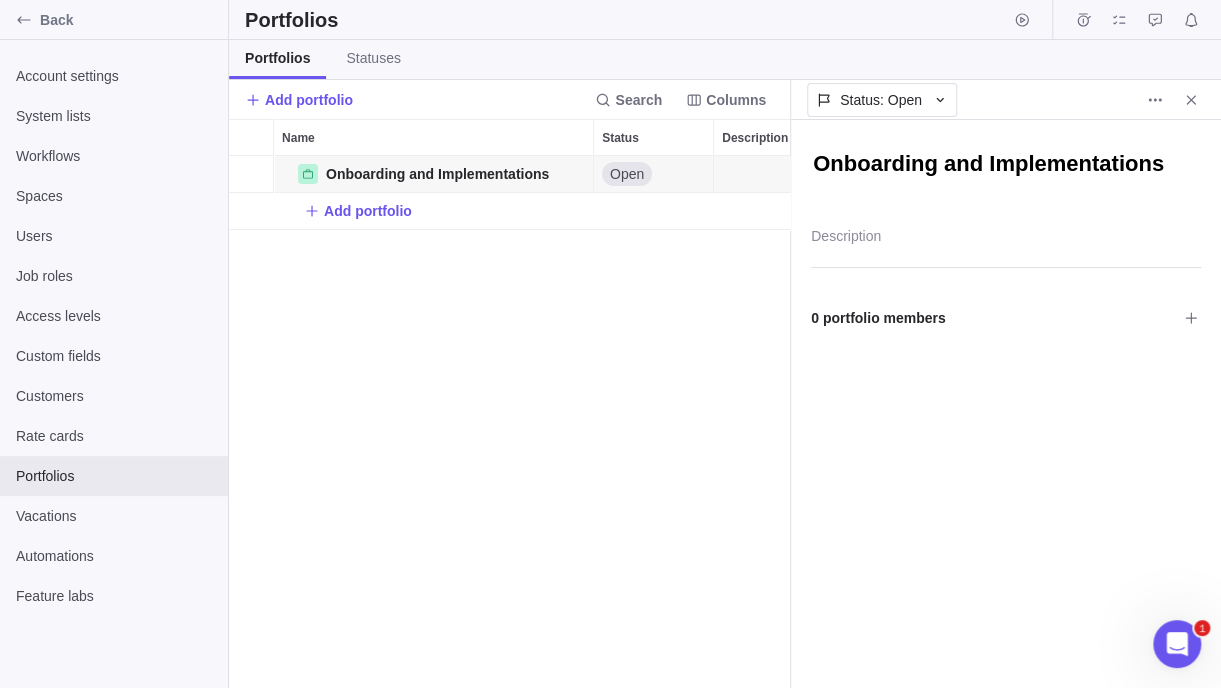 click on "Onboarding and Implementations Details Open Add portfolio" at bounding box center (509, 422) 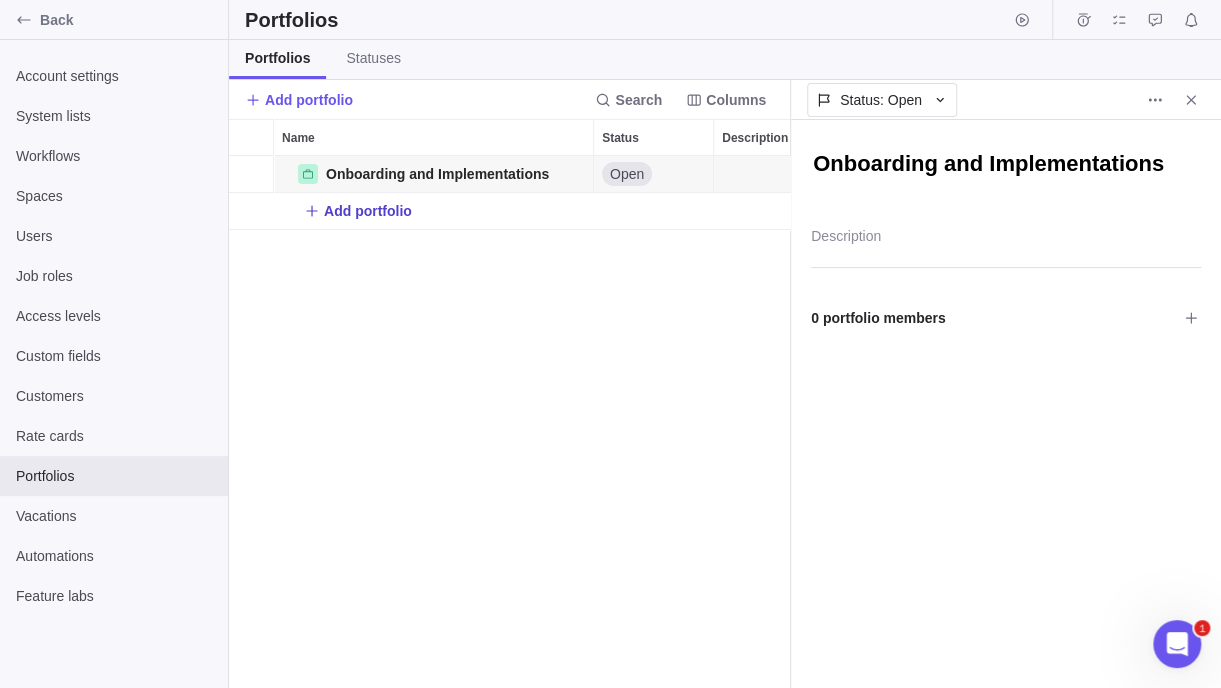 click on "Add portfolio" at bounding box center (368, 211) 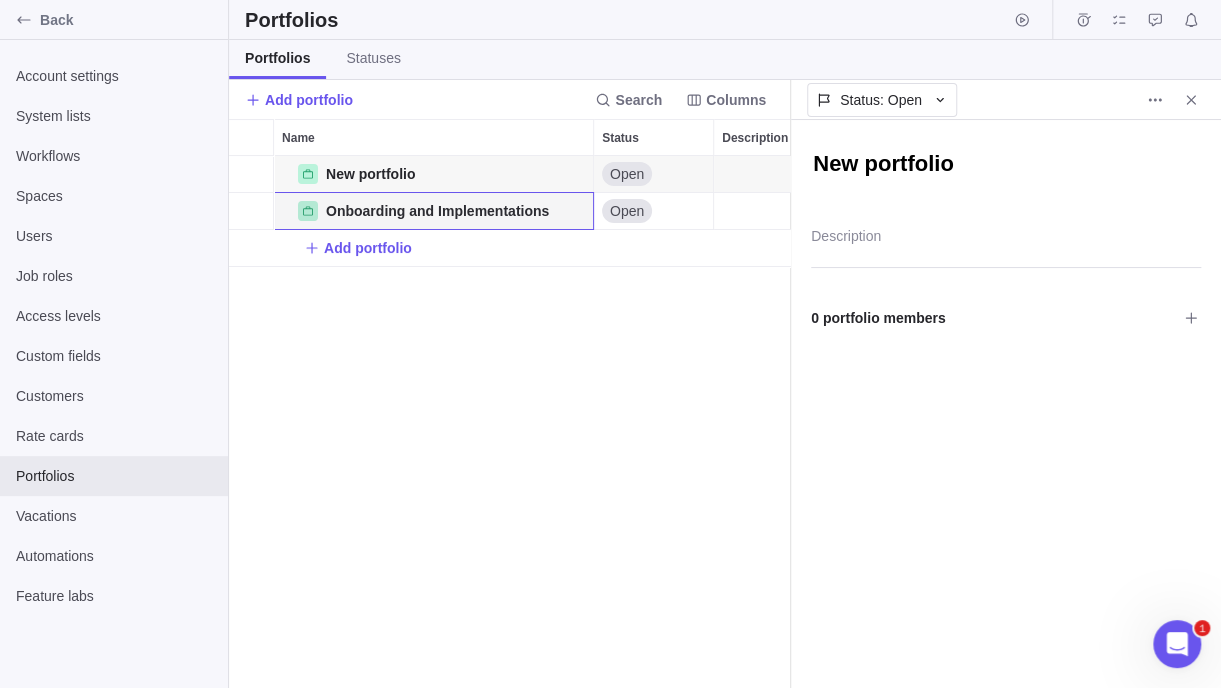 scroll, scrollTop: 16, scrollLeft: 15, axis: both 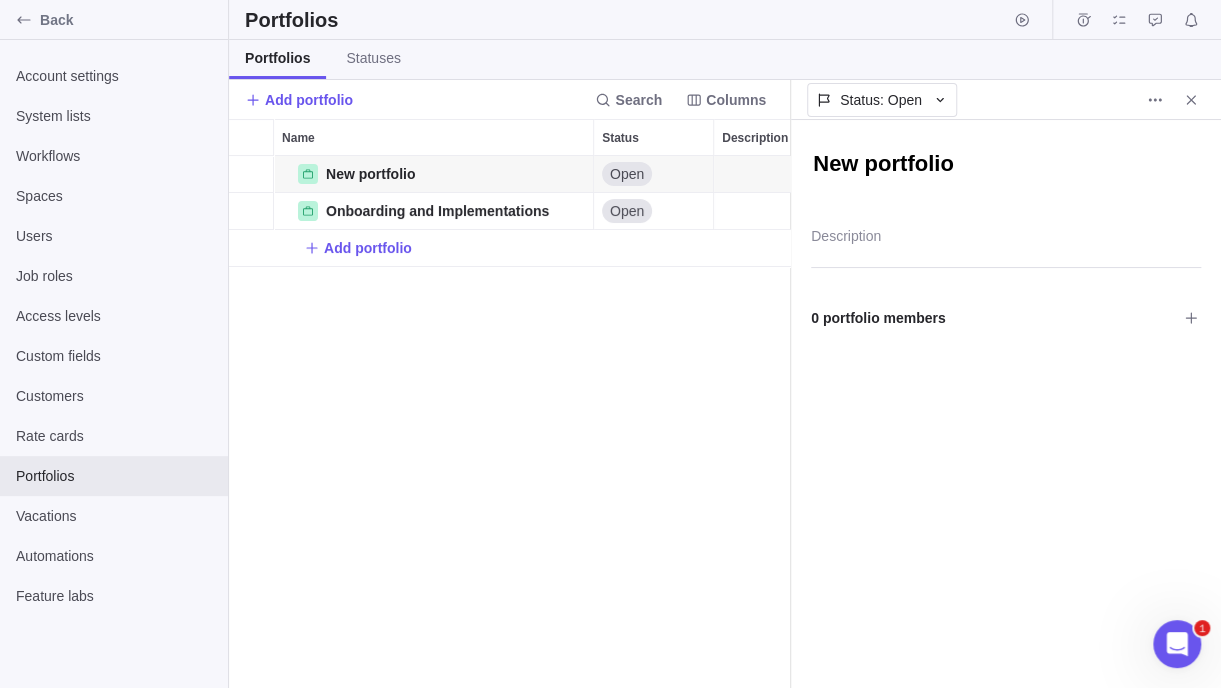 click on "New portfolio" at bounding box center [1006, 165] 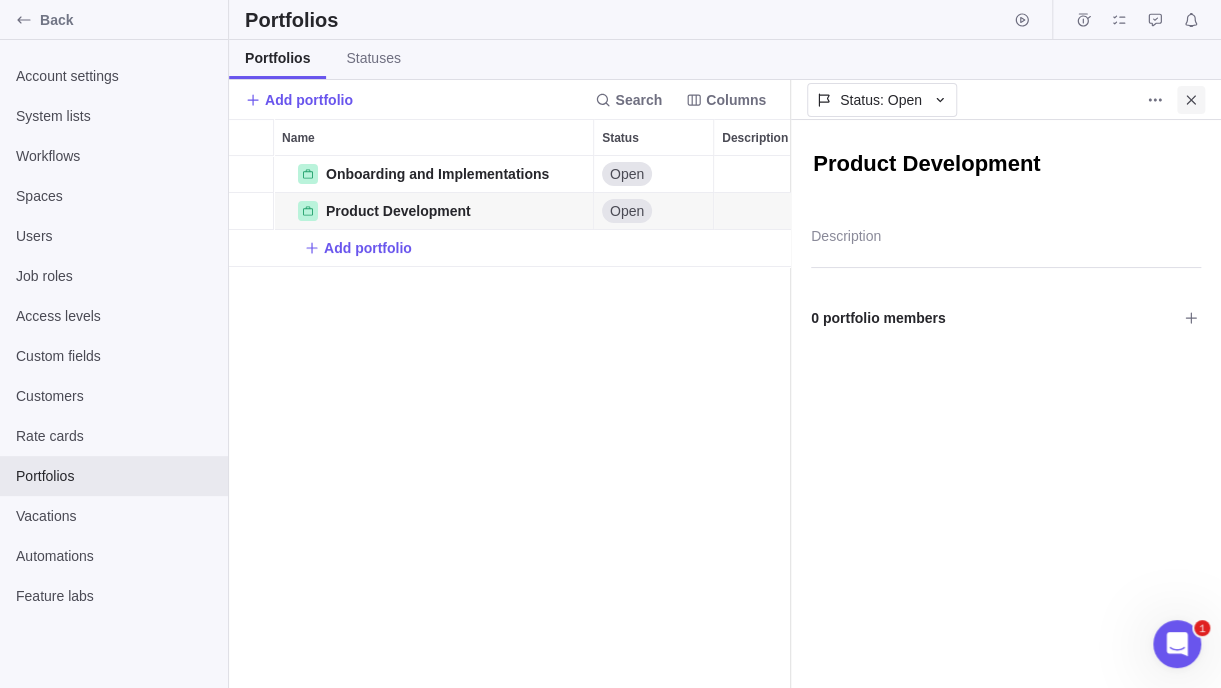 click 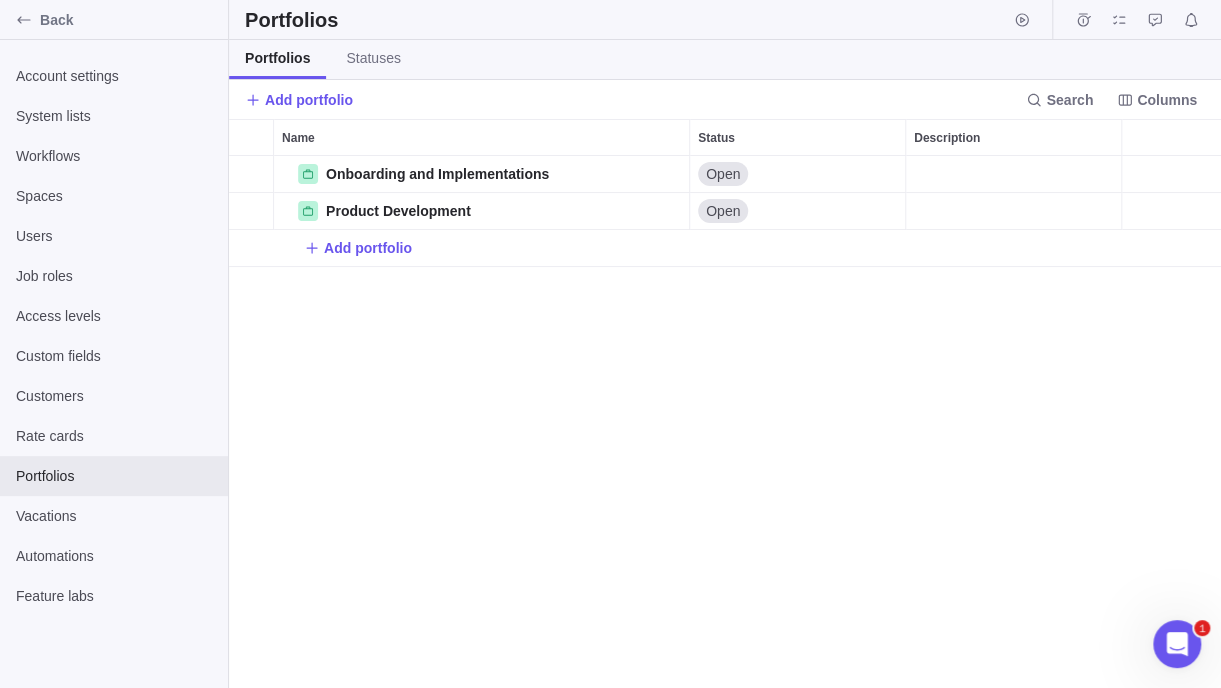 scroll, scrollTop: 16, scrollLeft: 15, axis: both 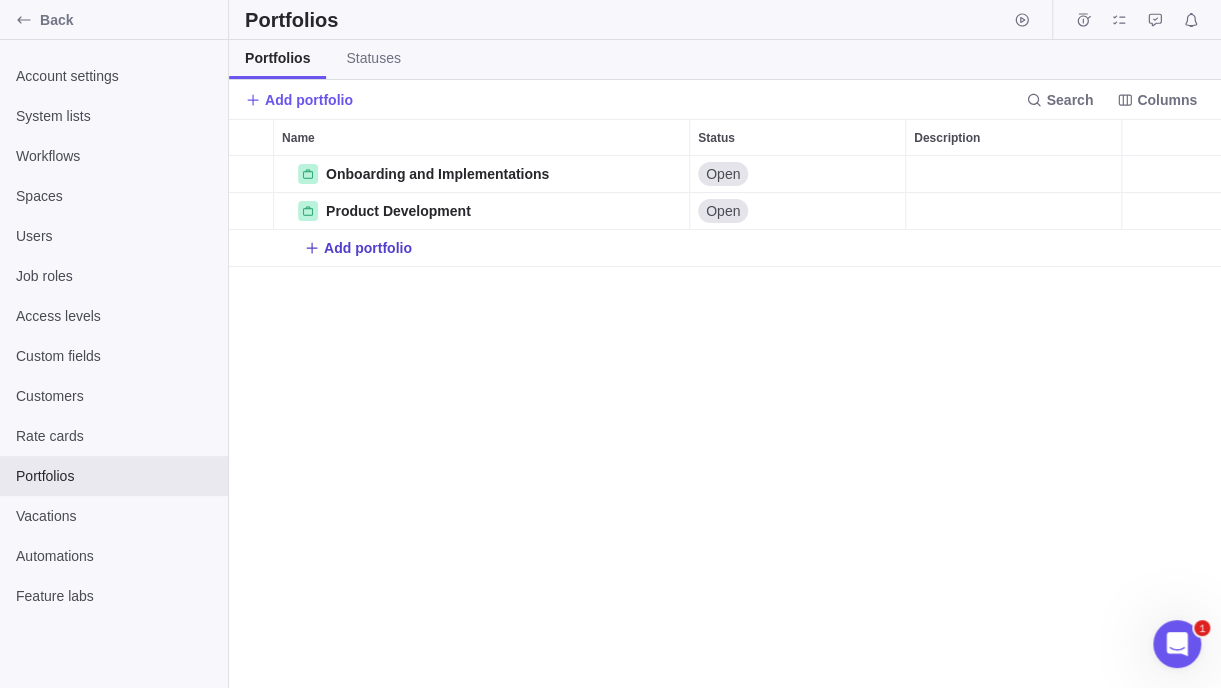 click on "Add portfolio" at bounding box center [368, 248] 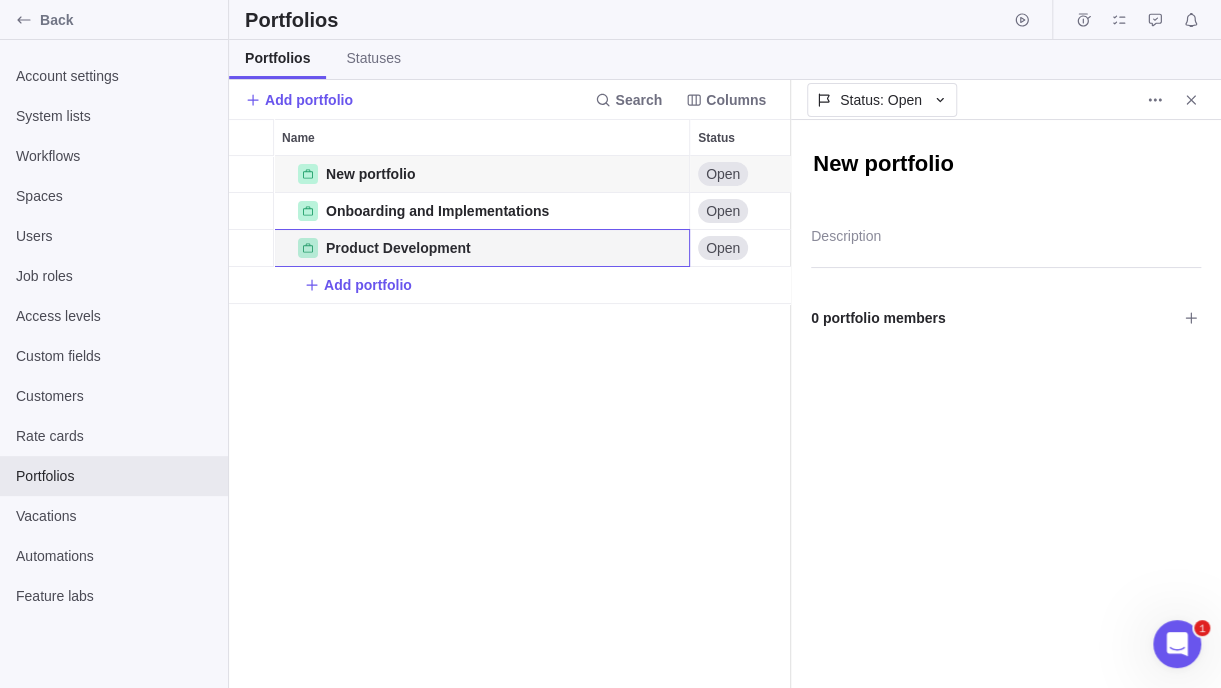 scroll, scrollTop: 517, scrollLeft: 546, axis: both 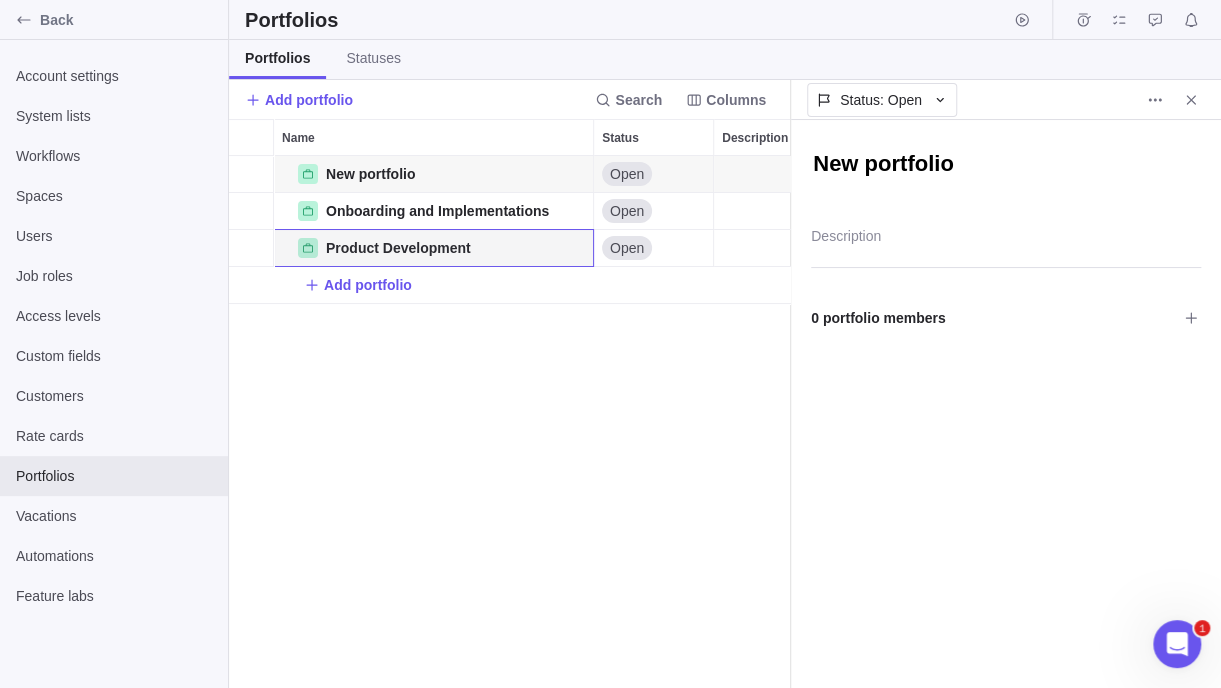 click on "New portfolio" at bounding box center (1006, 165) 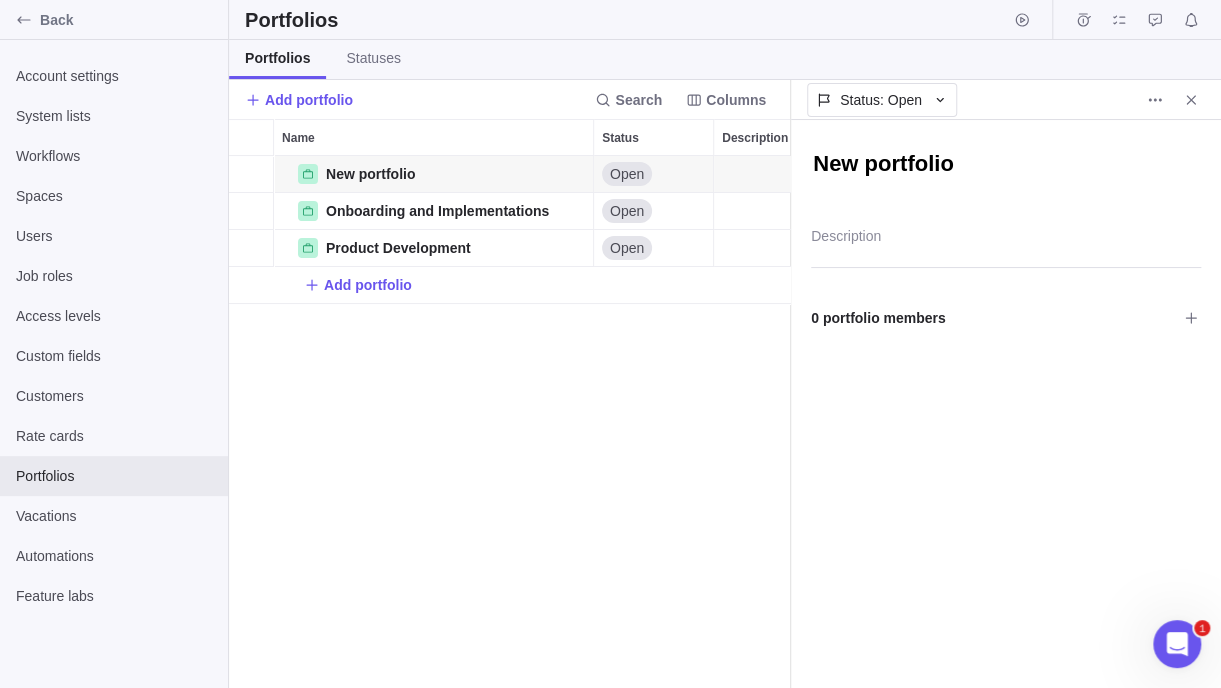 click on "New portfolio" at bounding box center (1006, 165) 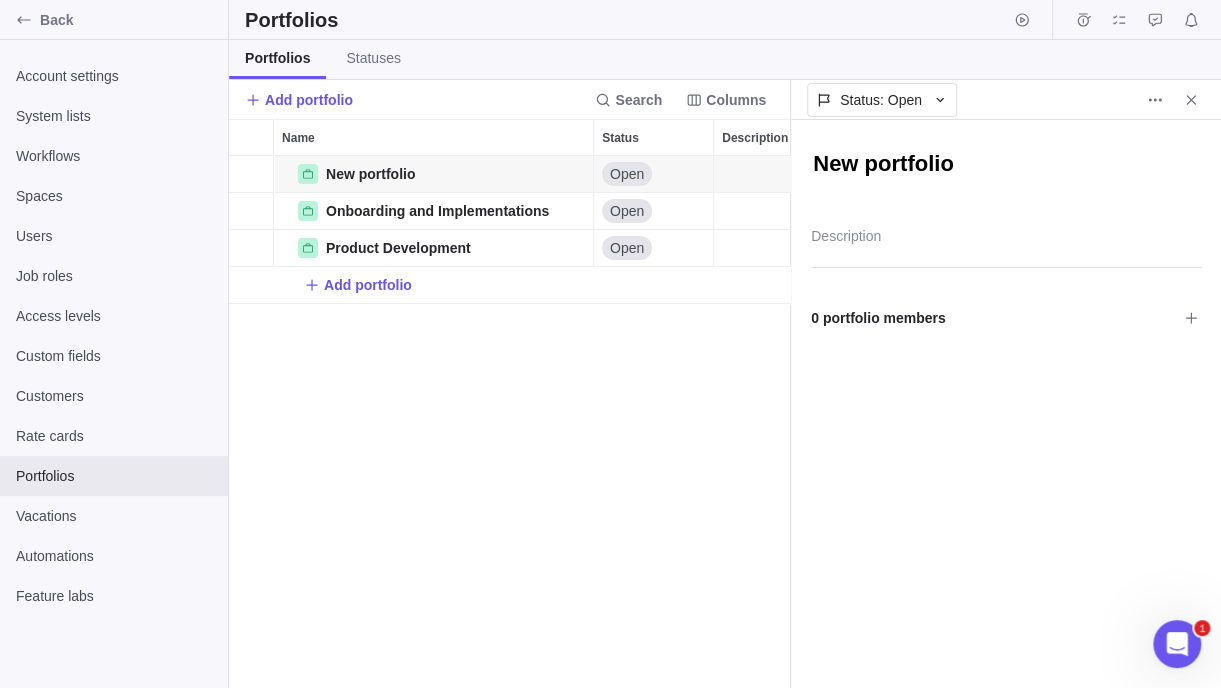 drag, startPoint x: 980, startPoint y: 170, endPoint x: 775, endPoint y: 168, distance: 205.00975 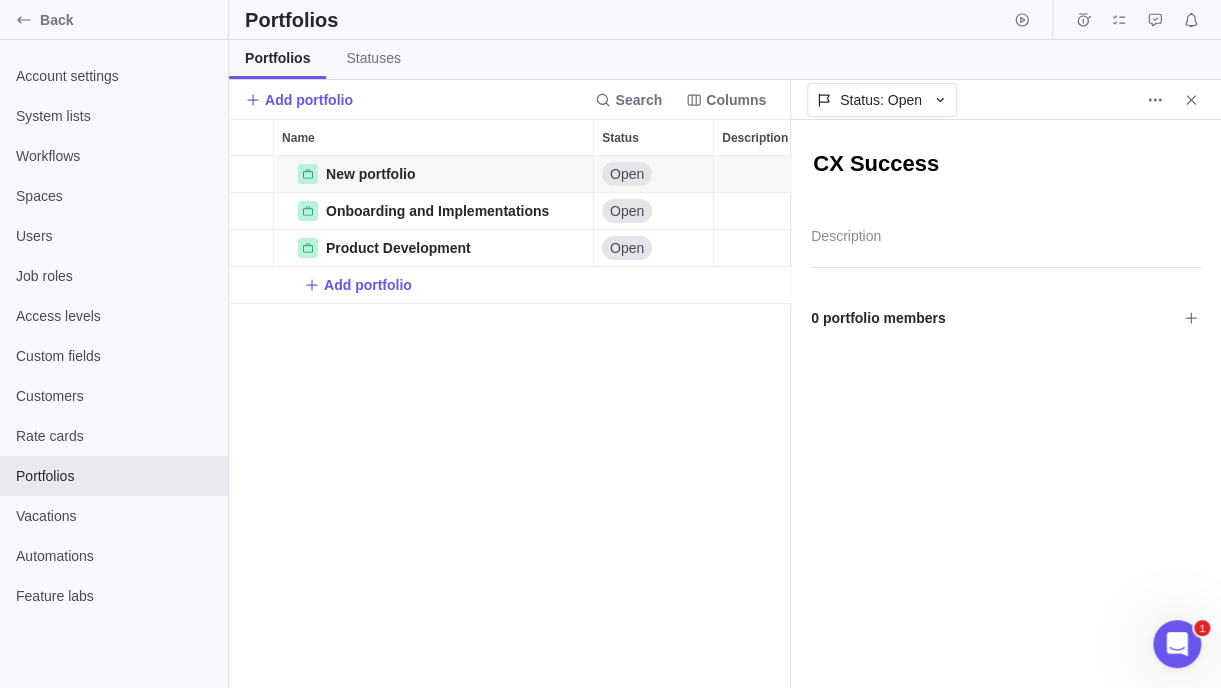 click on "CX Success" at bounding box center (1006, 165) 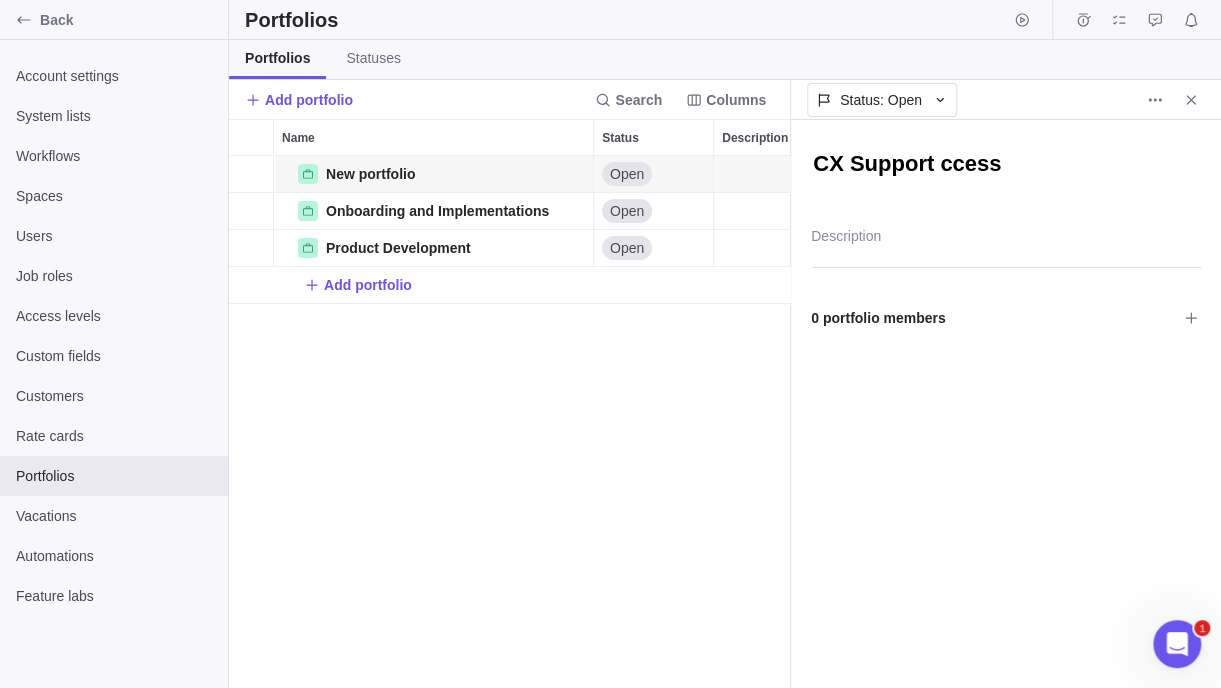 click on "CX Support ccess" at bounding box center (1006, 165) 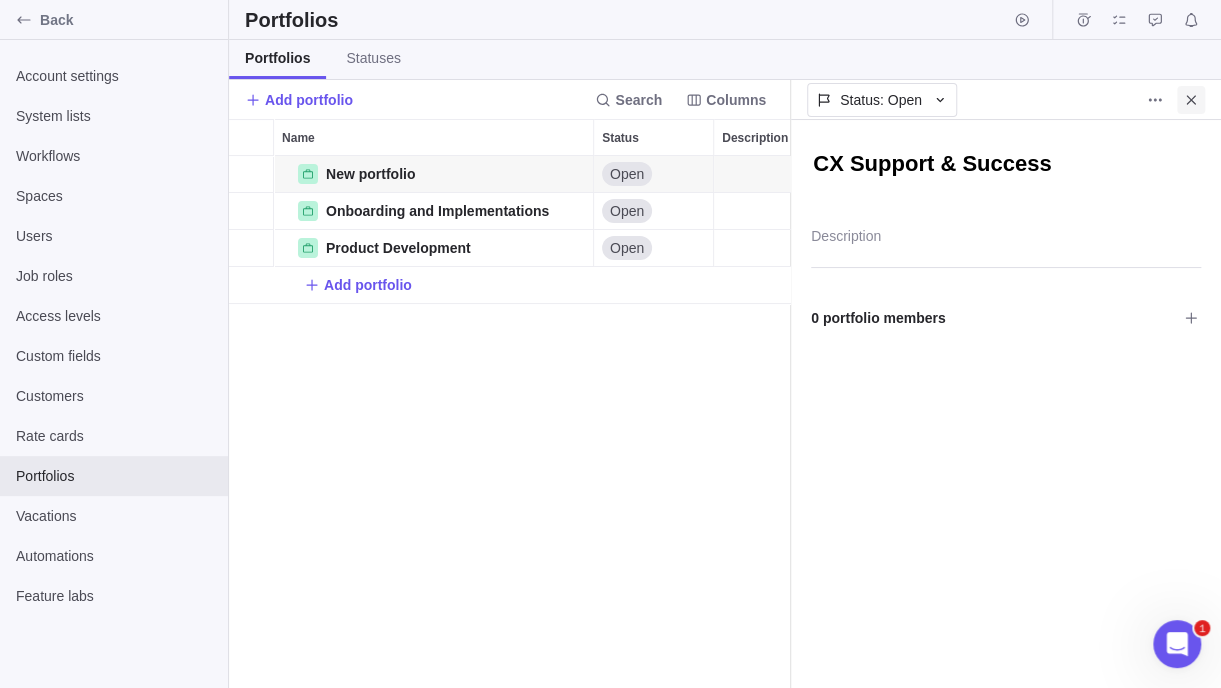 click 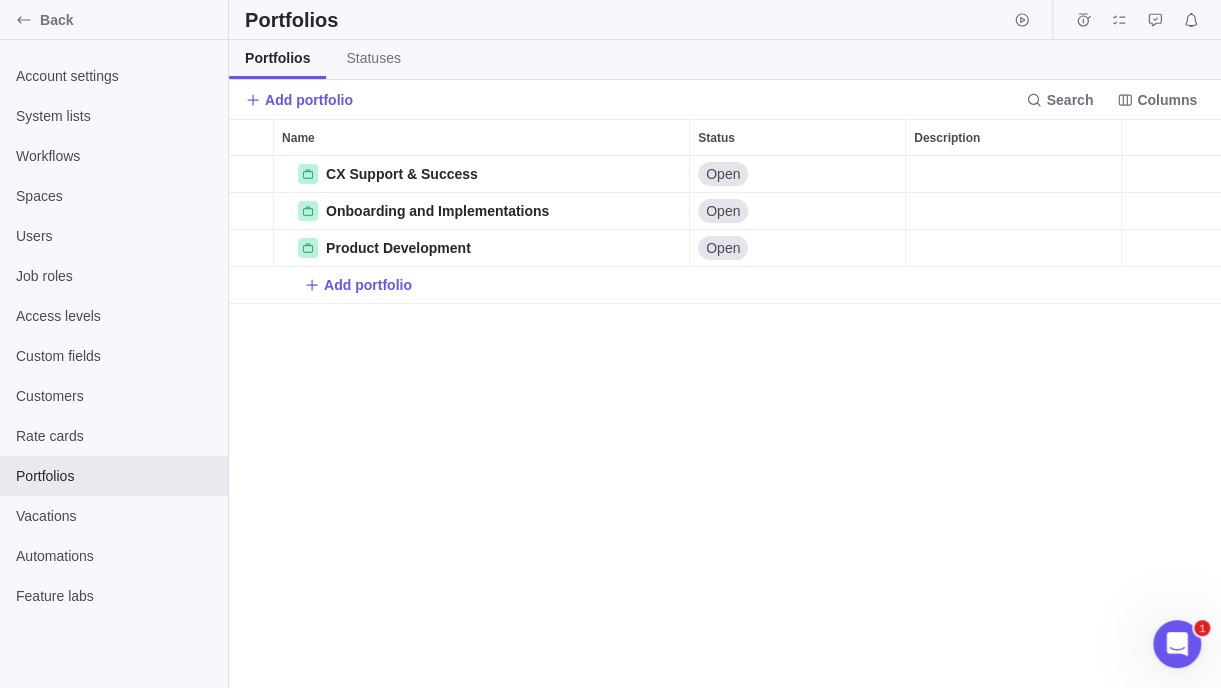scroll, scrollTop: 16, scrollLeft: 15, axis: both 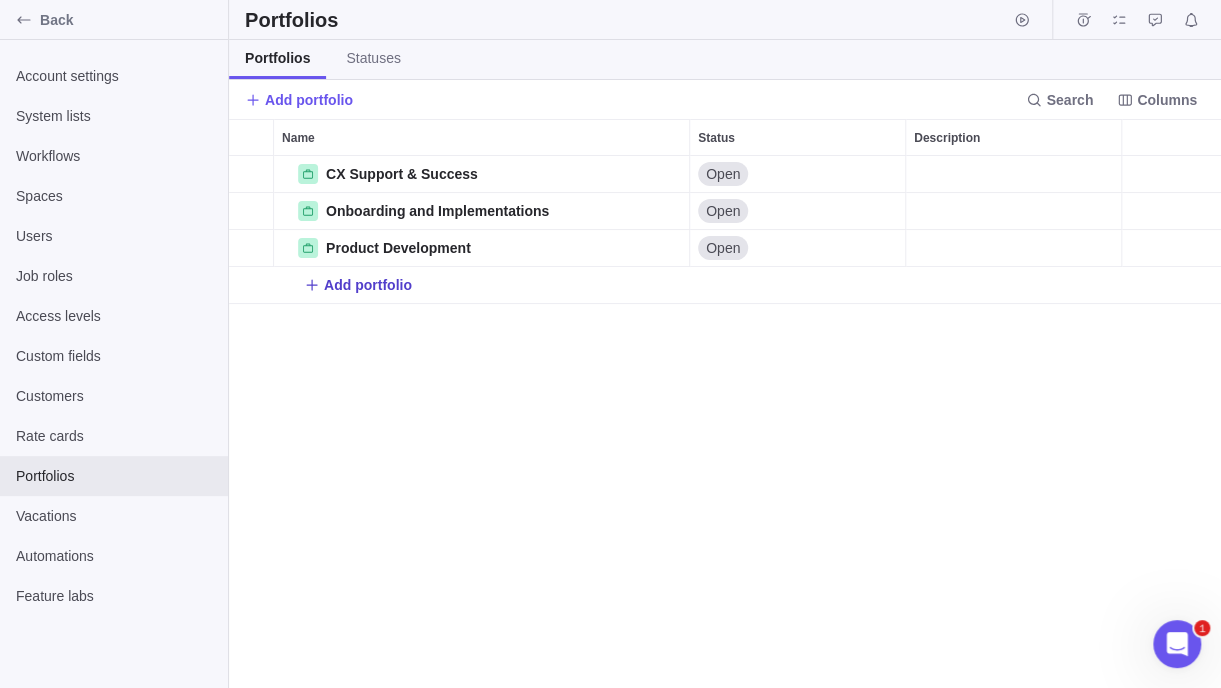 click on "Add portfolio" at bounding box center (368, 285) 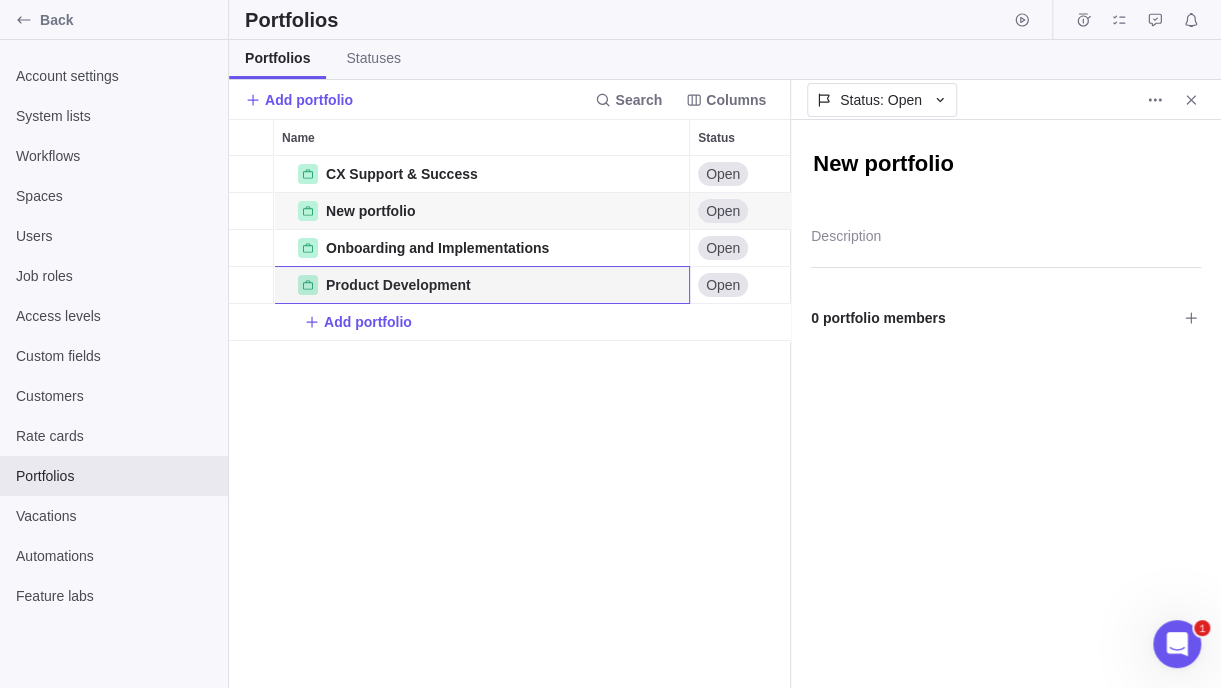 scroll, scrollTop: 517, scrollLeft: 546, axis: both 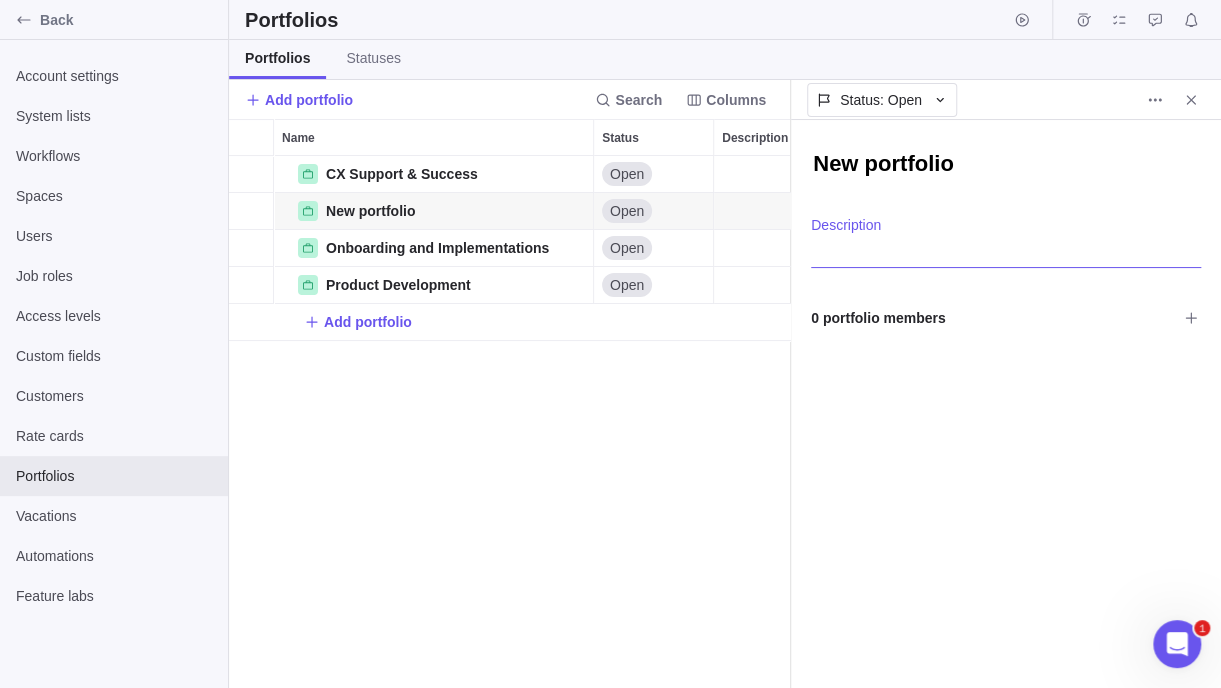 click at bounding box center (1006, 242) 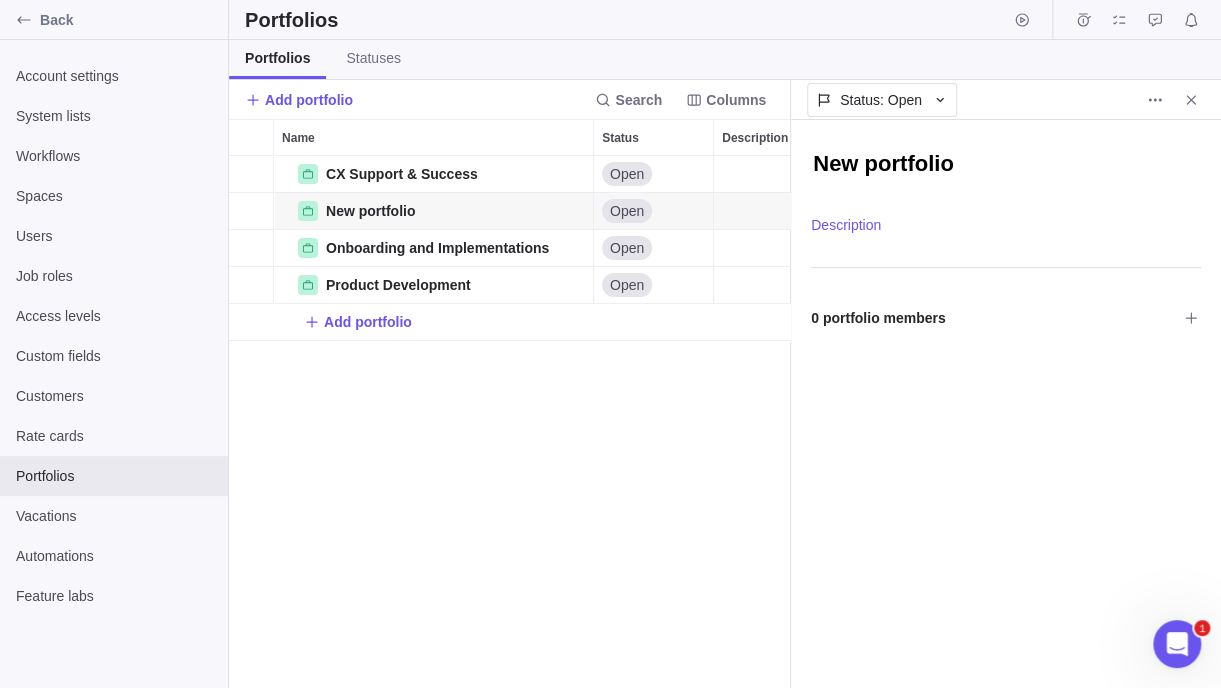 click on "New portfolio" at bounding box center [1006, 165] 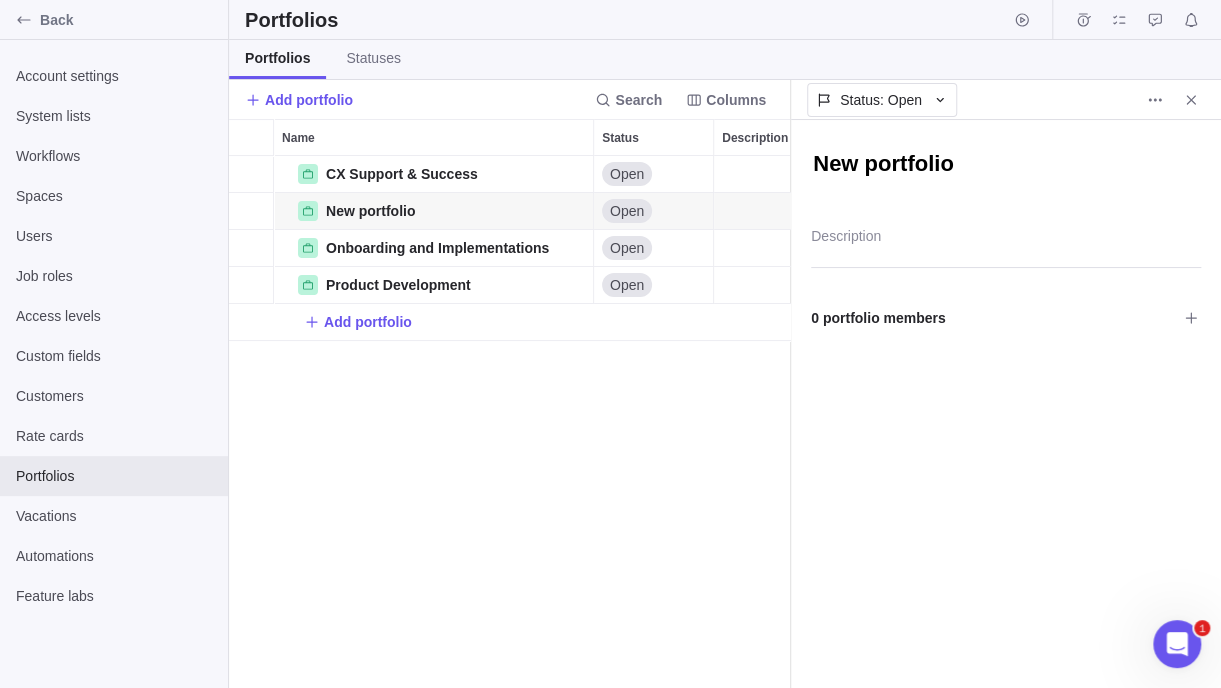 click on "CX Support & Success Details Open New portfolio Details Open Onboarding and Implementations Details Open Product Development Details Open Add portfolio" at bounding box center (509, 422) 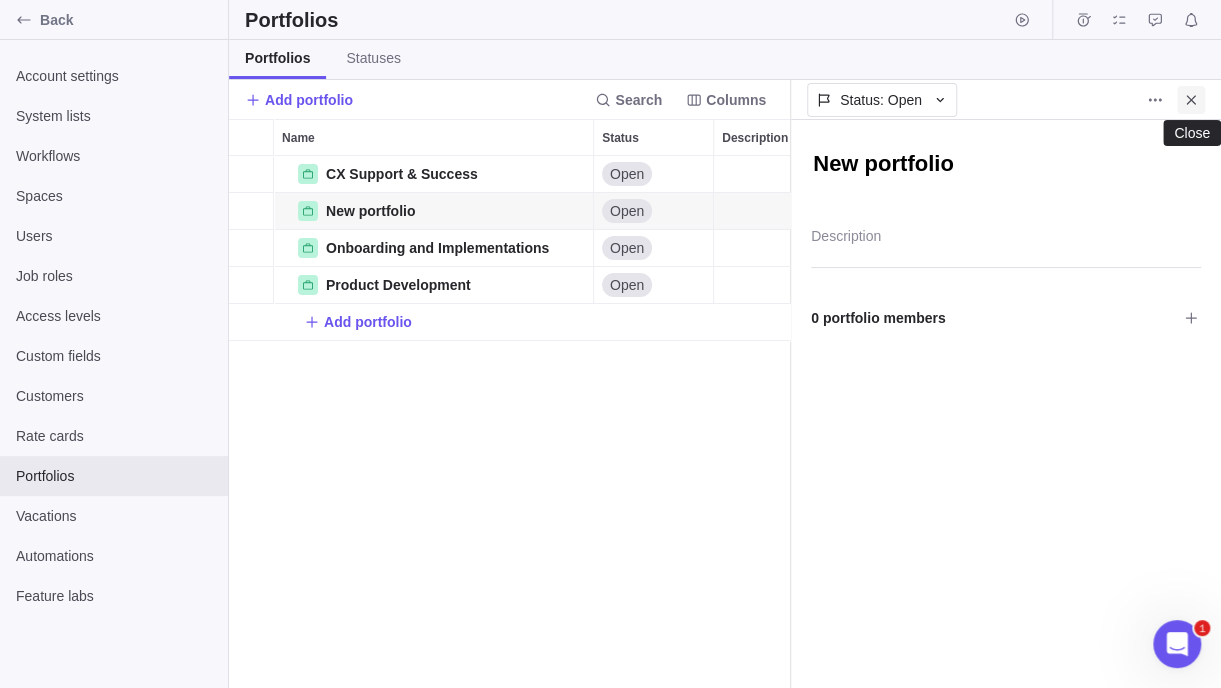 click 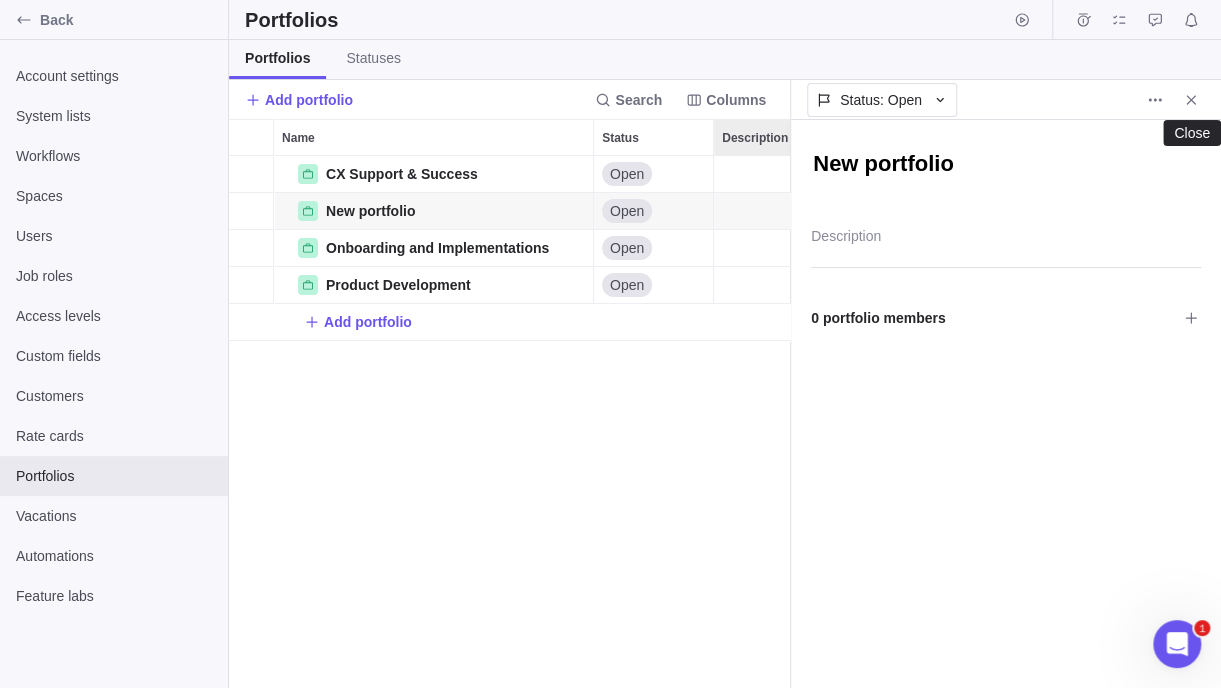 scroll, scrollTop: 16, scrollLeft: 15, axis: both 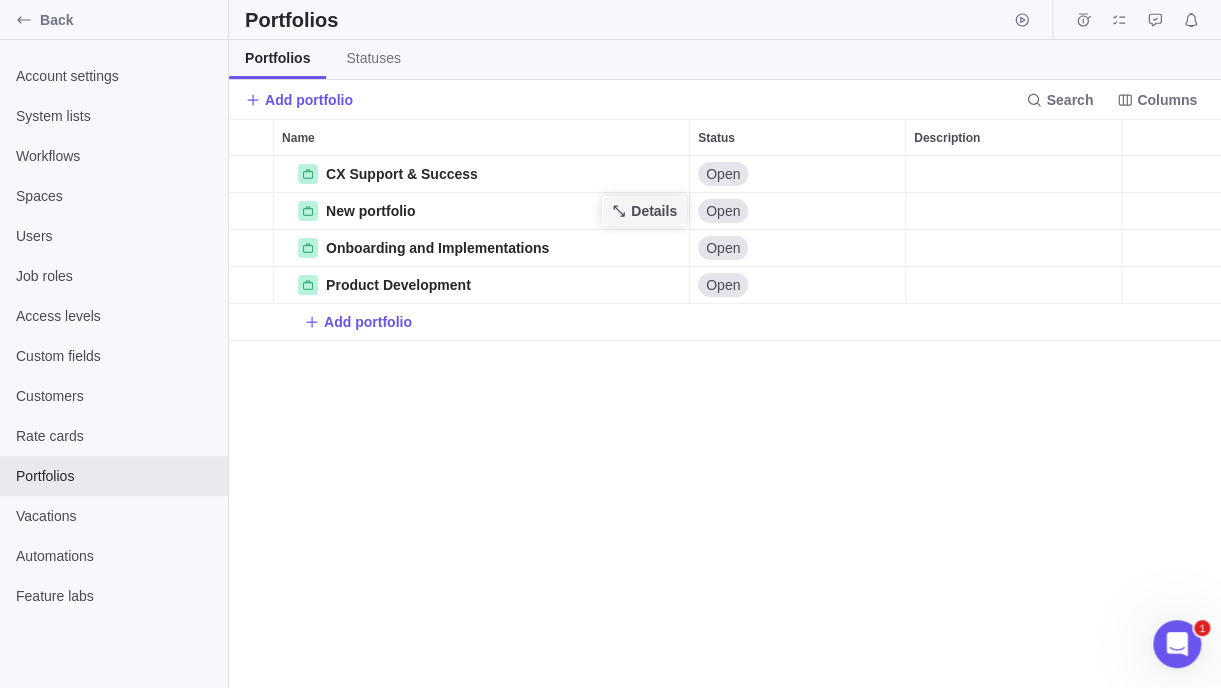 click on "Details" at bounding box center [654, 211] 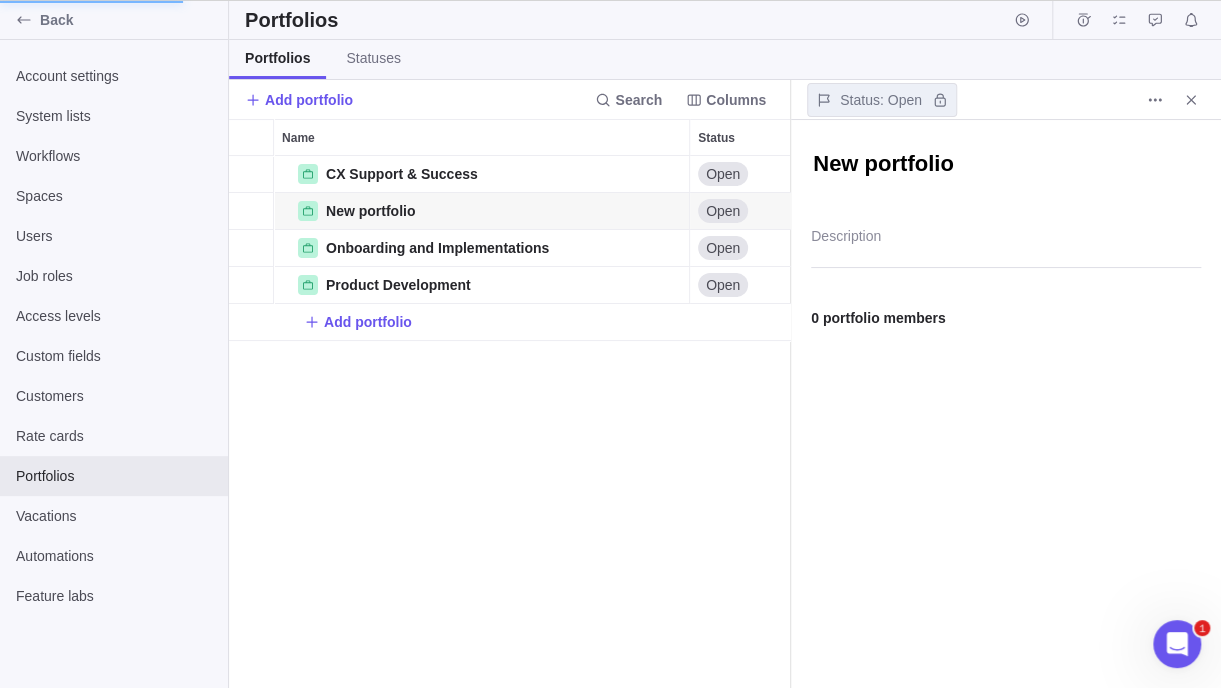 scroll, scrollTop: 517, scrollLeft: 546, axis: both 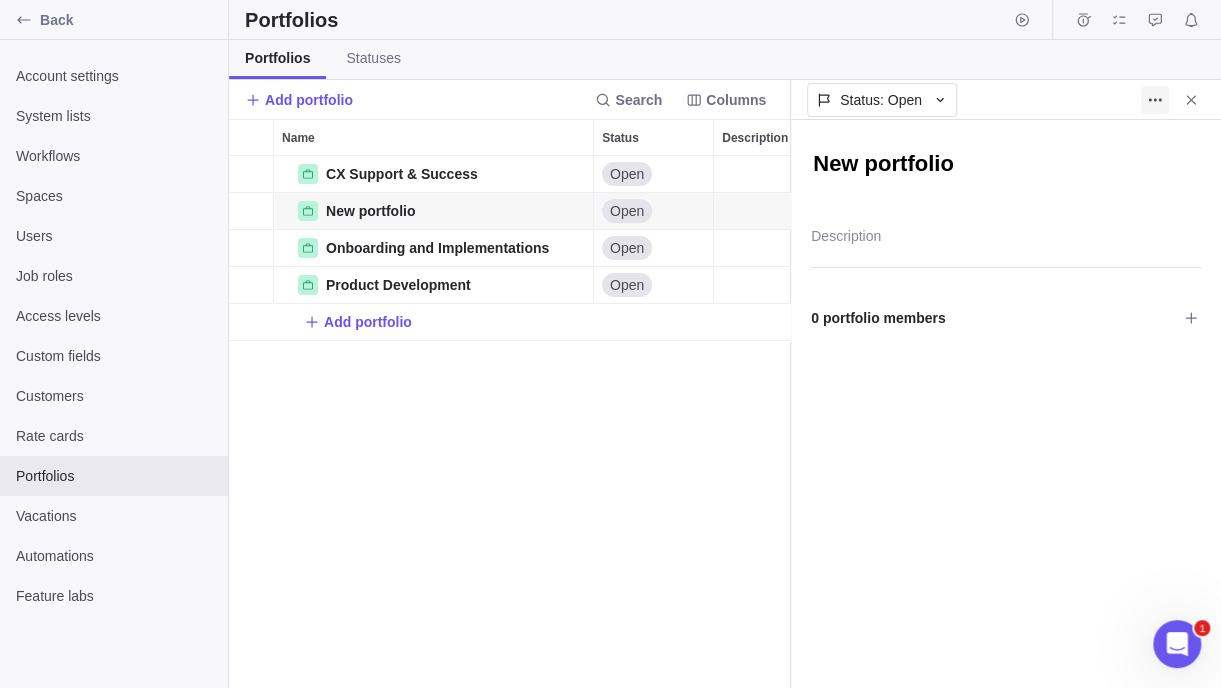 click 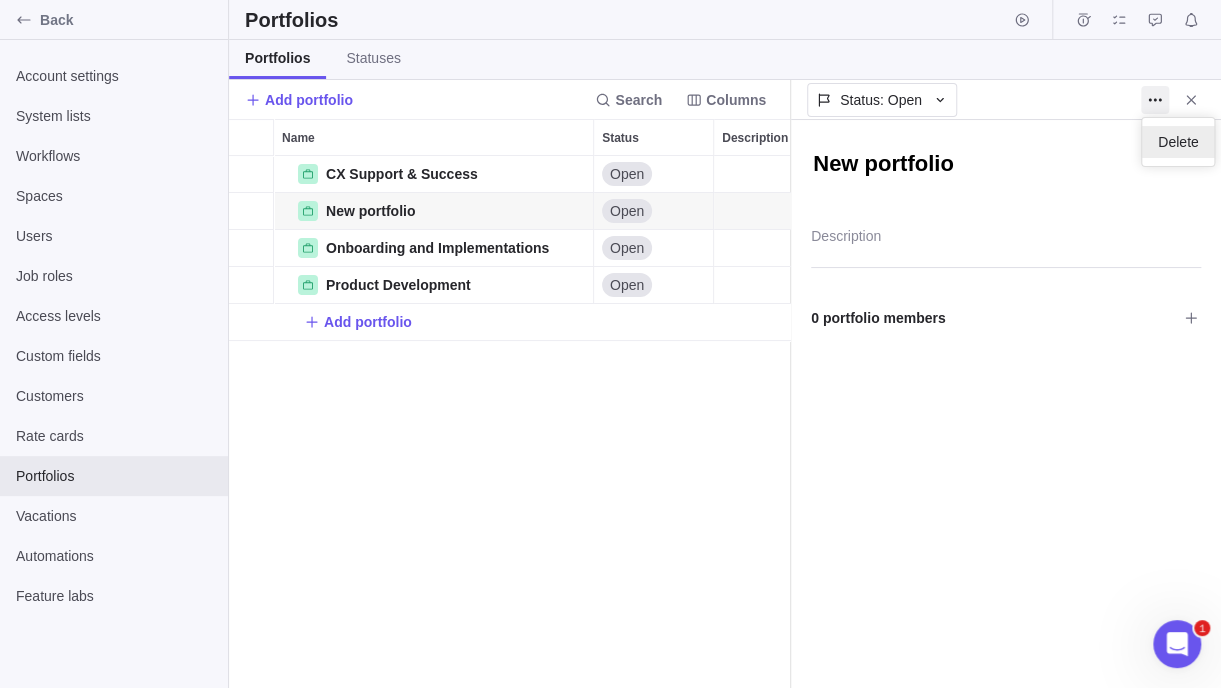 click on "Delete" at bounding box center [1178, 142] 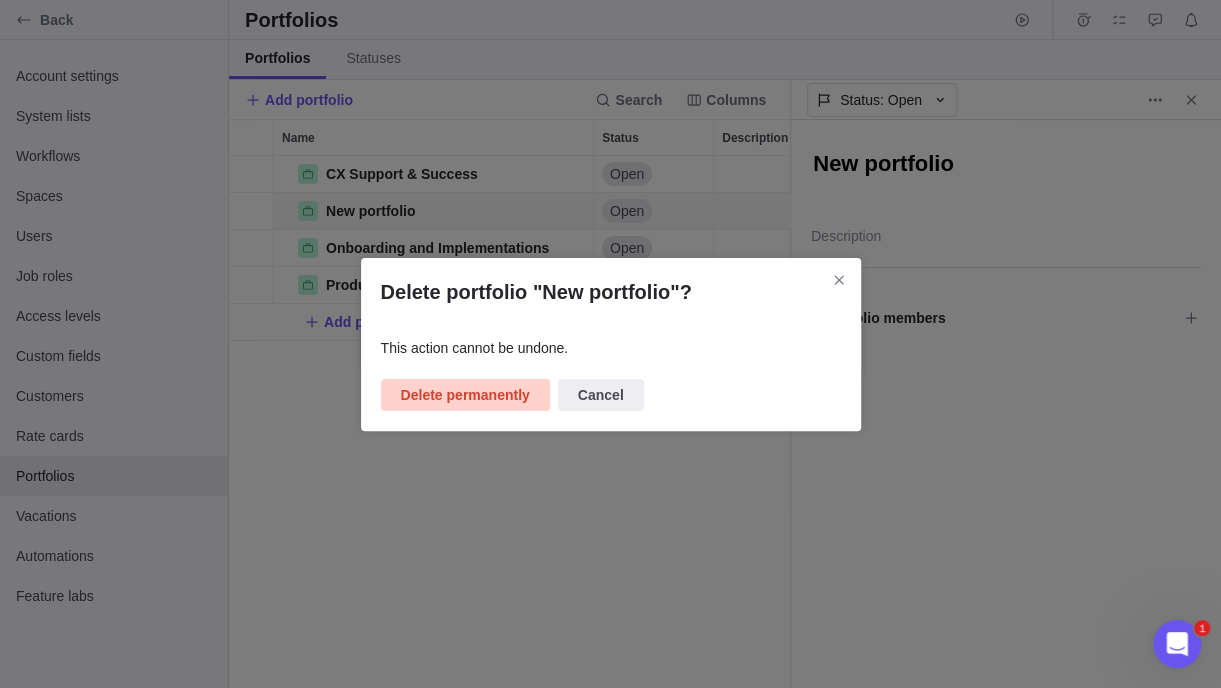 click on "Delete permanently" at bounding box center (465, 395) 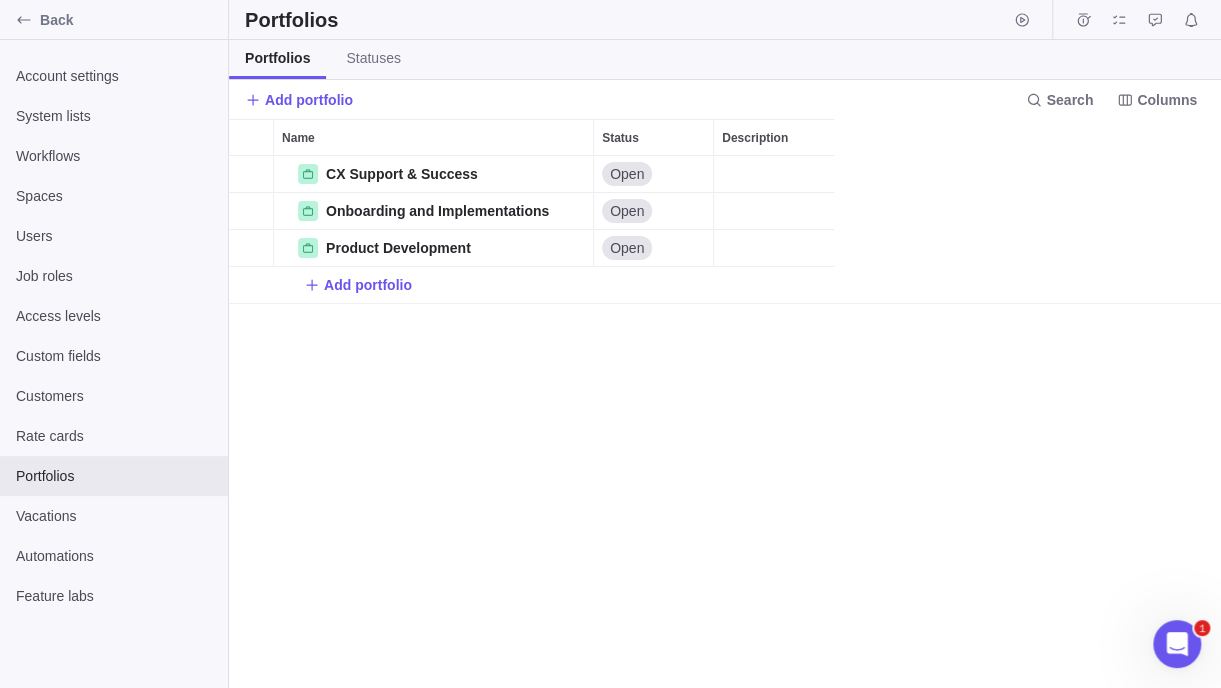 scroll, scrollTop: 16, scrollLeft: 15, axis: both 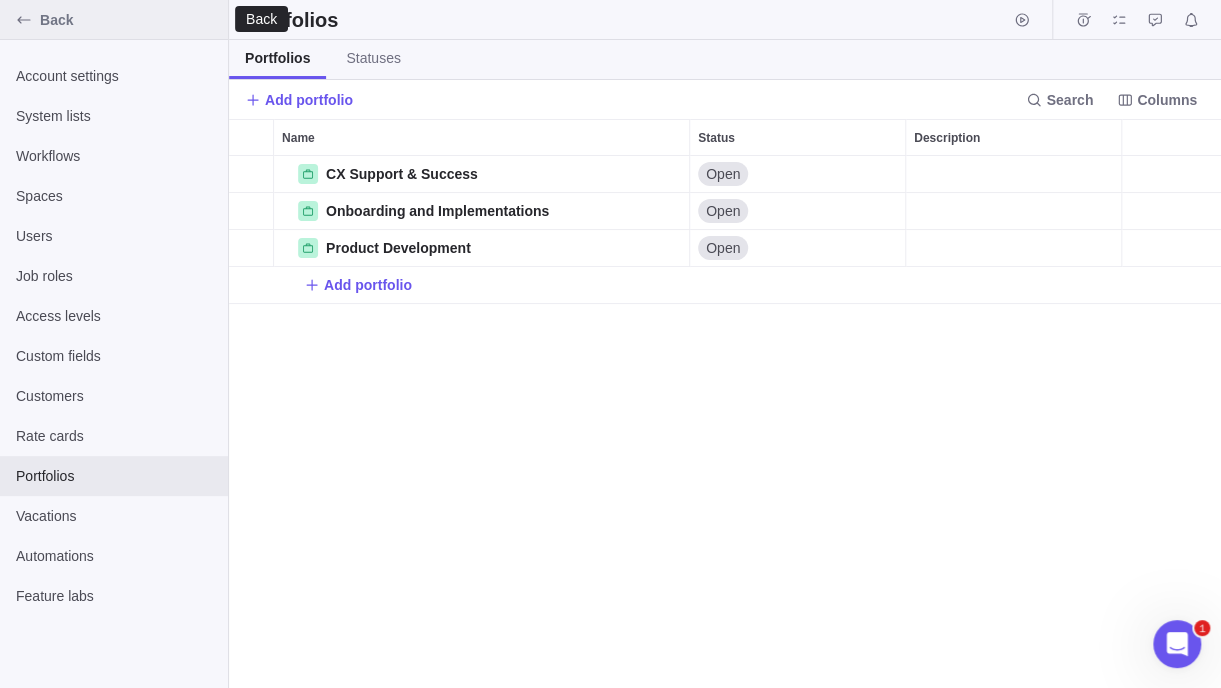 click 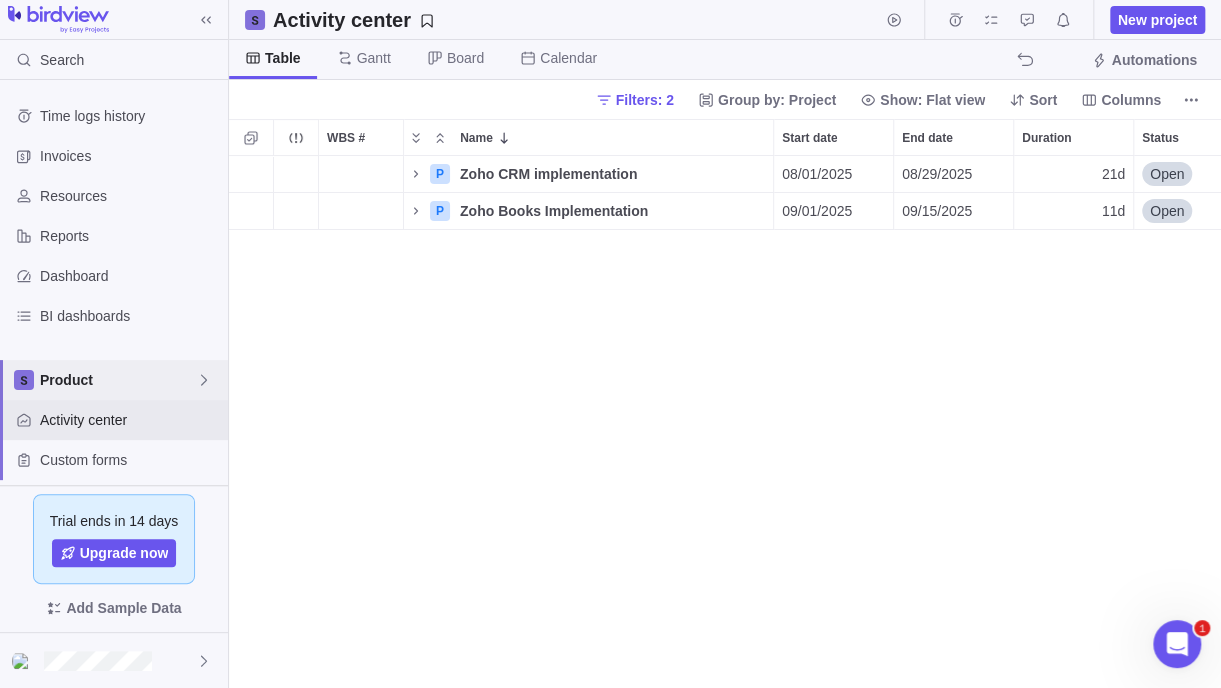 scroll, scrollTop: 16, scrollLeft: 15, axis: both 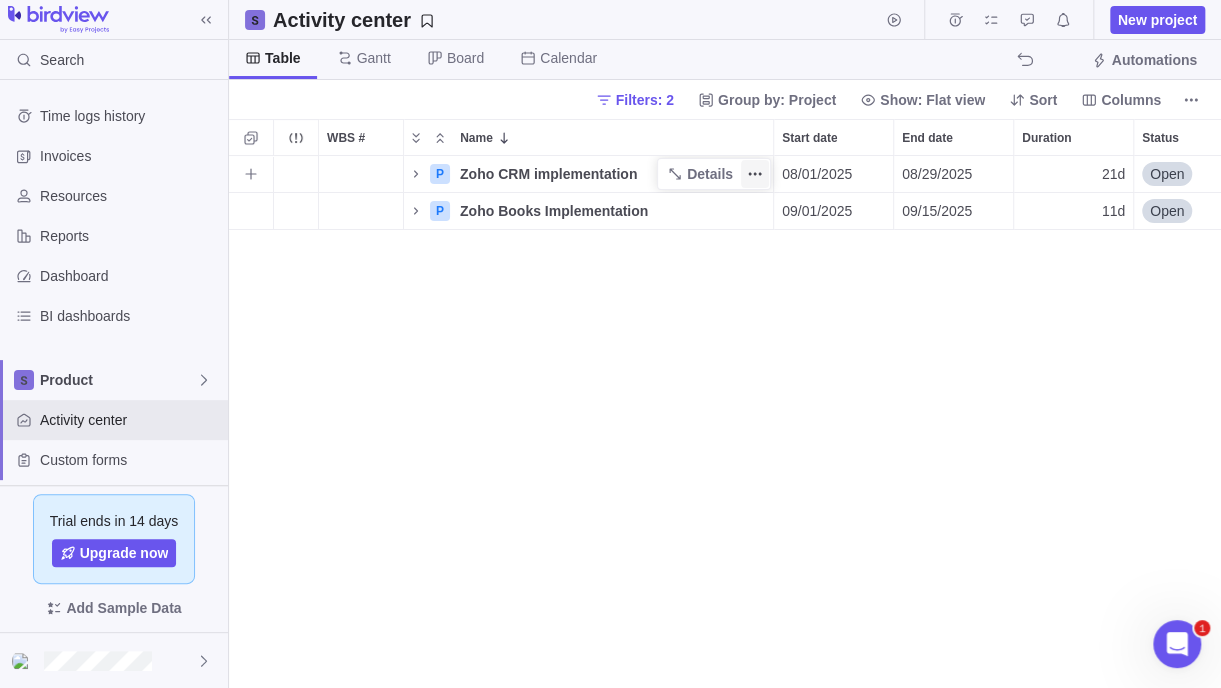 click 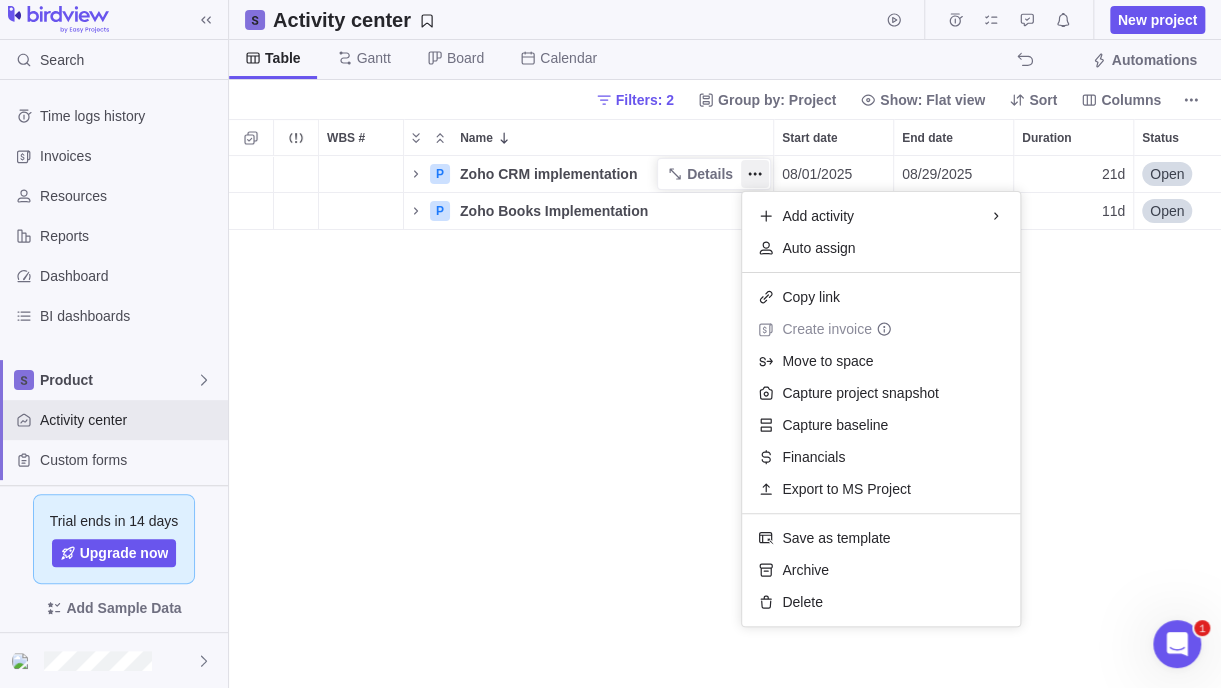 click on "P Zoho CRM implementation Details 08/01/2025 08/29/2025 21d Open 4 P Zoho Books Implementation Details 09/01/2025 09/15/2025 11d Open 3" at bounding box center [725, 422] 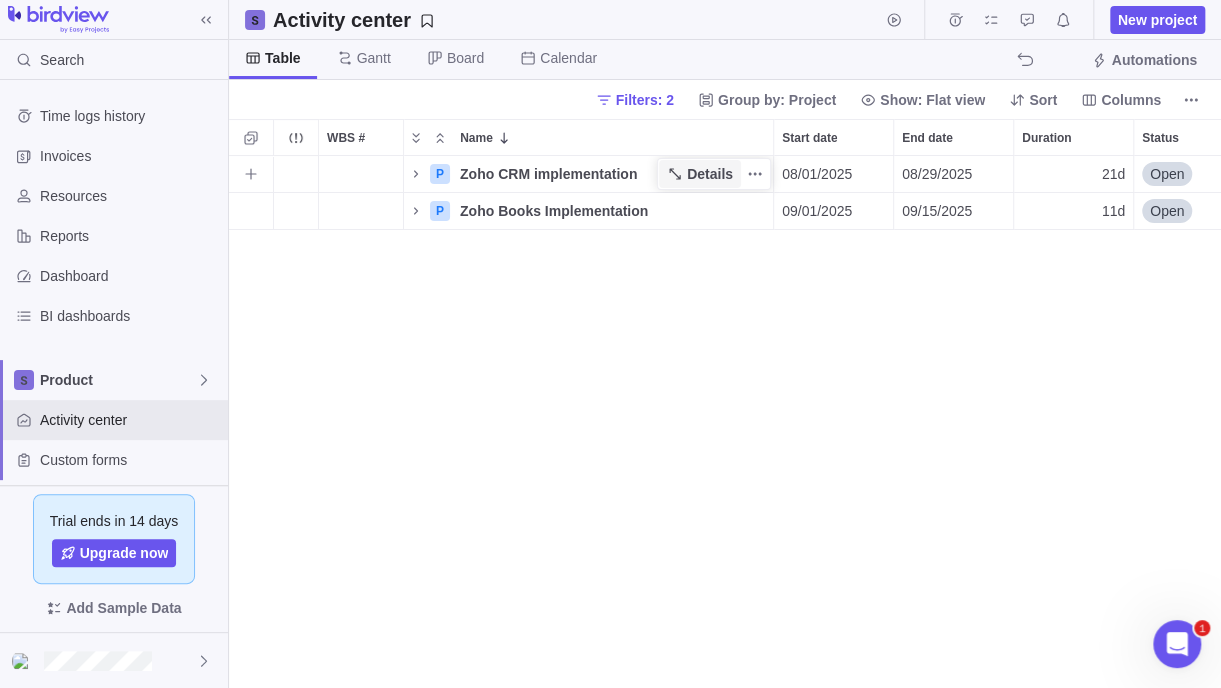 click on "Details" at bounding box center [710, 174] 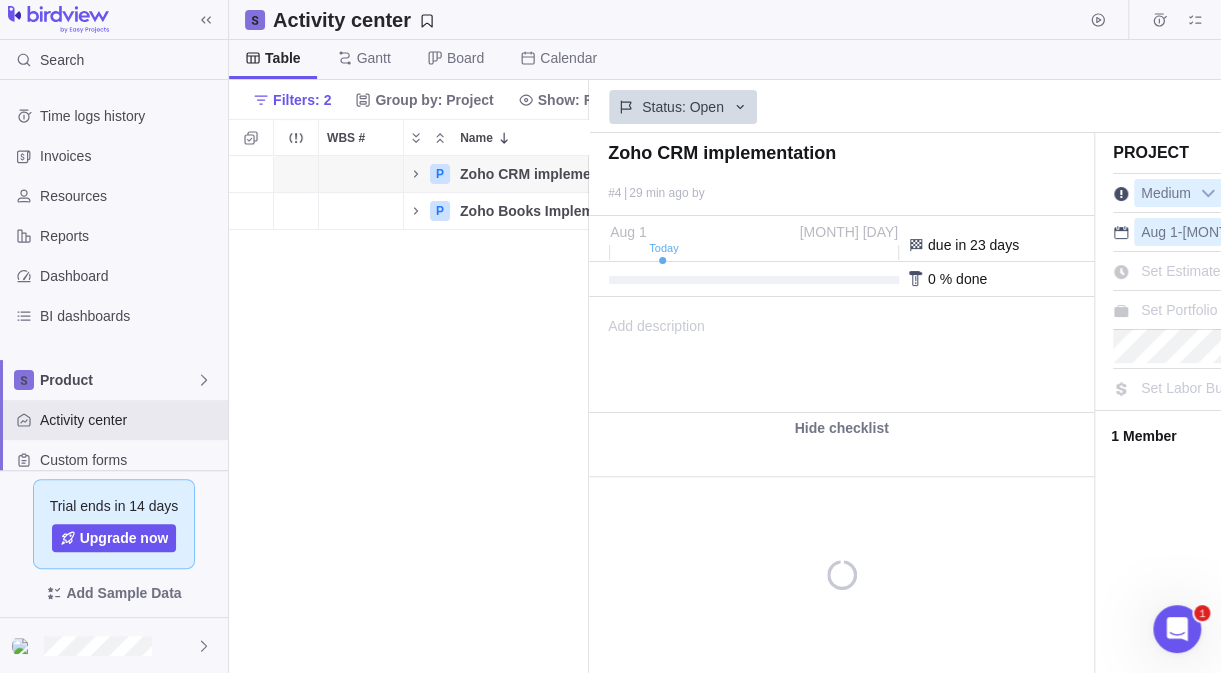 scroll, scrollTop: 502, scrollLeft: 344, axis: both 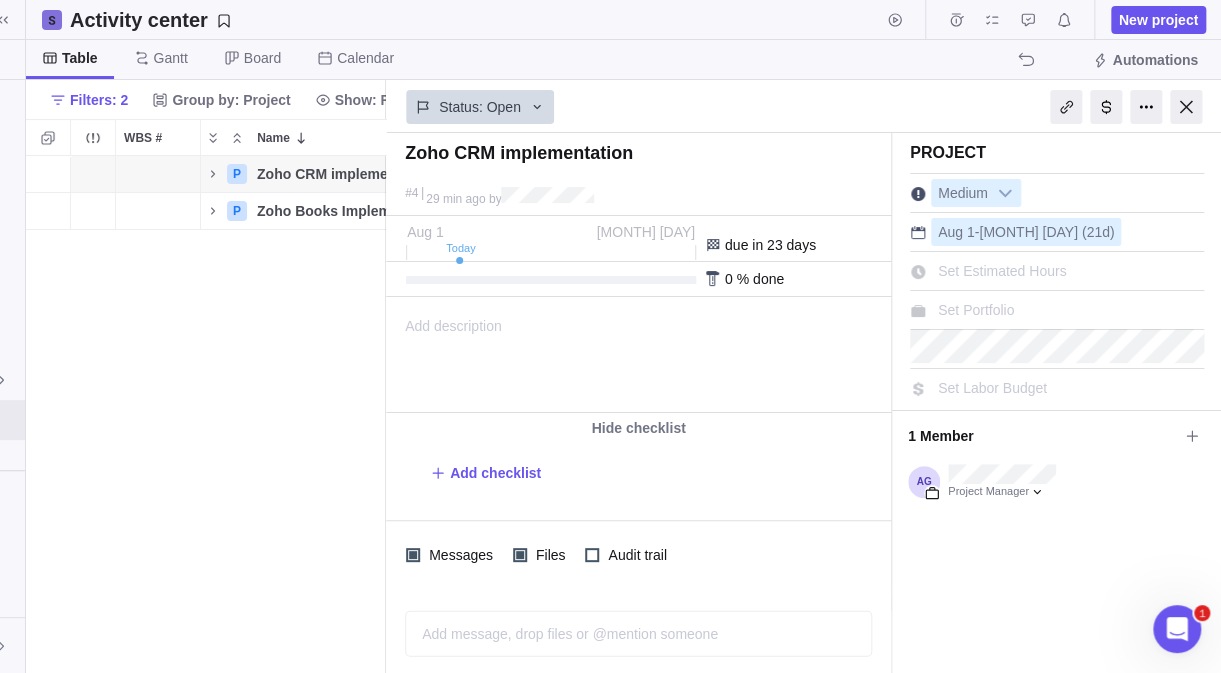 click on "Set Portfolio" at bounding box center (976, 310) 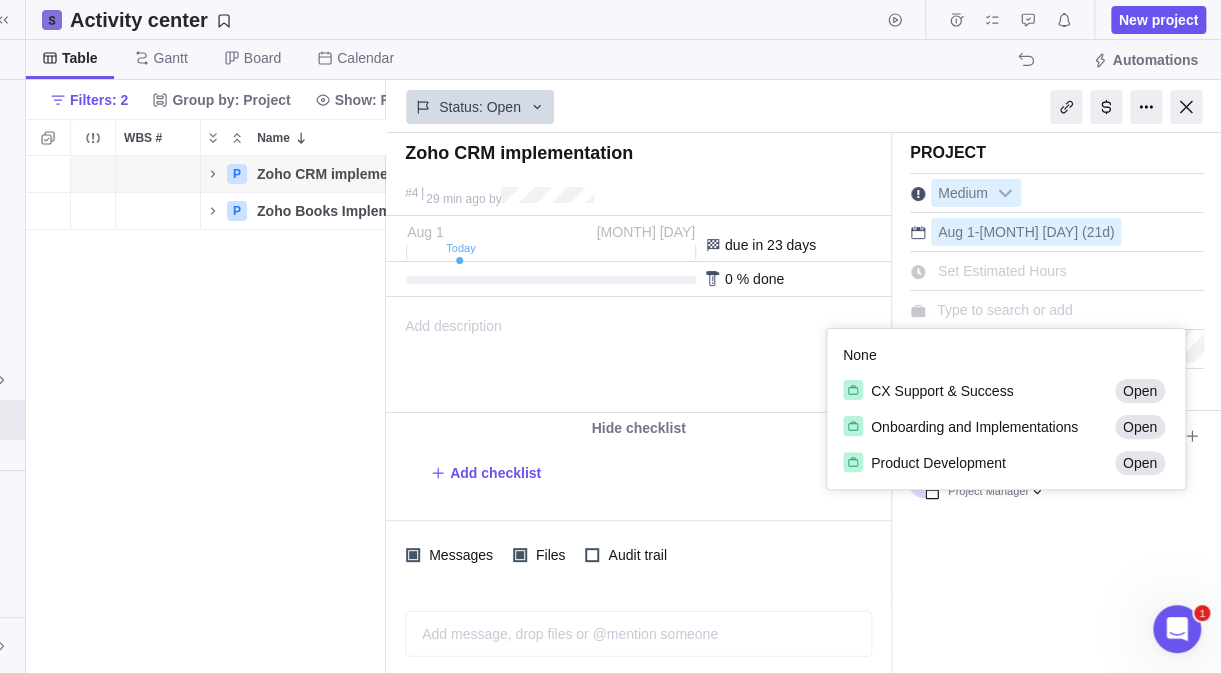 scroll, scrollTop: 15, scrollLeft: 15, axis: both 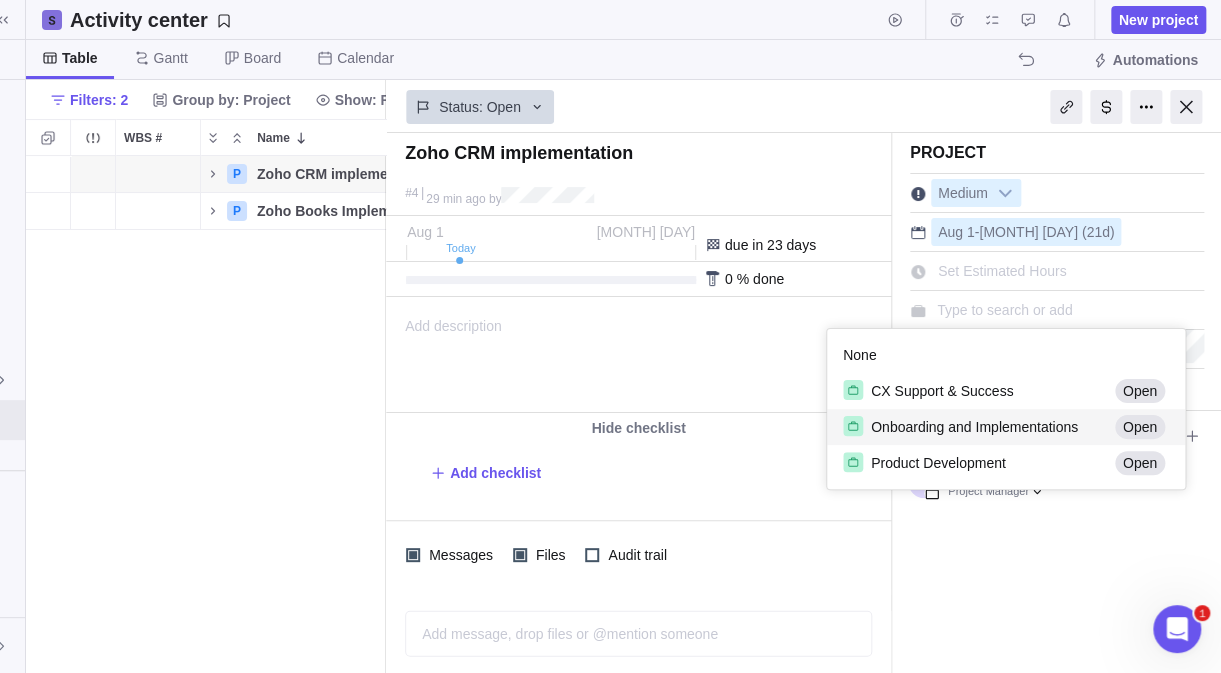 click on "Onboarding and Implementations" at bounding box center [974, 427] 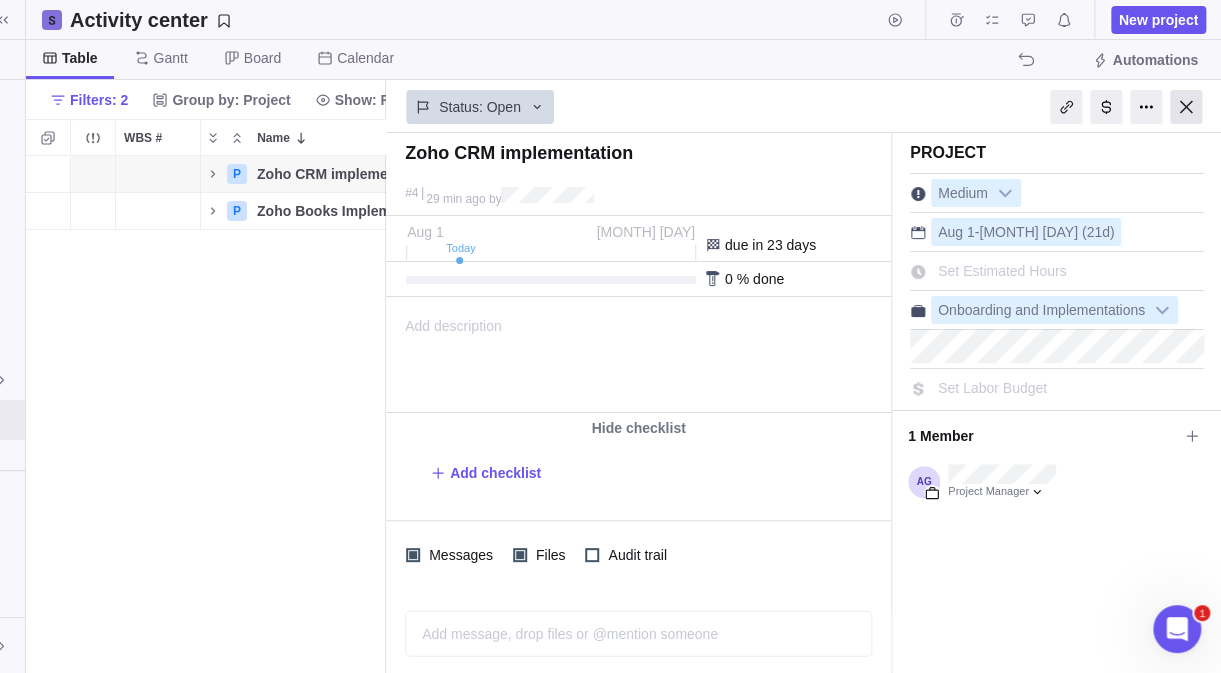 click at bounding box center [1186, 107] 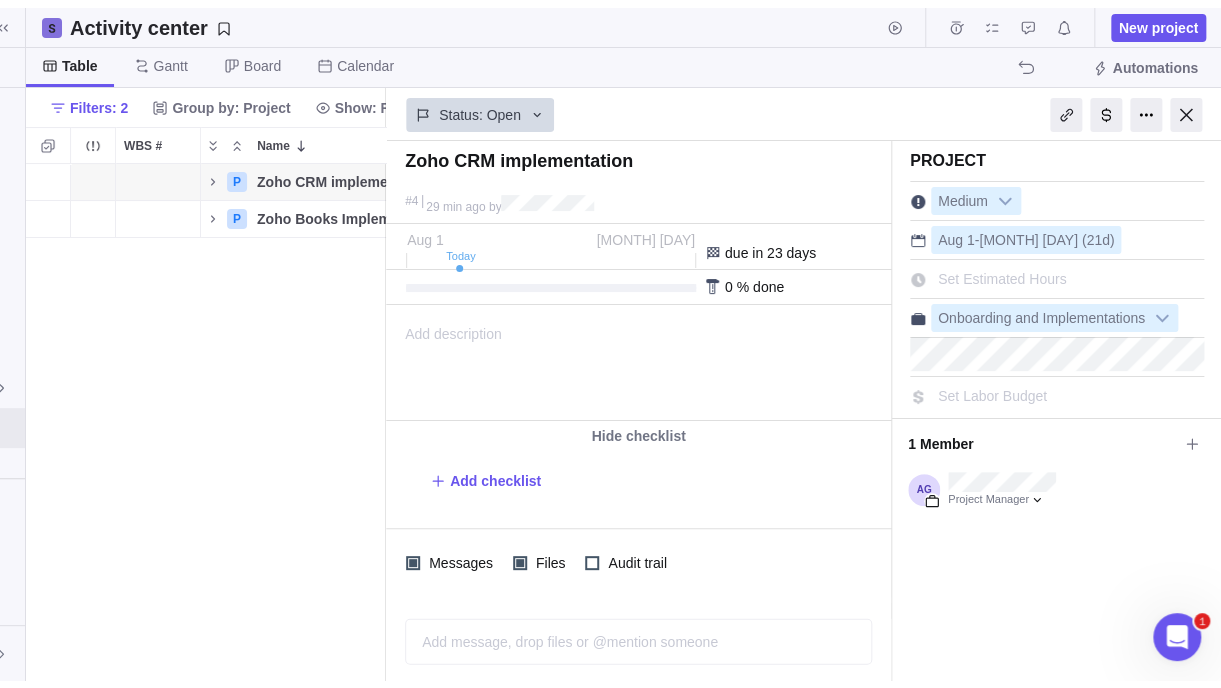 scroll, scrollTop: 0, scrollLeft: 0, axis: both 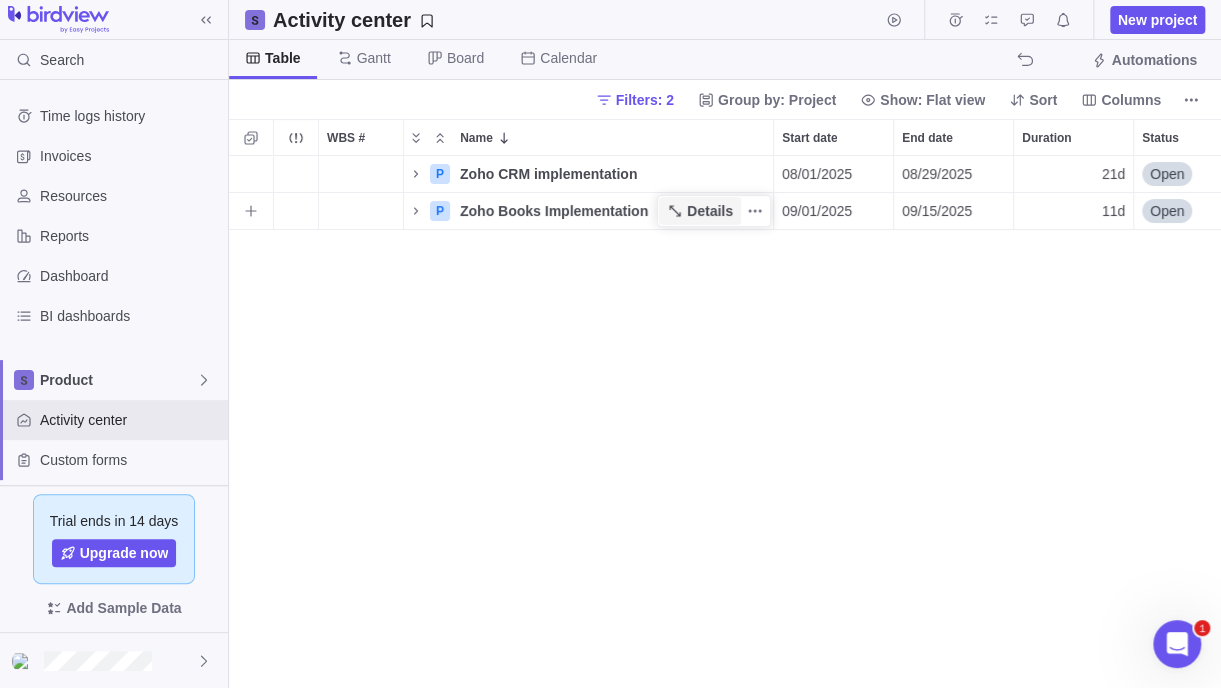 click on "Details" at bounding box center (710, 211) 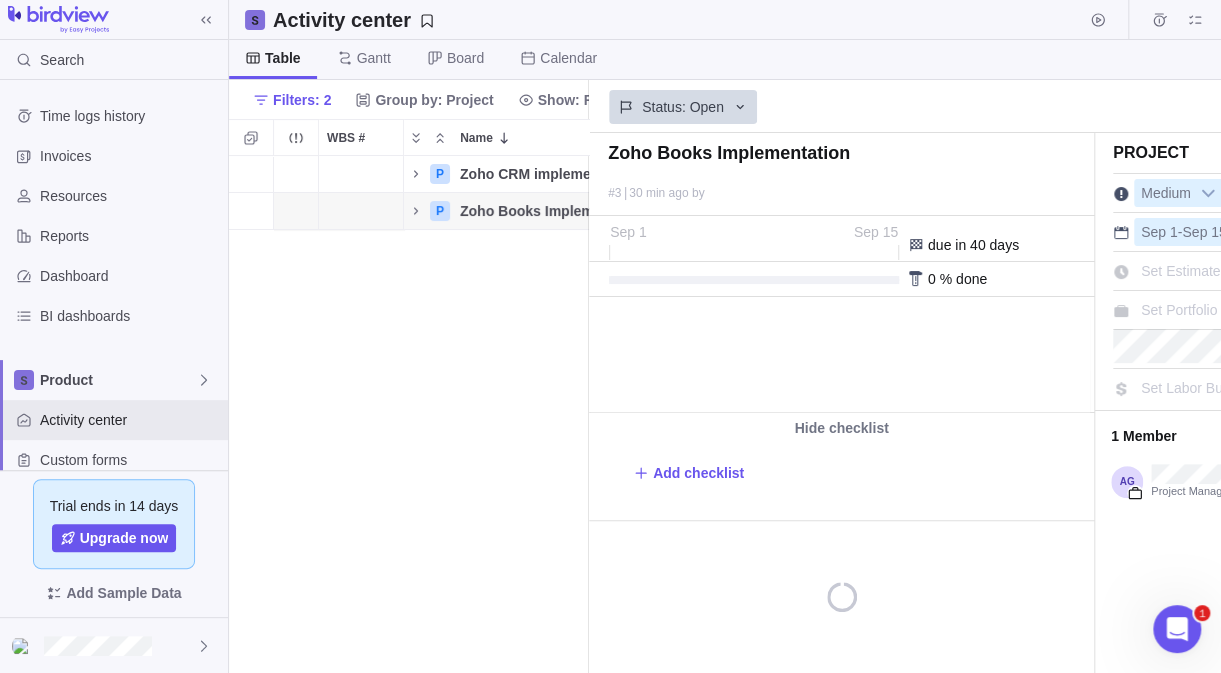 scroll, scrollTop: 502, scrollLeft: 344, axis: both 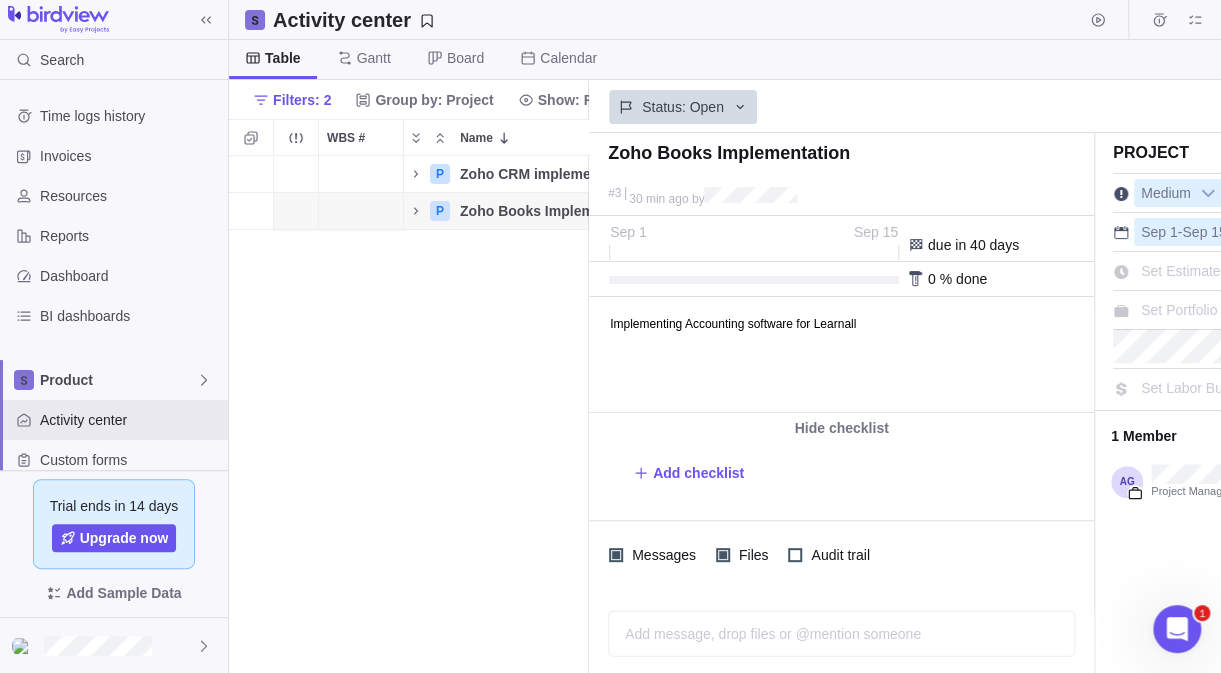 click on "Set Portfolio" at bounding box center [1179, 310] 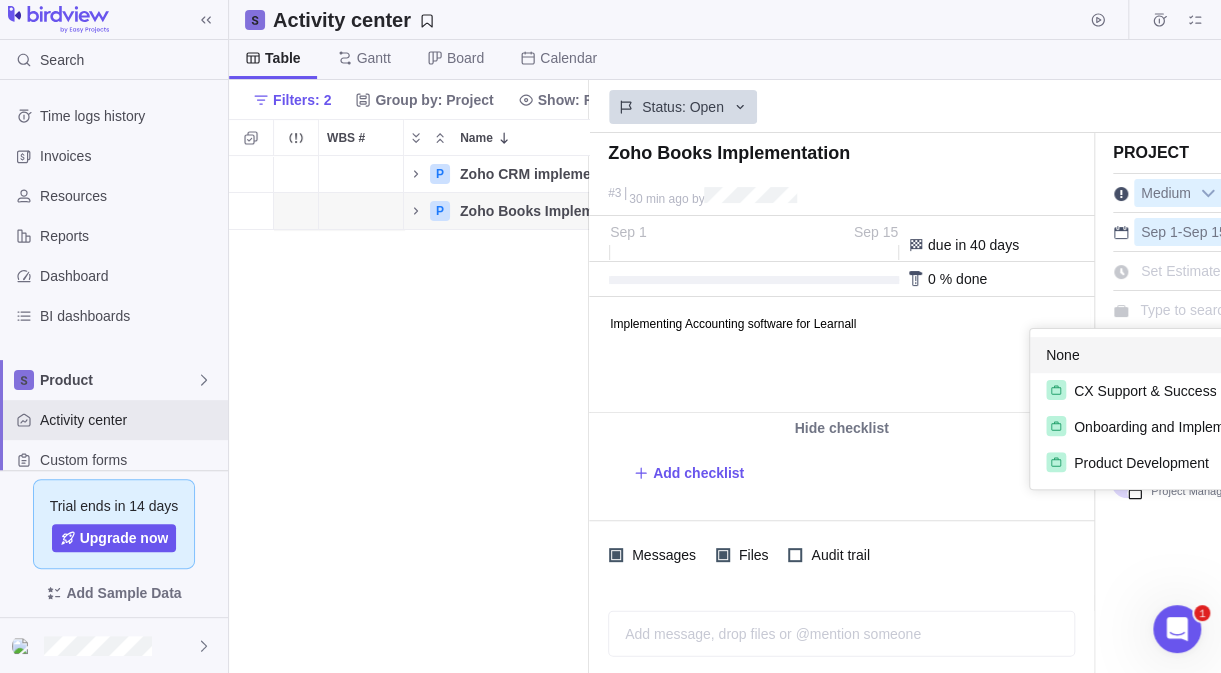 scroll, scrollTop: 0, scrollLeft: 76, axis: horizontal 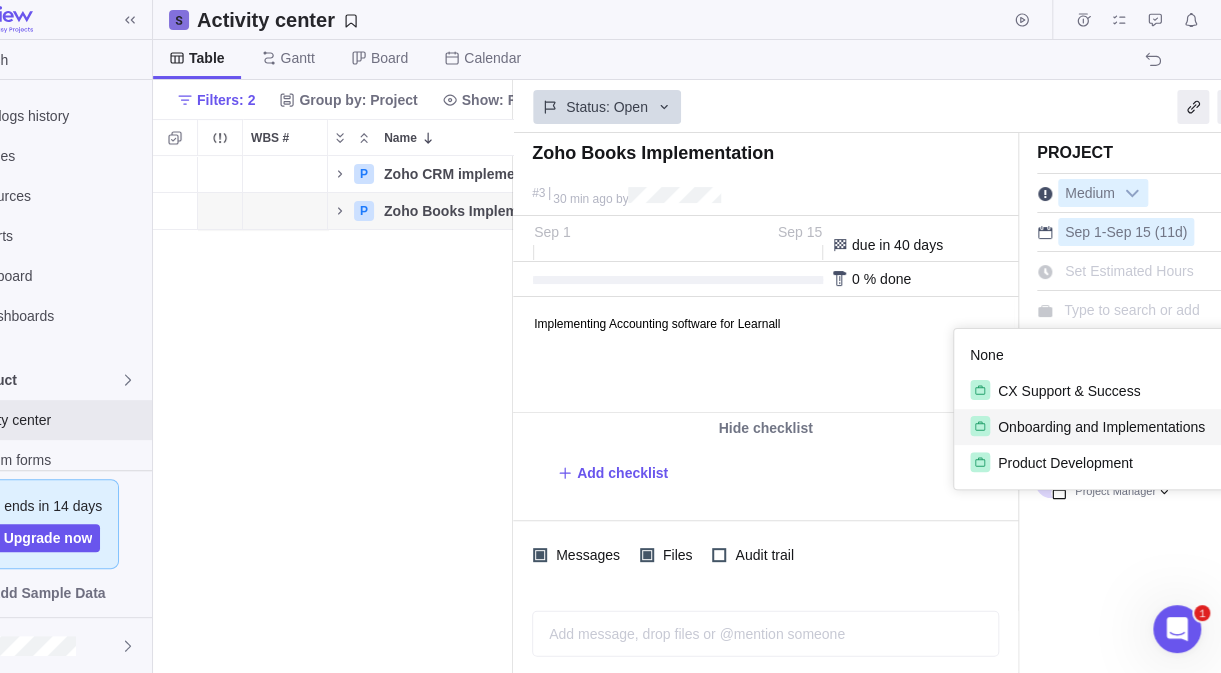 click on "Onboarding and Implementations" at bounding box center [1101, 427] 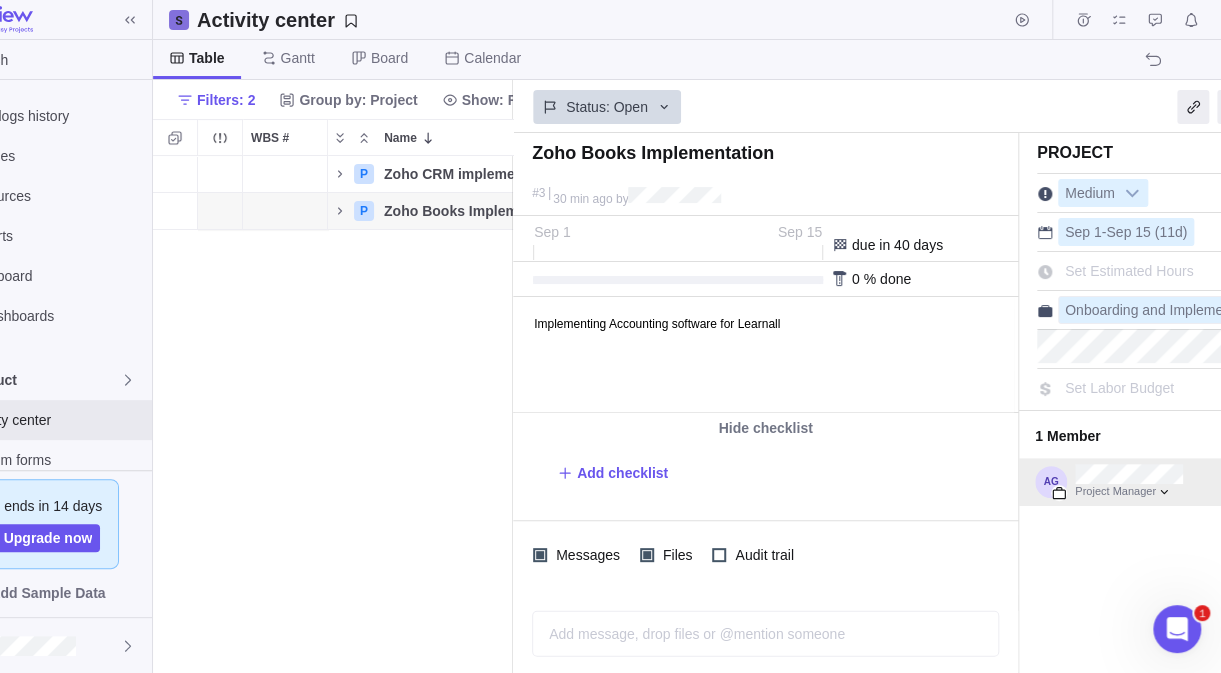 scroll, scrollTop: 0, scrollLeft: 203, axis: horizontal 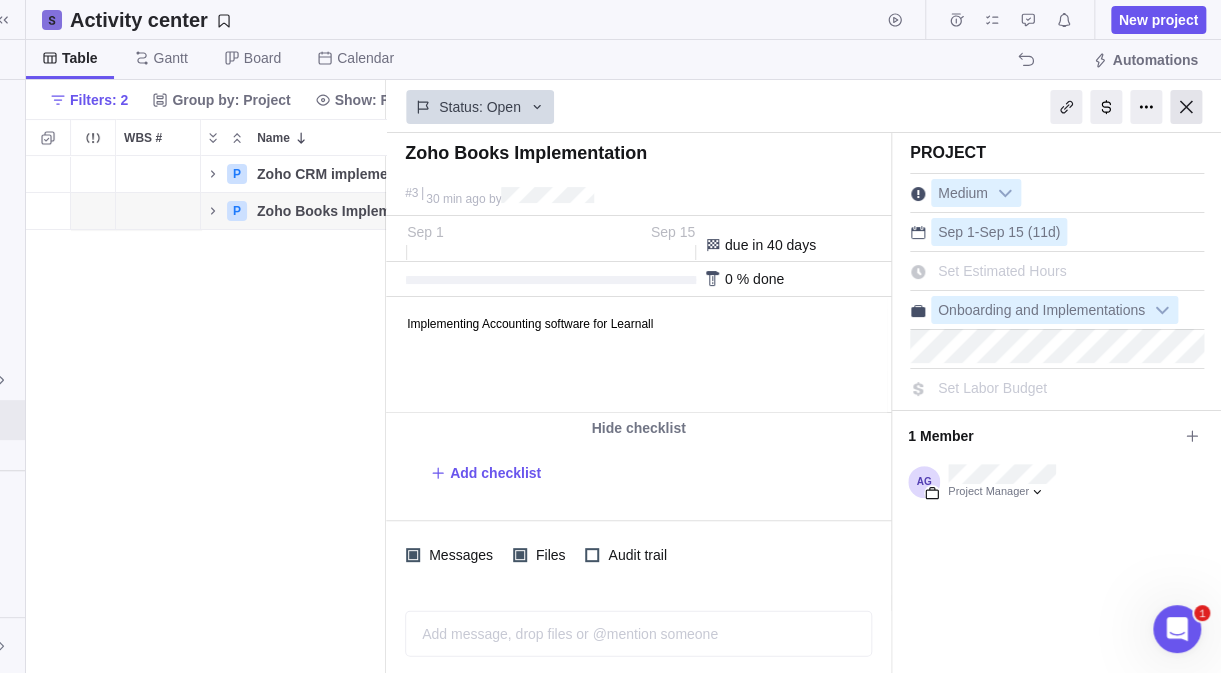 click at bounding box center [1186, 107] 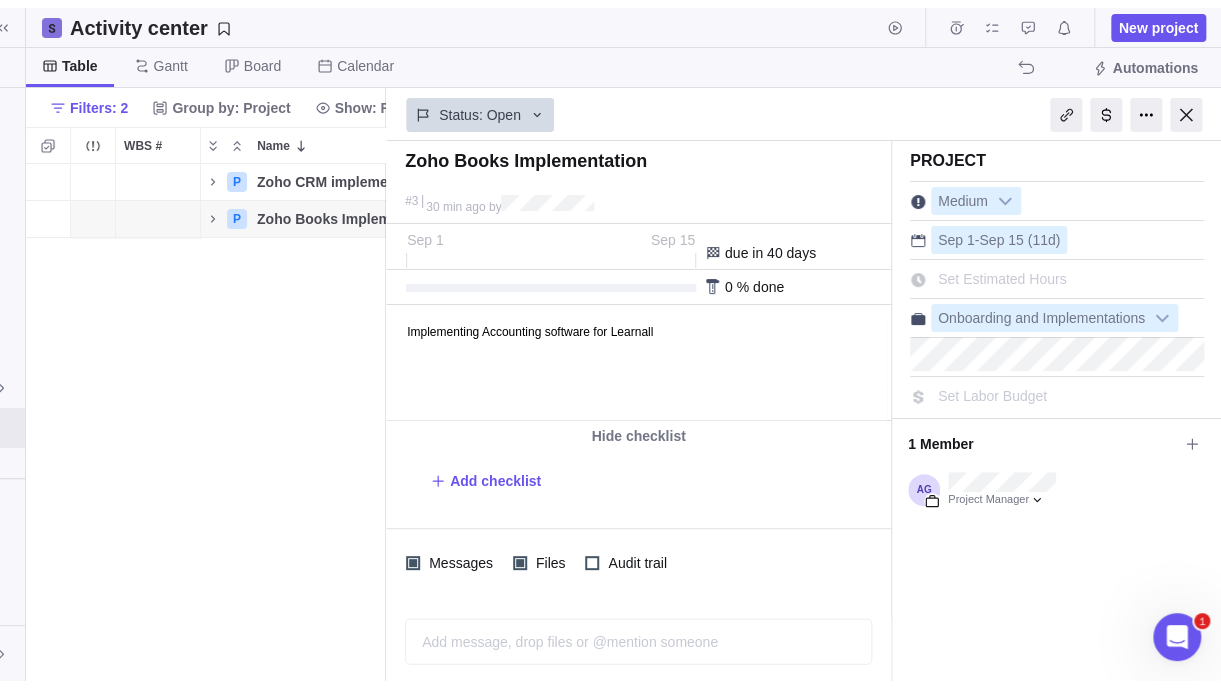 scroll, scrollTop: 0, scrollLeft: 0, axis: both 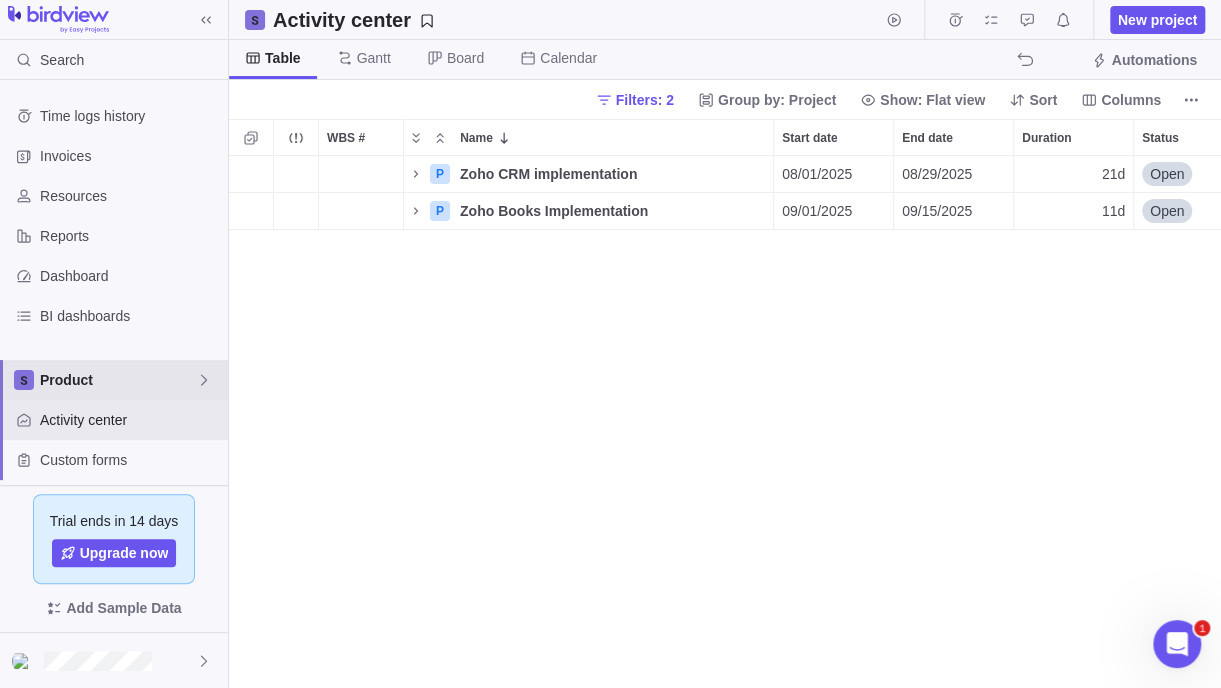 click on "Product" at bounding box center [118, 380] 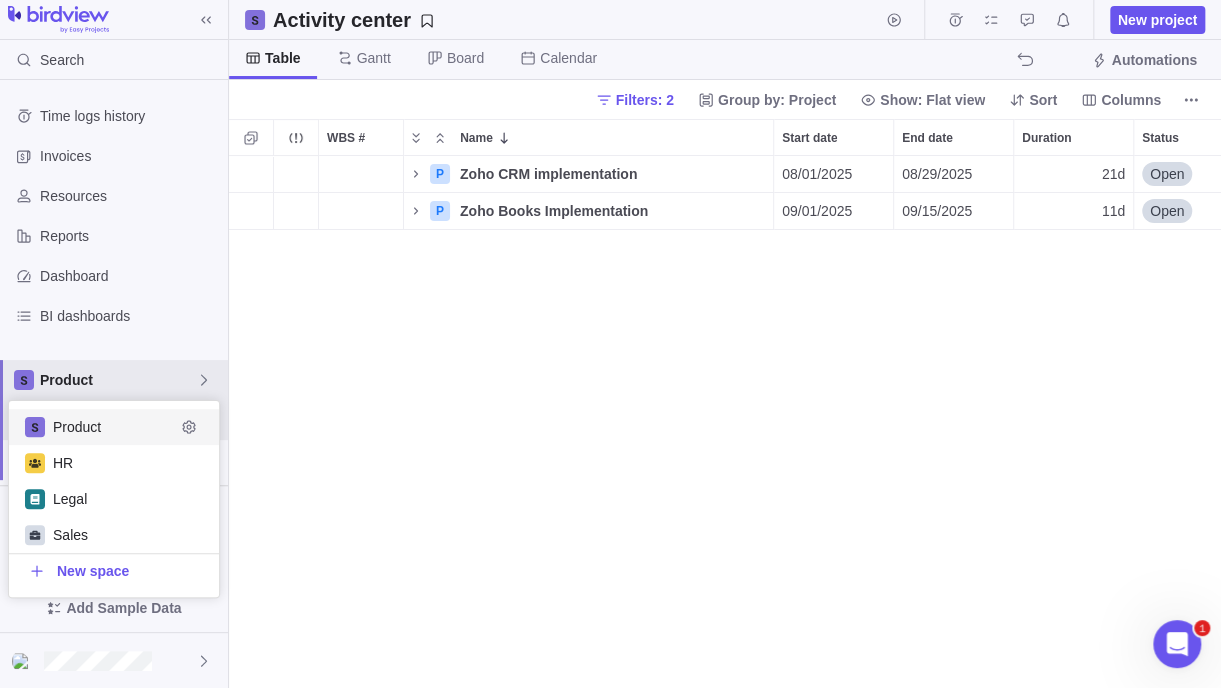 scroll, scrollTop: 15, scrollLeft: 15, axis: both 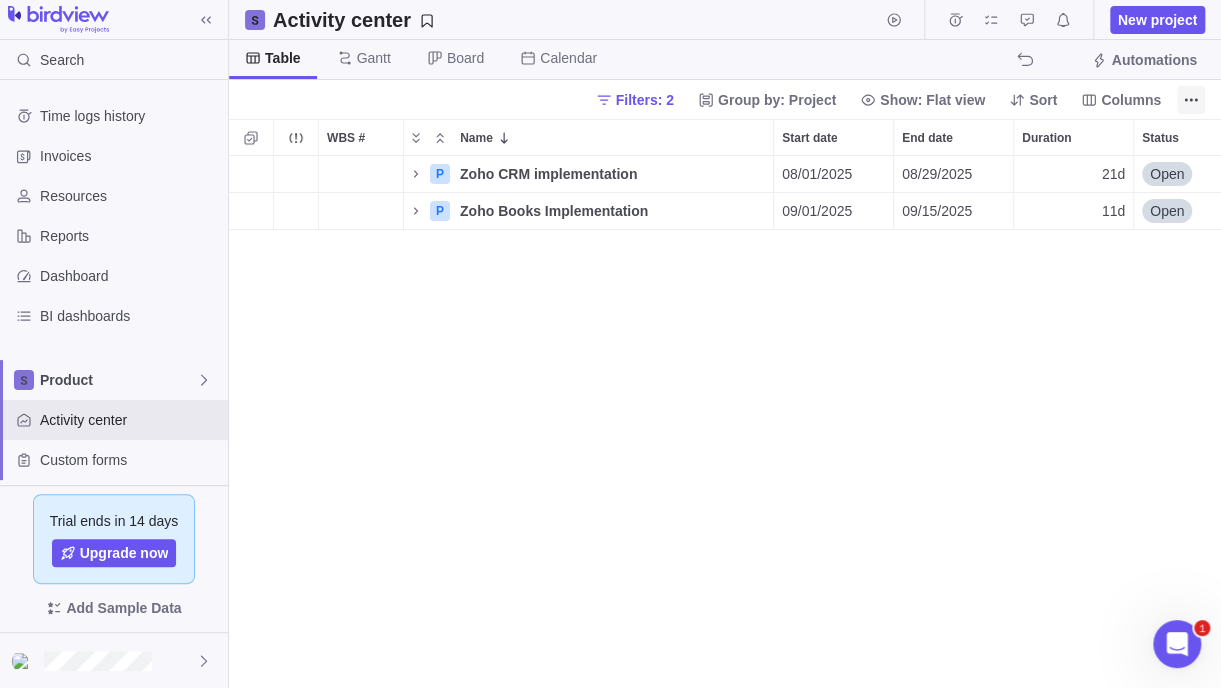 click at bounding box center [1191, 100] 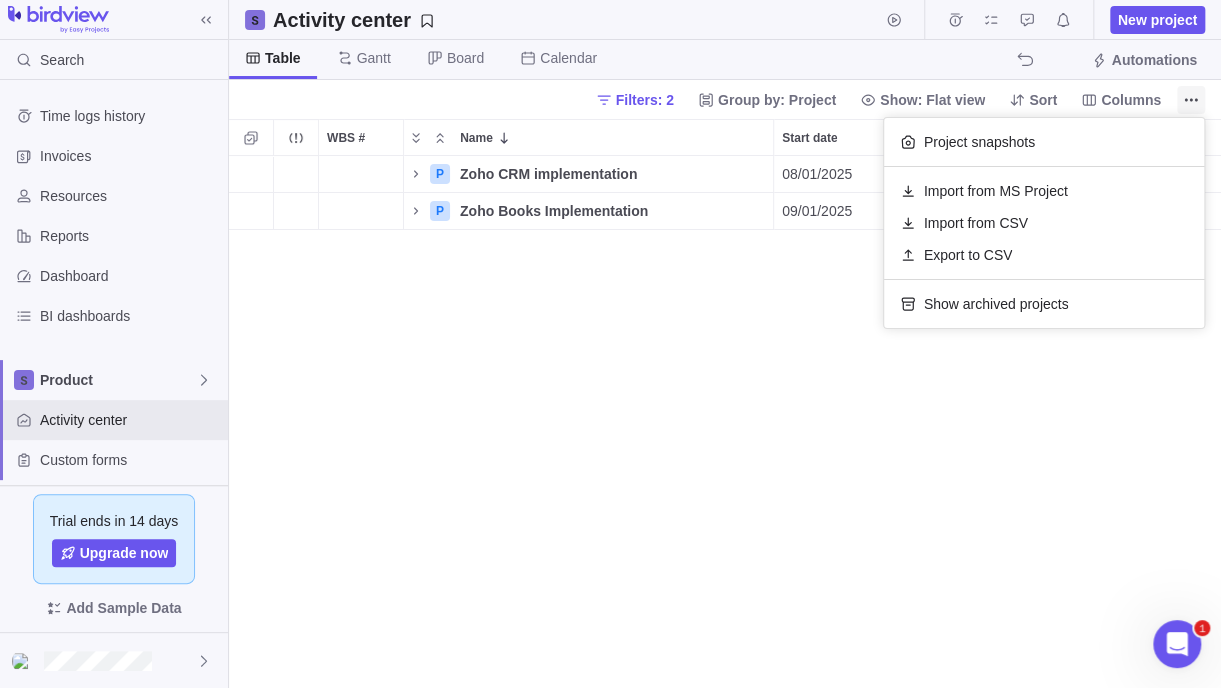 click 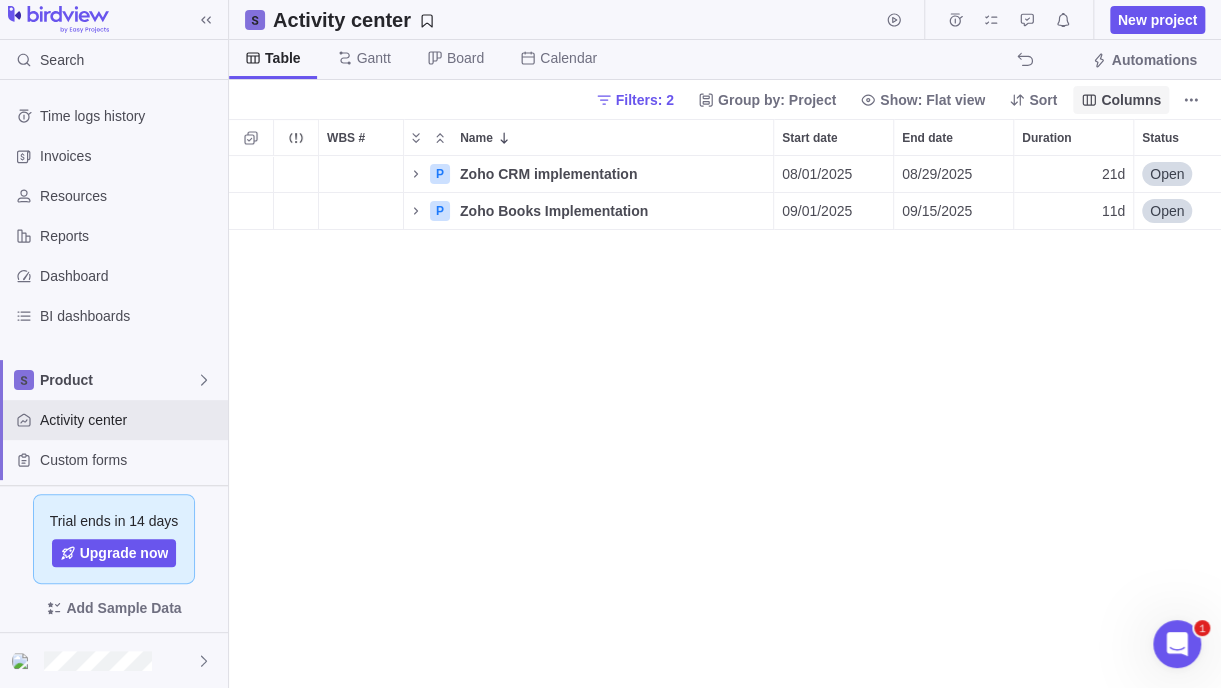 click on "Columns" at bounding box center (1131, 100) 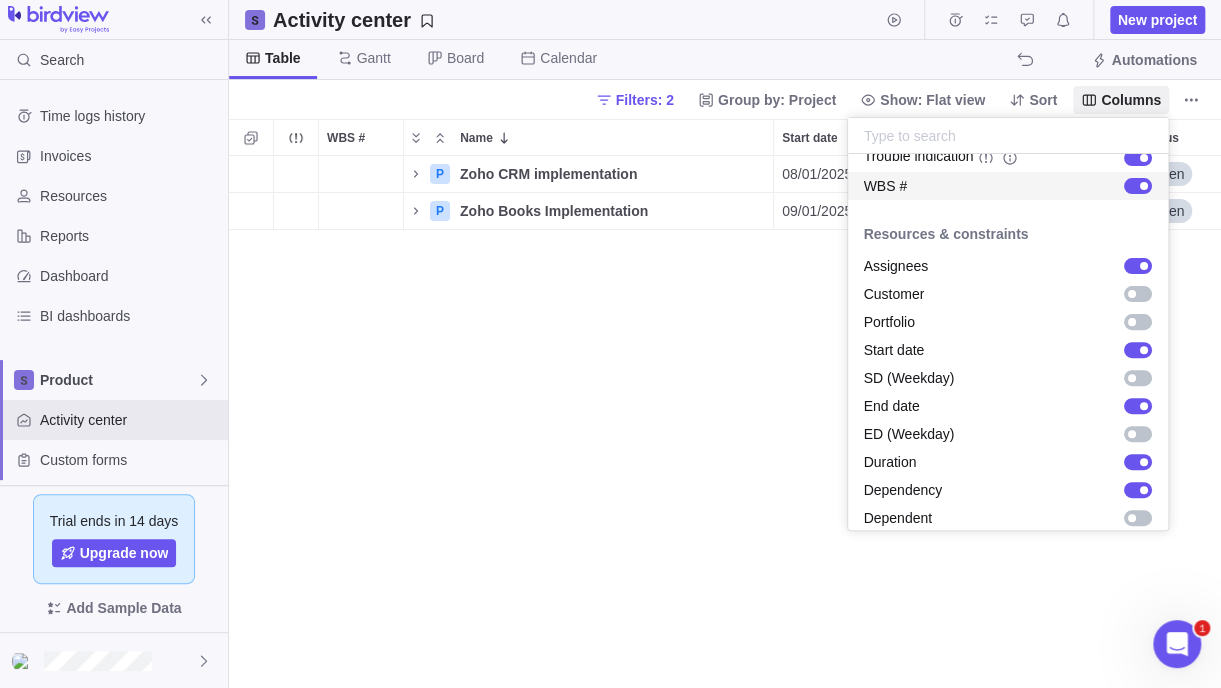 scroll, scrollTop: 300, scrollLeft: 0, axis: vertical 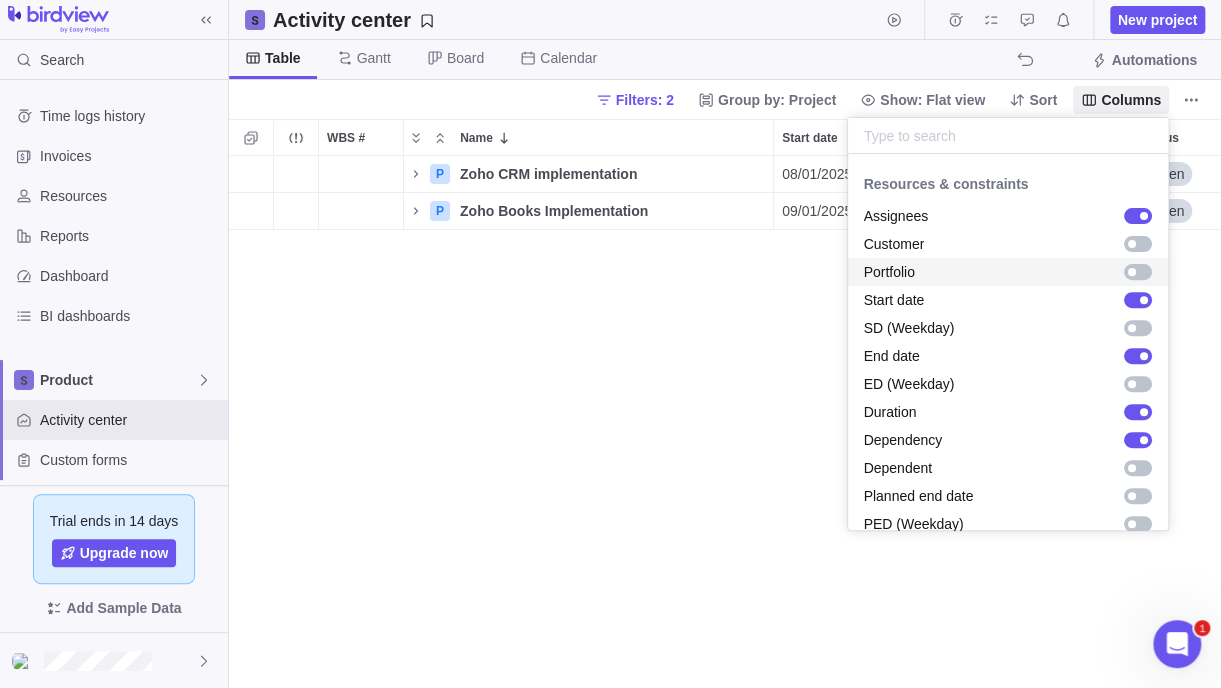 click at bounding box center [1138, 272] 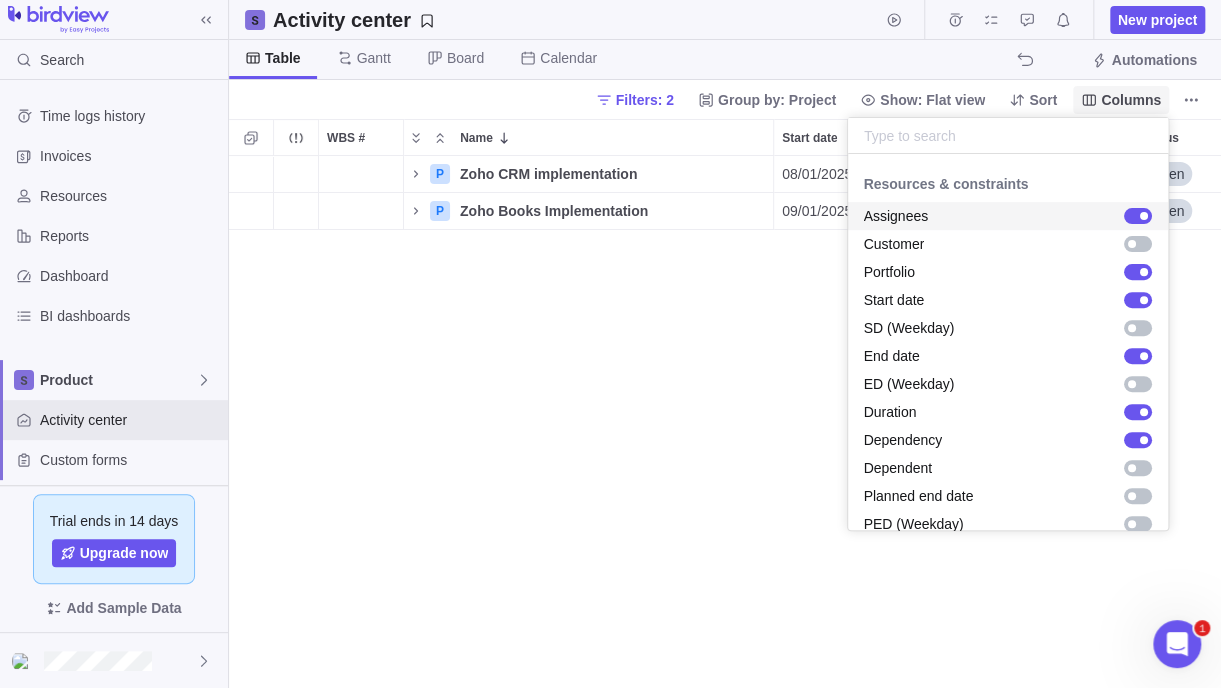 click on "Columns" at bounding box center [1131, 100] 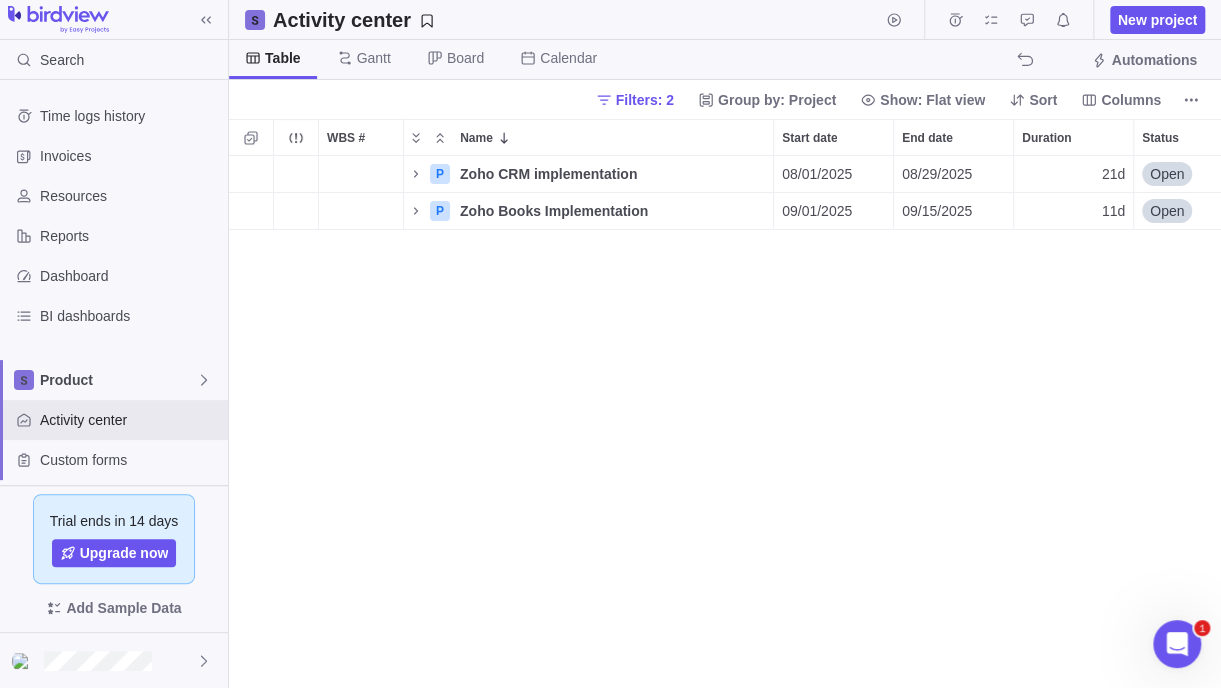 scroll, scrollTop: 0, scrollLeft: 342, axis: horizontal 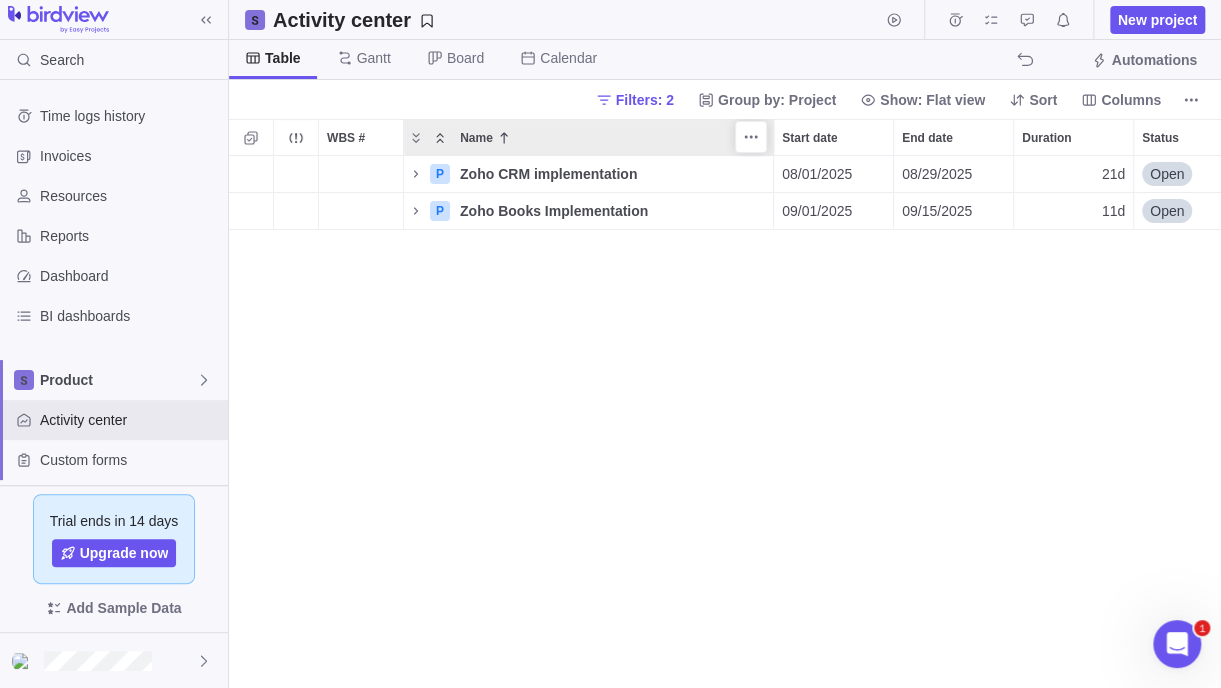 click 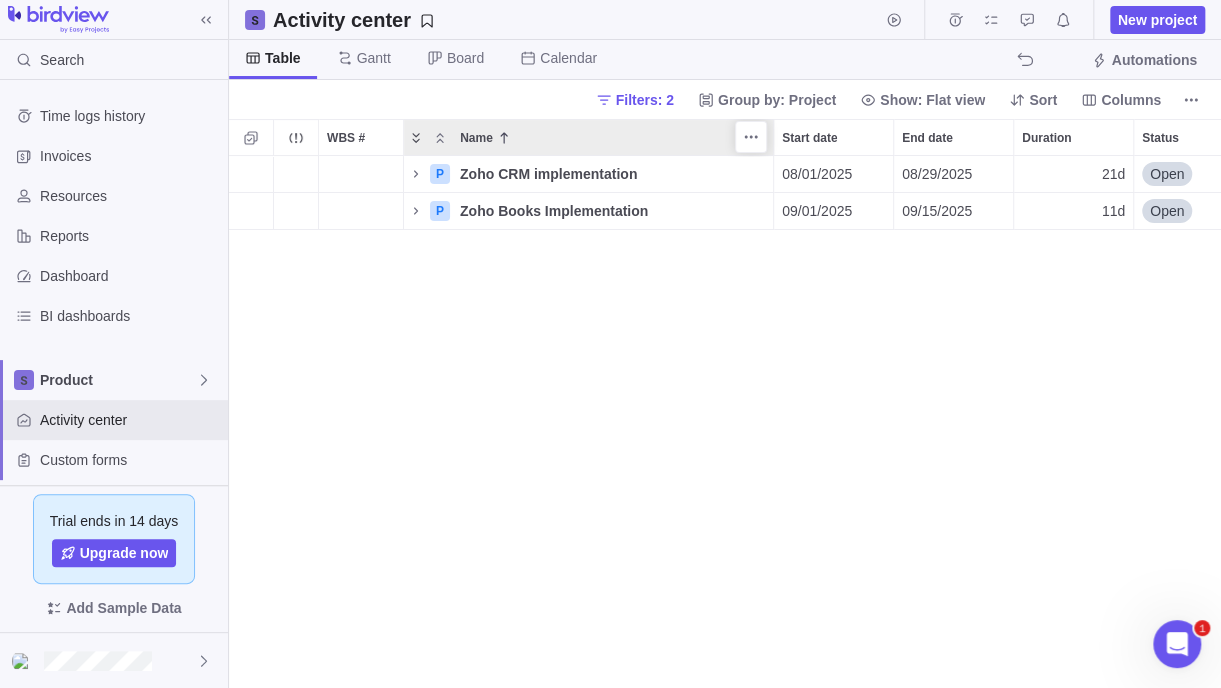 click 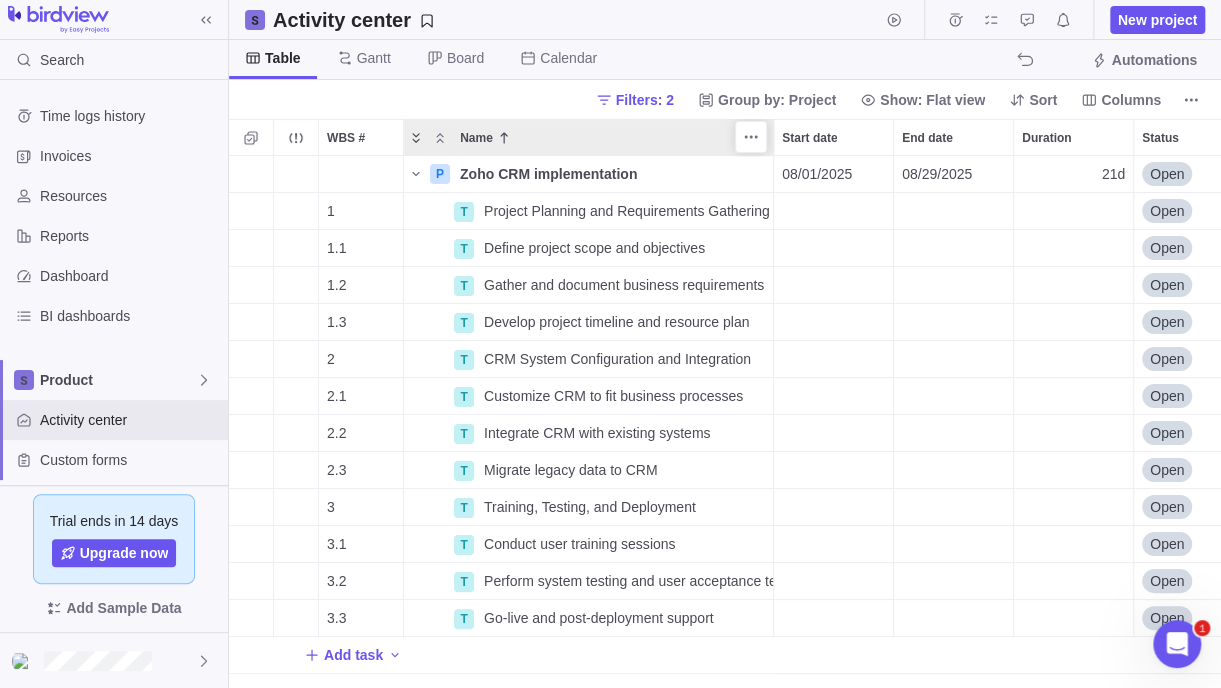 click 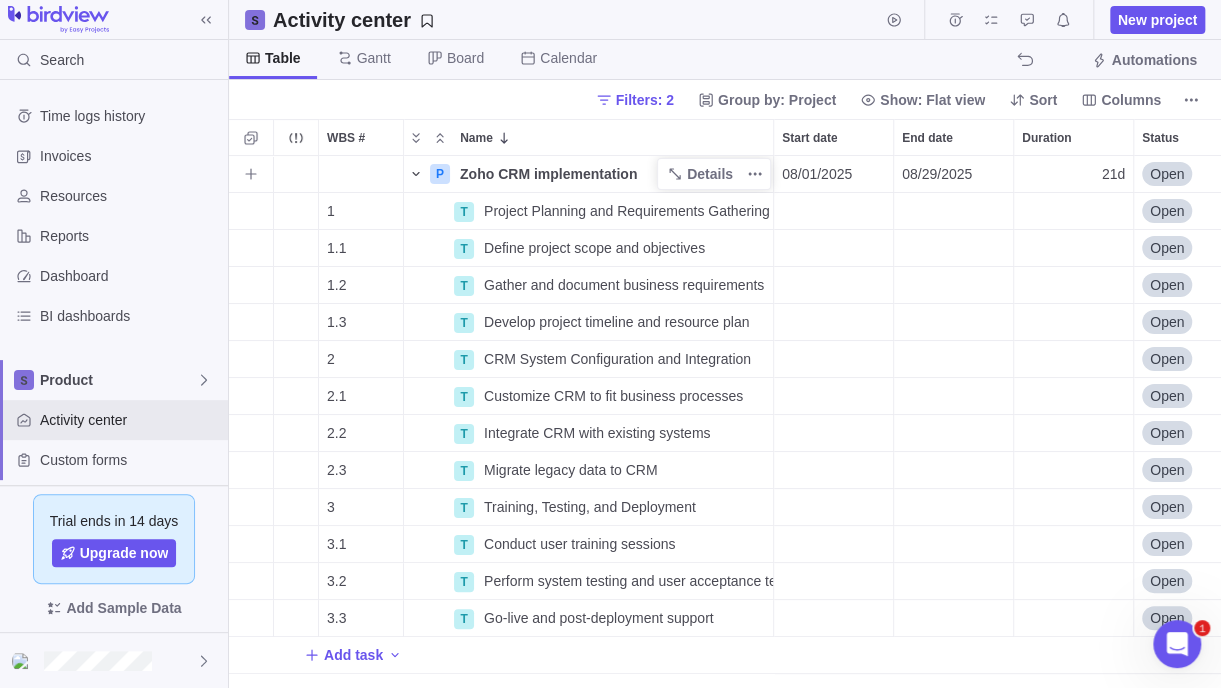 click 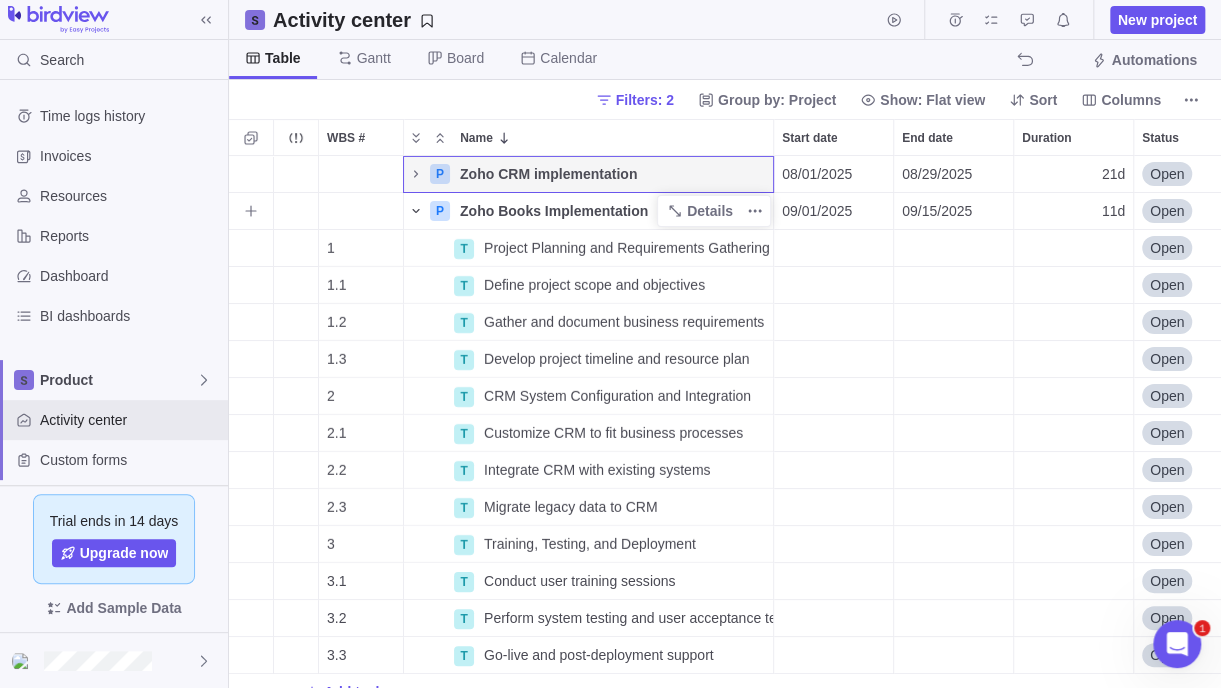 click 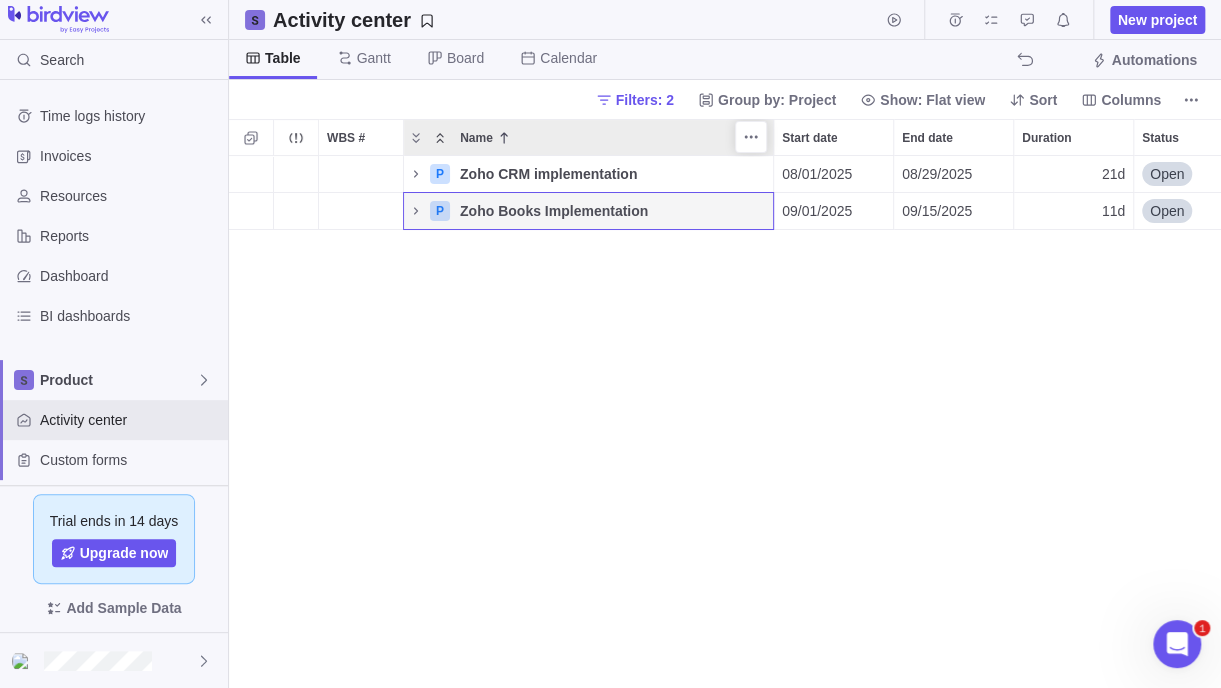 click 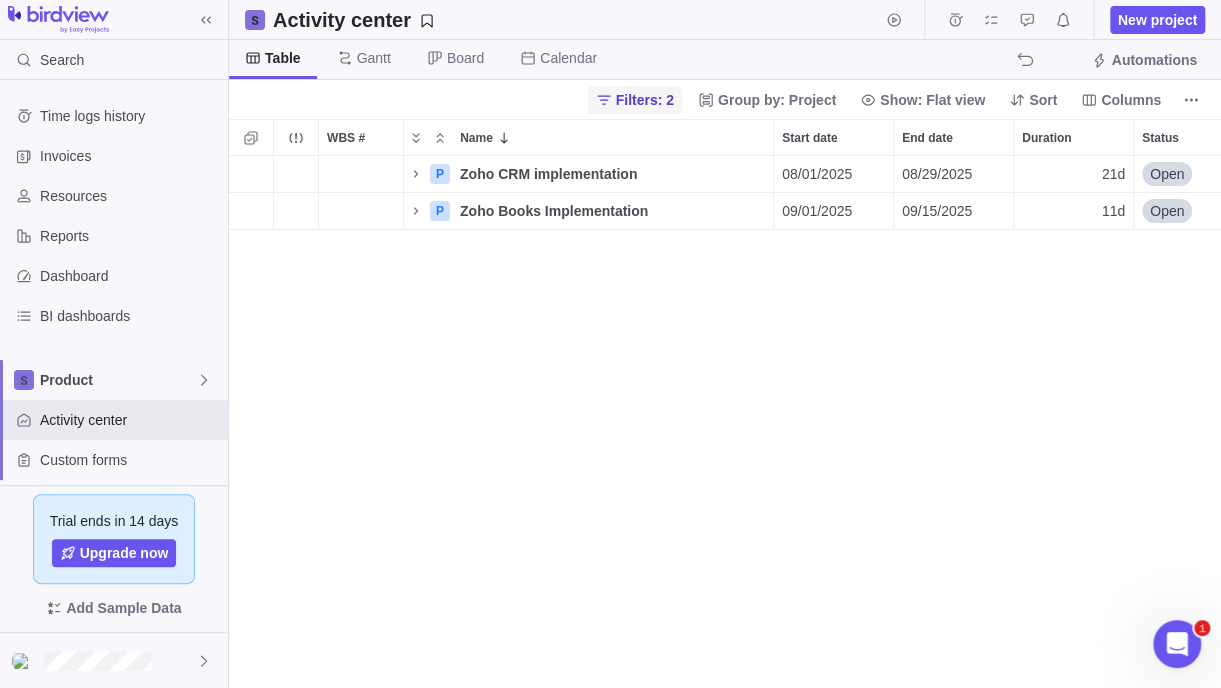 click on "Filters: 2" at bounding box center [645, 100] 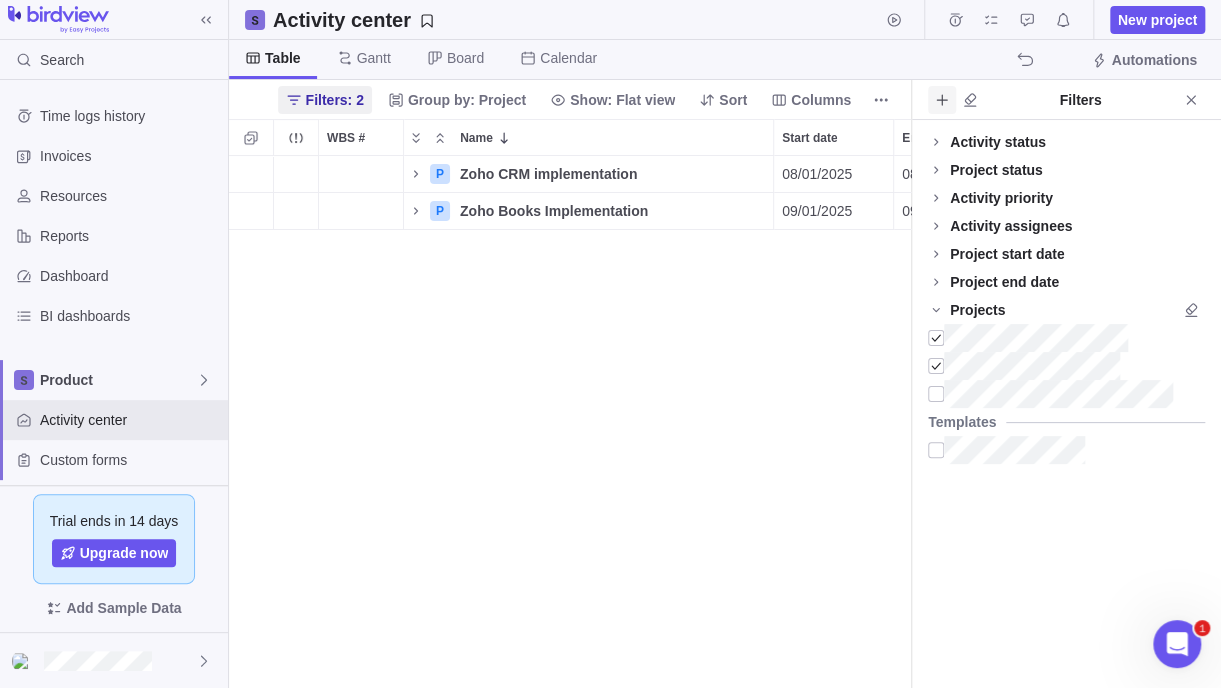 click 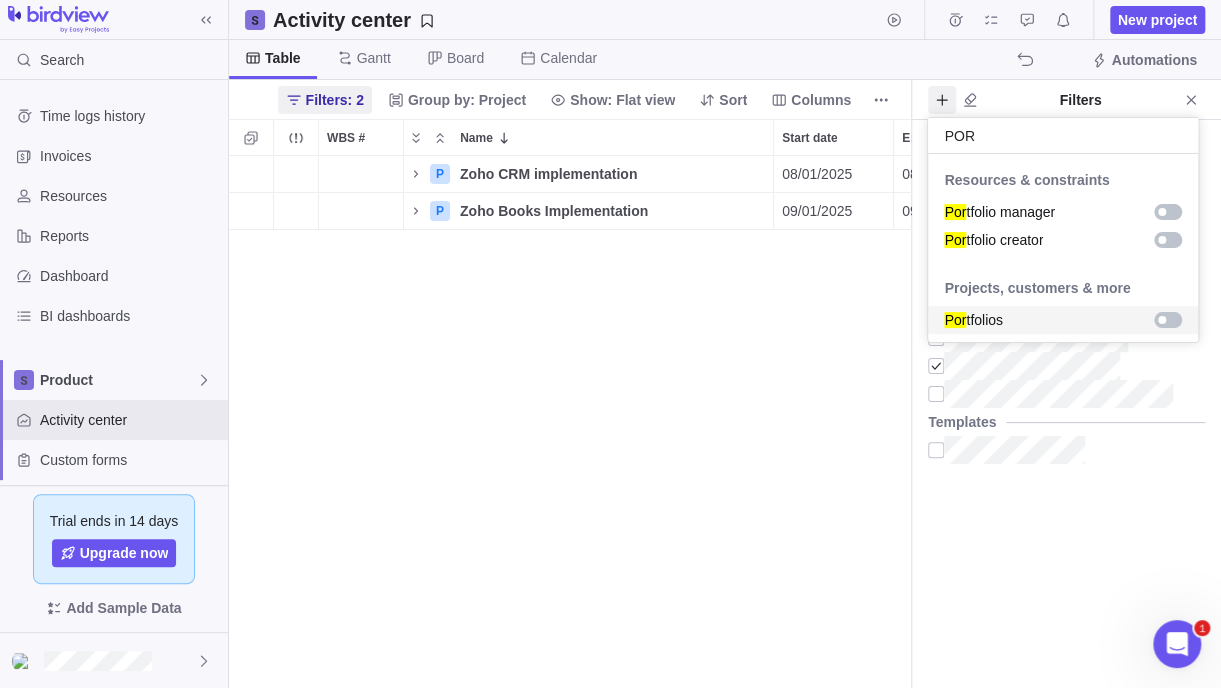 click at bounding box center (1168, 320) 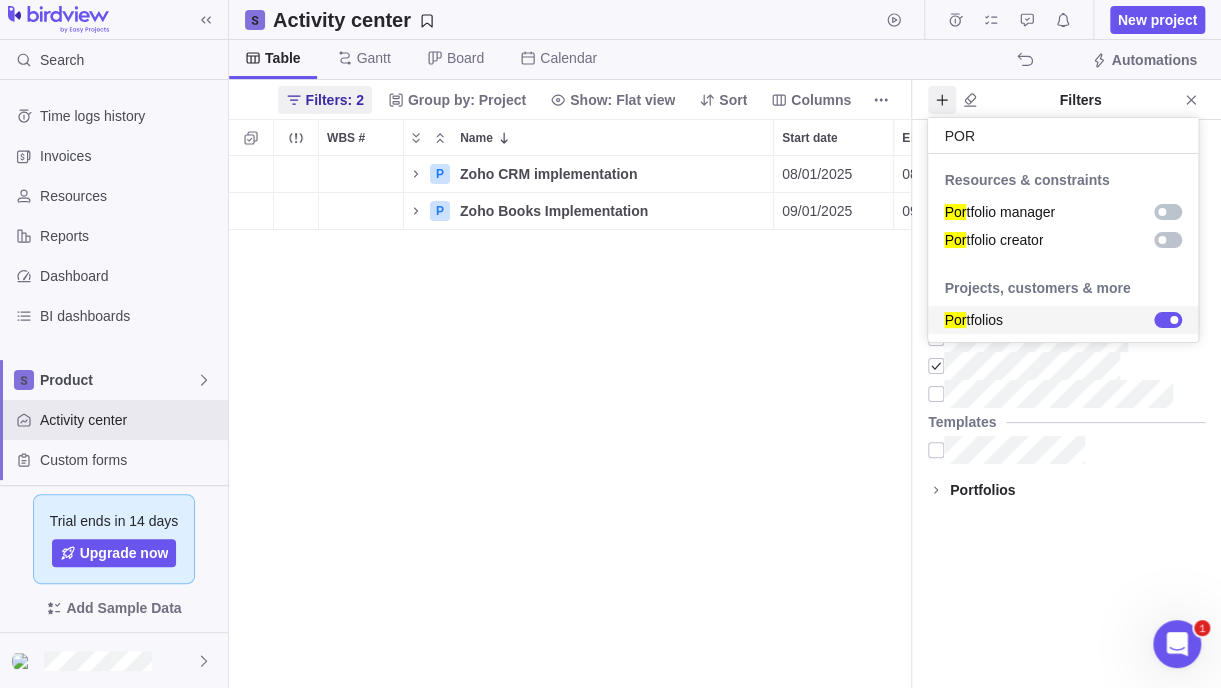 click on "Search Time logs history Invoices Resources Reports Dashboard BI dashboards Product Activity center Custom forms Saved views Demo Projects Get Started Project Financials Flat Fee Project Financials T&M Upcoming Milestones Trial ends in 14 days Upgrade now Add Sample Data Activity center New project Table Gantt Board Calendar Automations Filters: 2 Group by: Project Show: Flat view Sort Columns WBS # Name Start date End date Duration Status ID Dependency Assignees Portfolio P Zoho CRM implementation Details 08/01/2025 08/29/2025 21d Open 4 Onboarding and Implementations P Zoho Books Implementation Details 09/01/2025 09/15/2025 11d Open 3 Onboarding and Implementations Filters Activity status Default Workflow Project status Default Workflow Activity priority Activity assignees Project start date Previous year Previous month Previous week Yesterday Today This week This month This year Next week Next month Filter by period Project end date Previous year Previous month Previous week Yesterday Today 1 x" at bounding box center [610, 344] 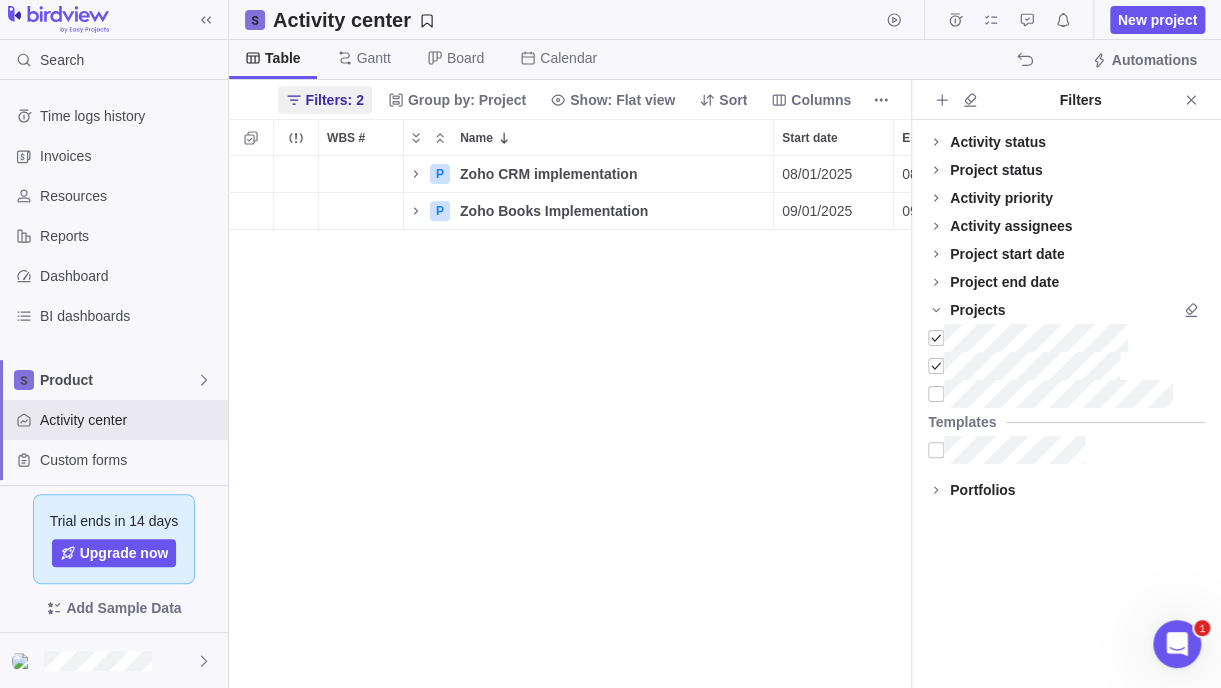 click on "Portfolios" at bounding box center (1066, 490) 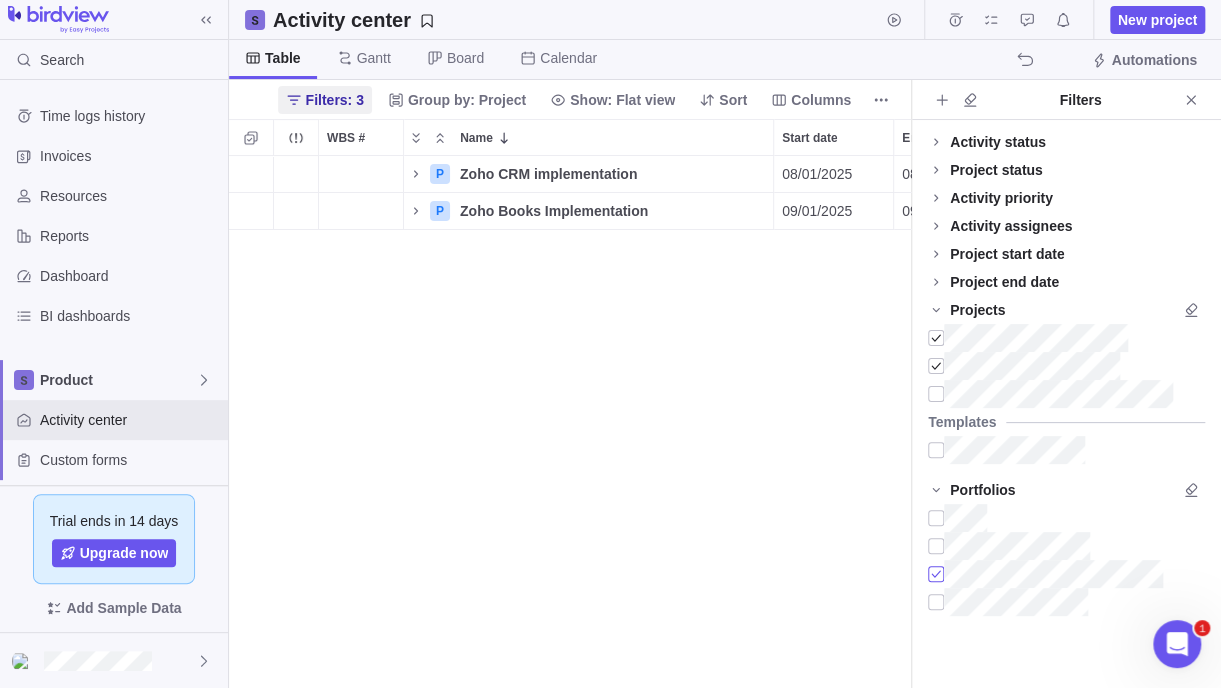 scroll, scrollTop: 16, scrollLeft: 16, axis: both 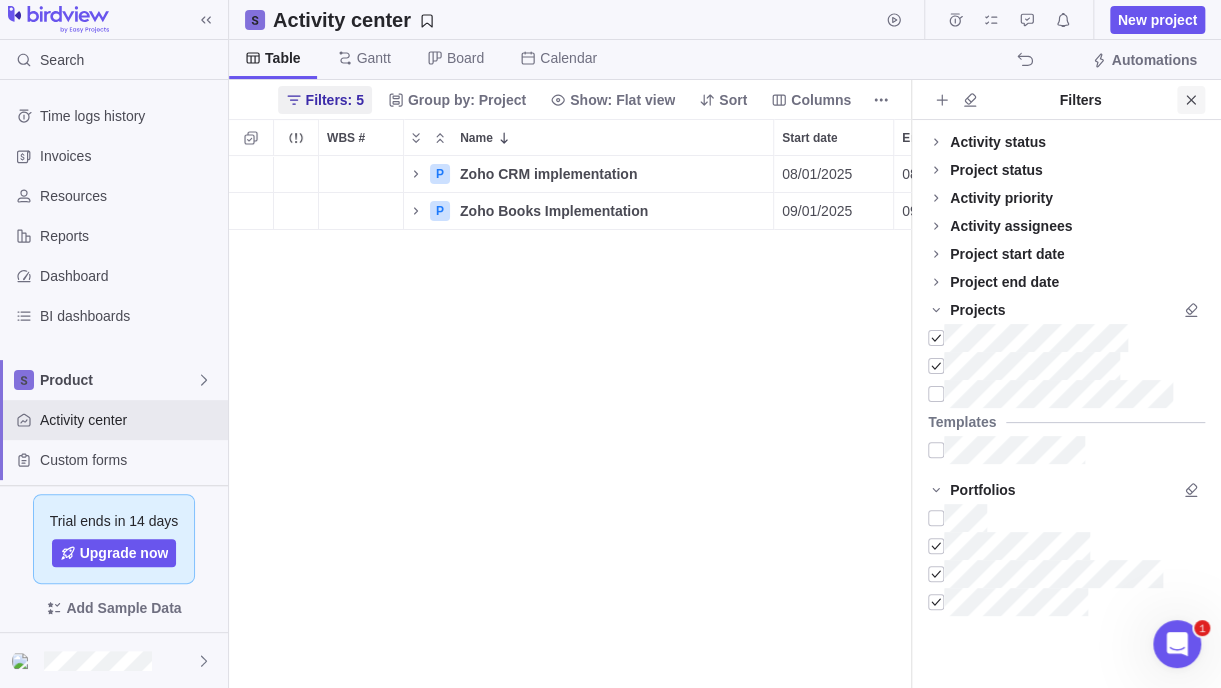 click 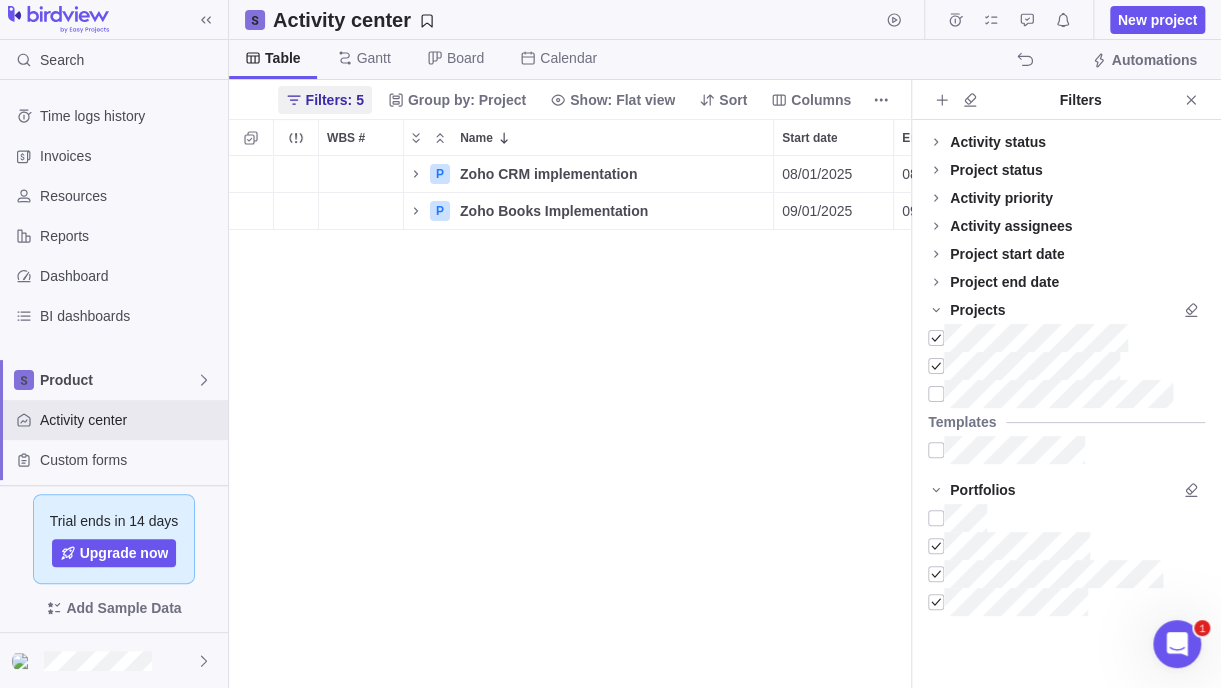 scroll, scrollTop: 16, scrollLeft: 15, axis: both 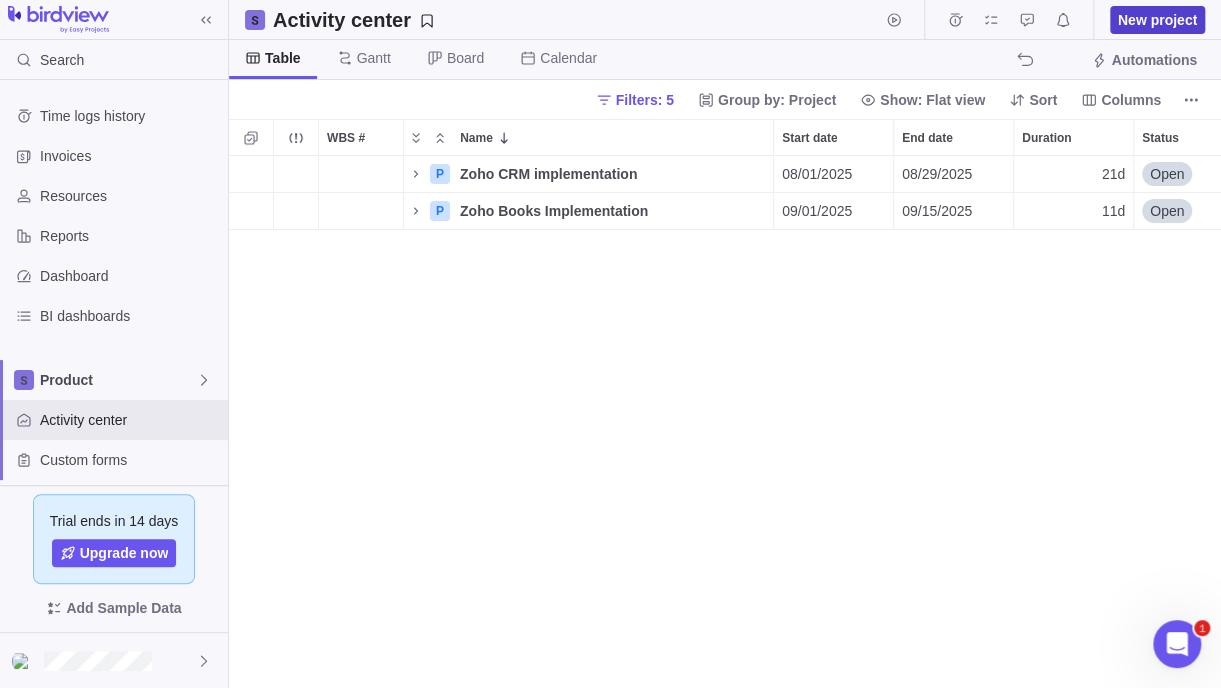 click on "New project" at bounding box center [1157, 20] 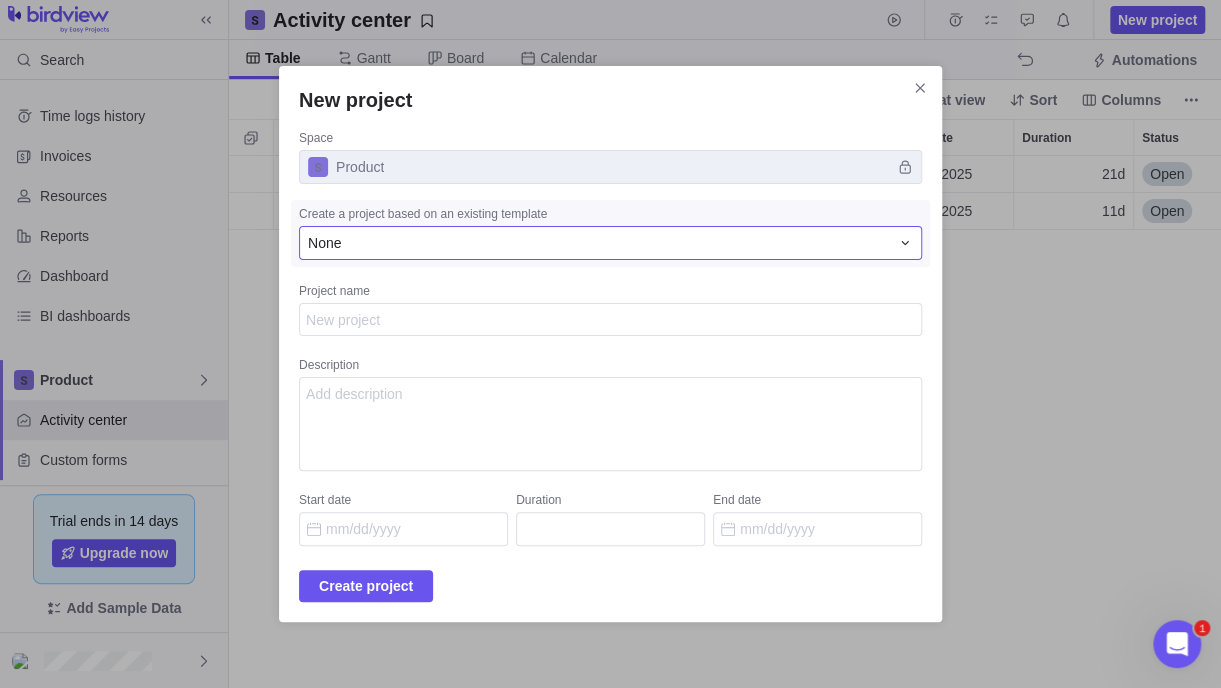 click on "None" at bounding box center [598, 243] 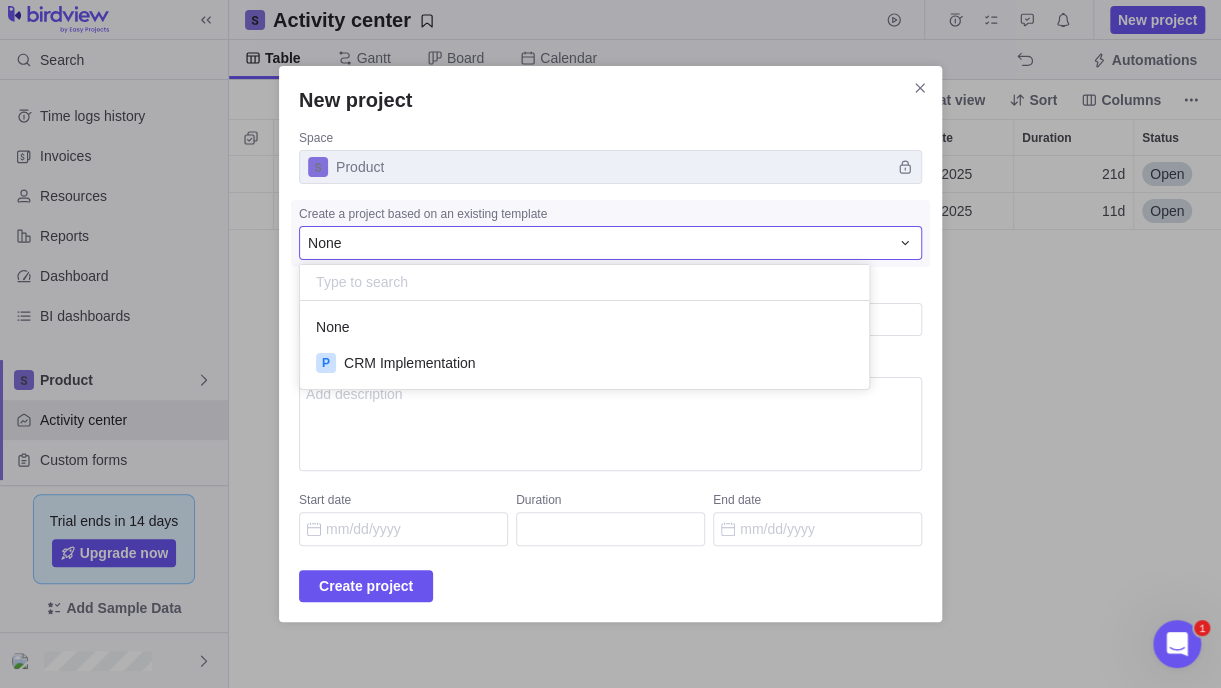 scroll, scrollTop: 15, scrollLeft: 15, axis: both 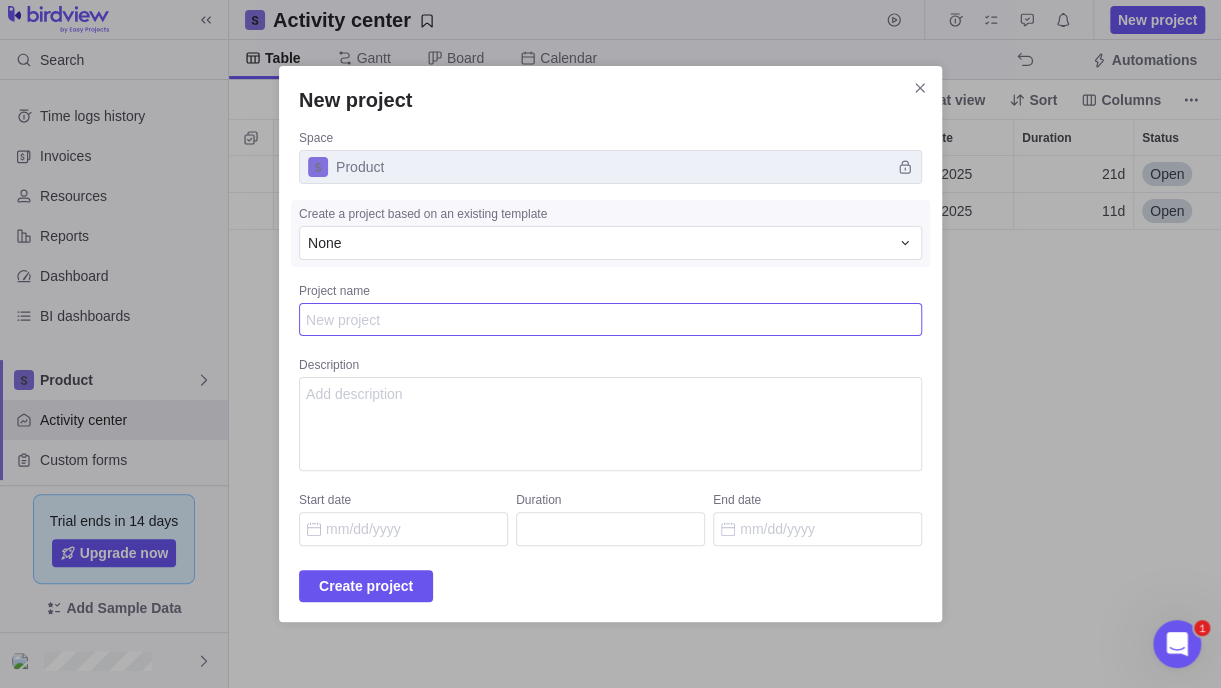 click on "Project name" at bounding box center [610, 320] 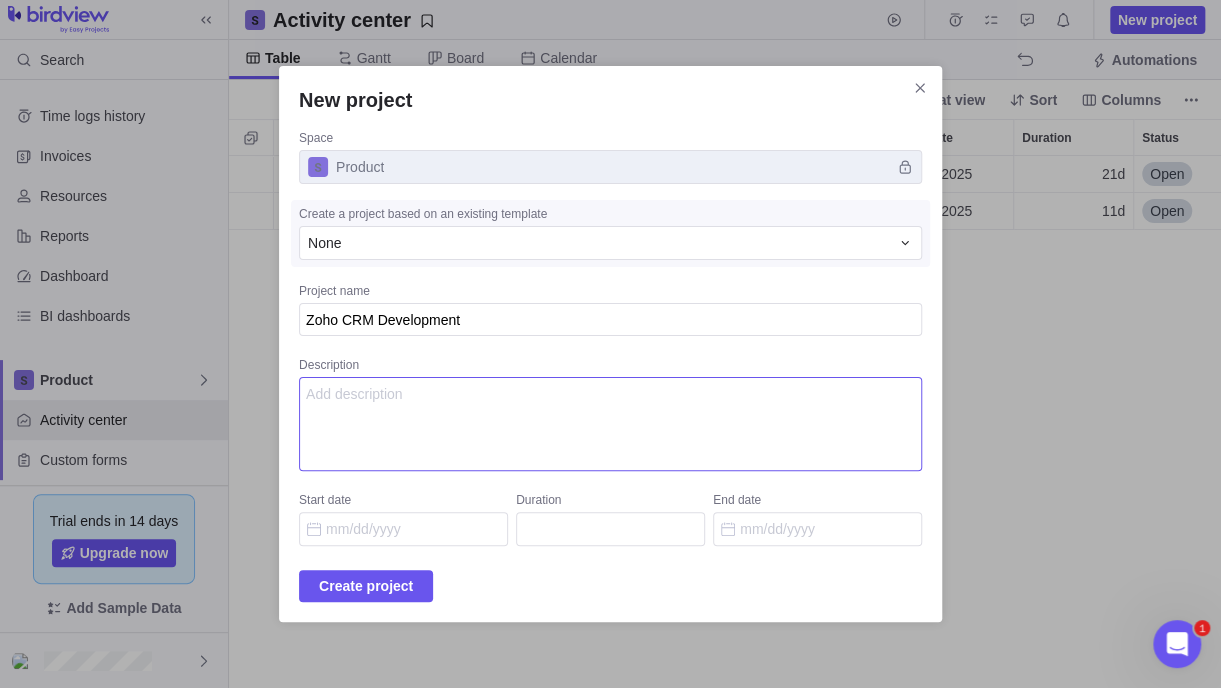click on "Description" at bounding box center (610, 424) 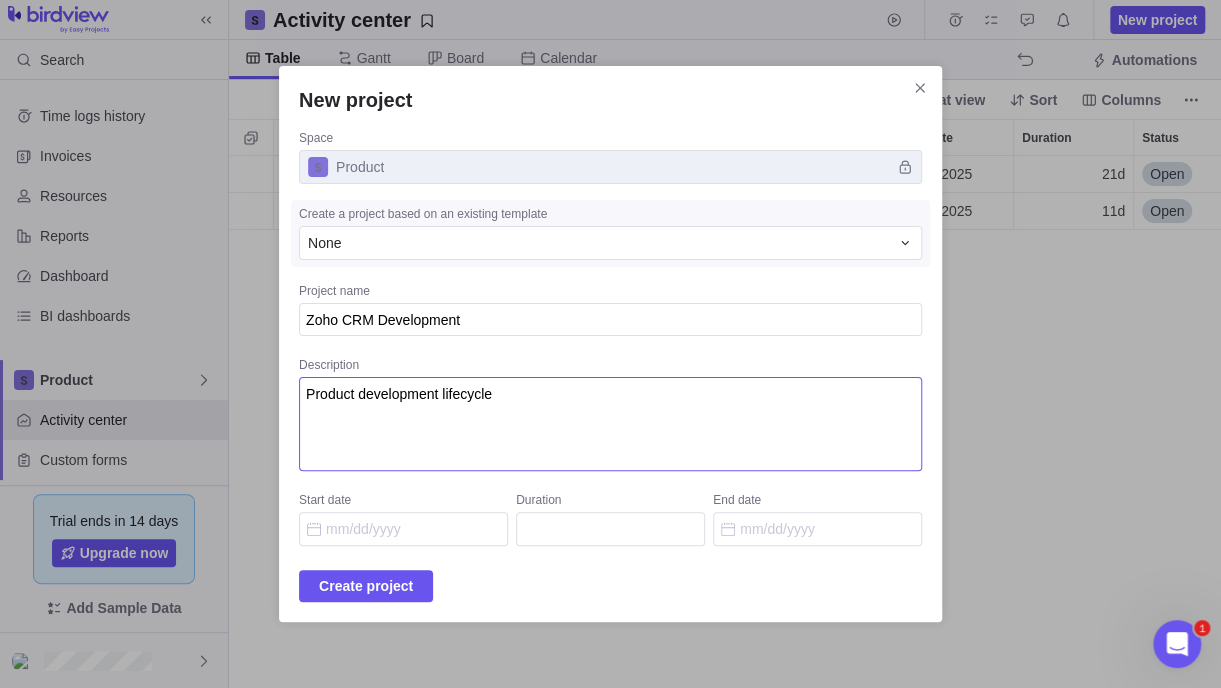 click on "Product development lifecycle" at bounding box center (610, 424) 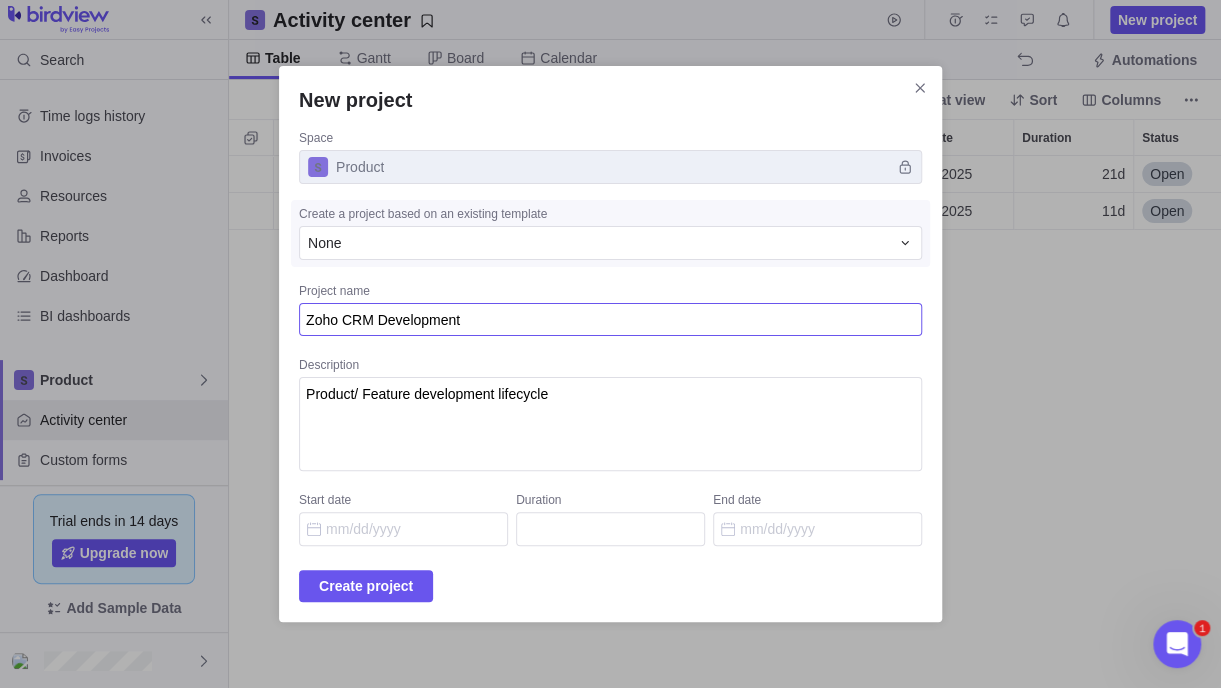 click on "Zoho CRM Development" at bounding box center [610, 320] 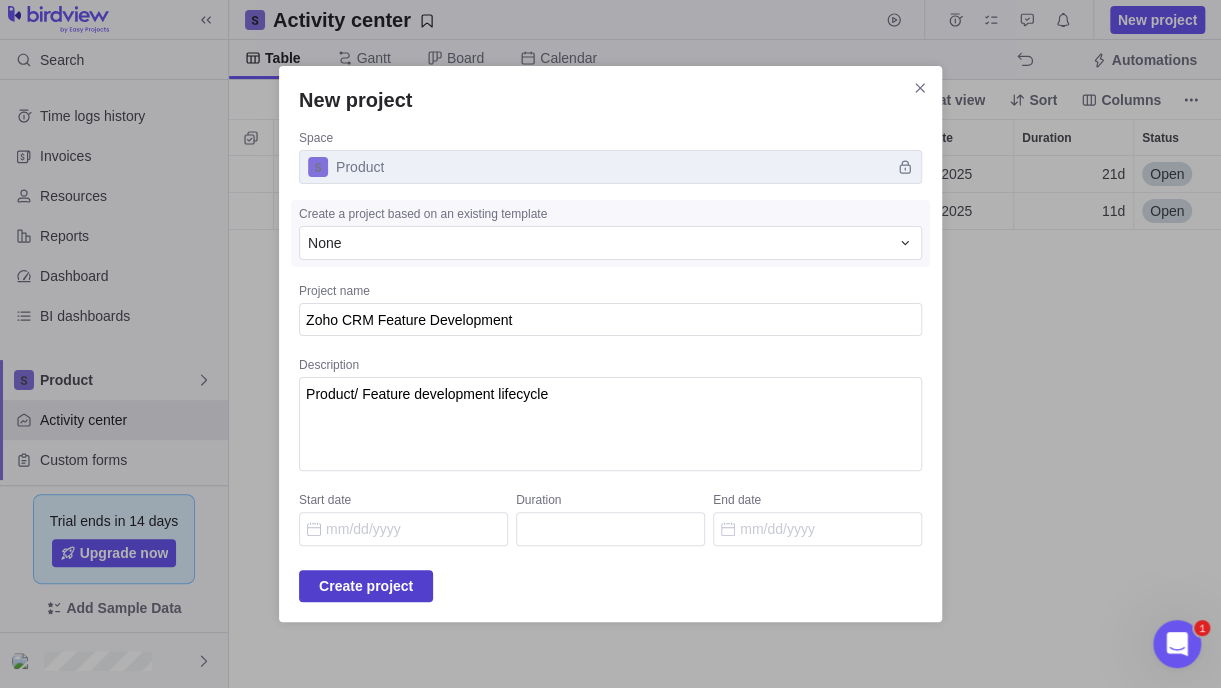 click on "Create project" at bounding box center [366, 586] 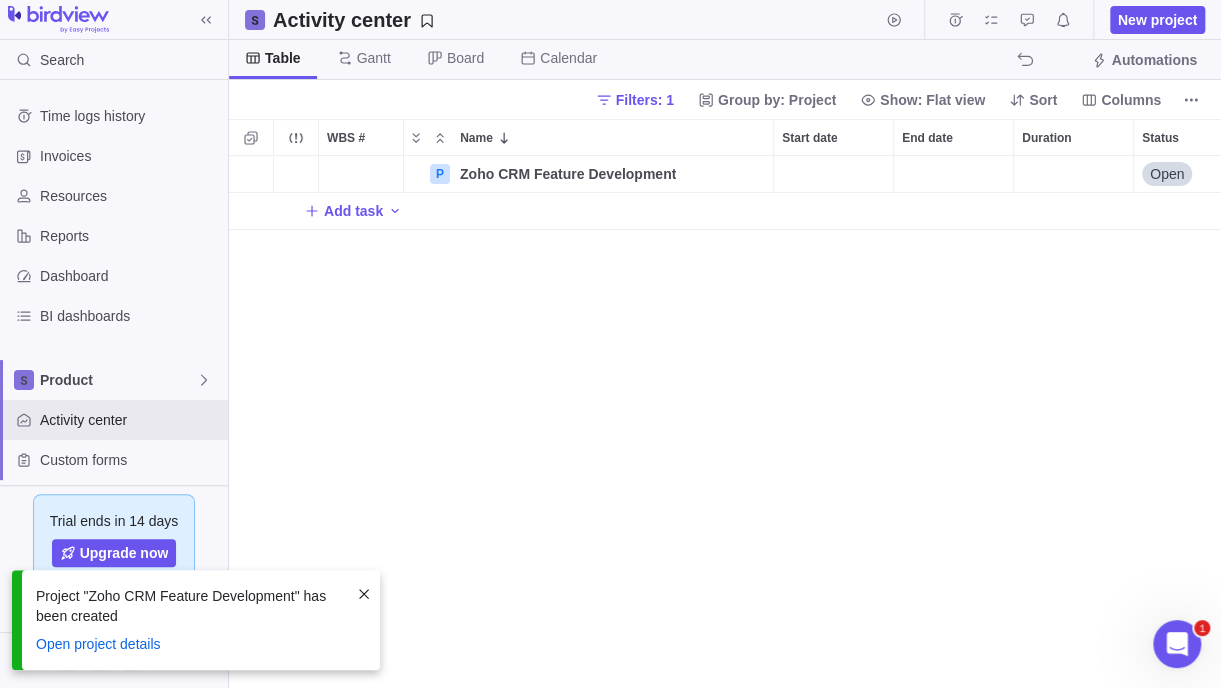scroll, scrollTop: 16, scrollLeft: 15, axis: both 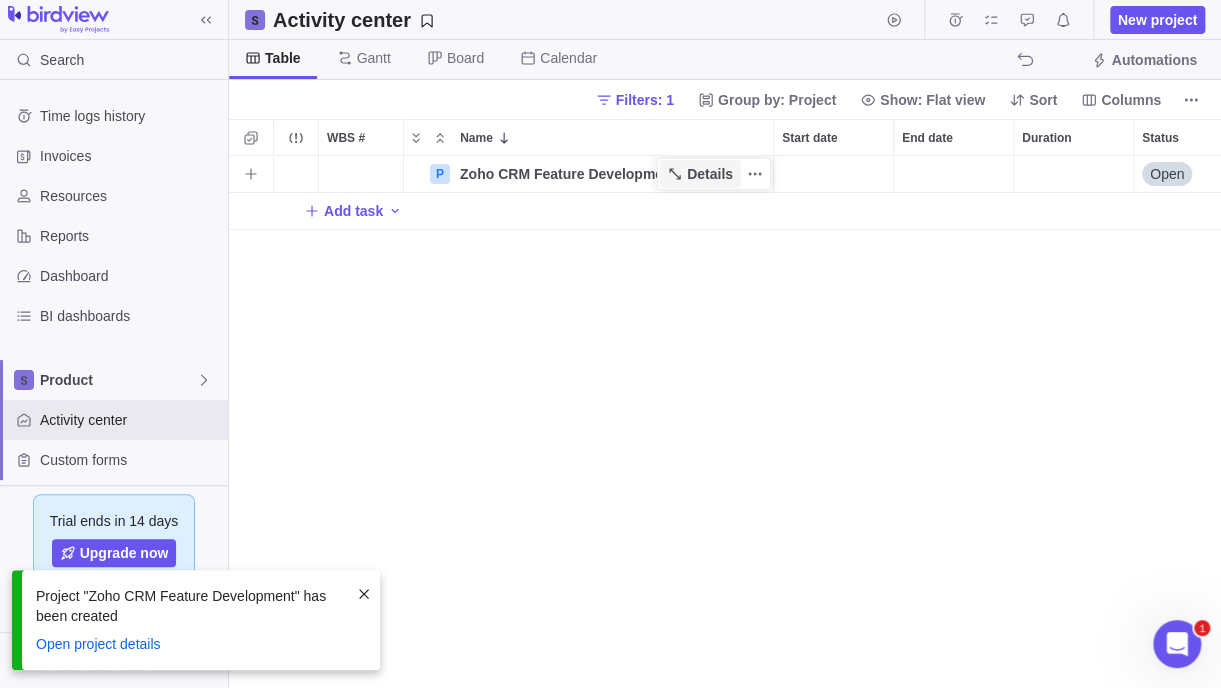 click on "Details" at bounding box center (700, 174) 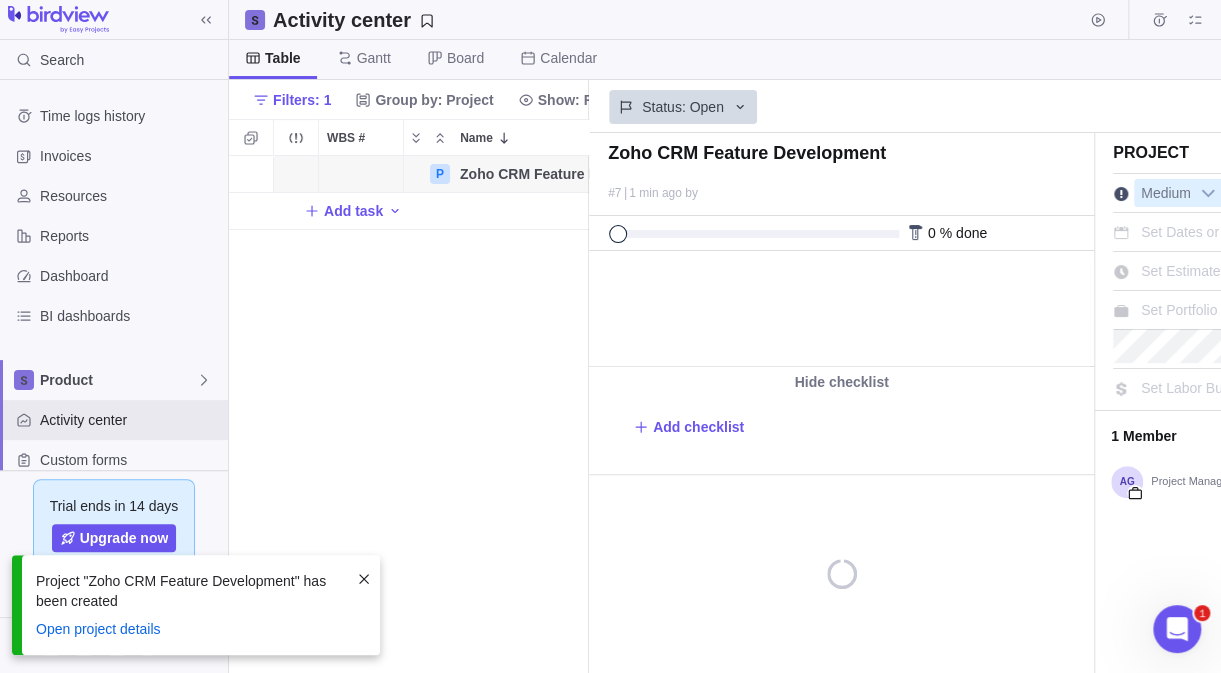scroll, scrollTop: 502, scrollLeft: 344, axis: both 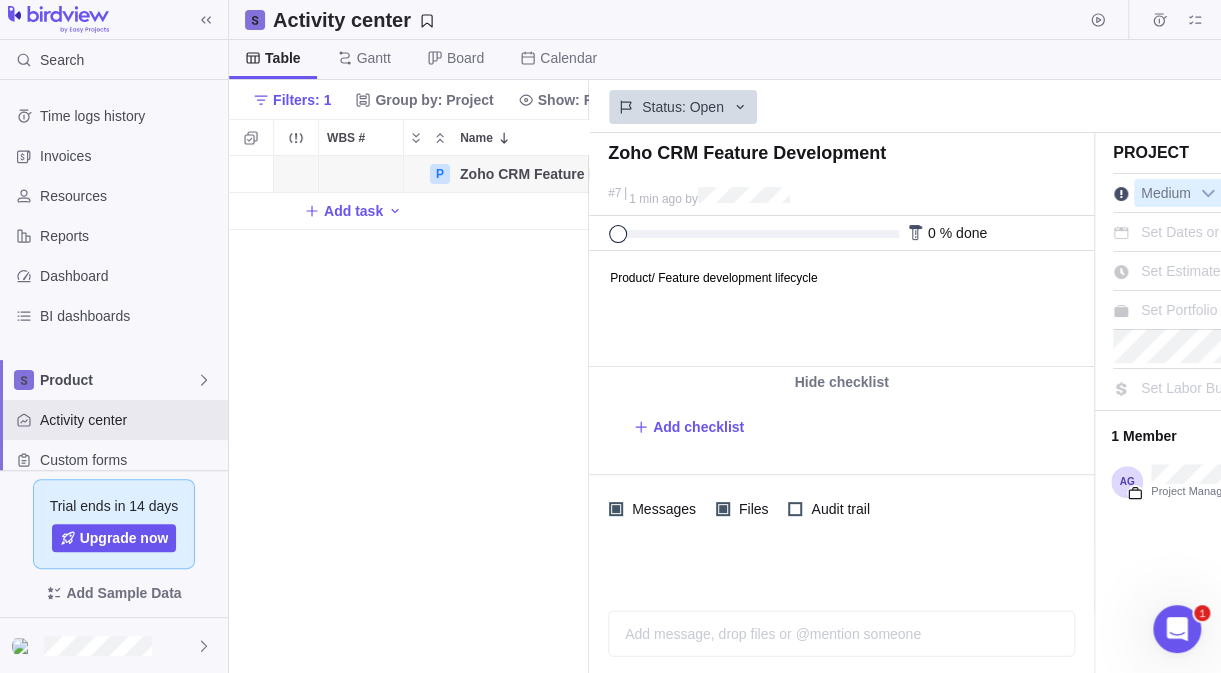 click on "P Zoho CRM Feature Development Details Open 7 Add task" at bounding box center (409, 414) 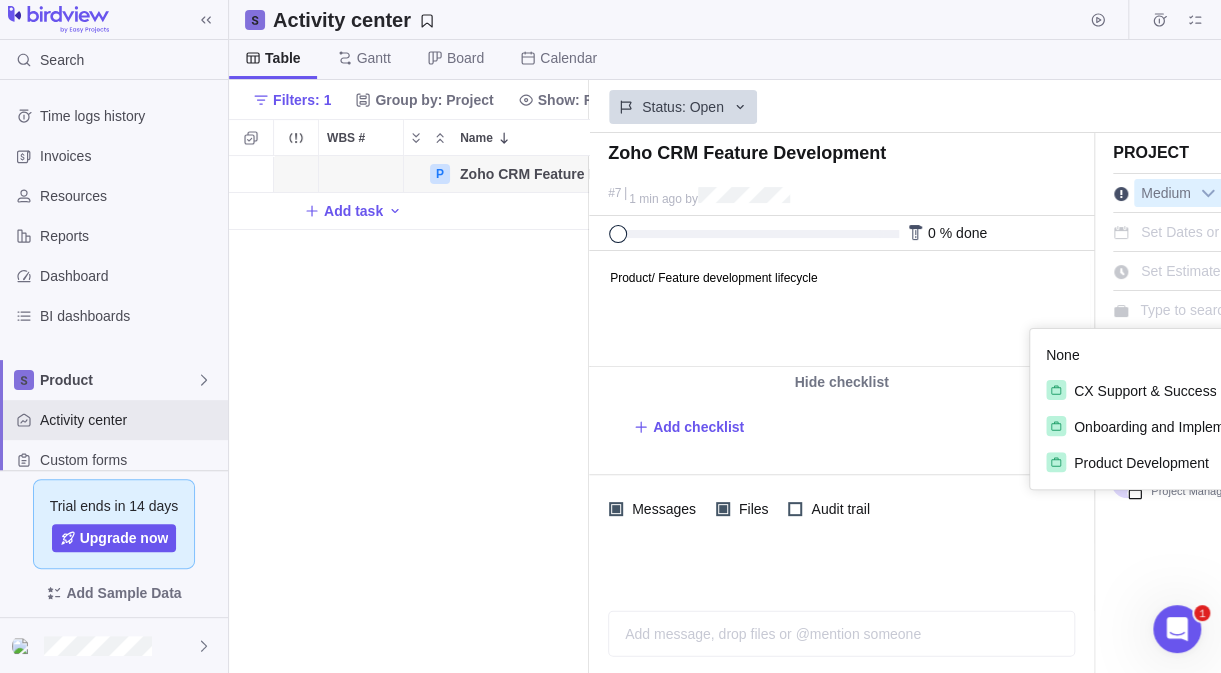 scroll, scrollTop: 0, scrollLeft: 76, axis: horizontal 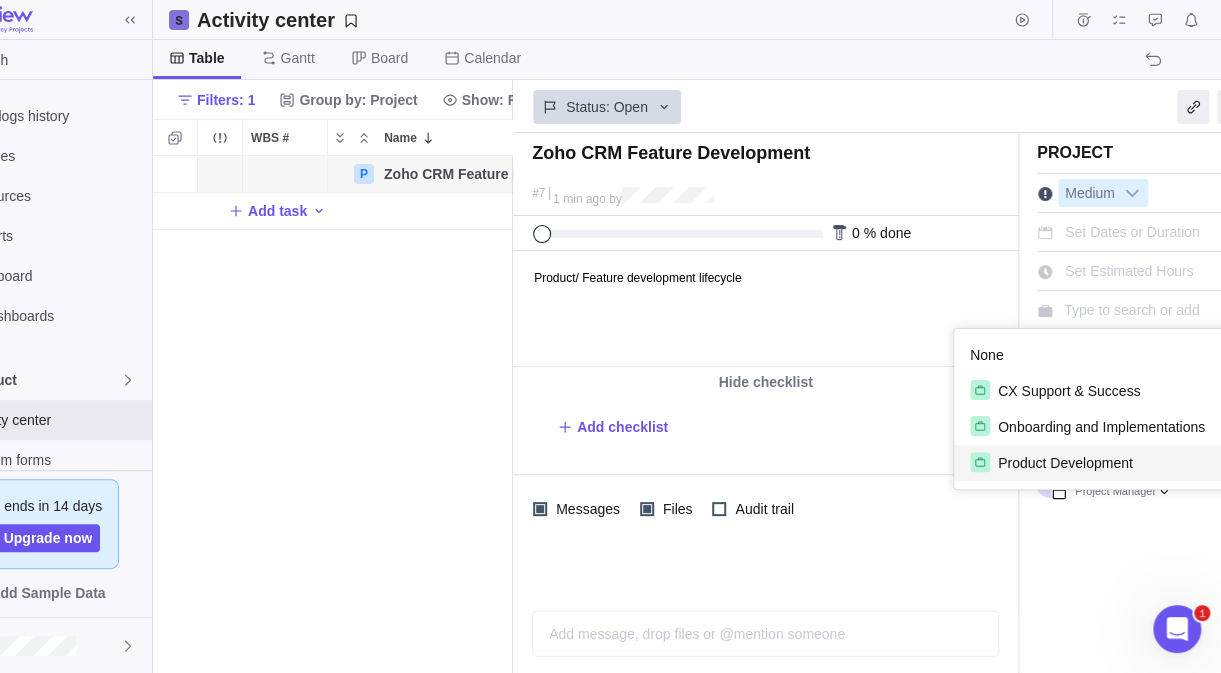 click on "Product Development" at bounding box center [1065, 463] 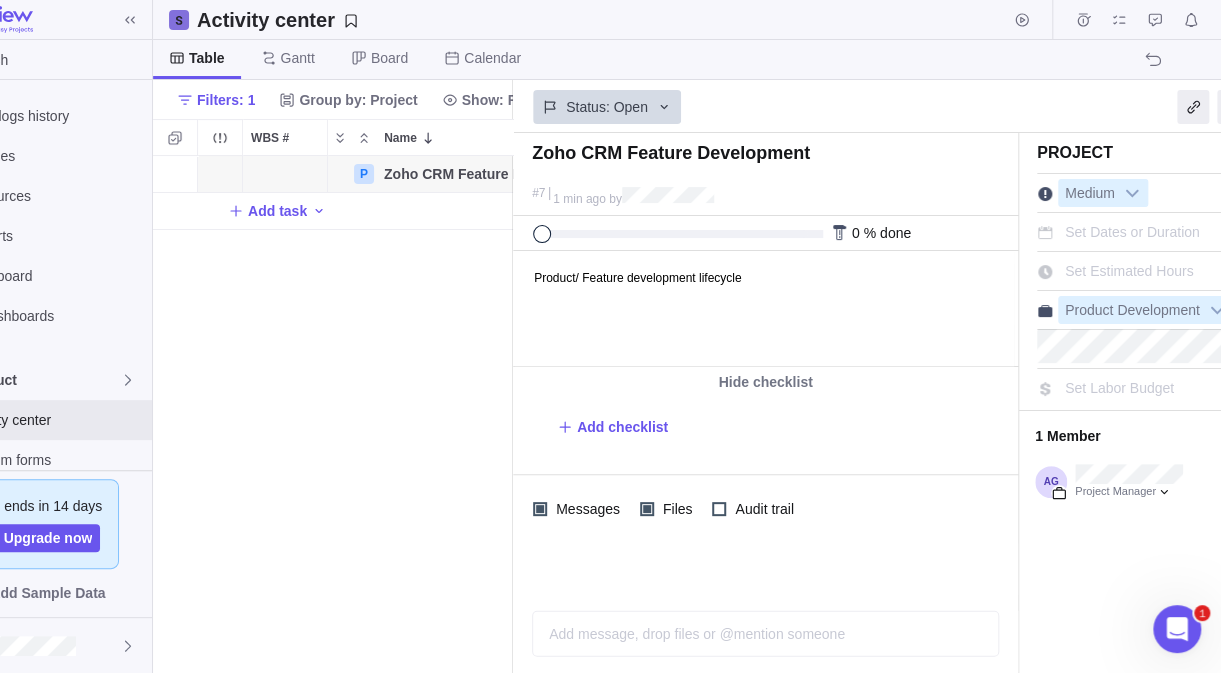 click on "P Zoho CRM Feature Development Details Open 7 Product Development Add task" at bounding box center [333, 414] 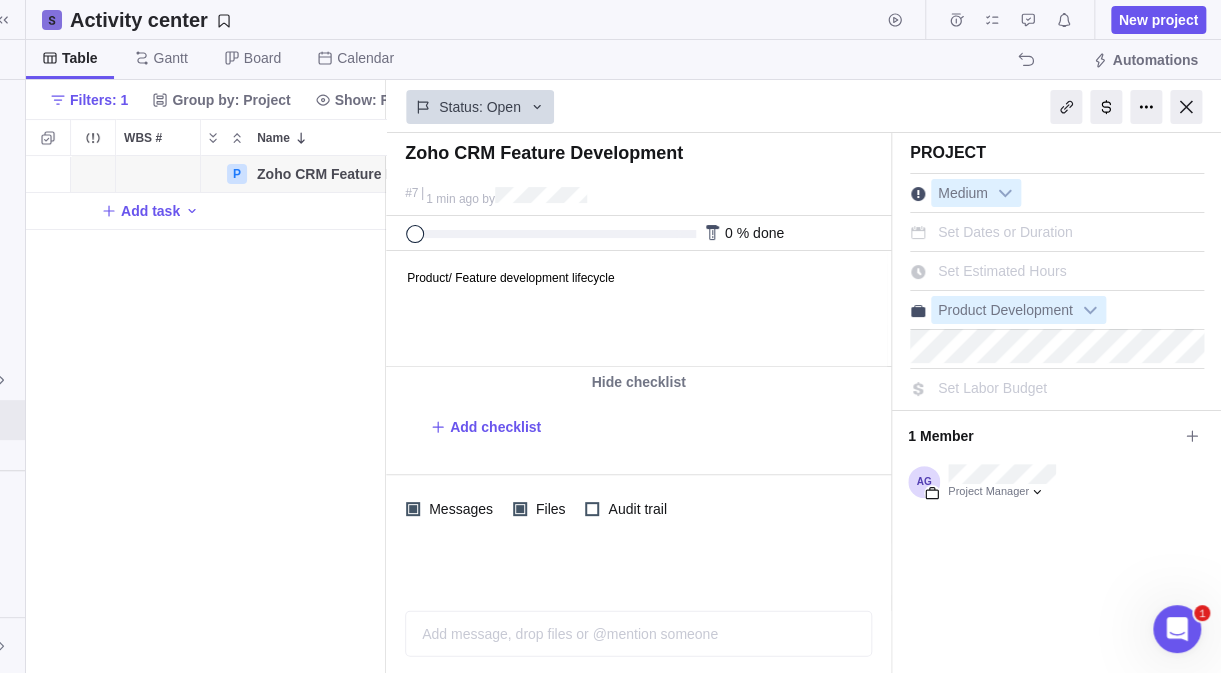 click at bounding box center (1186, 107) 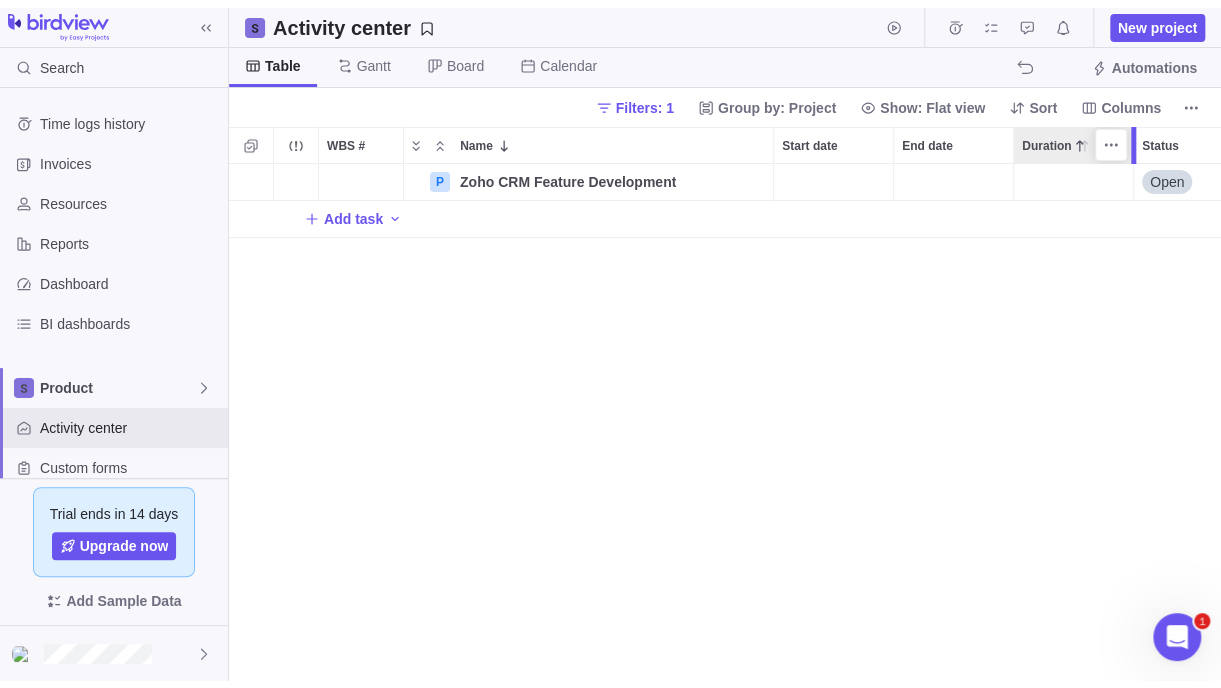 scroll, scrollTop: 0, scrollLeft: 0, axis: both 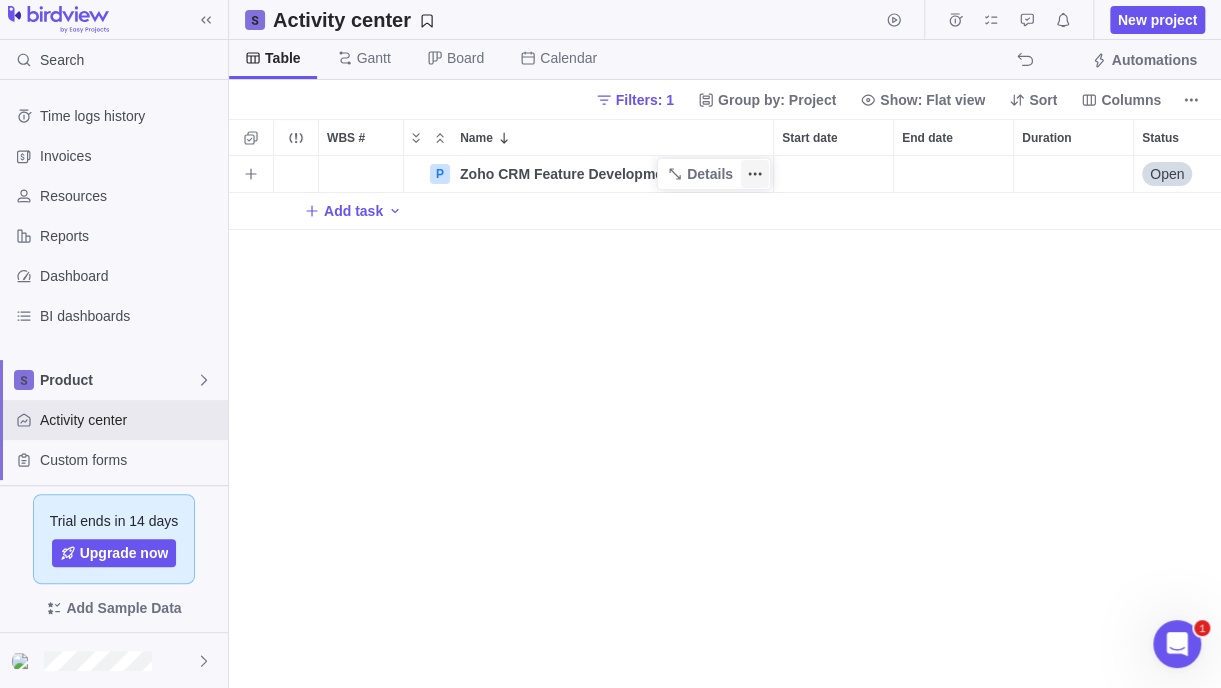 click 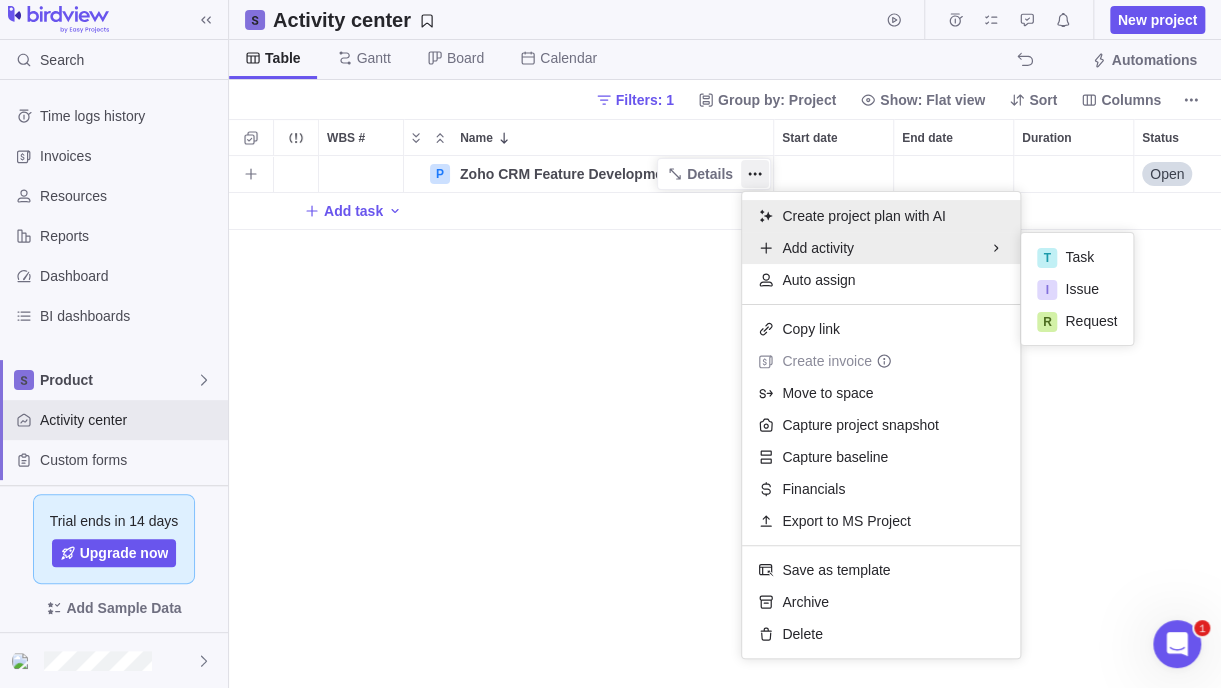click on "Create project plan with AI" at bounding box center [863, 216] 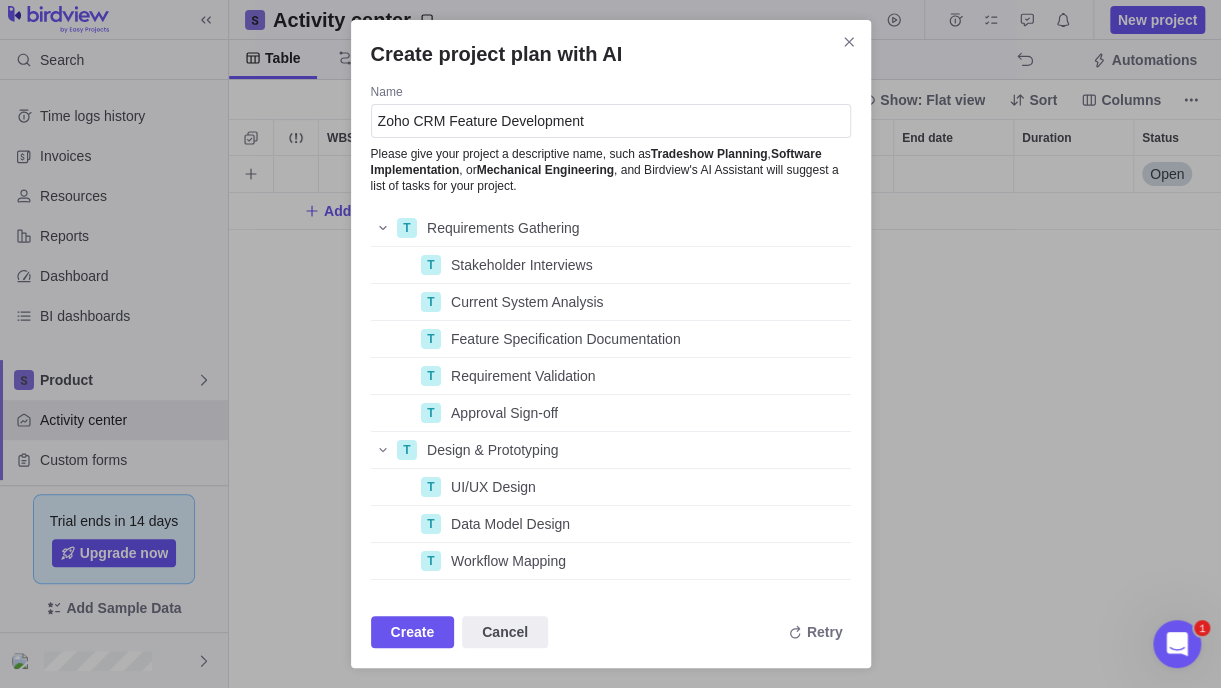 scroll, scrollTop: 15, scrollLeft: 15, axis: both 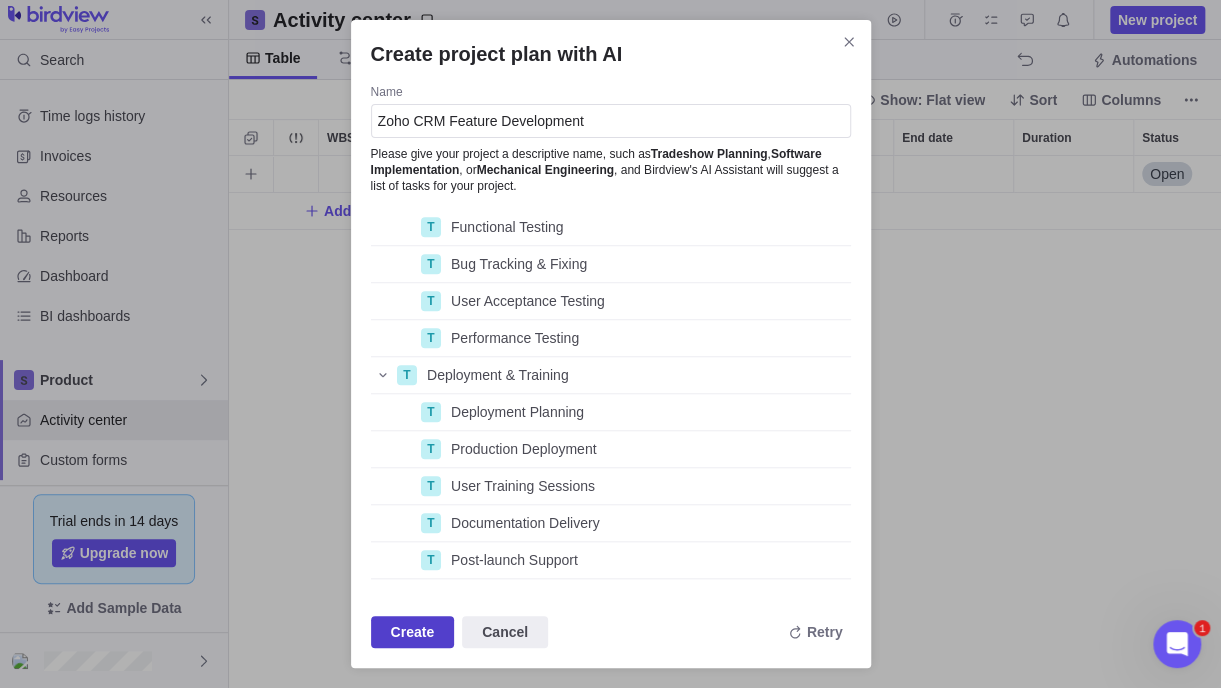 click on "Create" at bounding box center [413, 632] 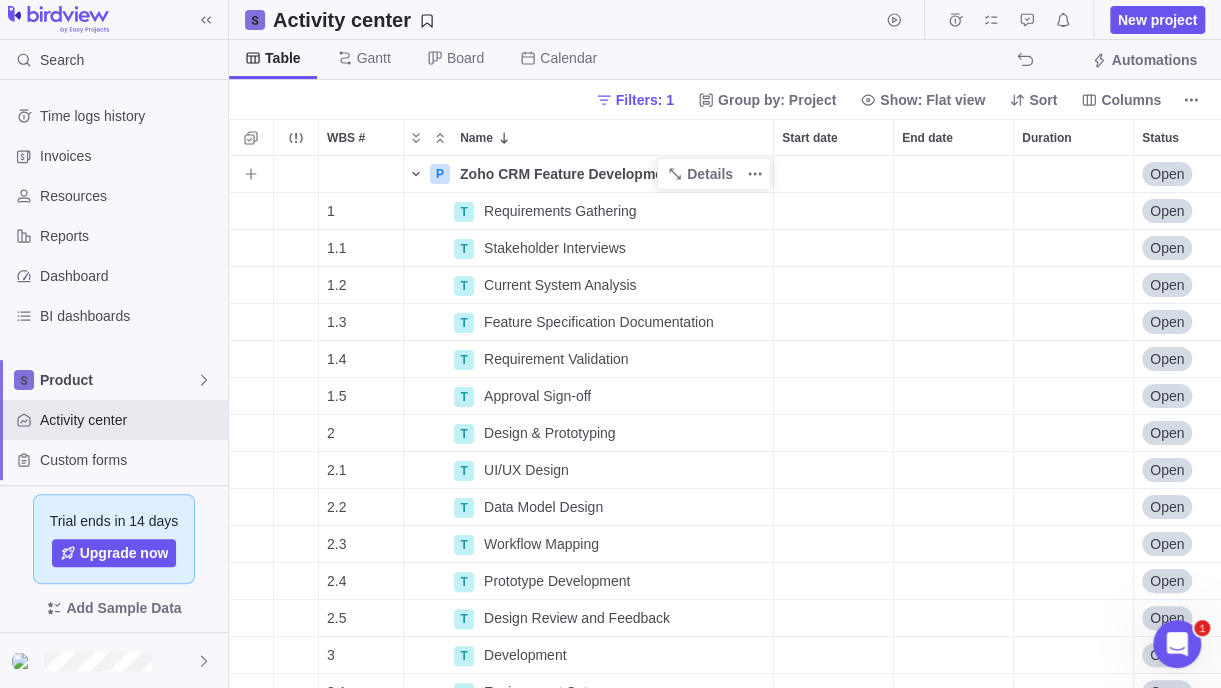 click 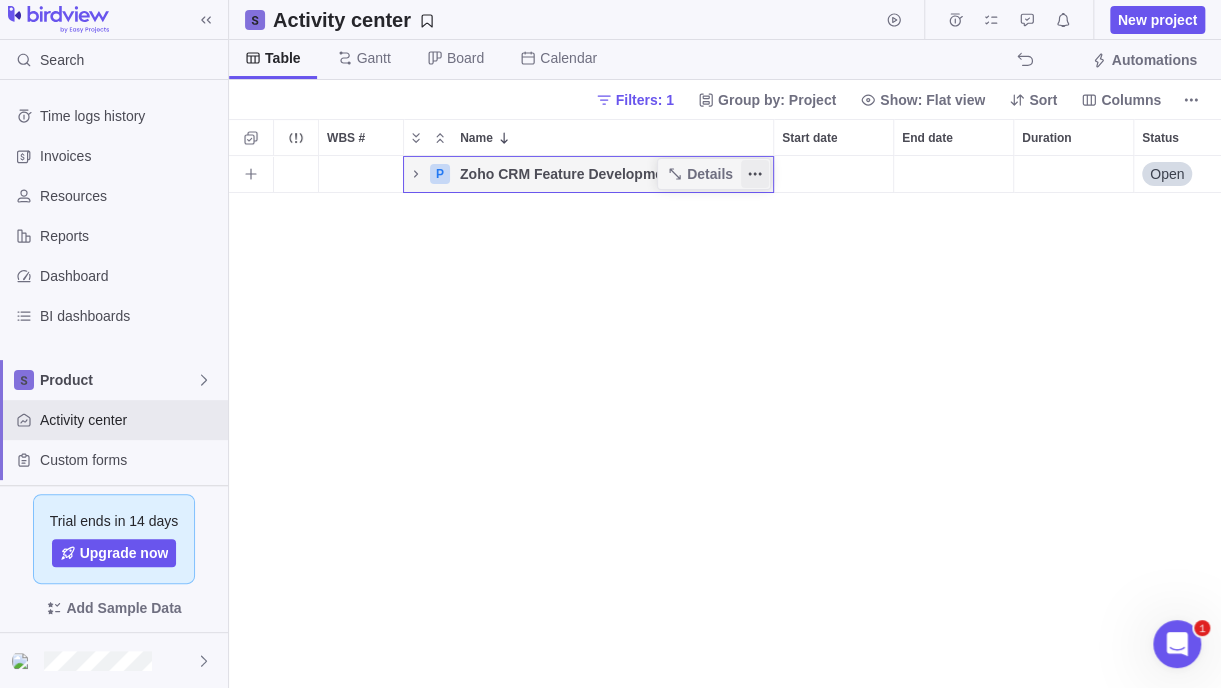 click 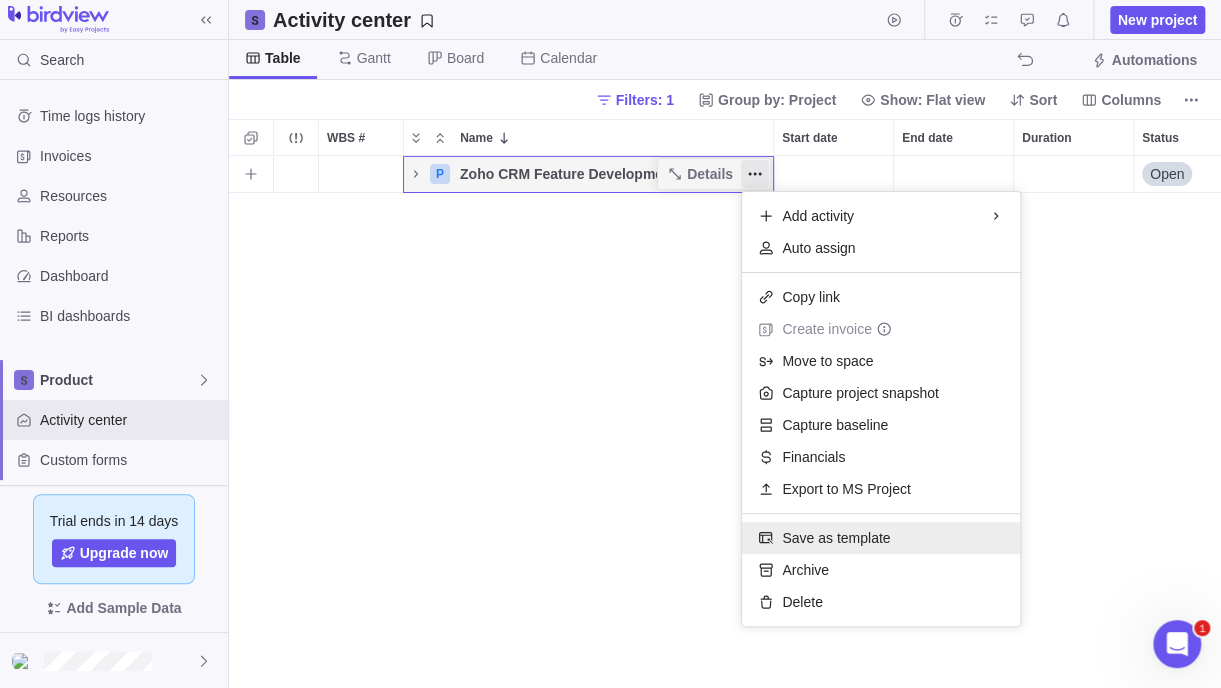 click on "Save as template" at bounding box center (836, 538) 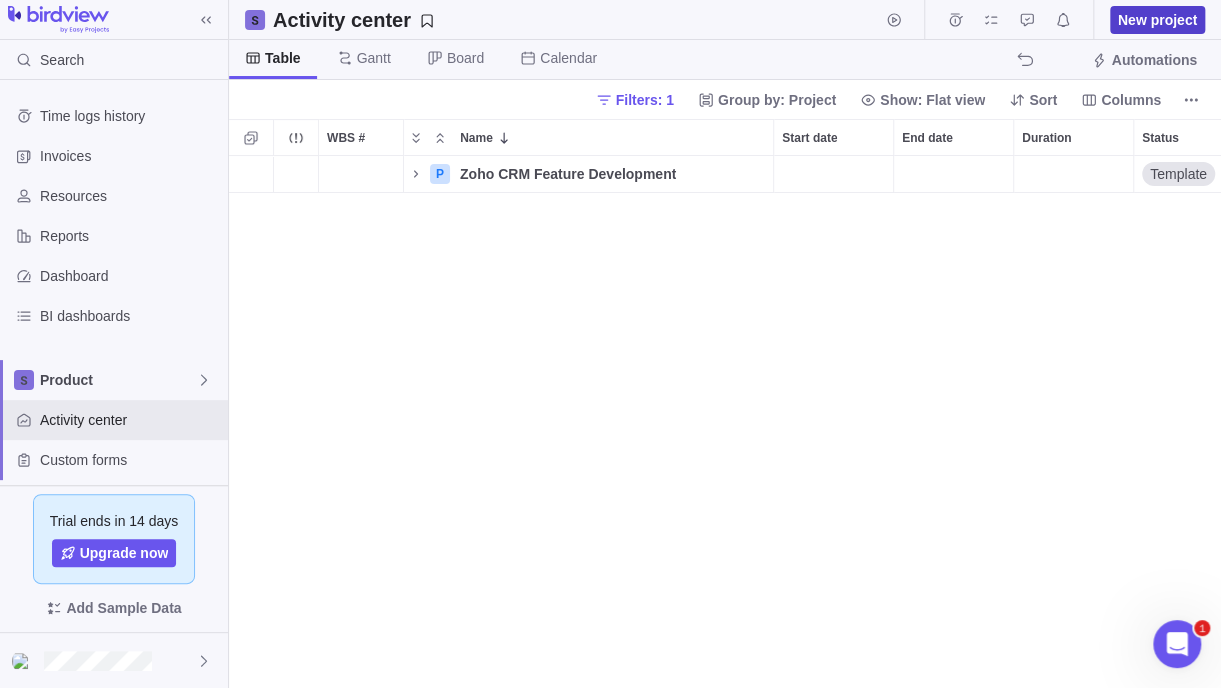 click on "New project" at bounding box center [1157, 20] 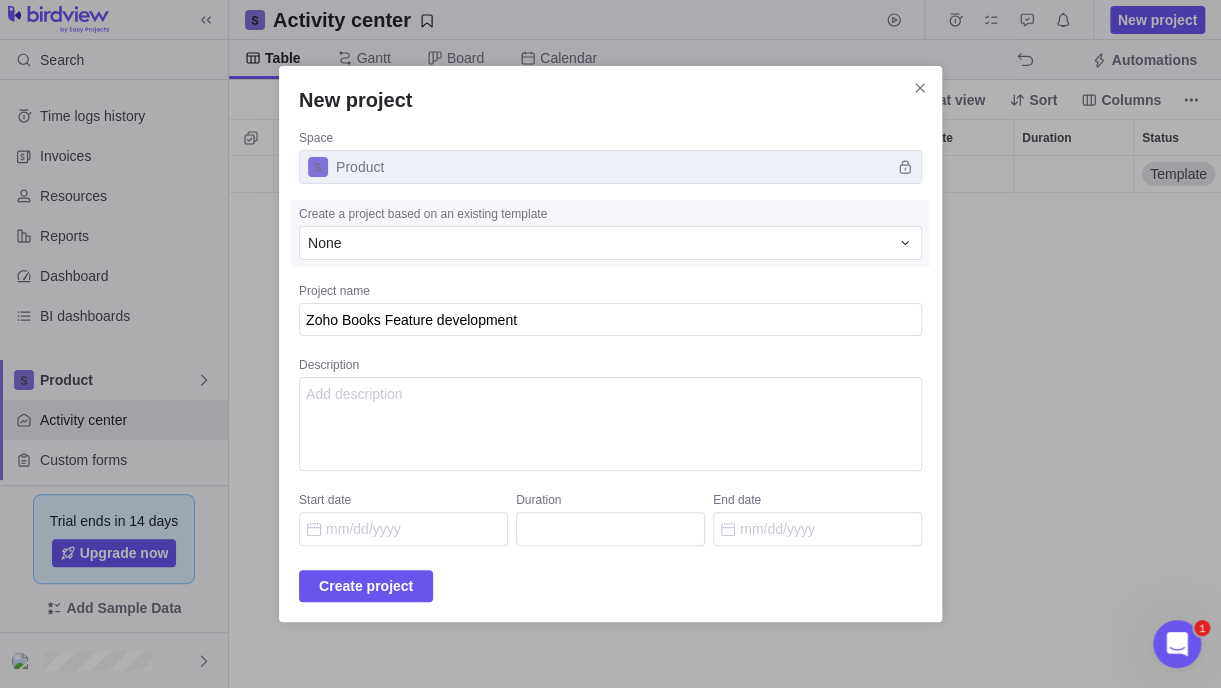 click on "Space Product Create a project based on an existing template None Project name Zoho Books Feature development Description Start date Duration End date" at bounding box center (610, 338) 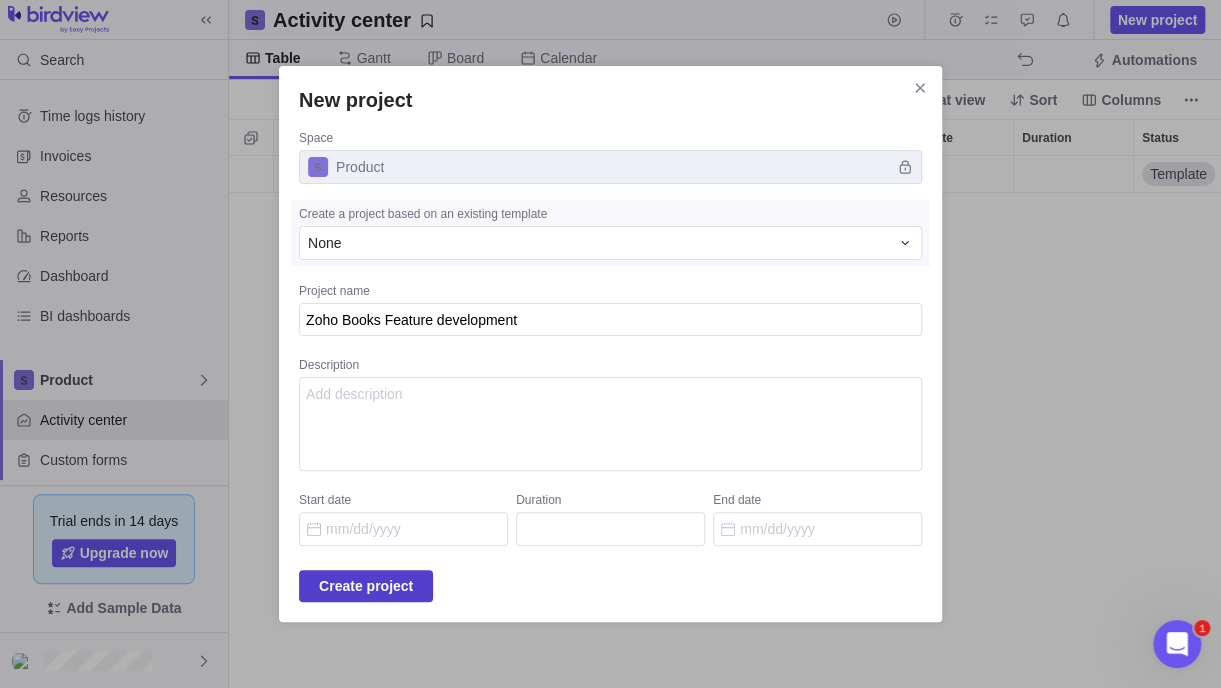 click on "Create project" at bounding box center (366, 586) 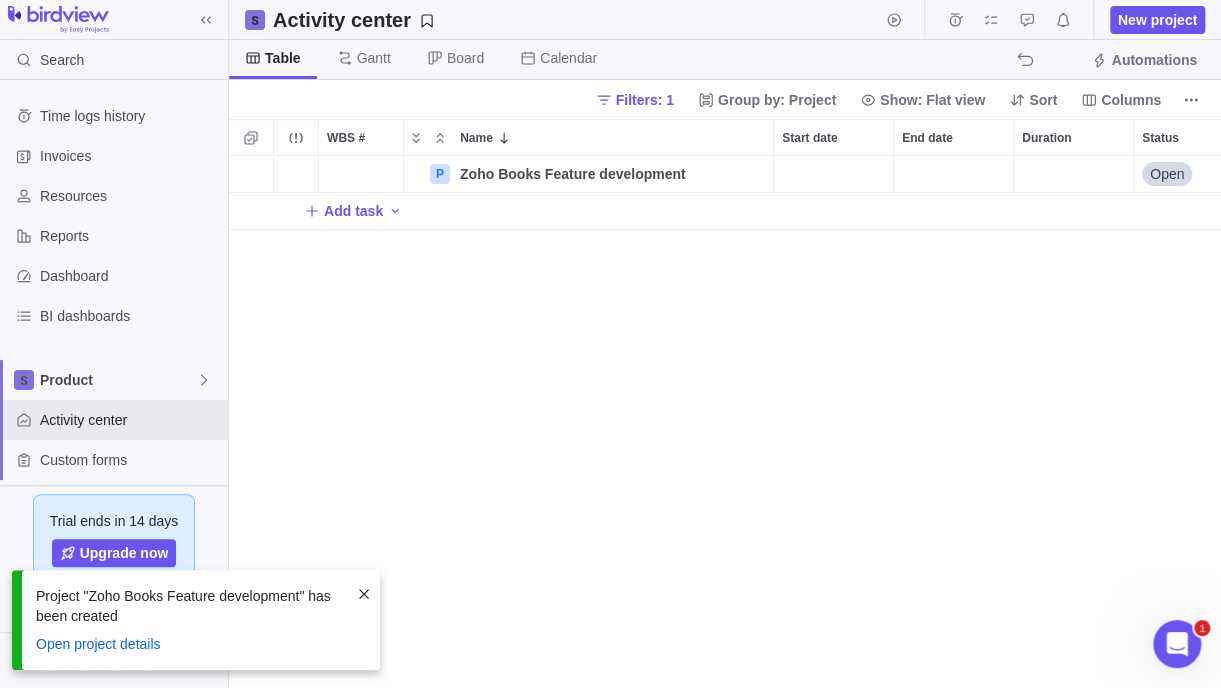scroll, scrollTop: 16, scrollLeft: 15, axis: both 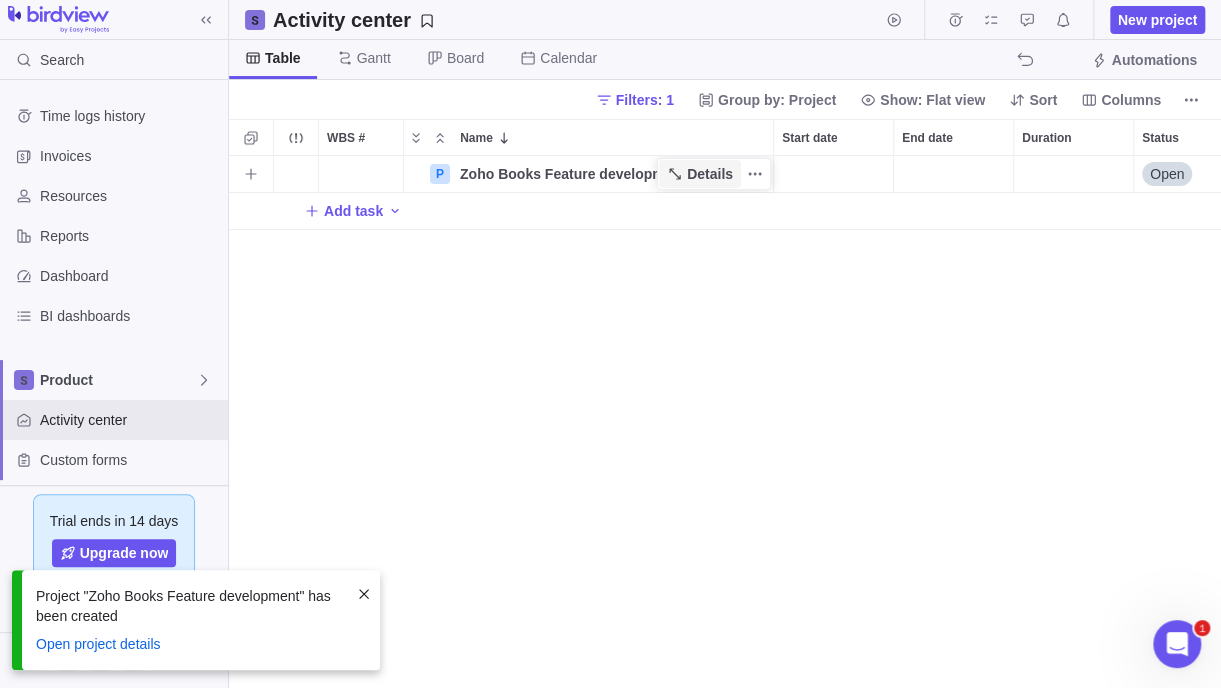 click on "Details" at bounding box center (710, 174) 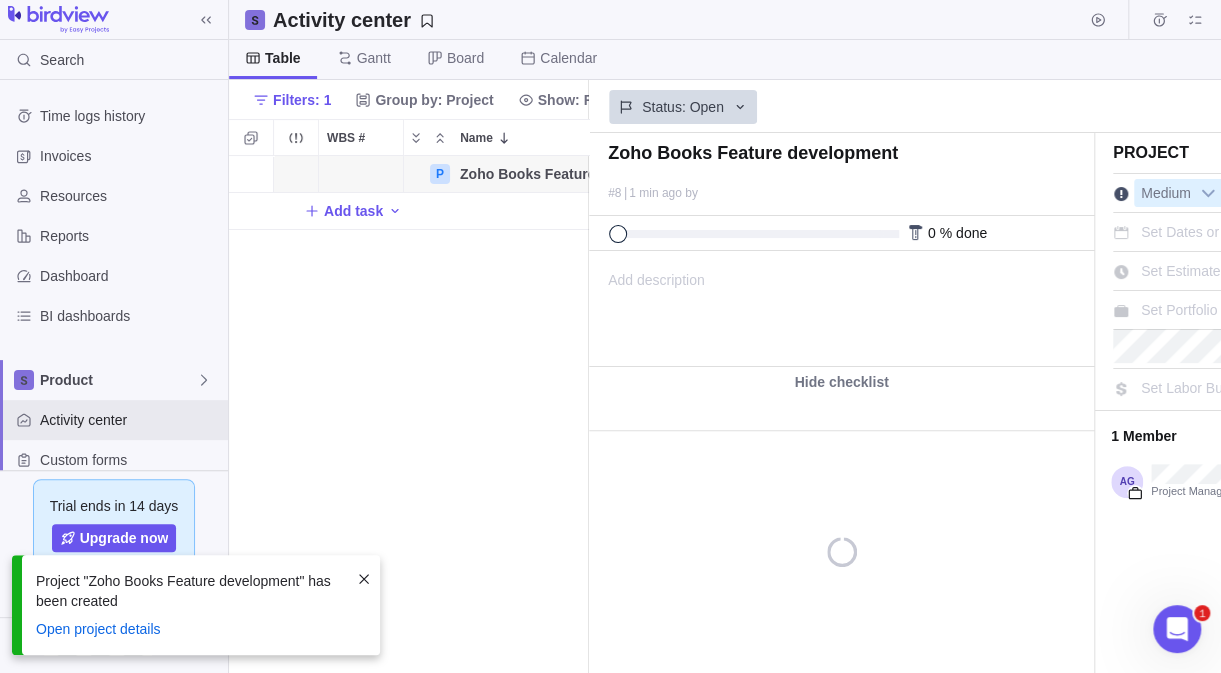 scroll, scrollTop: 502, scrollLeft: 344, axis: both 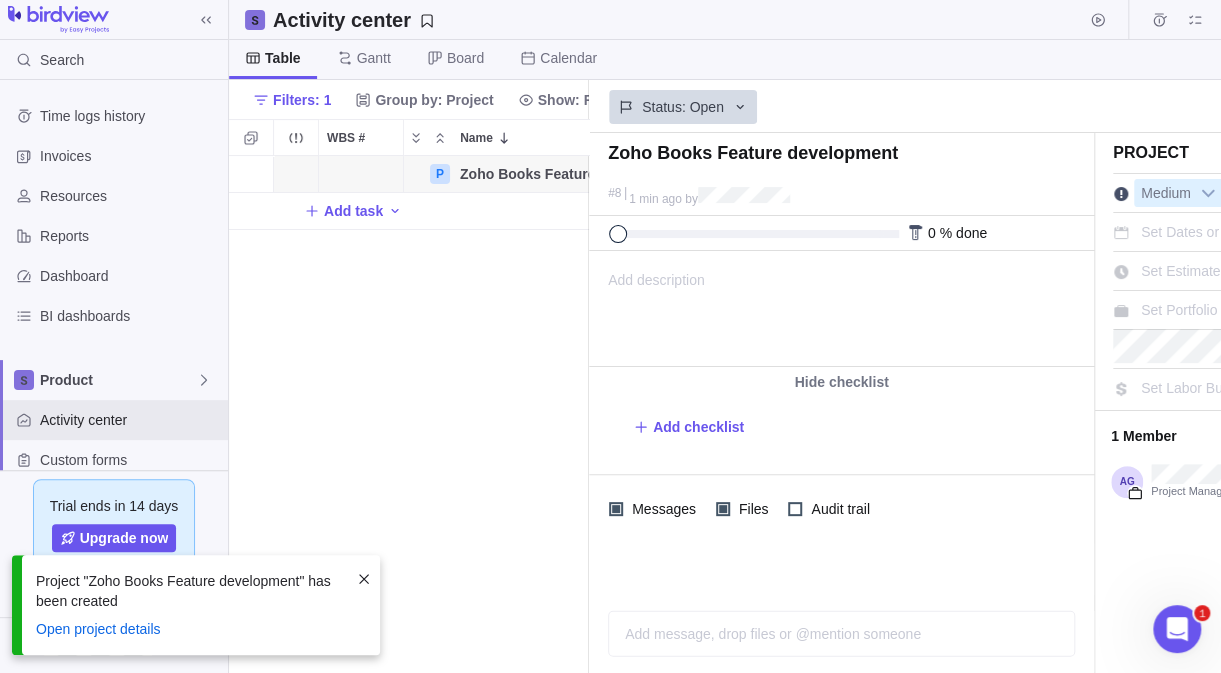 click on "Set Portfolio" at bounding box center (1179, 310) 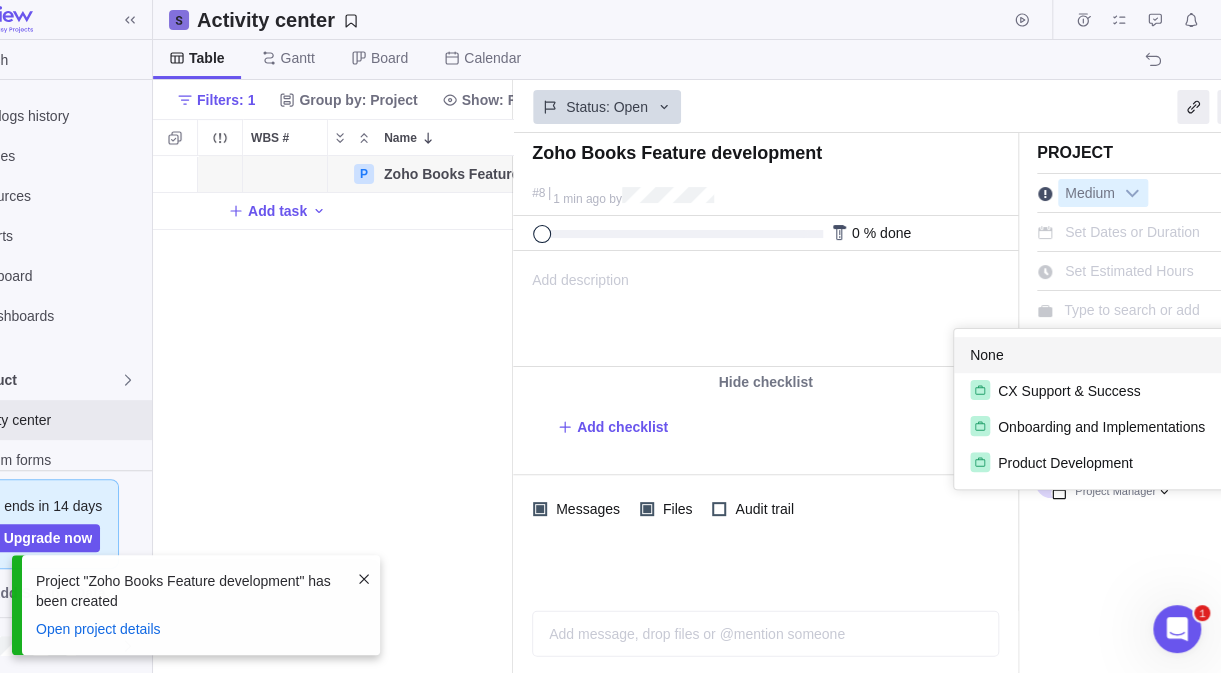 scroll, scrollTop: 15, scrollLeft: 15, axis: both 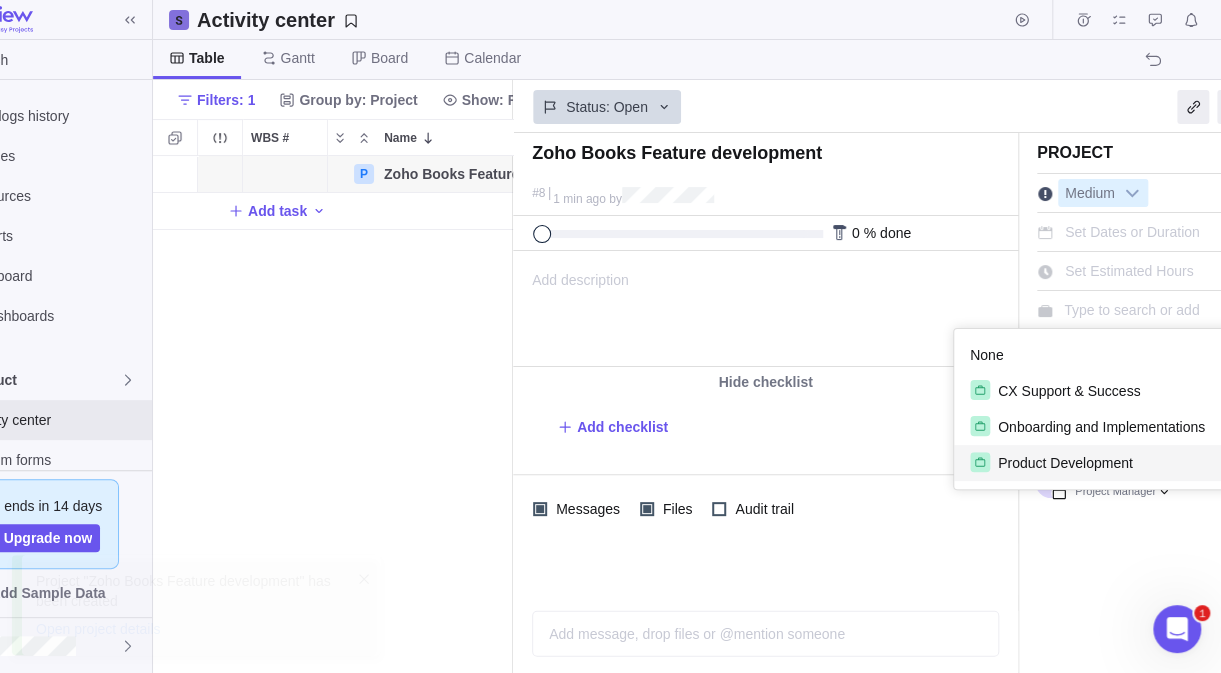click on "Product Development" at bounding box center [1065, 463] 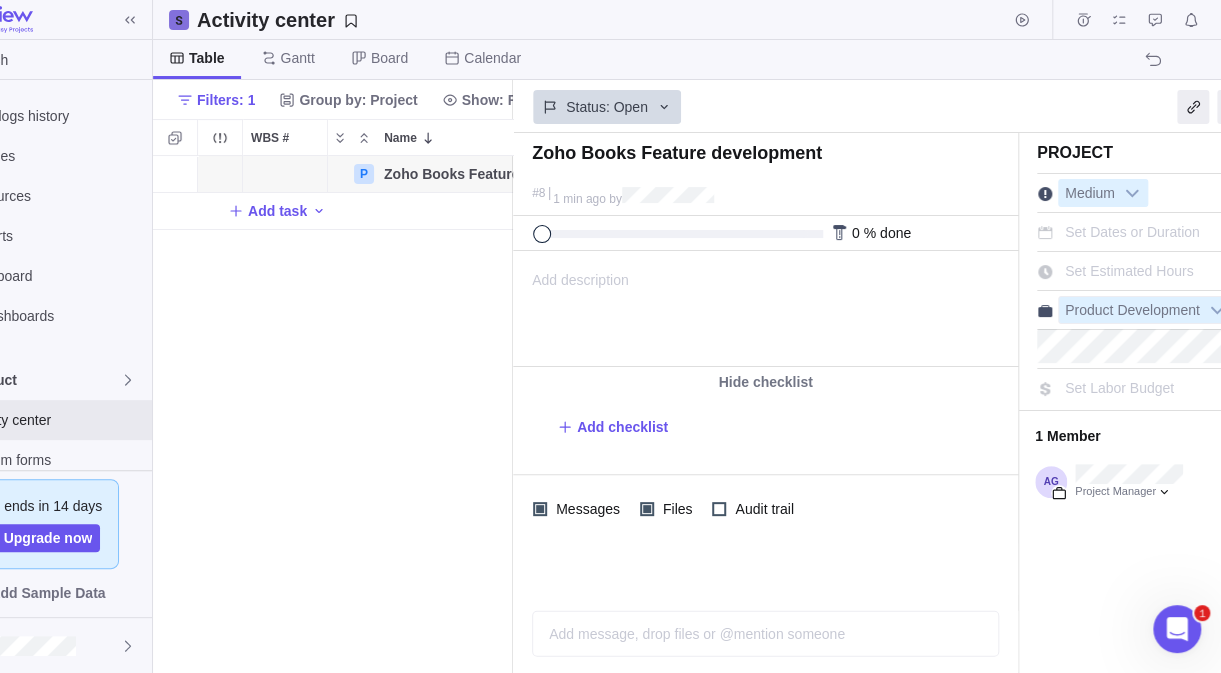 scroll, scrollTop: 0, scrollLeft: 203, axis: horizontal 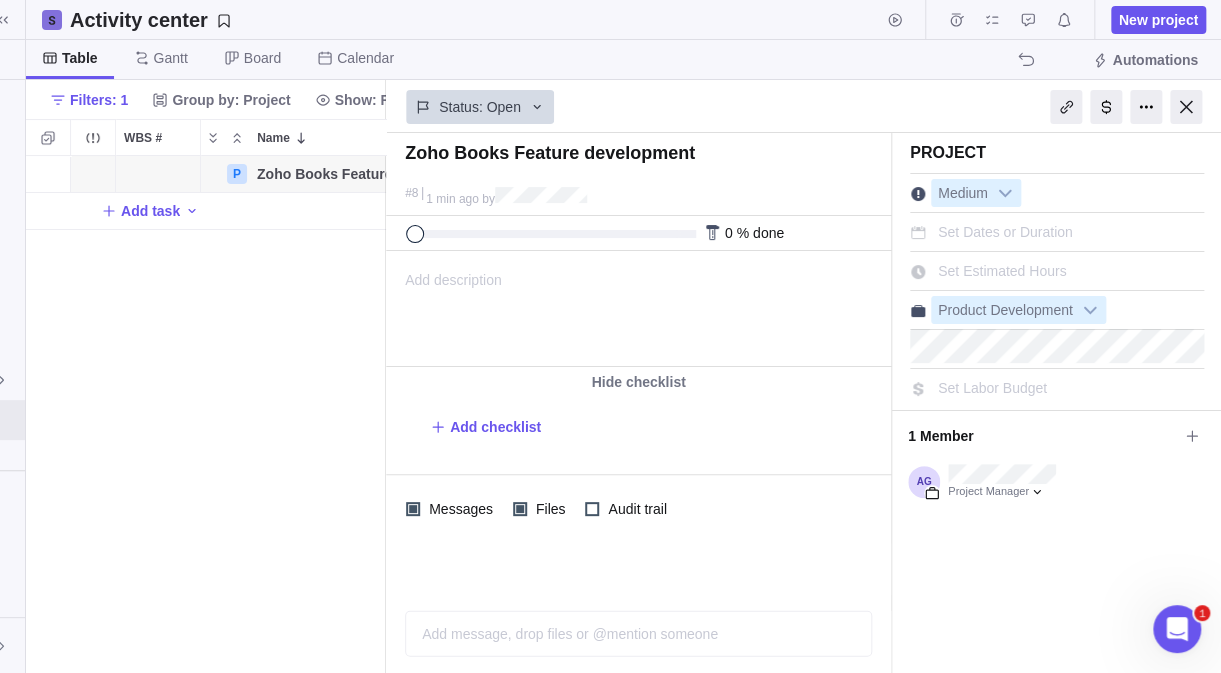 drag, startPoint x: 1188, startPoint y: 109, endPoint x: 924, endPoint y: 155, distance: 267.9776 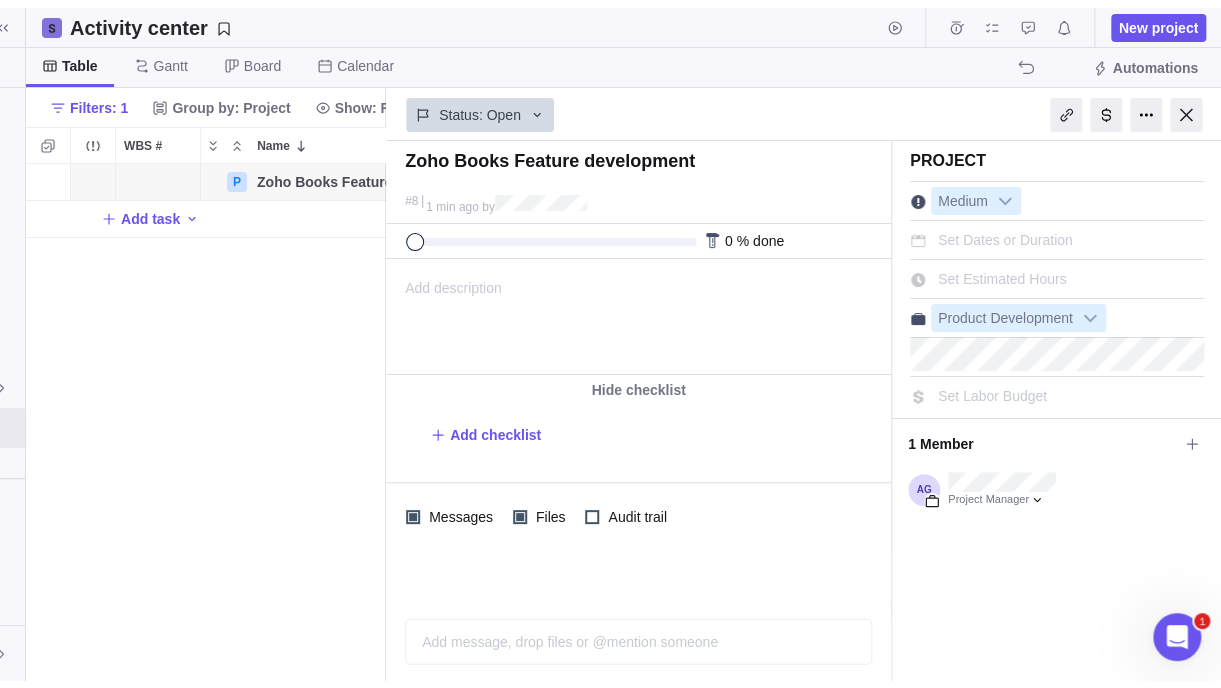 scroll, scrollTop: 0, scrollLeft: 0, axis: both 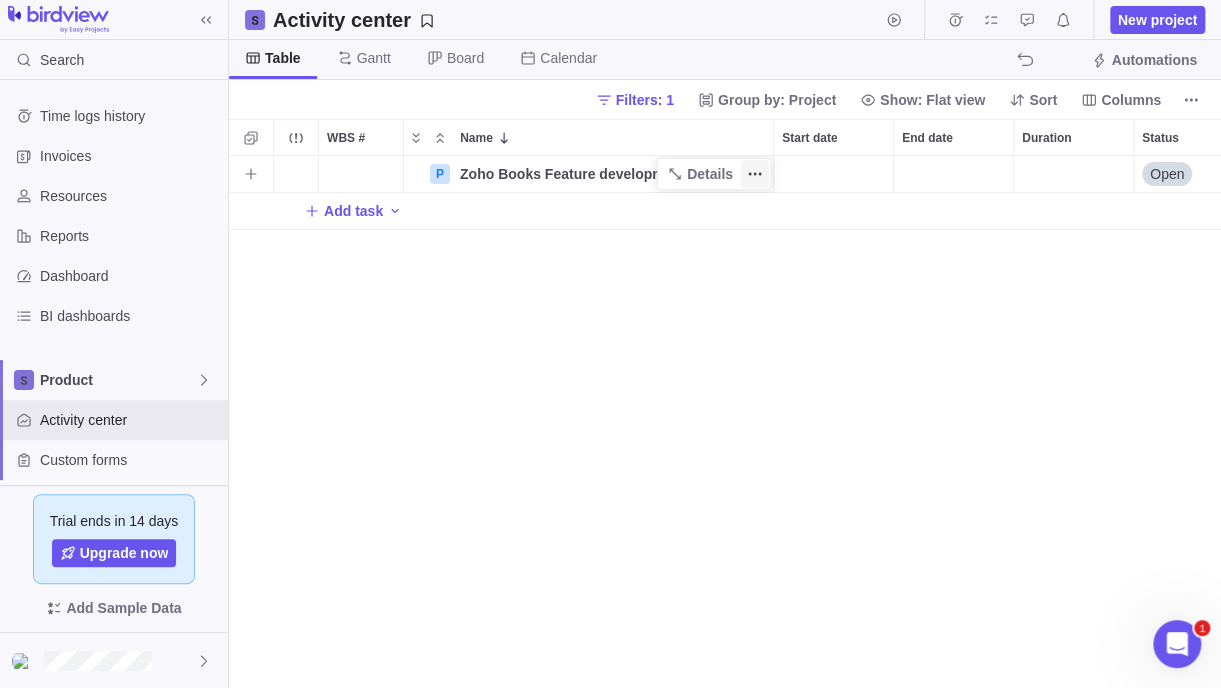 click 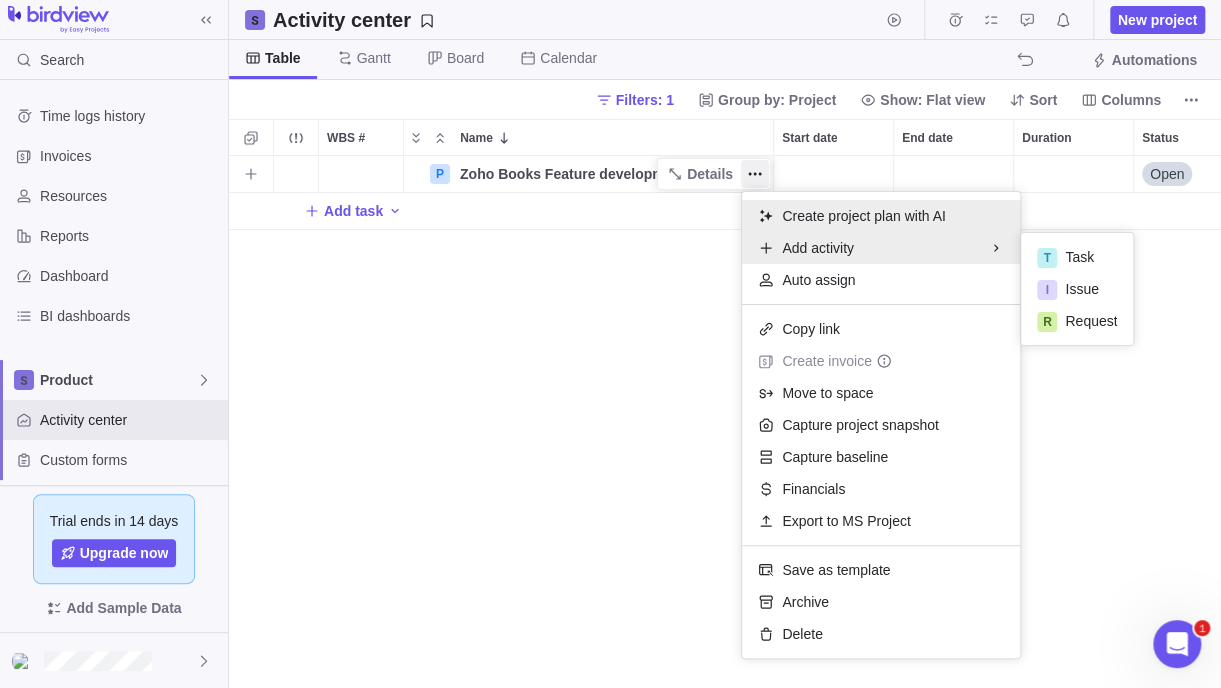 click on "Create project plan with AI" at bounding box center (863, 216) 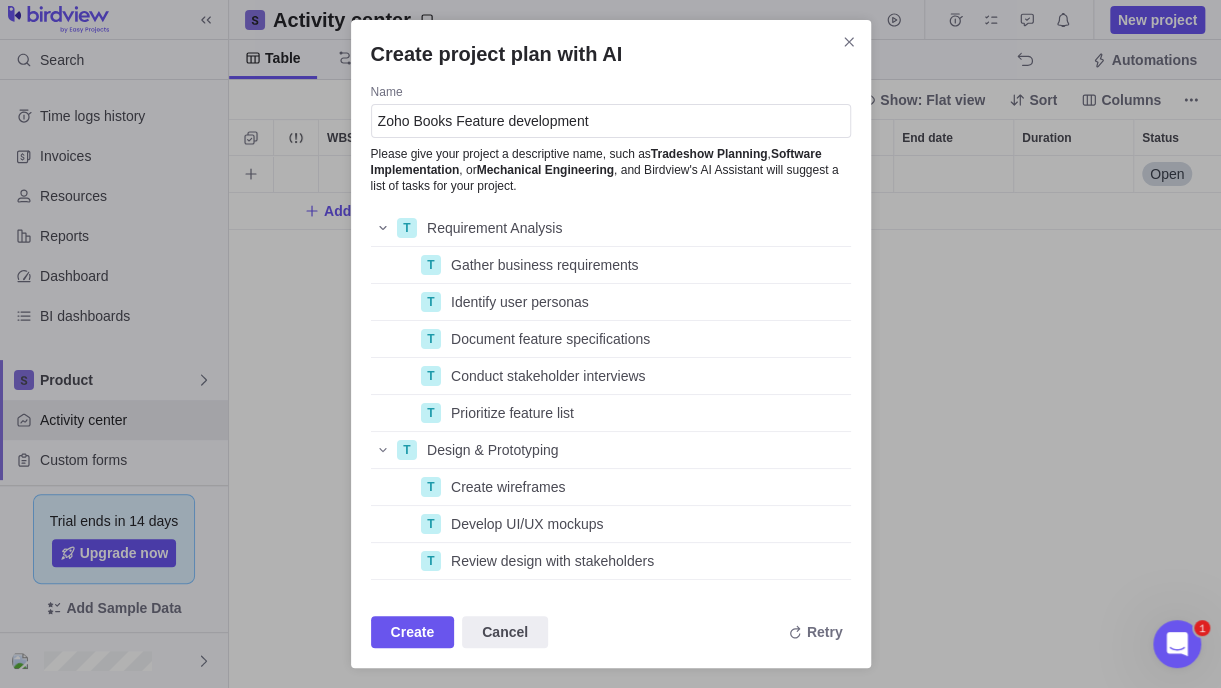 scroll, scrollTop: 15, scrollLeft: 15, axis: both 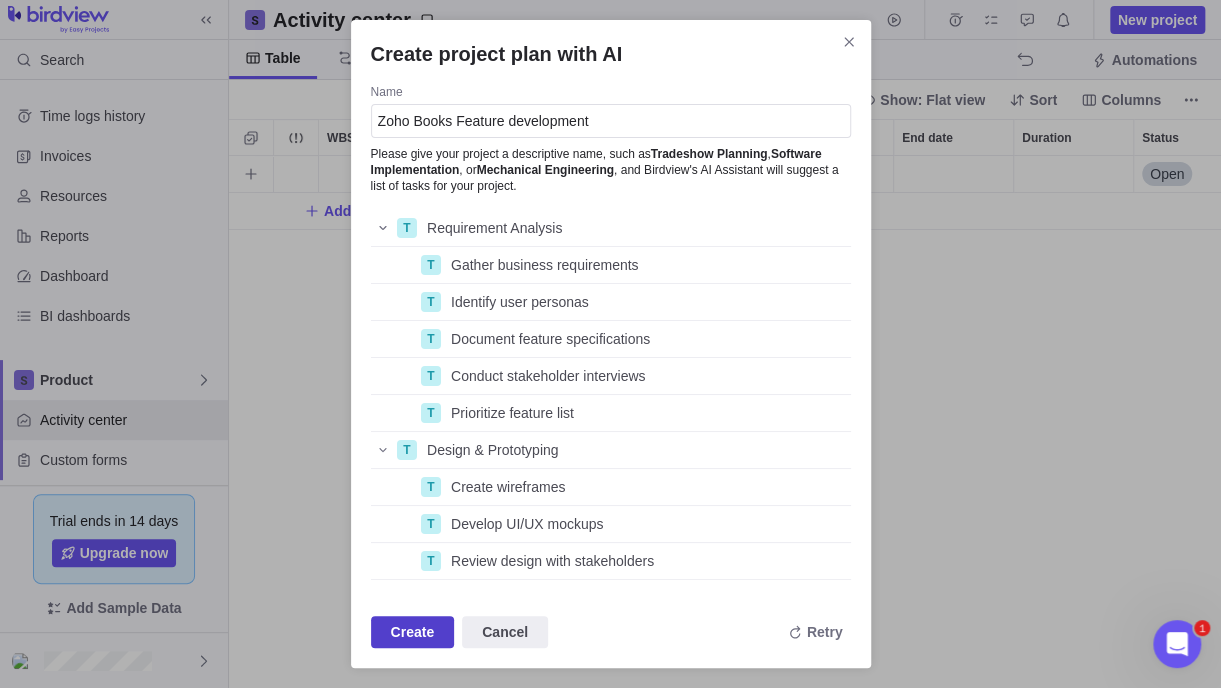 click on "Create" at bounding box center (413, 632) 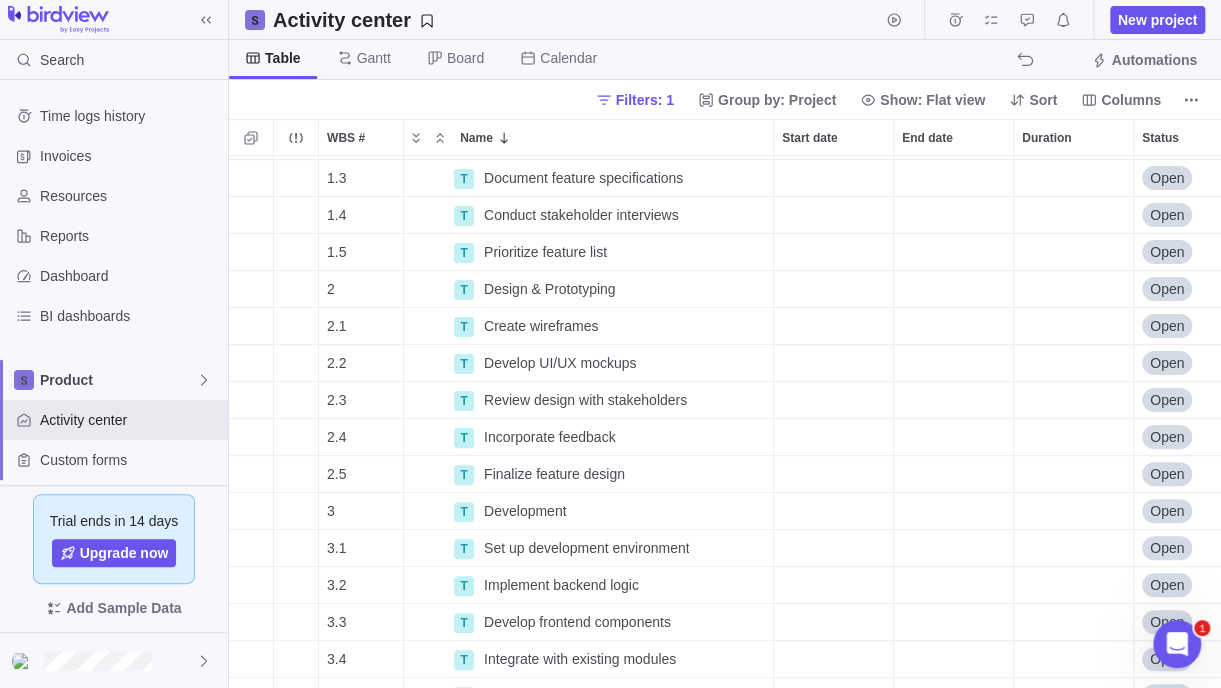 scroll, scrollTop: 0, scrollLeft: 0, axis: both 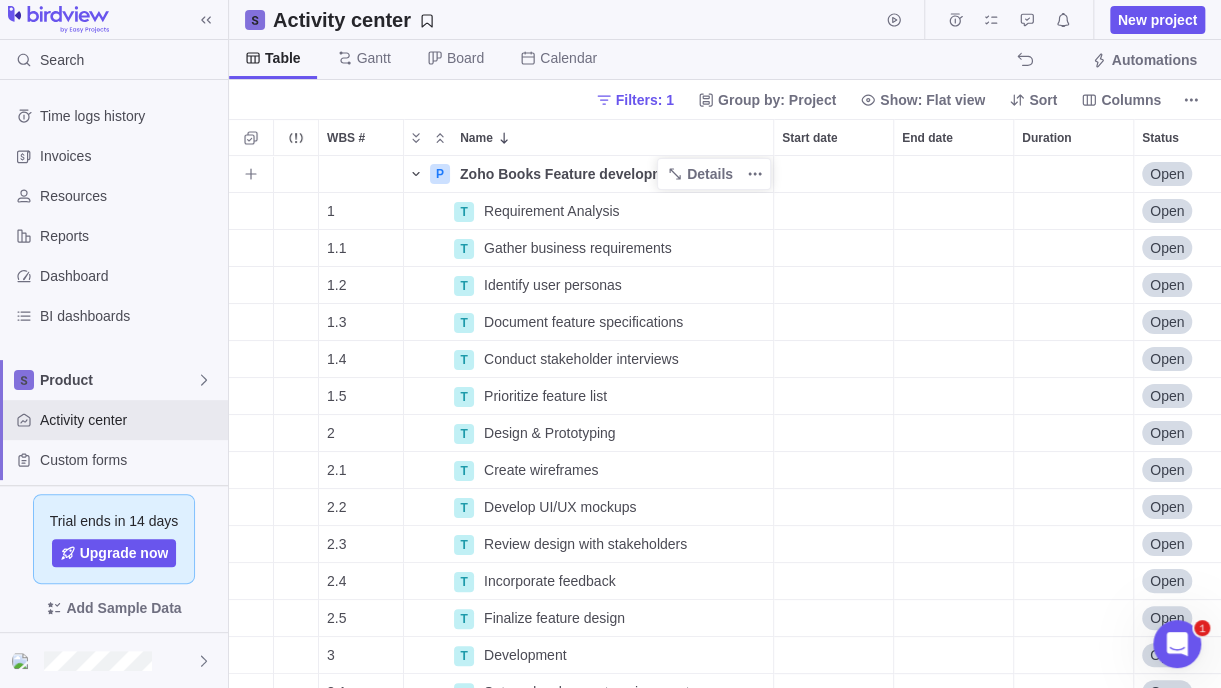 click 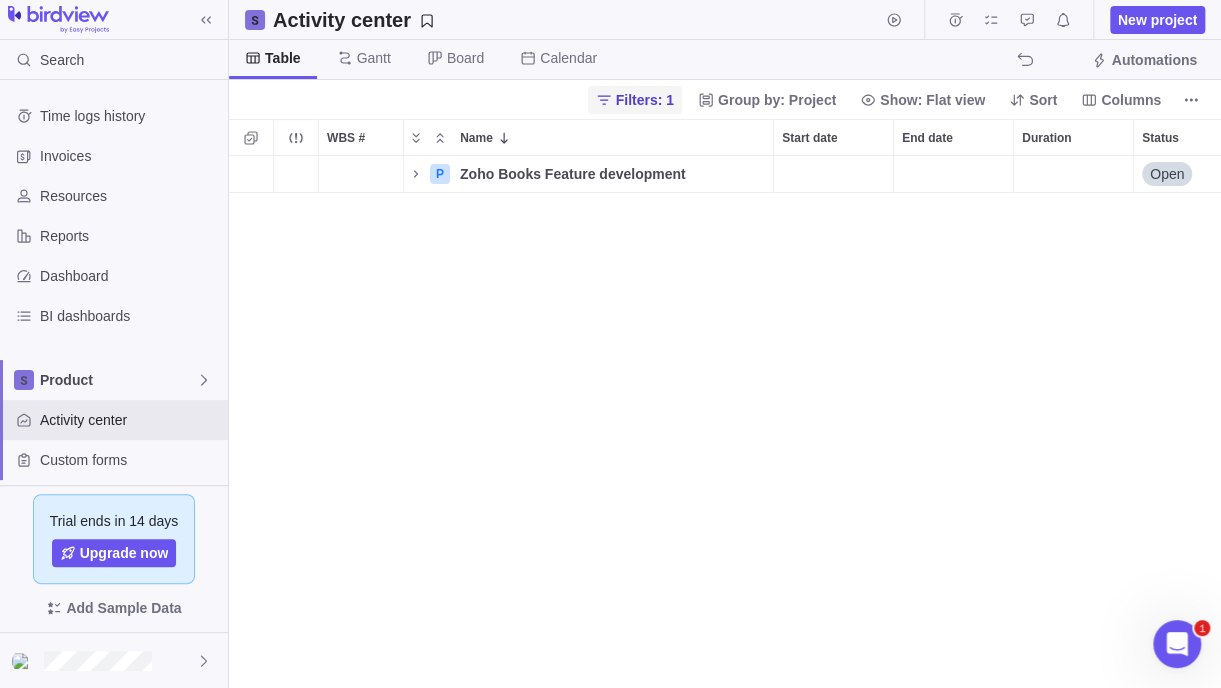 click on "Filters: 1" at bounding box center [645, 100] 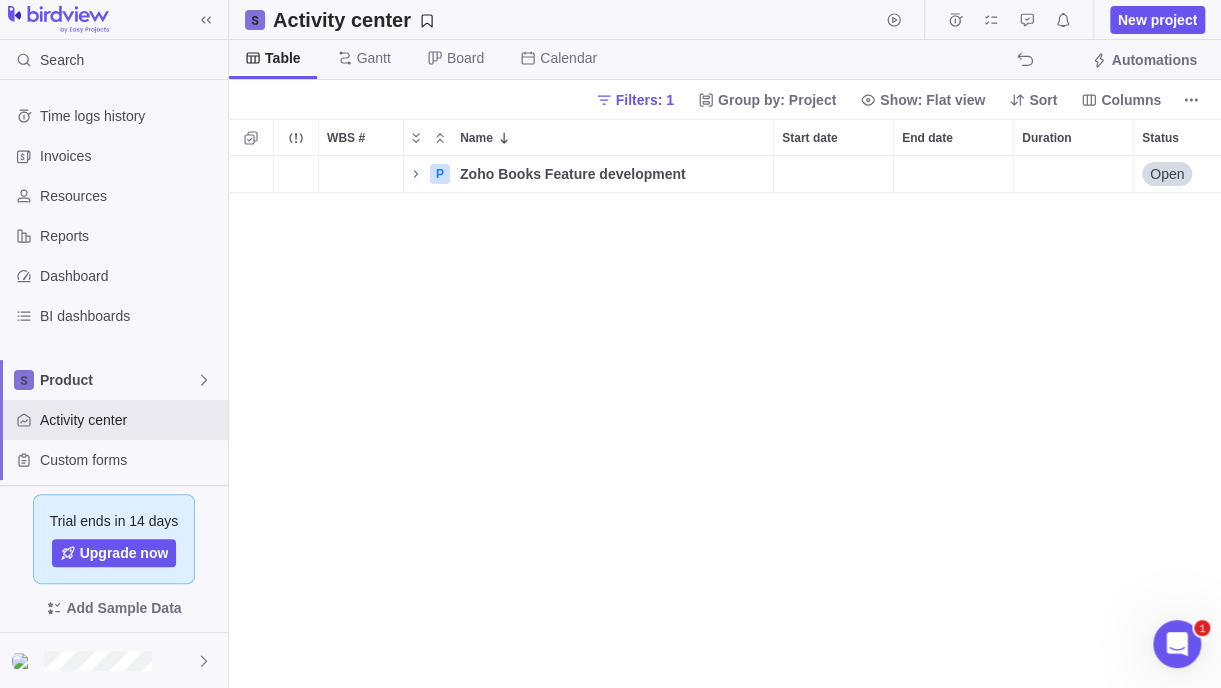 scroll, scrollTop: 517, scrollLeft: 666, axis: both 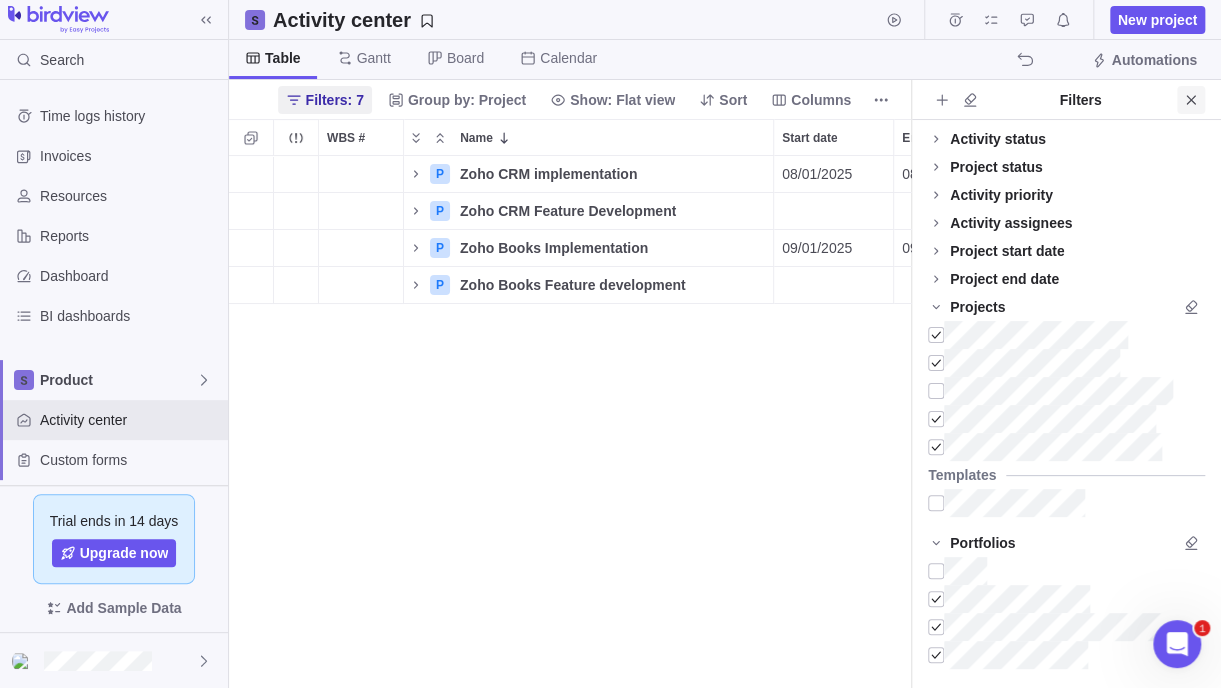 click 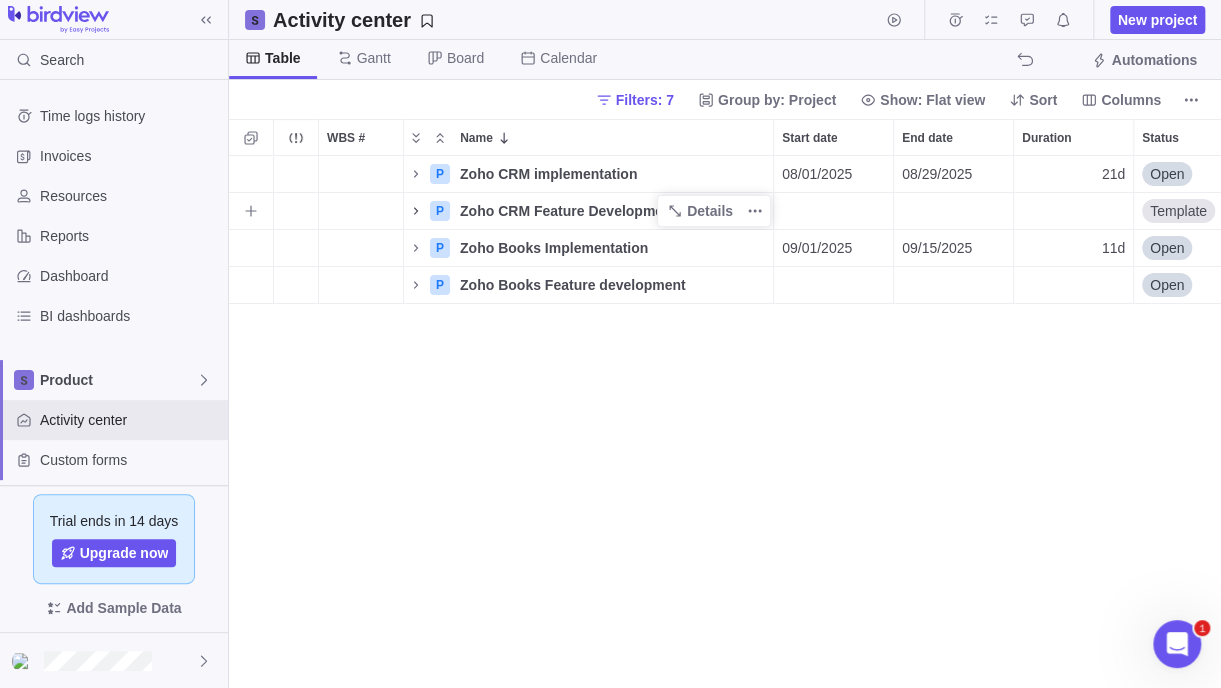 click 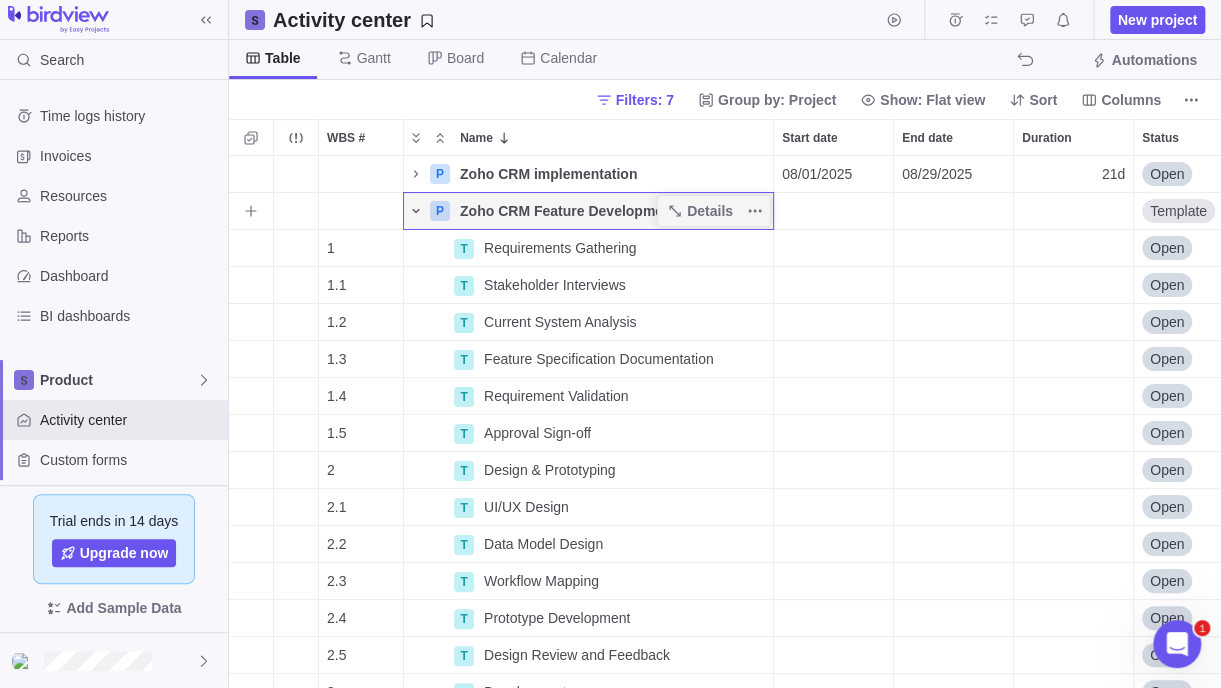 click 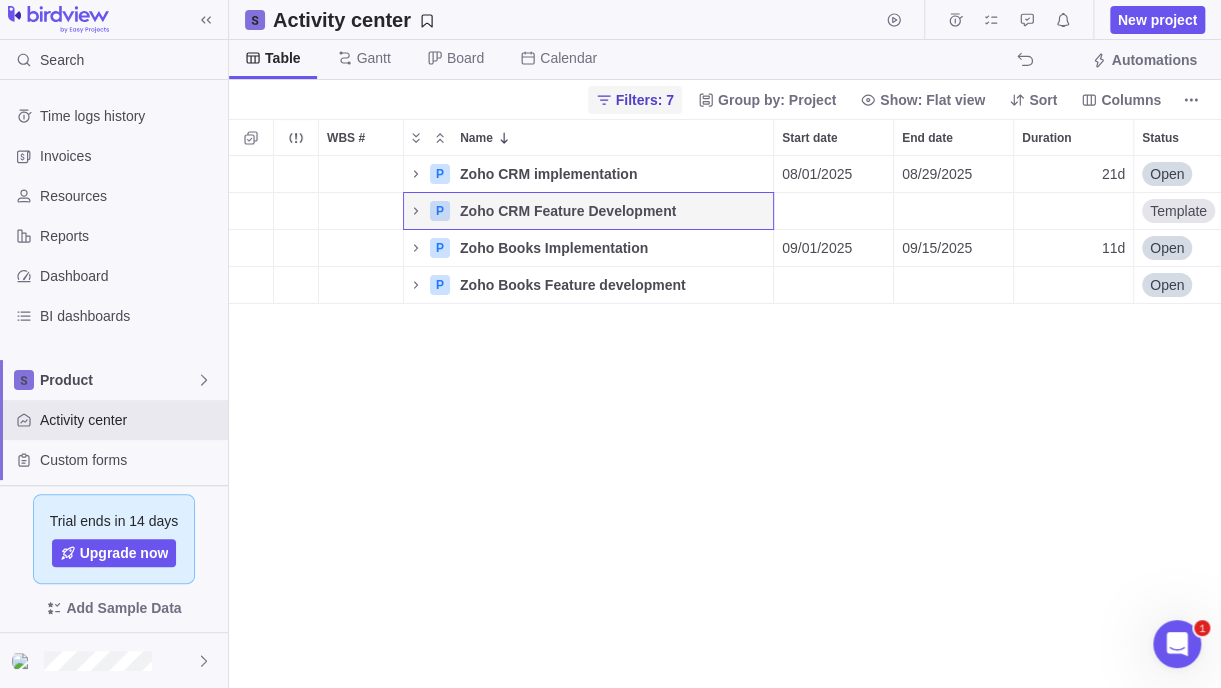click on "Filters: 7" at bounding box center [645, 100] 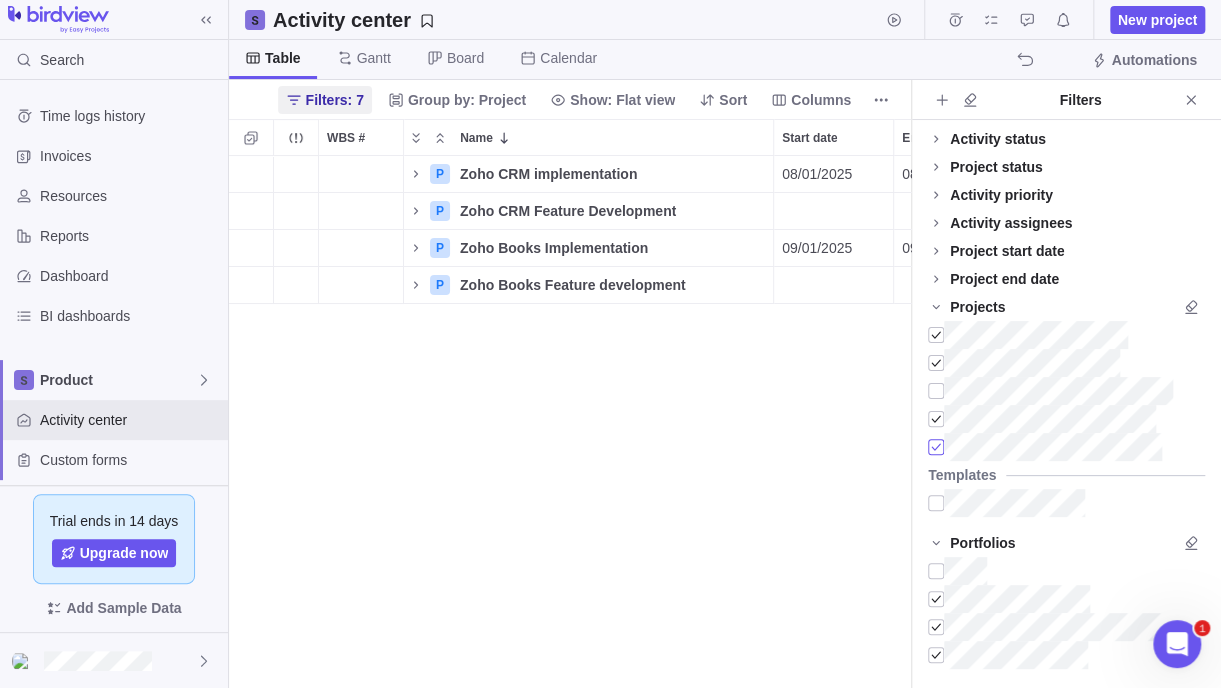 click at bounding box center [936, 447] 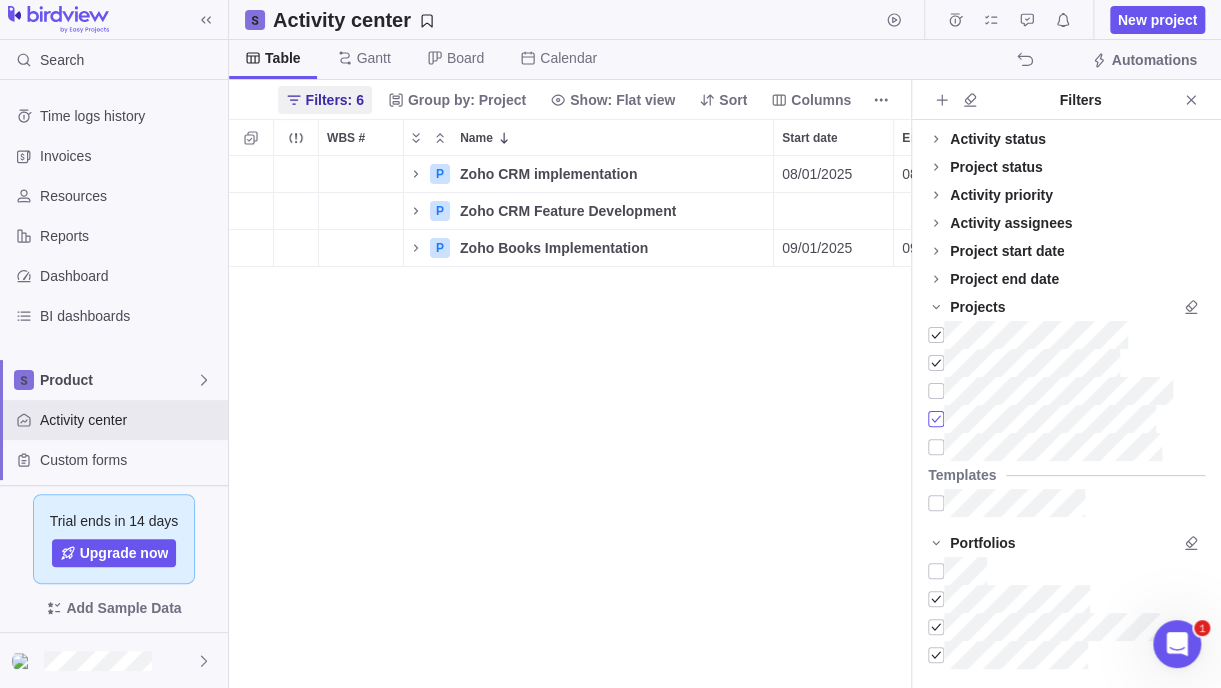 click at bounding box center [936, 419] 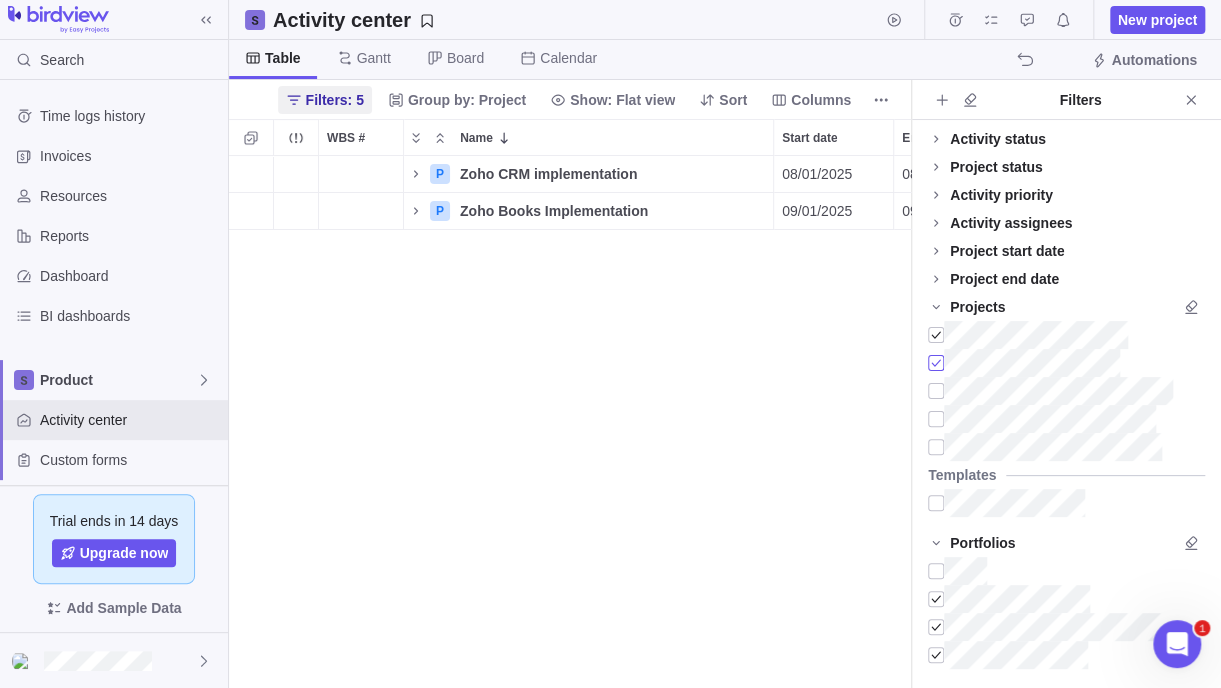 click at bounding box center (936, 363) 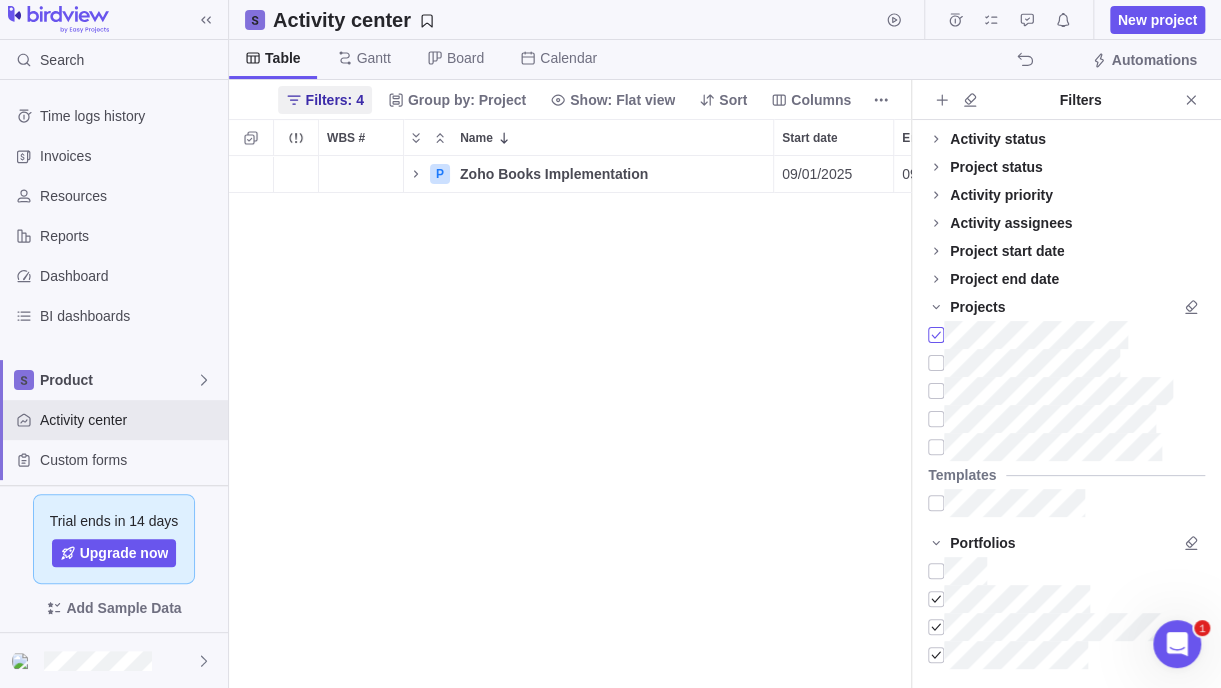 click at bounding box center [936, 335] 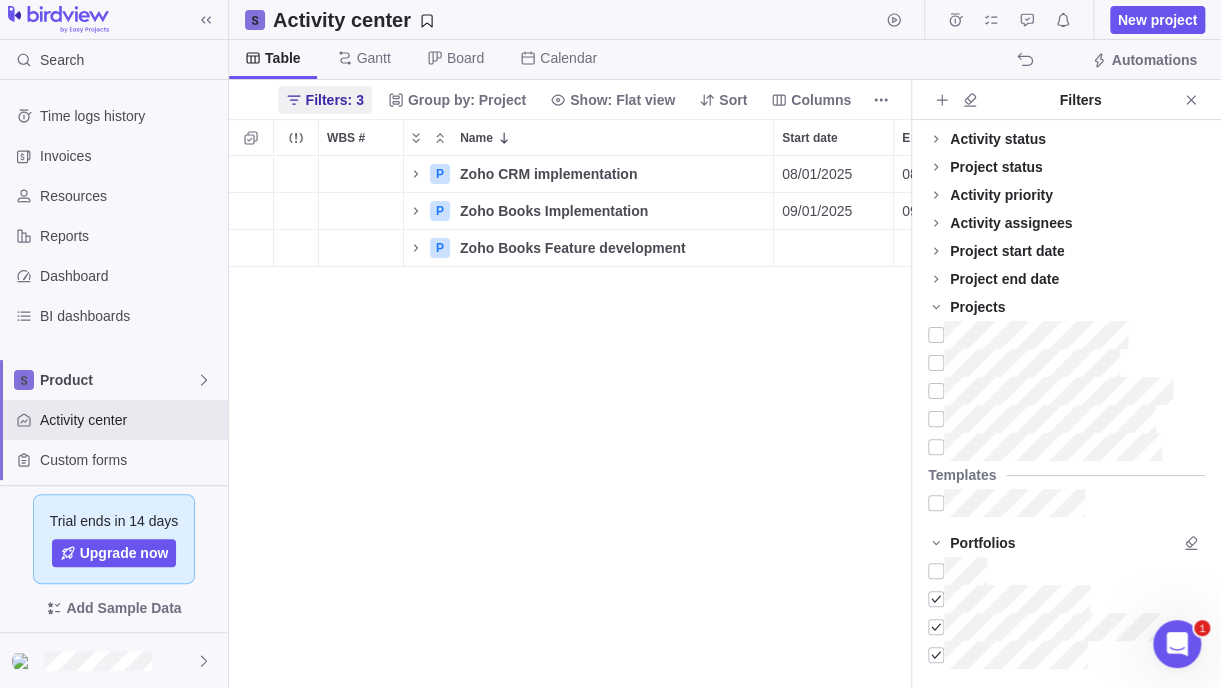 click on "P Zoho CRM implementation Details 08/01/2025 08/29/2025 21d Open 4 Onboarding and Implementations P Zoho Books Implementation Details 09/01/2025 09/15/2025 11d Open 3 Onboarding and Implementations P Zoho Books Feature development Details Open 8 Product Development" at bounding box center (570, 422) 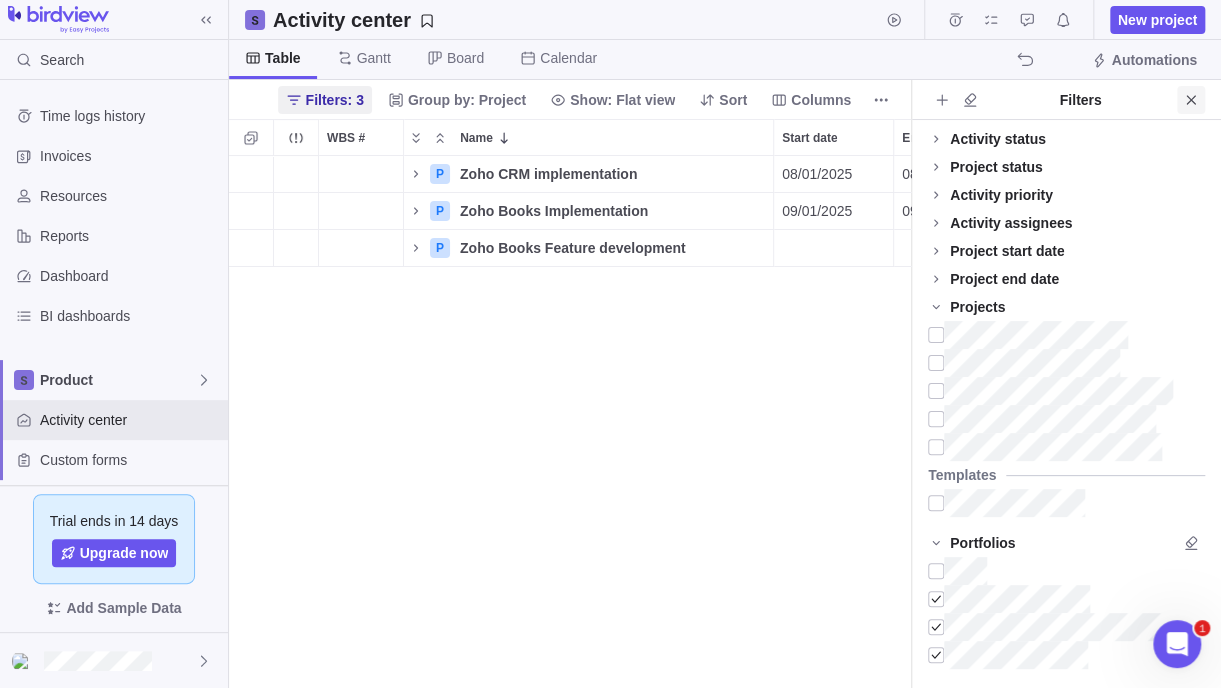click 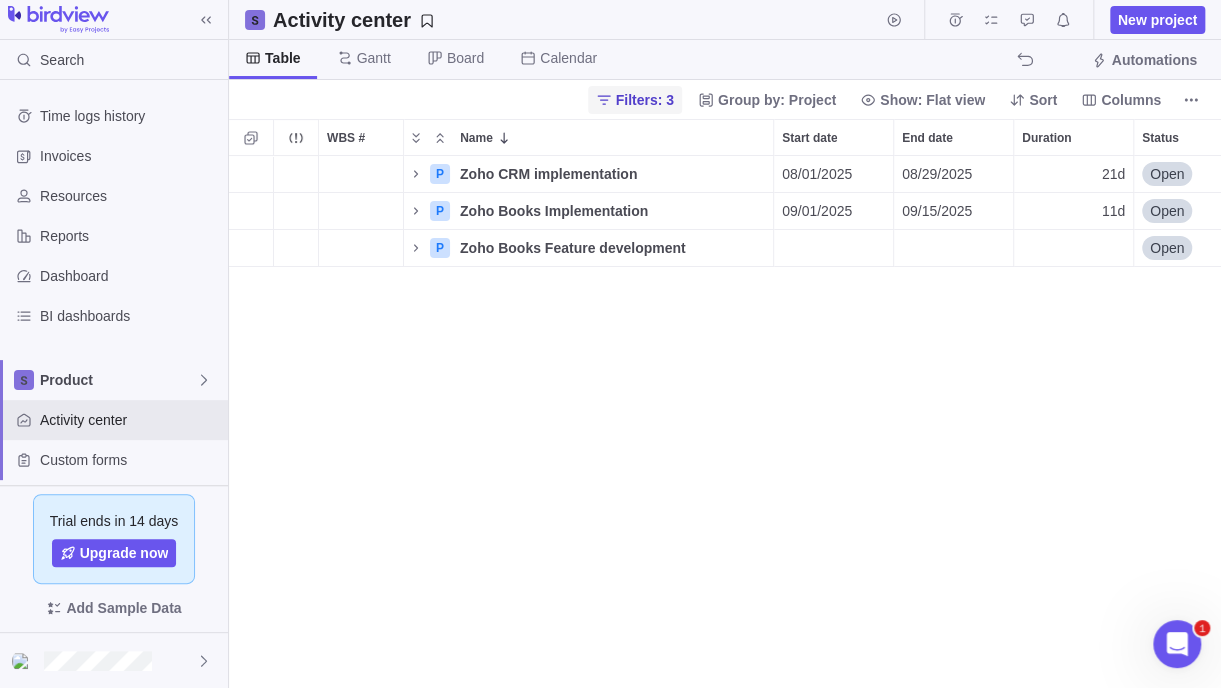 click on "Filters: 3" at bounding box center (645, 100) 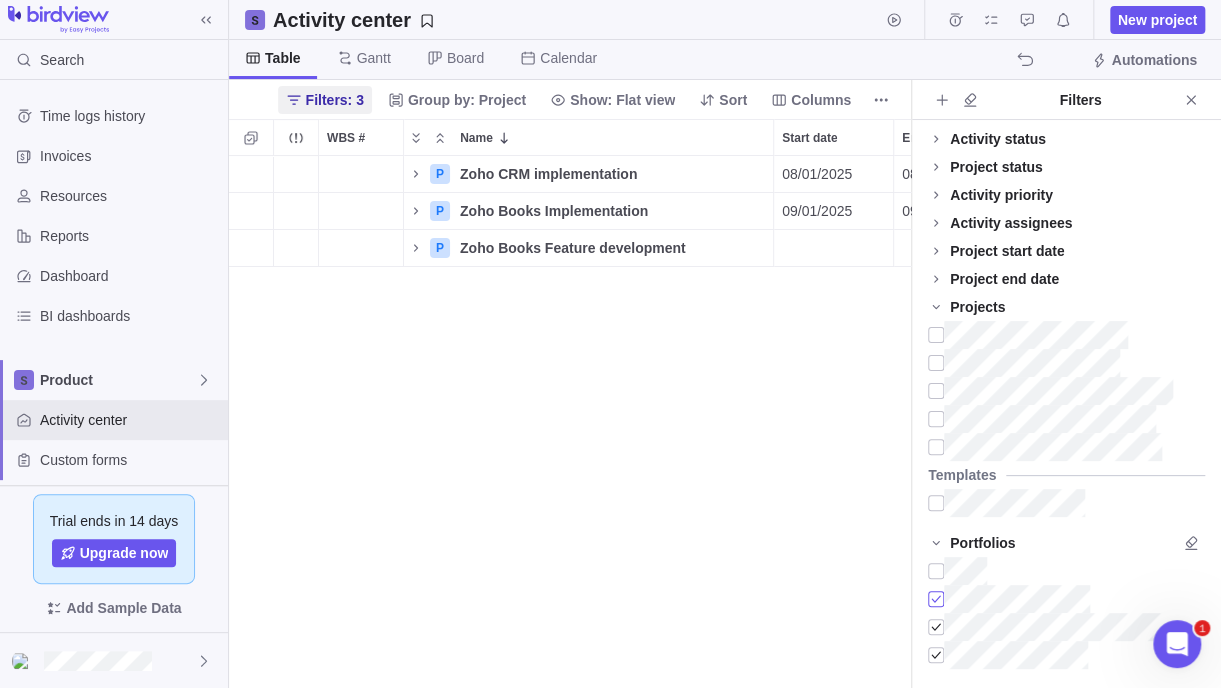 click at bounding box center [936, 599] 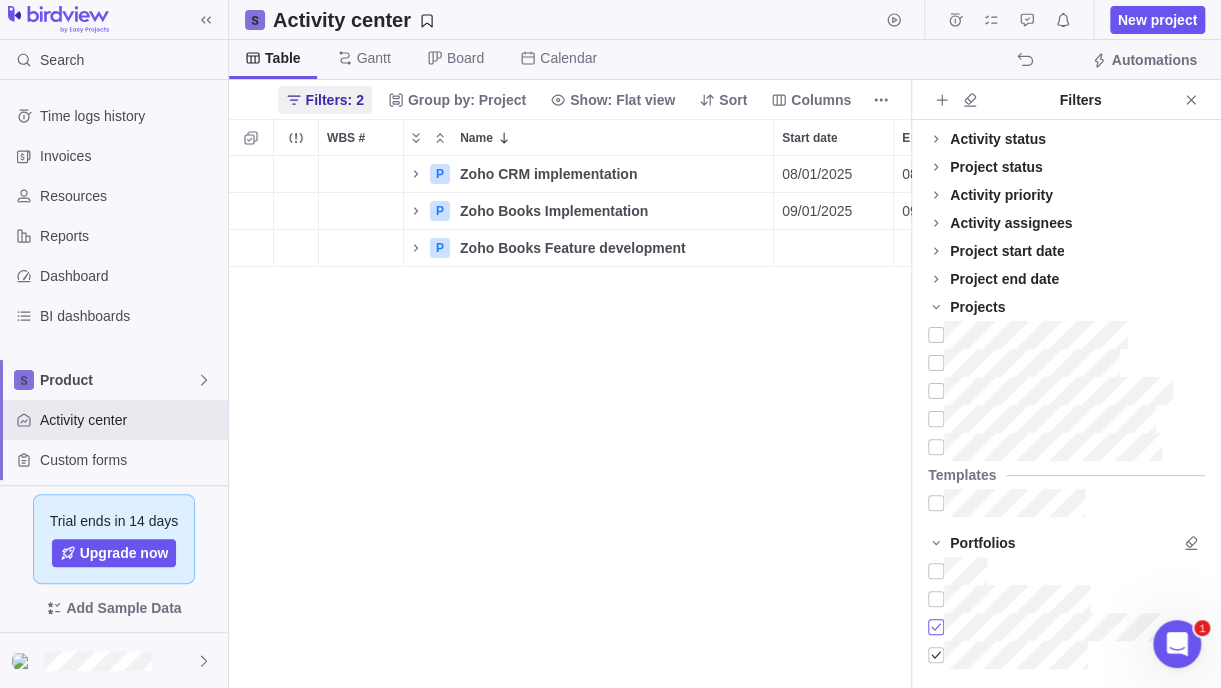 click at bounding box center (936, 627) 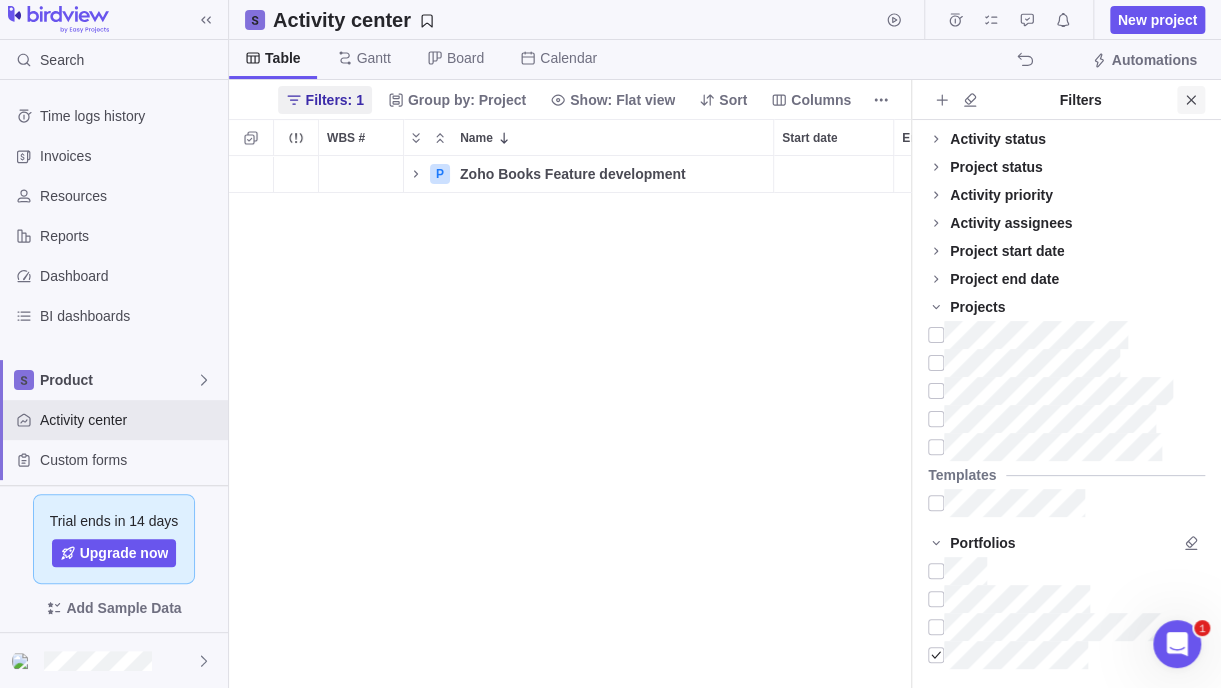click 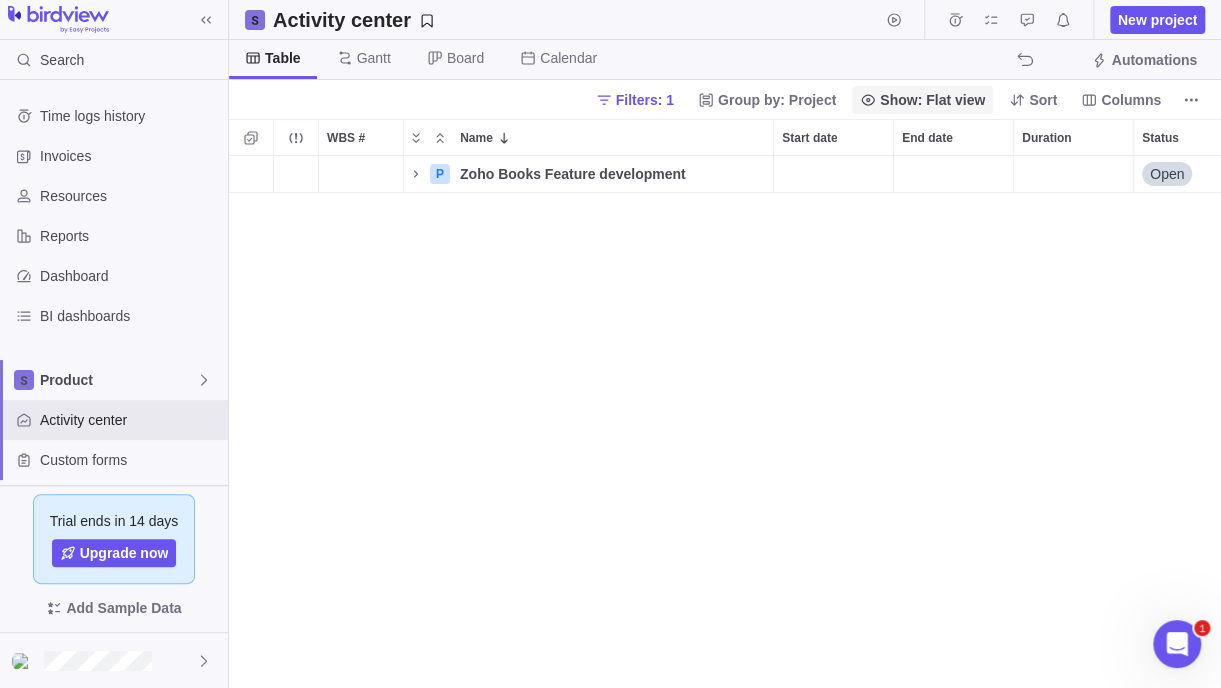 click on "Show: Flat view" at bounding box center (932, 100) 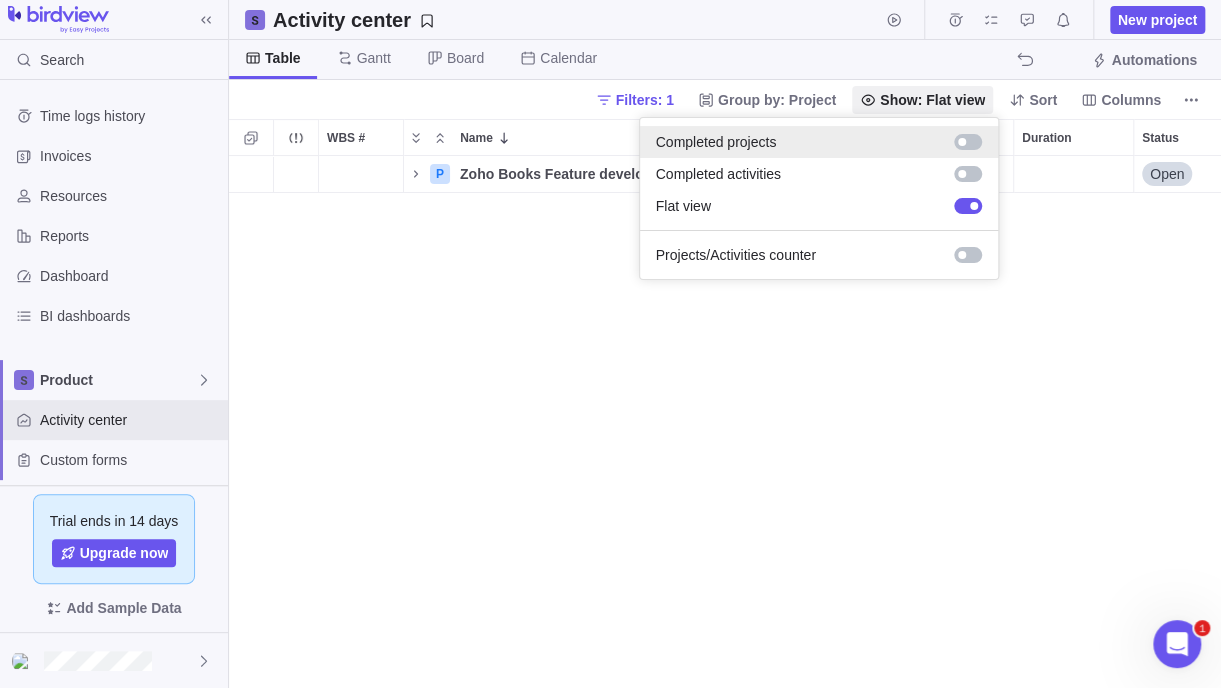 click at bounding box center [968, 142] 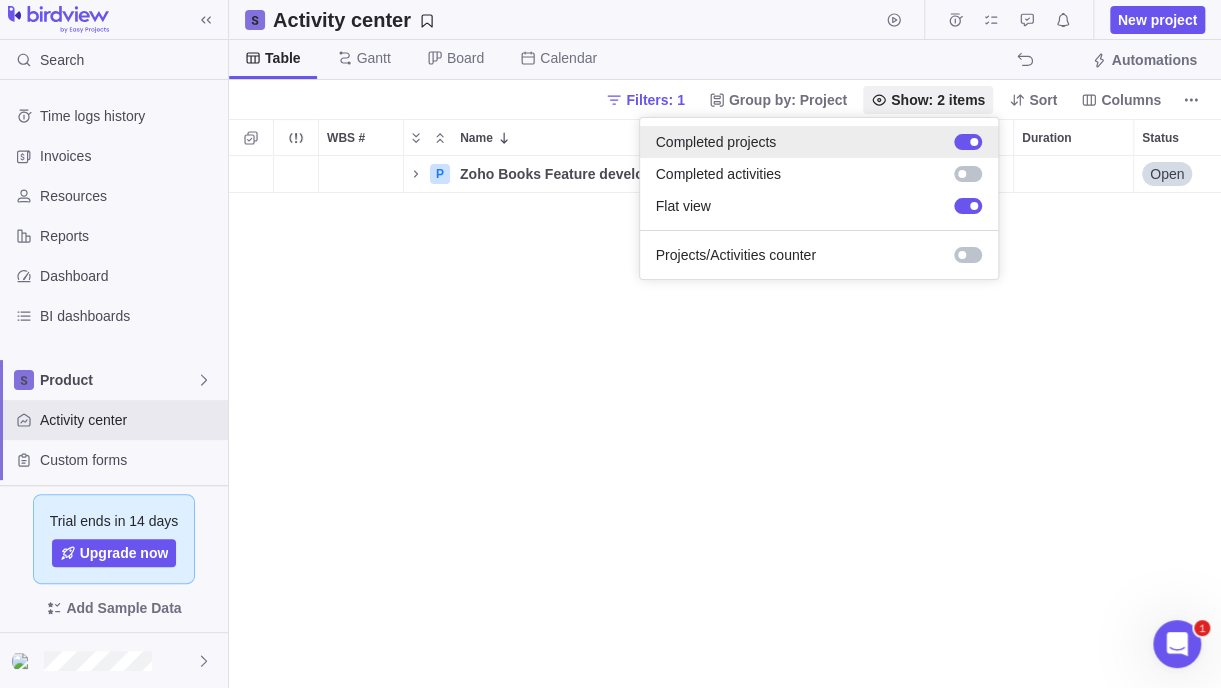 click at bounding box center (968, 142) 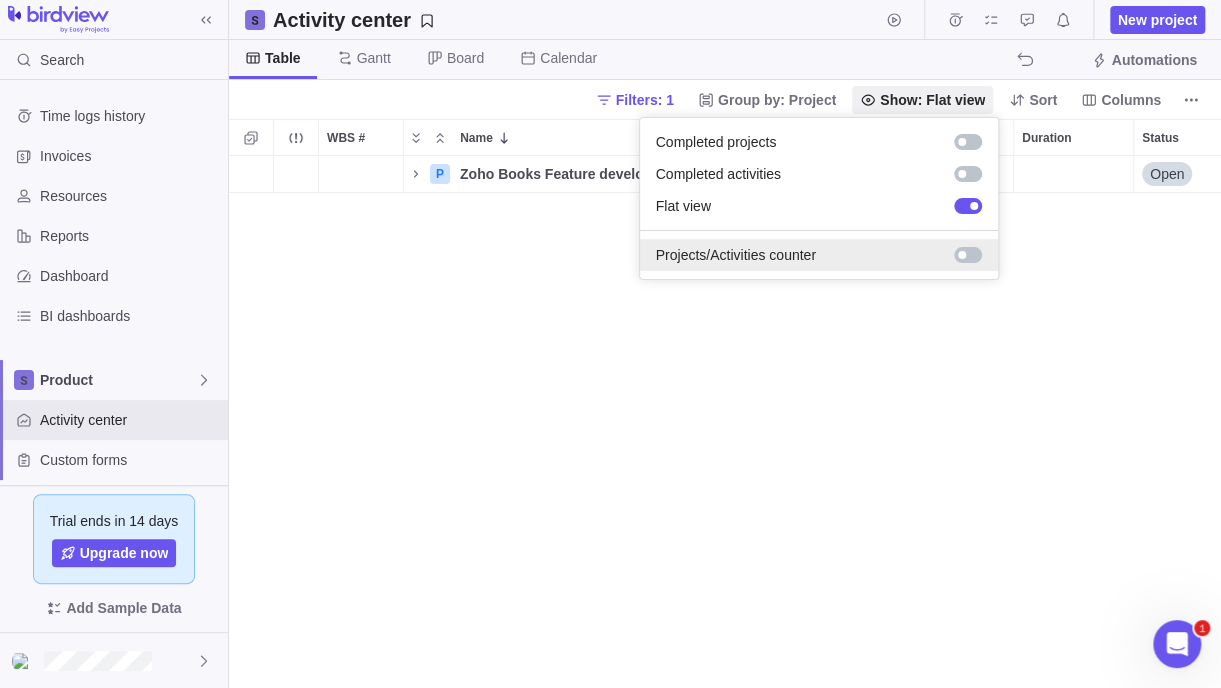 click at bounding box center [962, 255] 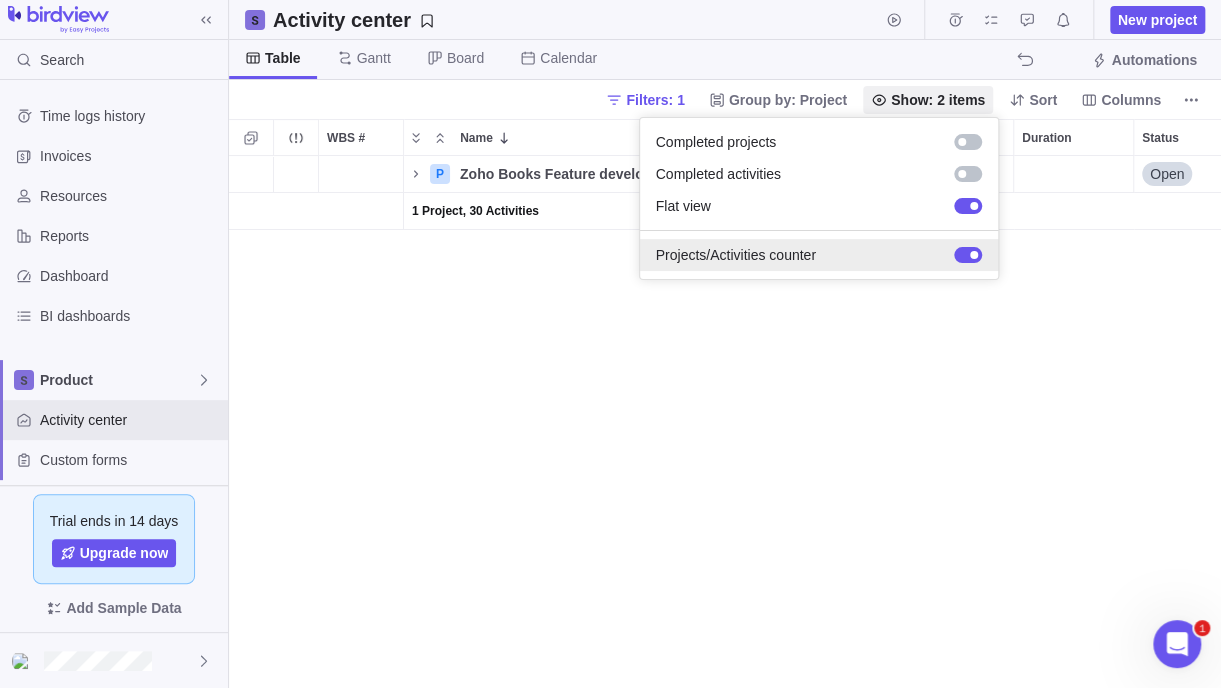 click at bounding box center [968, 255] 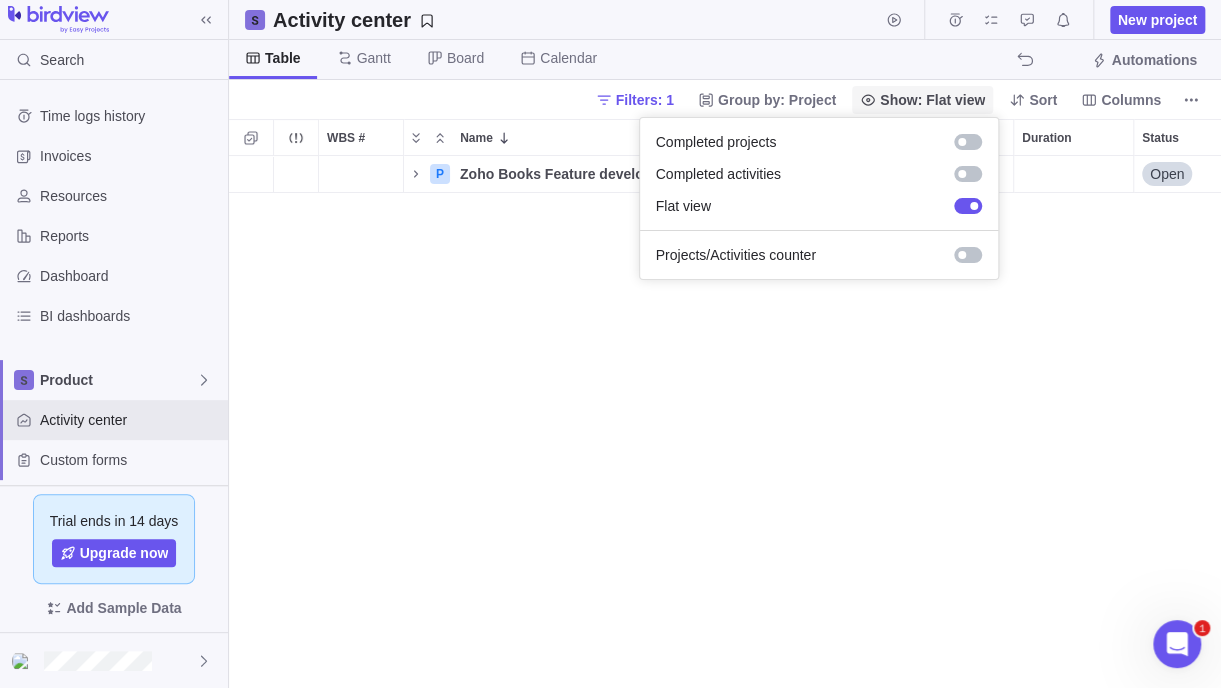 click on "Show: Flat view" at bounding box center (932, 100) 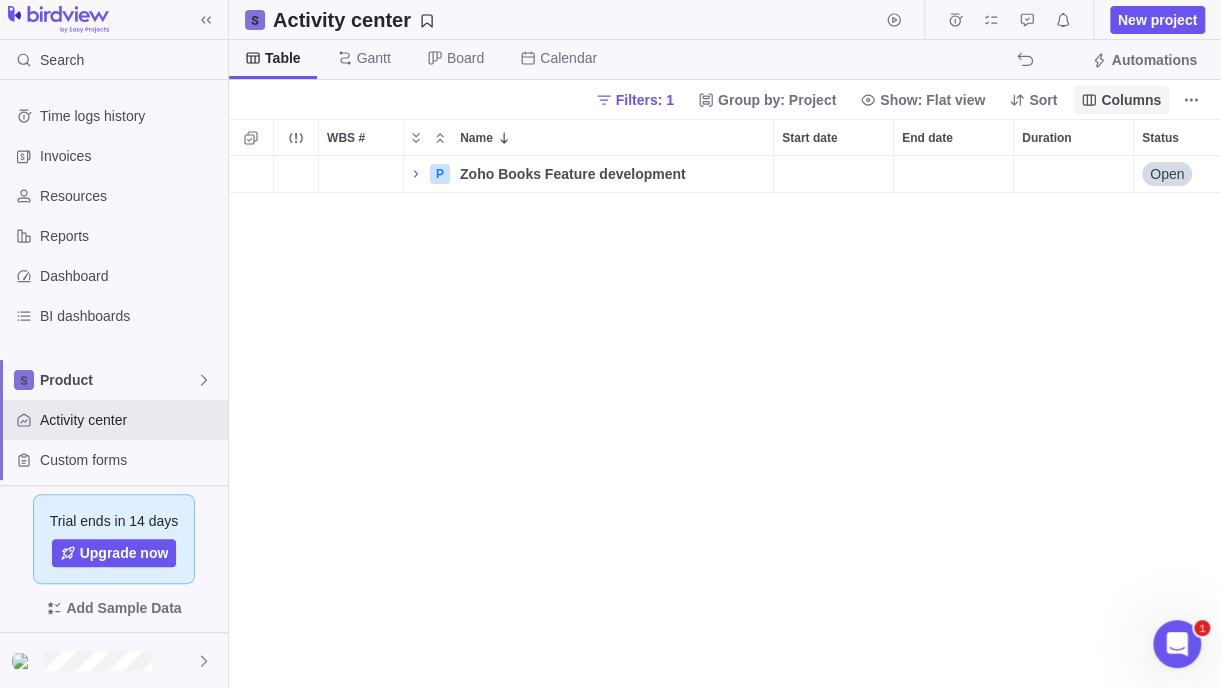 click on "Columns" at bounding box center (1131, 100) 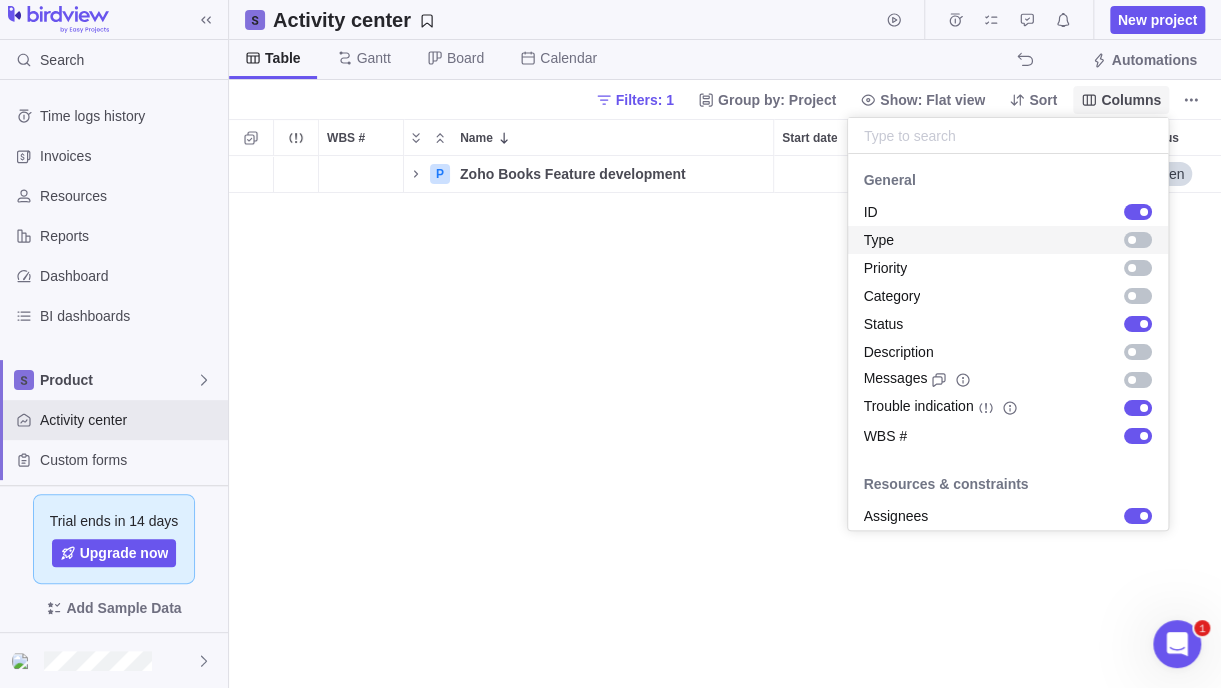 click on "Columns" at bounding box center [1131, 100] 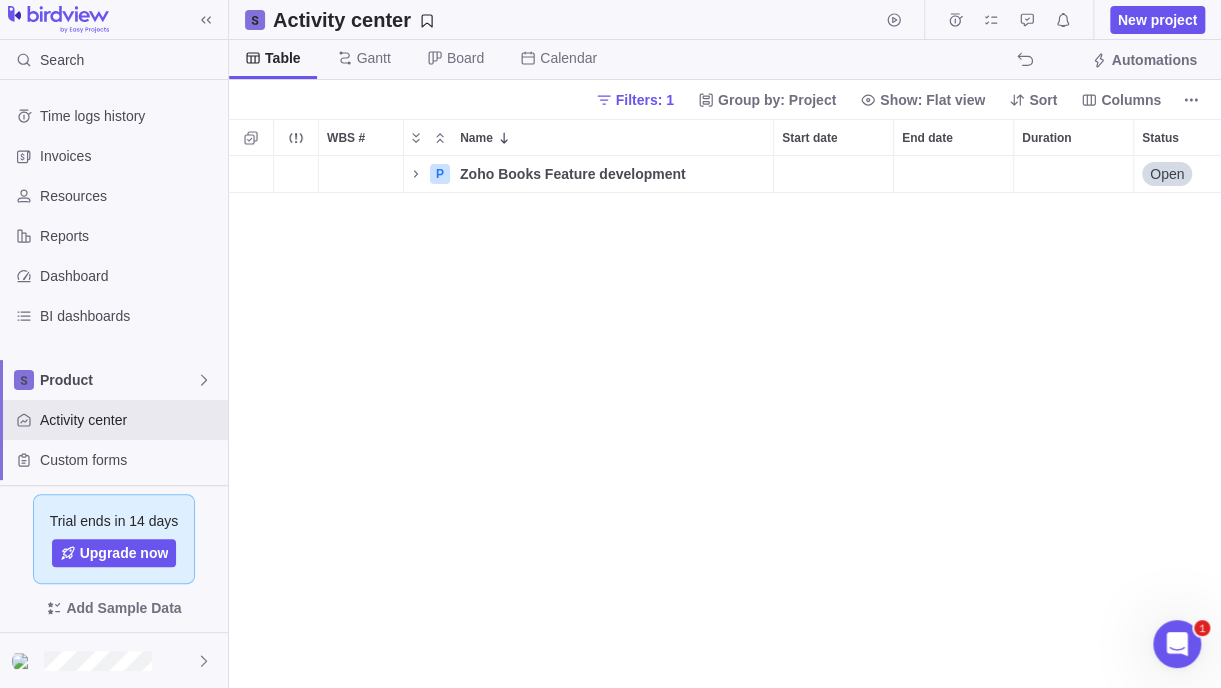 scroll, scrollTop: 0, scrollLeft: 216, axis: horizontal 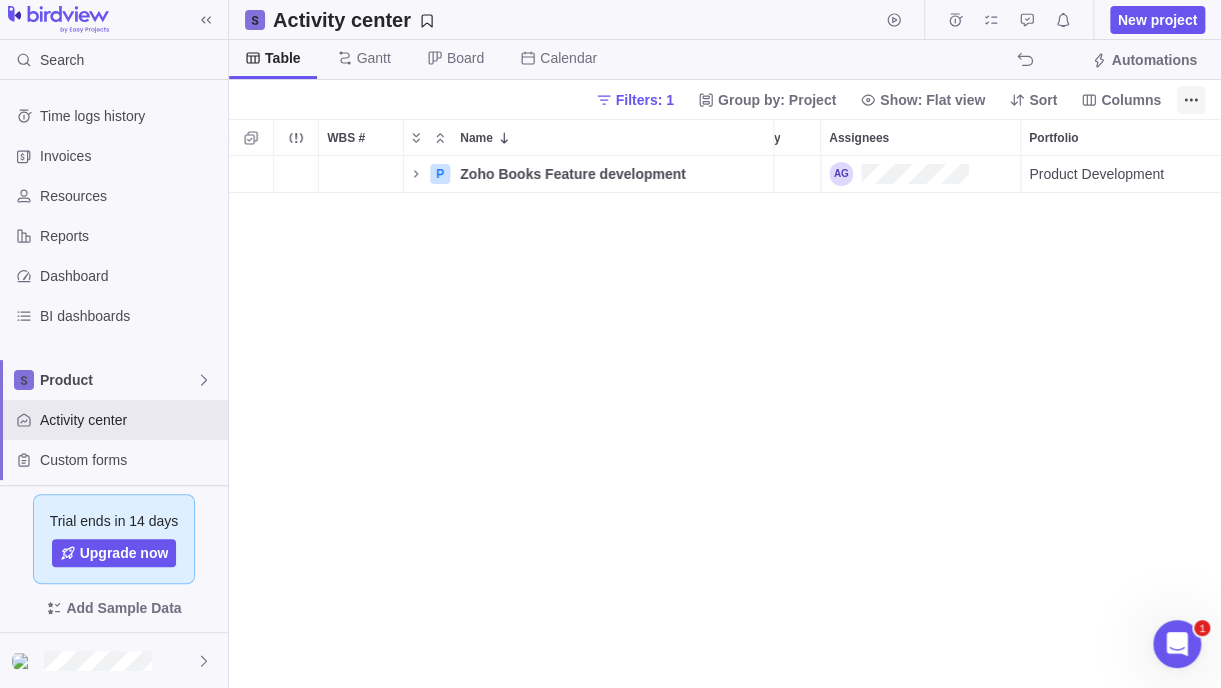 click 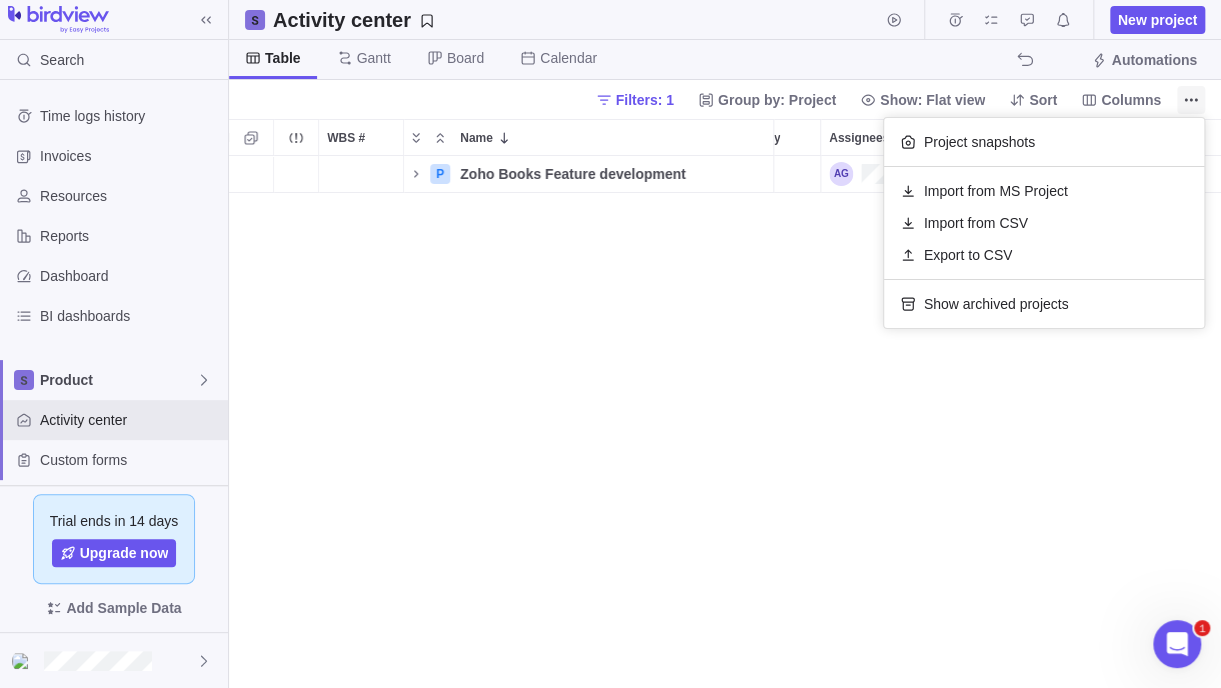 click 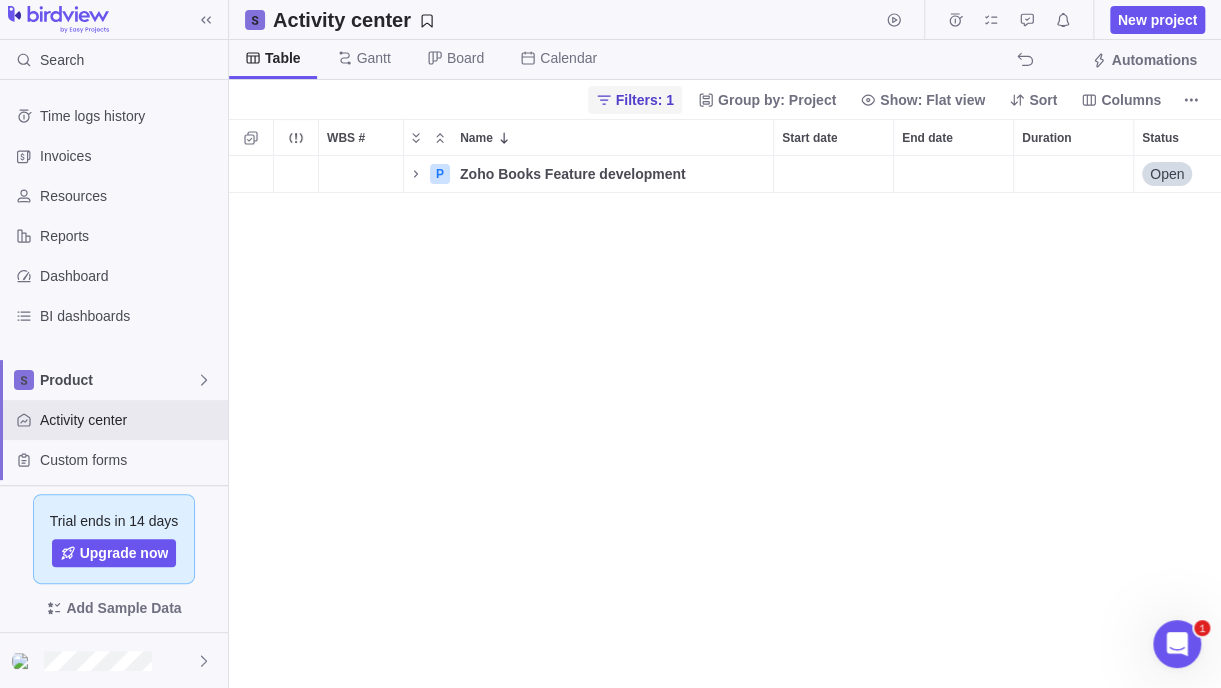 click on "Filters: 1" at bounding box center [645, 100] 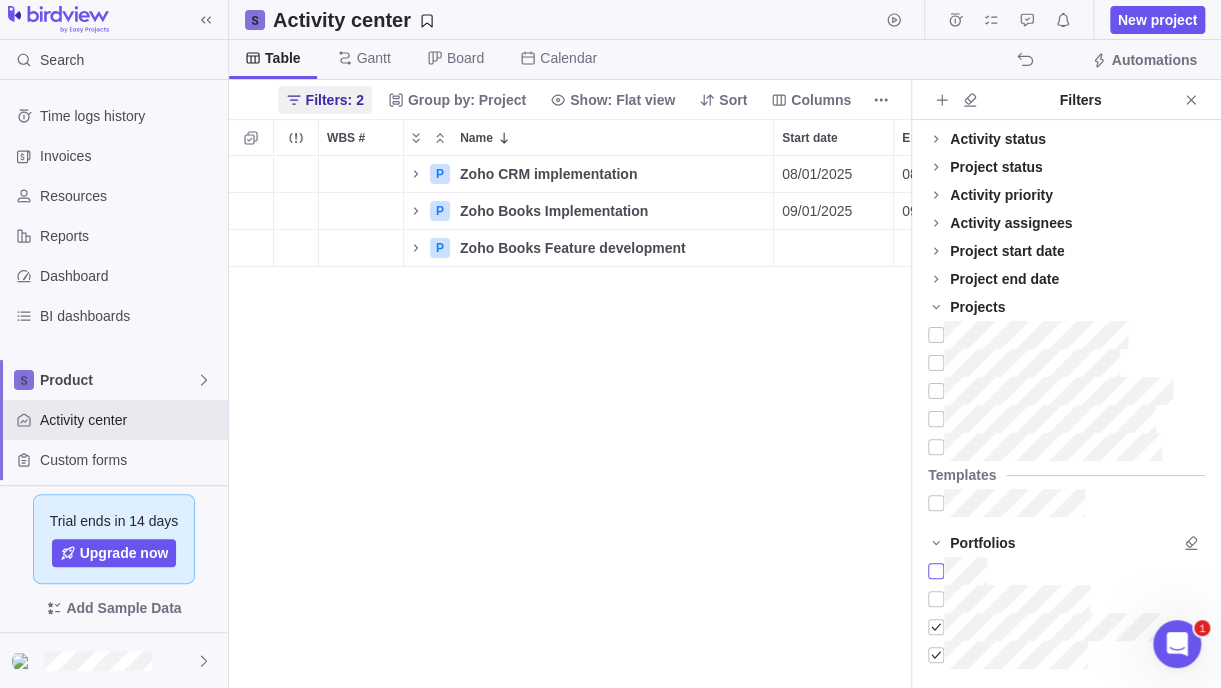 click at bounding box center [936, 571] 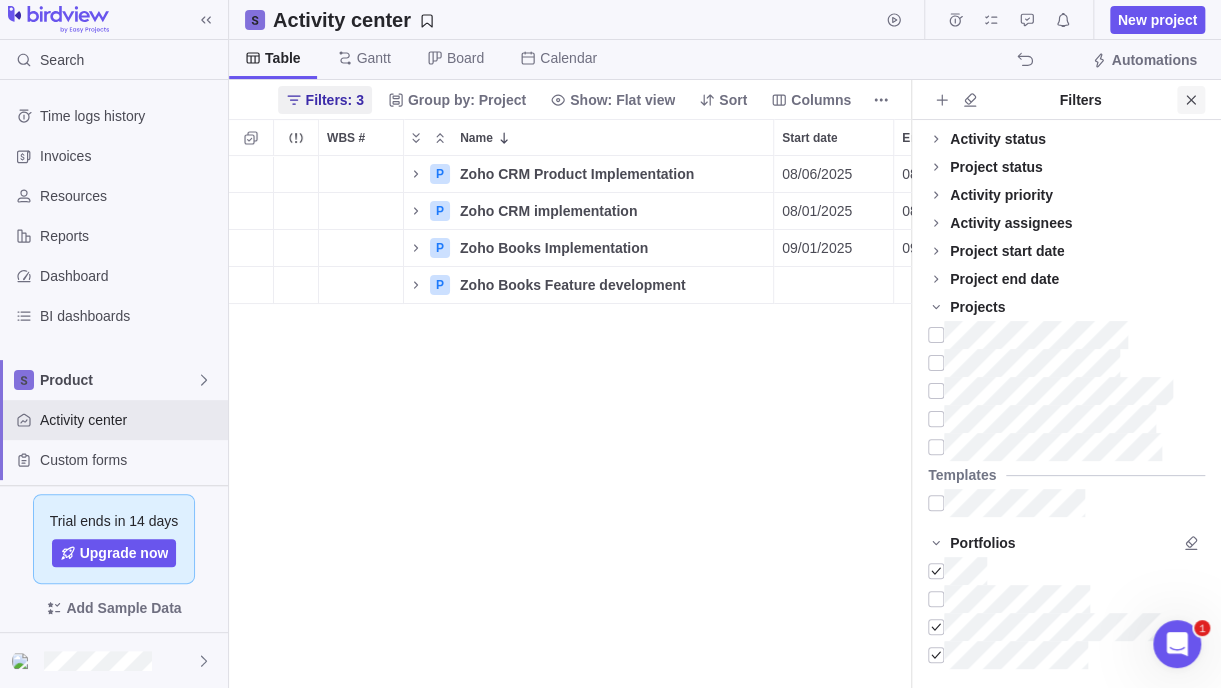 click 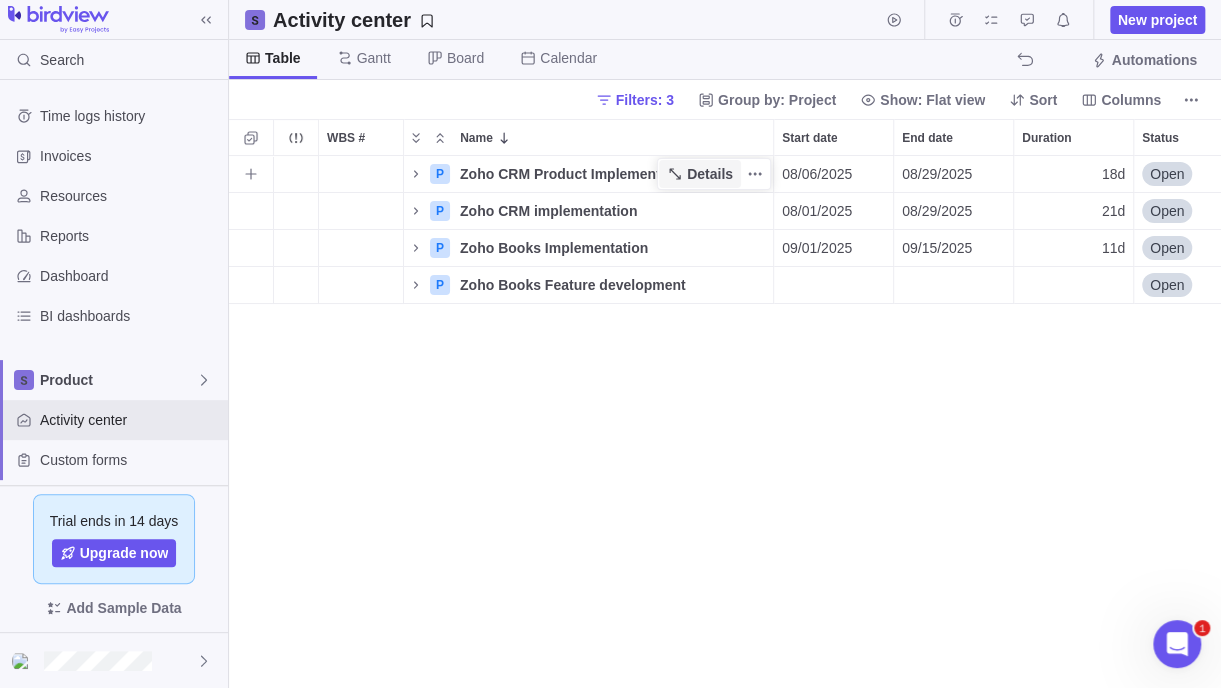 click on "Details" at bounding box center (710, 174) 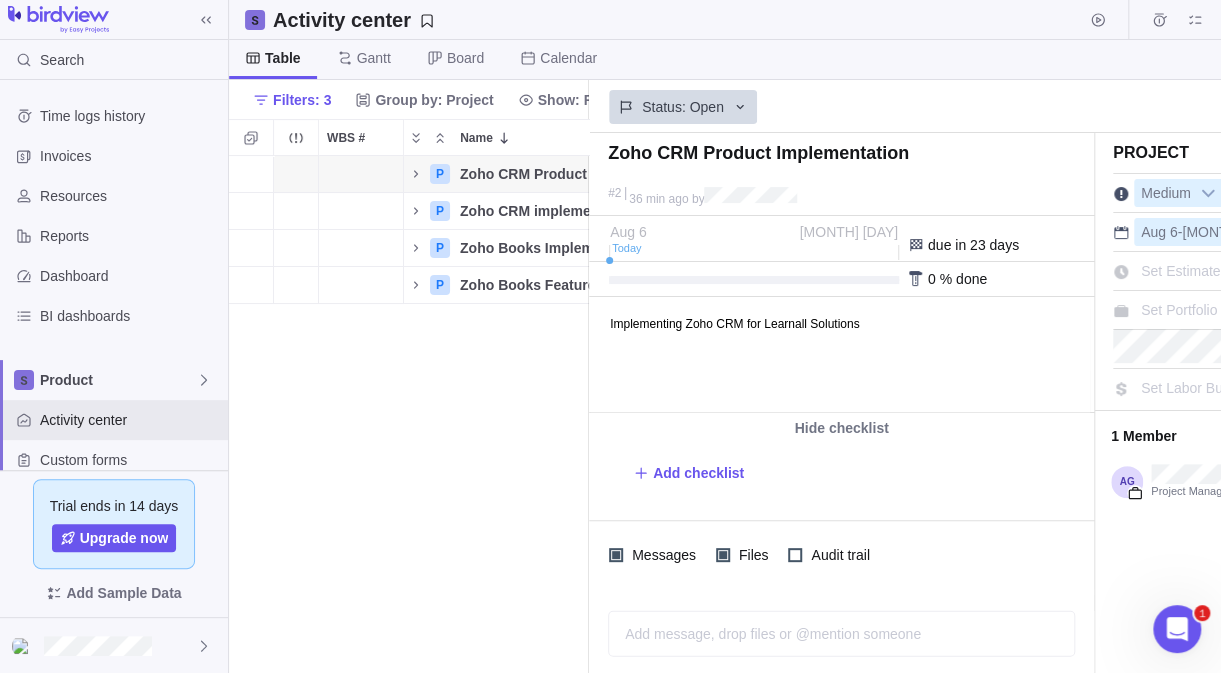 click on "Set Portfolio" at bounding box center (1179, 310) 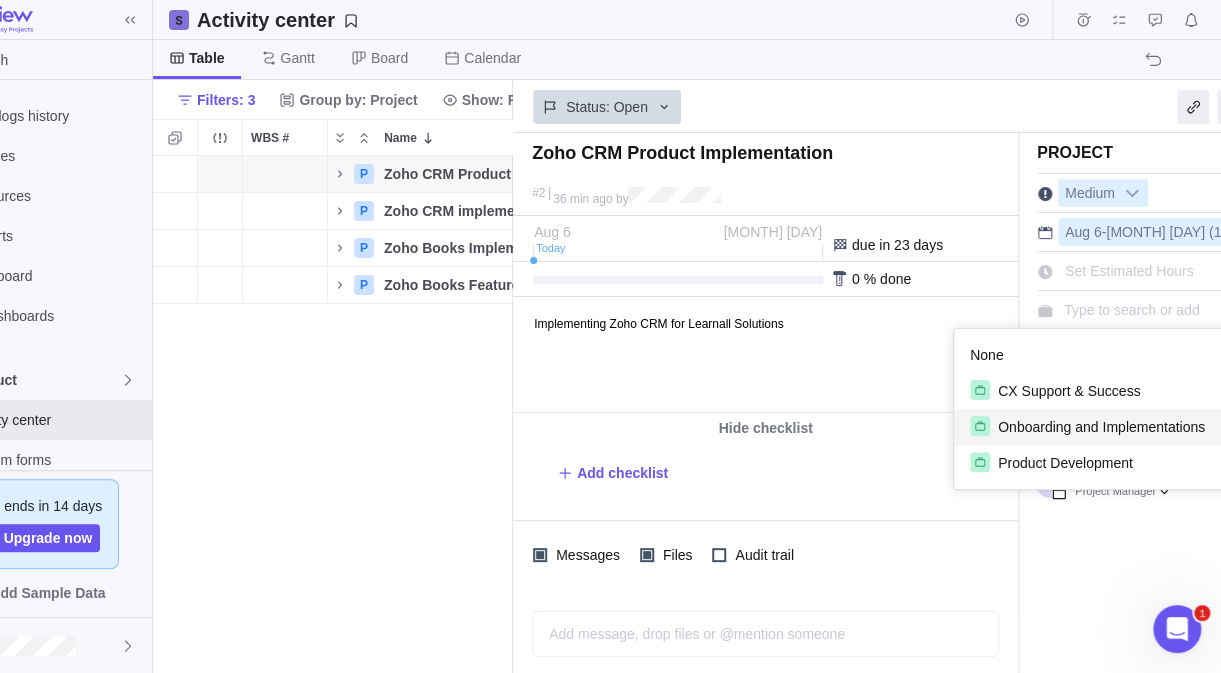 click on "Onboarding and Implementations" at bounding box center (1101, 427) 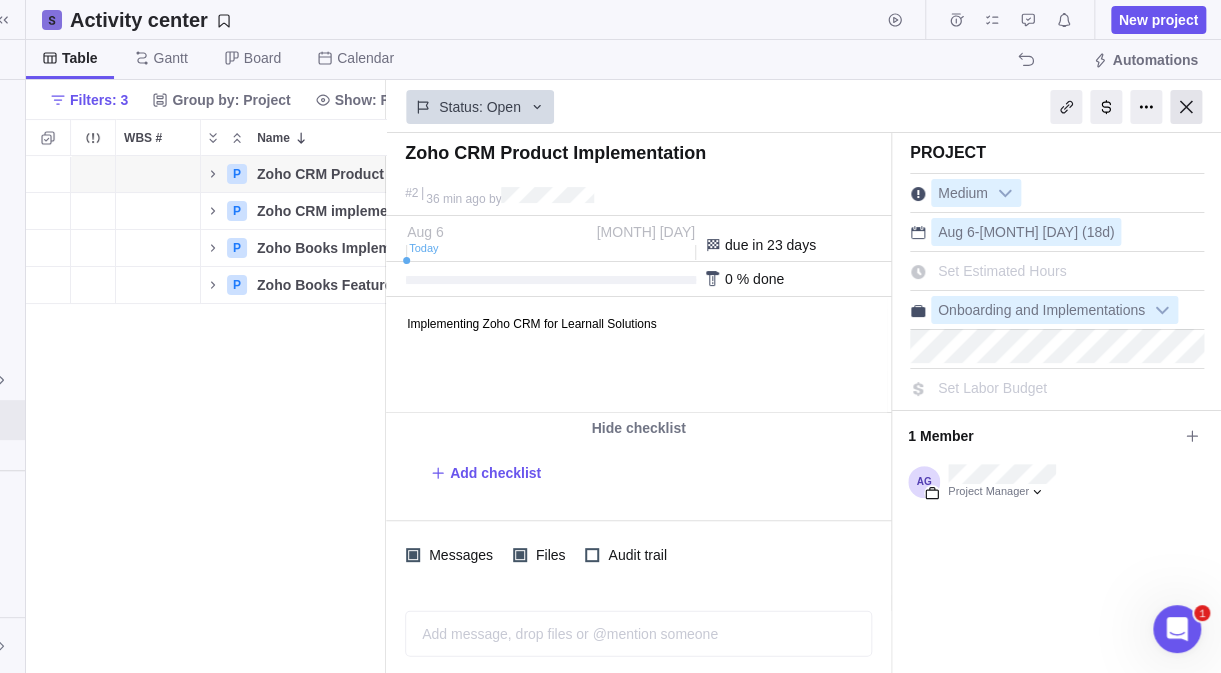 click at bounding box center [1186, 107] 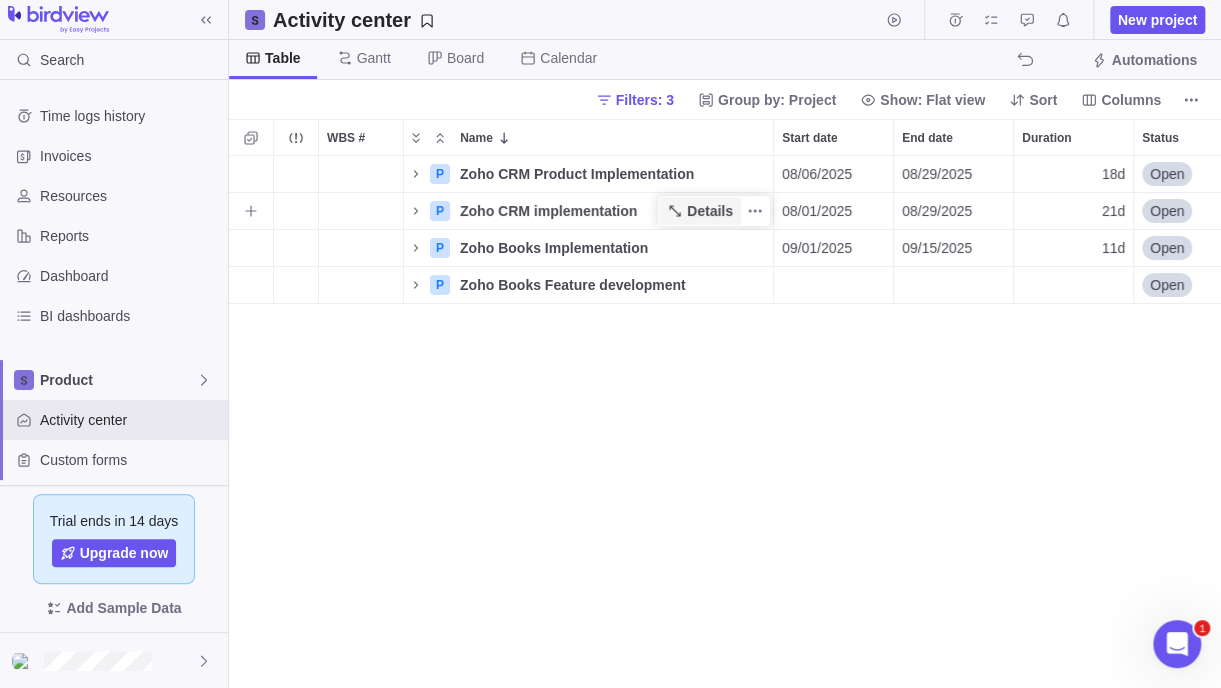 click on "Details" at bounding box center (710, 211) 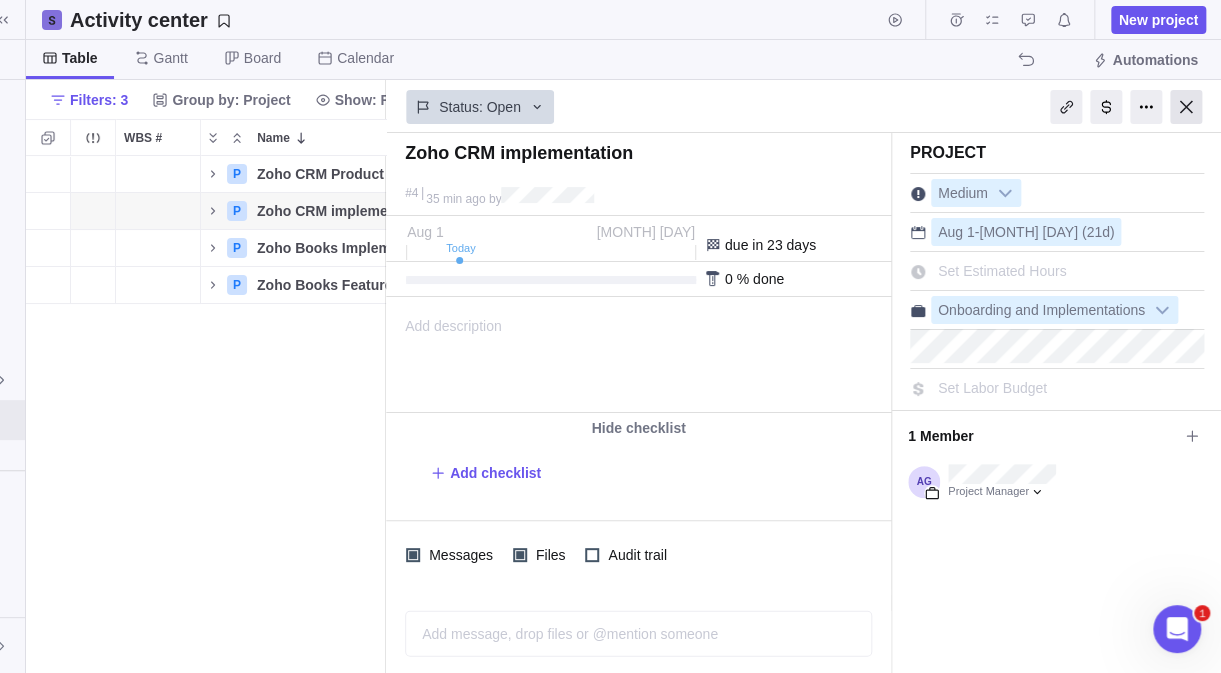 click at bounding box center (1186, 107) 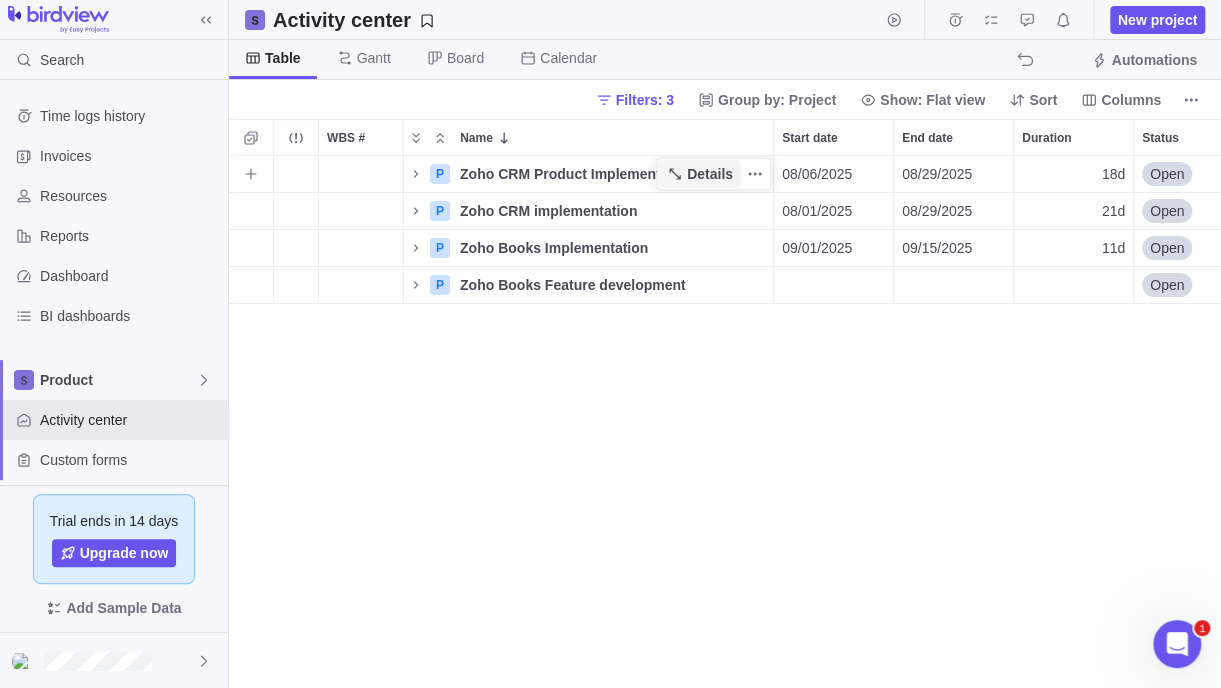 click on "Details" at bounding box center (710, 174) 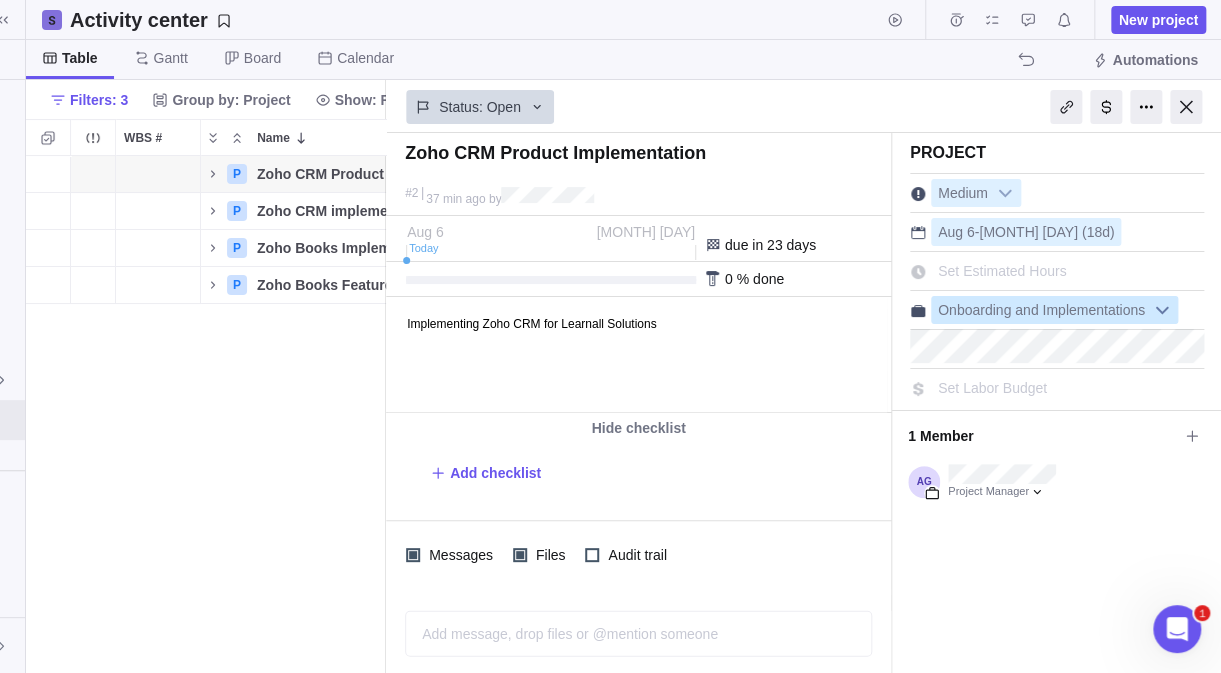 click at bounding box center (1162, 310) 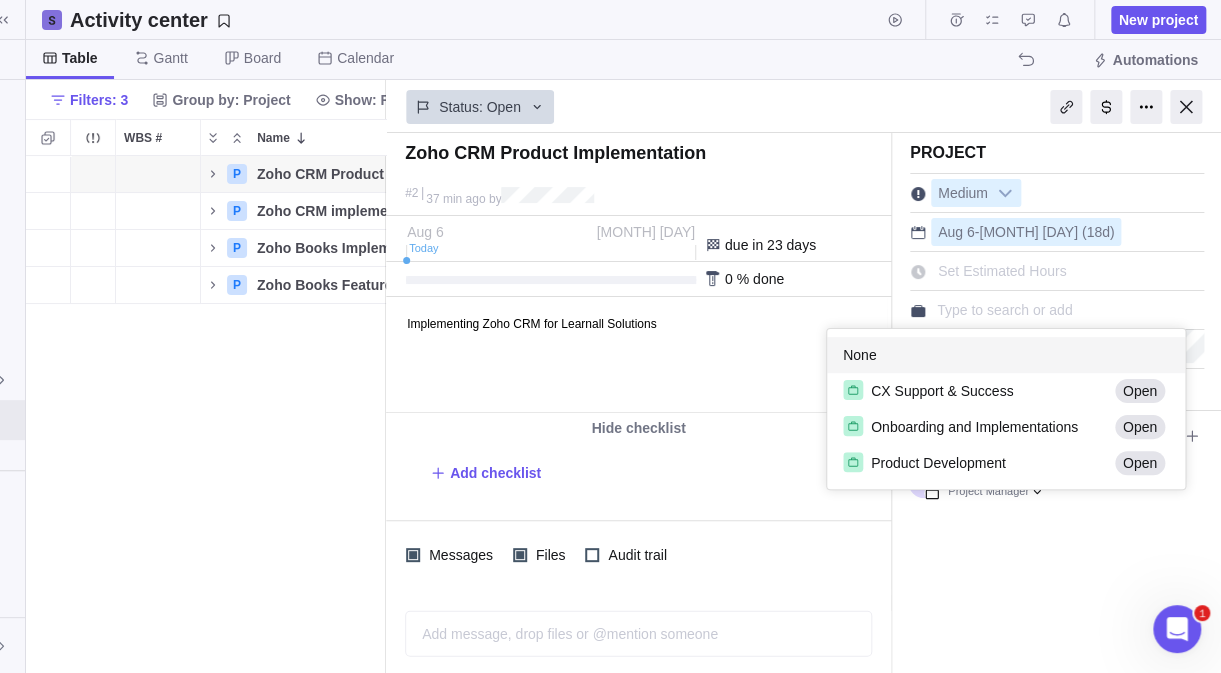 click on "None" at bounding box center (1006, 355) 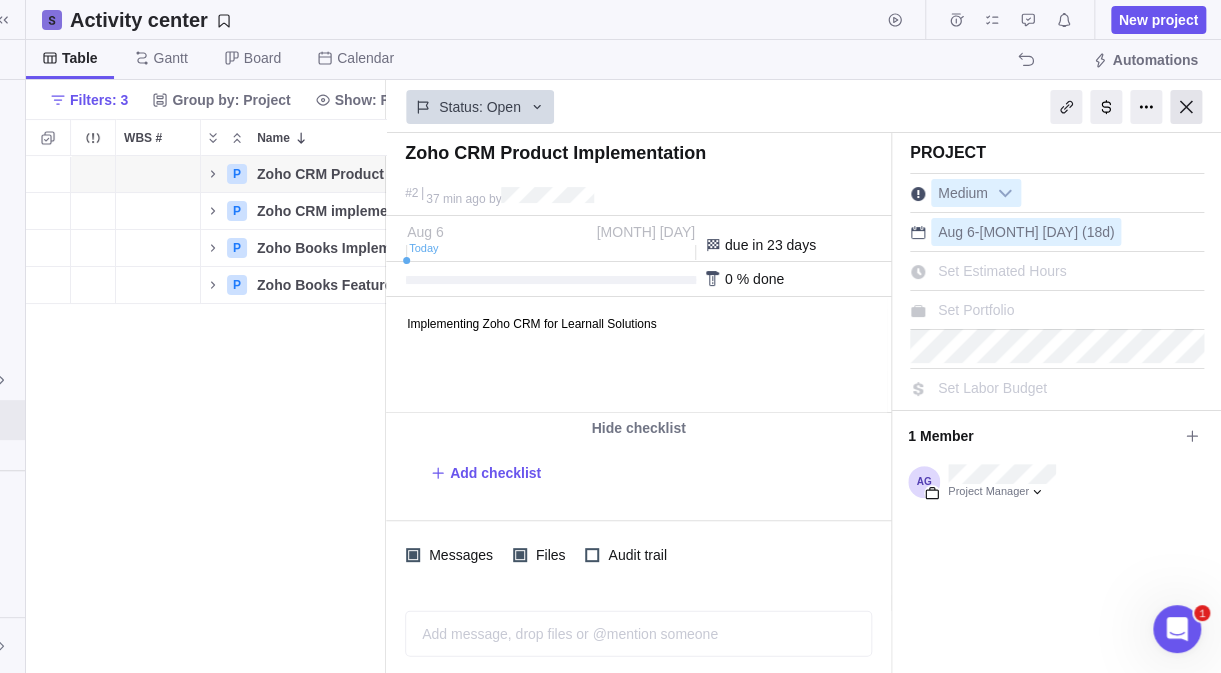 click at bounding box center [1186, 107] 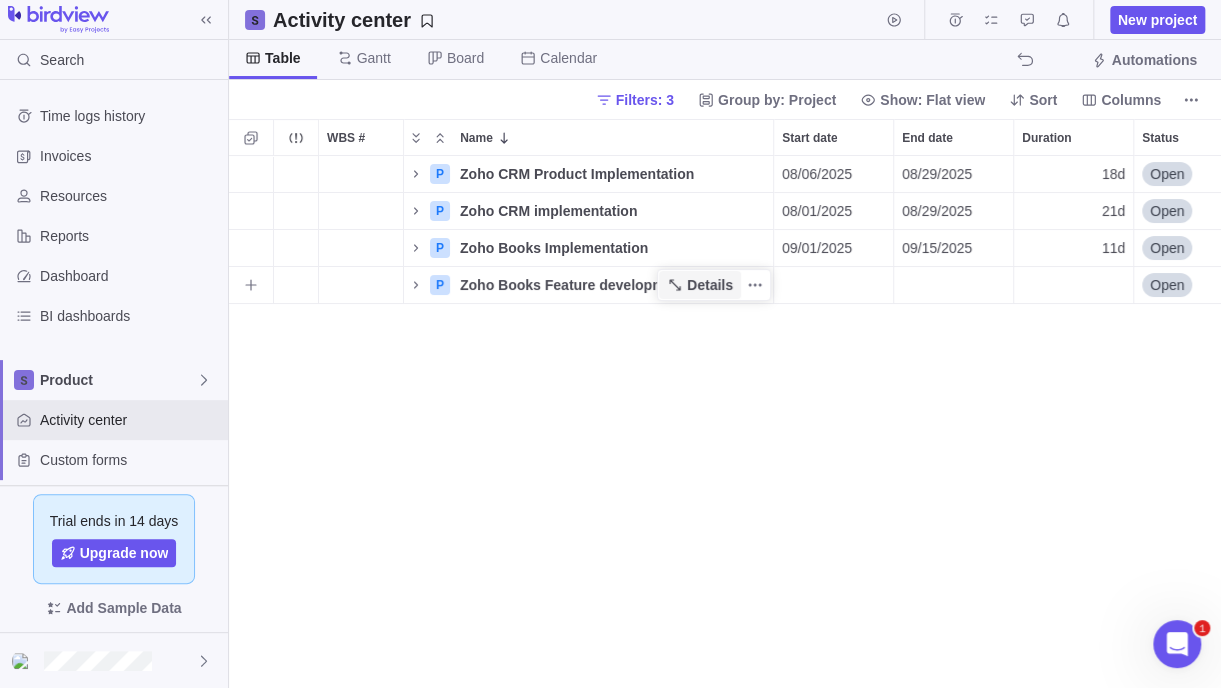 click on "Details" at bounding box center (710, 285) 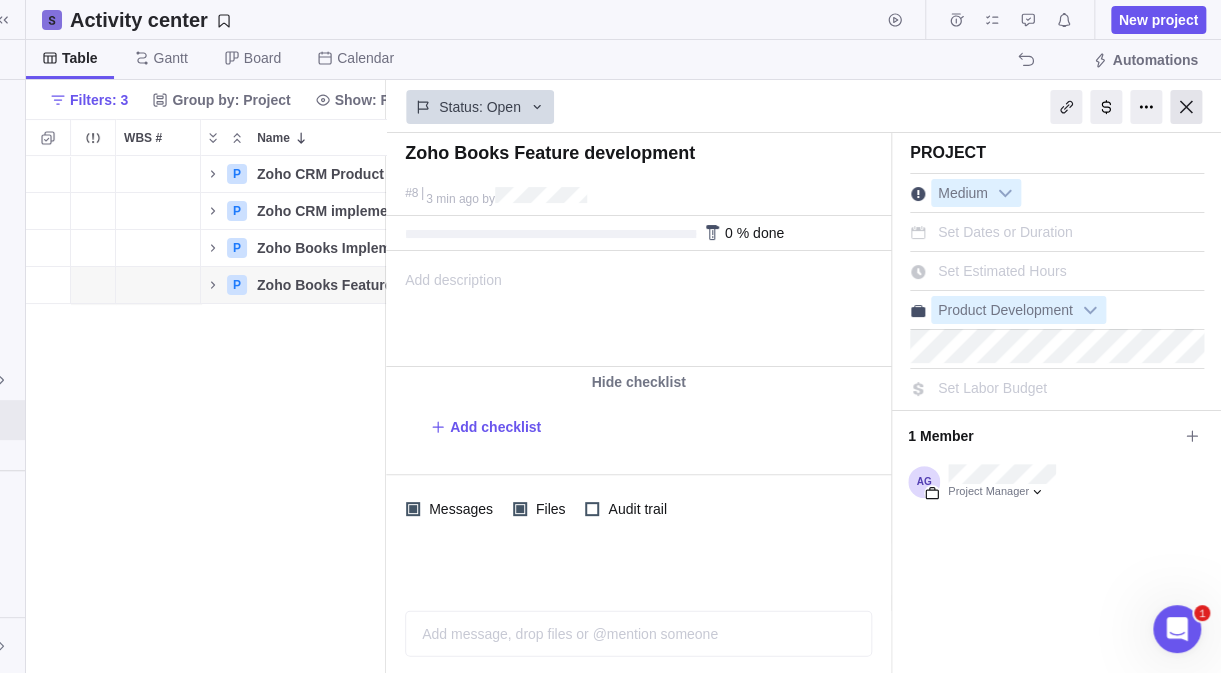 click at bounding box center (1186, 107) 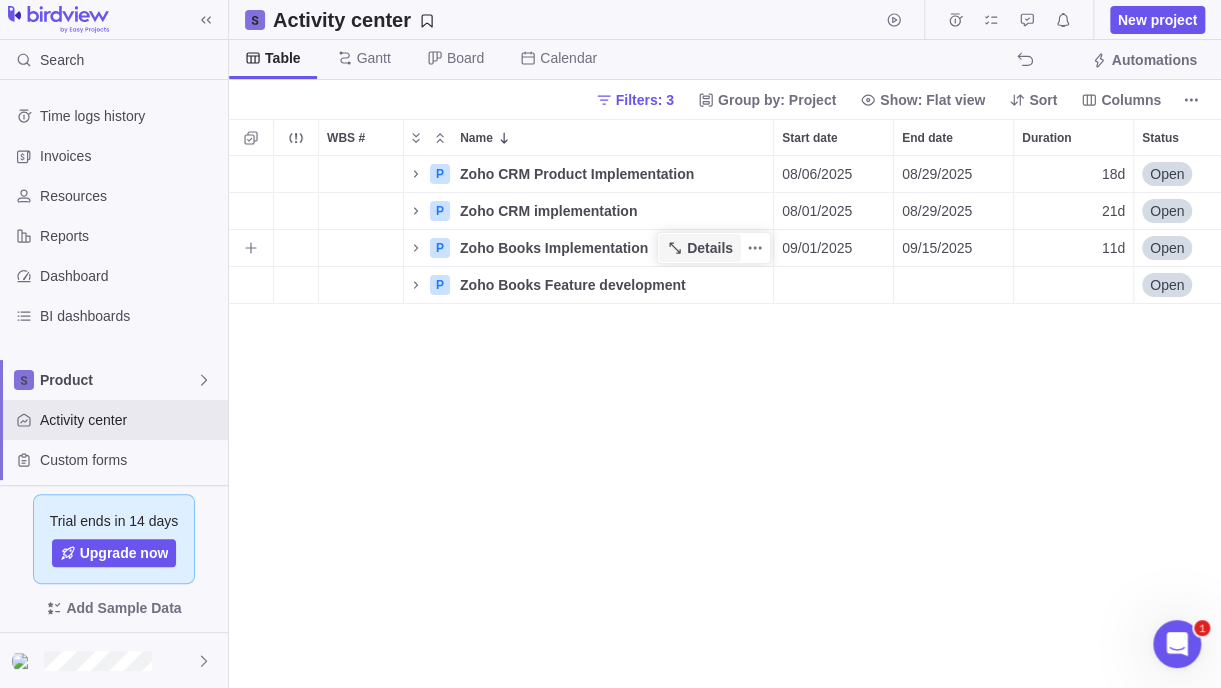 click on "Details" at bounding box center [710, 248] 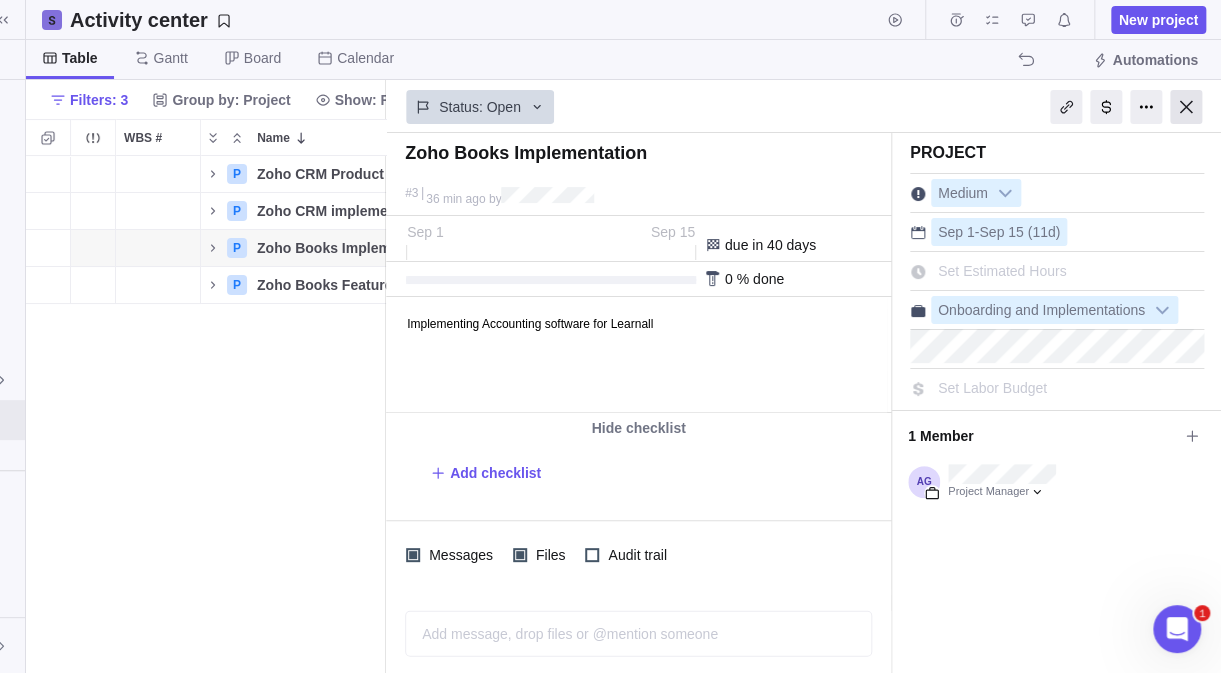 click at bounding box center (1186, 107) 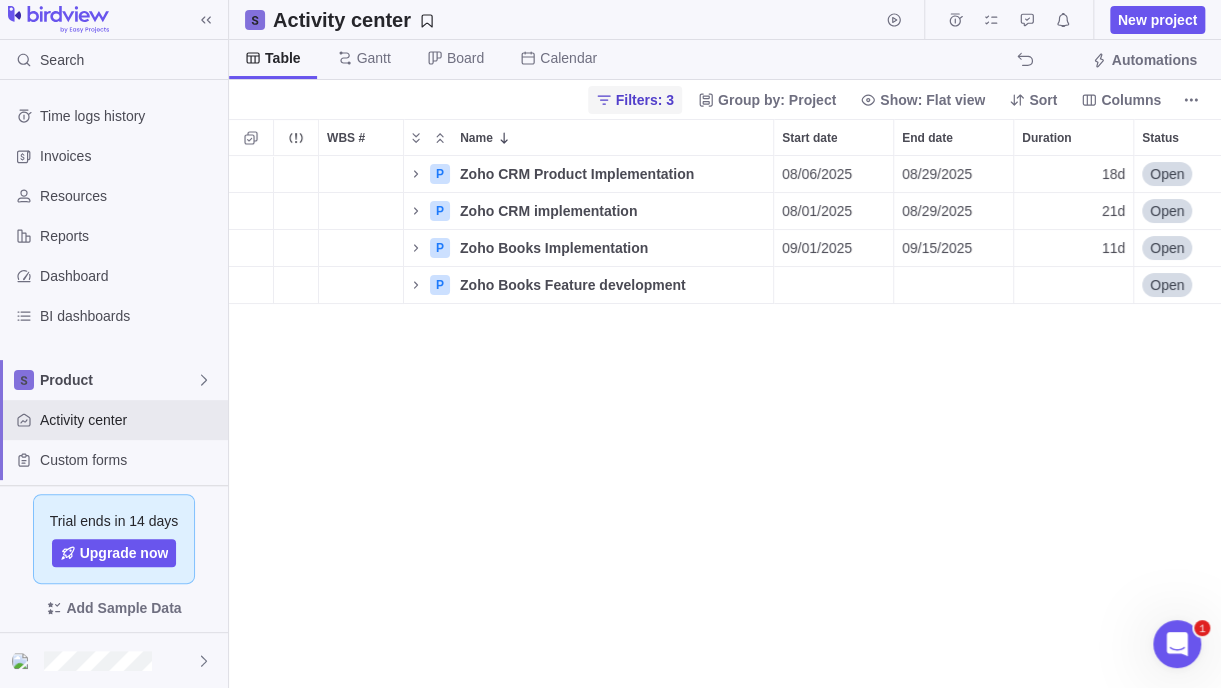 click on "Filters: 3" at bounding box center [645, 100] 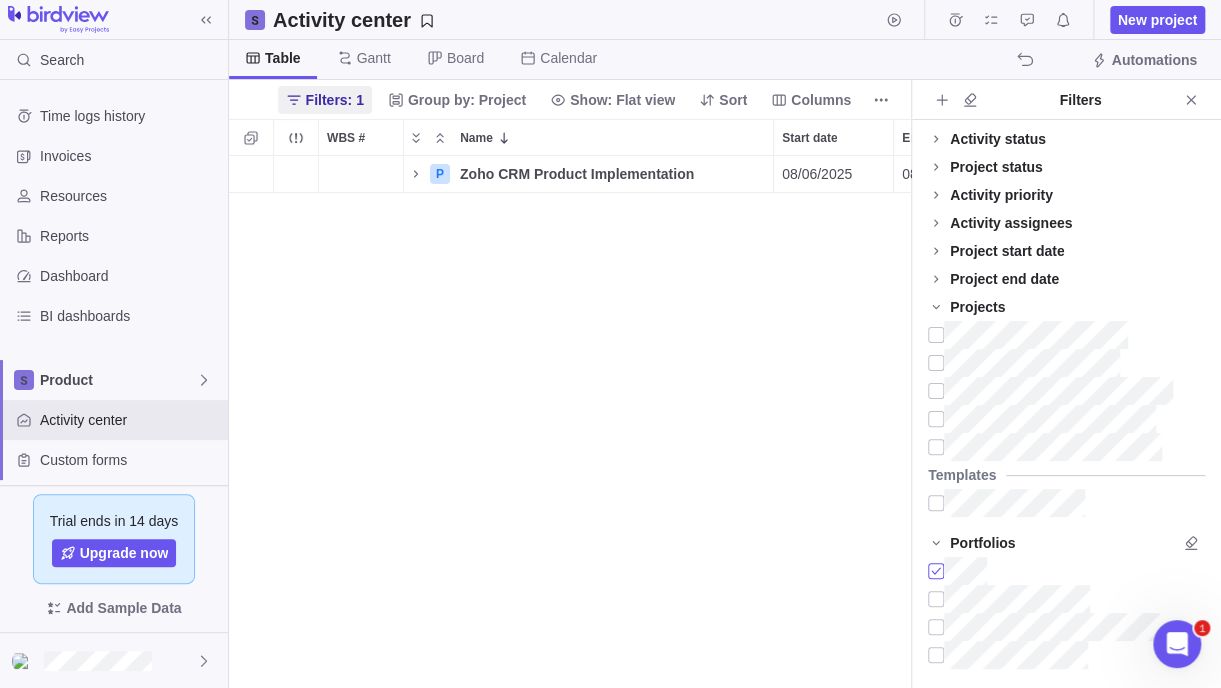 click at bounding box center [936, 571] 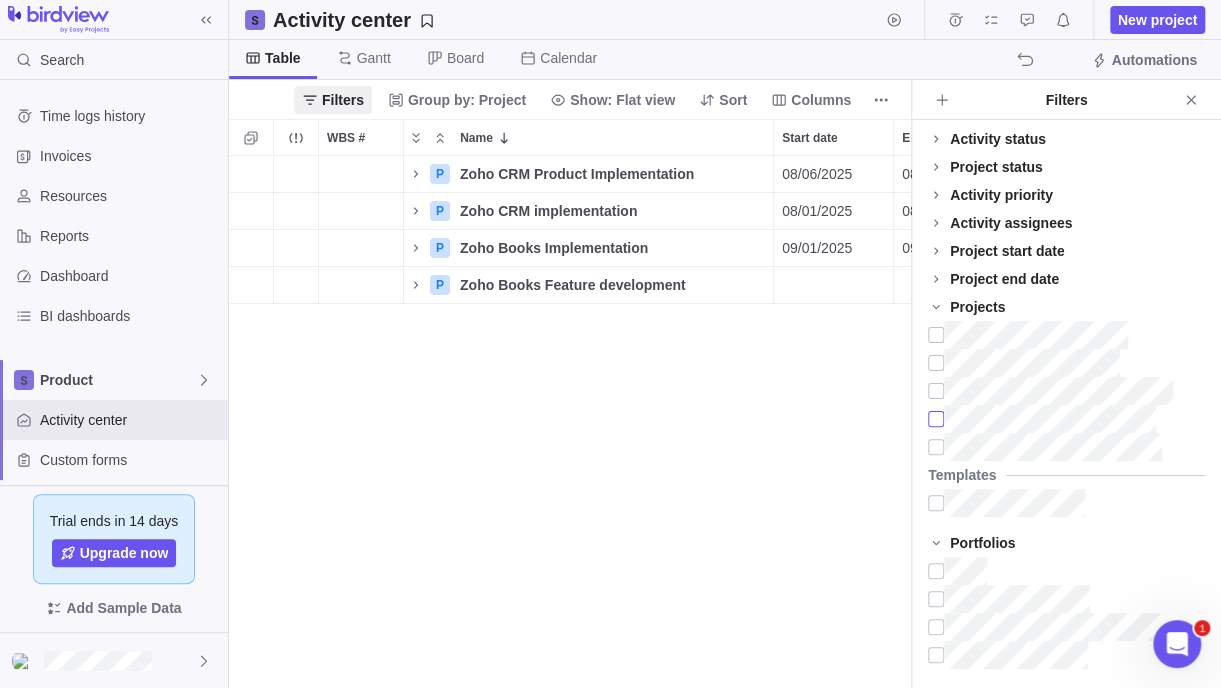 click at bounding box center [936, 419] 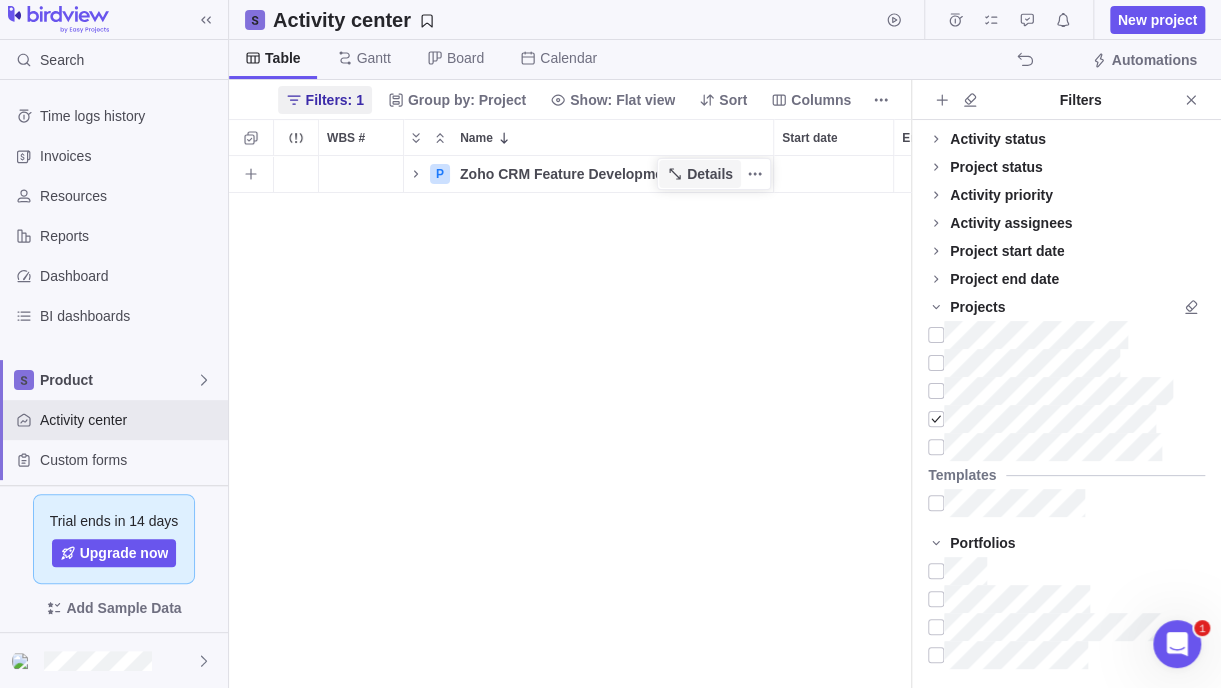 click on "Details" at bounding box center (710, 174) 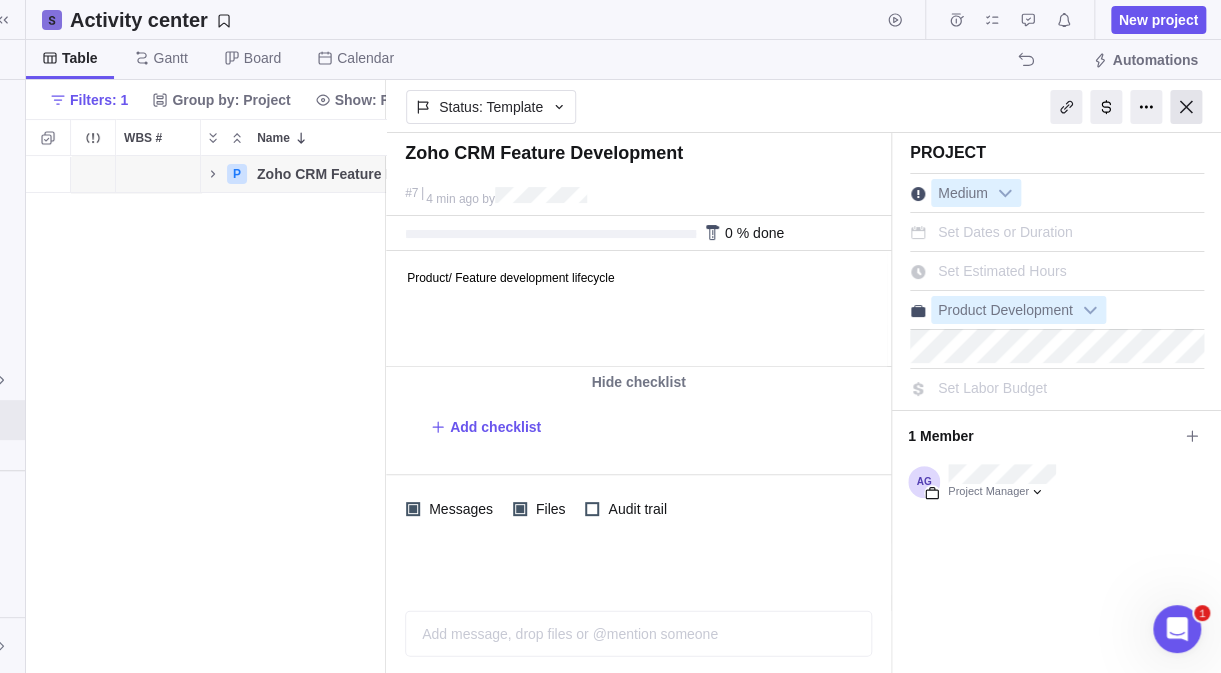 click at bounding box center [1186, 107] 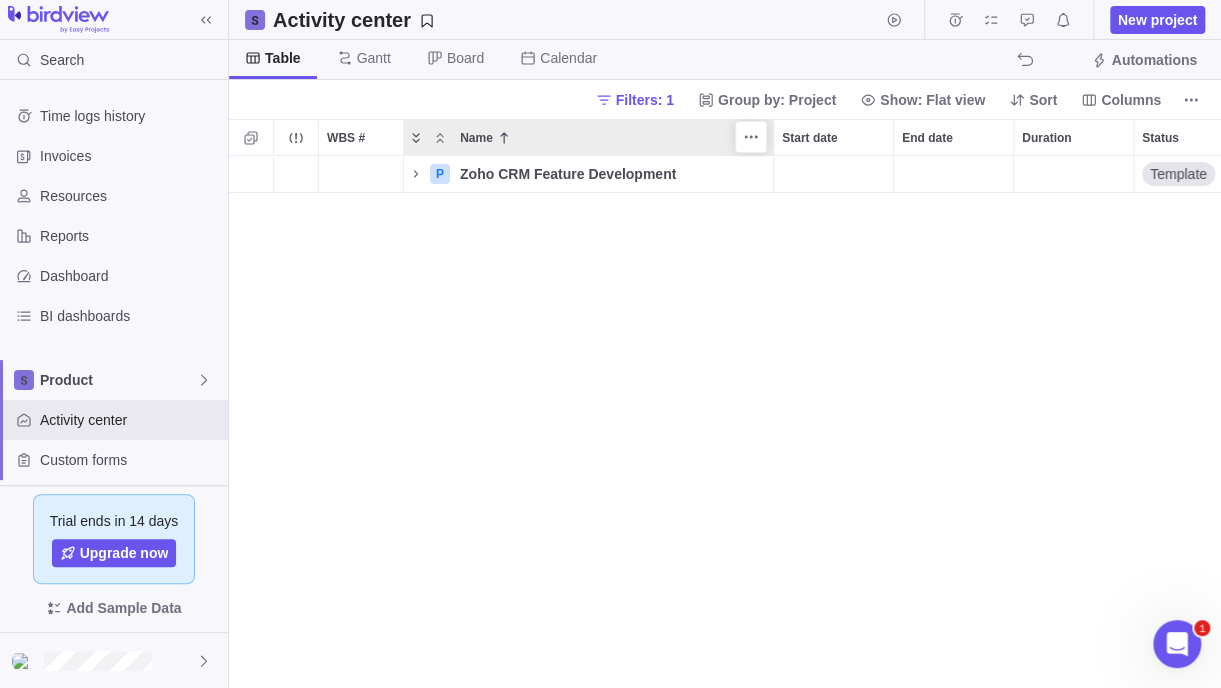 click 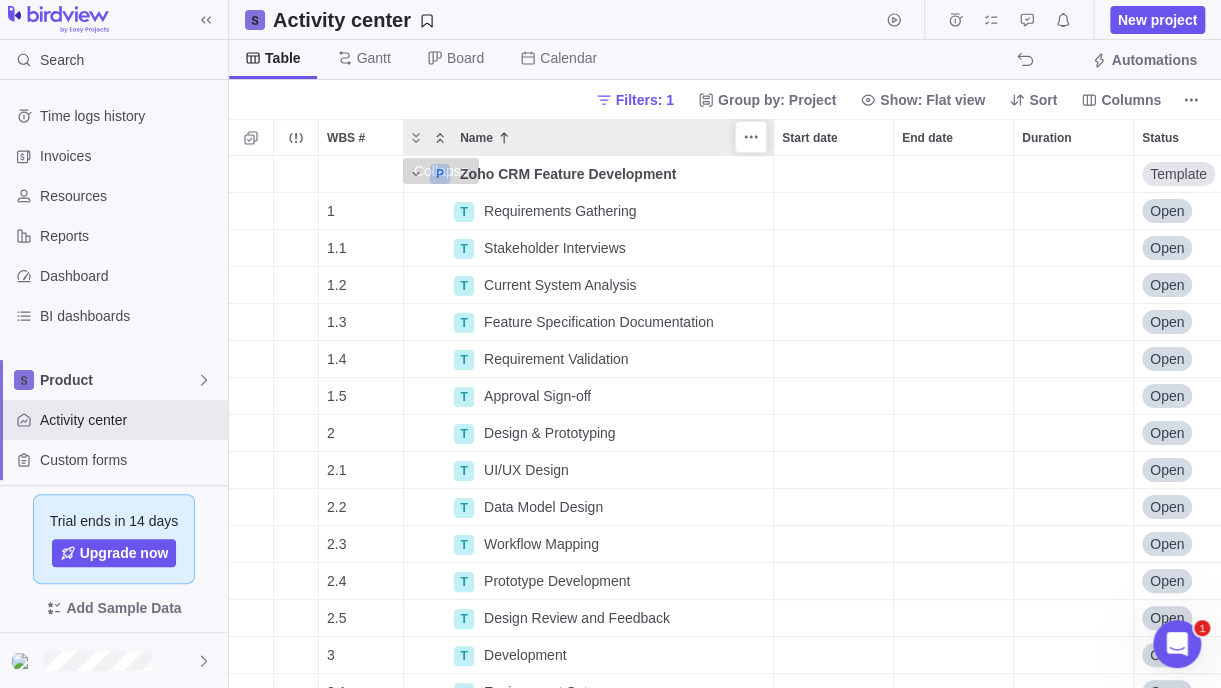 click 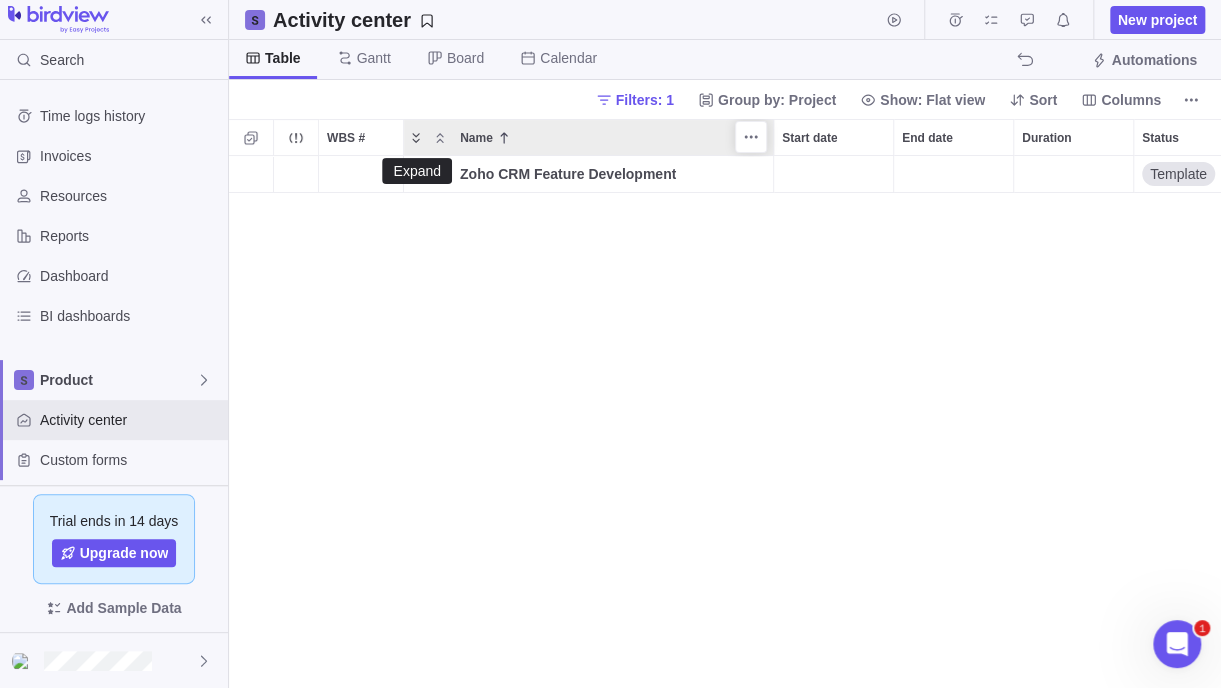 click 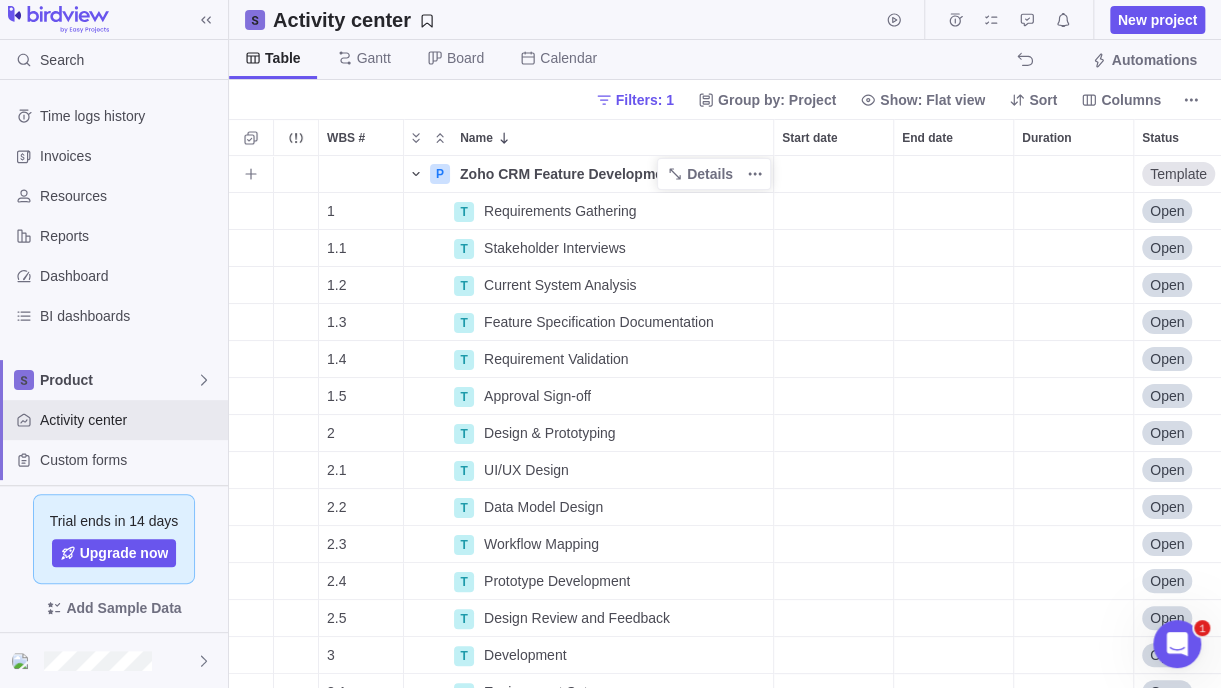 click 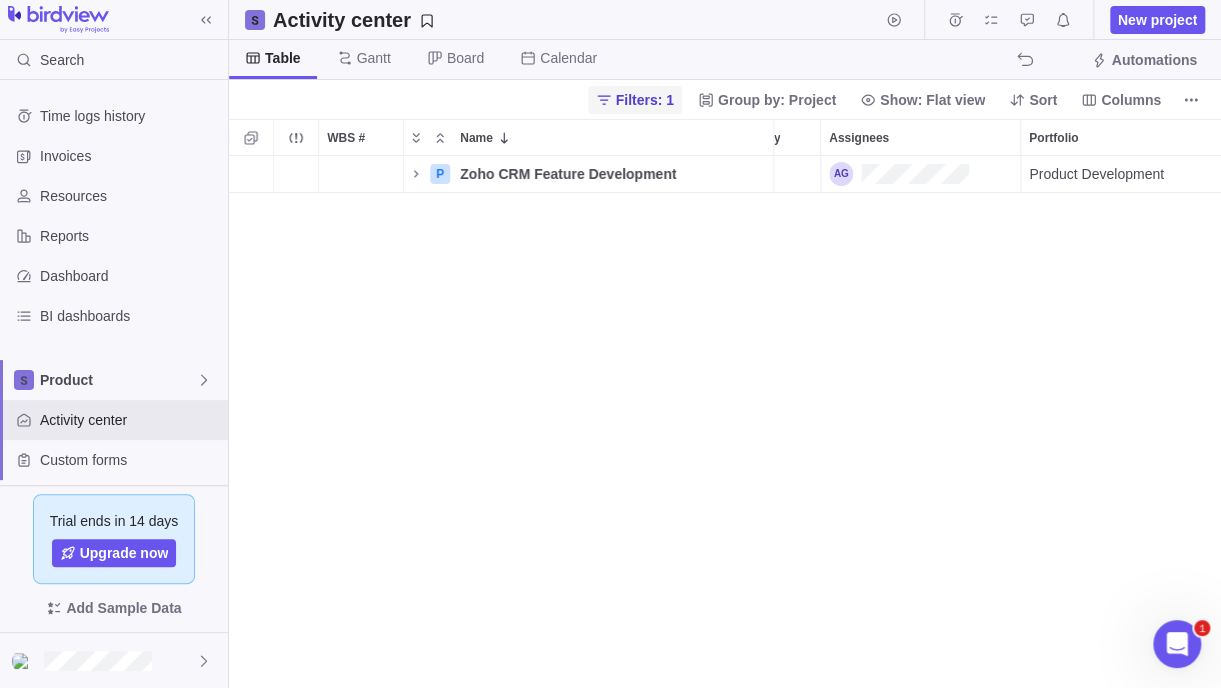 click on "Filters: 1" at bounding box center (645, 100) 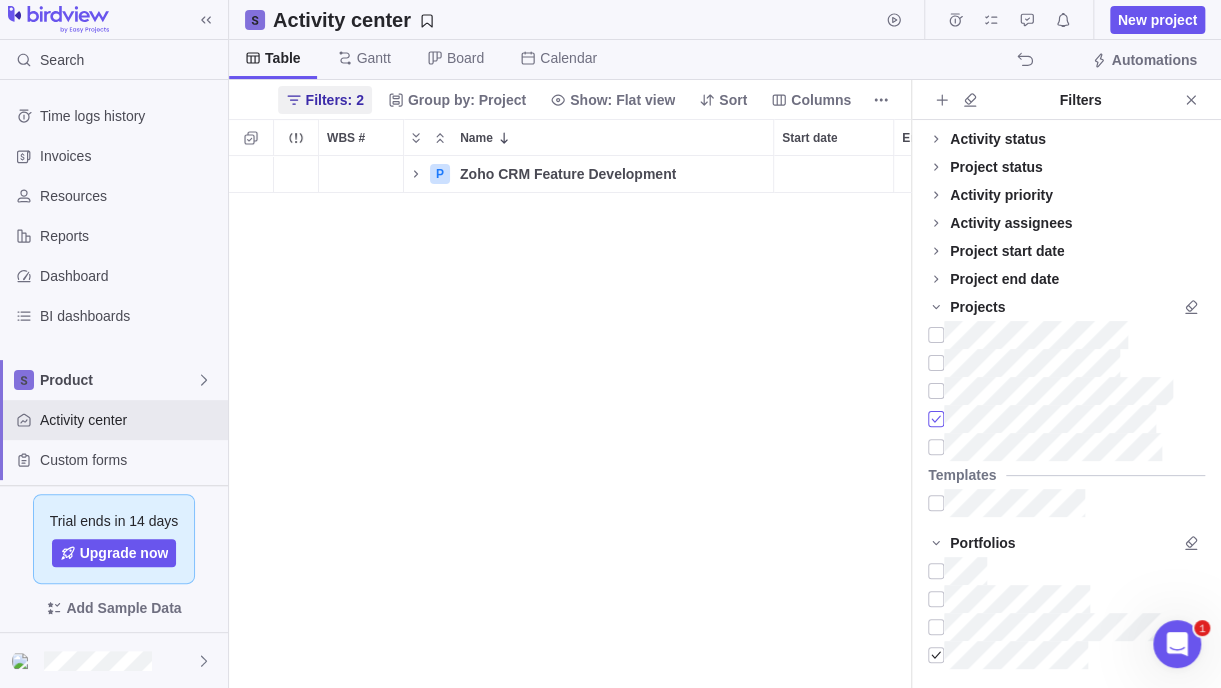 click at bounding box center (936, 419) 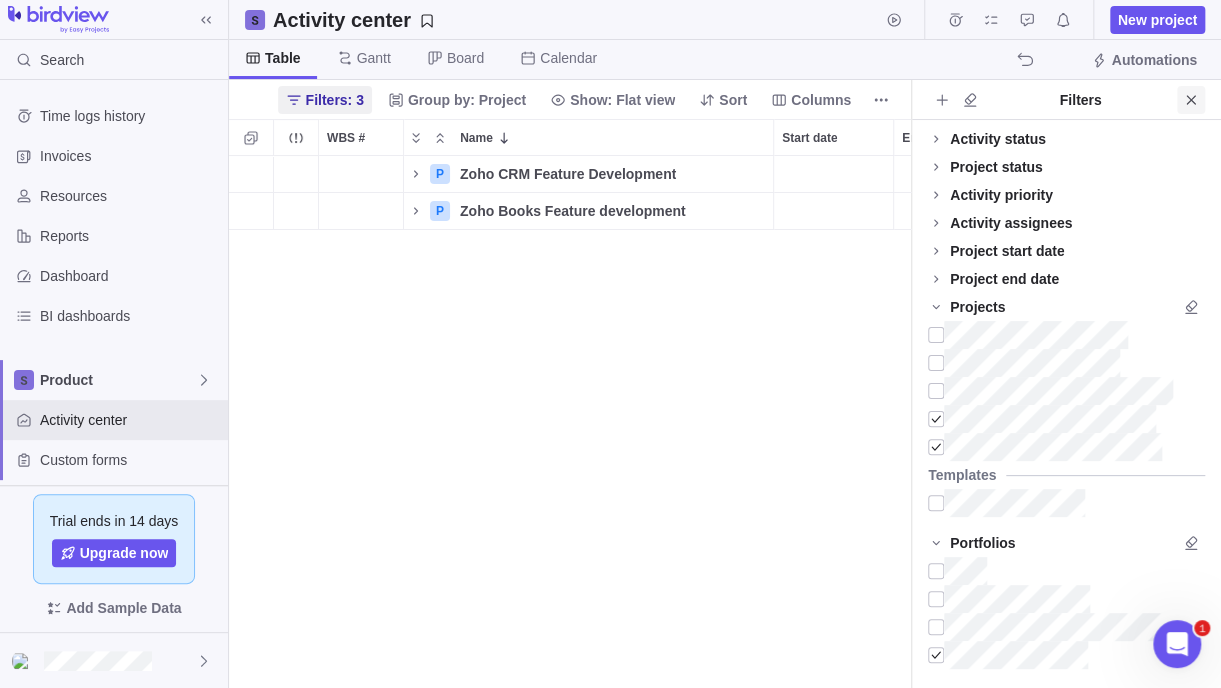 click 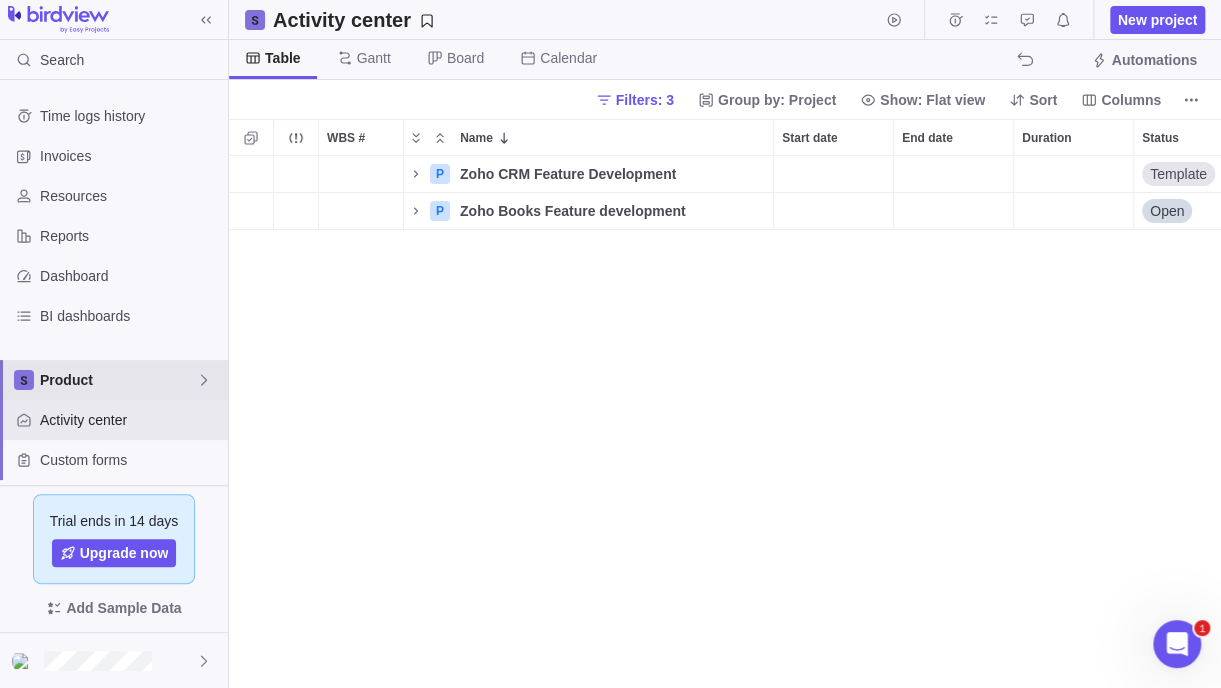 click on "Product" at bounding box center (118, 380) 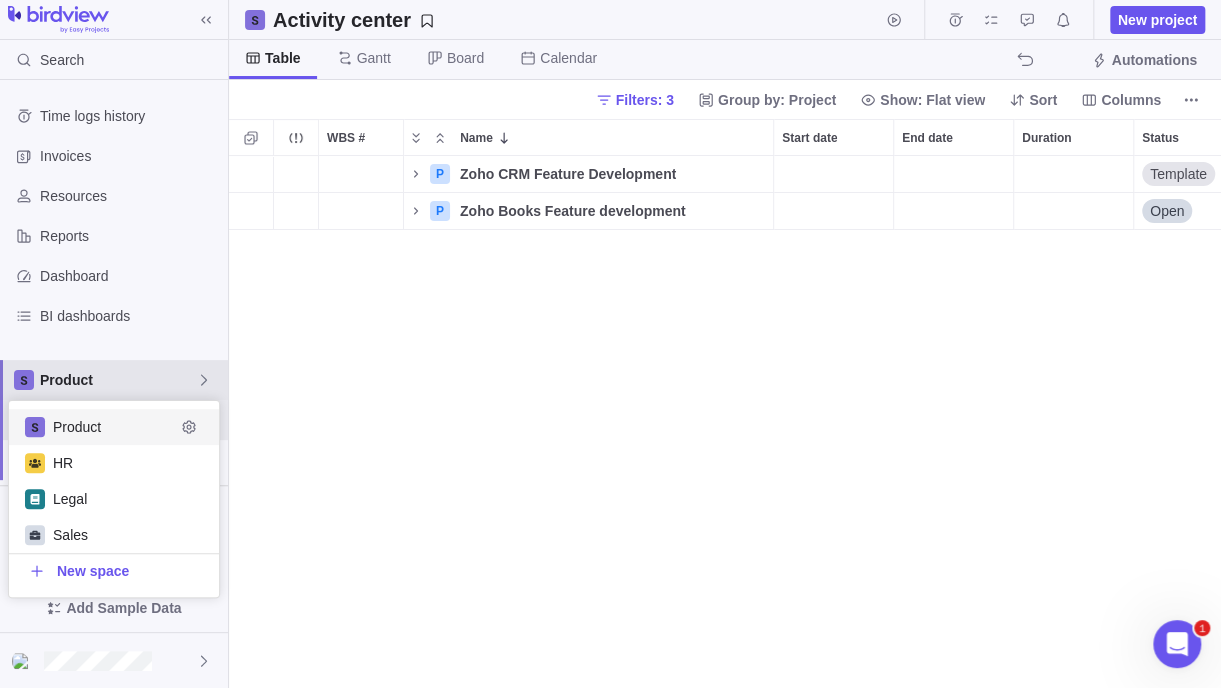 click on "Product" at bounding box center [118, 380] 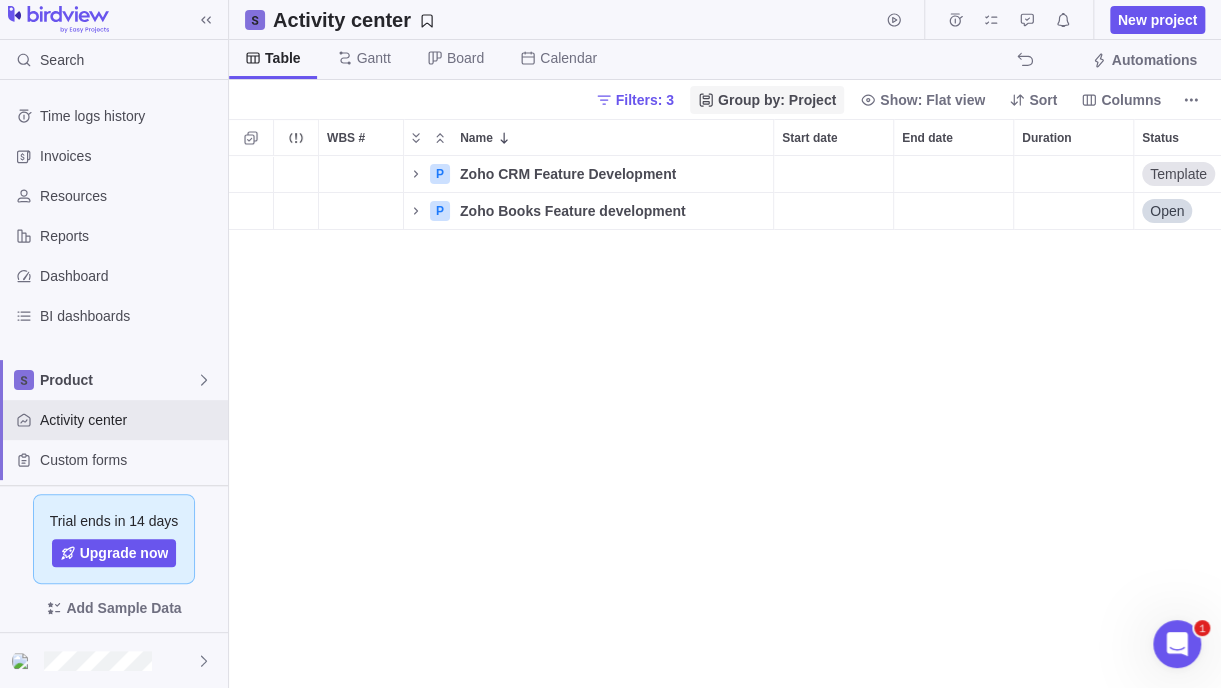 click on "Group by: Project" at bounding box center (777, 100) 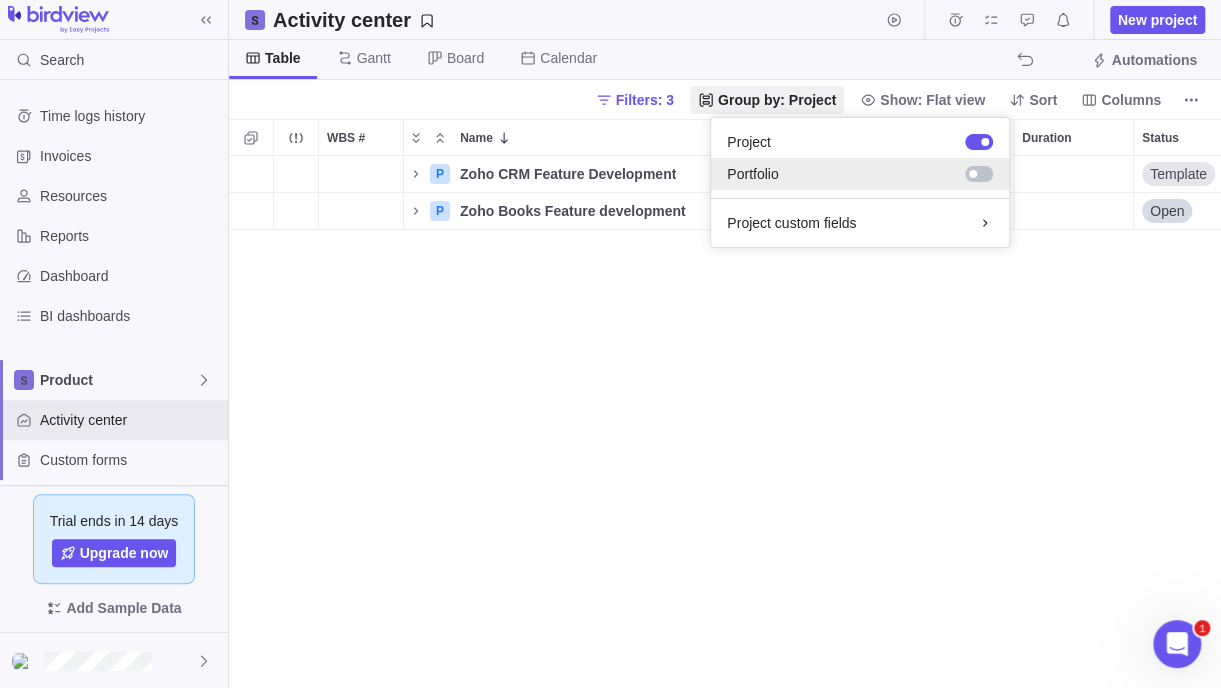 drag, startPoint x: 973, startPoint y: 170, endPoint x: 934, endPoint y: 179, distance: 40.024994 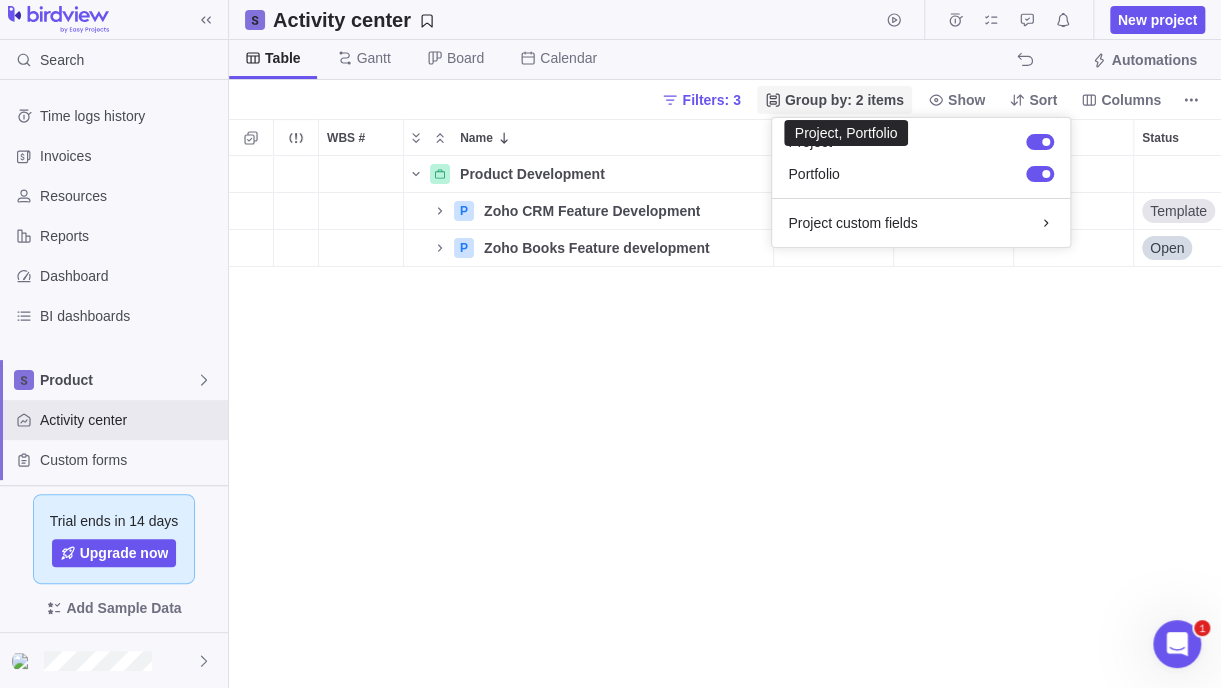 click on "Group by: 2 items" at bounding box center (844, 100) 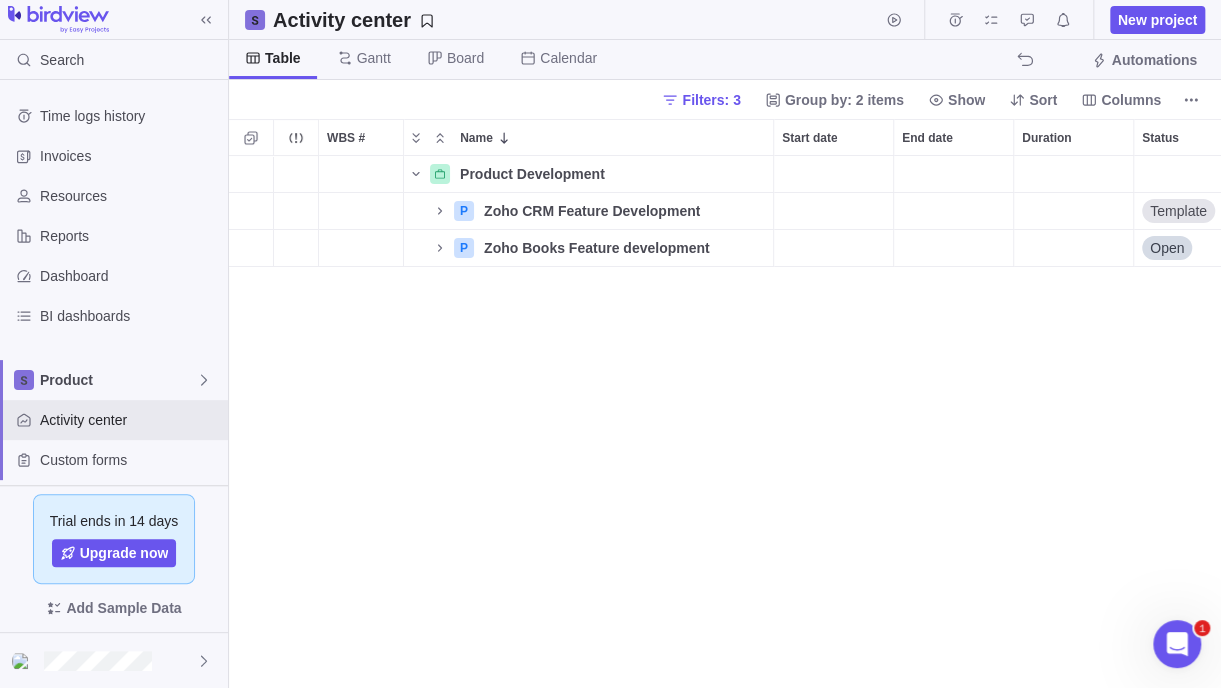 drag, startPoint x: 742, startPoint y: 92, endPoint x: 746, endPoint y: 115, distance: 23.345236 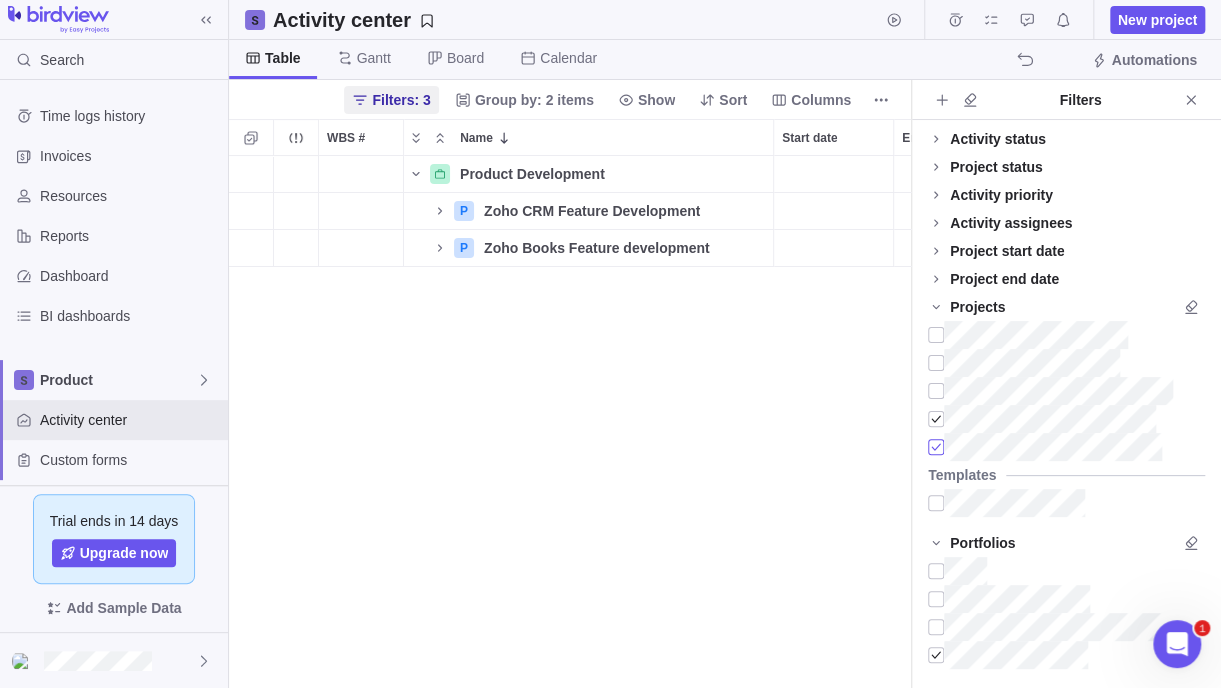 click at bounding box center (936, 447) 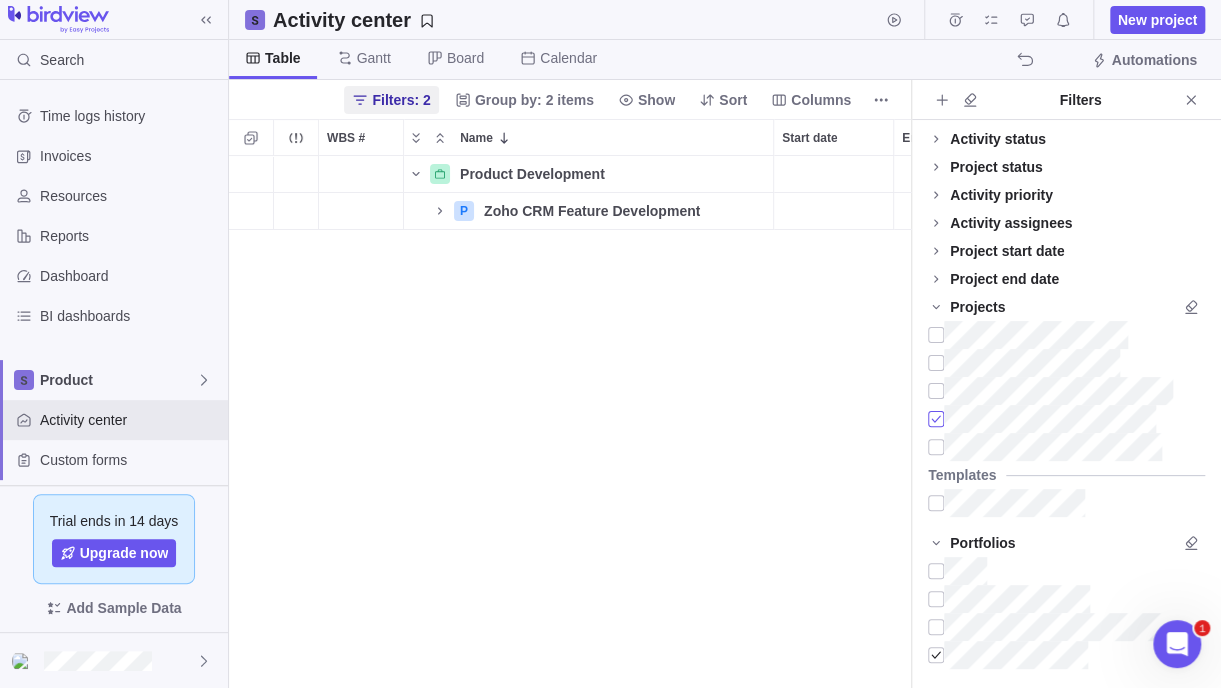 click at bounding box center (936, 419) 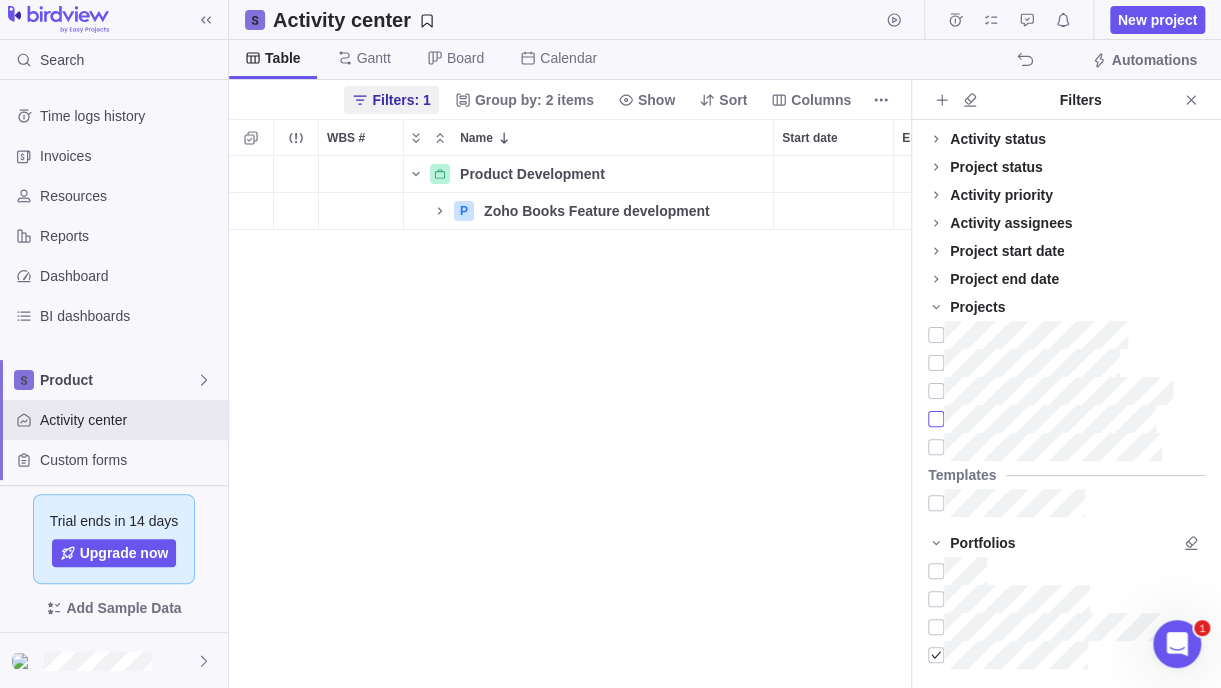 click at bounding box center [936, 419] 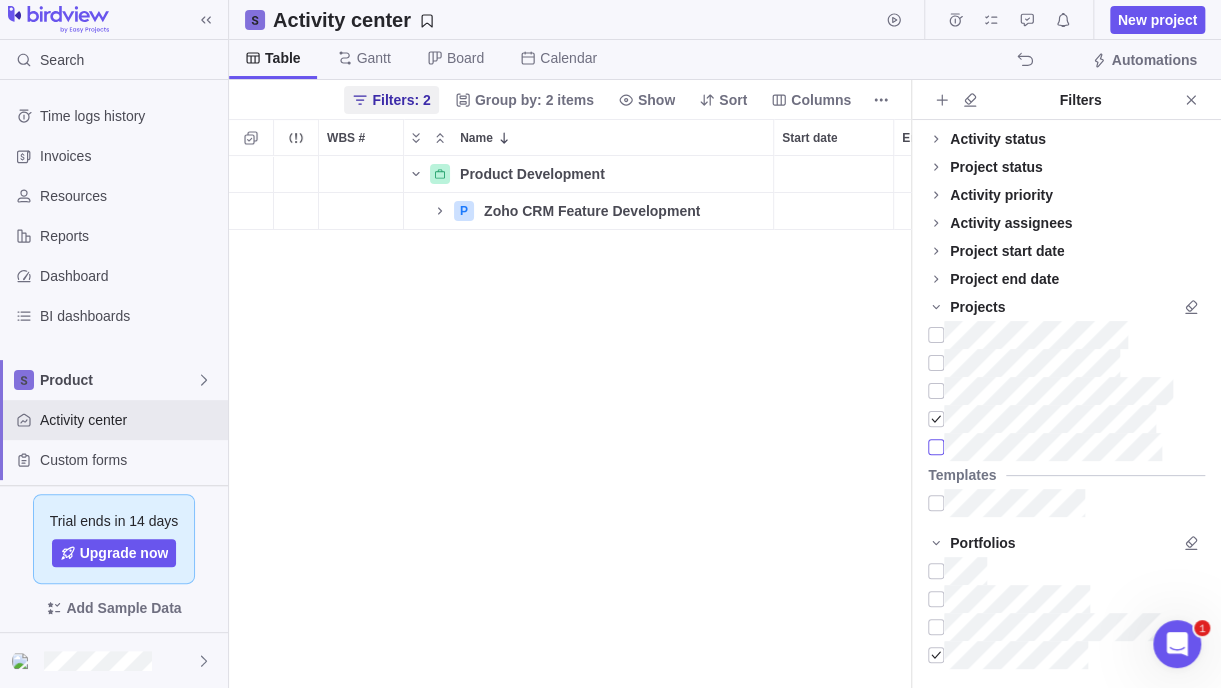 click at bounding box center (936, 447) 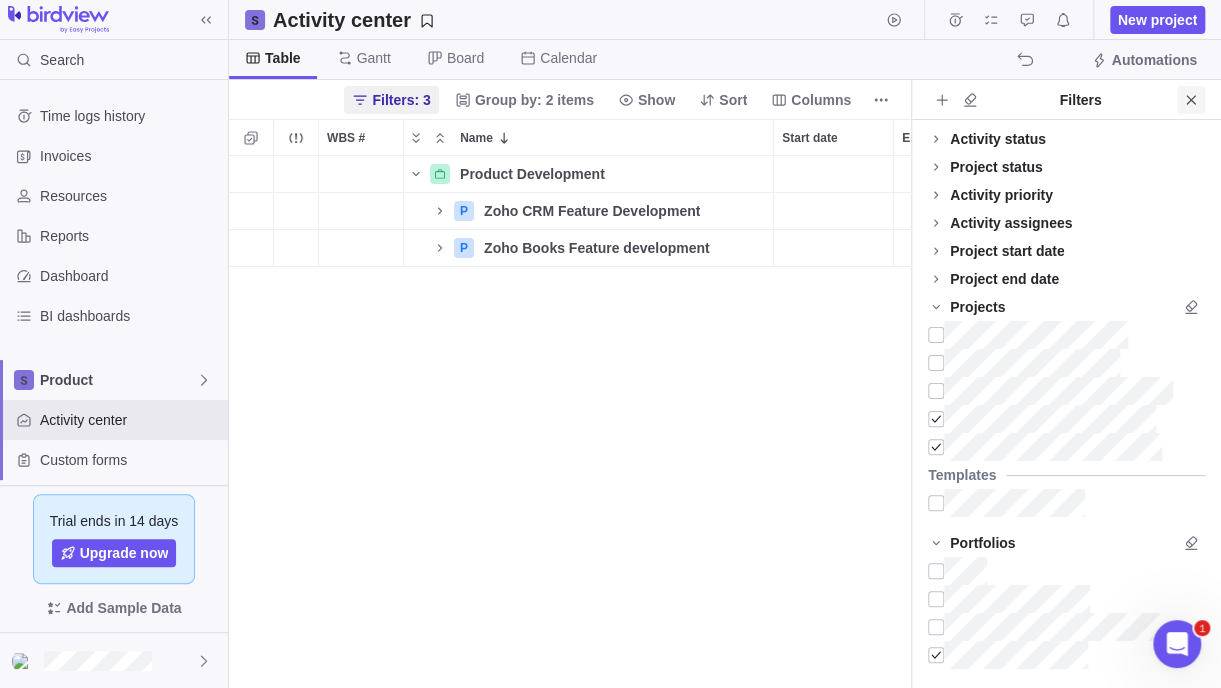 click 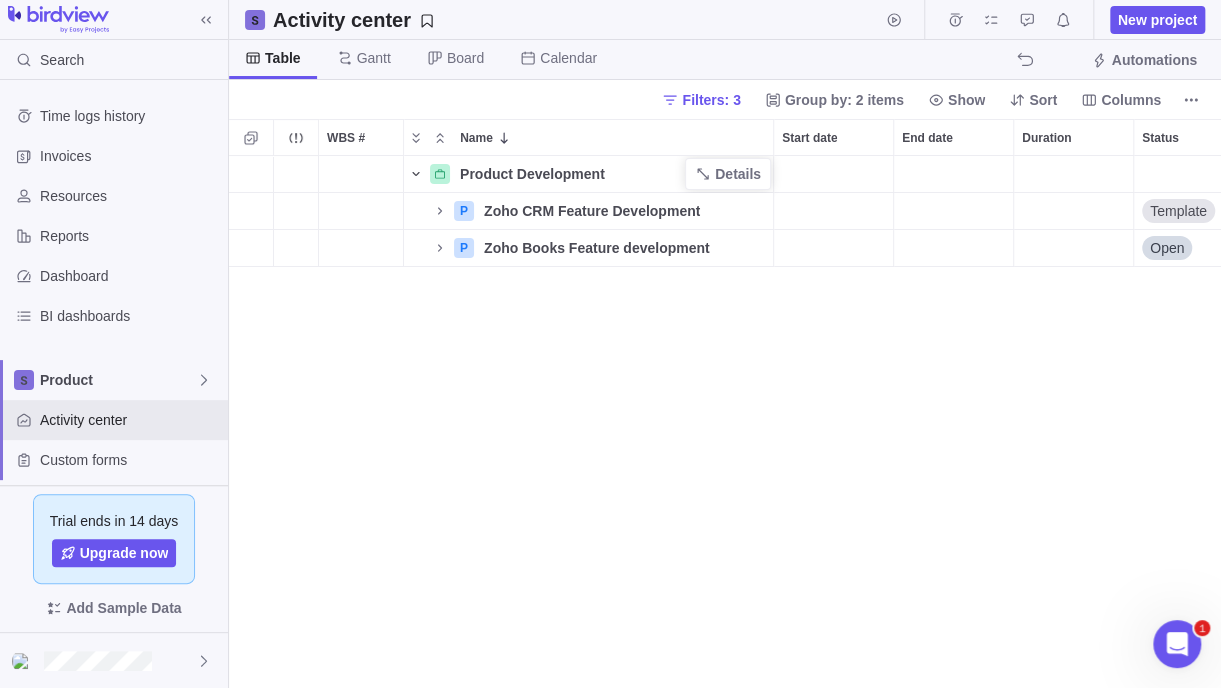 click 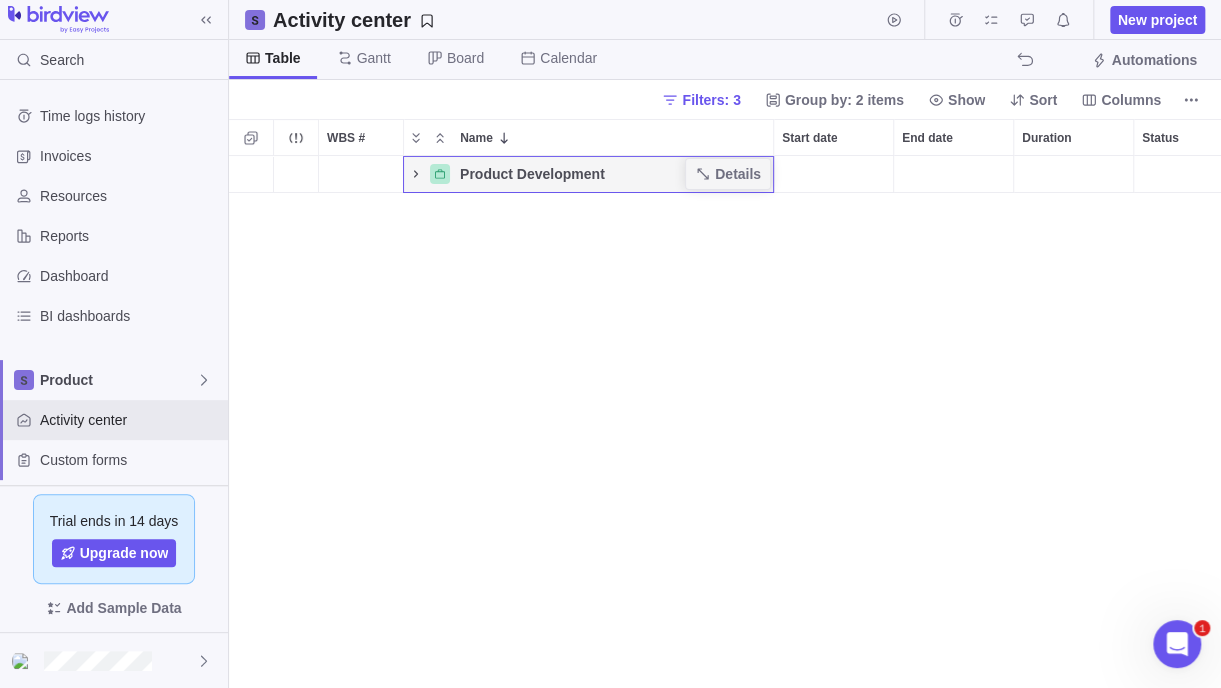 click 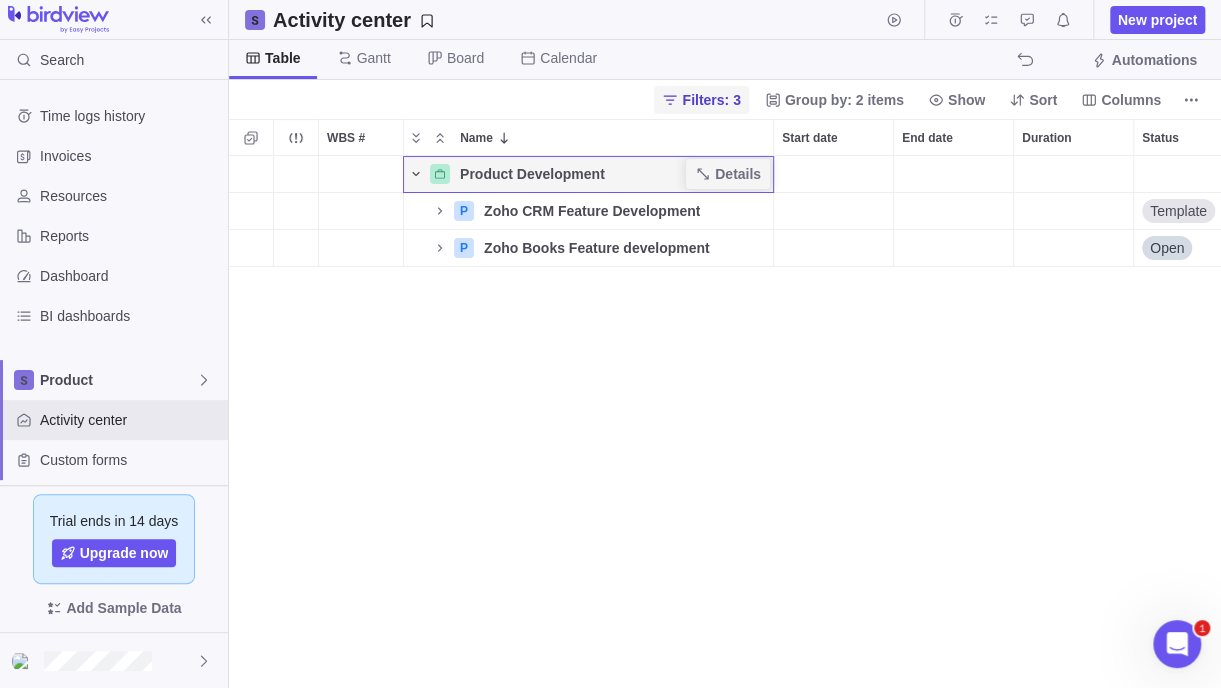 click on "Filters: 3" at bounding box center (711, 100) 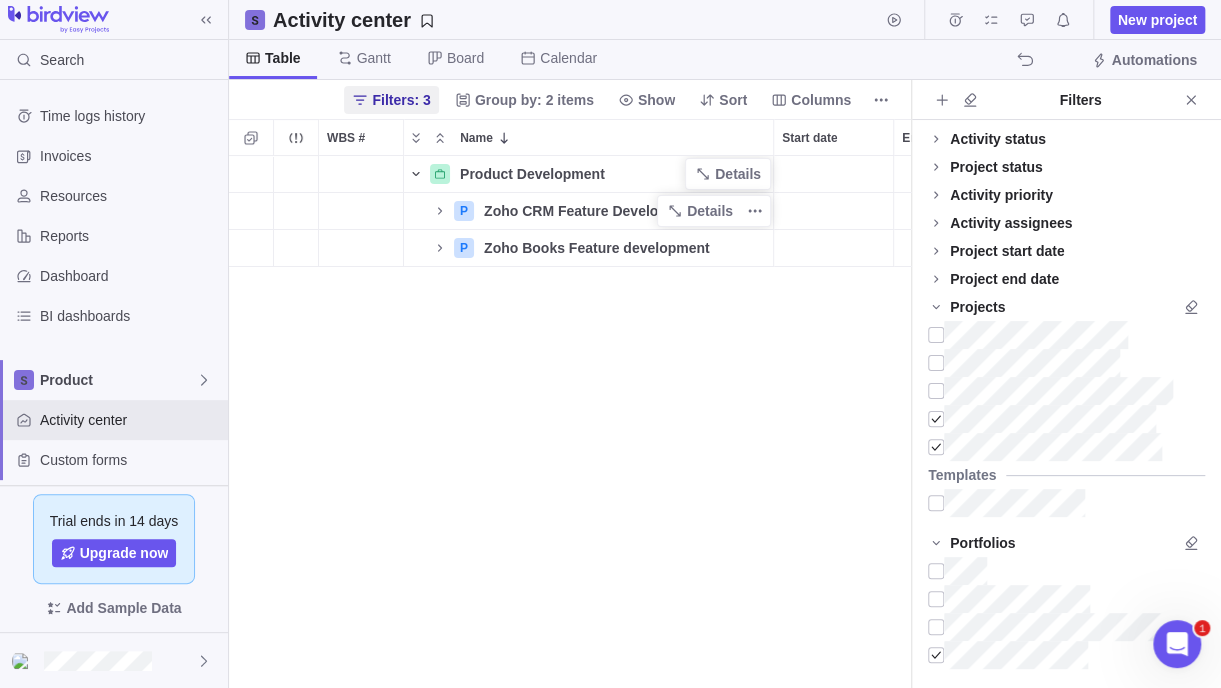 scroll, scrollTop: 517, scrollLeft: 666, axis: both 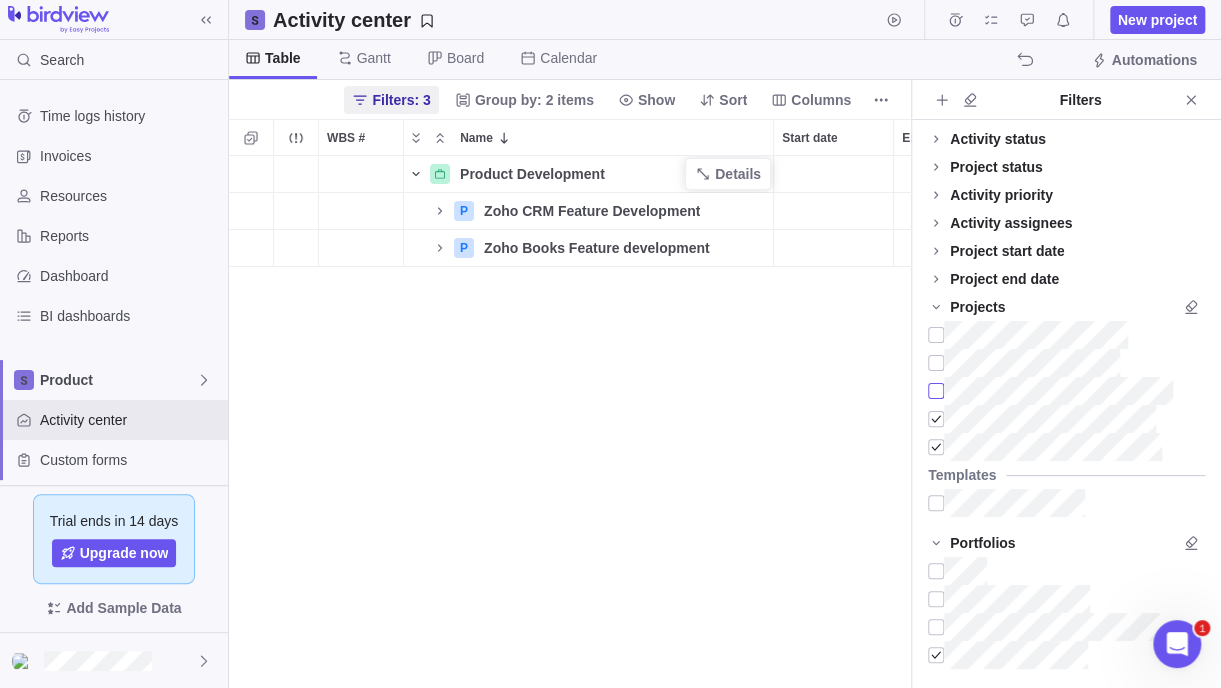 click at bounding box center [936, 391] 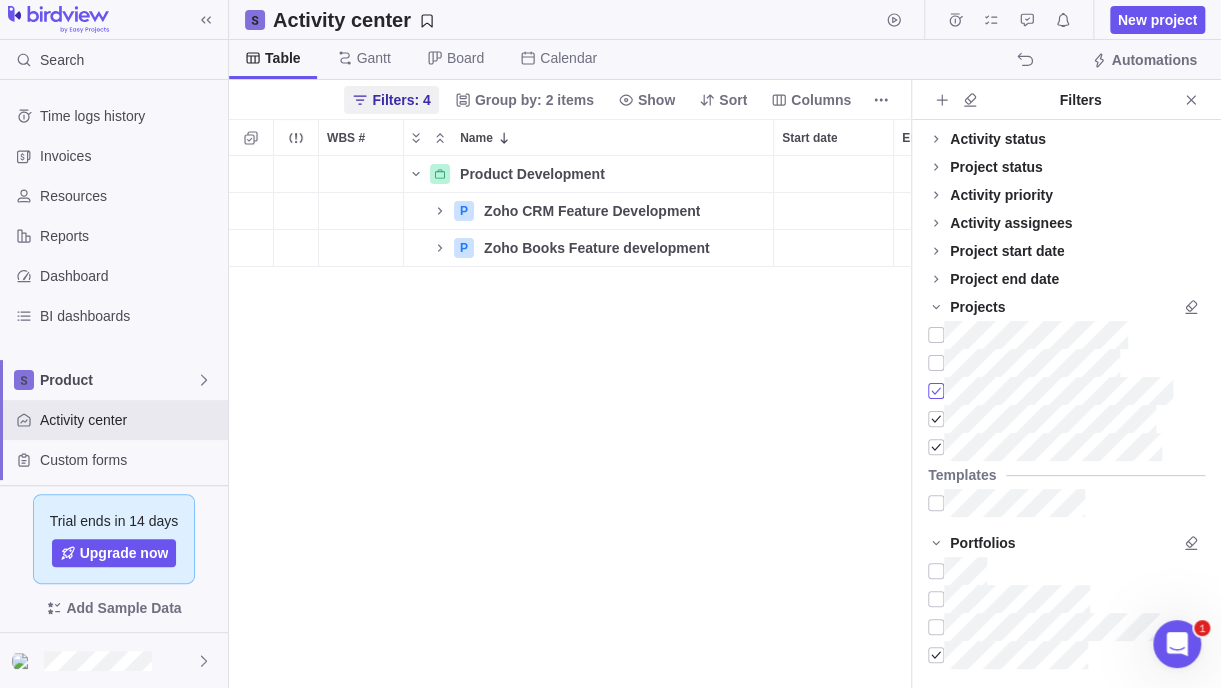 scroll, scrollTop: 16, scrollLeft: 16, axis: both 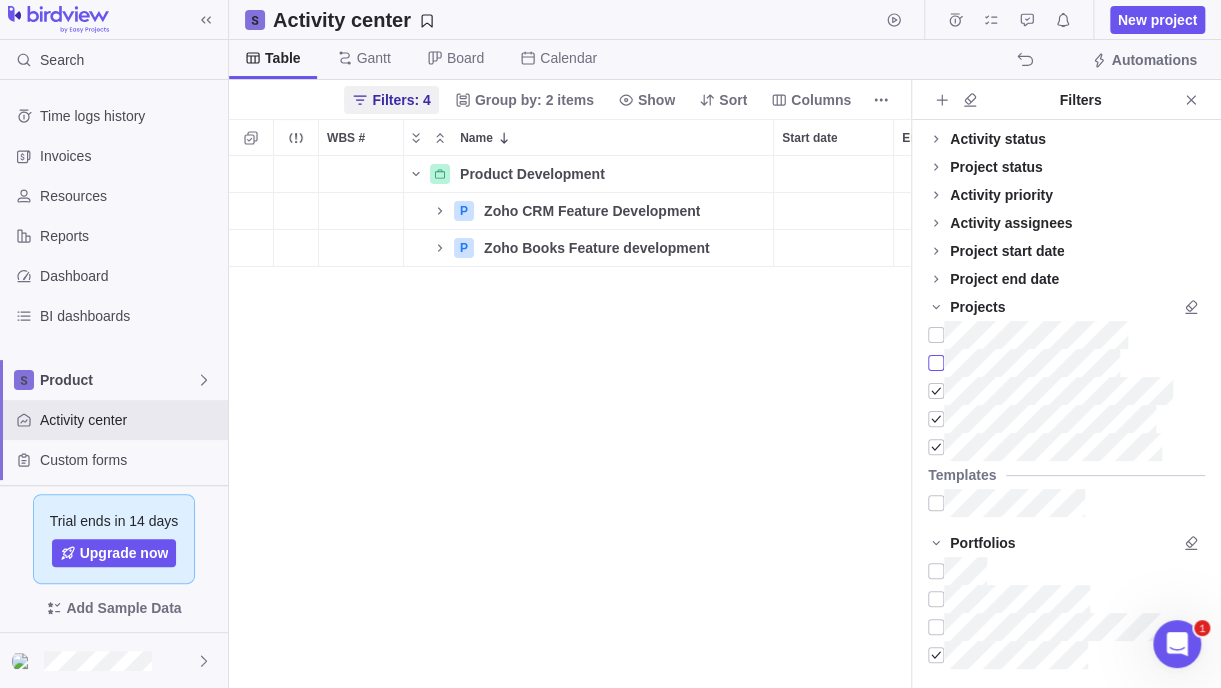 click at bounding box center (936, 363) 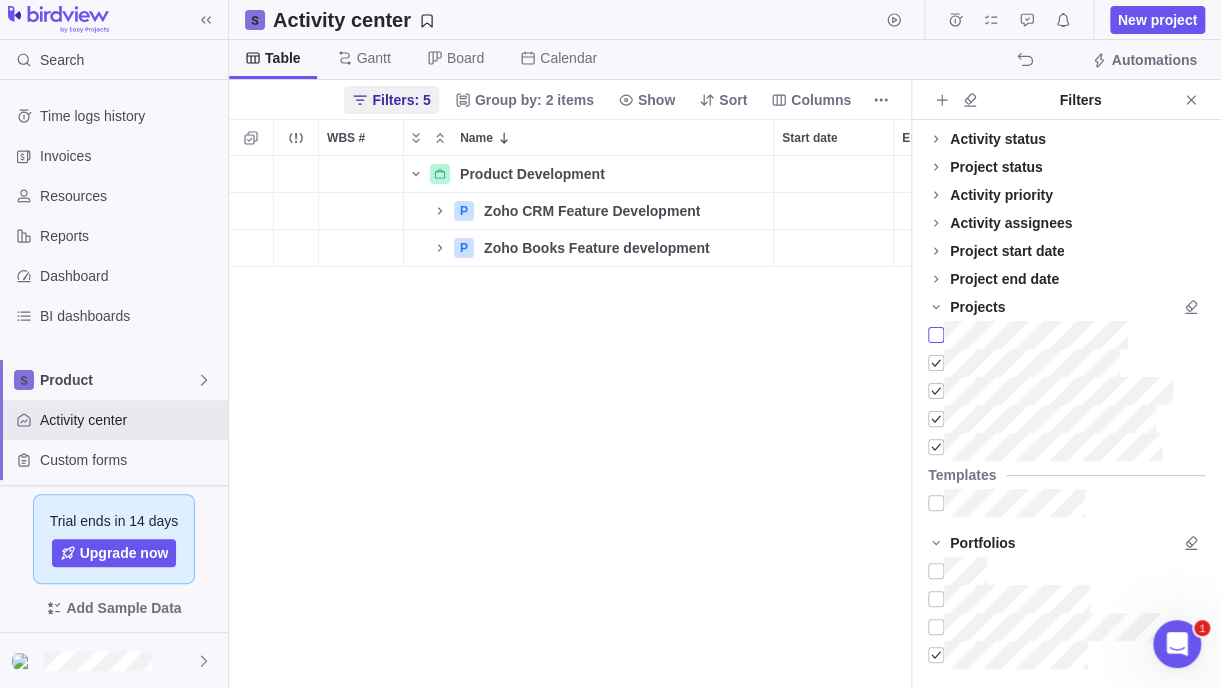 click at bounding box center (936, 335) 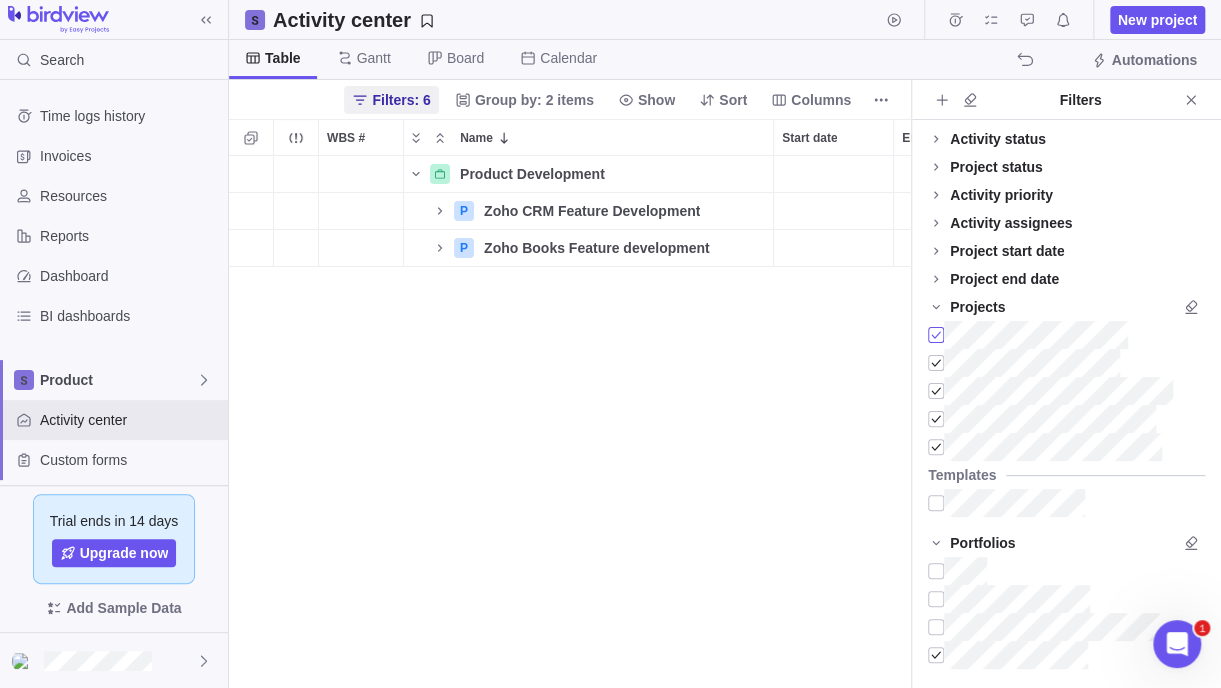 scroll, scrollTop: 16, scrollLeft: 16, axis: both 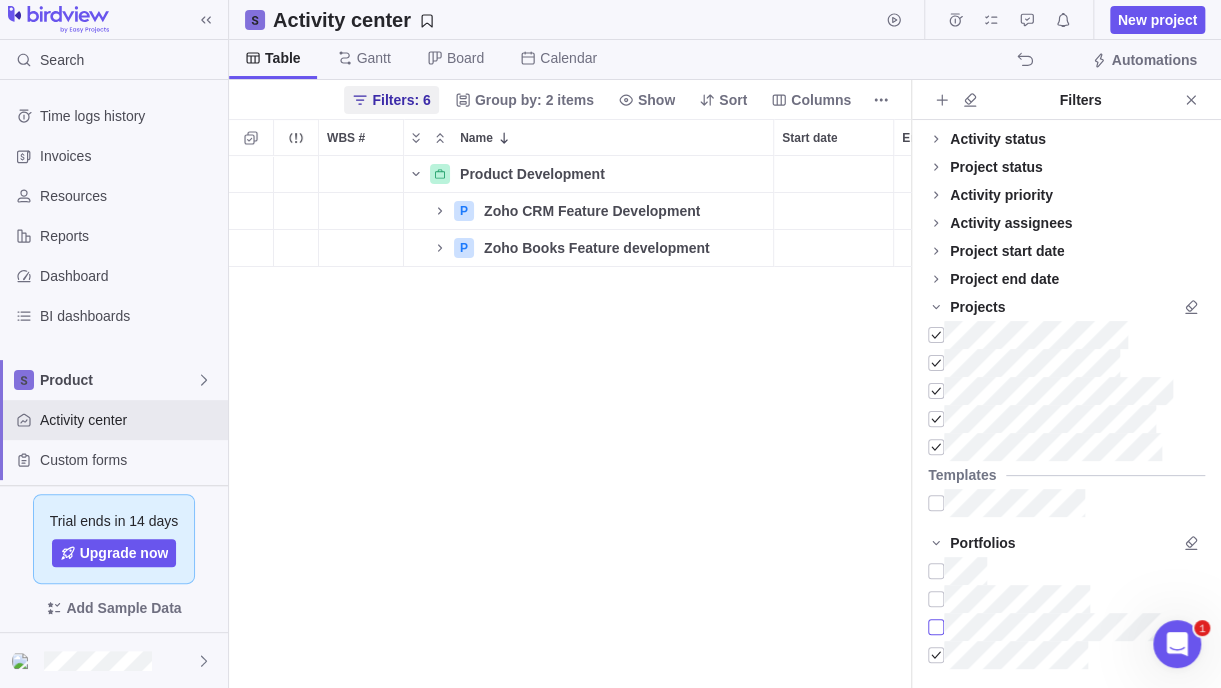 click at bounding box center (936, 627) 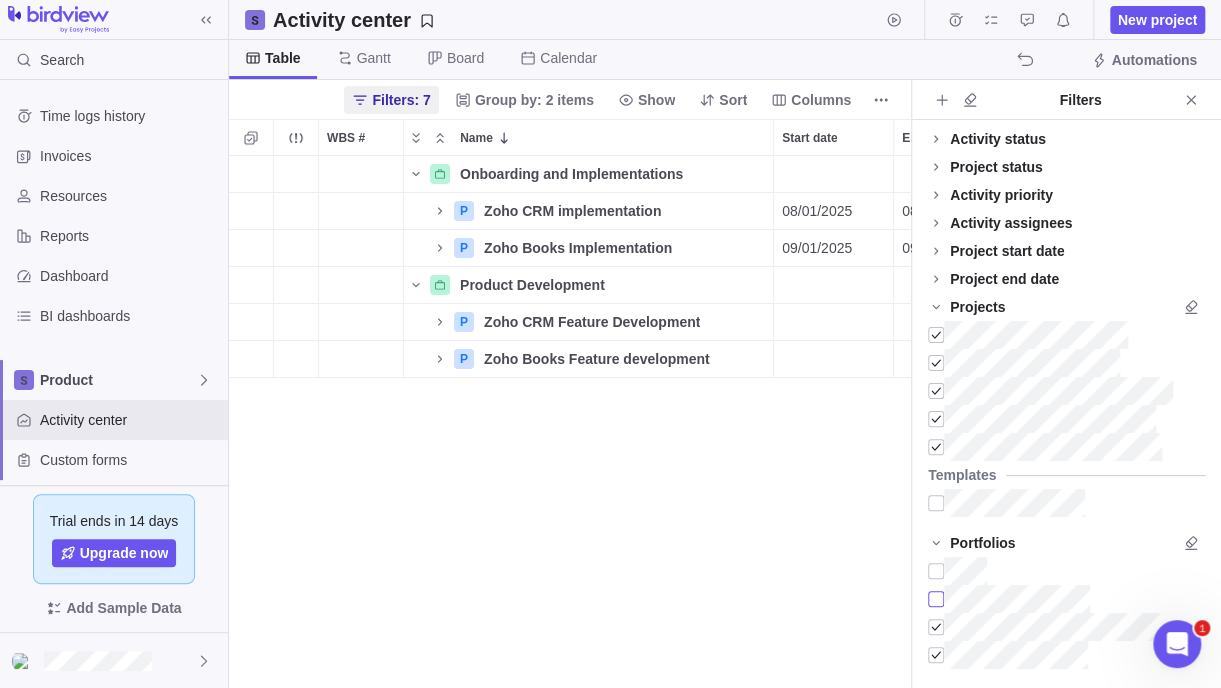 click at bounding box center [936, 599] 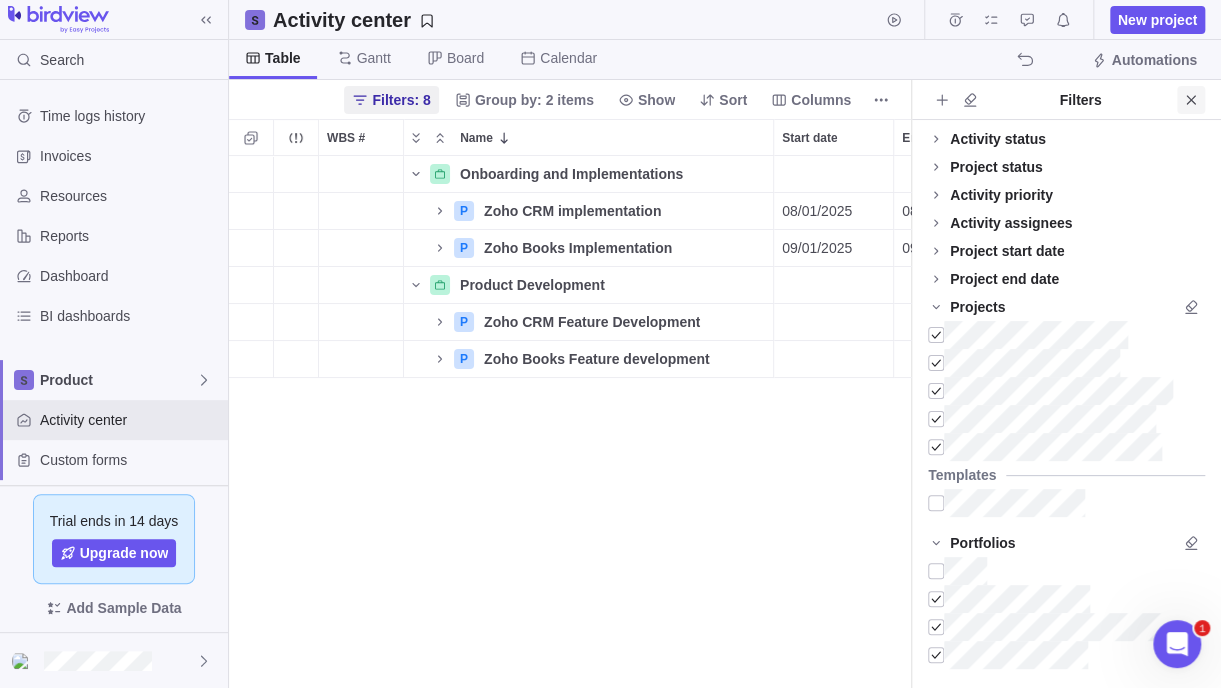 click at bounding box center (1191, 100) 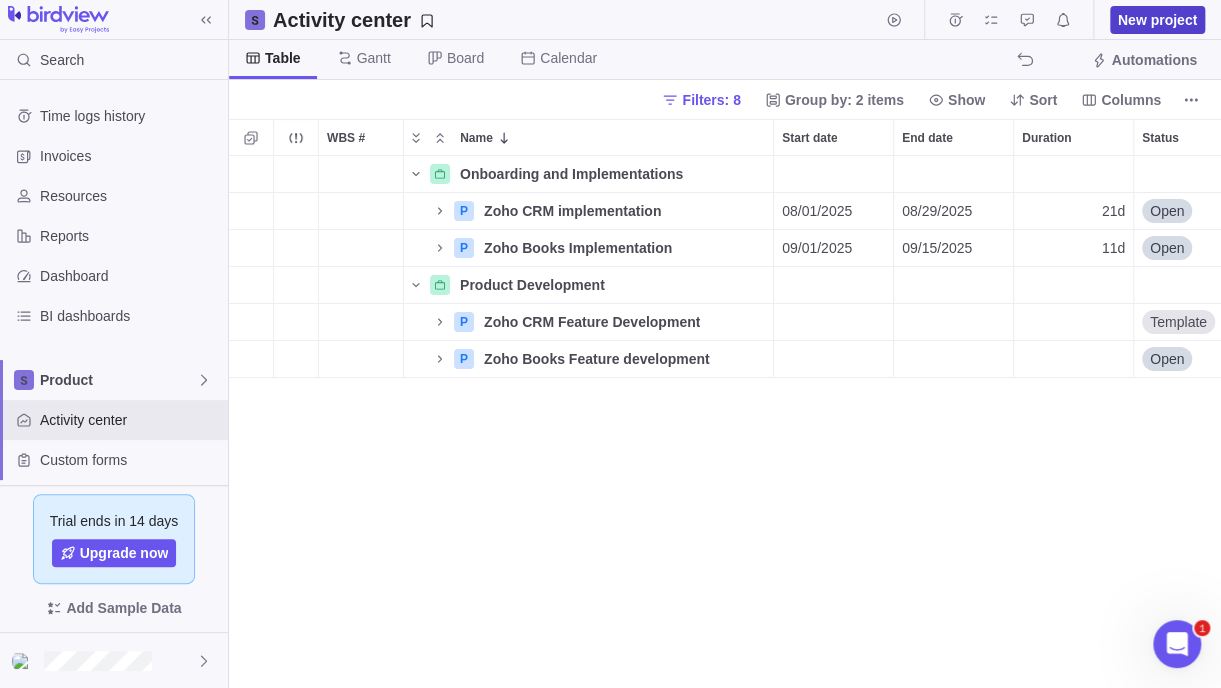 click on "New project" at bounding box center (1157, 20) 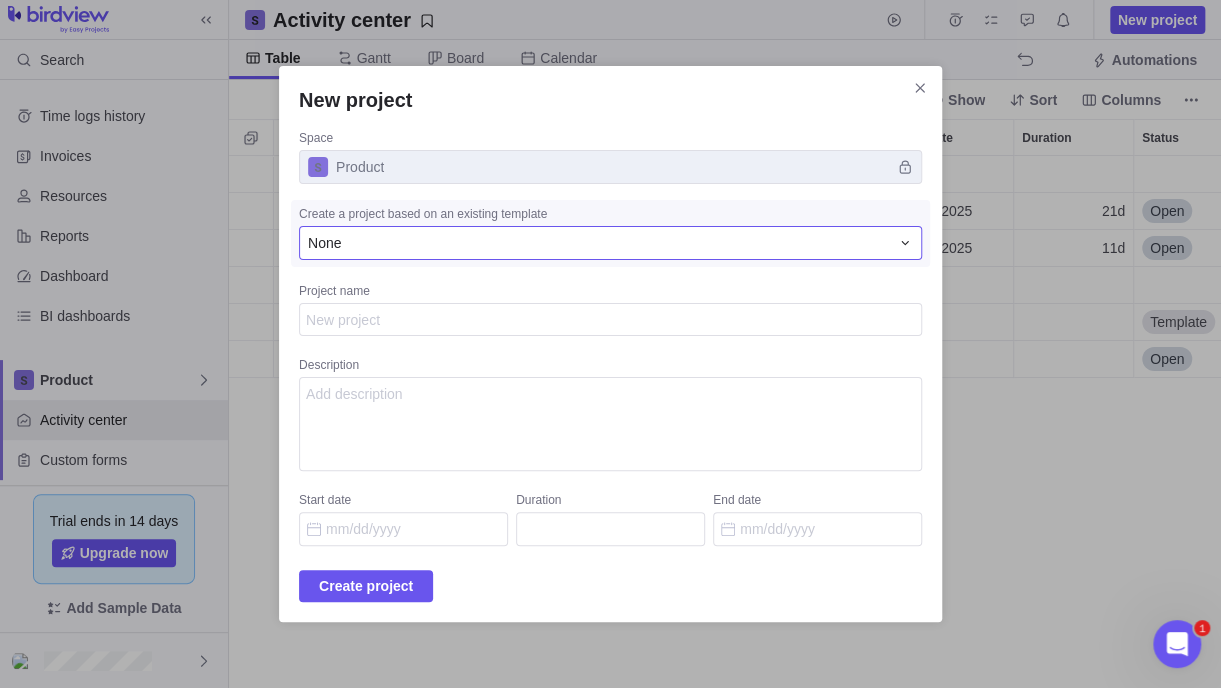 click on "None" at bounding box center (598, 243) 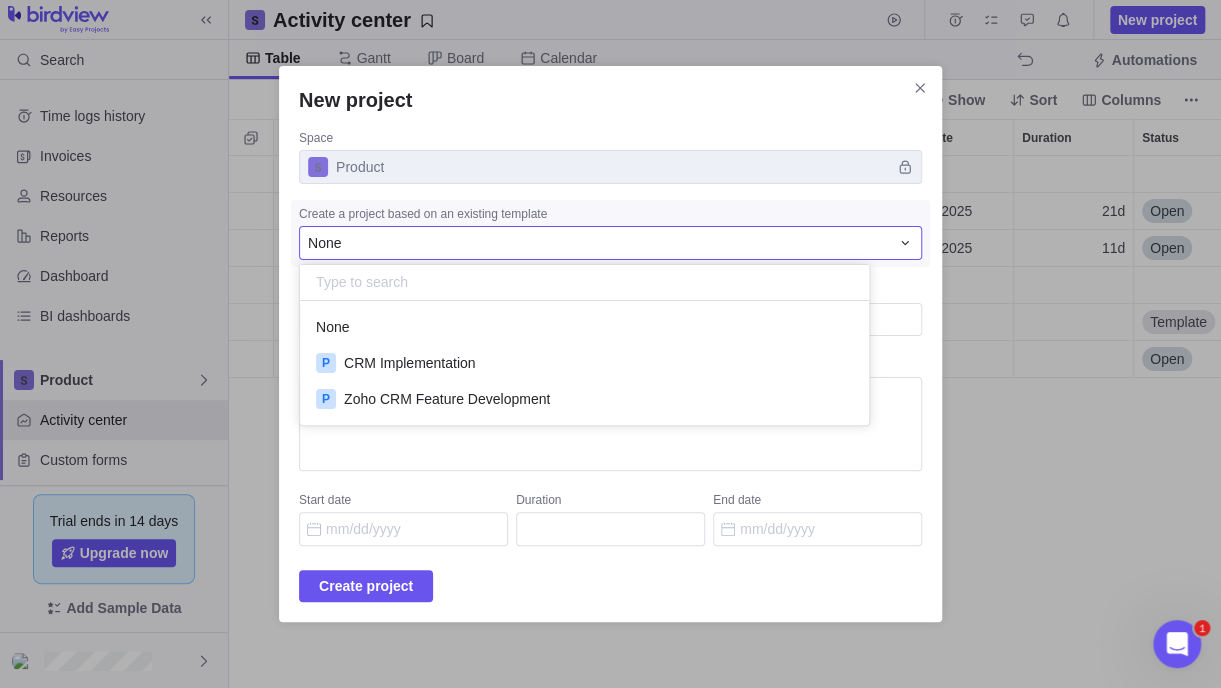 click on "None" at bounding box center (598, 243) 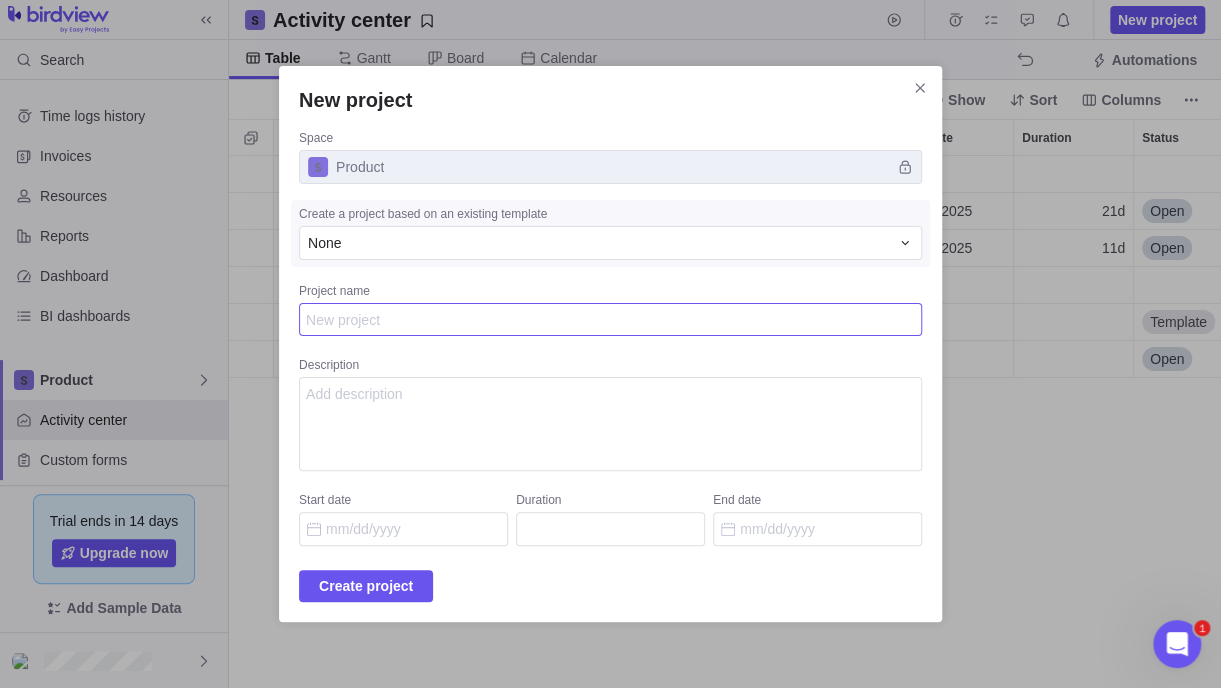 click on "Project name" at bounding box center (610, 320) 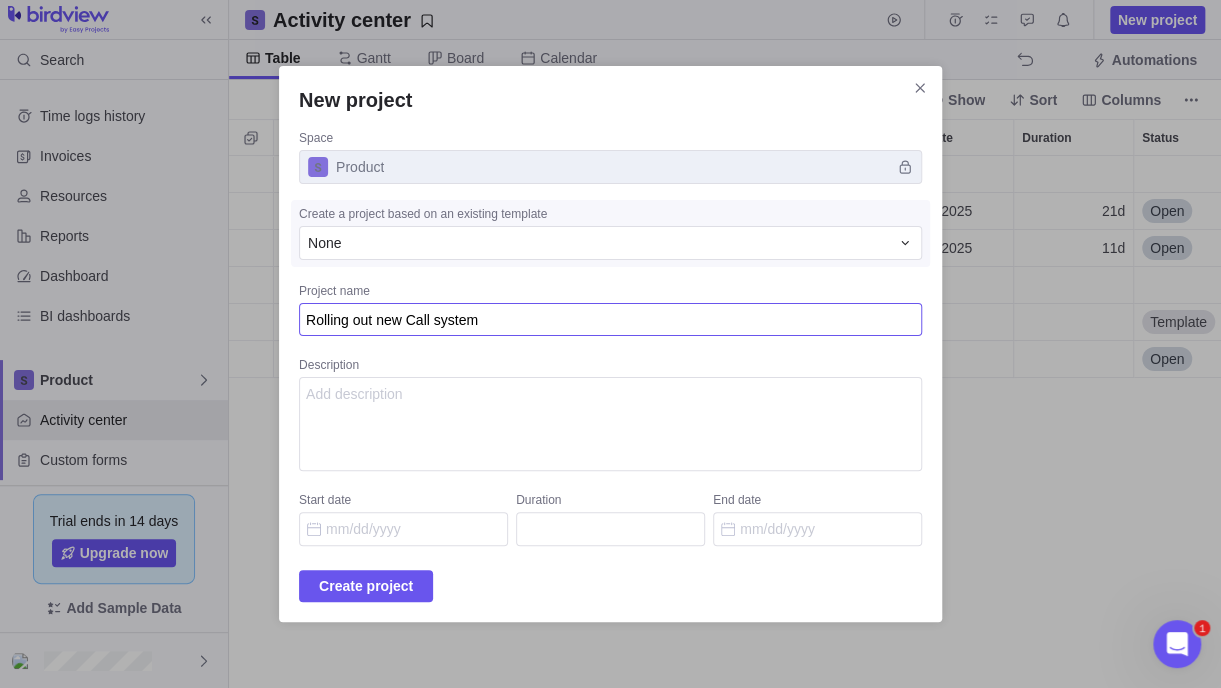 click on "Rolling out new Call system" at bounding box center [610, 320] 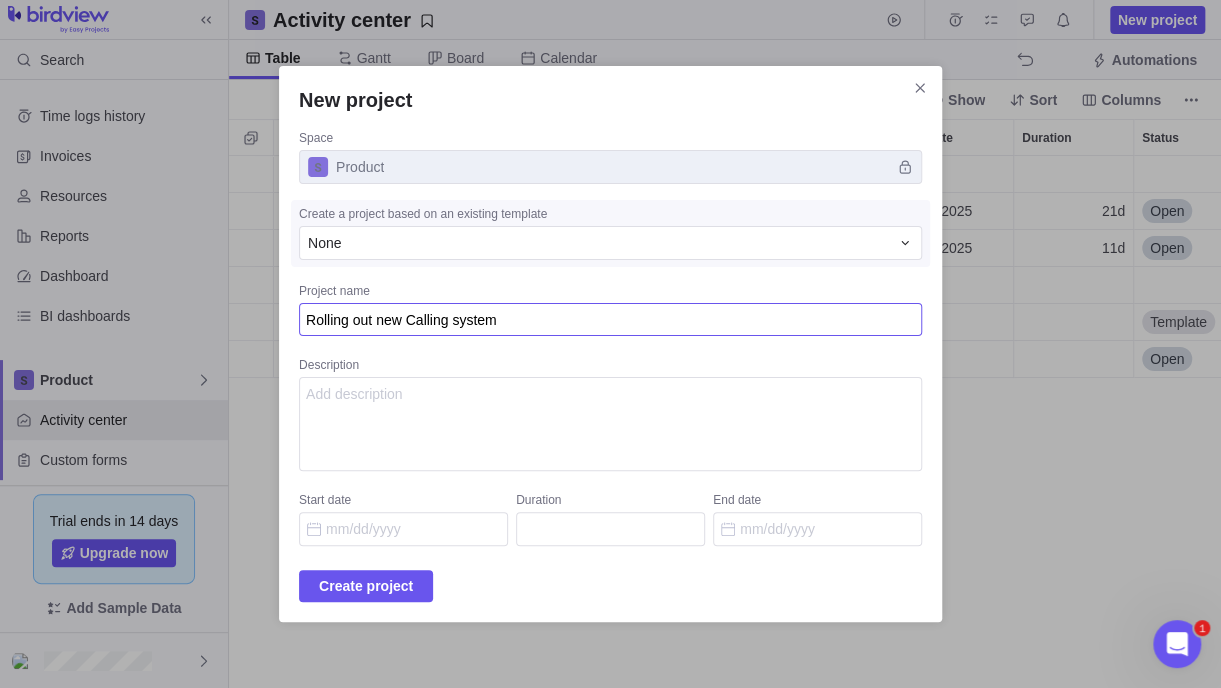 click on "Rolling out new Calling system" at bounding box center (610, 320) 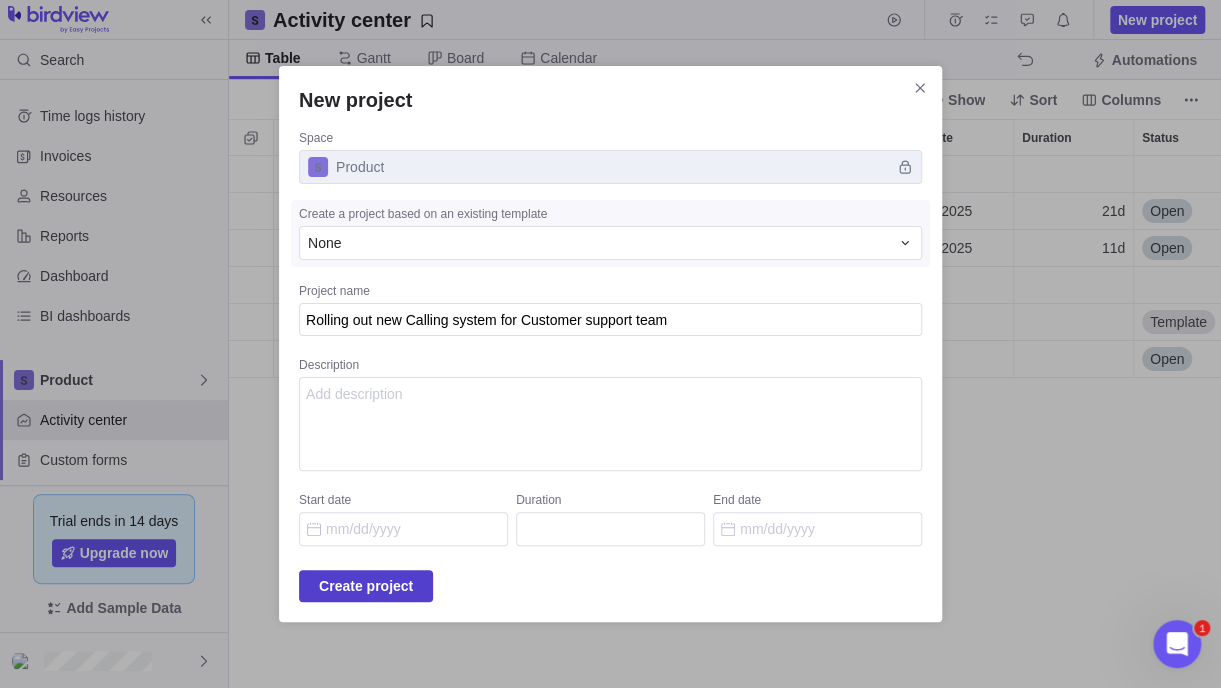 click on "Create project" at bounding box center (366, 586) 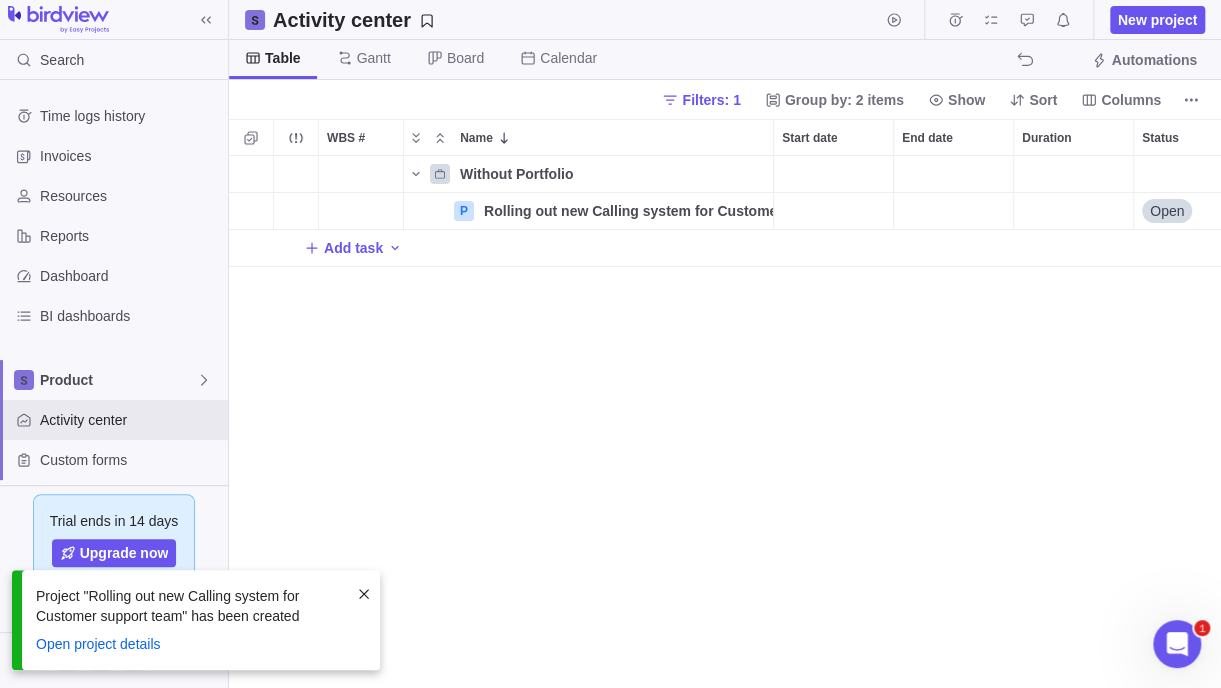 scroll, scrollTop: 16, scrollLeft: 15, axis: both 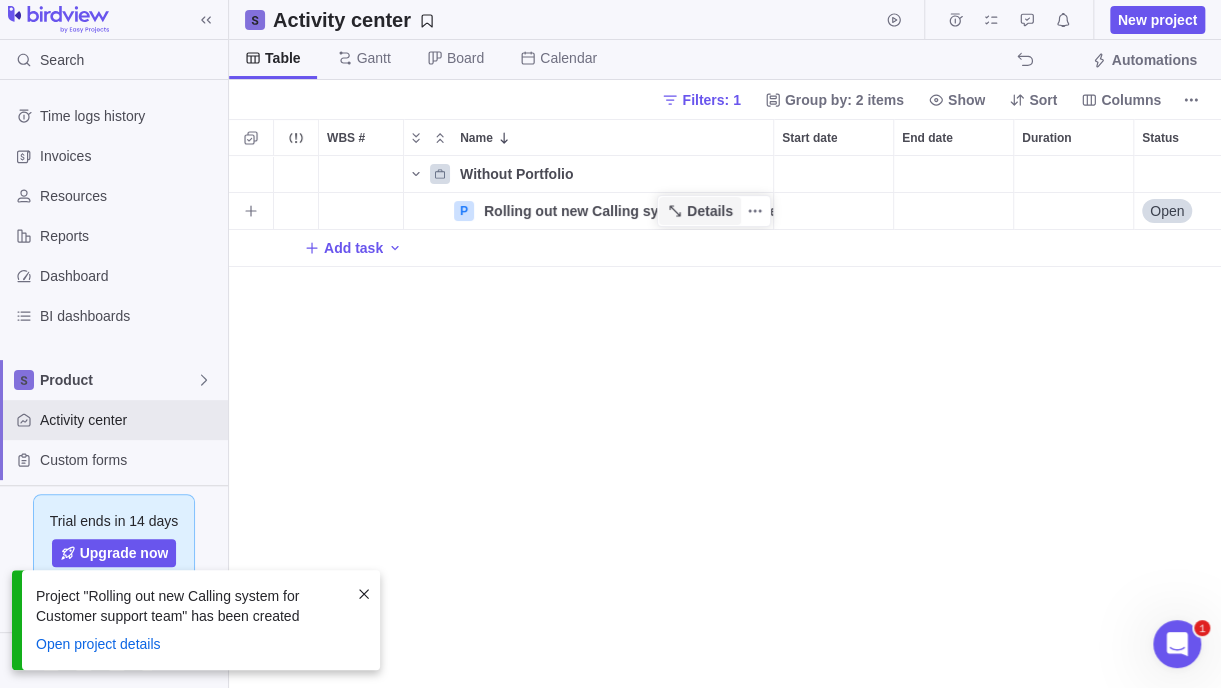 click on "Details" at bounding box center [710, 211] 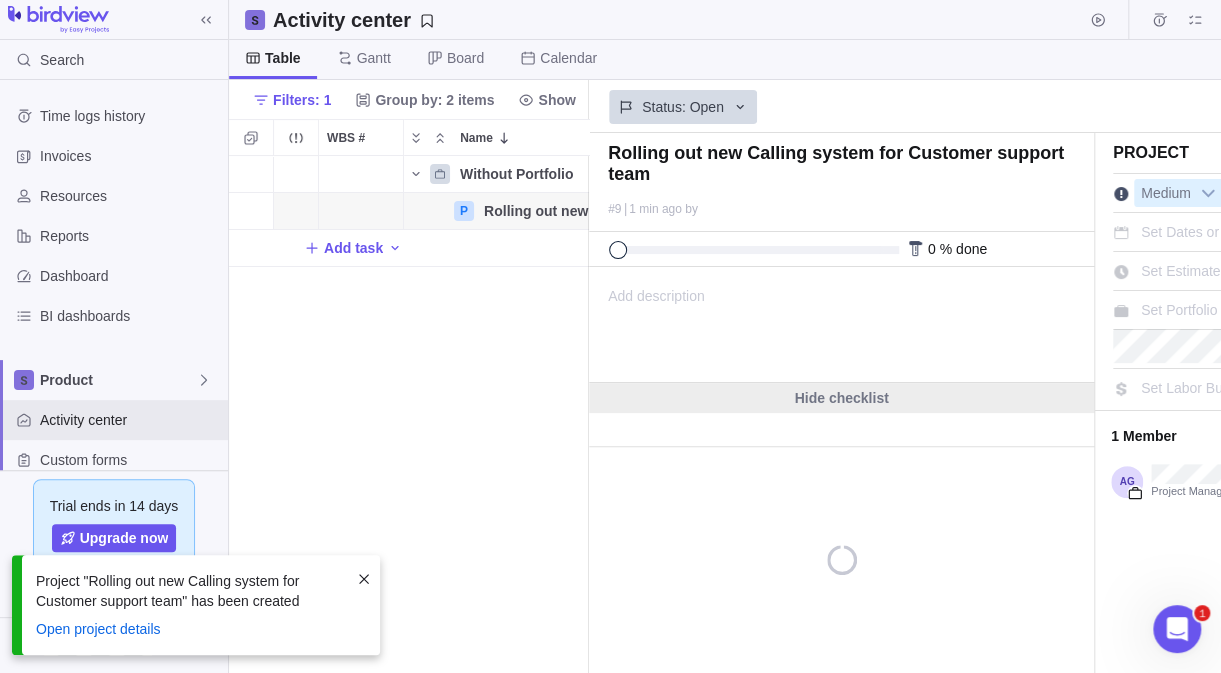 scroll, scrollTop: 502, scrollLeft: 344, axis: both 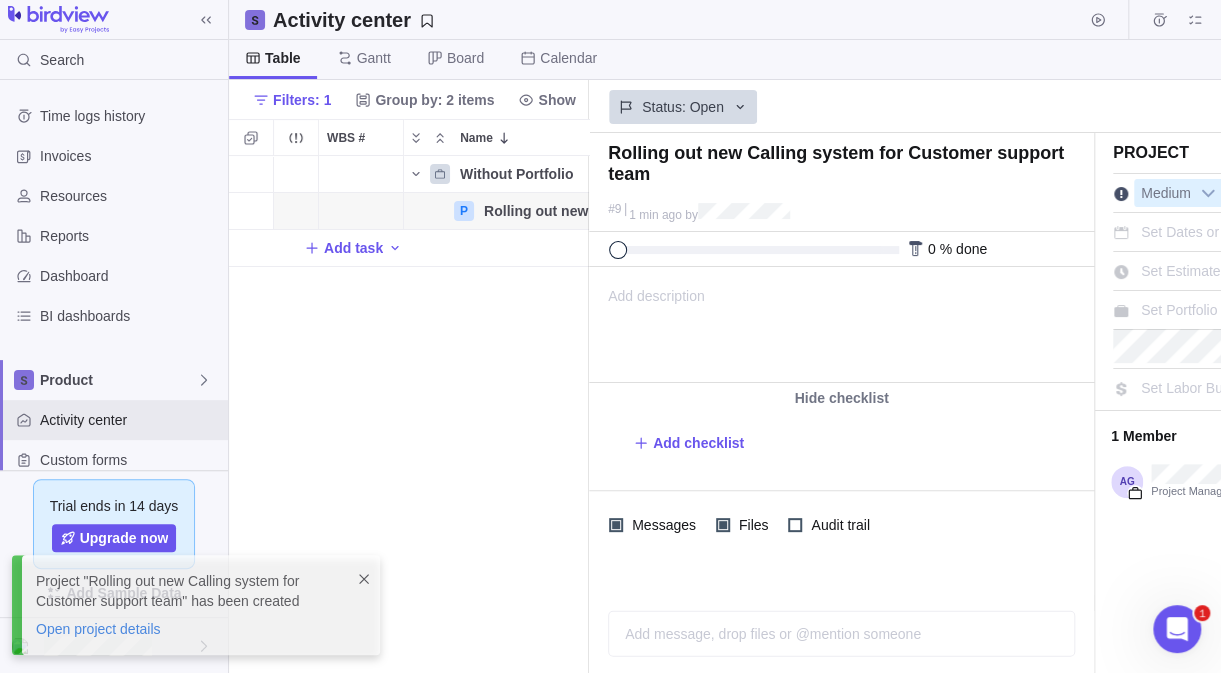 click on "Set Portfolio" at bounding box center [1179, 310] 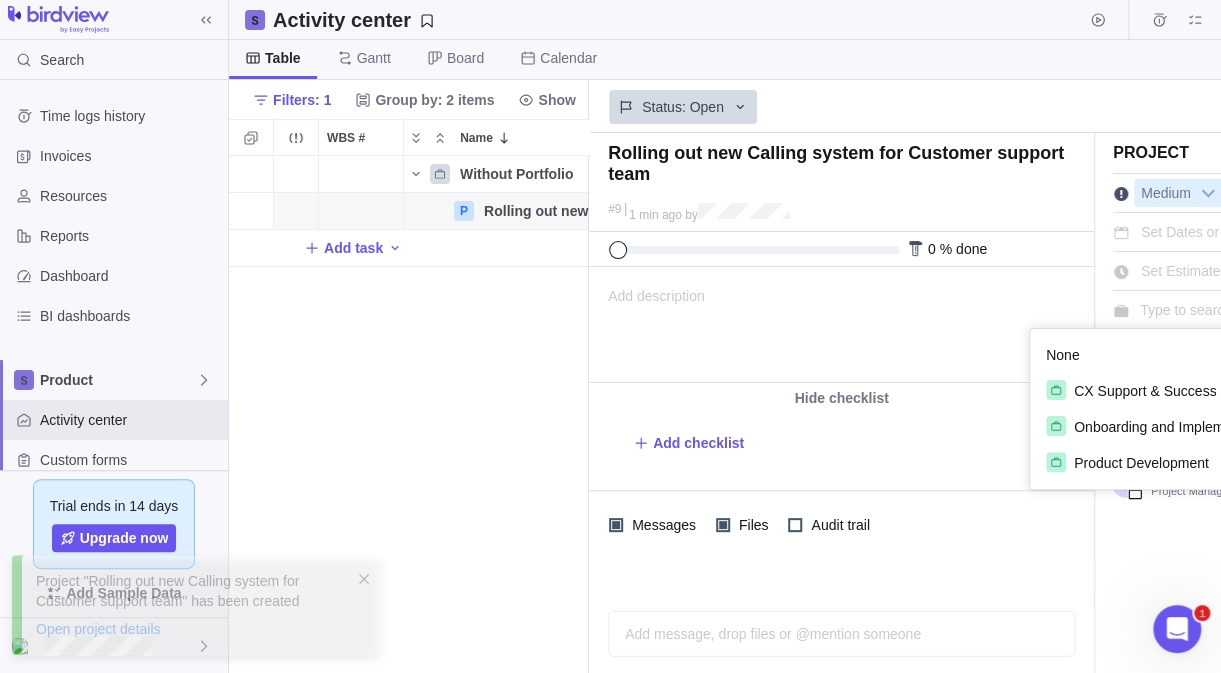 scroll, scrollTop: 0, scrollLeft: 76, axis: horizontal 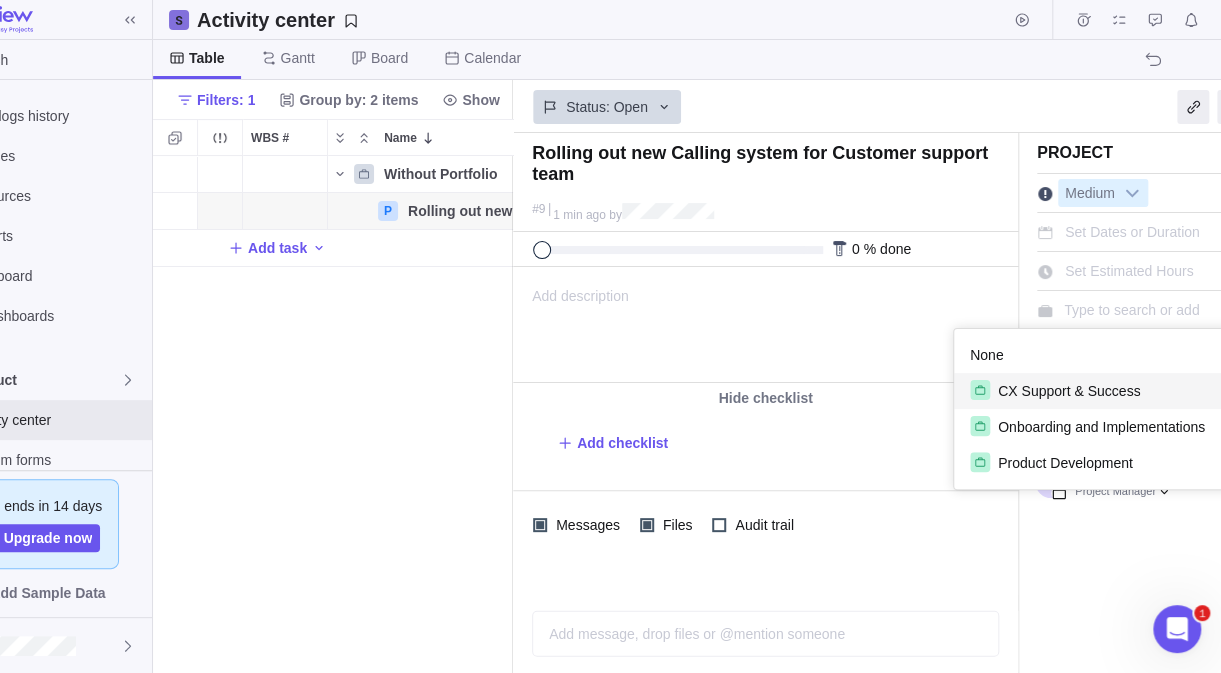 drag, startPoint x: 1111, startPoint y: 393, endPoint x: 1104, endPoint y: 441, distance: 48.507732 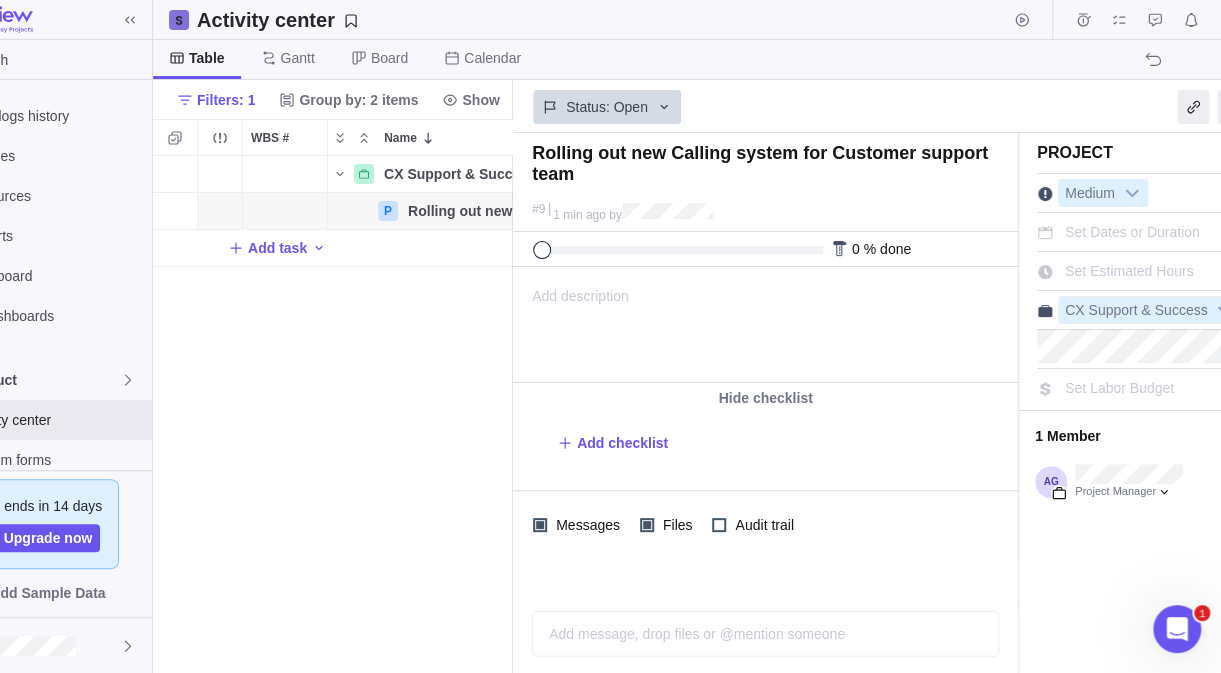 scroll, scrollTop: 0, scrollLeft: 203, axis: horizontal 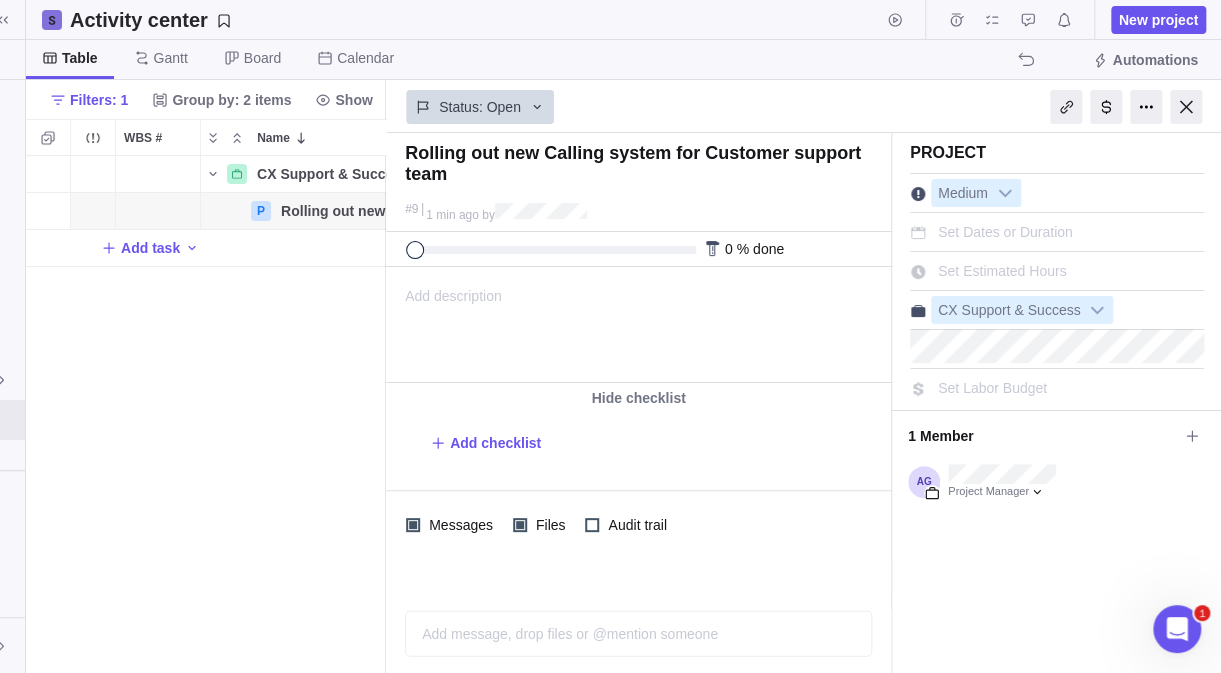 click at bounding box center [1186, 107] 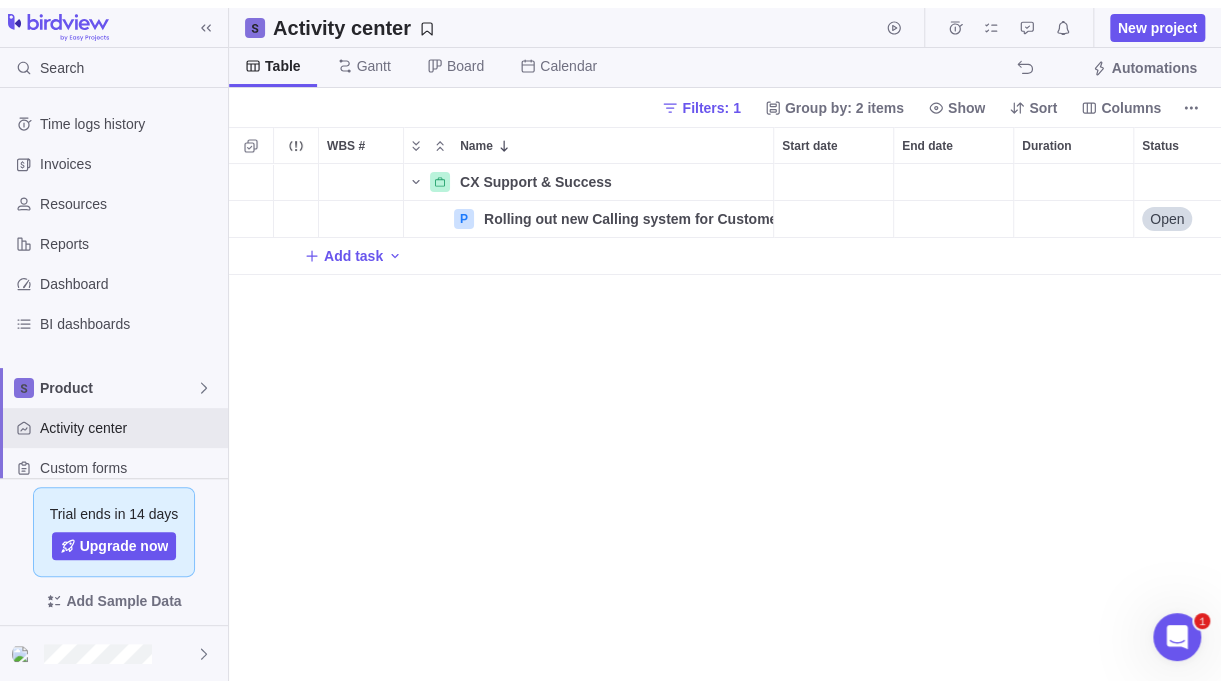 scroll, scrollTop: 0, scrollLeft: 0, axis: both 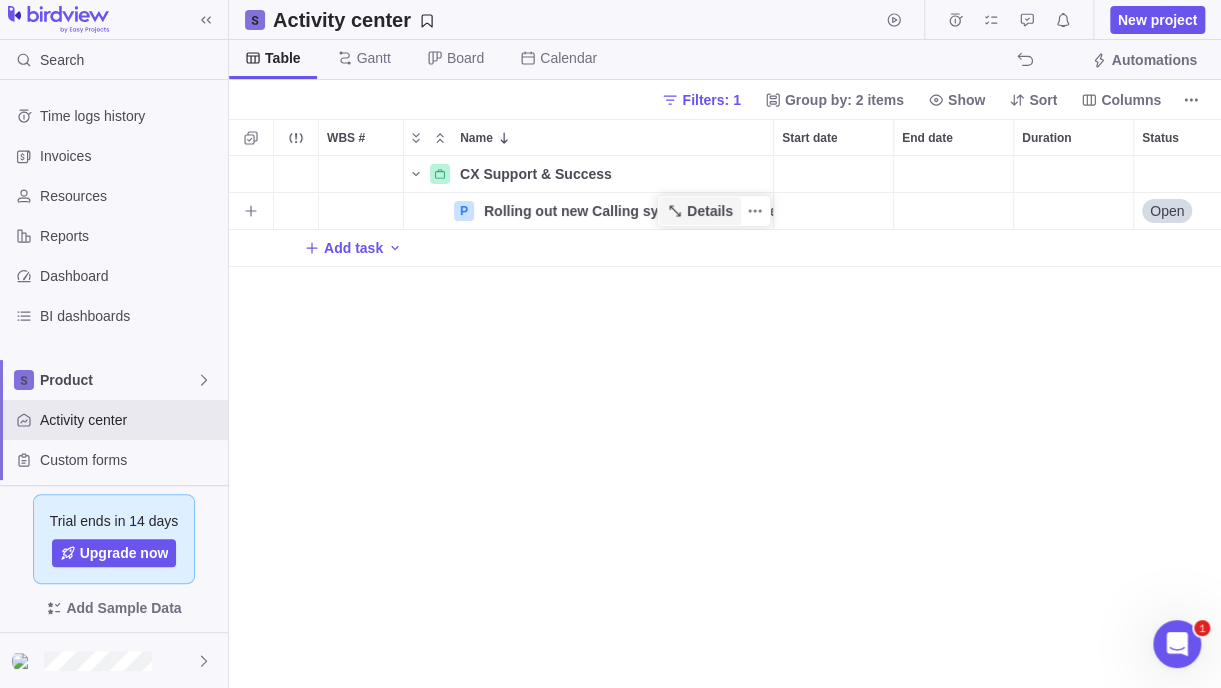 click on "Details" at bounding box center [710, 211] 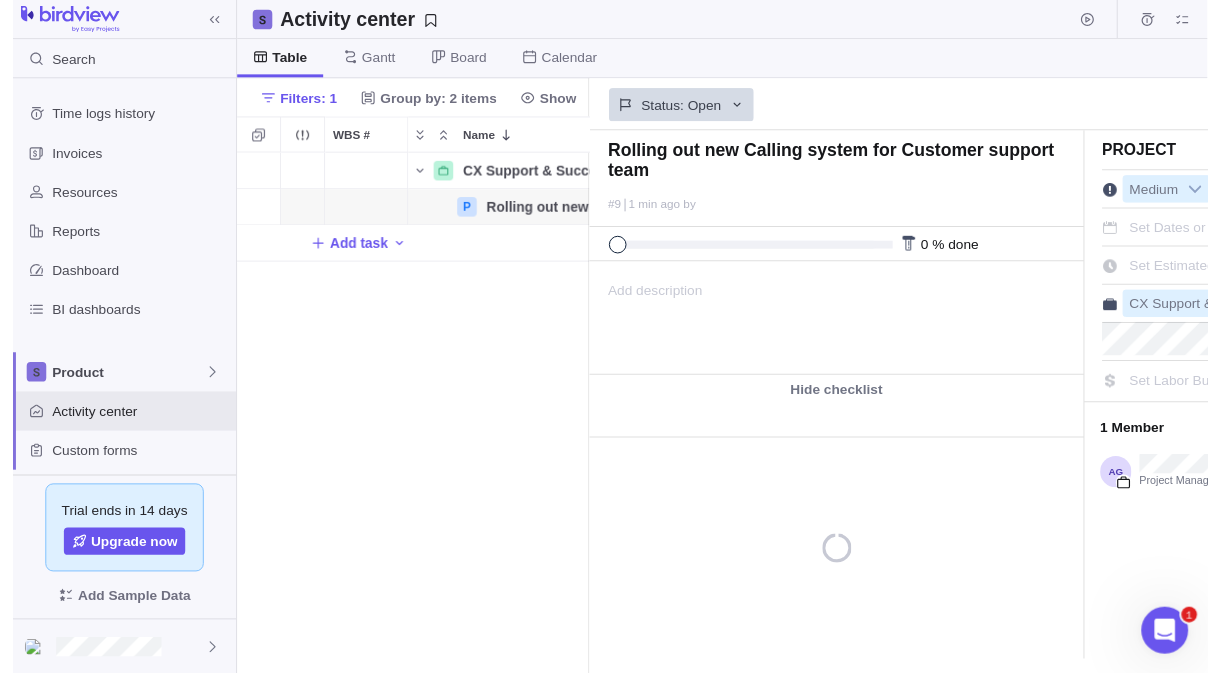 scroll, scrollTop: 502, scrollLeft: 344, axis: both 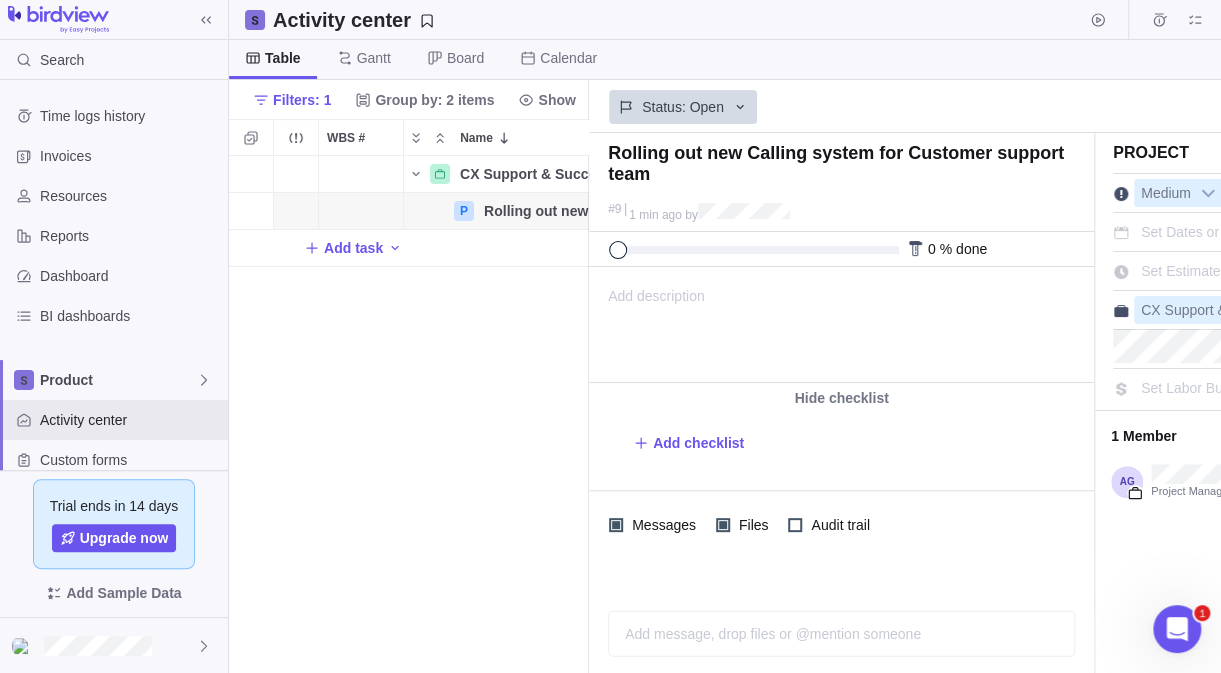 click on "CX Support & Success Details 3 P Rolling out new Calling system for Customer support team Details Open 9 CX Support & Success Add task" at bounding box center (409, 414) 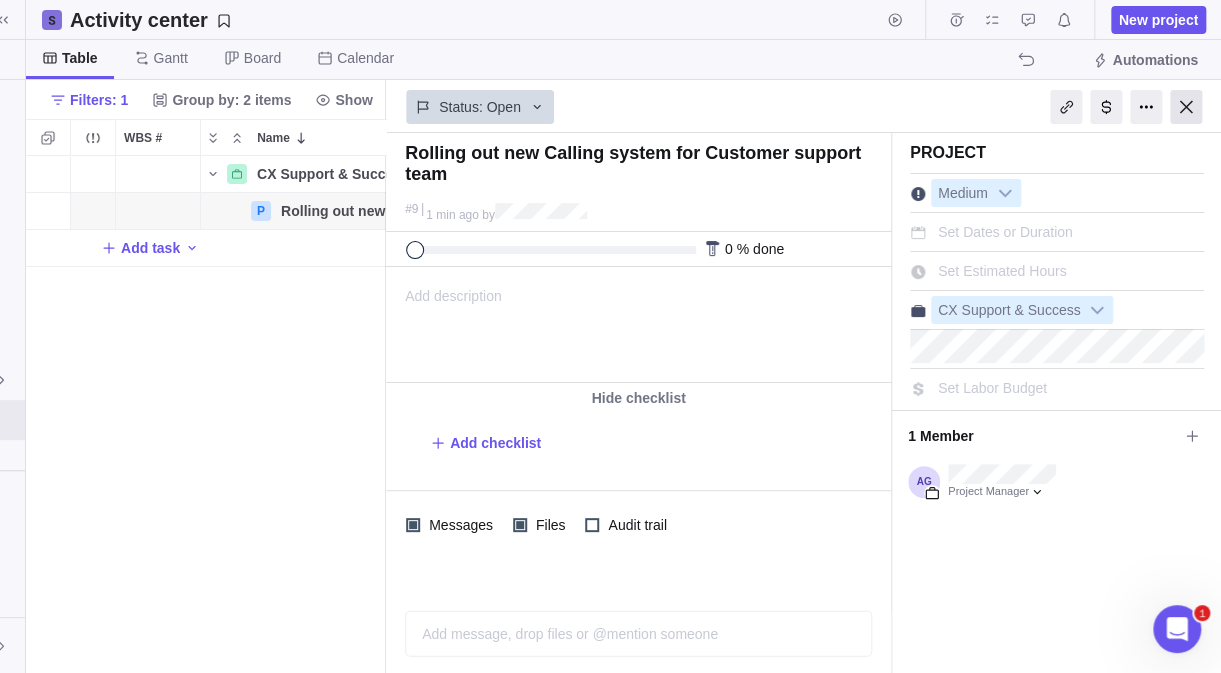 click at bounding box center [1186, 107] 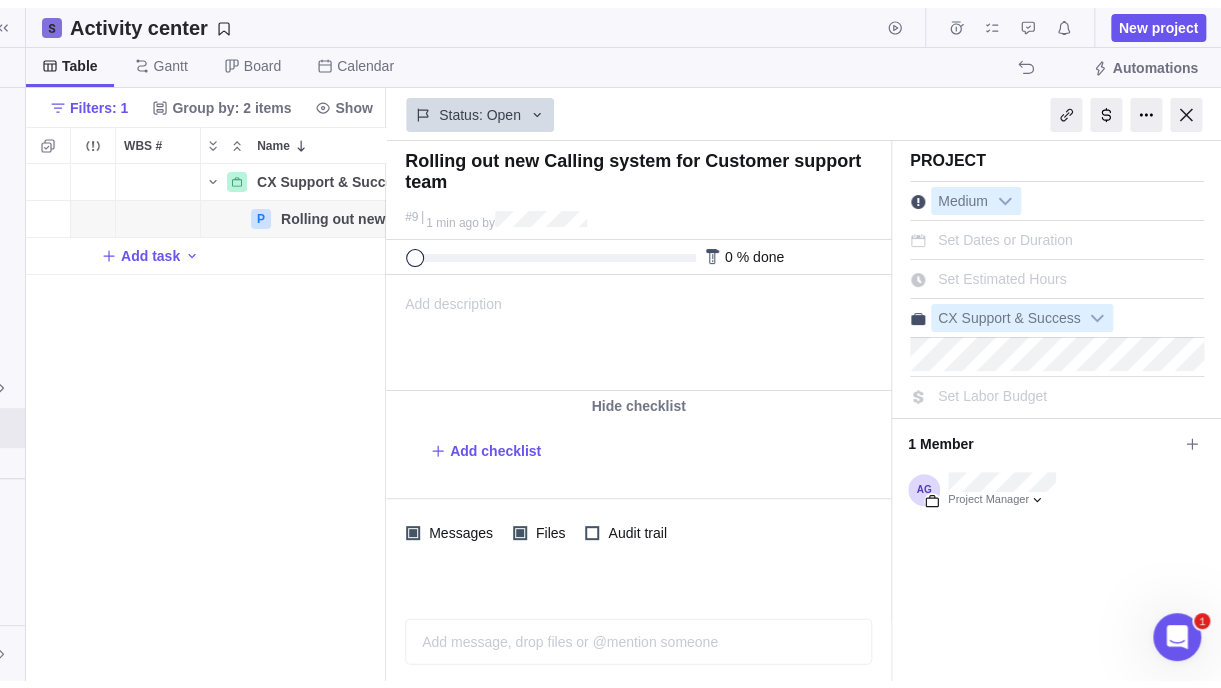scroll, scrollTop: 0, scrollLeft: 0, axis: both 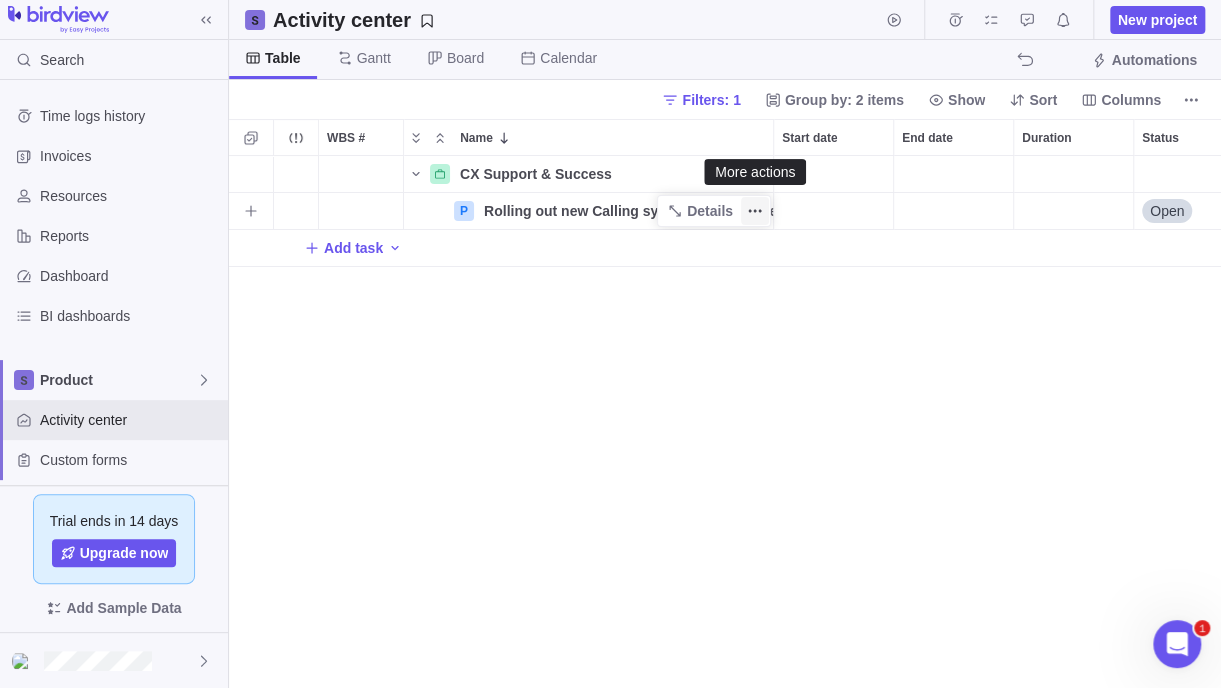 click 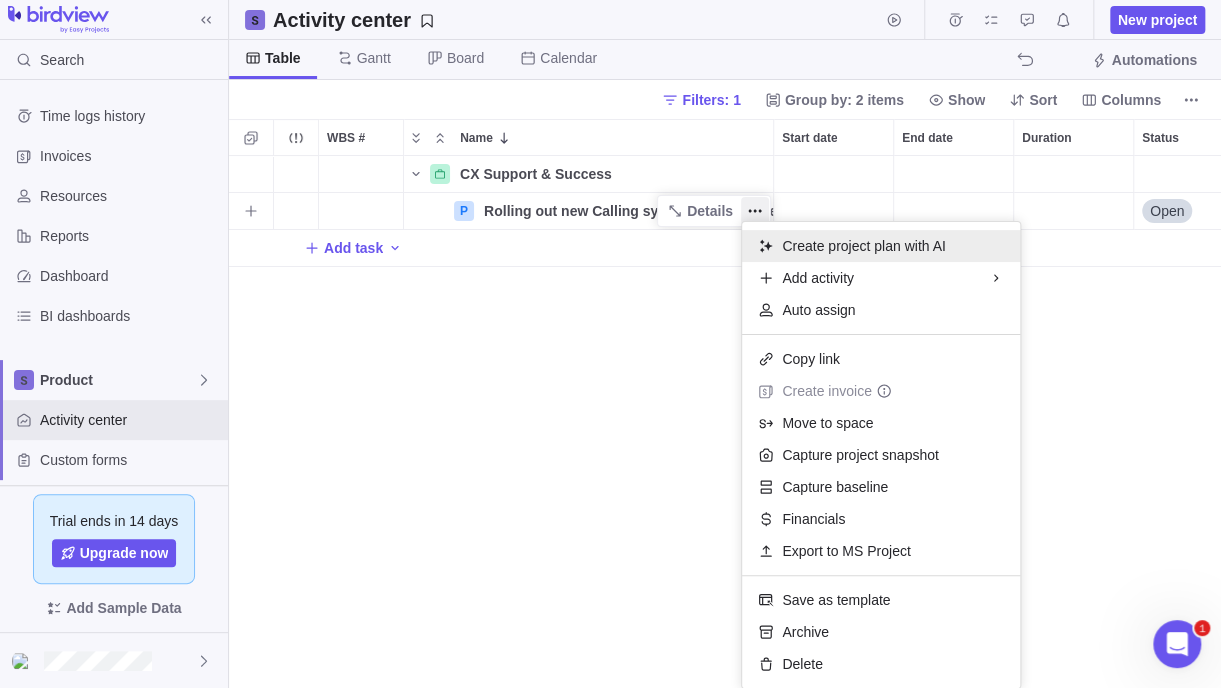 click on "Create project plan with AI" at bounding box center (863, 246) 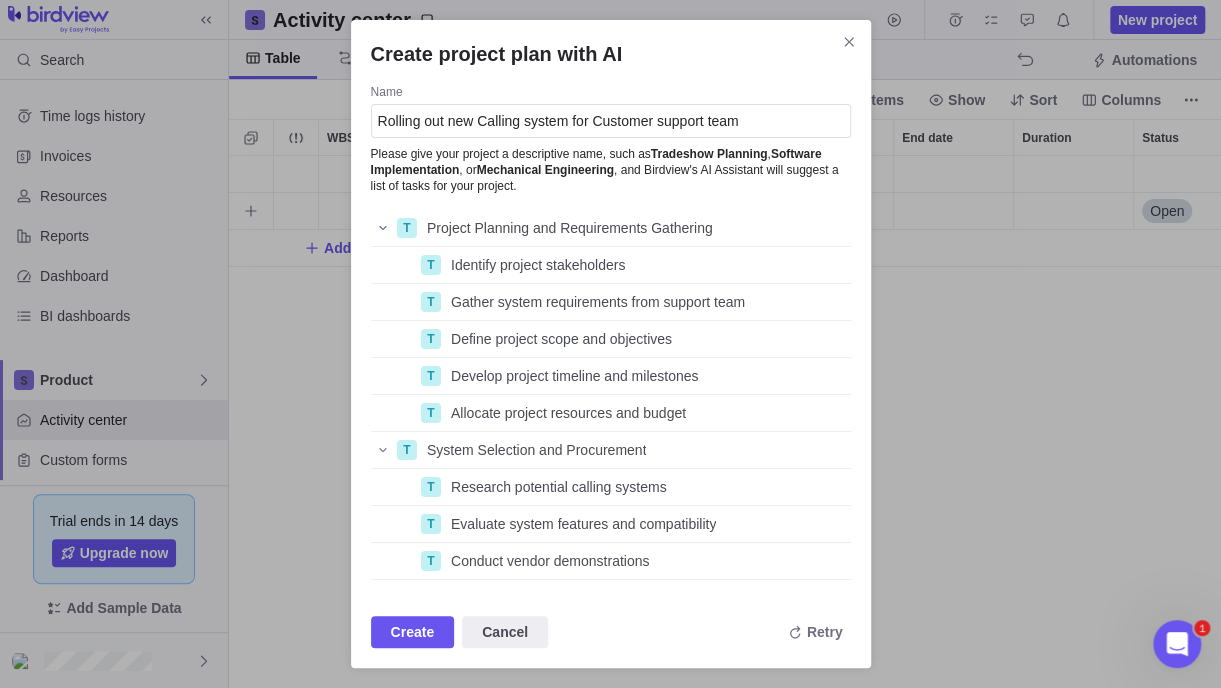 scroll, scrollTop: 15, scrollLeft: 15, axis: both 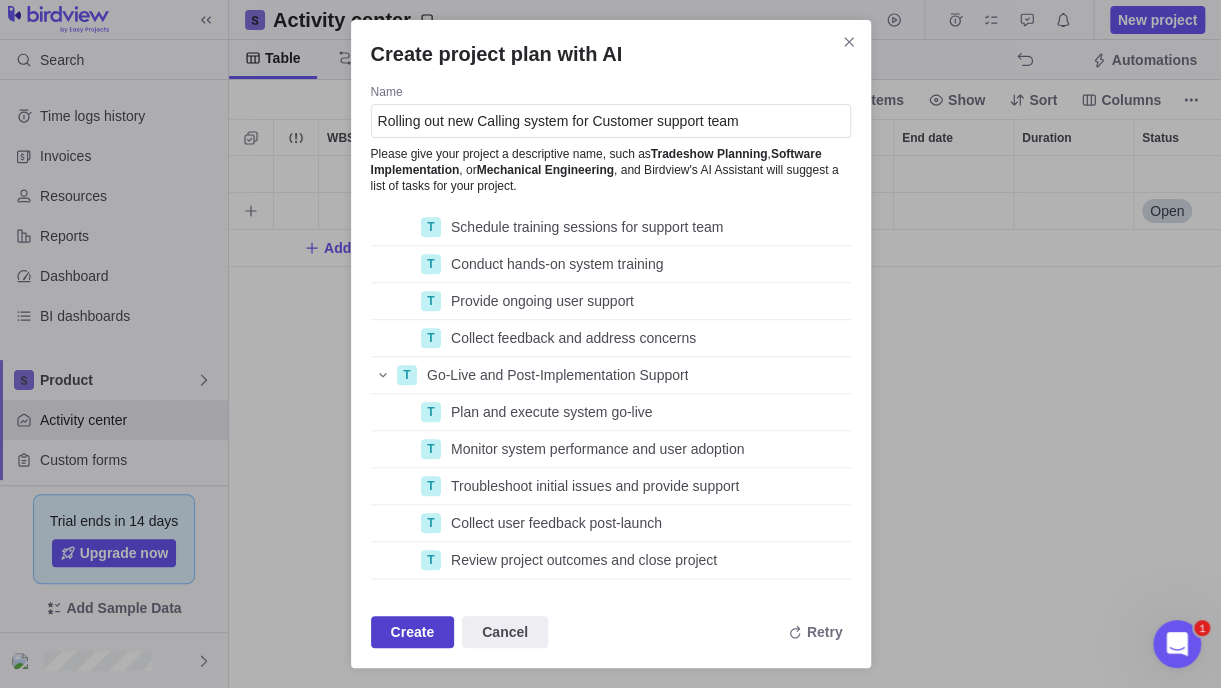 click on "Create" at bounding box center [413, 632] 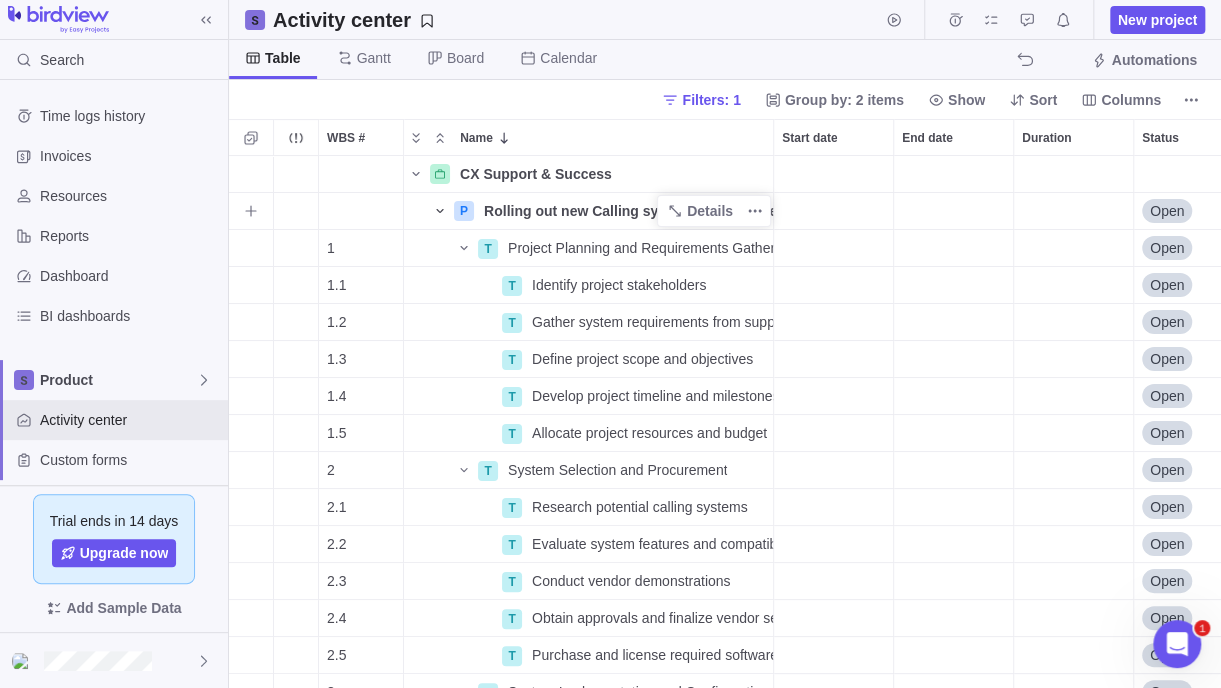 click 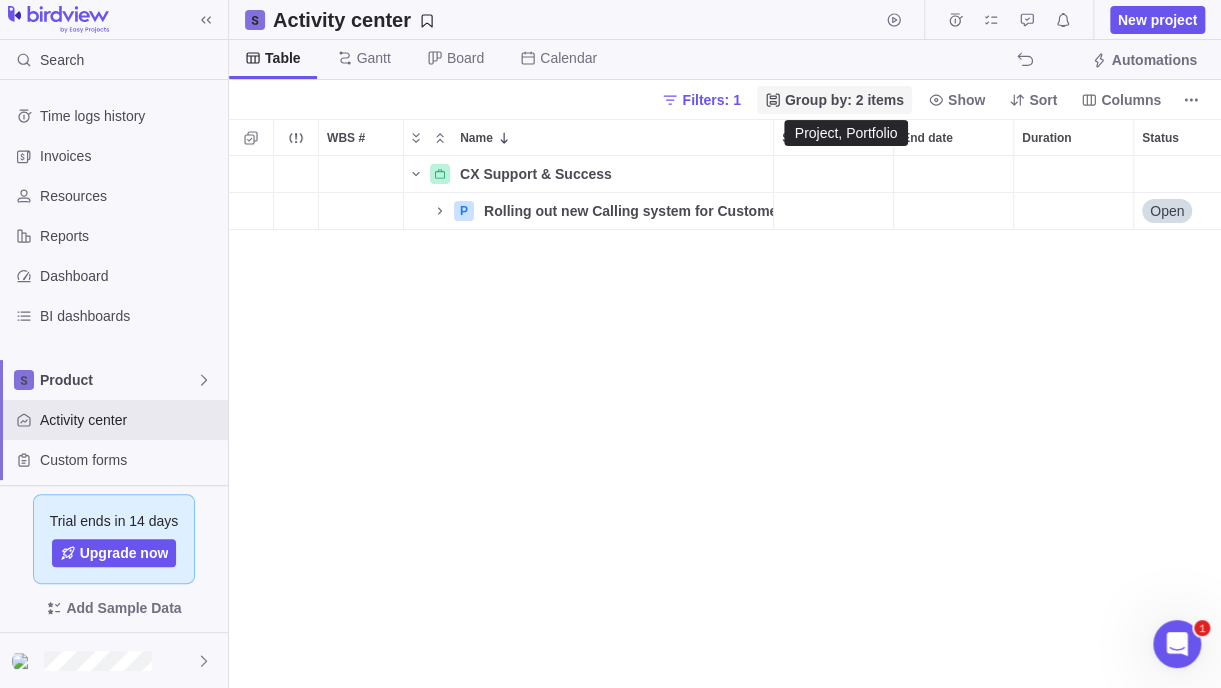 click on "Group by: 2 items" at bounding box center [844, 100] 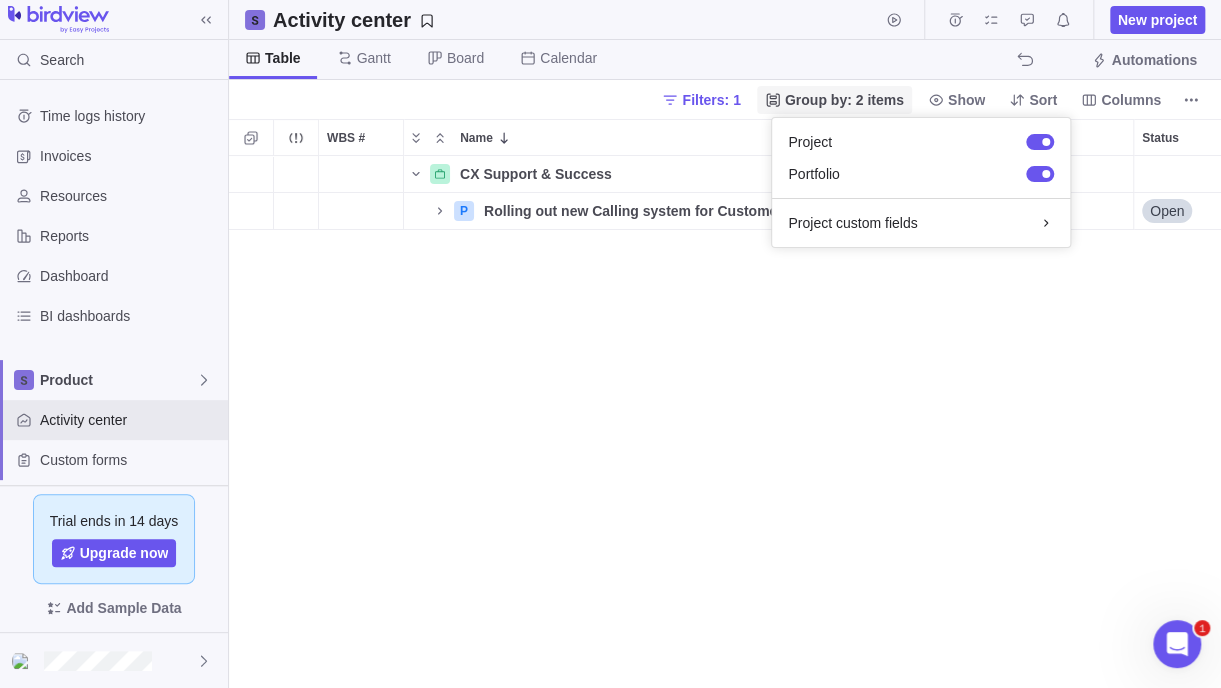 click on "Group by: 2 items" at bounding box center [844, 100] 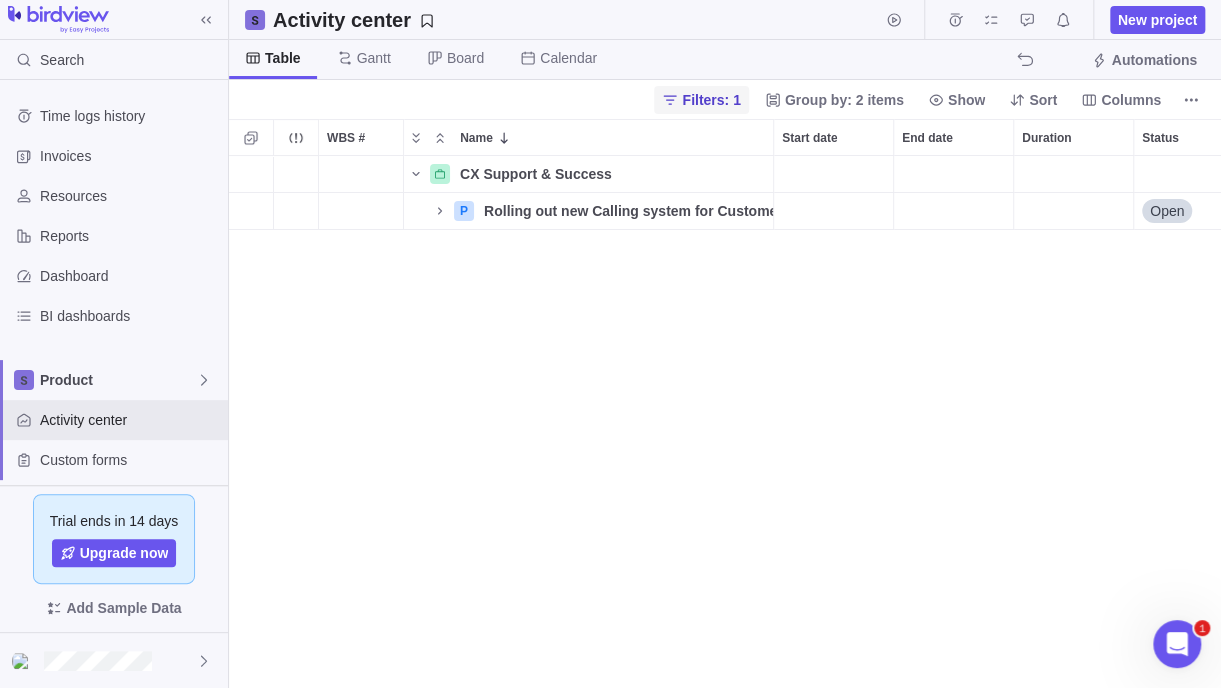 click on "Filters: 1" at bounding box center [701, 100] 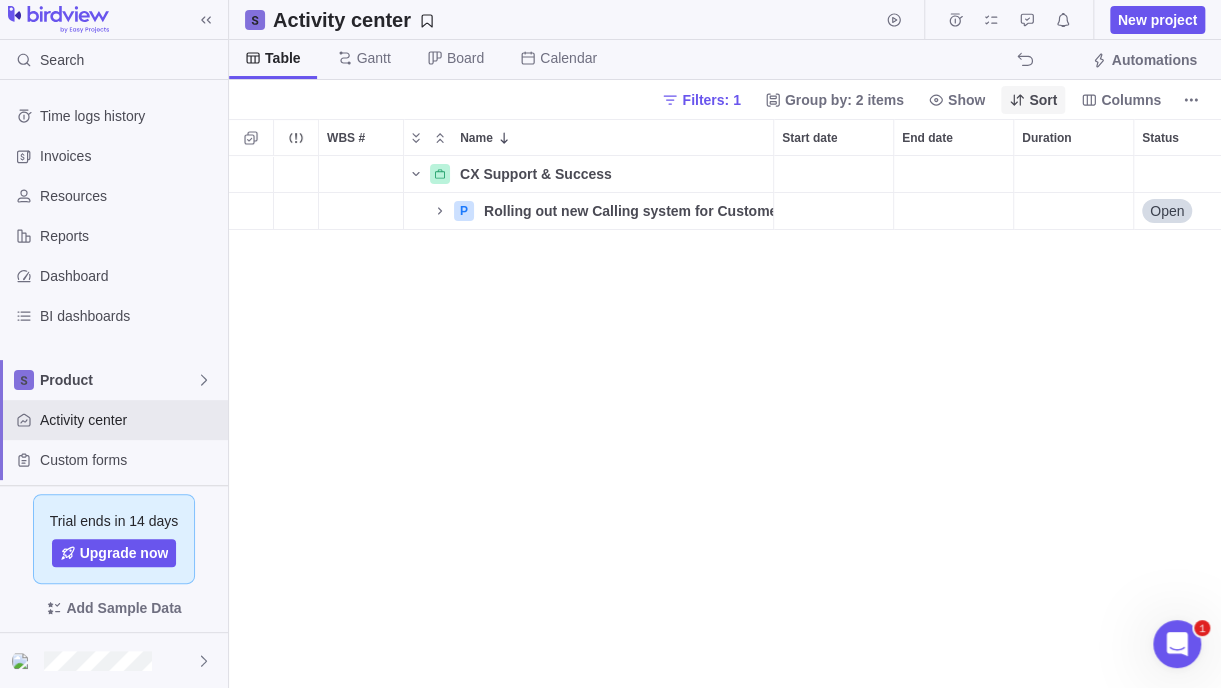 scroll, scrollTop: 517, scrollLeft: 666, axis: both 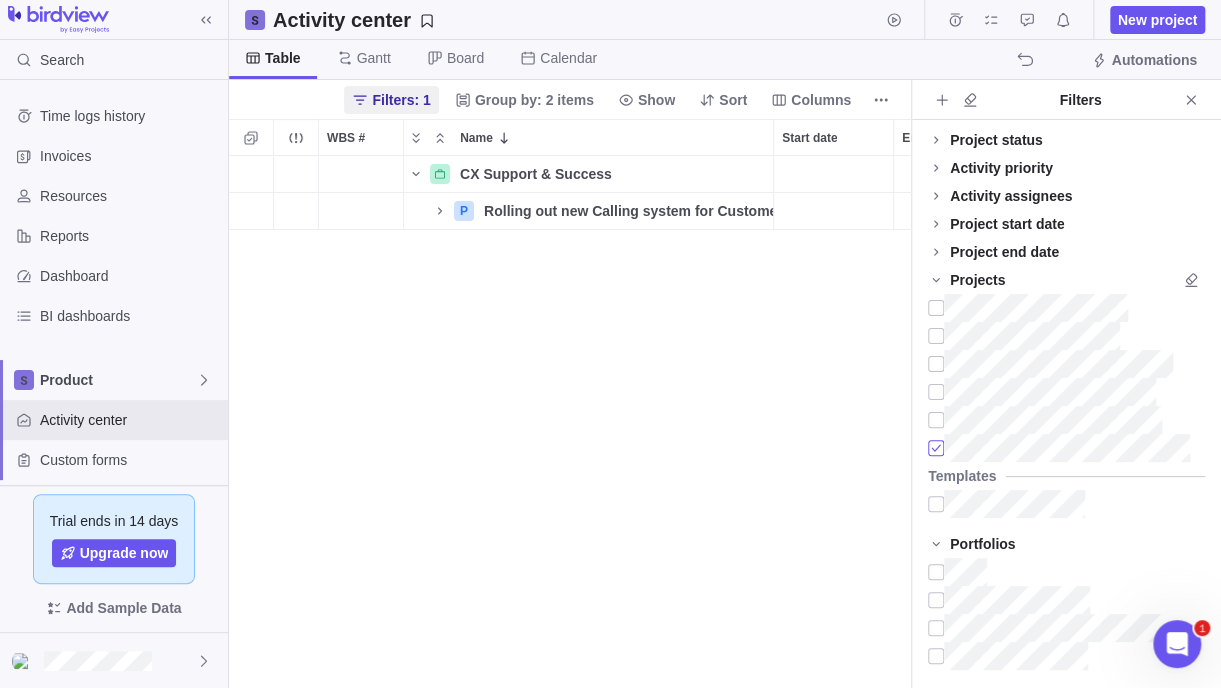 click at bounding box center (936, 448) 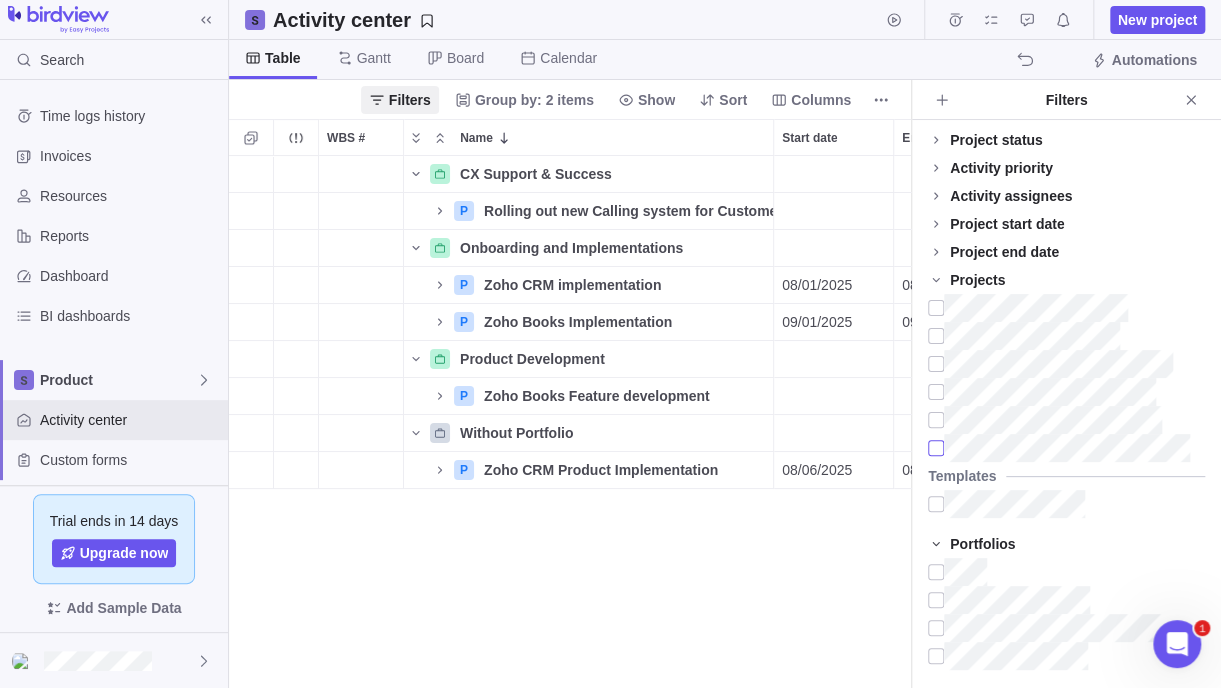 scroll, scrollTop: 16, scrollLeft: 16, axis: both 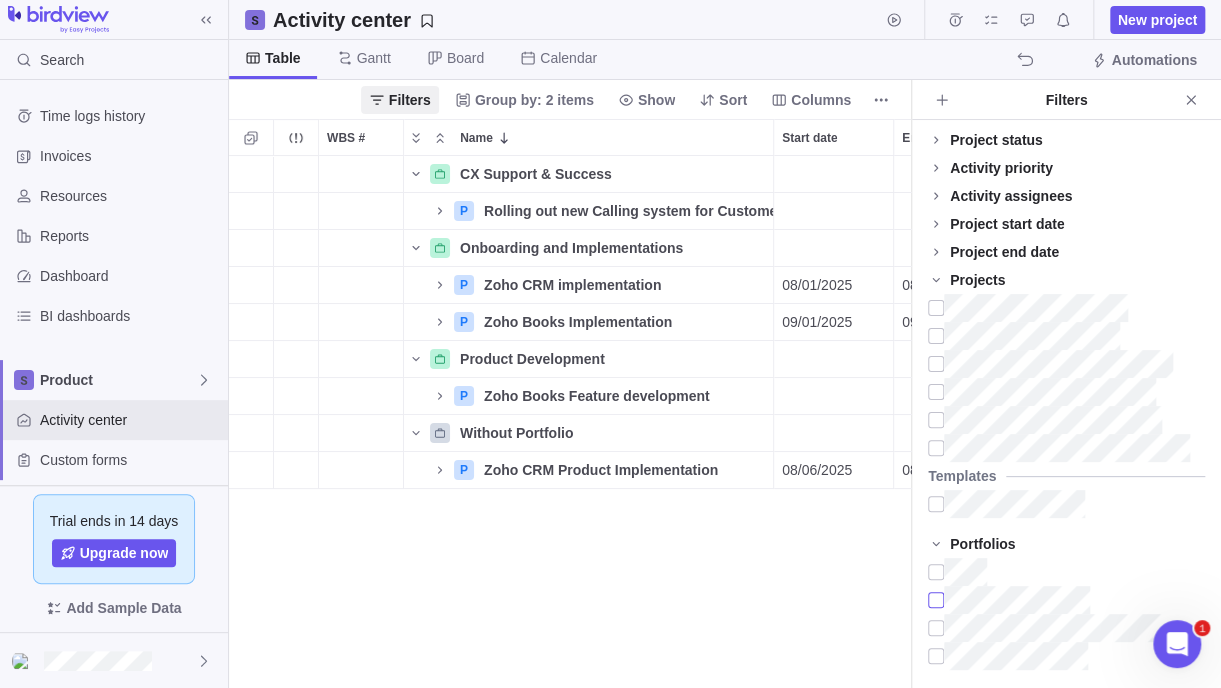 click at bounding box center [936, 600] 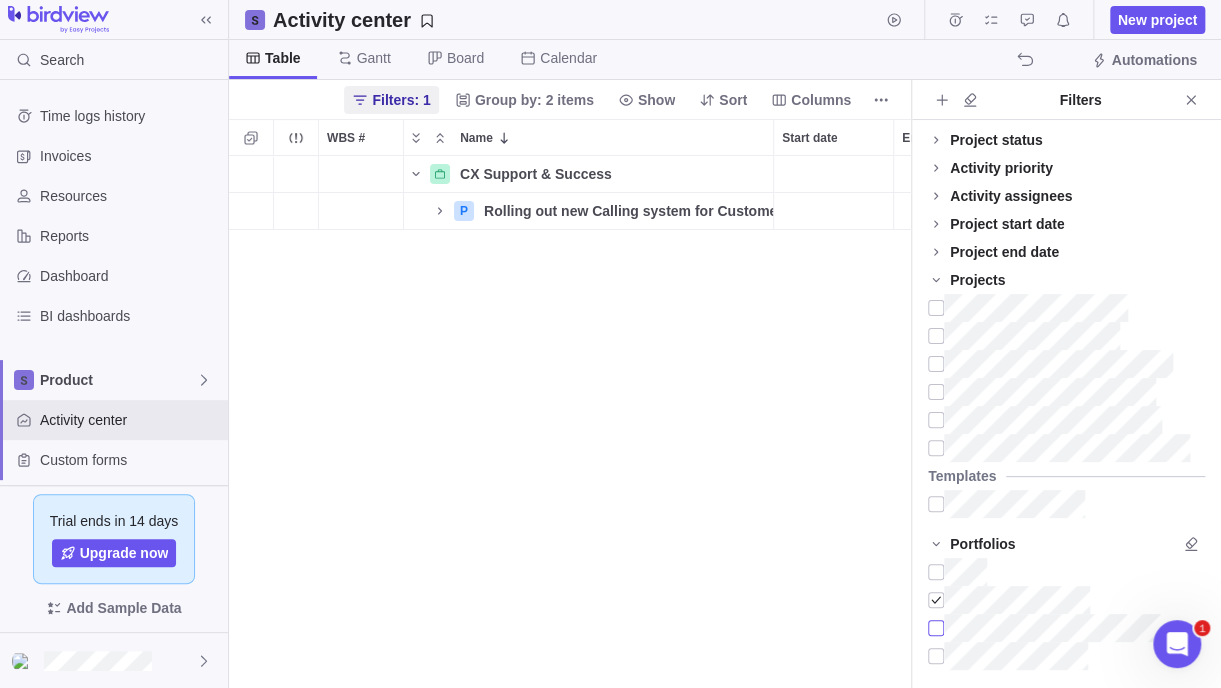 scroll, scrollTop: 16, scrollLeft: 16, axis: both 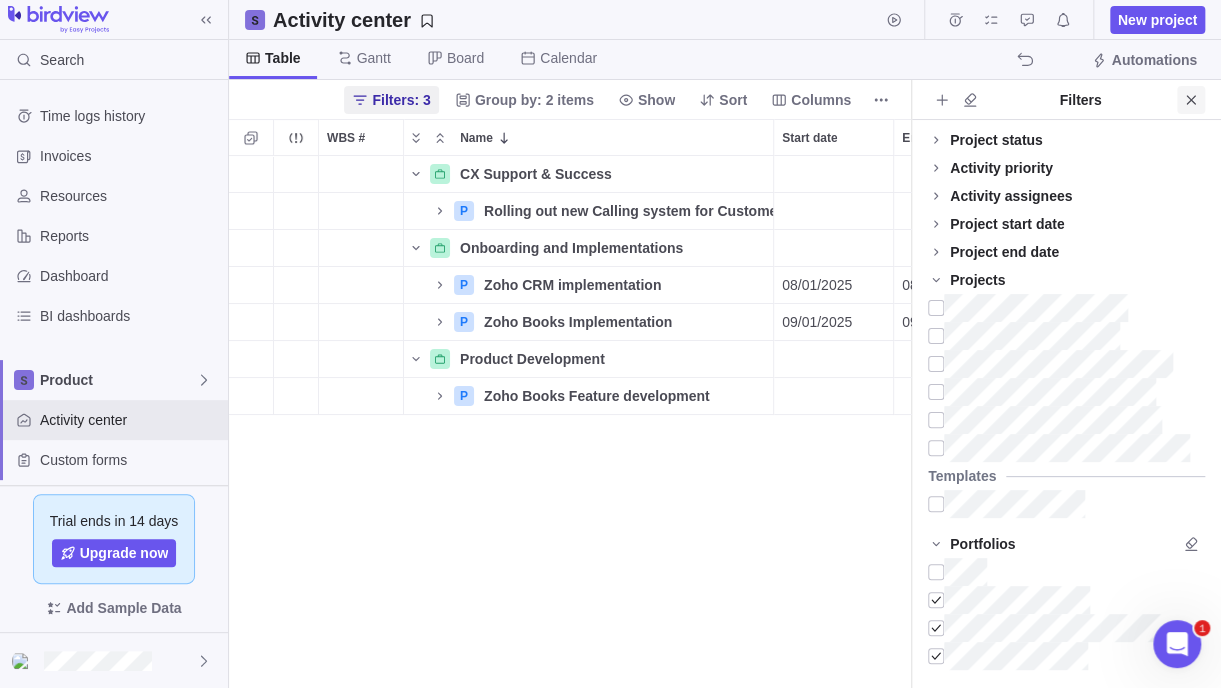 click 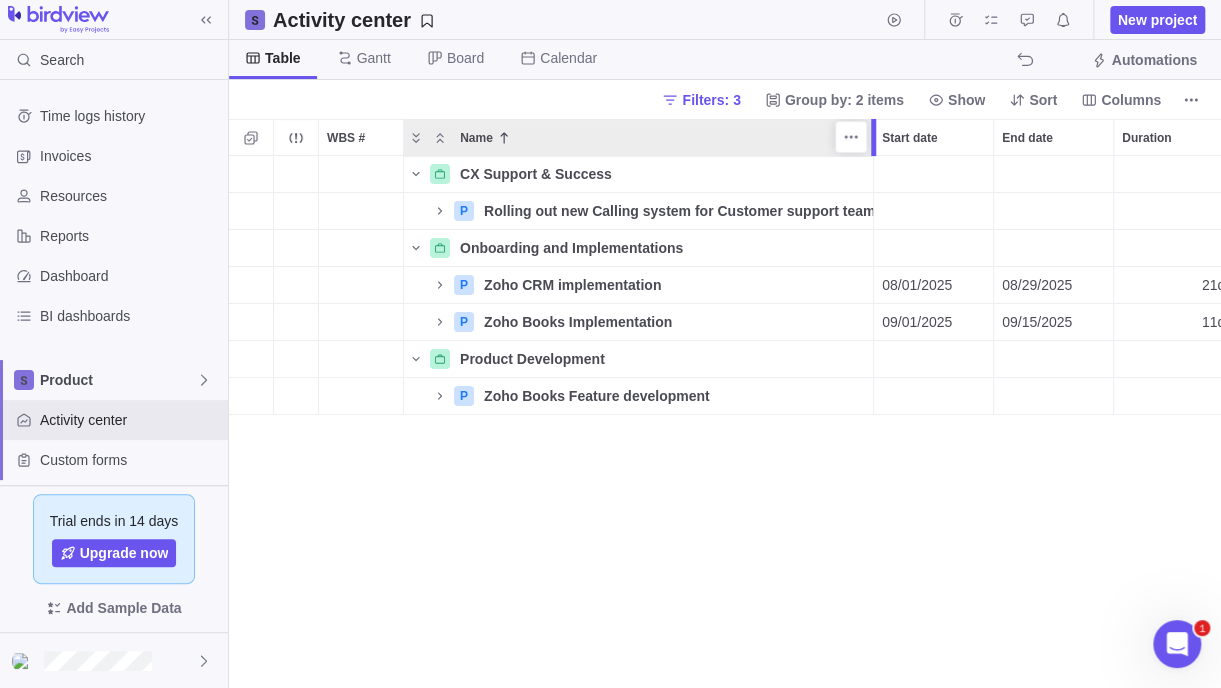 drag, startPoint x: 775, startPoint y: 136, endPoint x: 873, endPoint y: 130, distance: 98.1835 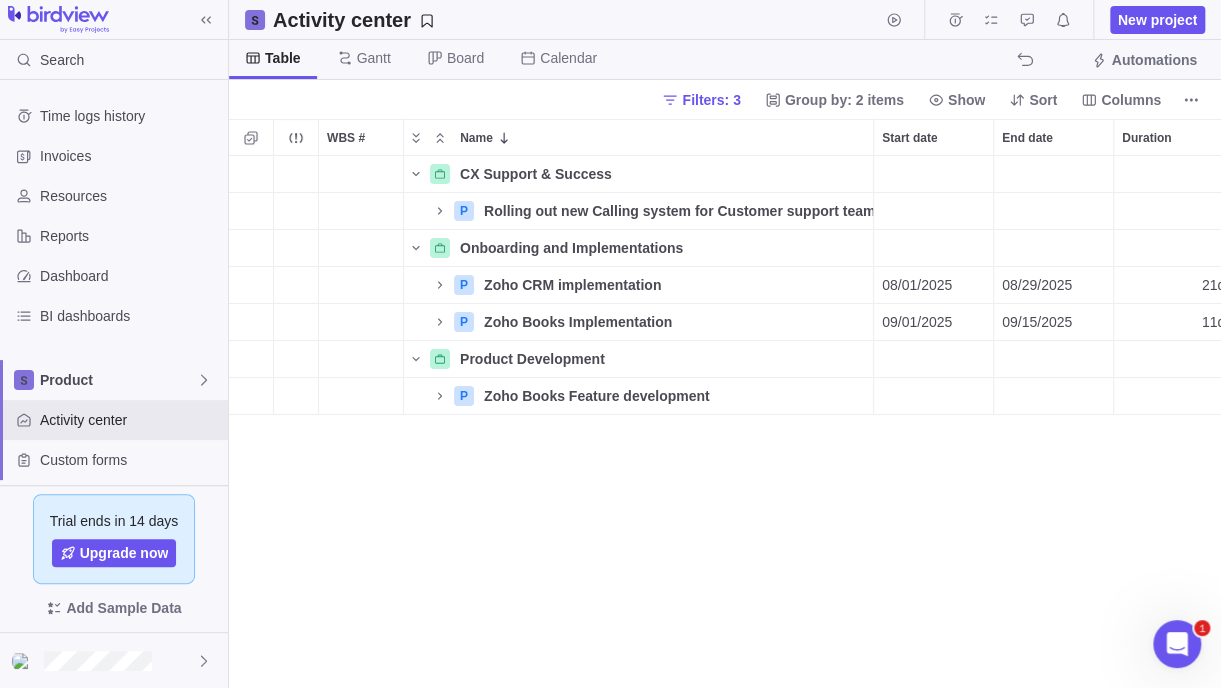 click on "CX Support & Su Details Open New portfolio Details Open Onboarding and Implementations Details Open Product Development Details Open Add portfolio P Zoho CRM implementation Details [DATE] [DATE] 21d Open 4 Onboarding and Implementations P Zoho Books Implementation Details [DATE] [DATE] 11d Open 3 Onboarding and Implementations Product Development Details 2 P Zoho Books Feature development Details Open 8 Product Development" at bounding box center (725, 422) 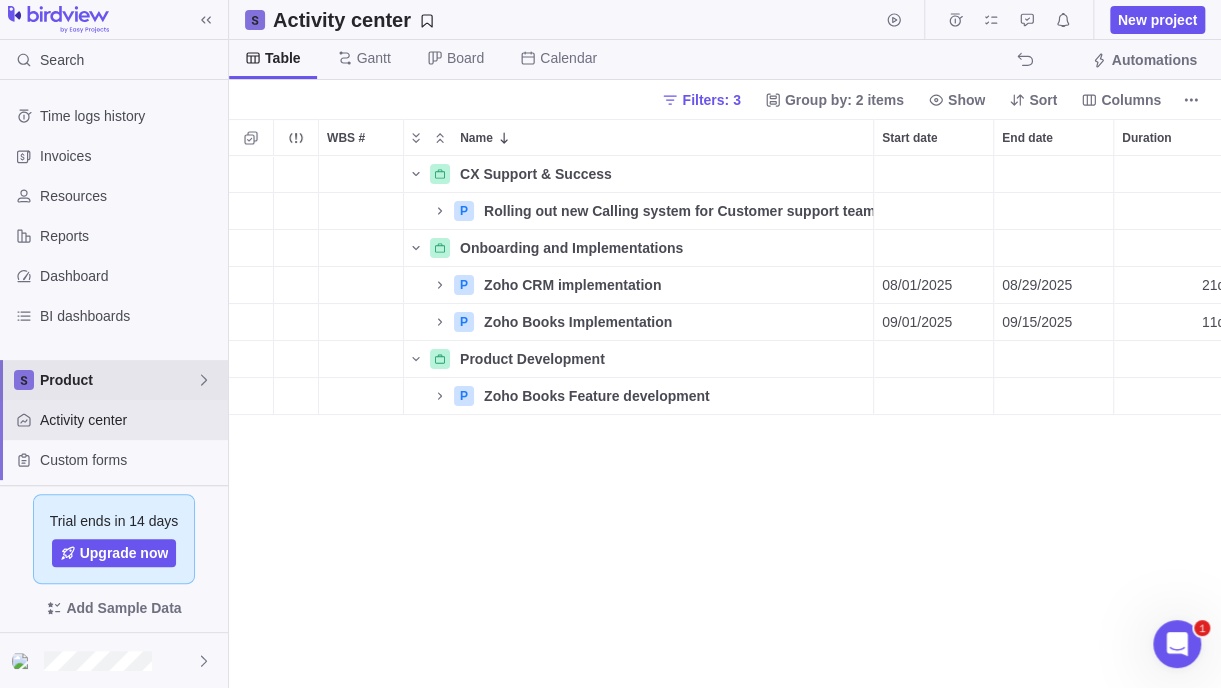 click on "Product" at bounding box center [118, 380] 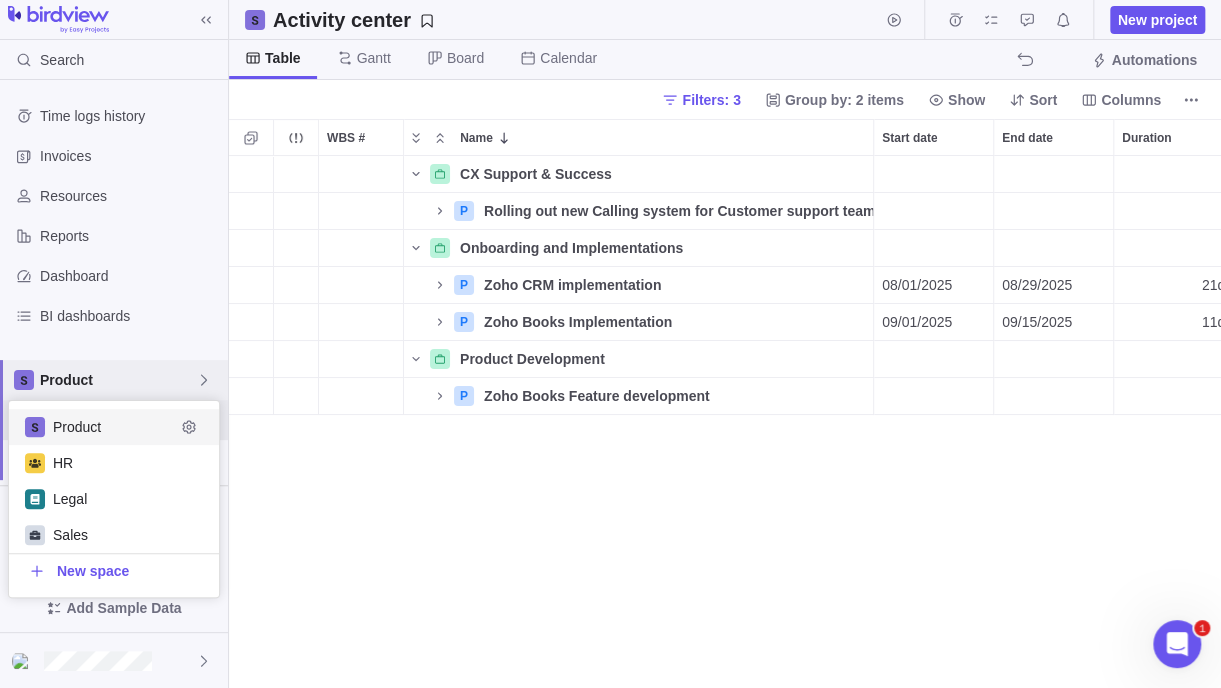 scroll, scrollTop: 15, scrollLeft: 15, axis: both 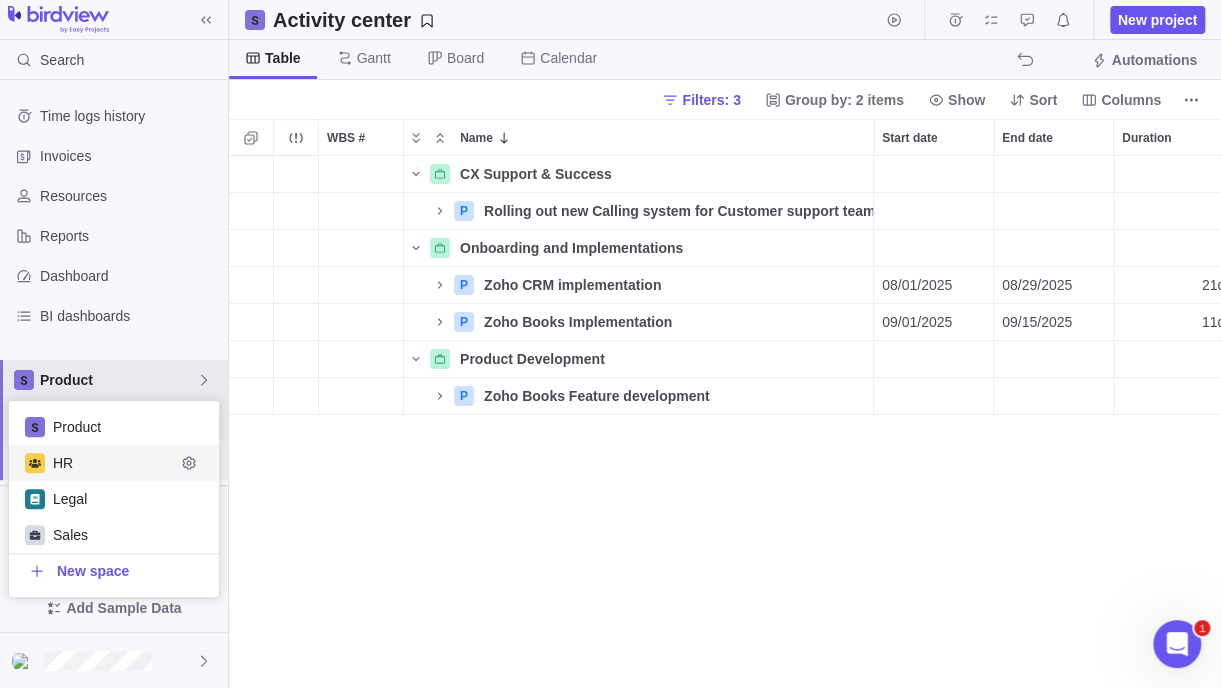click on "HR" at bounding box center (114, 463) 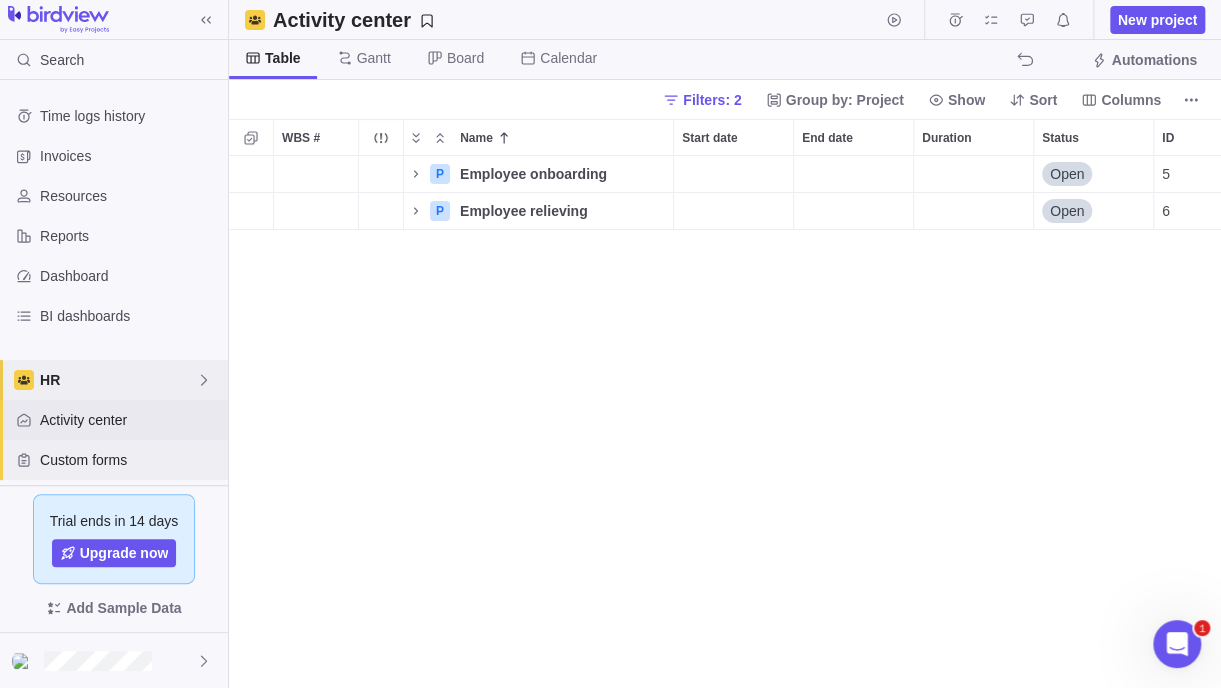 scroll, scrollTop: 16, scrollLeft: 15, axis: both 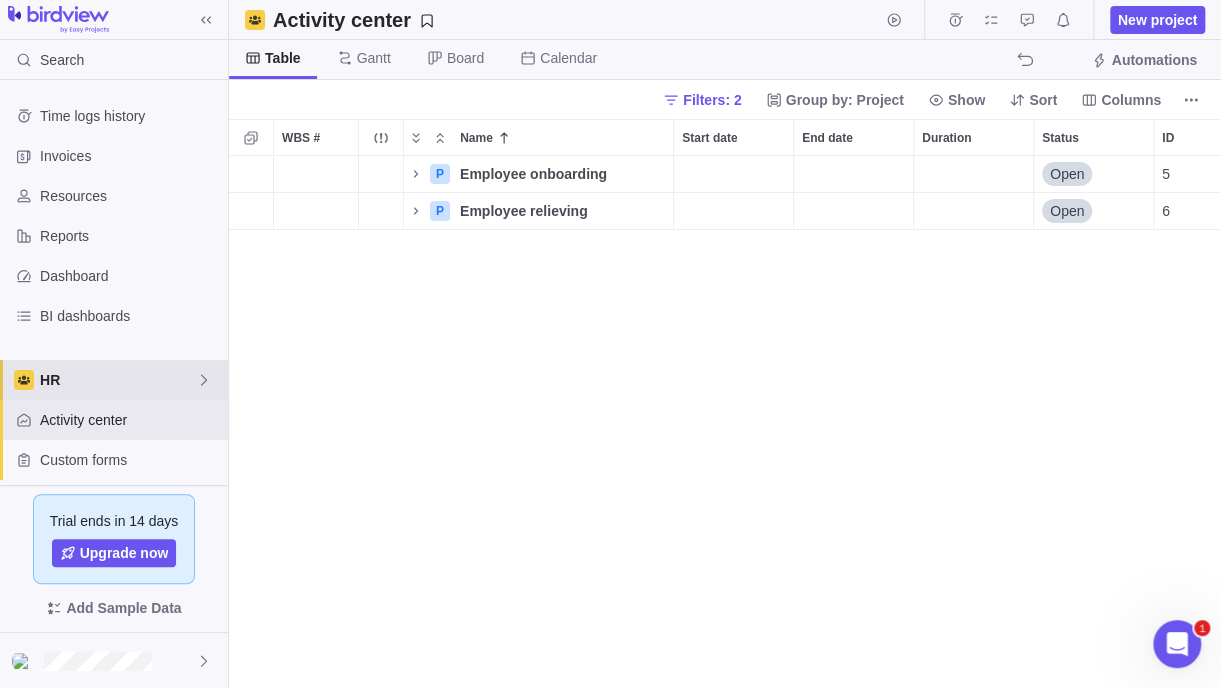 click on "HR" at bounding box center [118, 380] 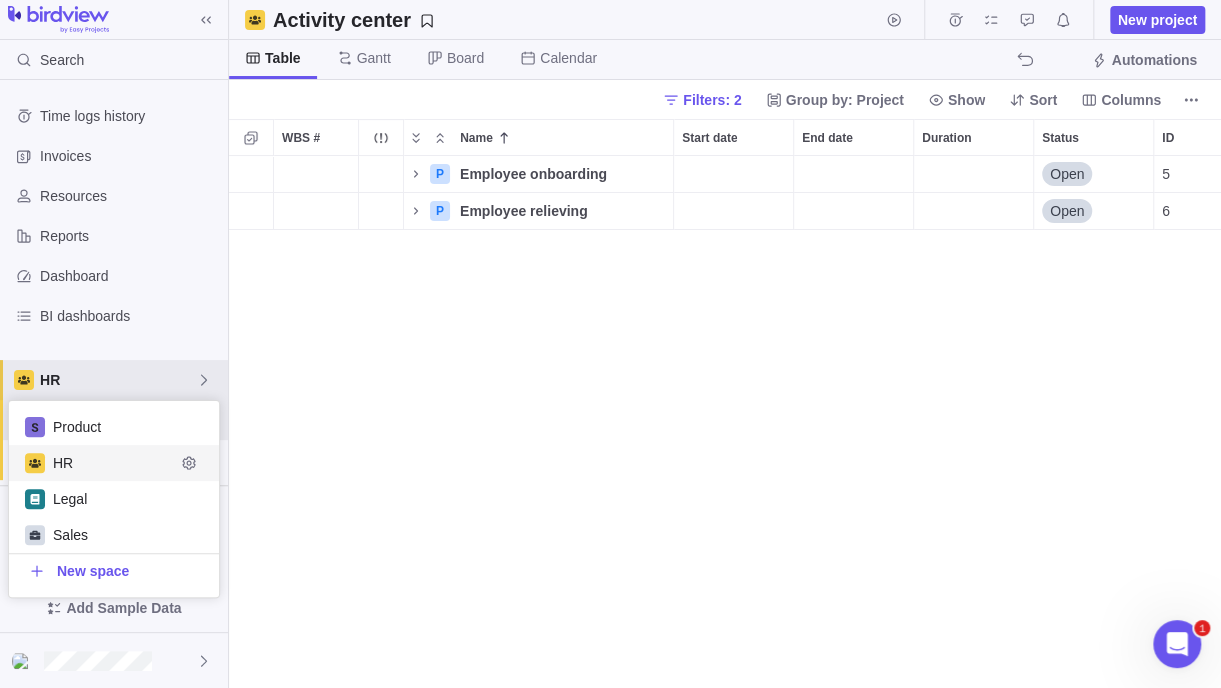 scroll, scrollTop: 15, scrollLeft: 15, axis: both 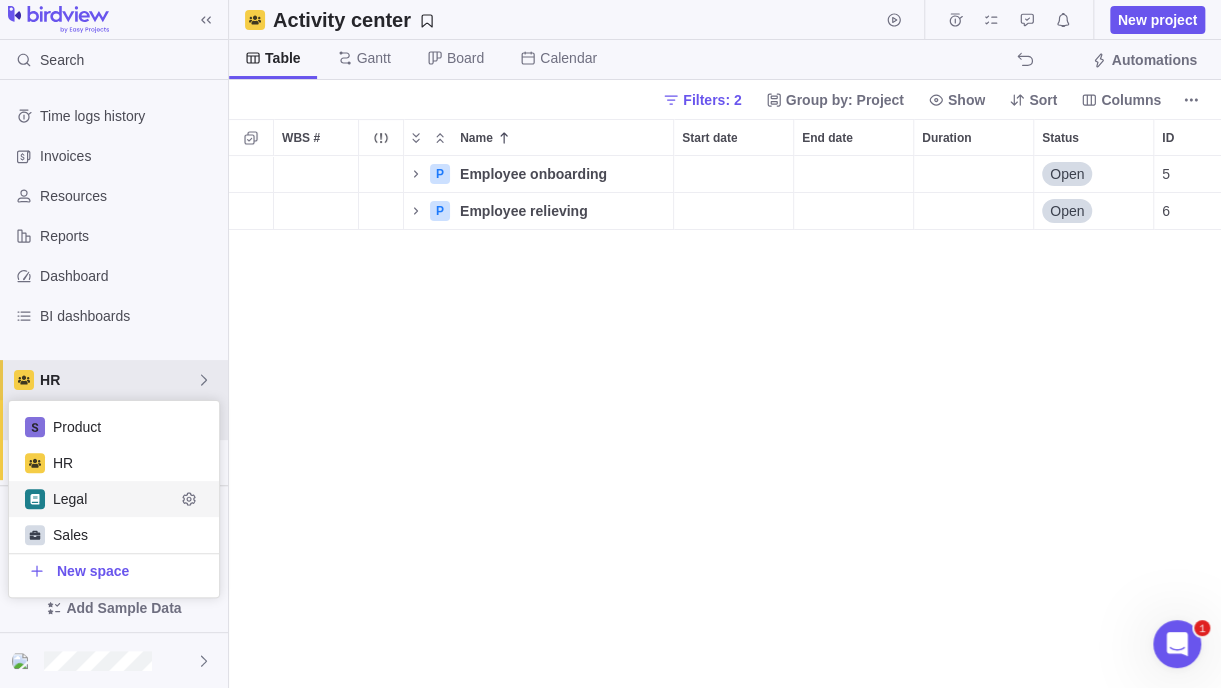 click on "Legal" at bounding box center (114, 499) 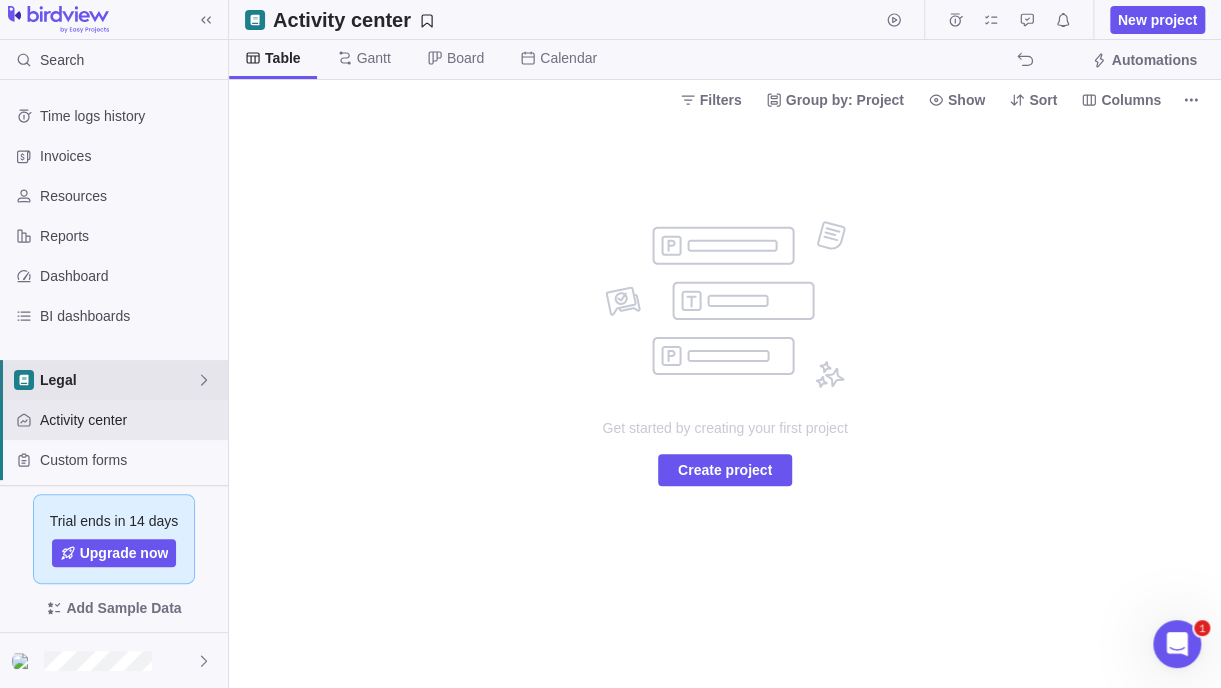 click on "Legal" at bounding box center (118, 380) 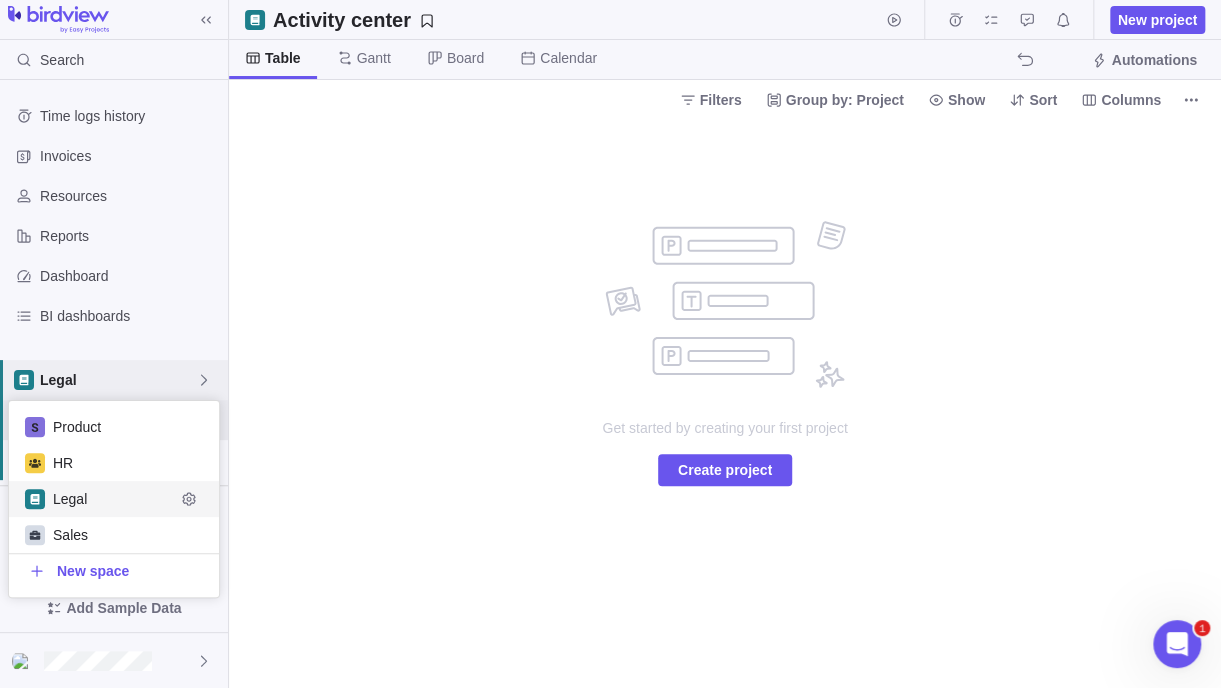 scroll, scrollTop: 15, scrollLeft: 15, axis: both 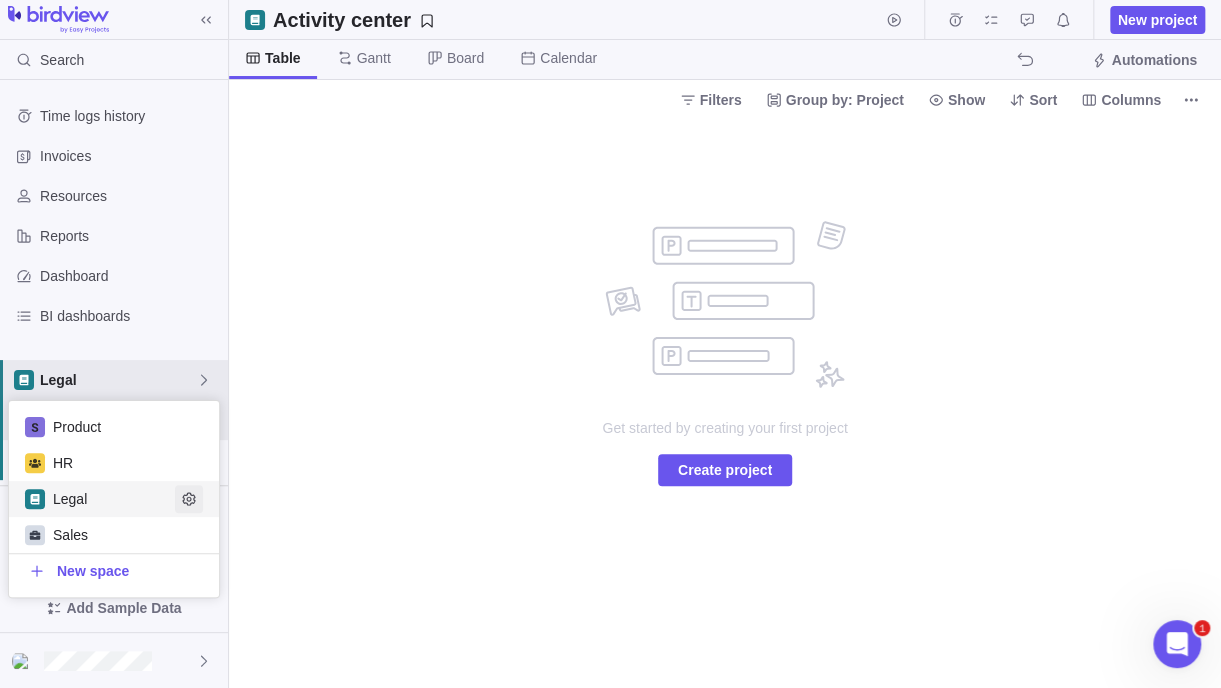 click 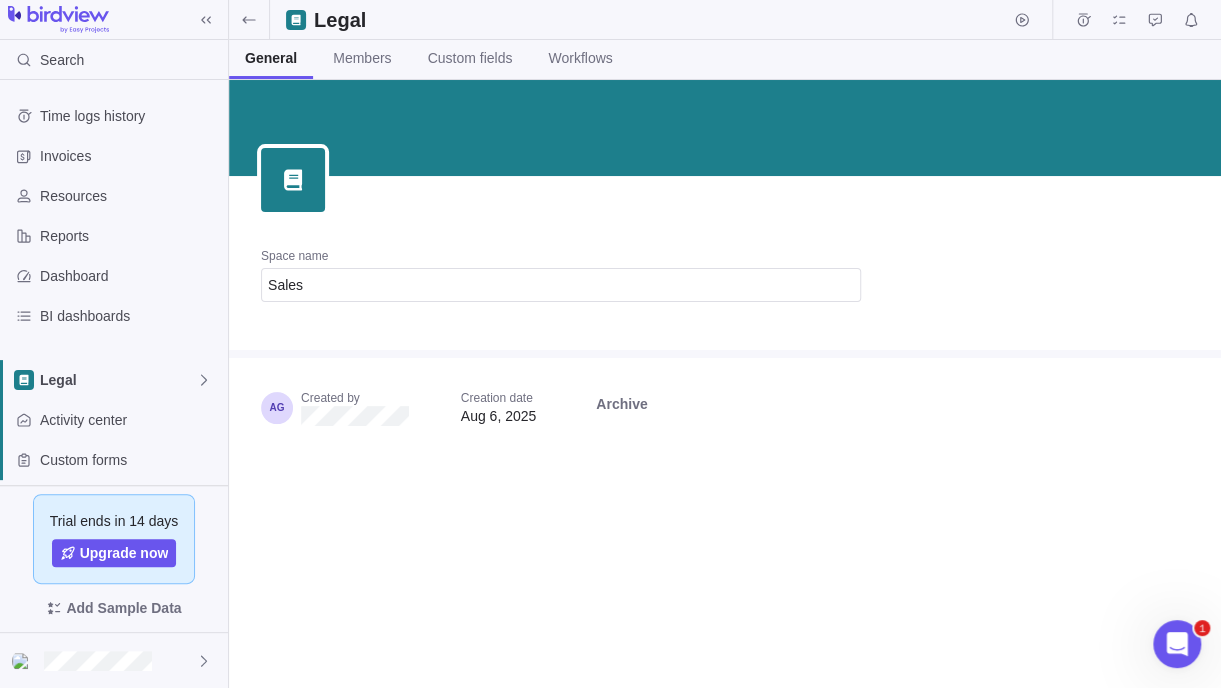 click on "Space name Sales Created by Creation date Aug 6, 2025 Archive" at bounding box center [725, 384] 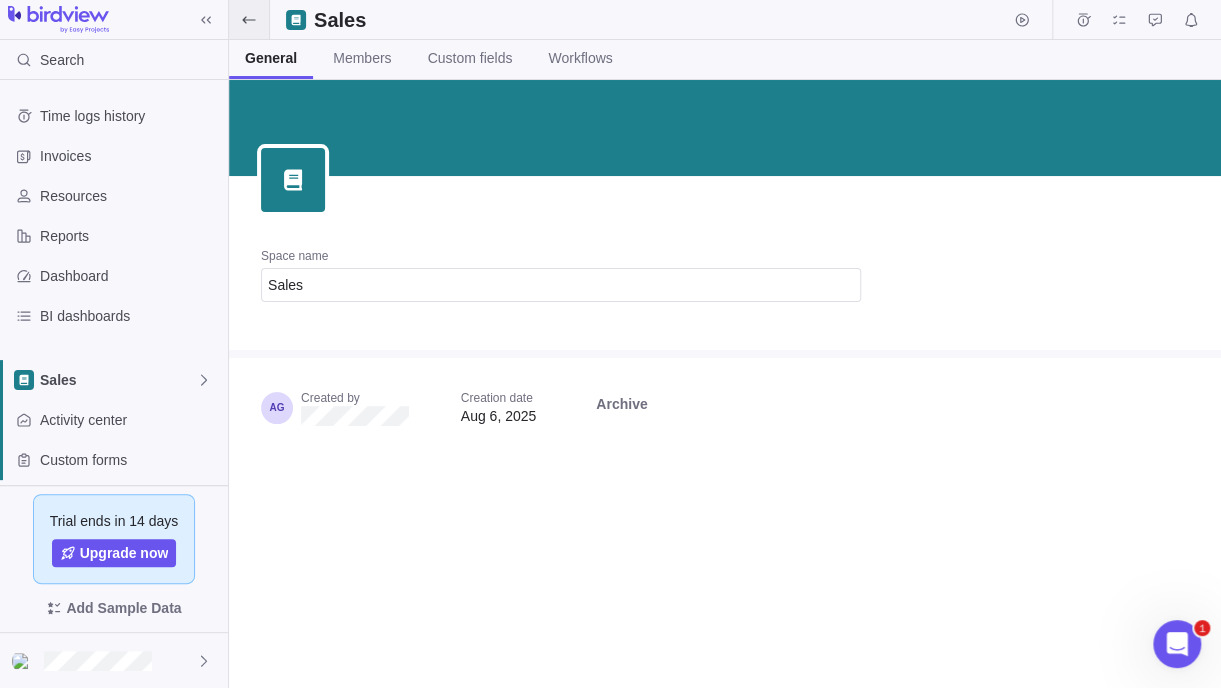 click 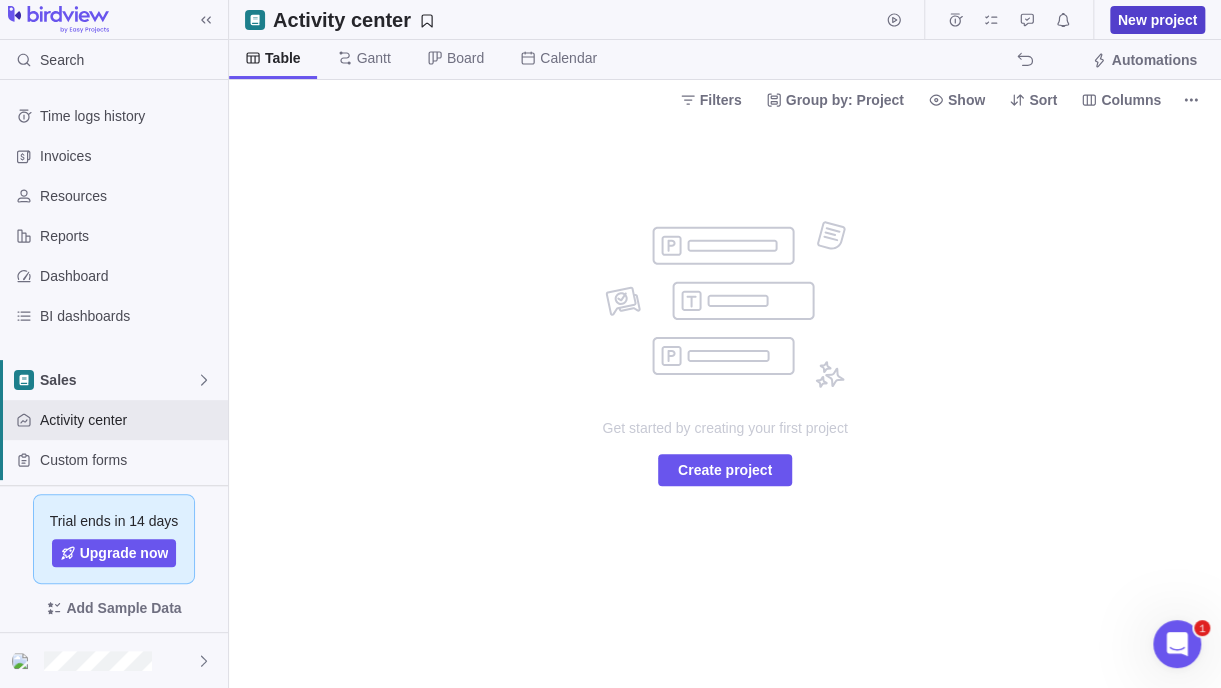 click on "New project" at bounding box center [1157, 20] 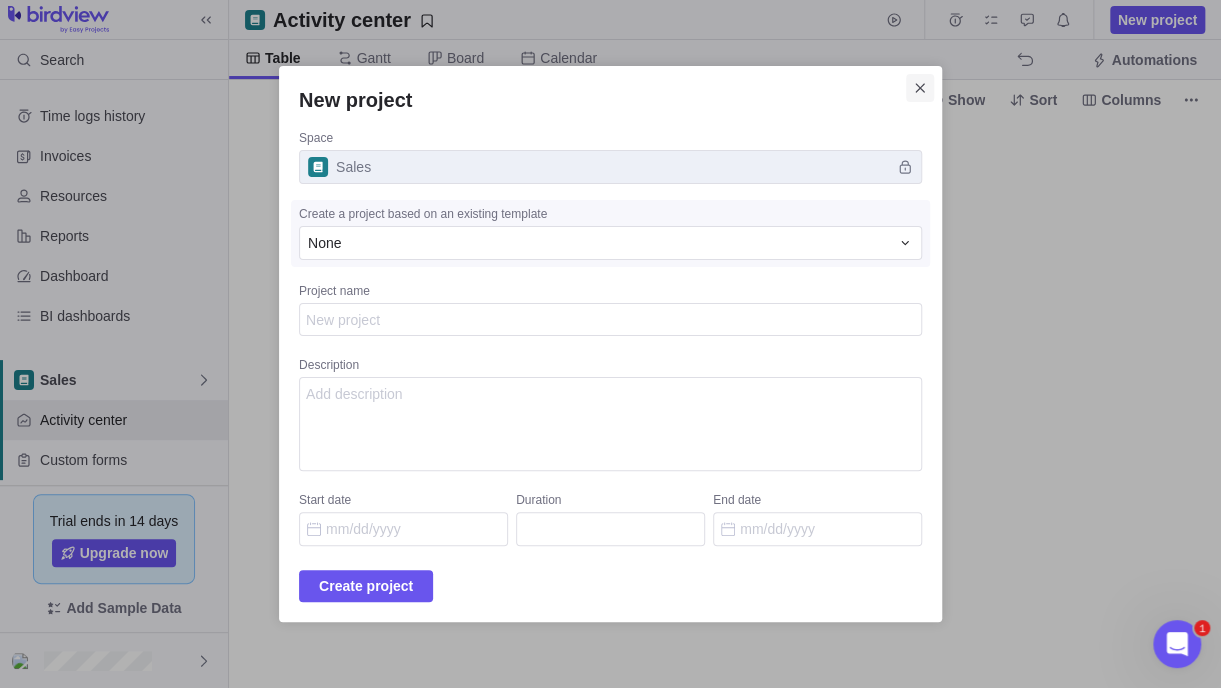 click 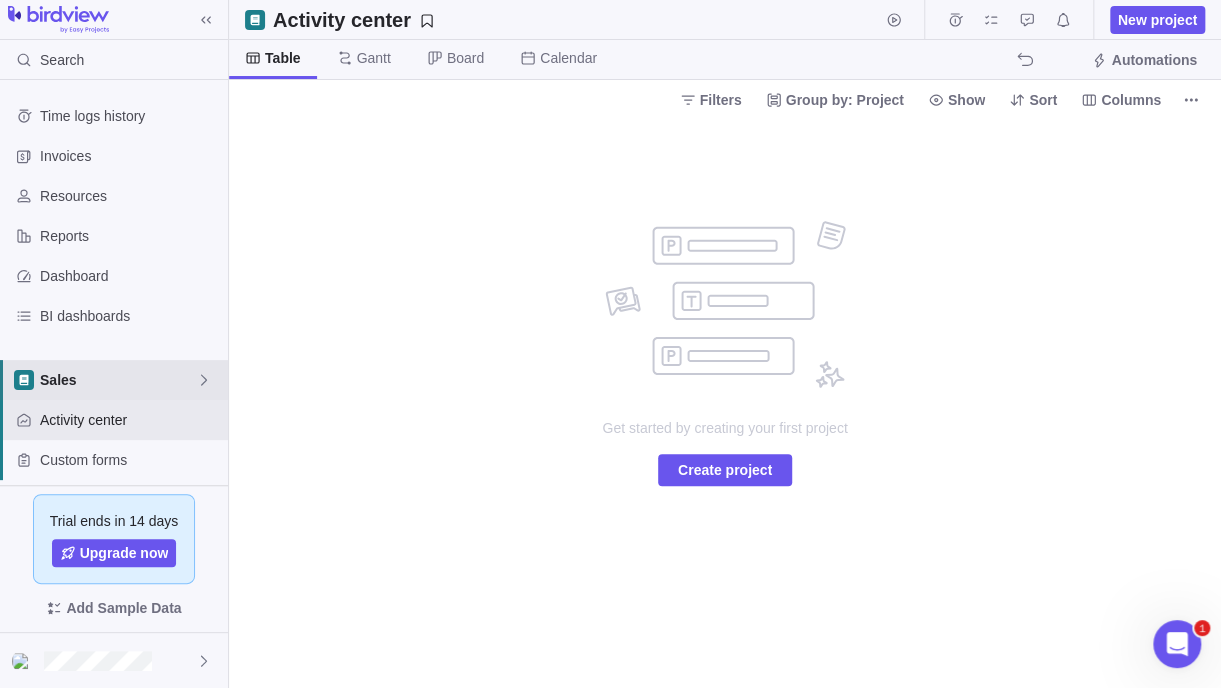 click on "Sales" at bounding box center [118, 380] 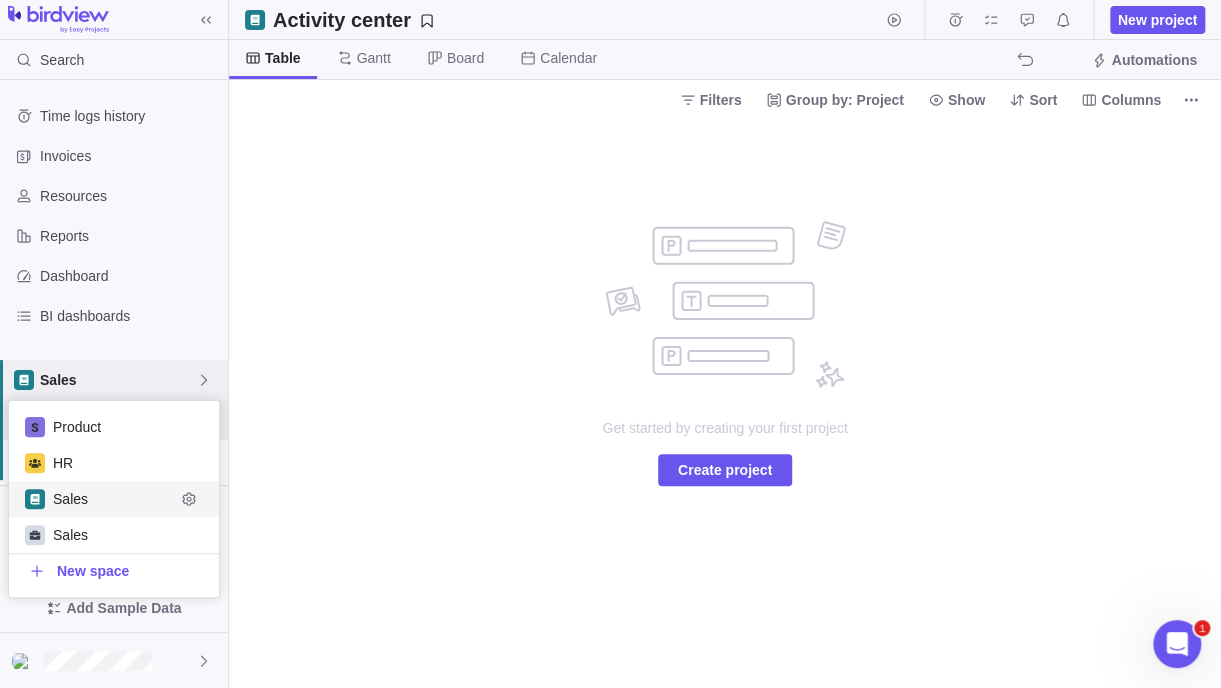 scroll, scrollTop: 15, scrollLeft: 15, axis: both 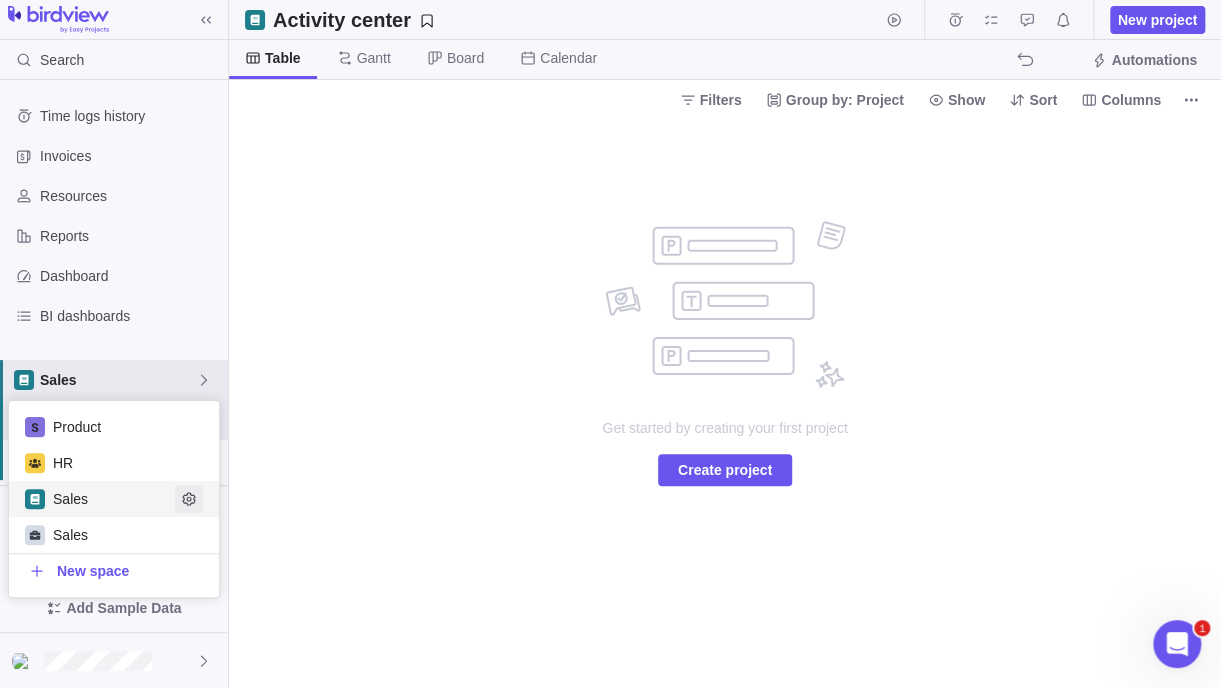 click 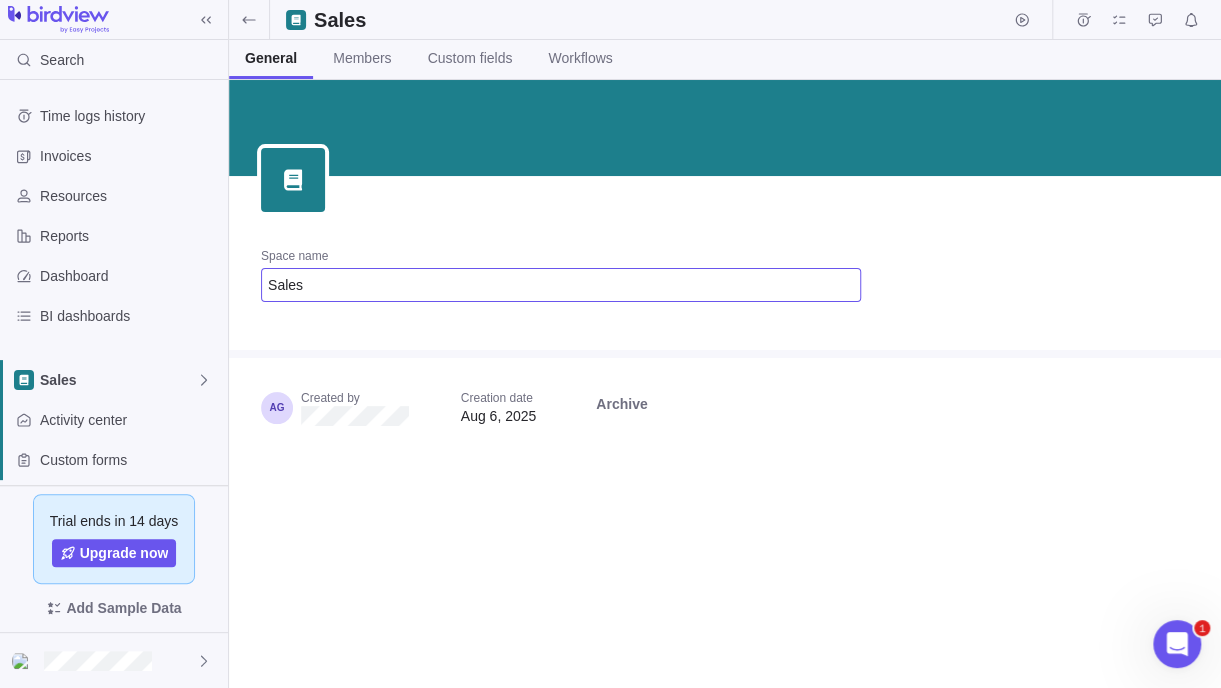 click on "Sales" at bounding box center (561, 285) 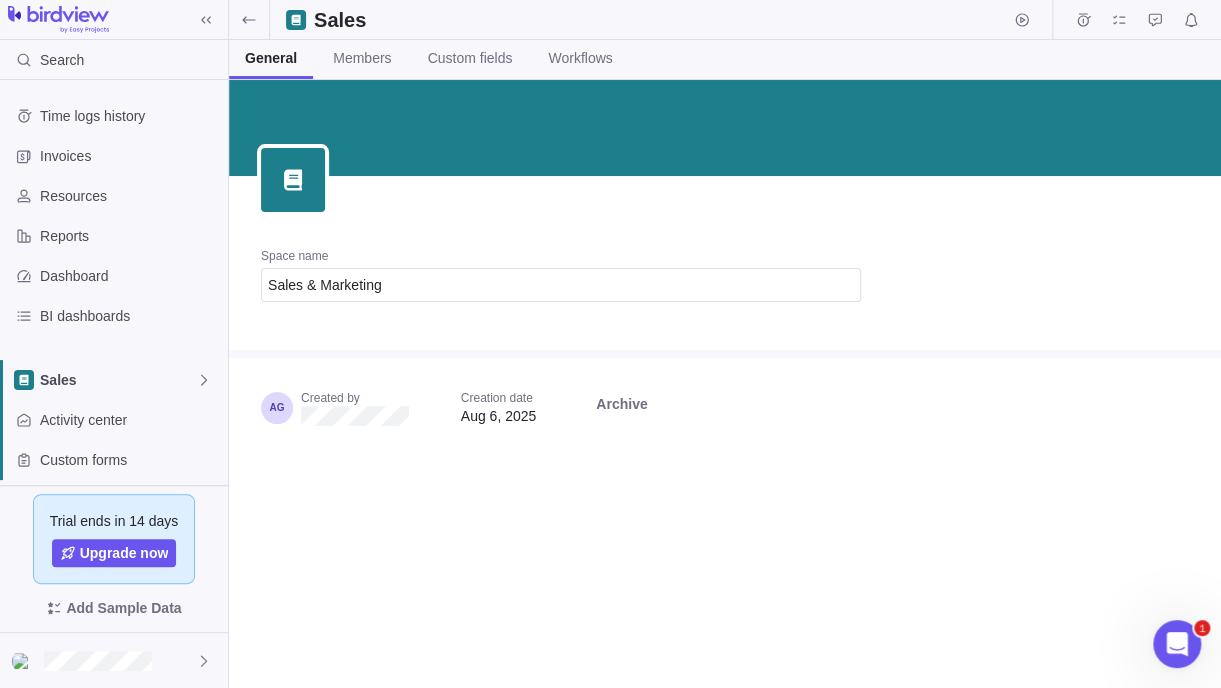 click at bounding box center [725, 128] 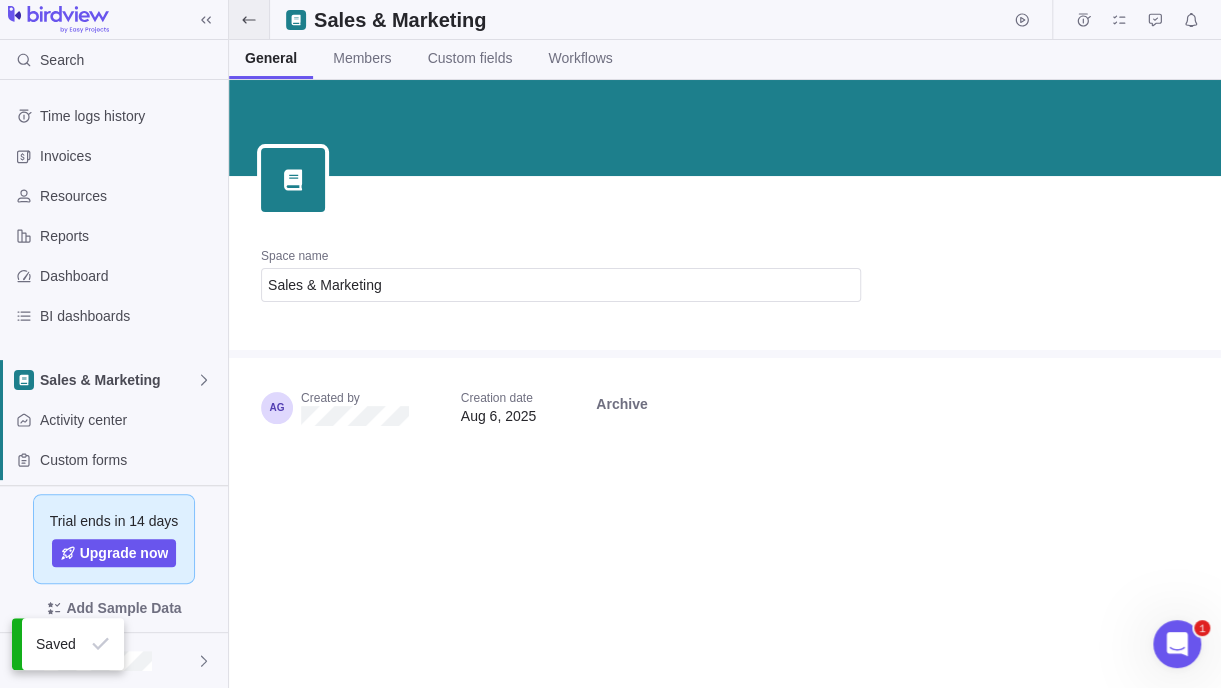 click at bounding box center [249, 19] 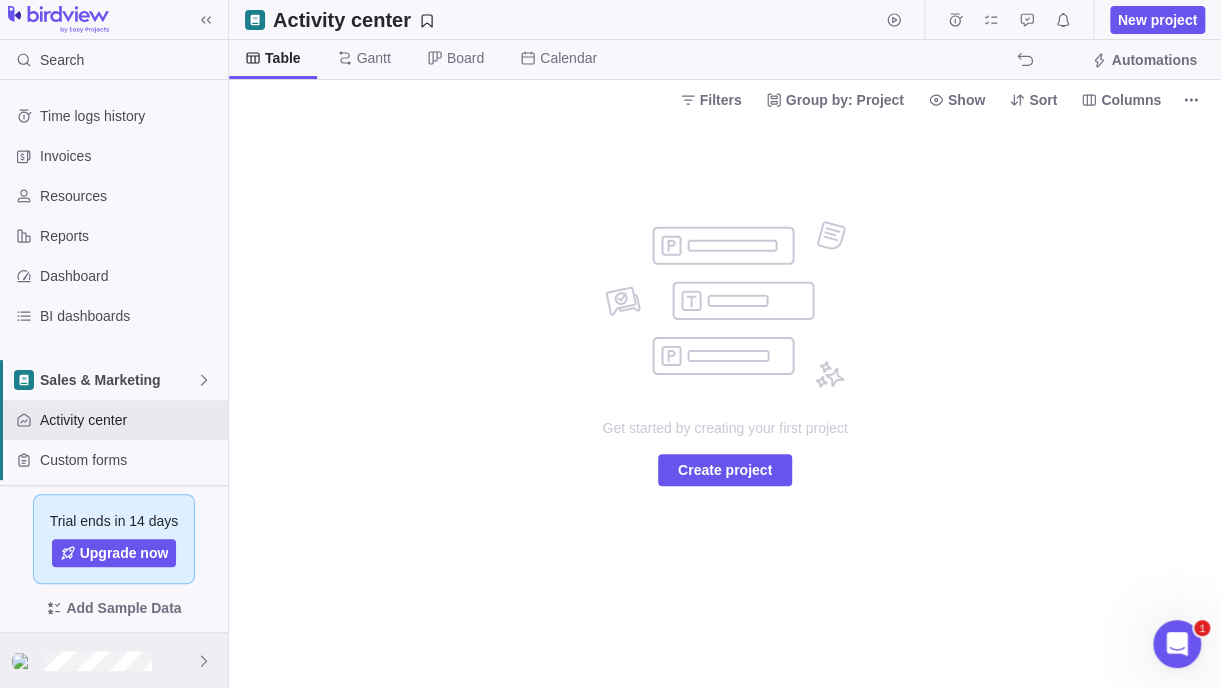 click at bounding box center [114, 660] 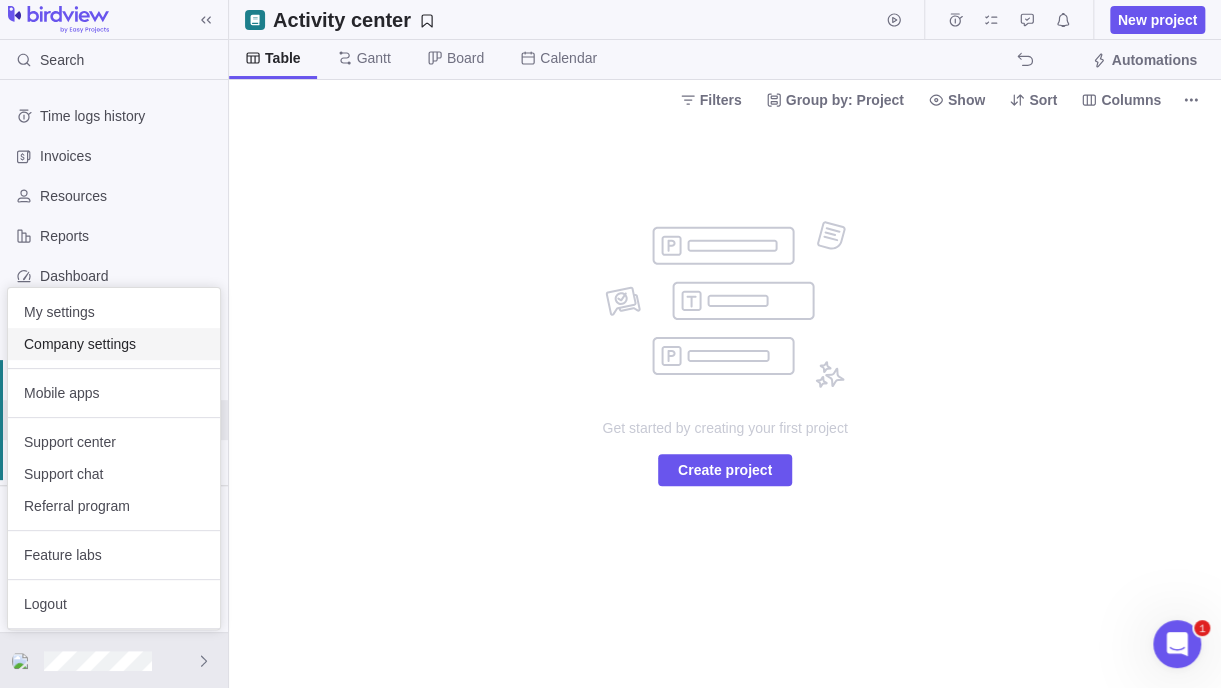 click on "Company settings" at bounding box center [114, 344] 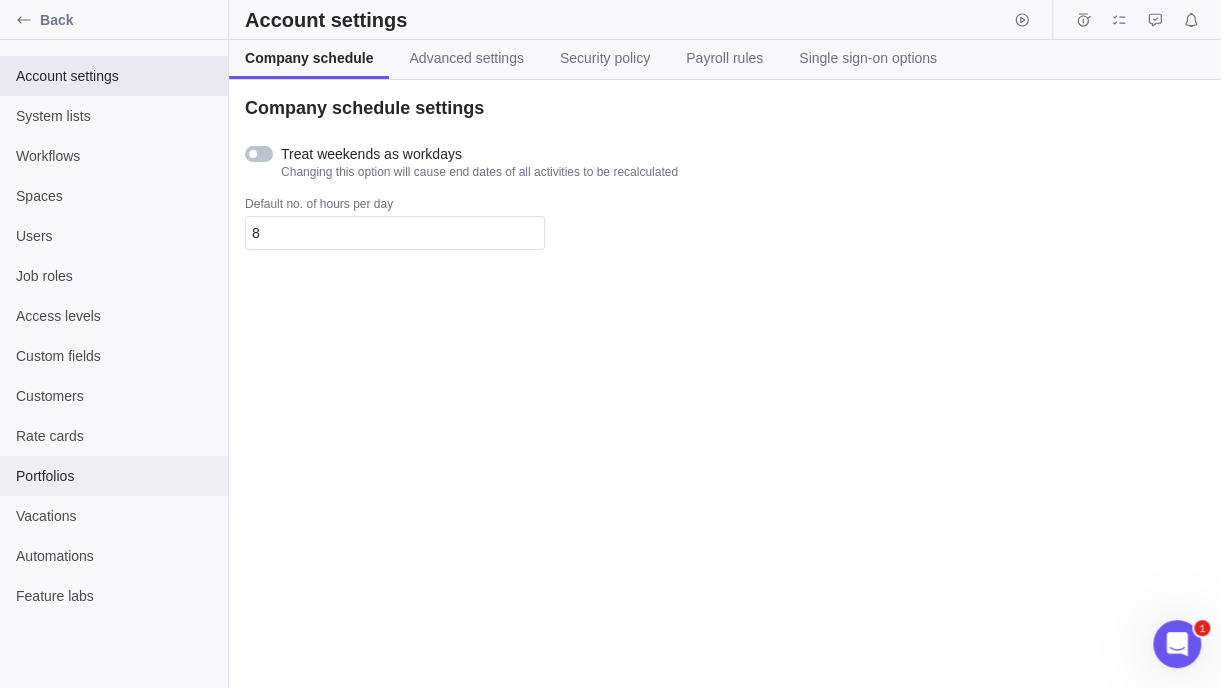 click on "Portfolios" at bounding box center (114, 476) 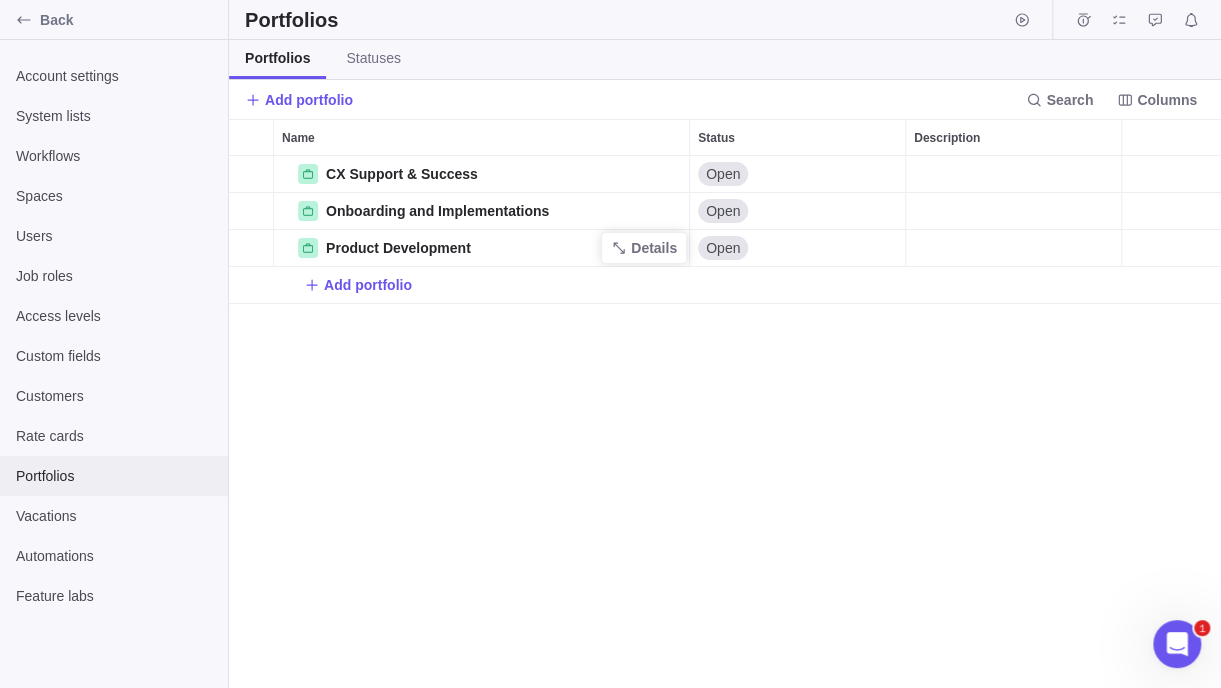 scroll, scrollTop: 16, scrollLeft: 15, axis: both 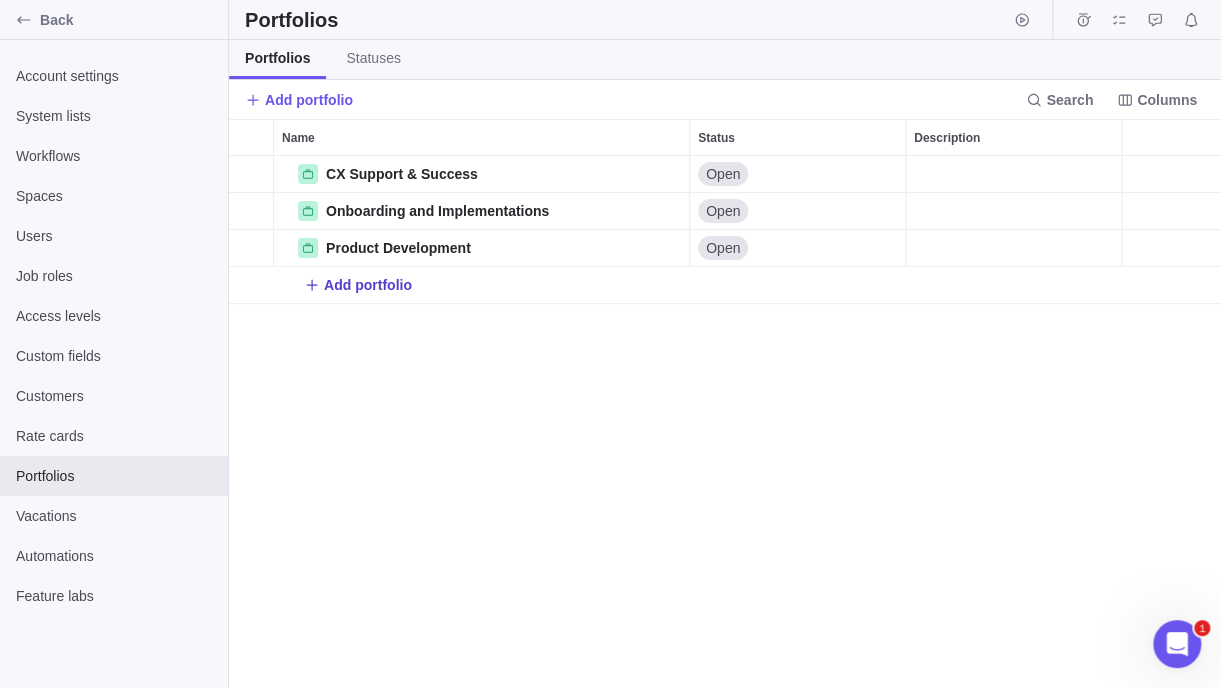 click on "Add portfolio" at bounding box center (368, 285) 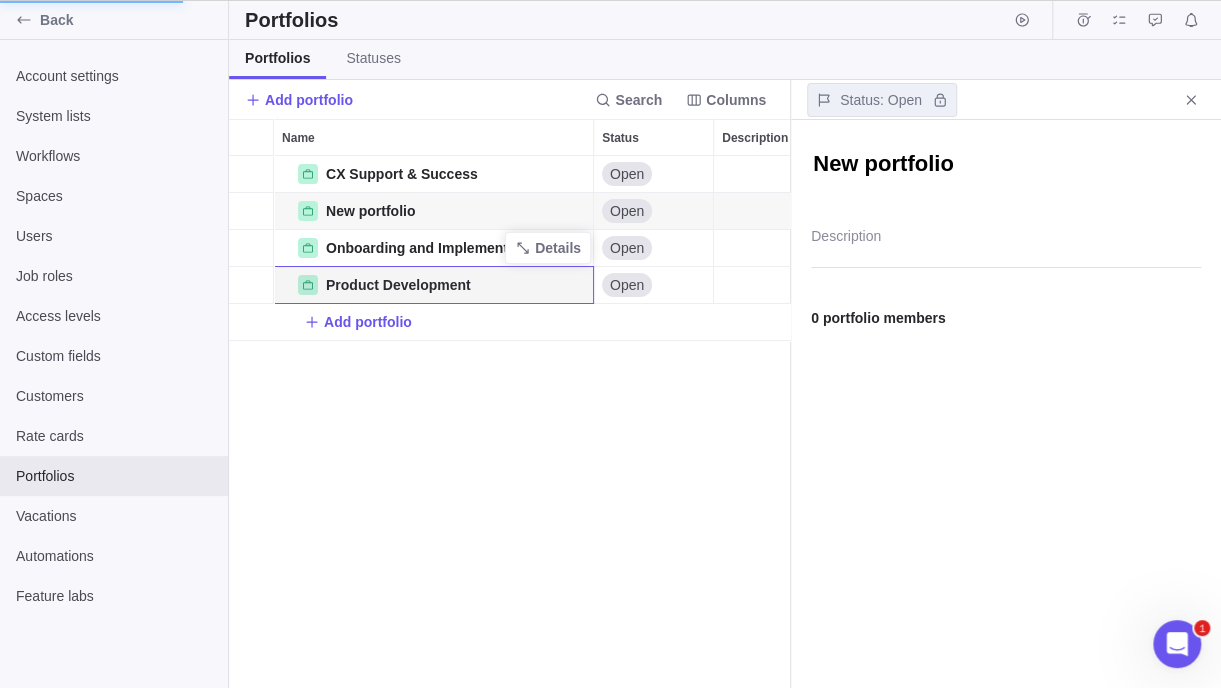 scroll, scrollTop: 517, scrollLeft: 546, axis: both 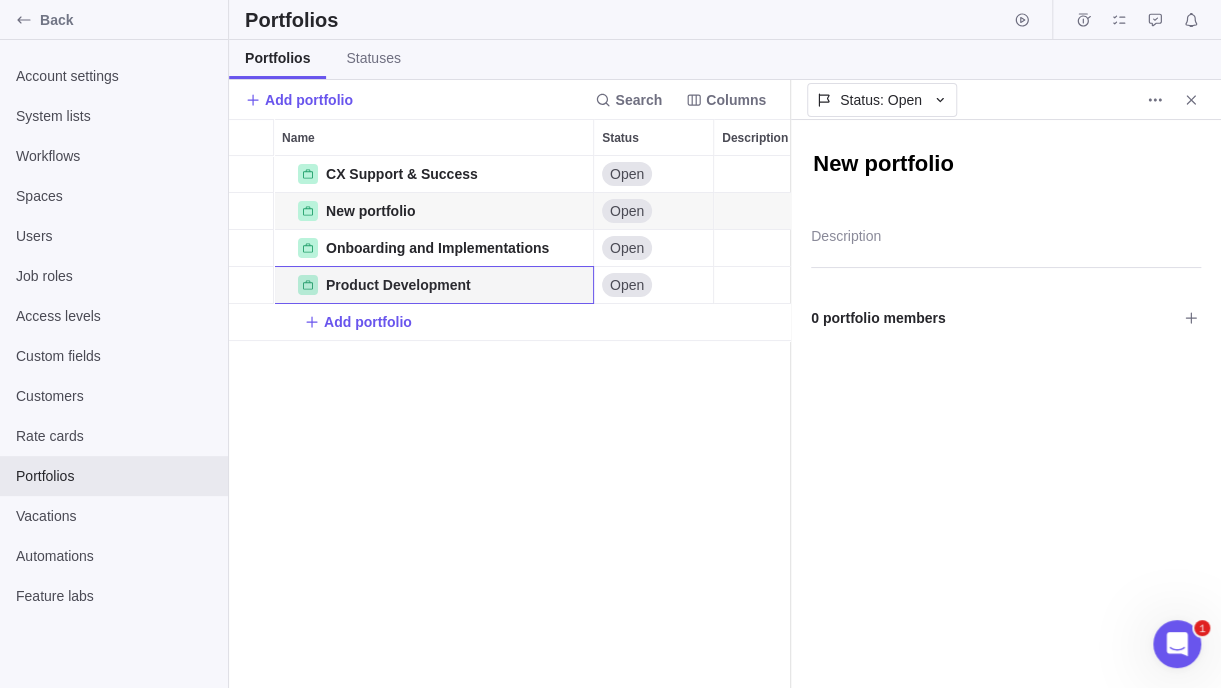 click on "New portfolio" at bounding box center (1006, 165) 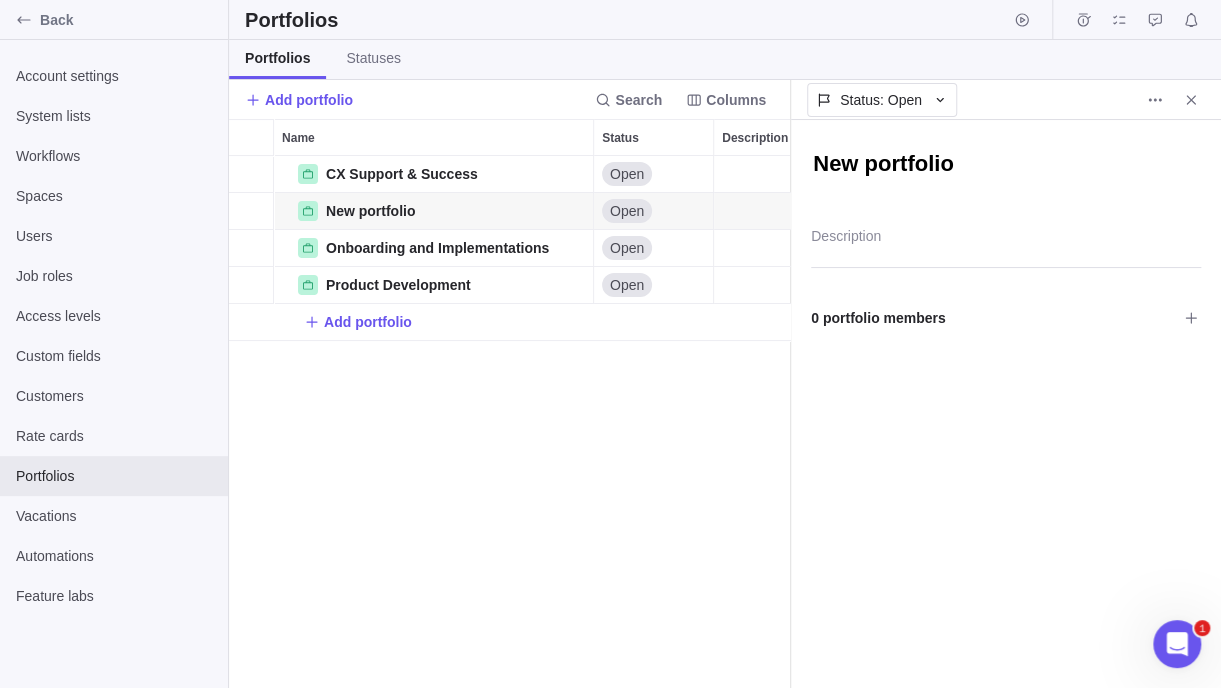 drag, startPoint x: 960, startPoint y: 167, endPoint x: 775, endPoint y: 164, distance: 185.02432 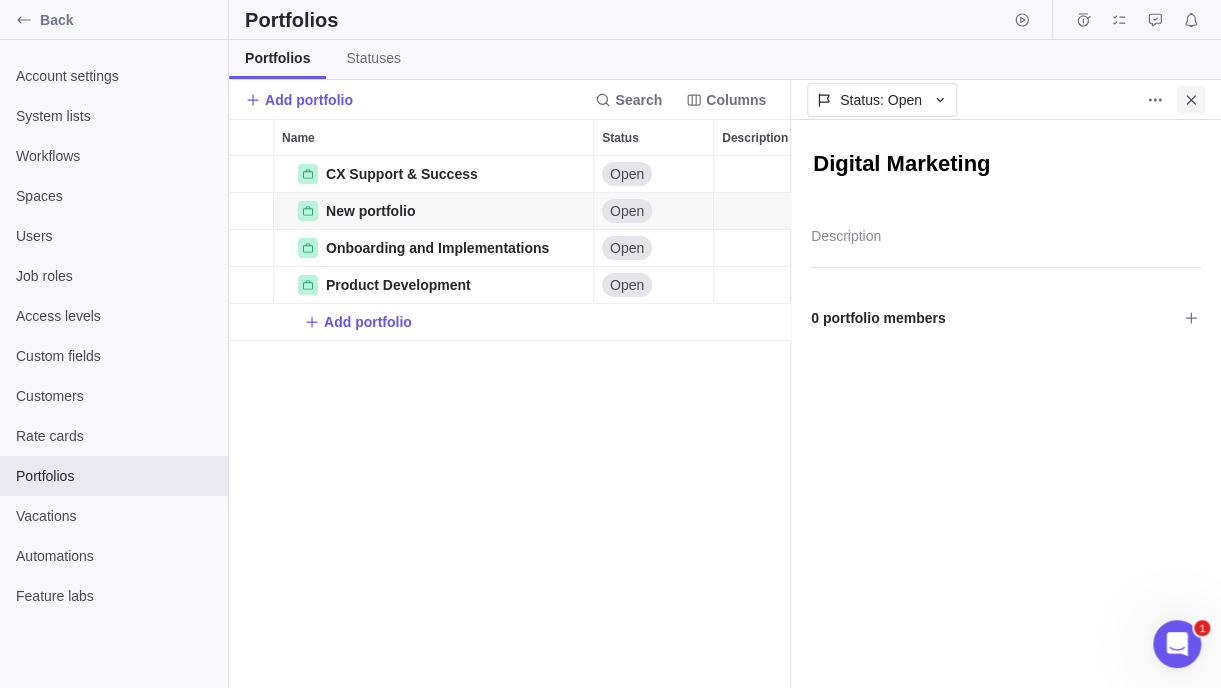 click 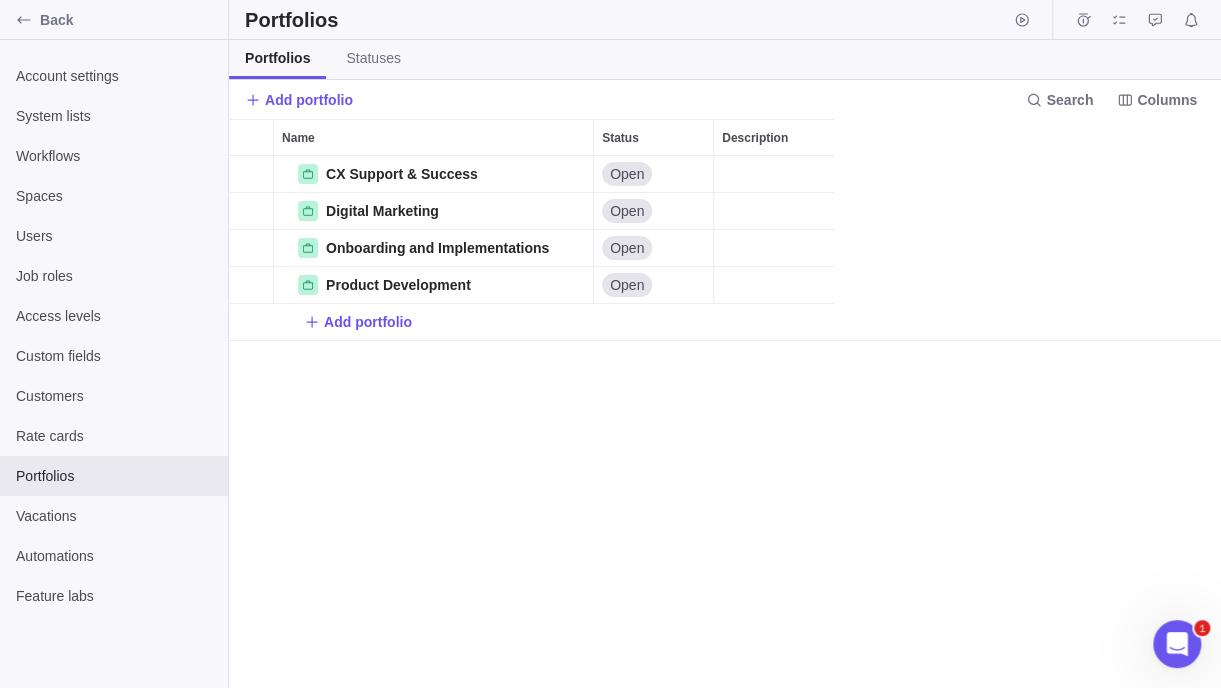scroll, scrollTop: 16, scrollLeft: 15, axis: both 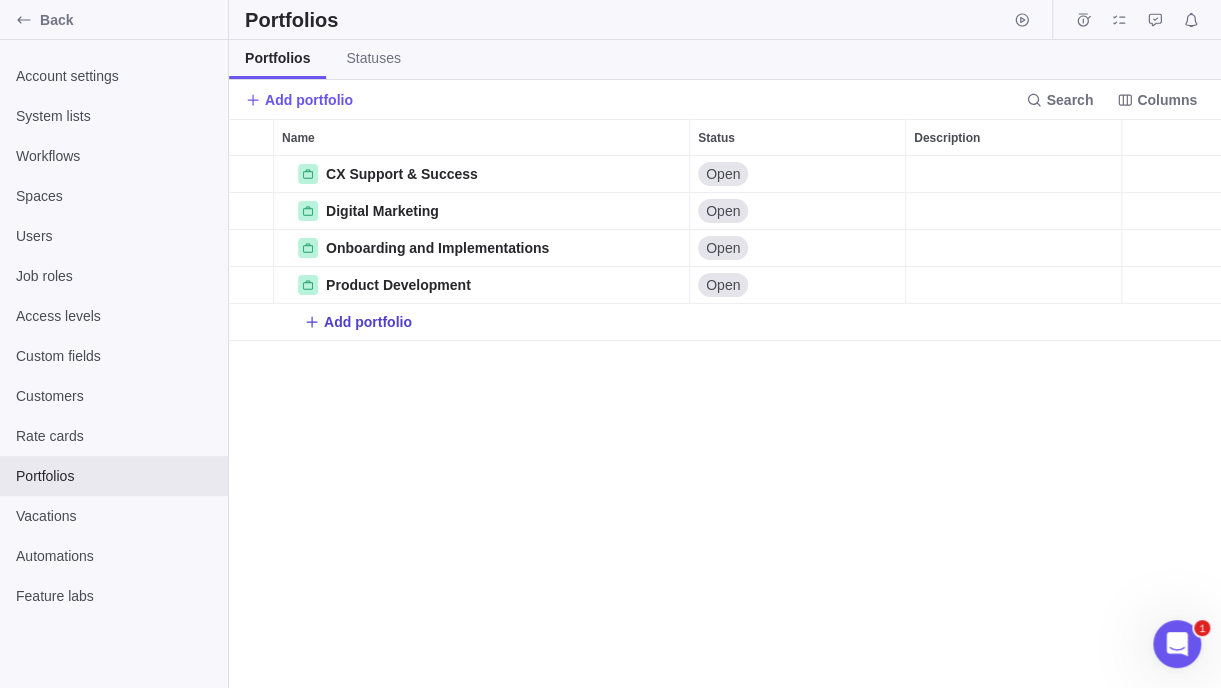 click on "Add portfolio" at bounding box center [368, 322] 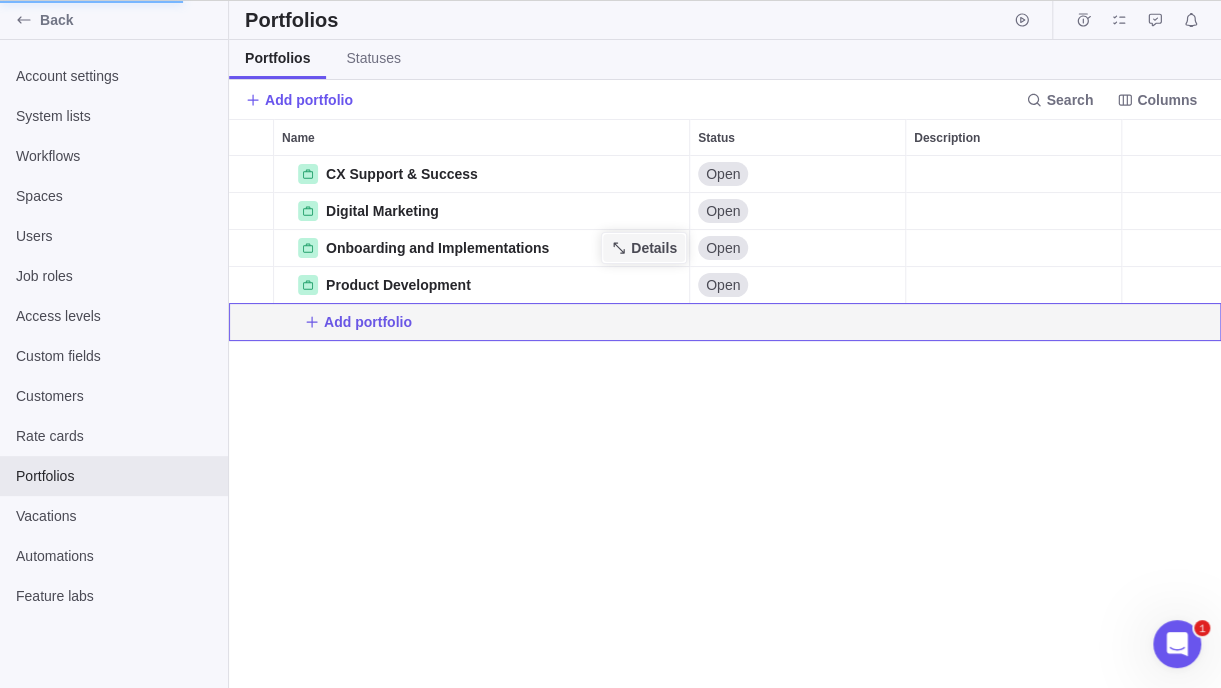 scroll, scrollTop: 517, scrollLeft: 546, axis: both 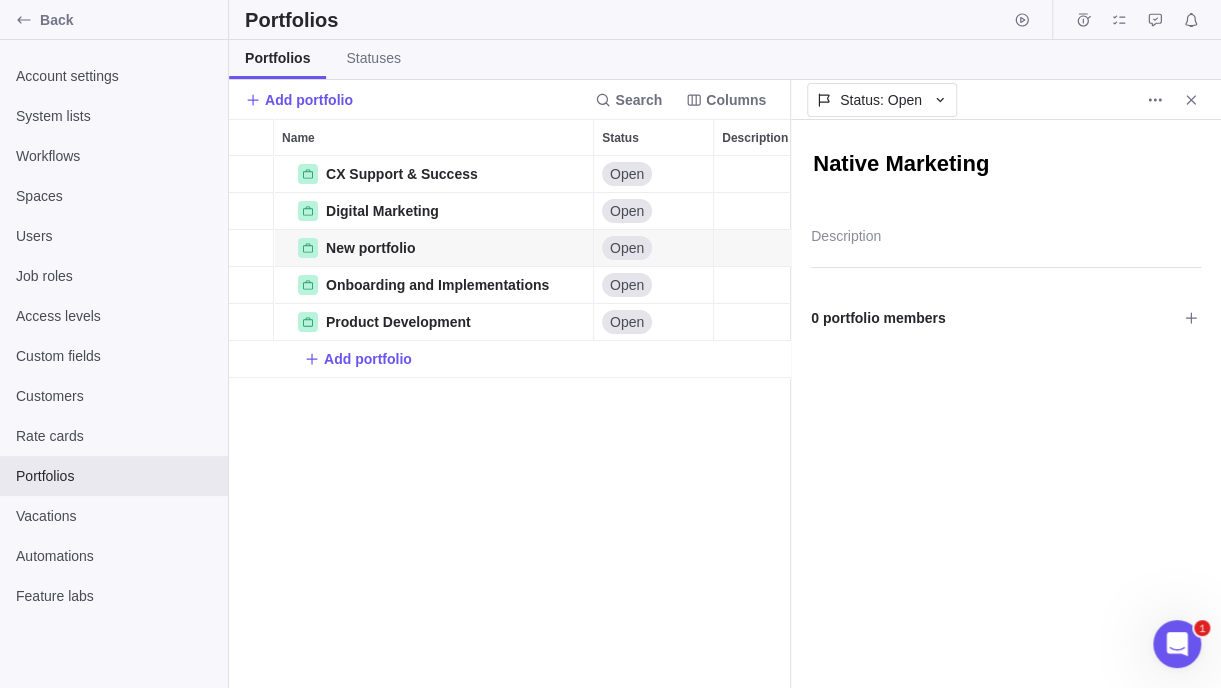 drag, startPoint x: 730, startPoint y: 436, endPoint x: 759, endPoint y: 415, distance: 35.805027 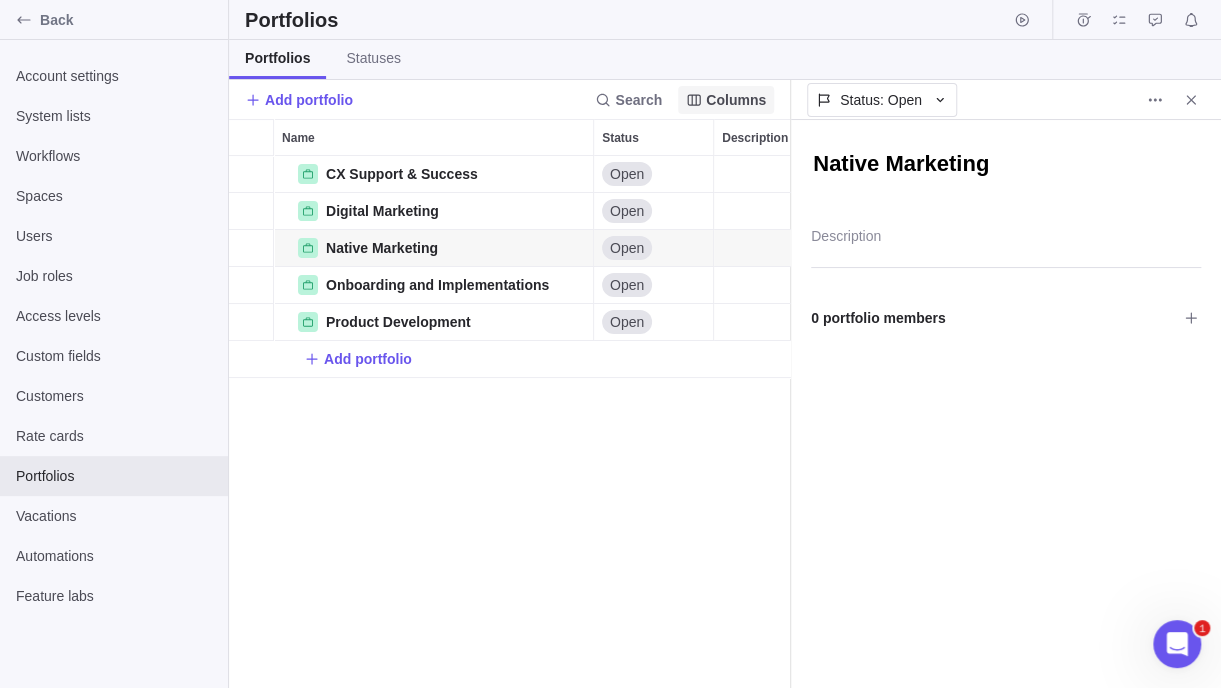 drag, startPoint x: 1192, startPoint y: 96, endPoint x: 1168, endPoint y: 109, distance: 27.294687 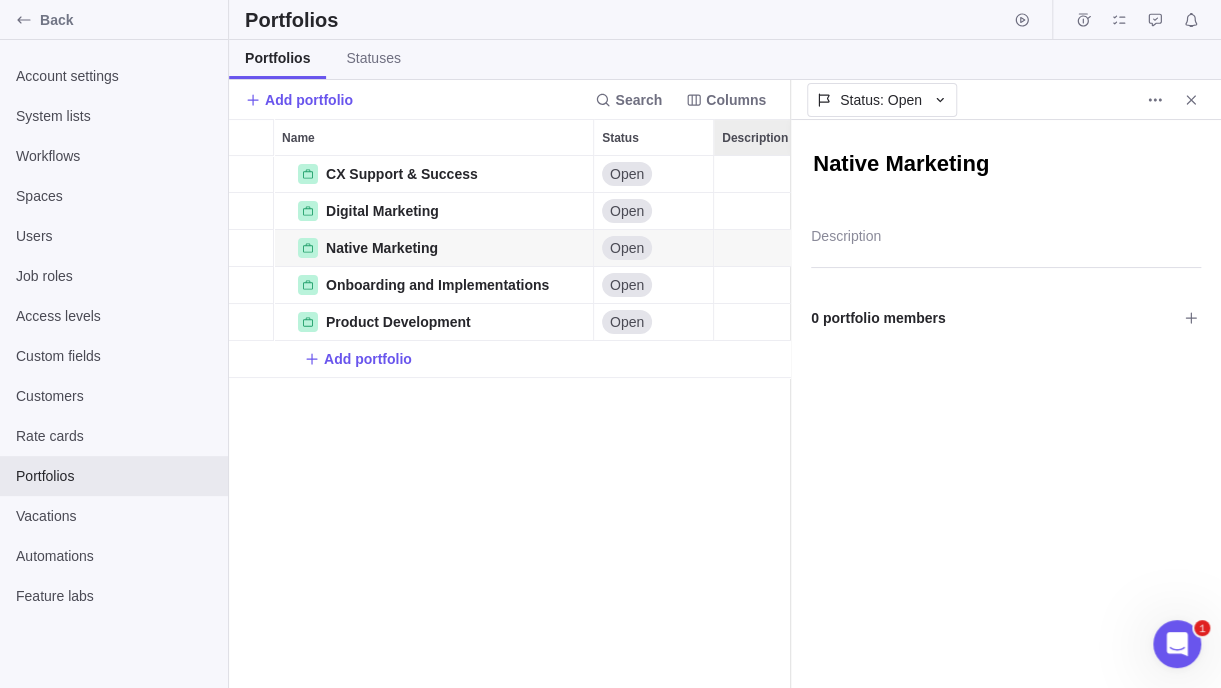 scroll, scrollTop: 16, scrollLeft: 15, axis: both 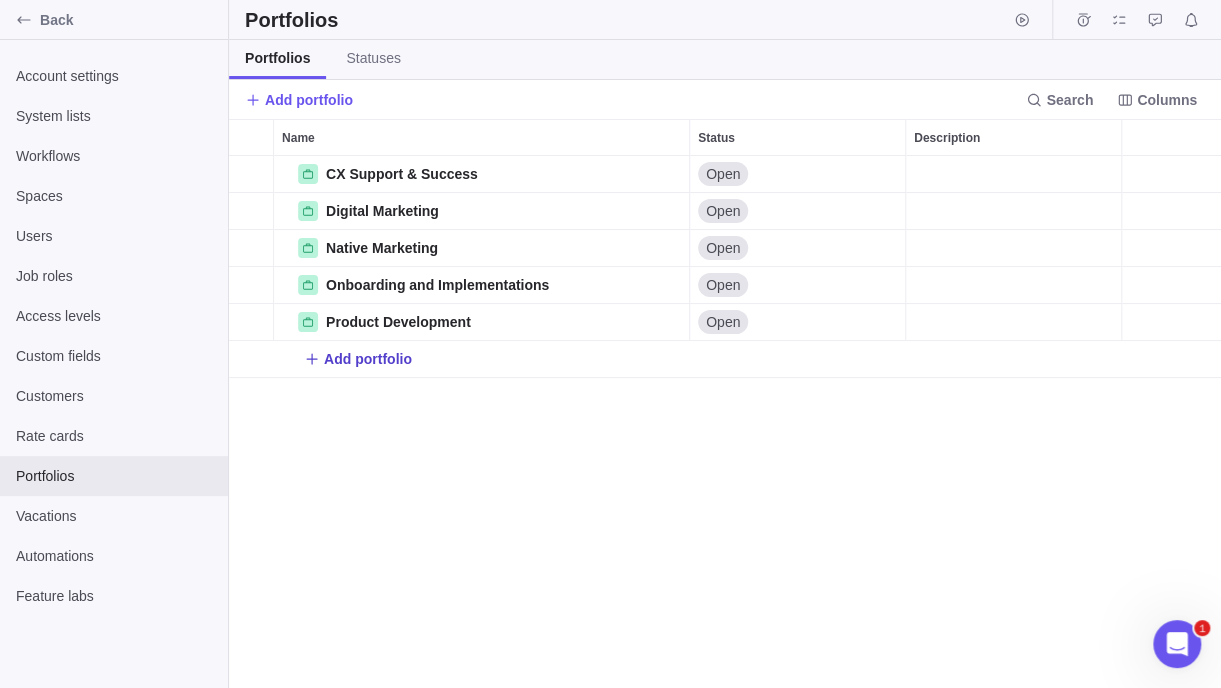 click on "Add portfolio" at bounding box center (368, 359) 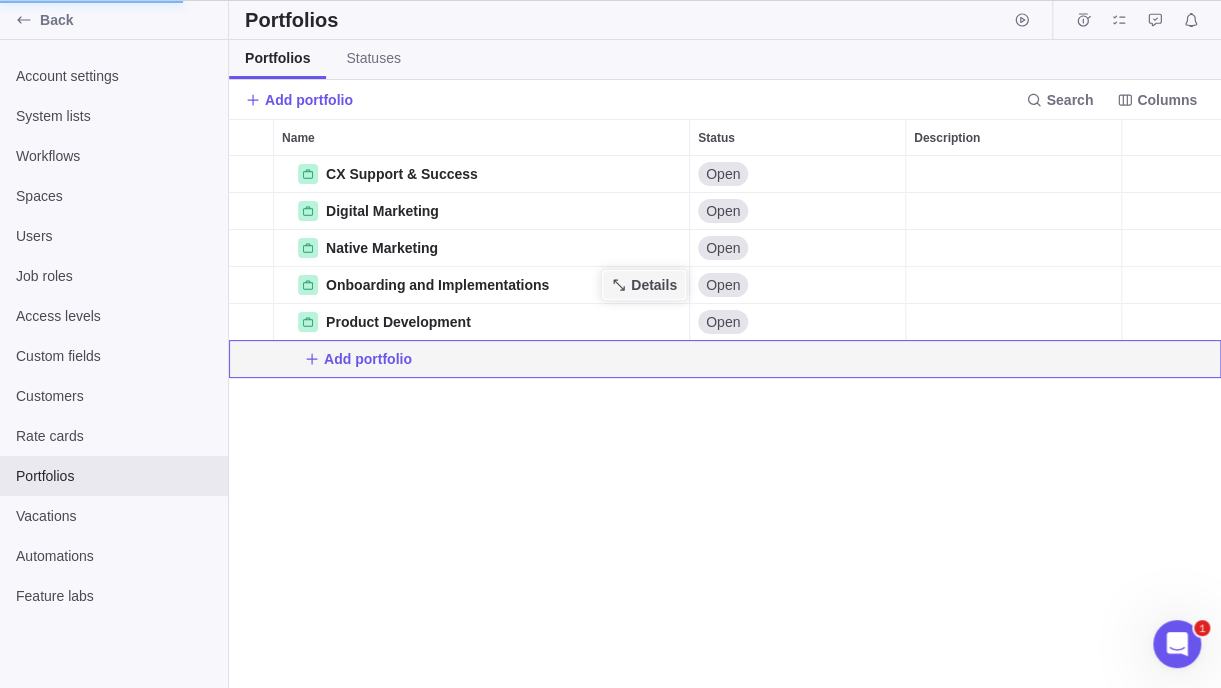 scroll, scrollTop: 517, scrollLeft: 546, axis: both 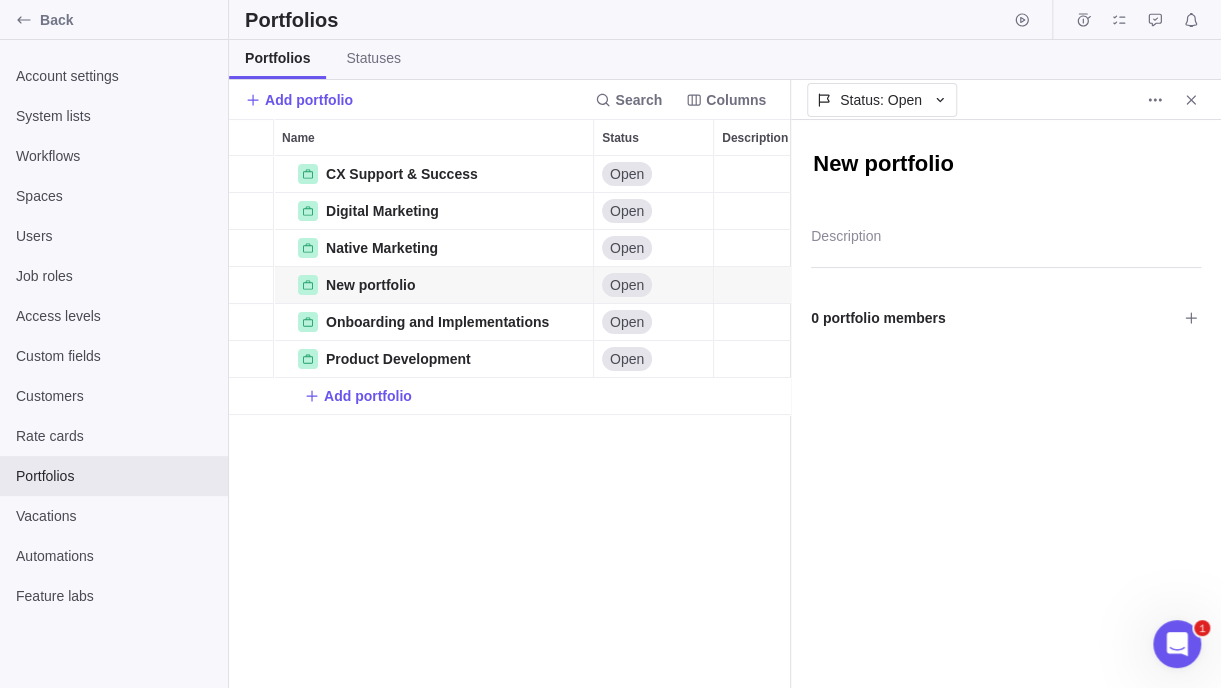 click on "New portfolio" at bounding box center (1006, 165) 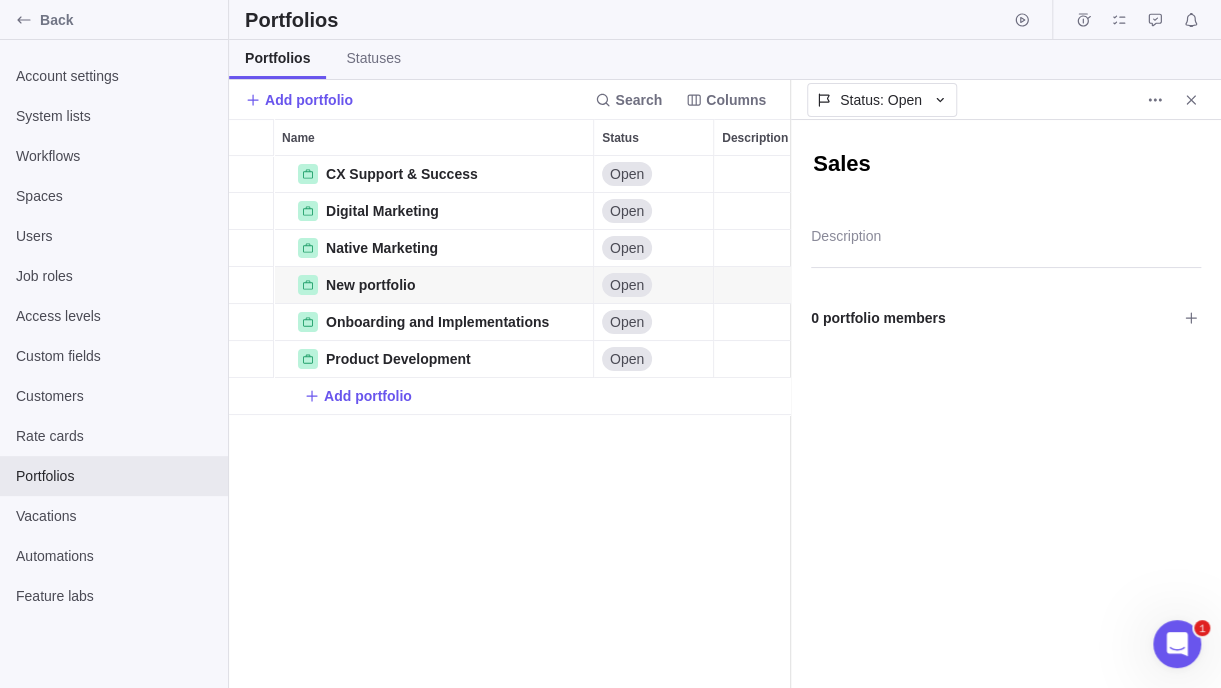 click on "Sales" at bounding box center (1006, 165) 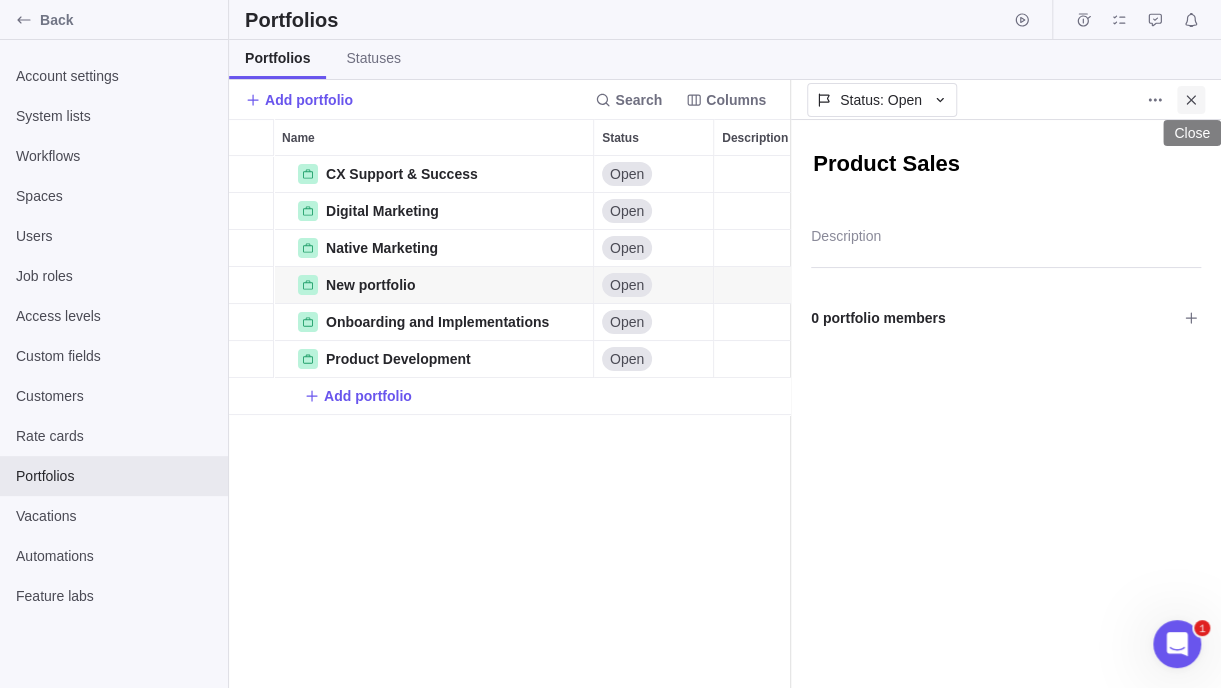 click at bounding box center [1191, 100] 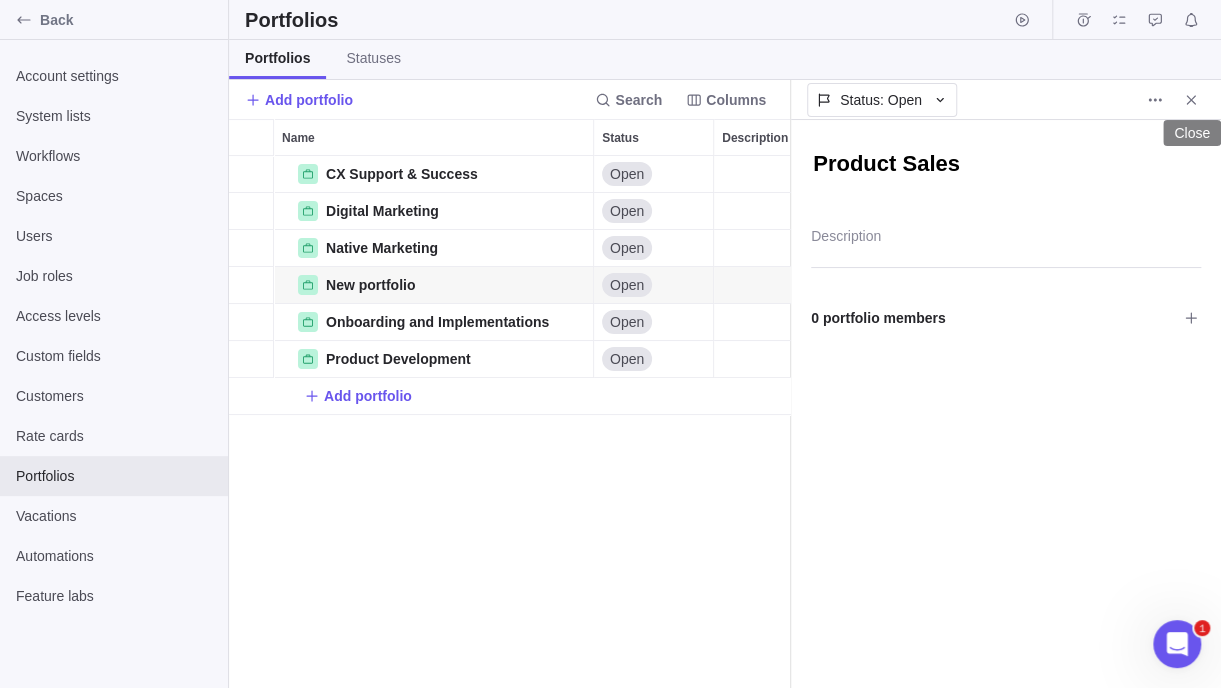 scroll, scrollTop: 16, scrollLeft: 15, axis: both 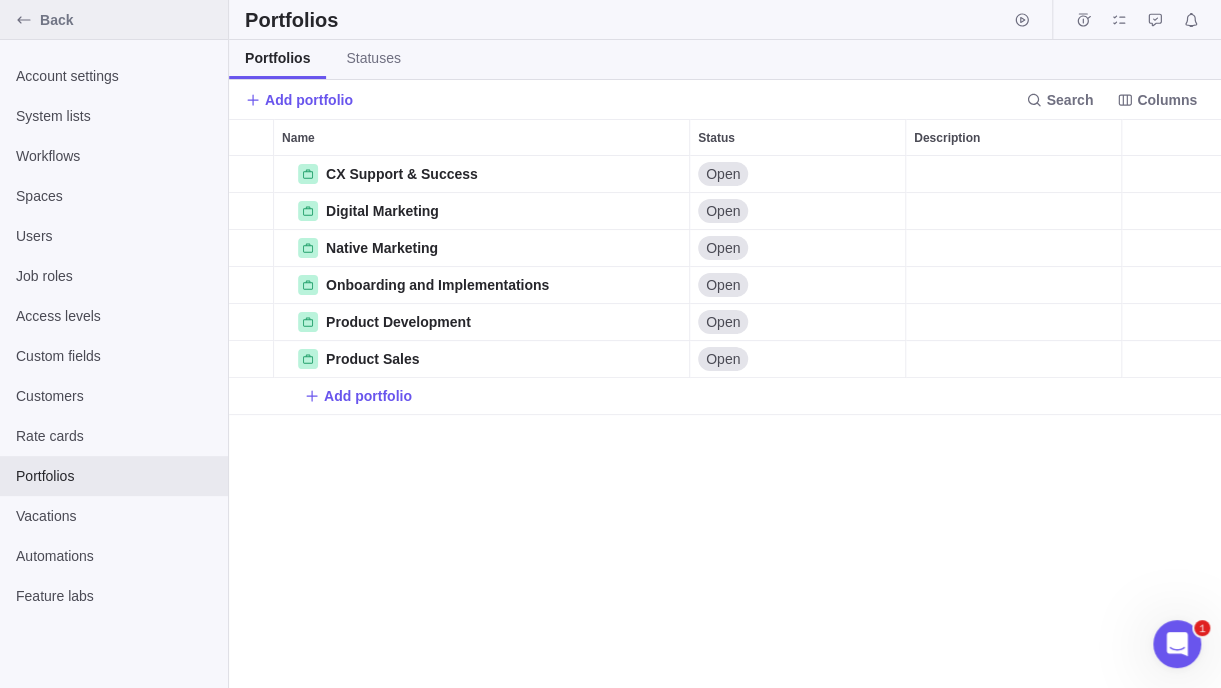 click on "Back" at bounding box center [130, 20] 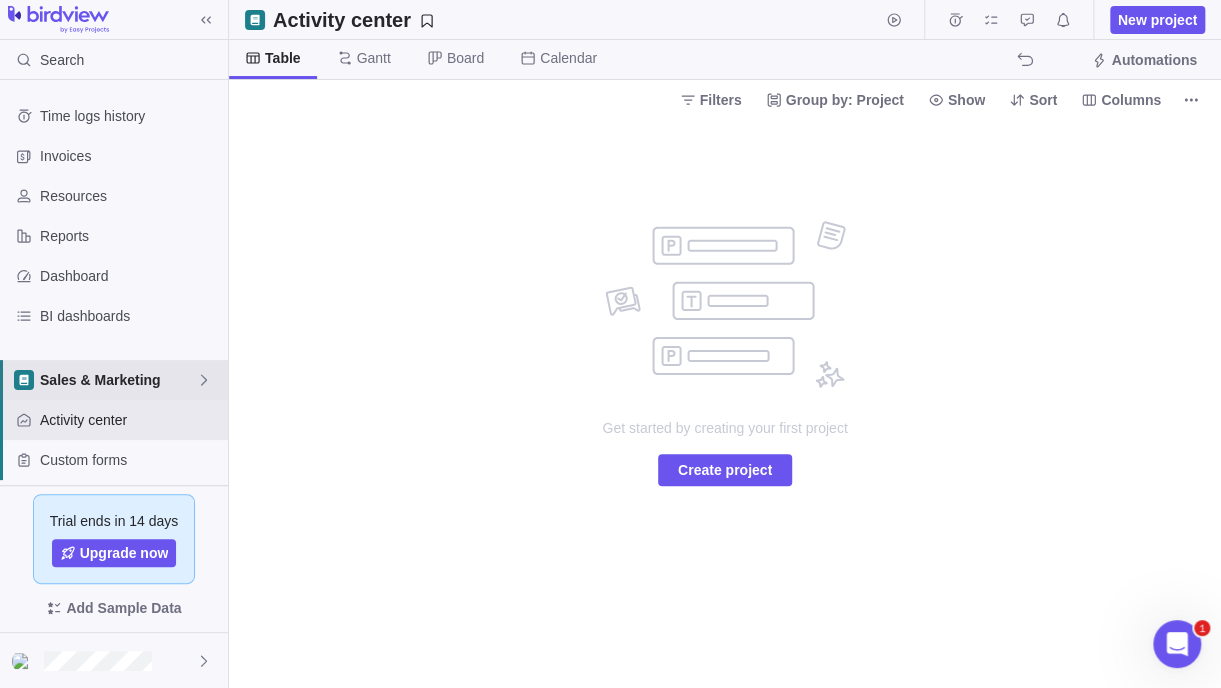 click on "Sales & Marketing" at bounding box center (118, 380) 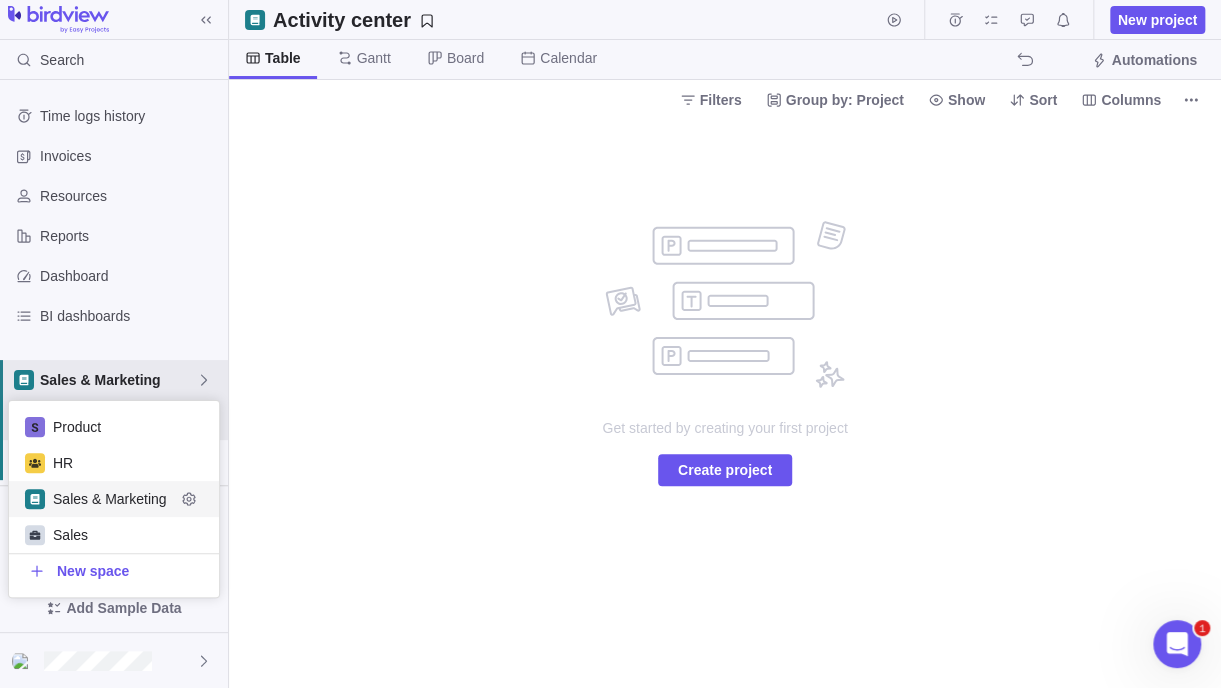 scroll, scrollTop: 15, scrollLeft: 15, axis: both 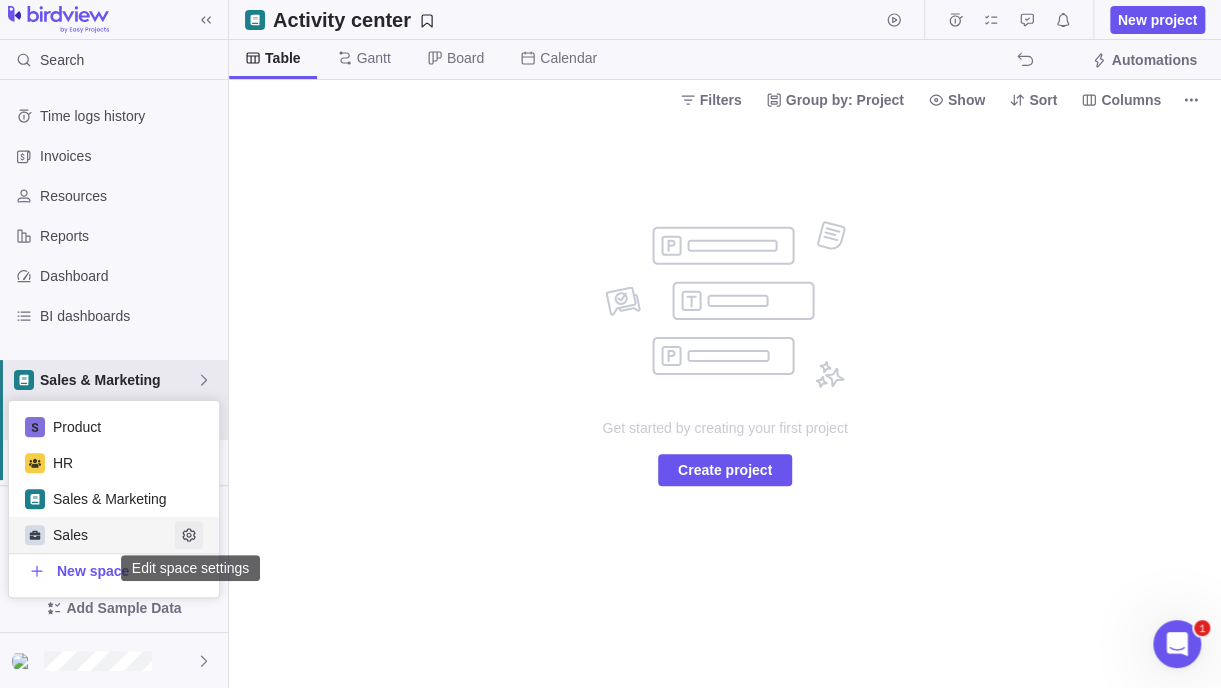 click 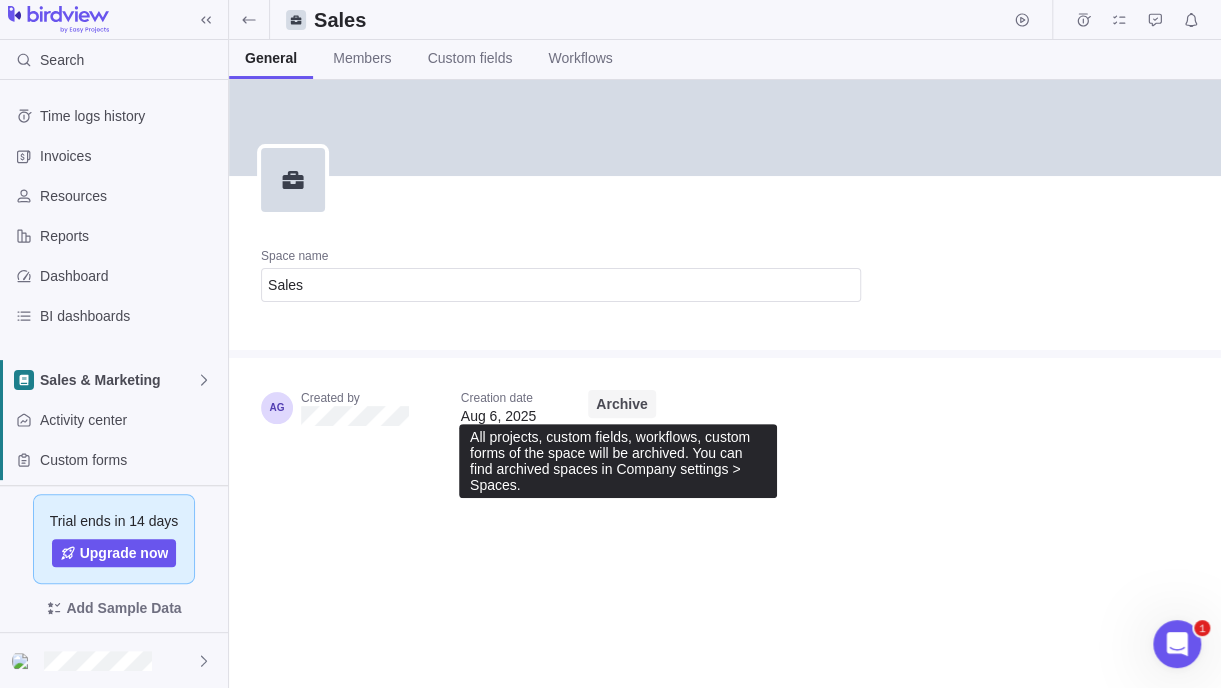 click on "Archive" at bounding box center (621, 404) 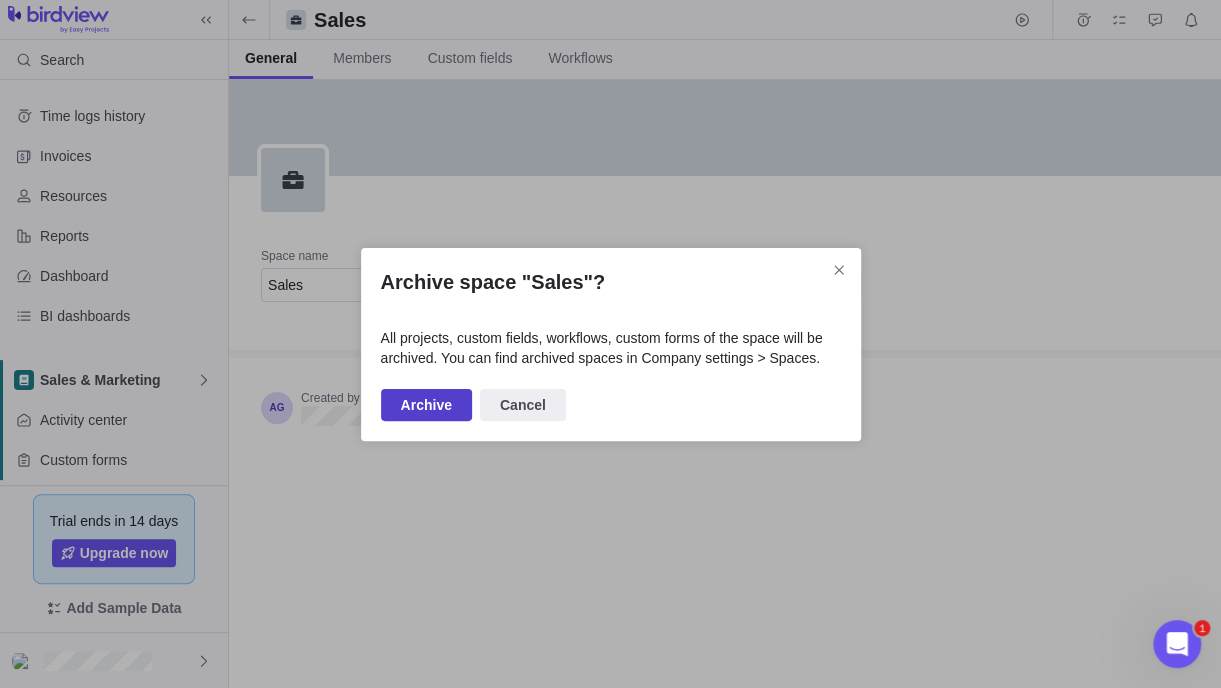 click on "Archive" at bounding box center (426, 405) 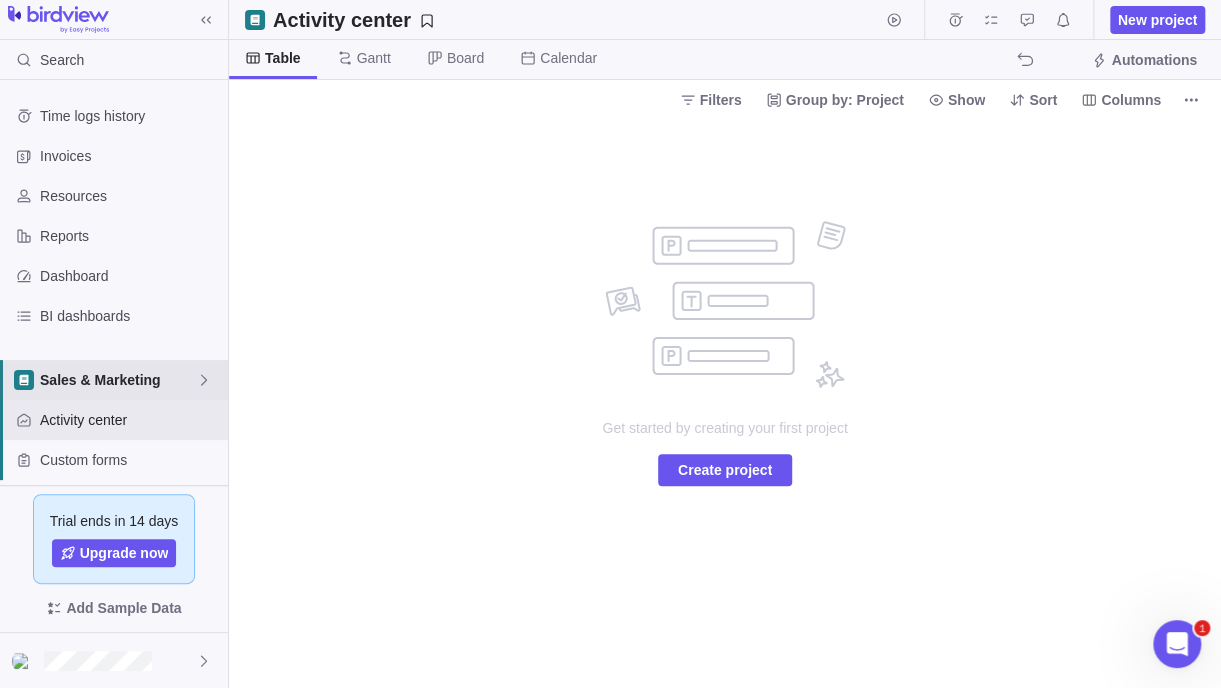 click on "Sales & Marketing" at bounding box center (118, 380) 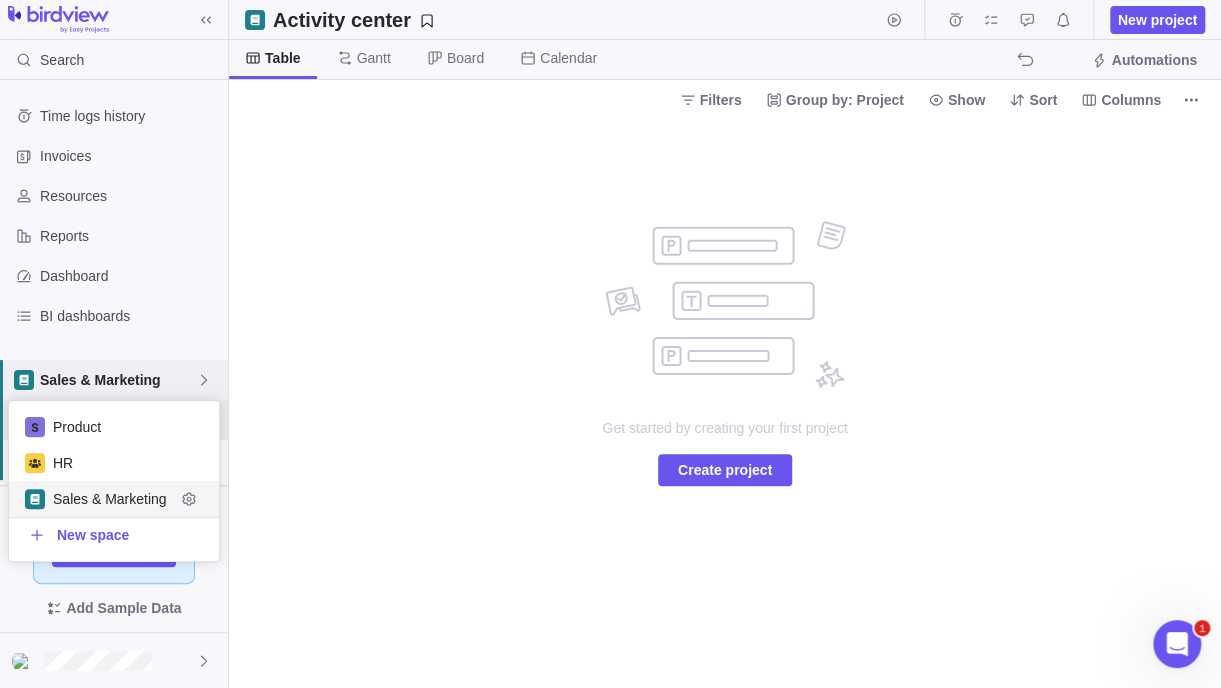 scroll, scrollTop: 15, scrollLeft: 15, axis: both 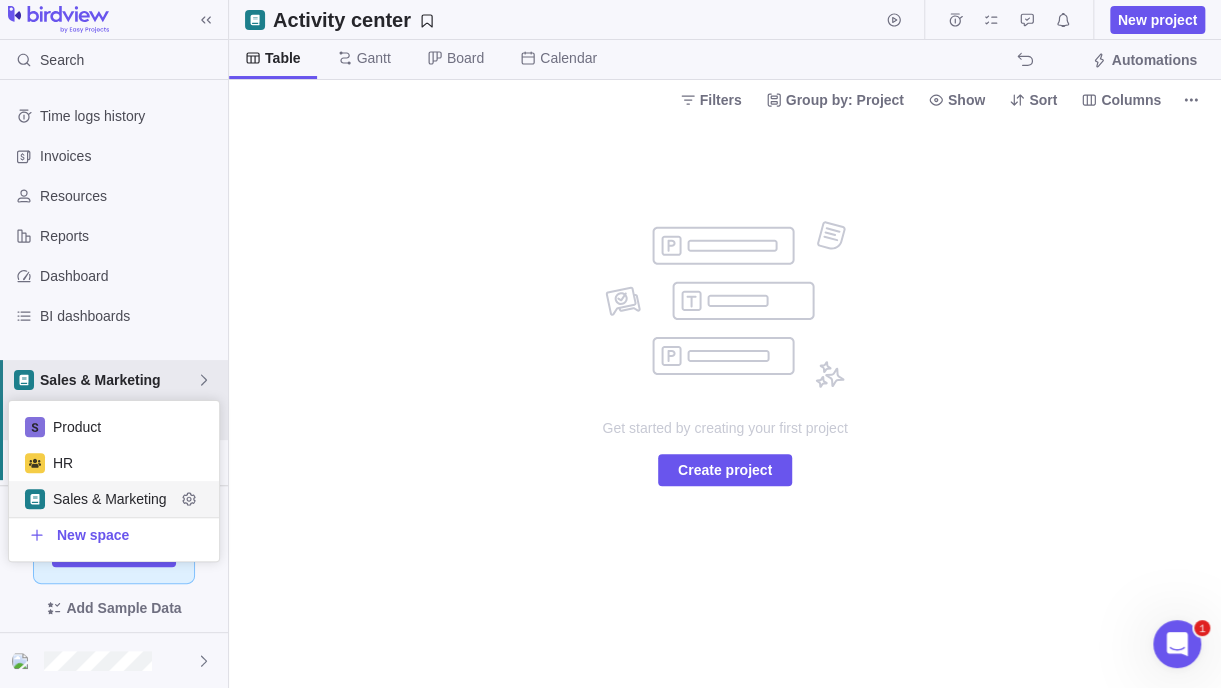 click on "Sales & Marketing" at bounding box center (114, 499) 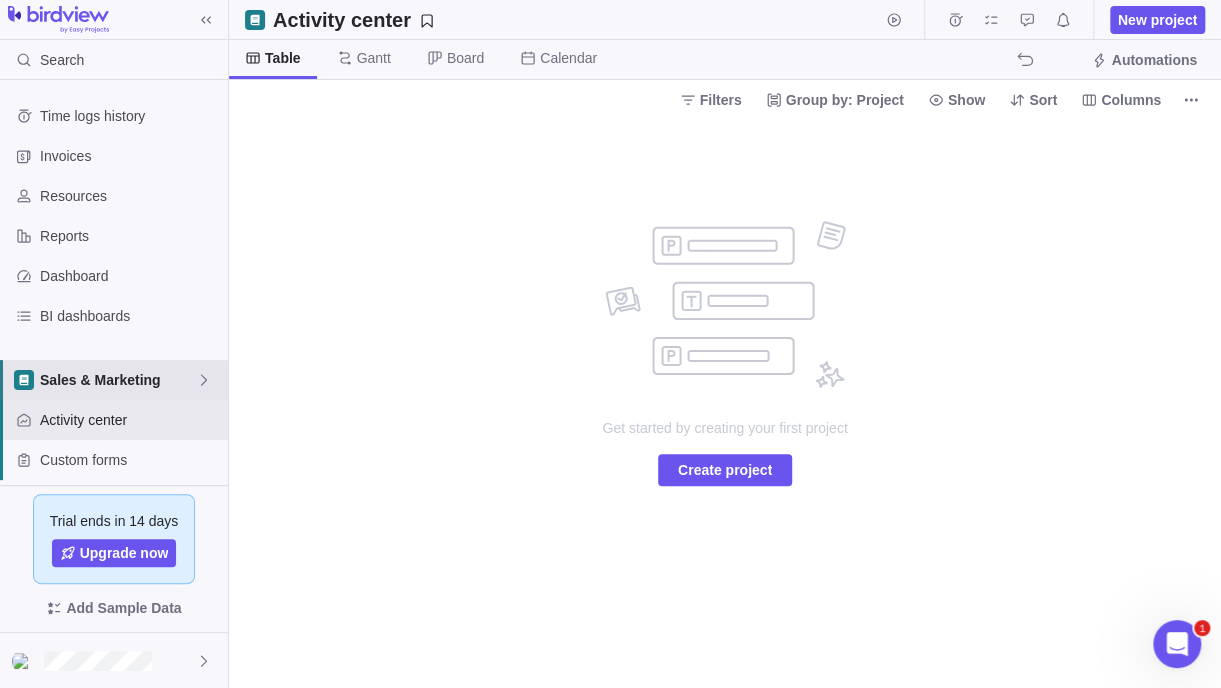 click on "Sales & Marketing" at bounding box center [114, 380] 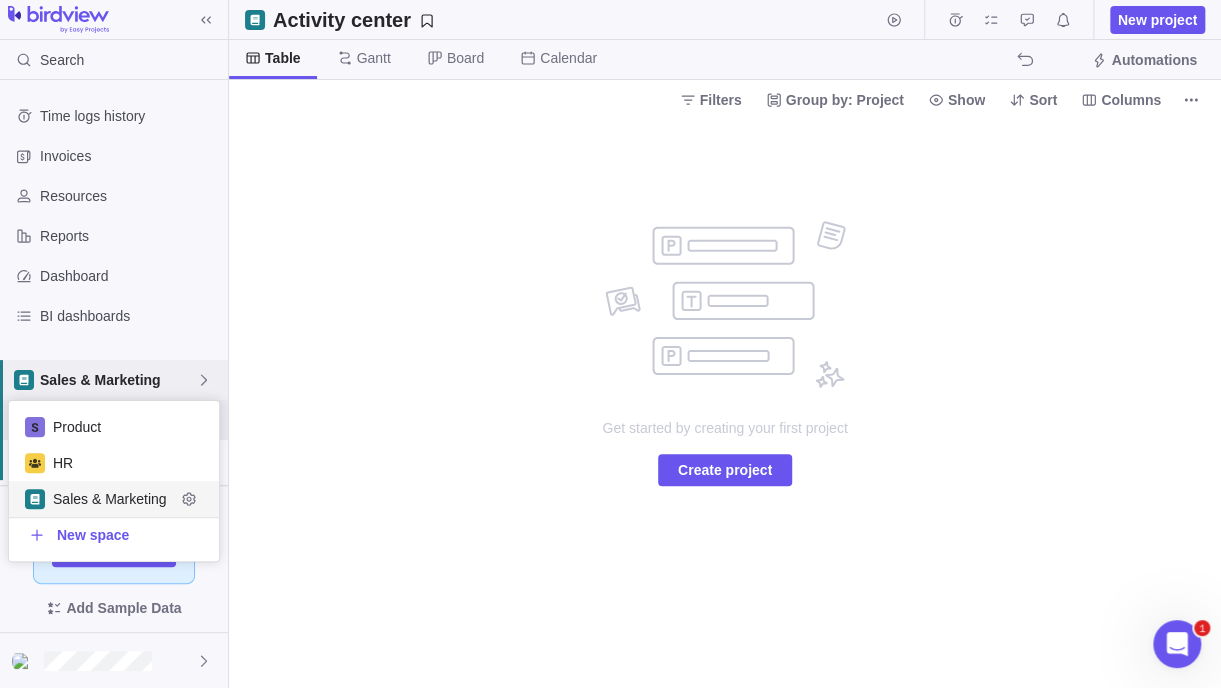 scroll, scrollTop: 15, scrollLeft: 15, axis: both 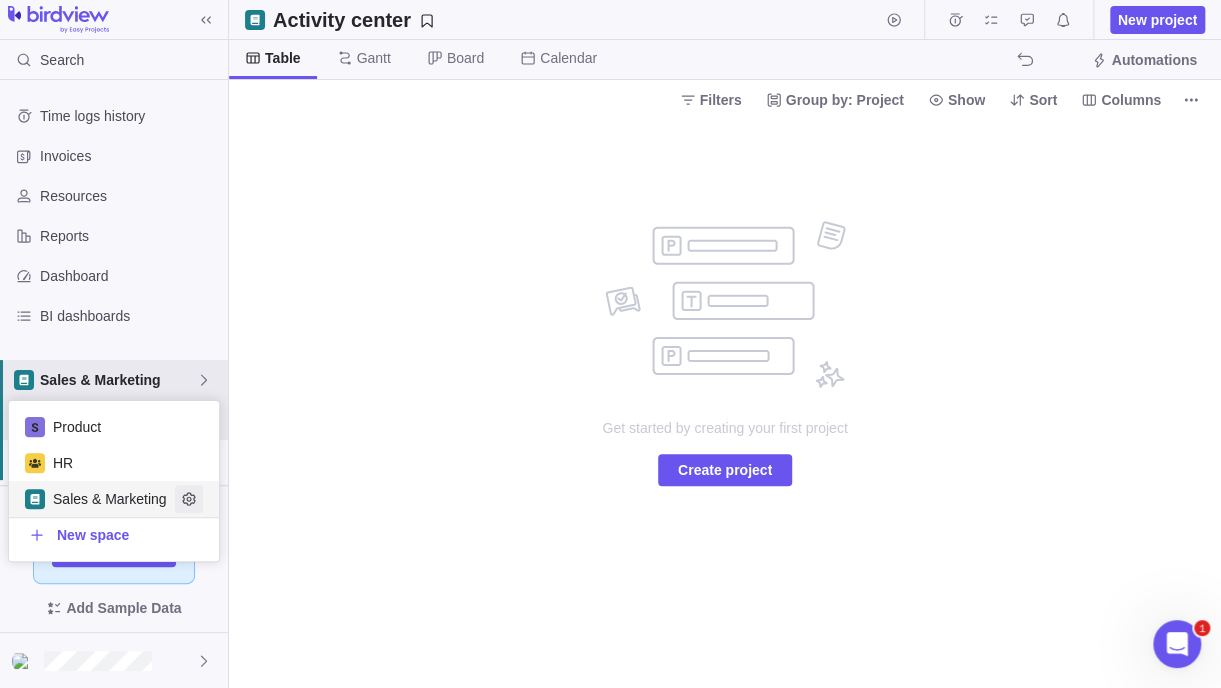 click 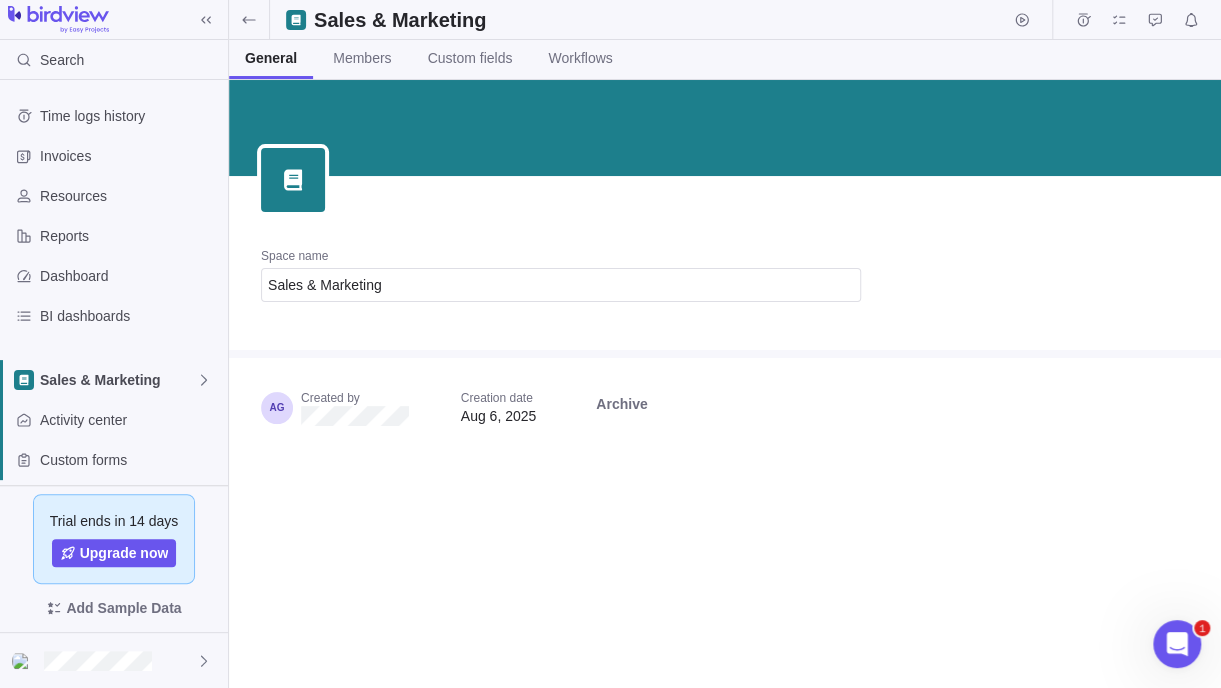 click on "Space name Sales & Marketing" at bounding box center [561, 283] 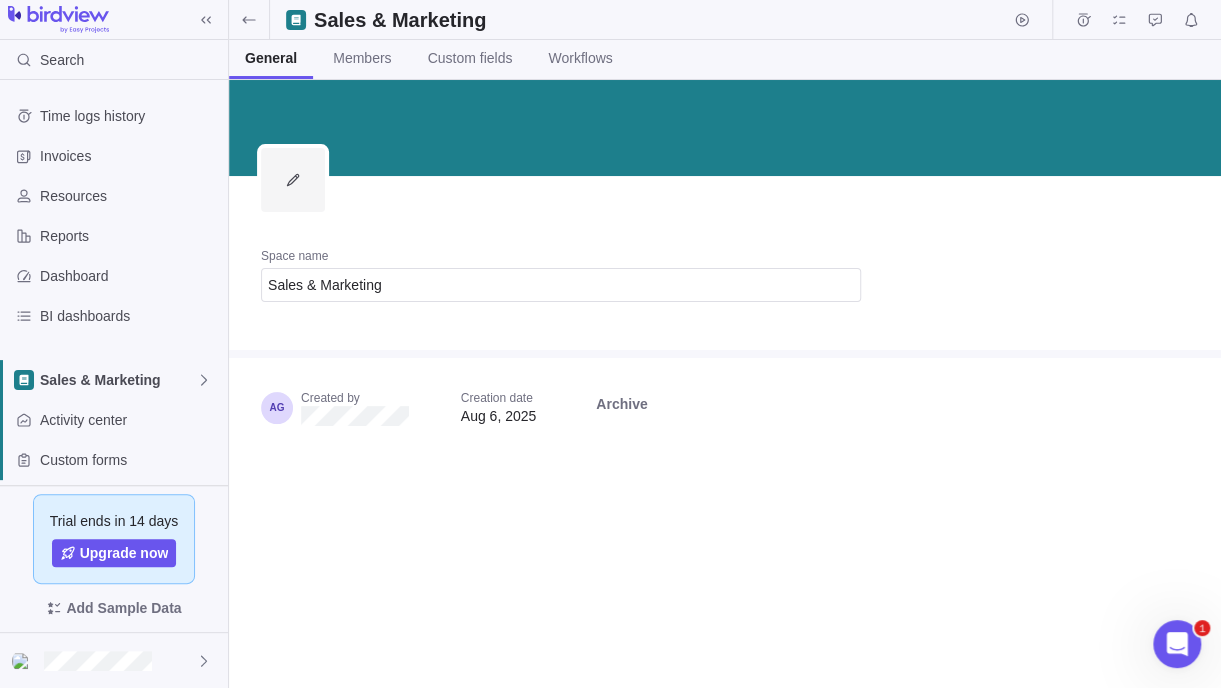 click at bounding box center (293, 180) 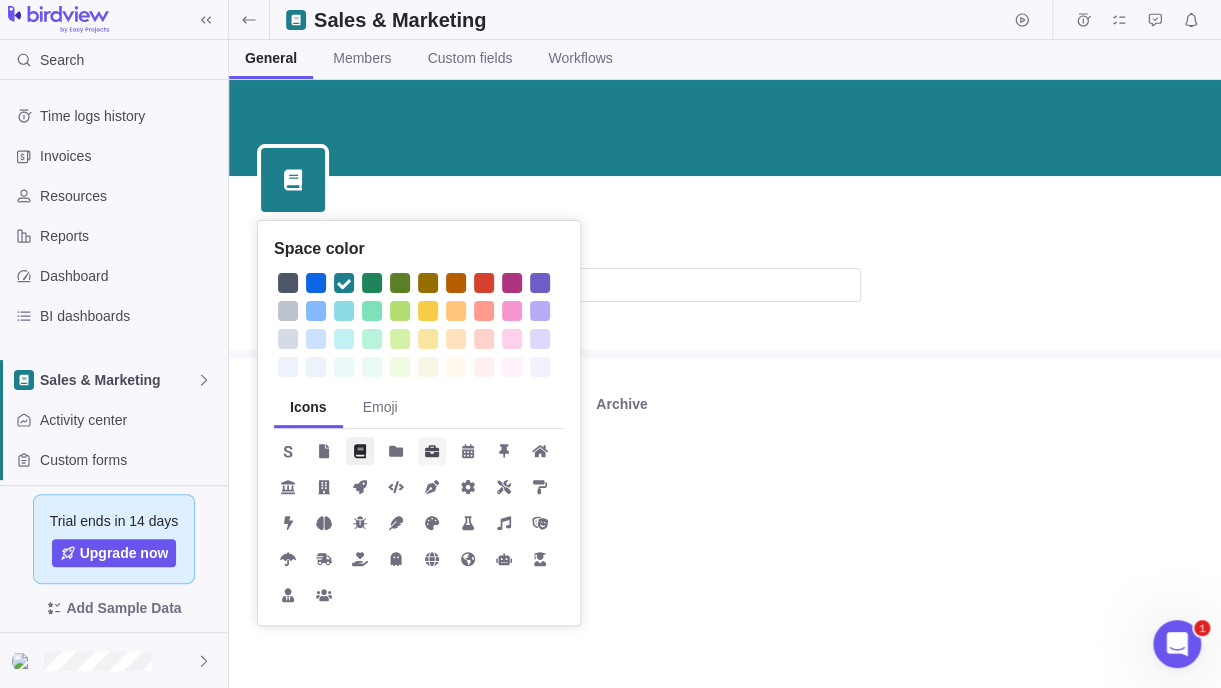 click 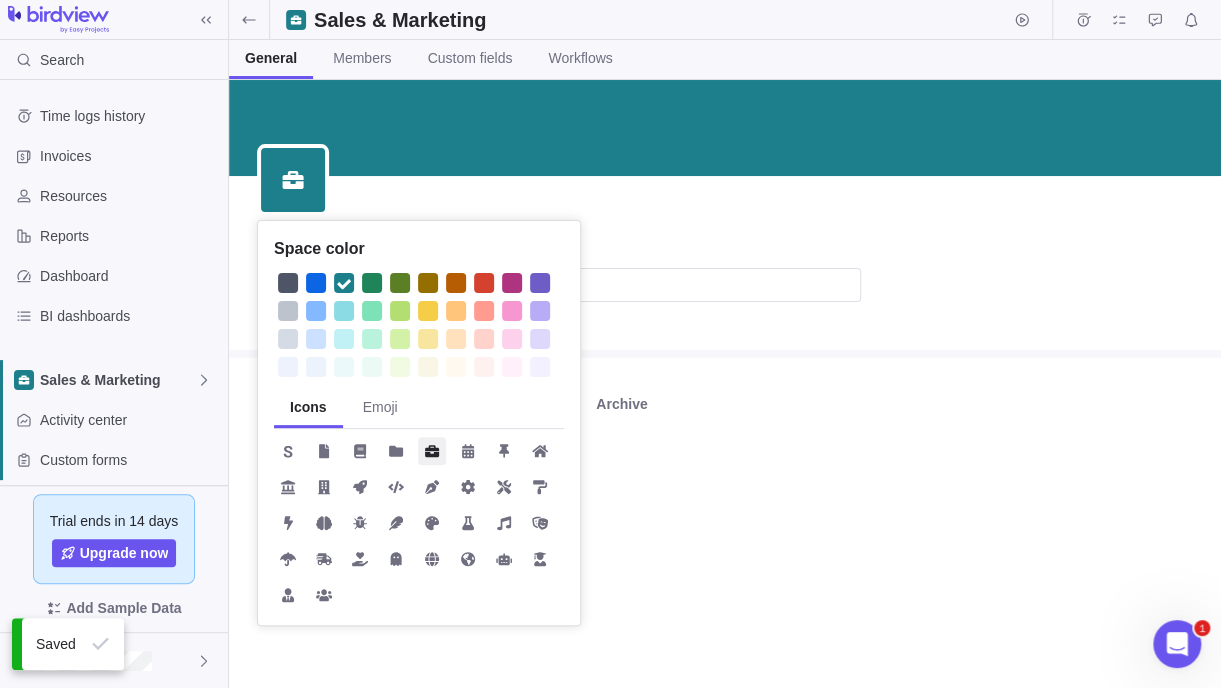 click on "Space color Icons Emoji Space name Sales & Marketing Created by Creation date Aug 6, 2025 Archive" at bounding box center (725, 384) 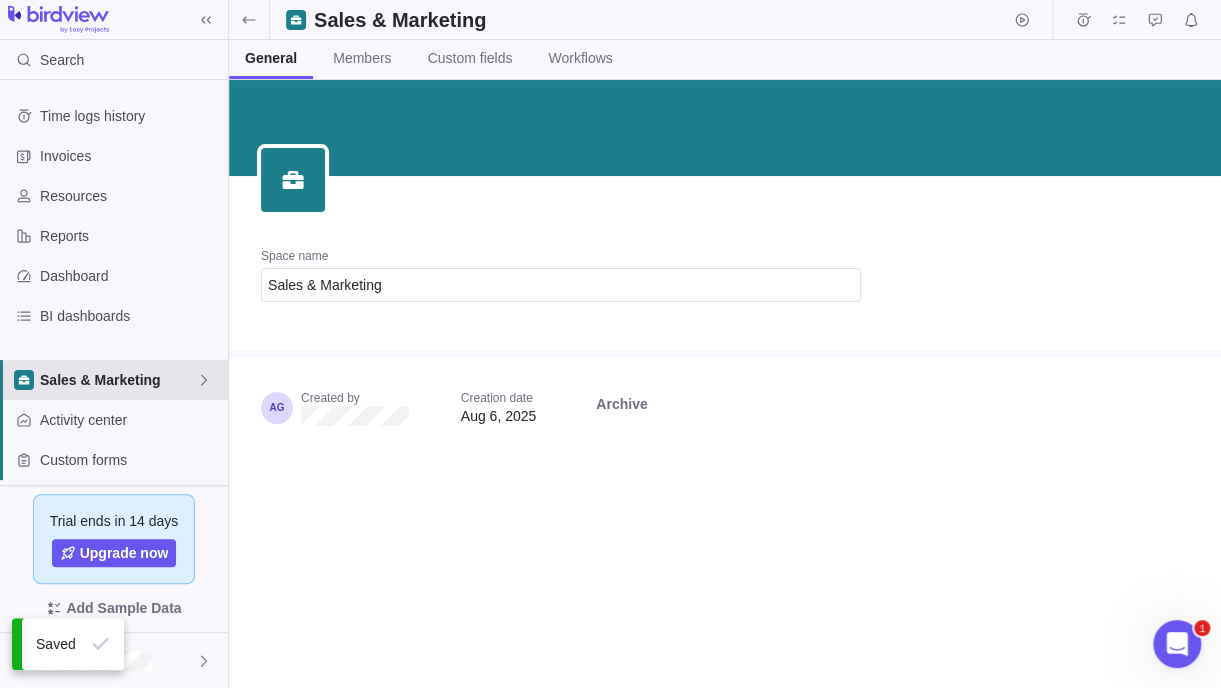 click on "Sales & Marketing" at bounding box center (118, 380) 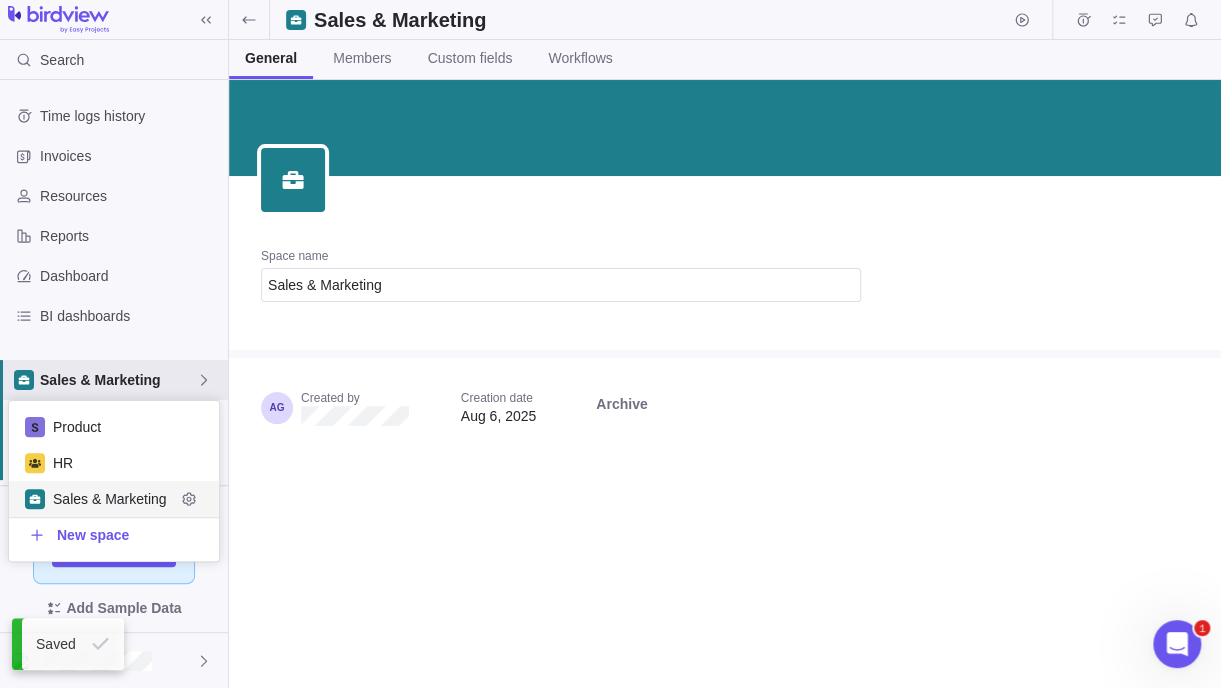 scroll, scrollTop: 15, scrollLeft: 15, axis: both 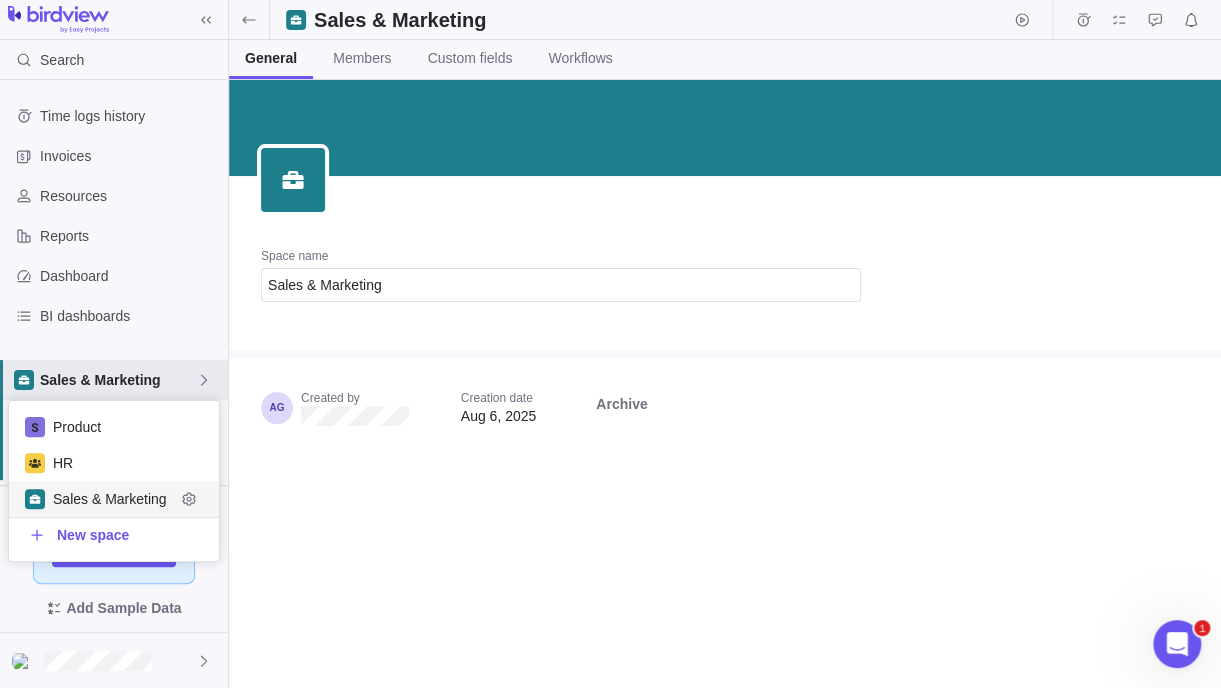 click on "Sales & Marketing" at bounding box center (114, 499) 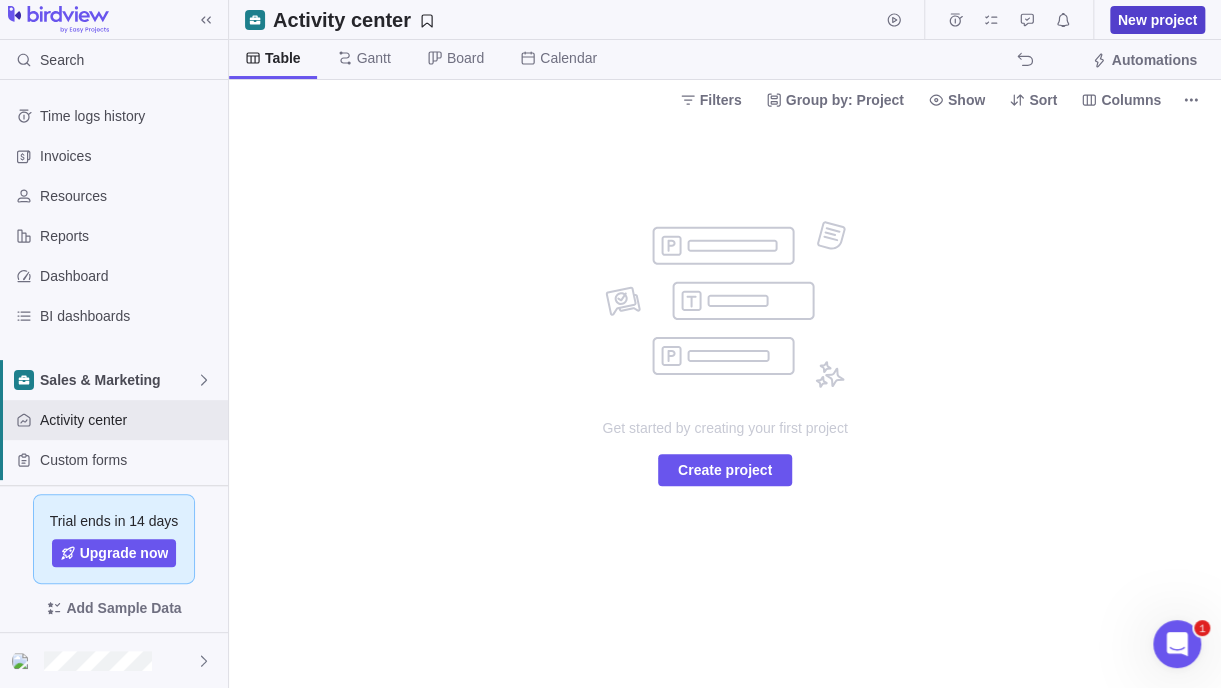 click on "New project" at bounding box center [1157, 20] 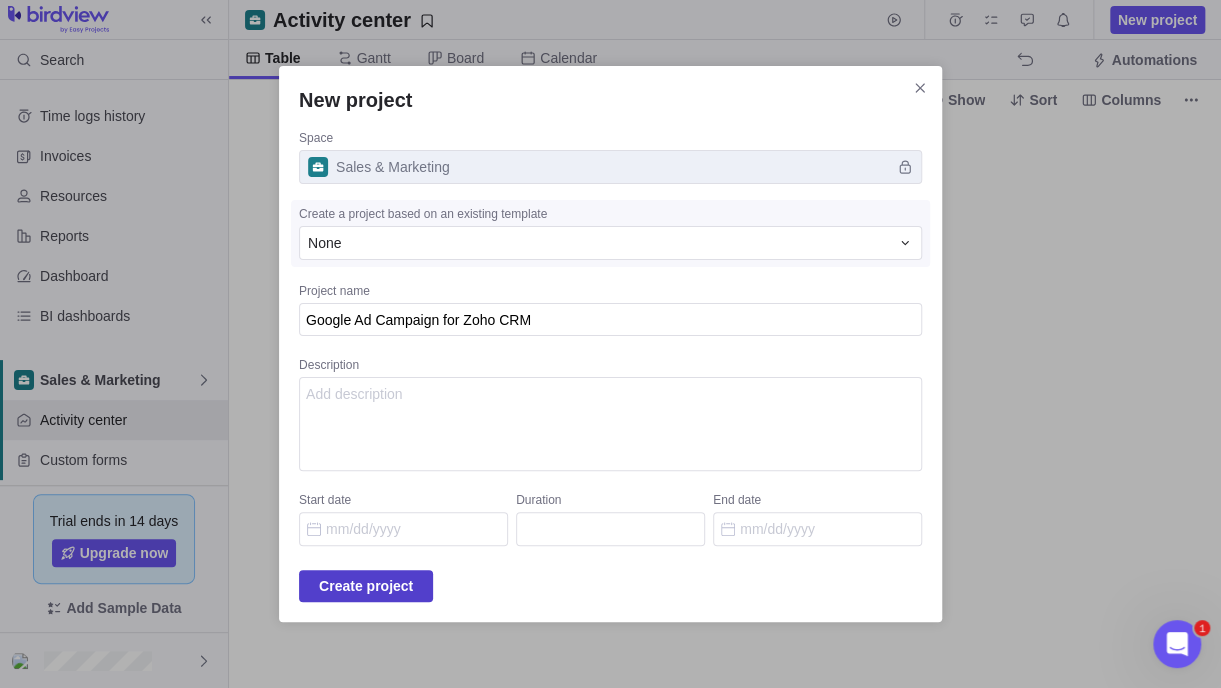 click on "Create project" at bounding box center [366, 586] 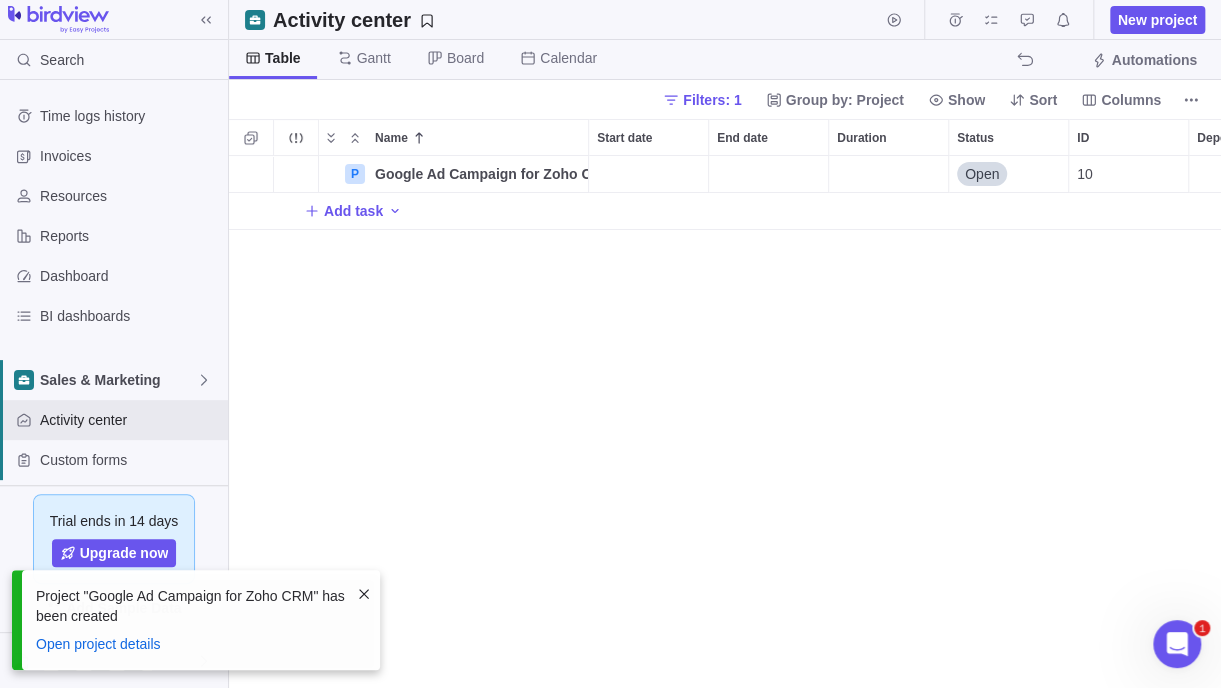 scroll, scrollTop: 16, scrollLeft: 15, axis: both 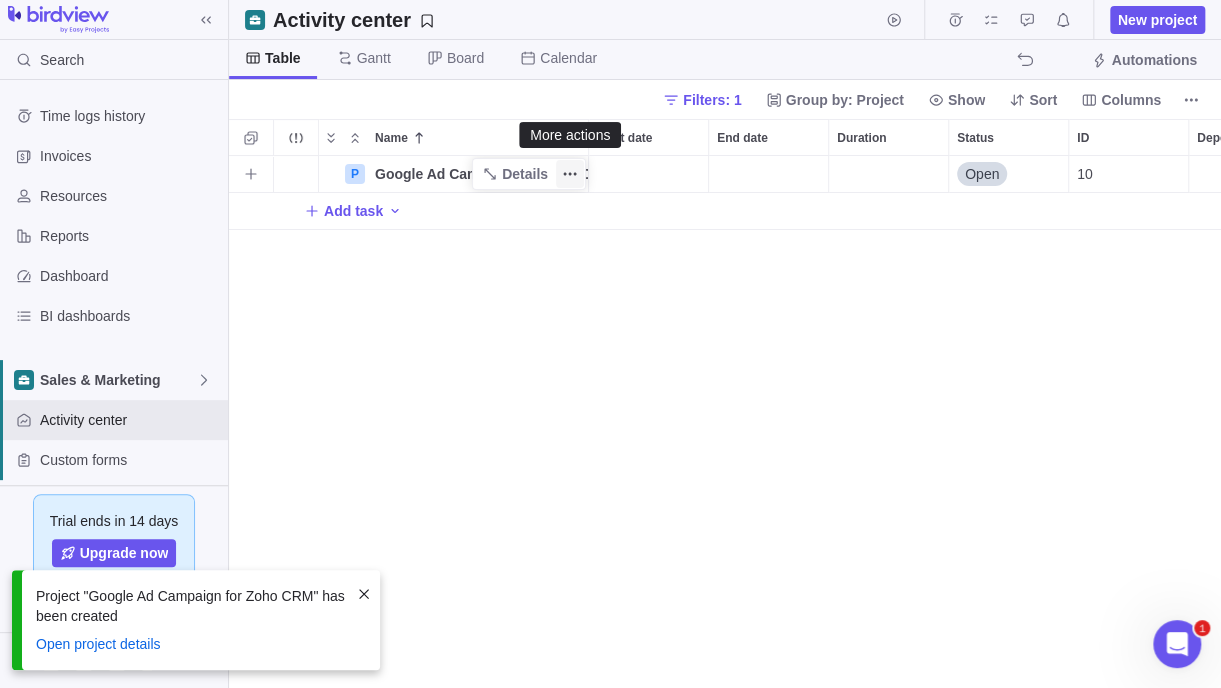 click 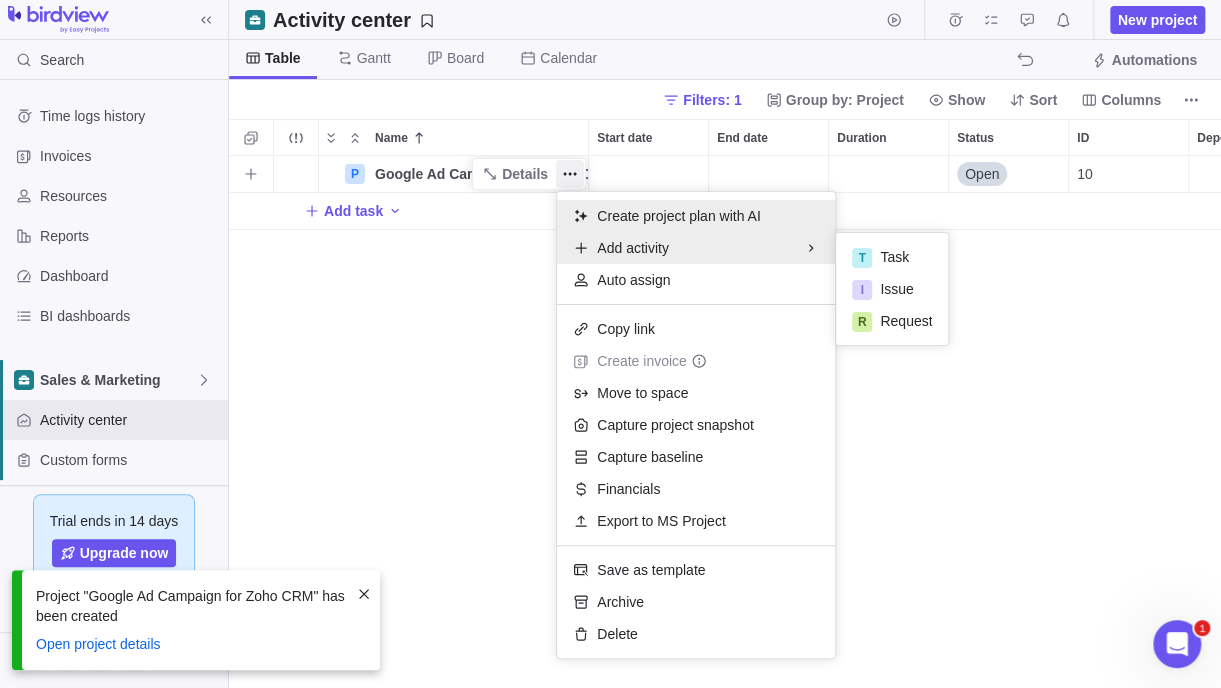 click on "Create project plan with AI" at bounding box center [678, 216] 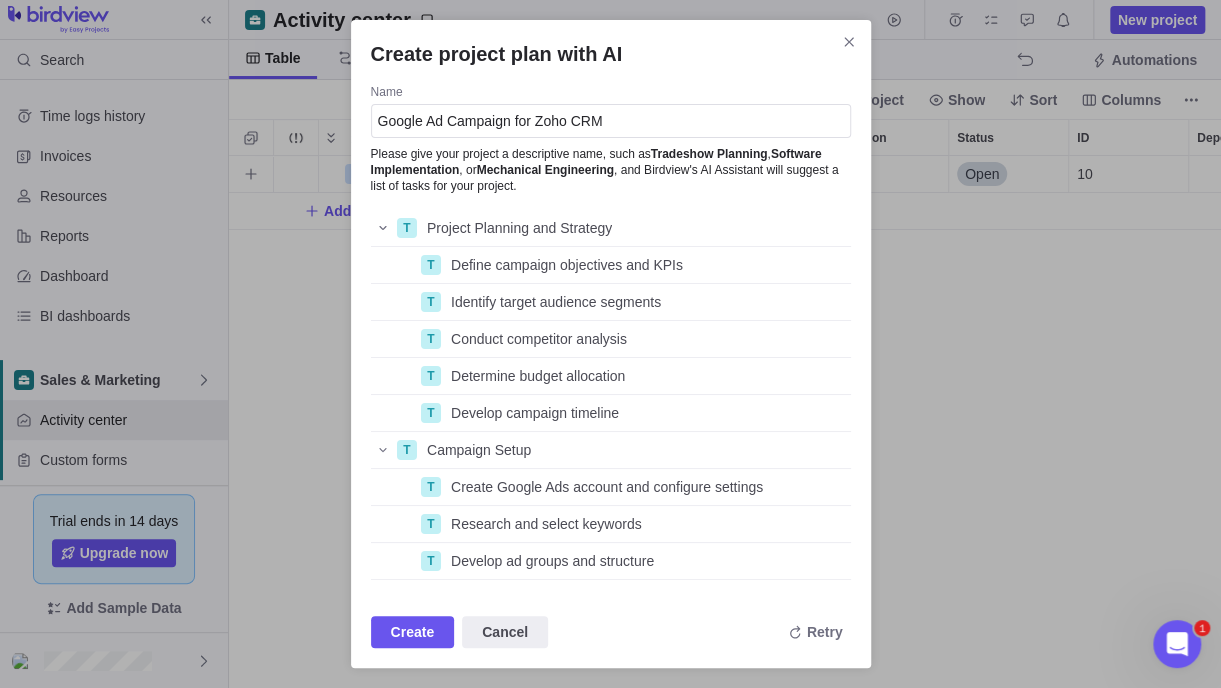 scroll, scrollTop: 15, scrollLeft: 15, axis: both 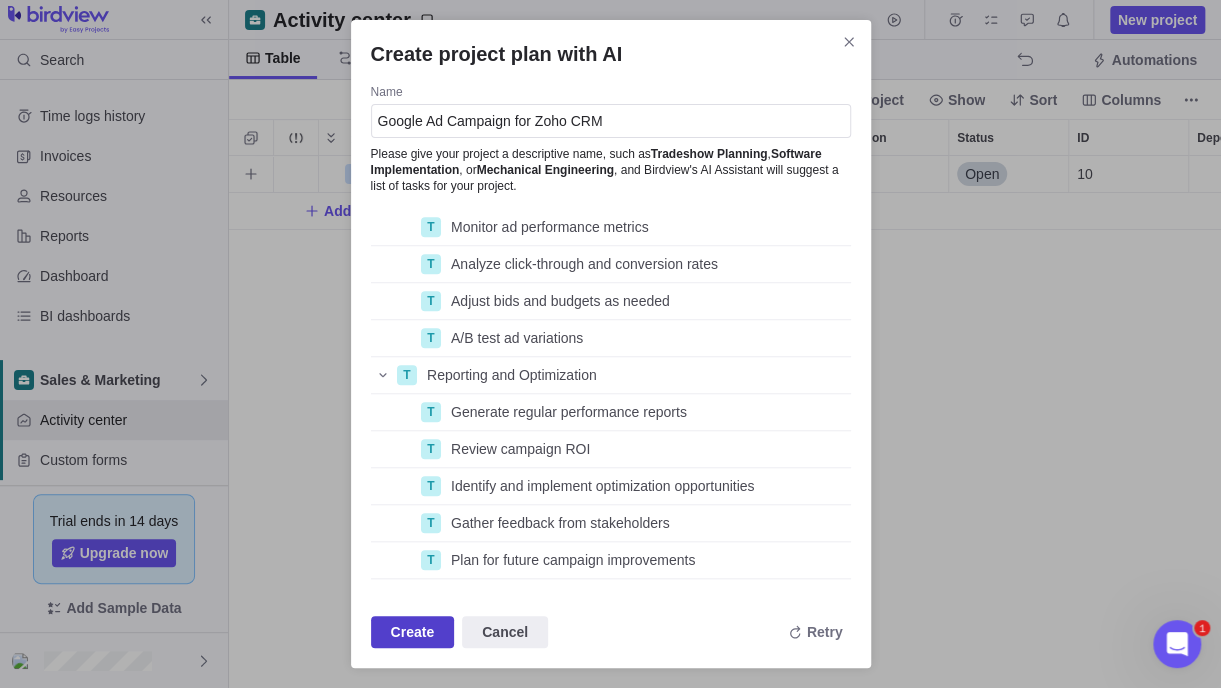 click on "Create" at bounding box center [413, 632] 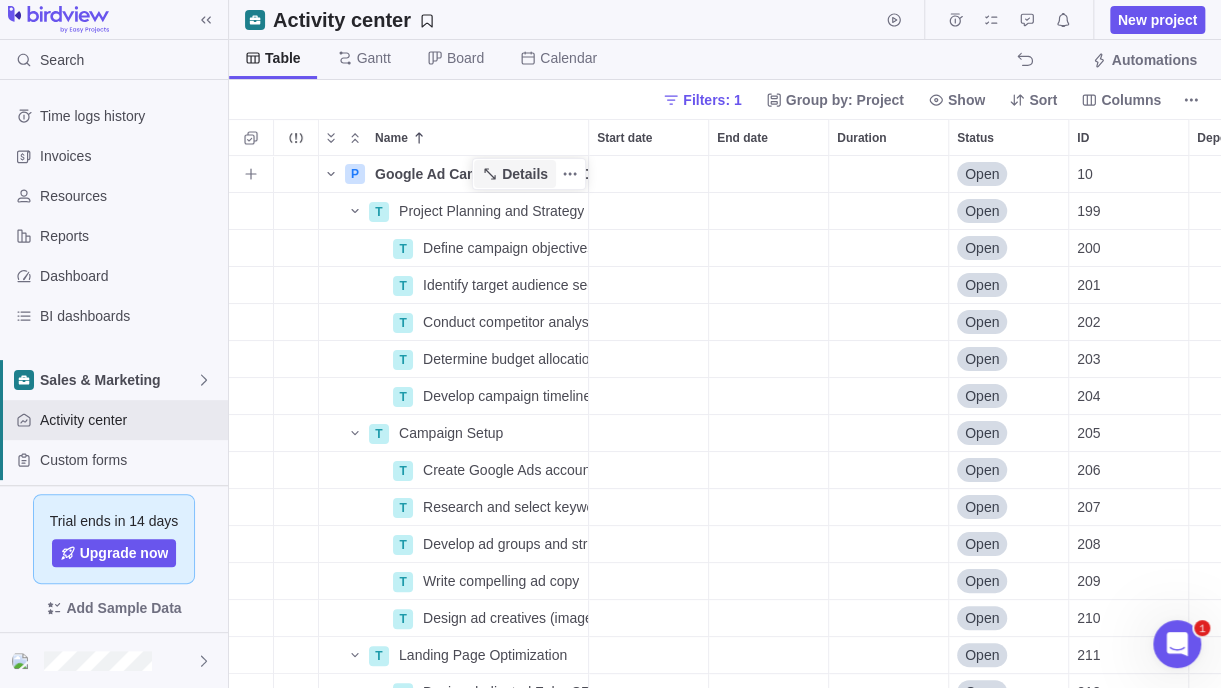 click on "Details" at bounding box center [525, 174] 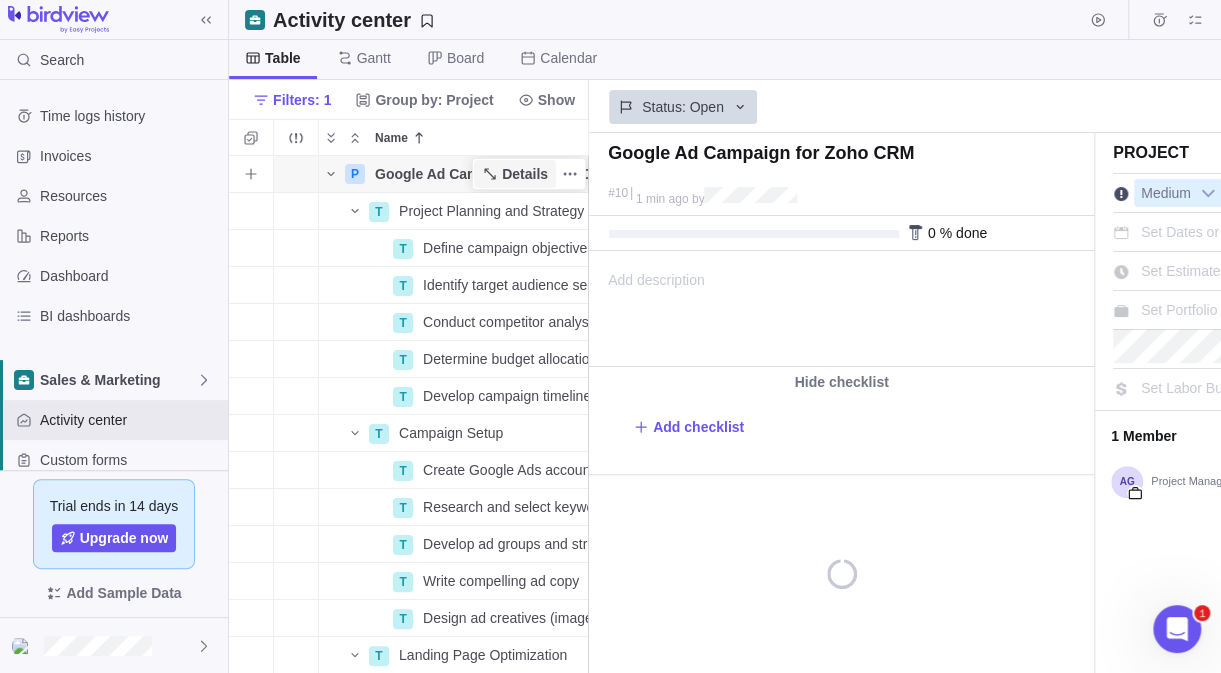 scroll, scrollTop: 502, scrollLeft: 344, axis: both 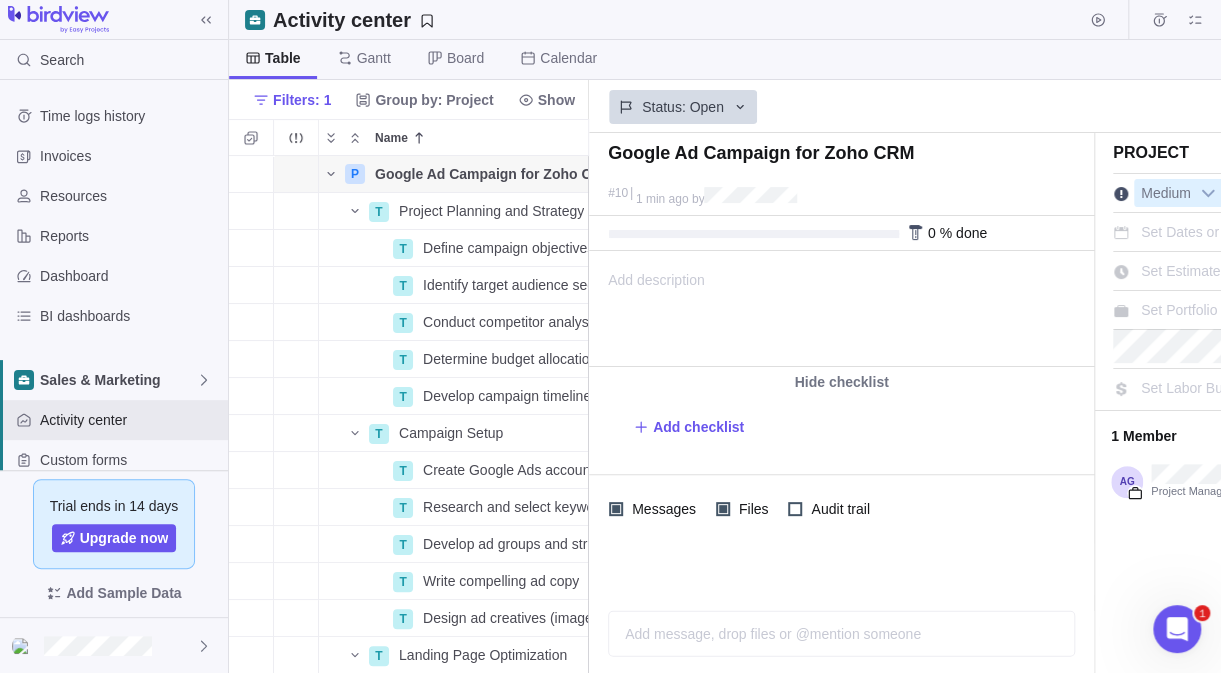 click on "Set Portfolio" at bounding box center [1179, 310] 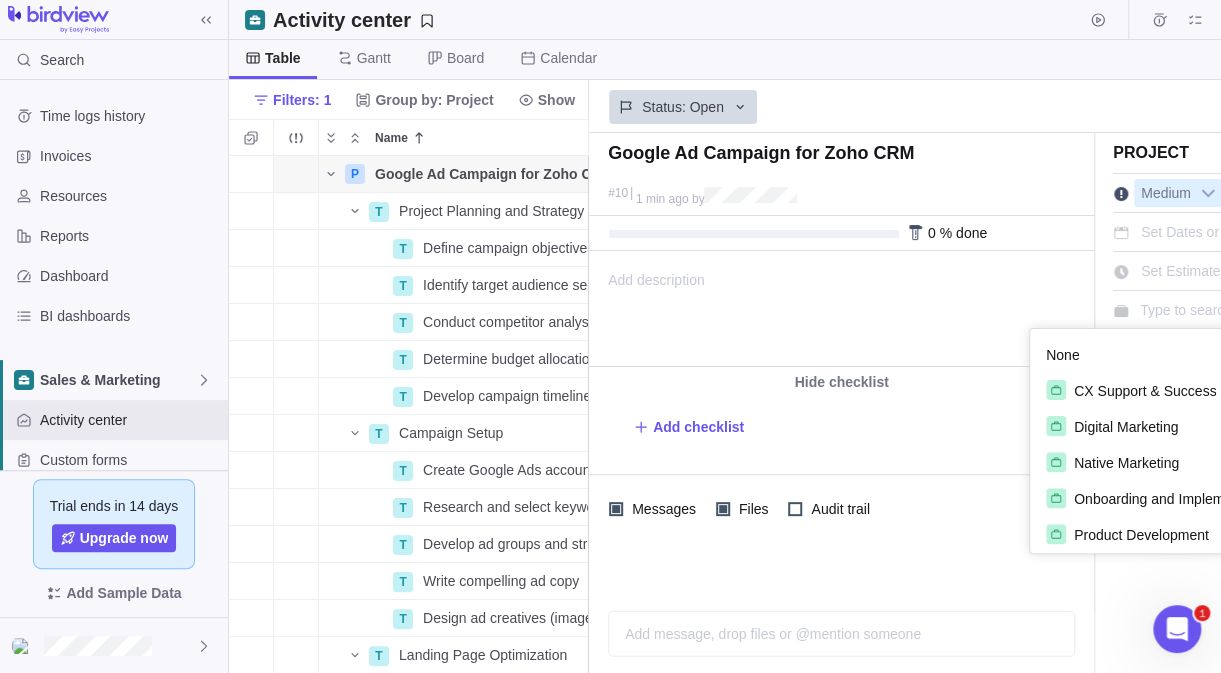 scroll, scrollTop: 0, scrollLeft: 76, axis: horizontal 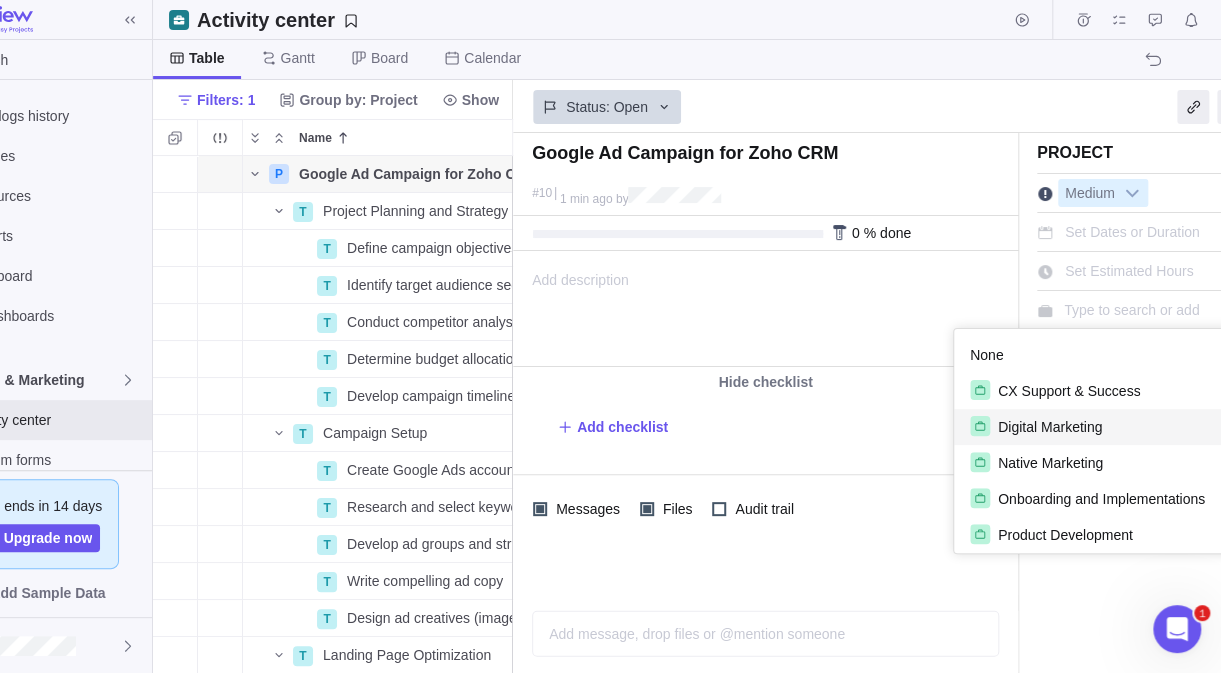 click on "Digital Marketing" at bounding box center (1050, 427) 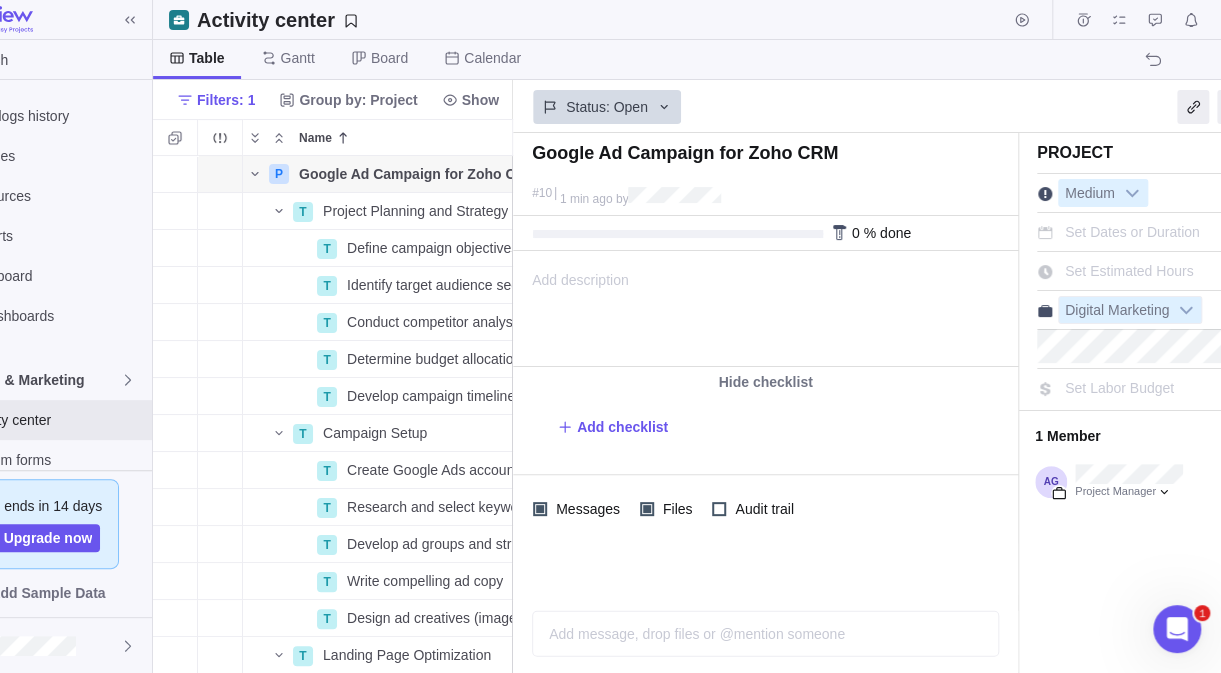 scroll, scrollTop: 0, scrollLeft: 203, axis: horizontal 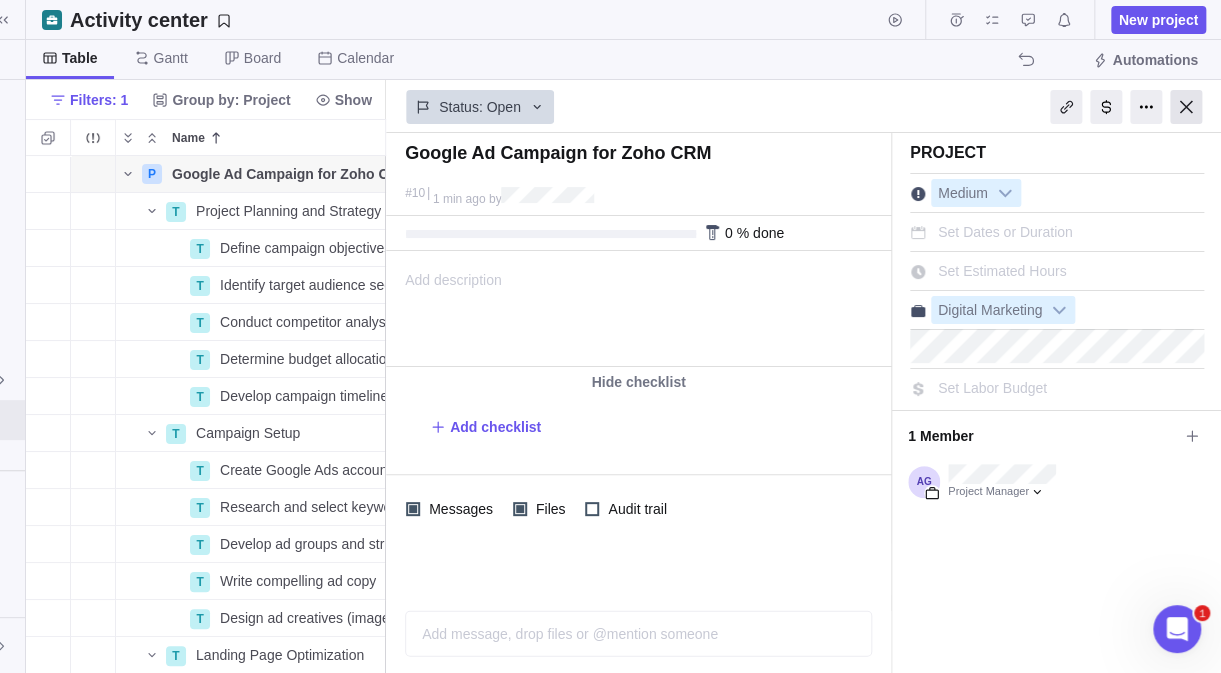 click at bounding box center [1186, 107] 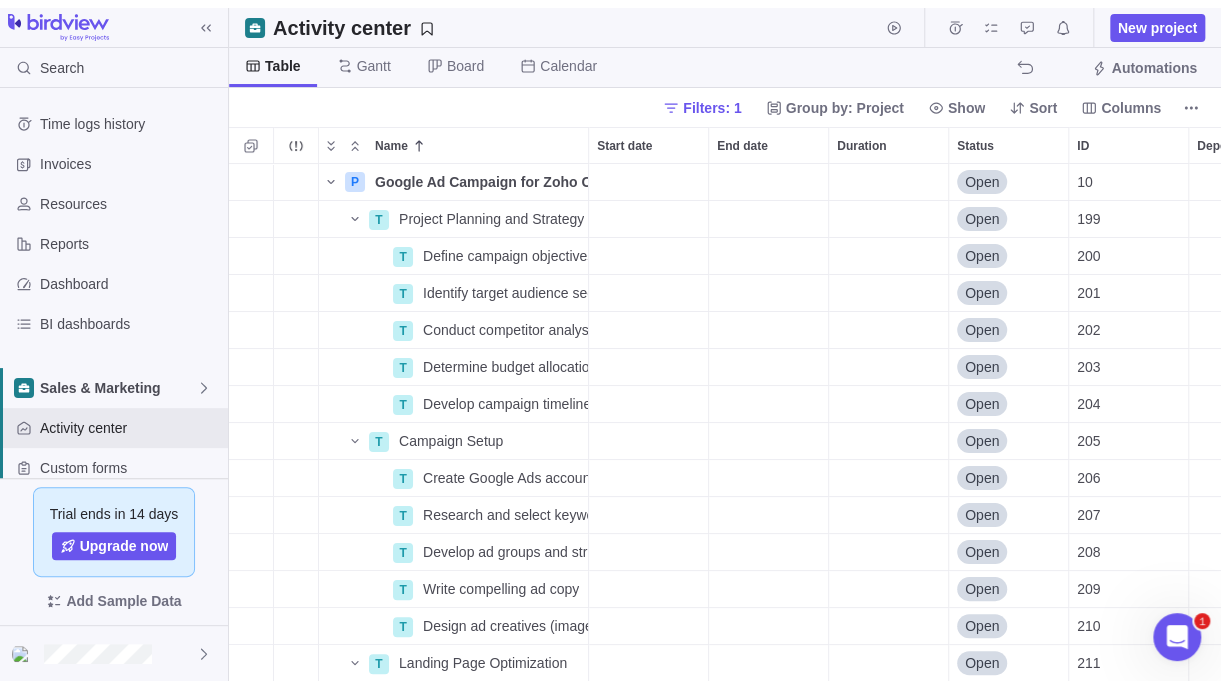 scroll, scrollTop: 0, scrollLeft: 0, axis: both 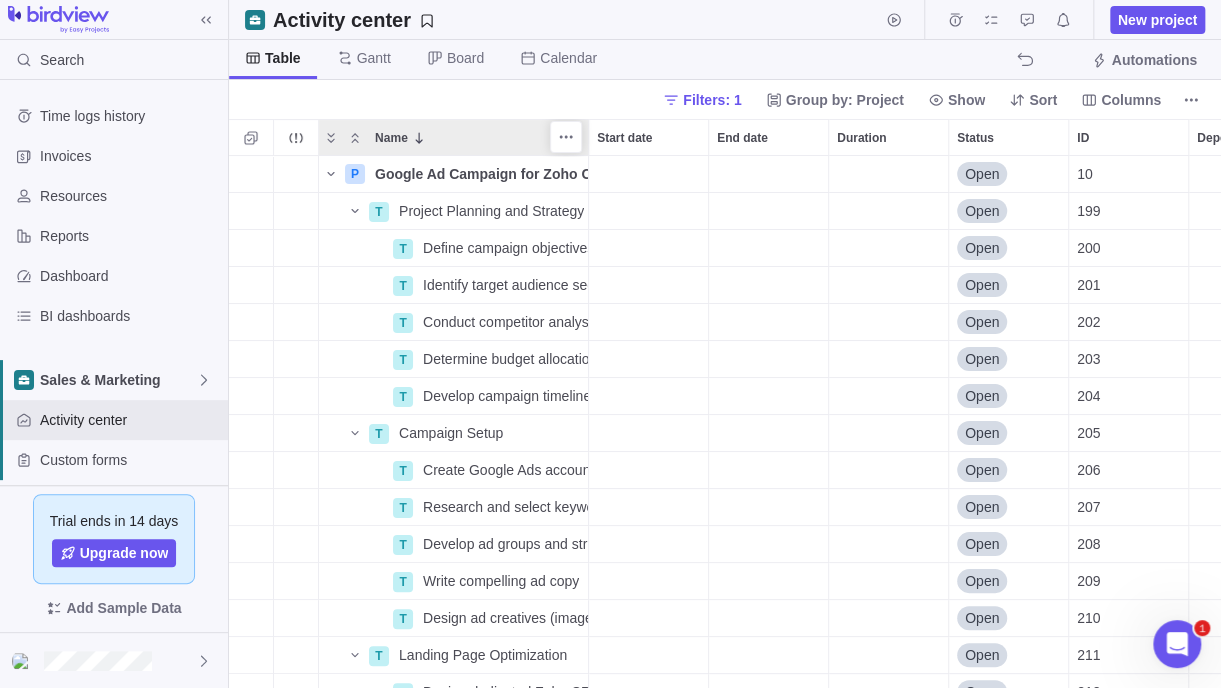 click on "Name" at bounding box center [477, 137] 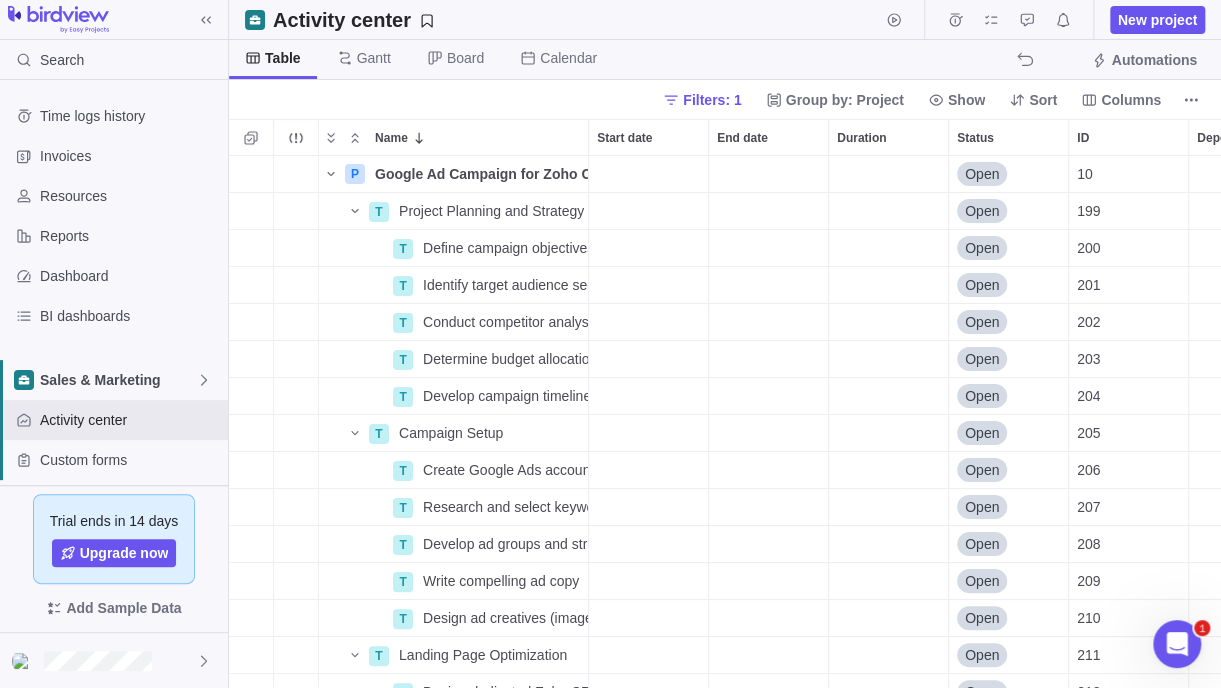 scroll, scrollTop: 16, scrollLeft: 15, axis: both 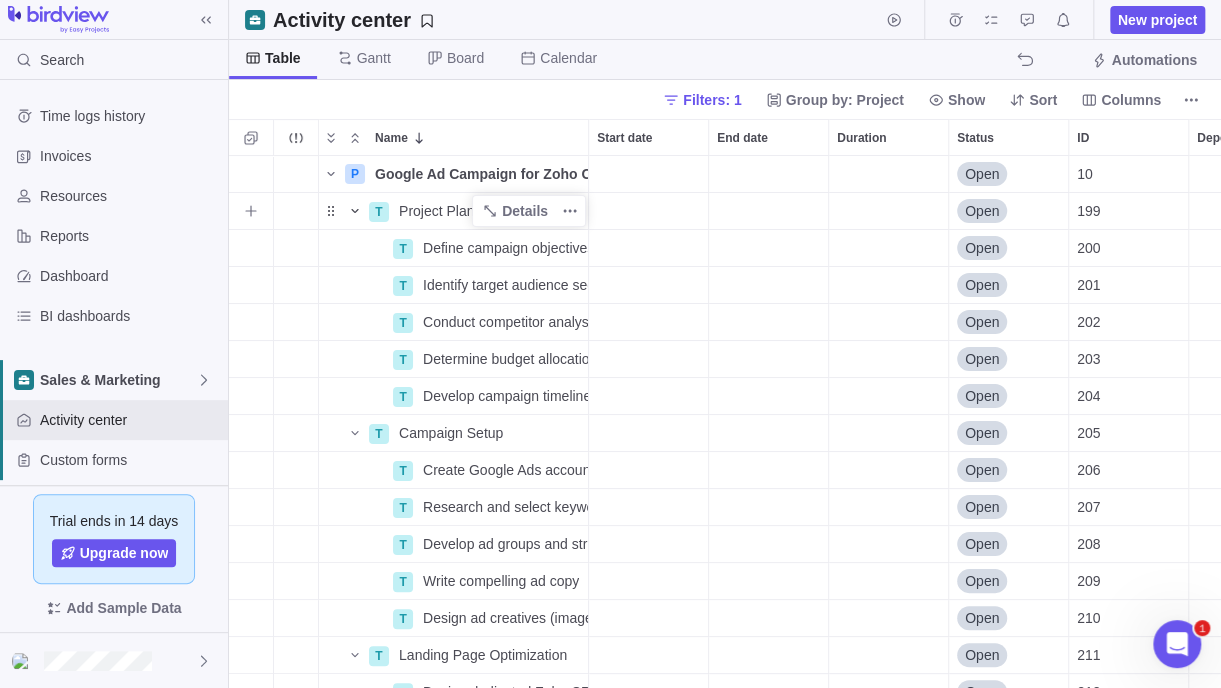 click 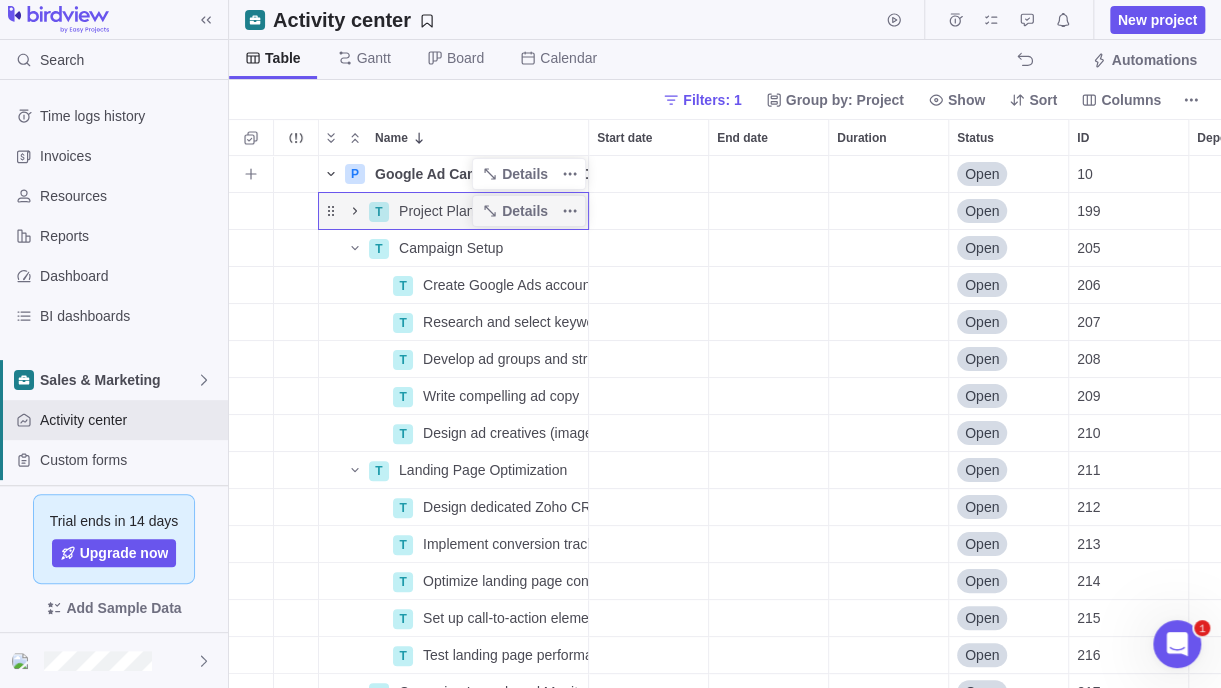 click 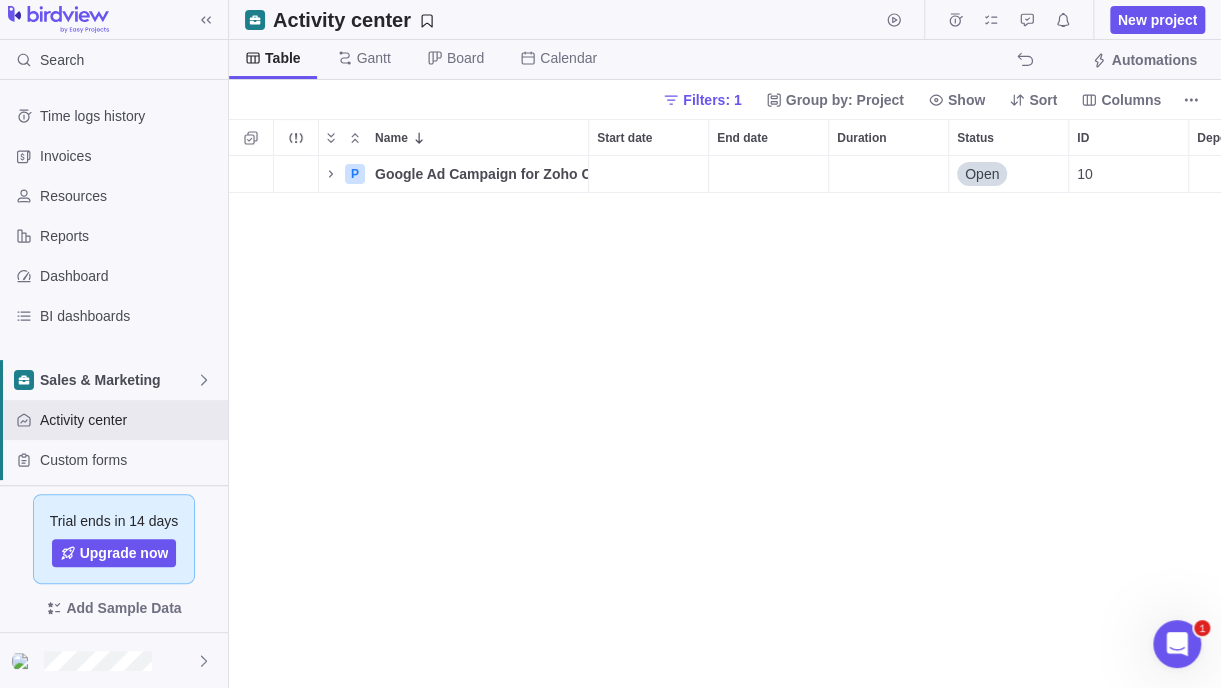 click on "P Google Ad Campaign for Zoho CRM Details Open 10" at bounding box center (725, 422) 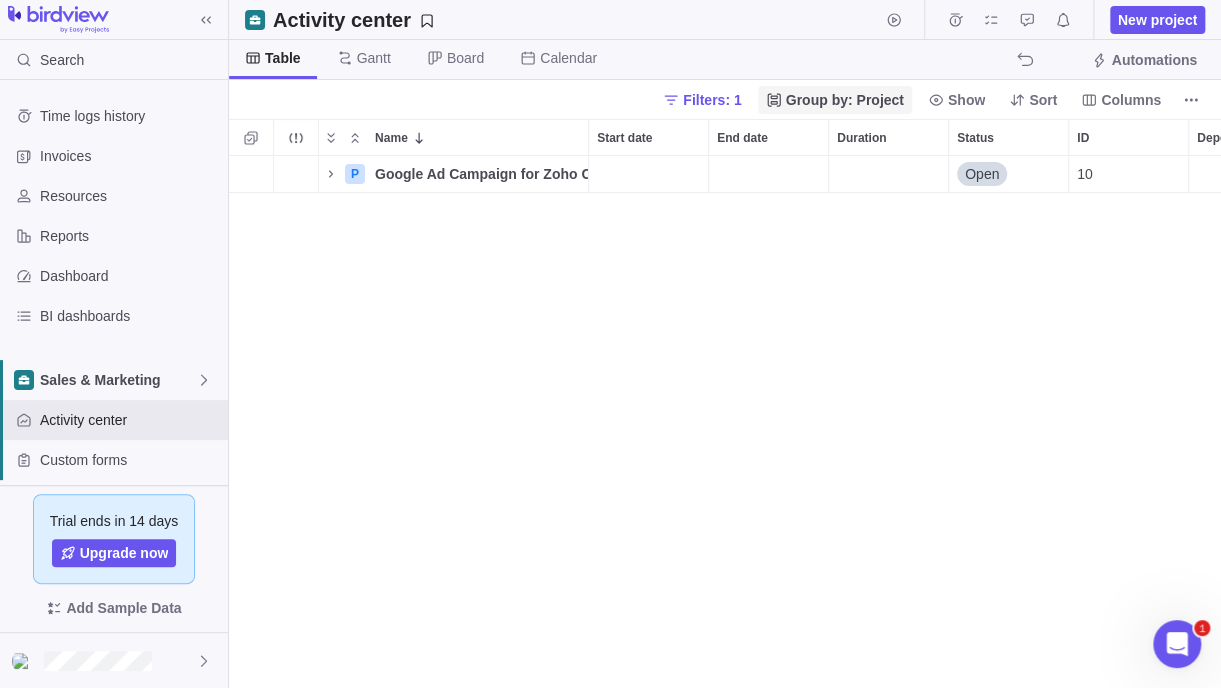click on "Group by: Project" at bounding box center [845, 100] 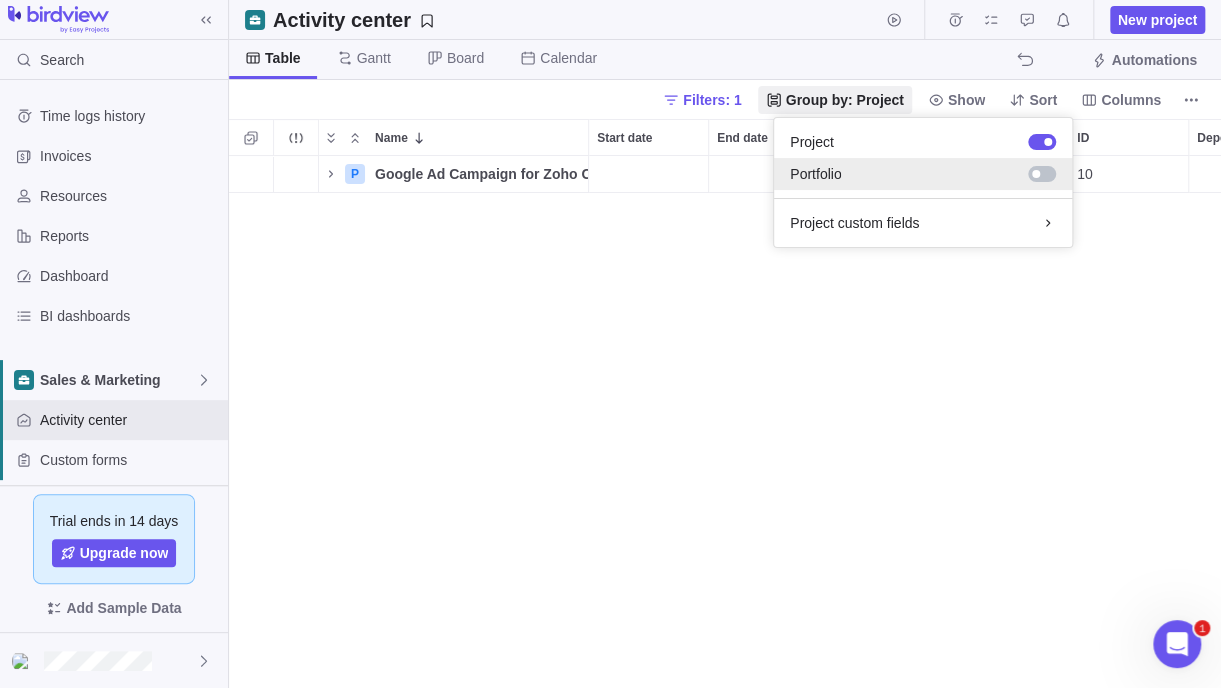 click at bounding box center [1042, 174] 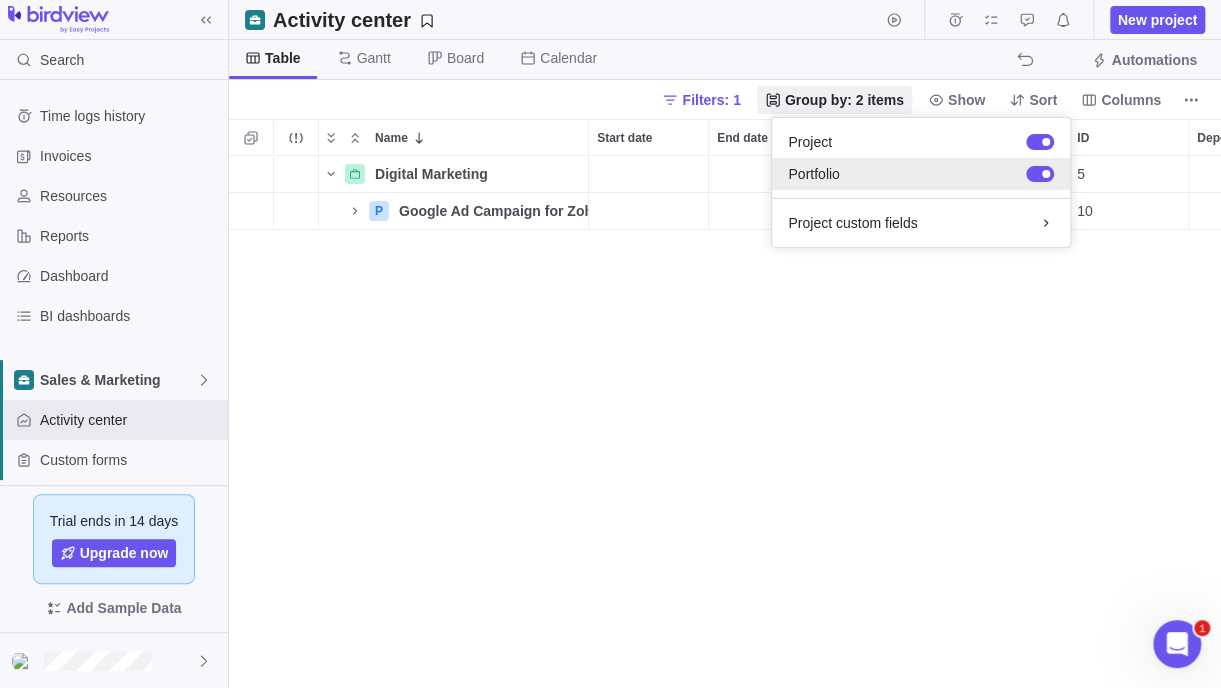 scroll, scrollTop: 16, scrollLeft: 15, axis: both 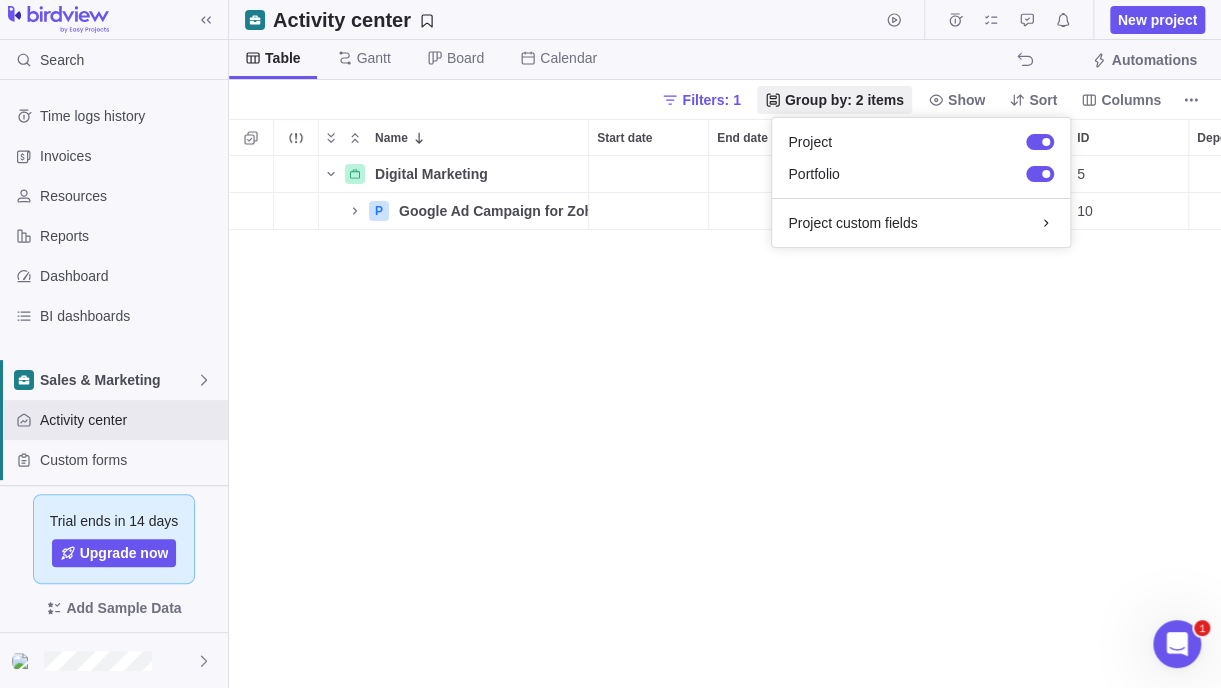 click on "Search Time logs history Invoices Resources Reports Dashboard BI dashboards Sales & Marketing Activity center Custom forms Saved views Trial ends in 14 days Upgrade now Add Sample Data Activity center New project Table Gantt Board Calendar Automations Filters: 1 Group by: 2 items Show Sort Columns Name Start date End date Duration Status ID Dependency Assignees Digital Marketing Details 5 P Google Ad Campaign for Zoho CRM Details Open 10 Filters Activity status Default Workflow Project status Default Workflow Activity priority Activity assignees Project start date Previous year Previous month Previous week Yesterday Today This week This month This year Next week Next month Filter by period Project end date Previous year Previous month Previous week Yesterday Today This week This month This year Next week Next month Filter by period Projects More
1 x Prev Next August   2025 Su Mo Tu We Th Fr Sa           1 2 3 4 5 6 7 8 9 10 11 12 13 14 15 16 17 18 19 20 21 22 23 24 25 26" at bounding box center [610, 344] 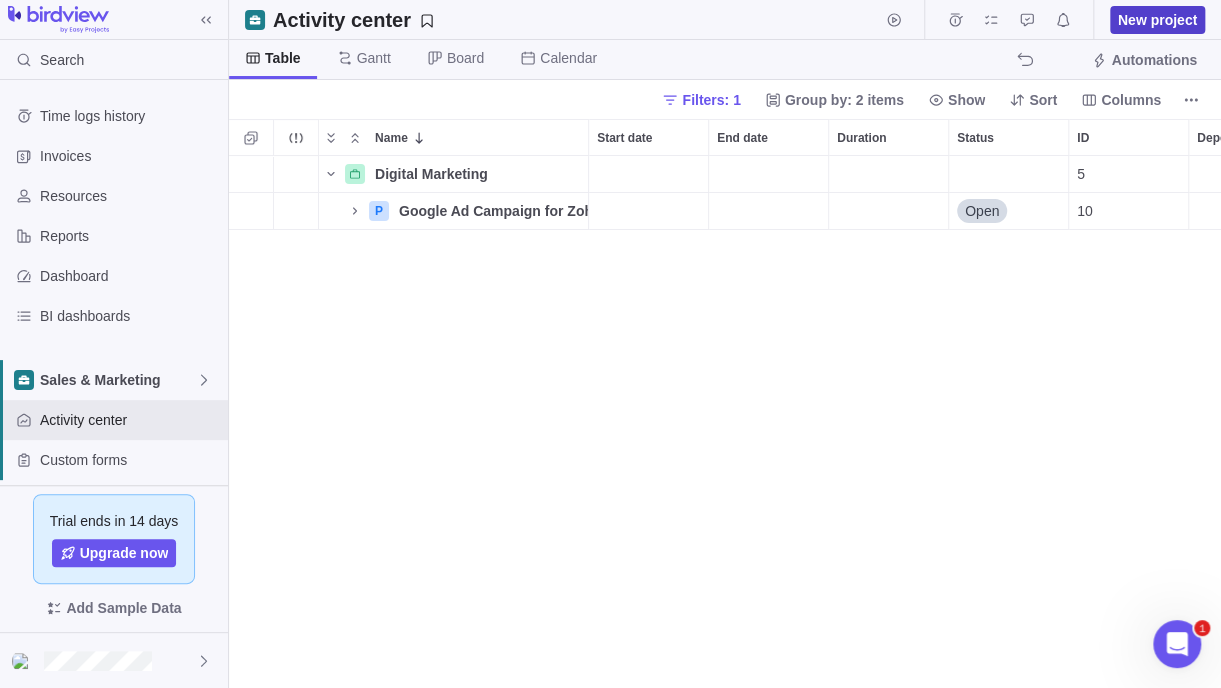 click on "New project" at bounding box center (1157, 20) 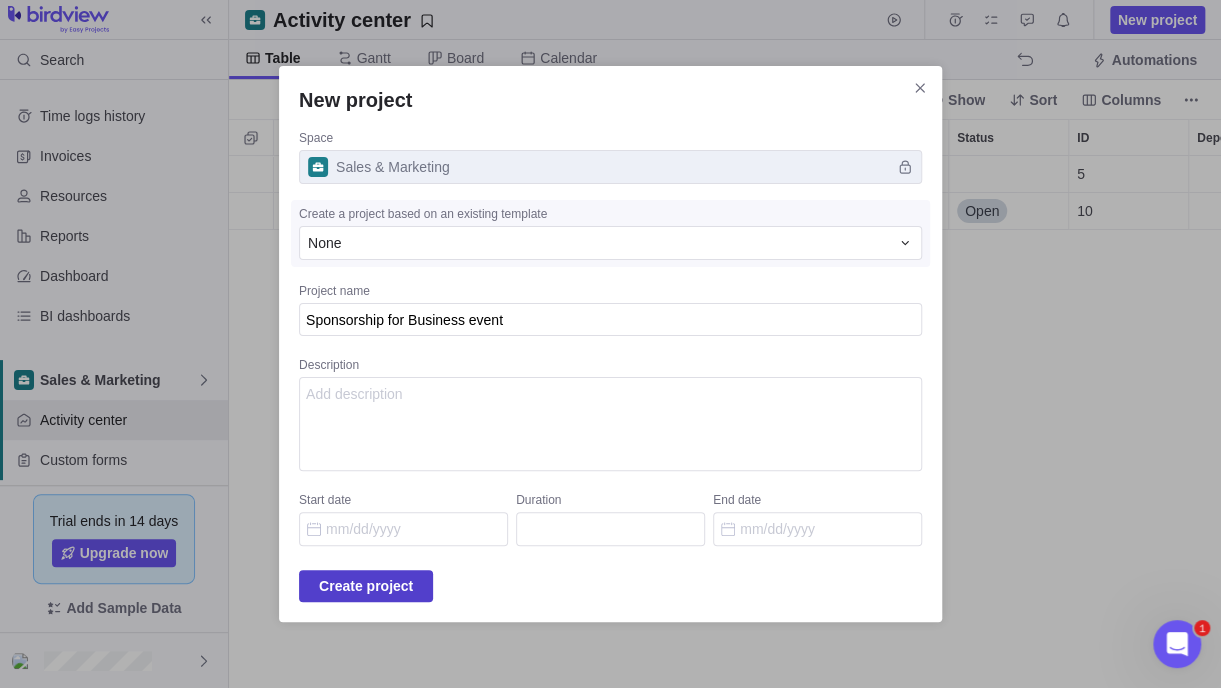 click on "Create project" at bounding box center (366, 586) 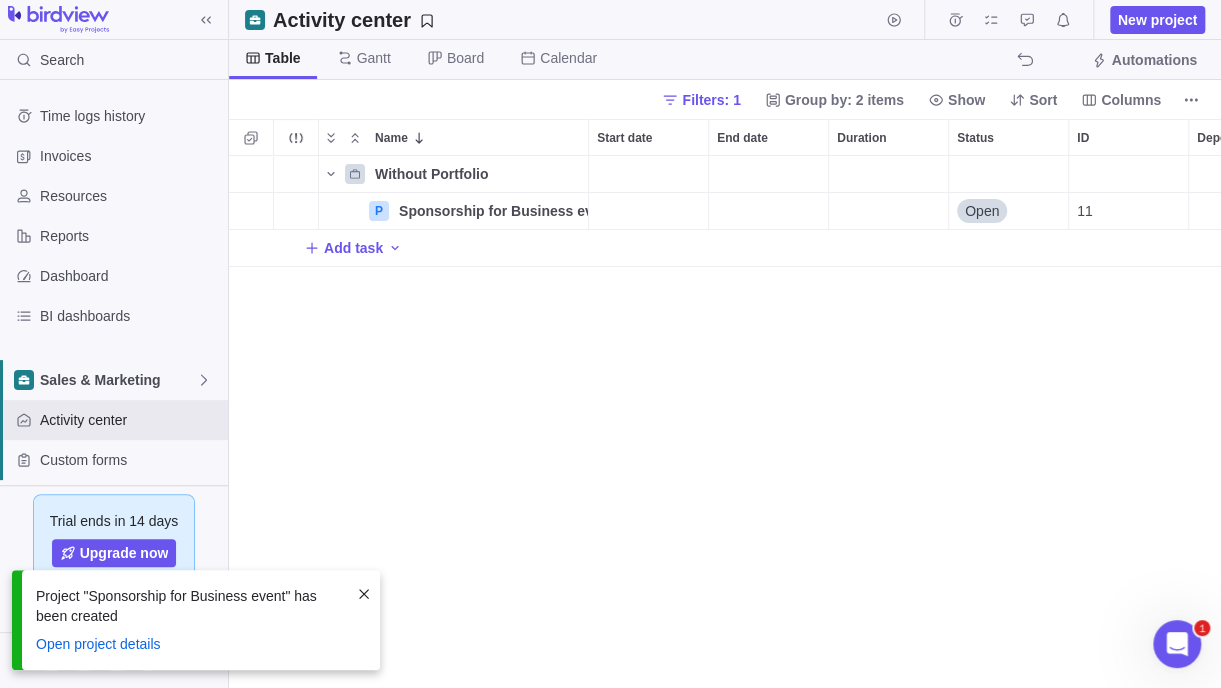 scroll, scrollTop: 16, scrollLeft: 15, axis: both 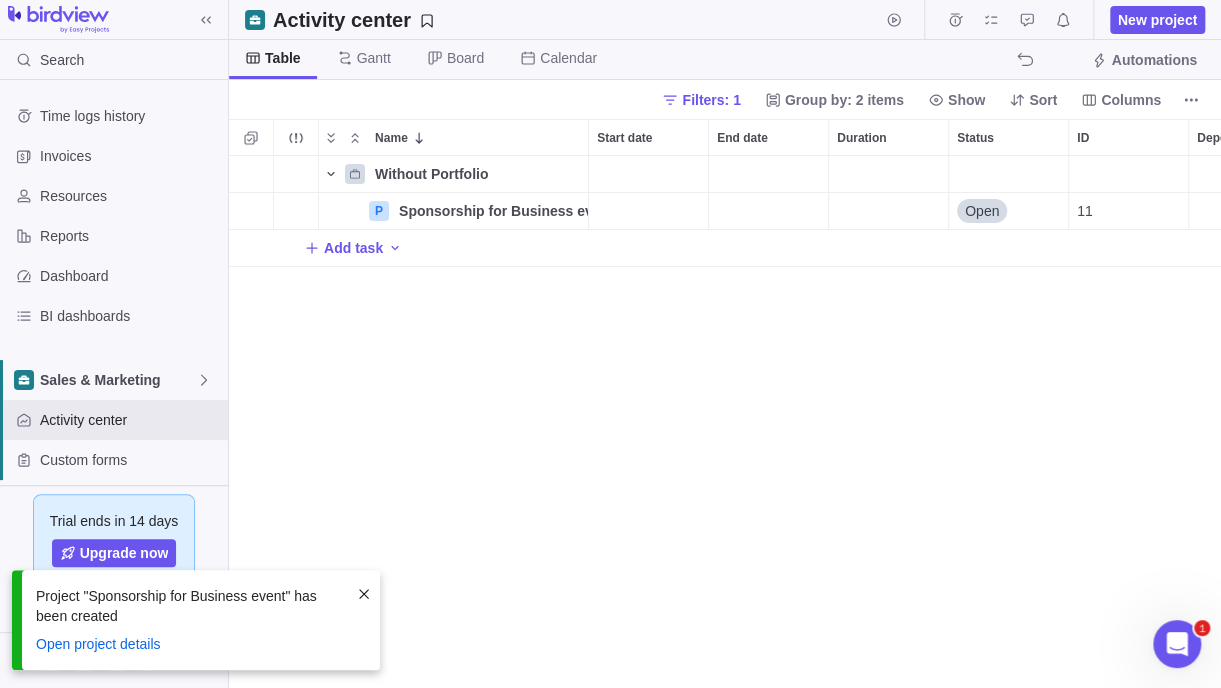 click 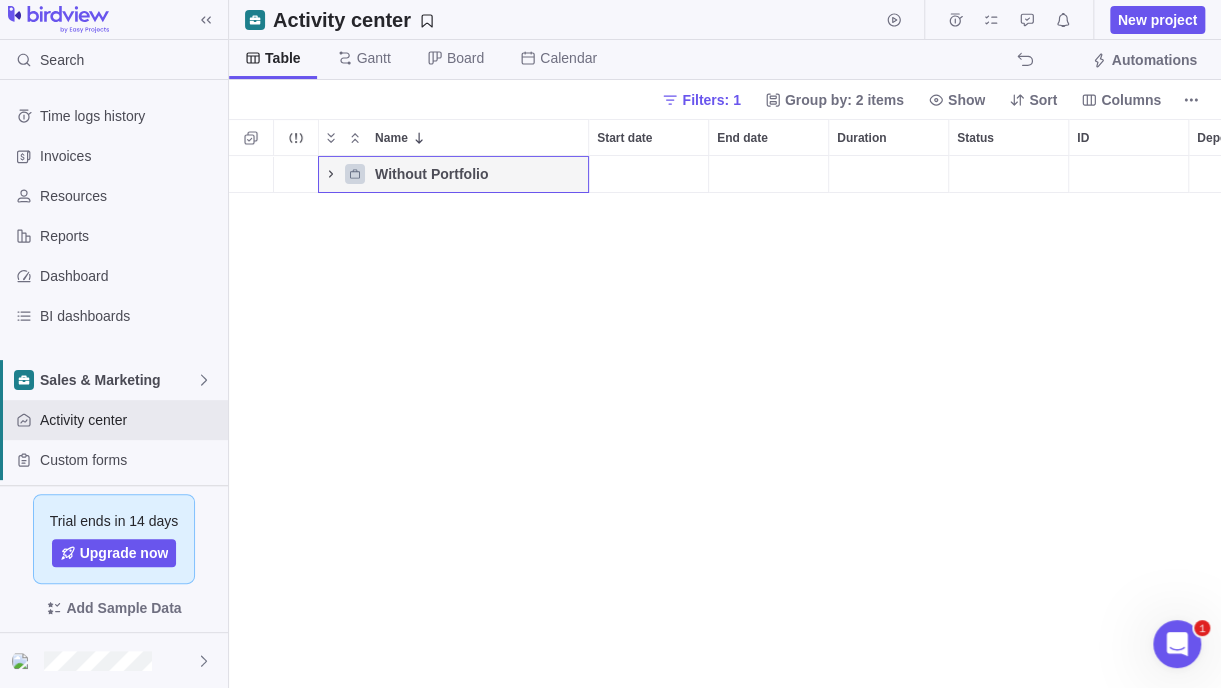 click 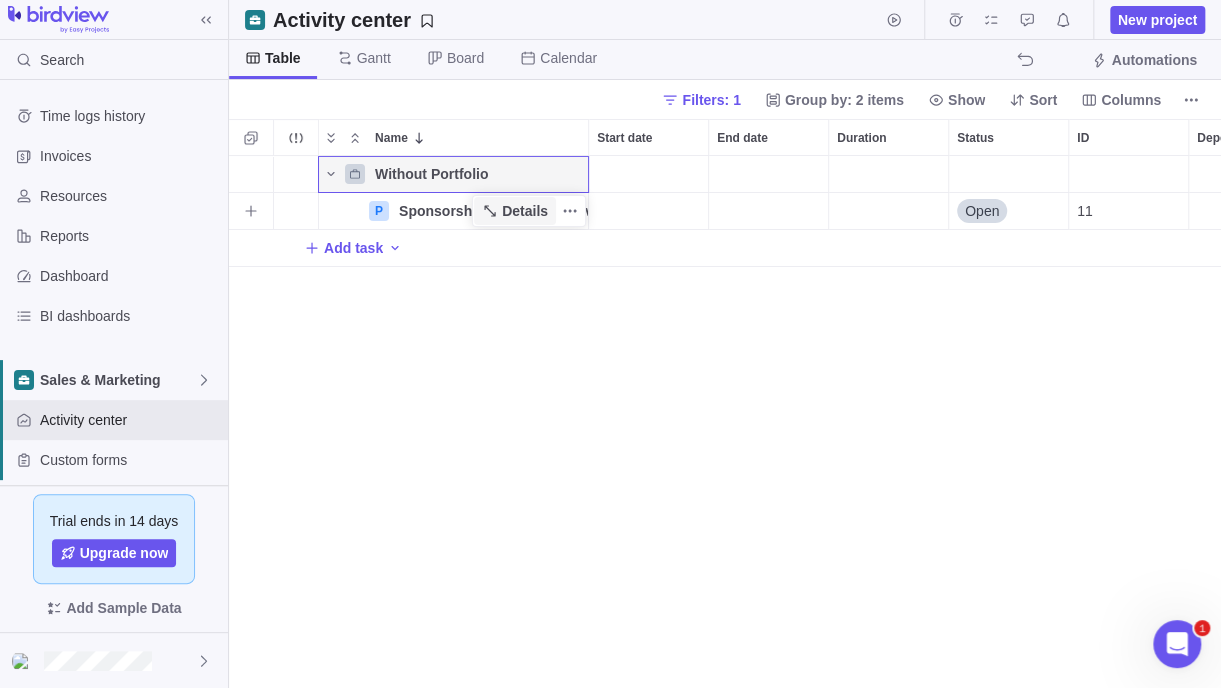 click on "Details" at bounding box center (525, 211) 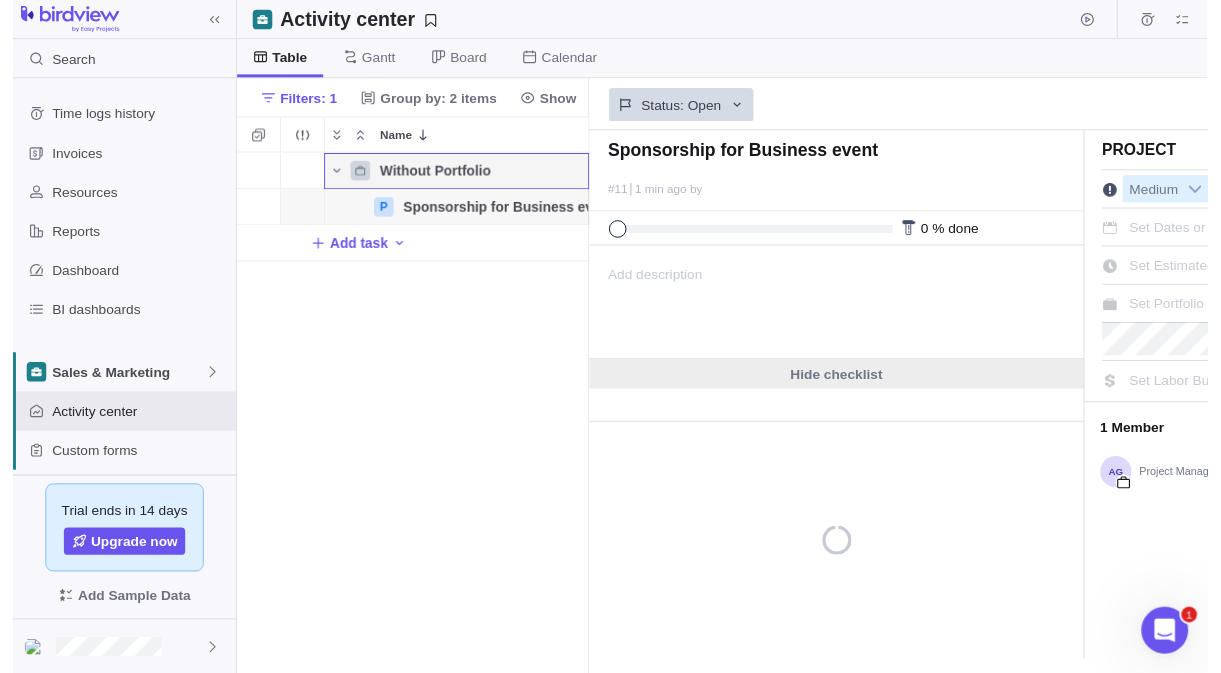 scroll, scrollTop: 502, scrollLeft: 344, axis: both 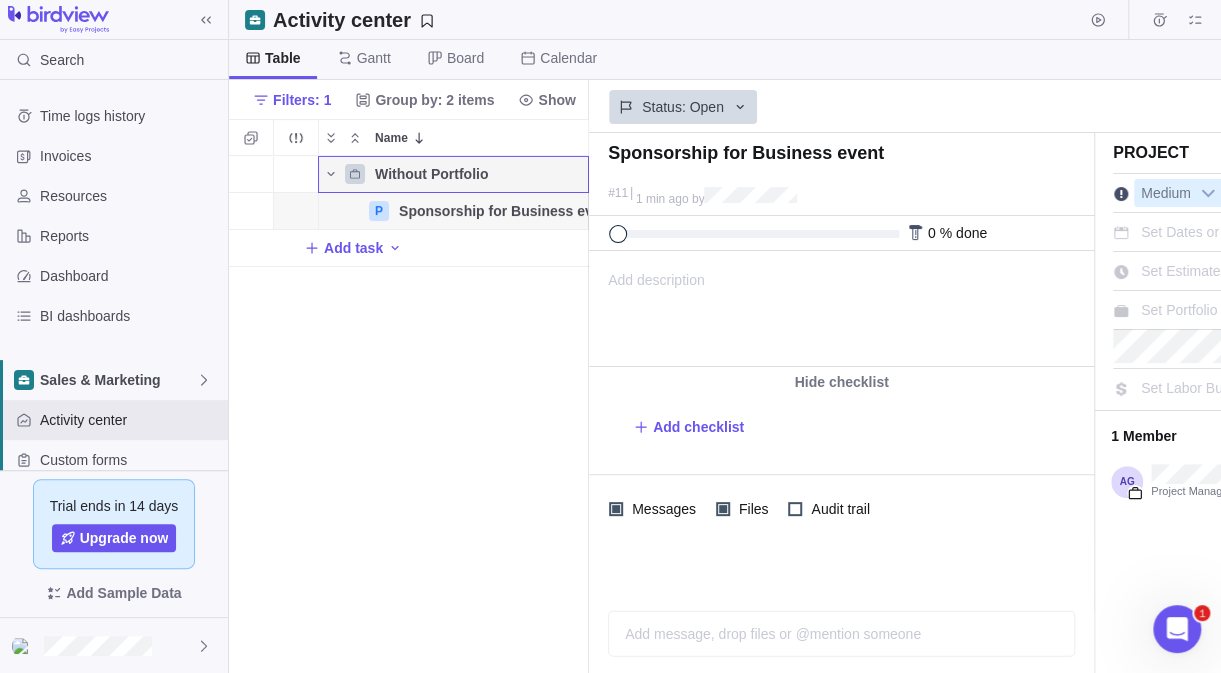 click on "Set Portfolio" at bounding box center [1179, 310] 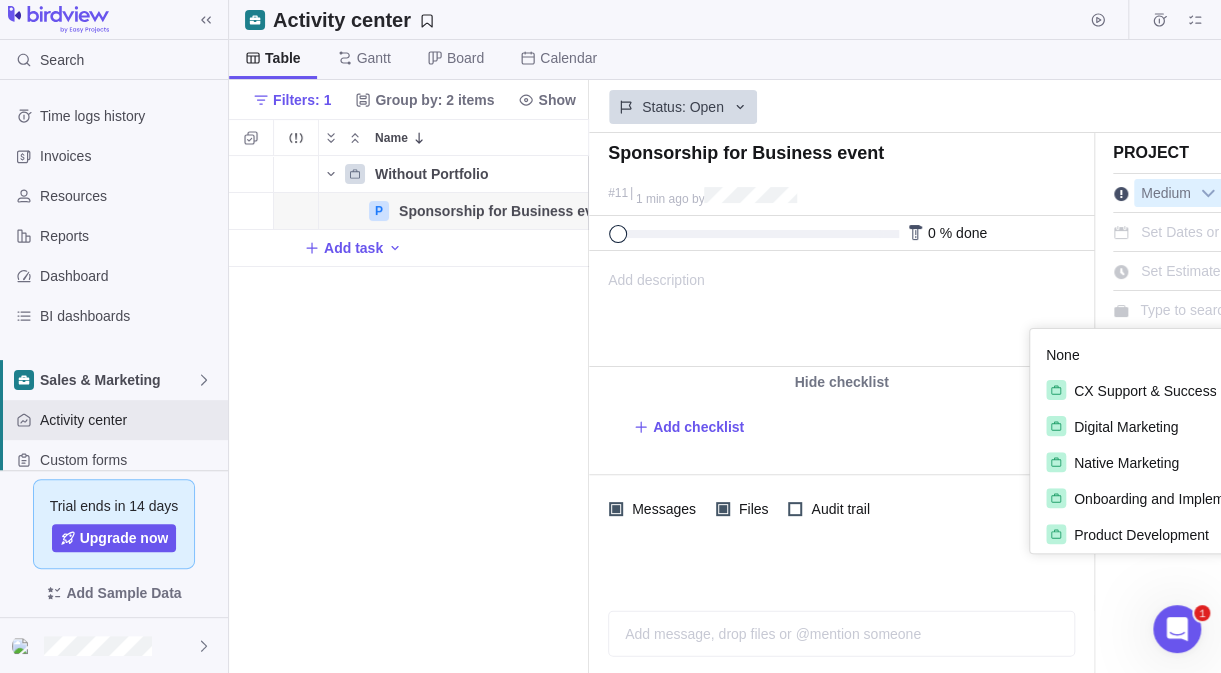 scroll, scrollTop: 0, scrollLeft: 76, axis: horizontal 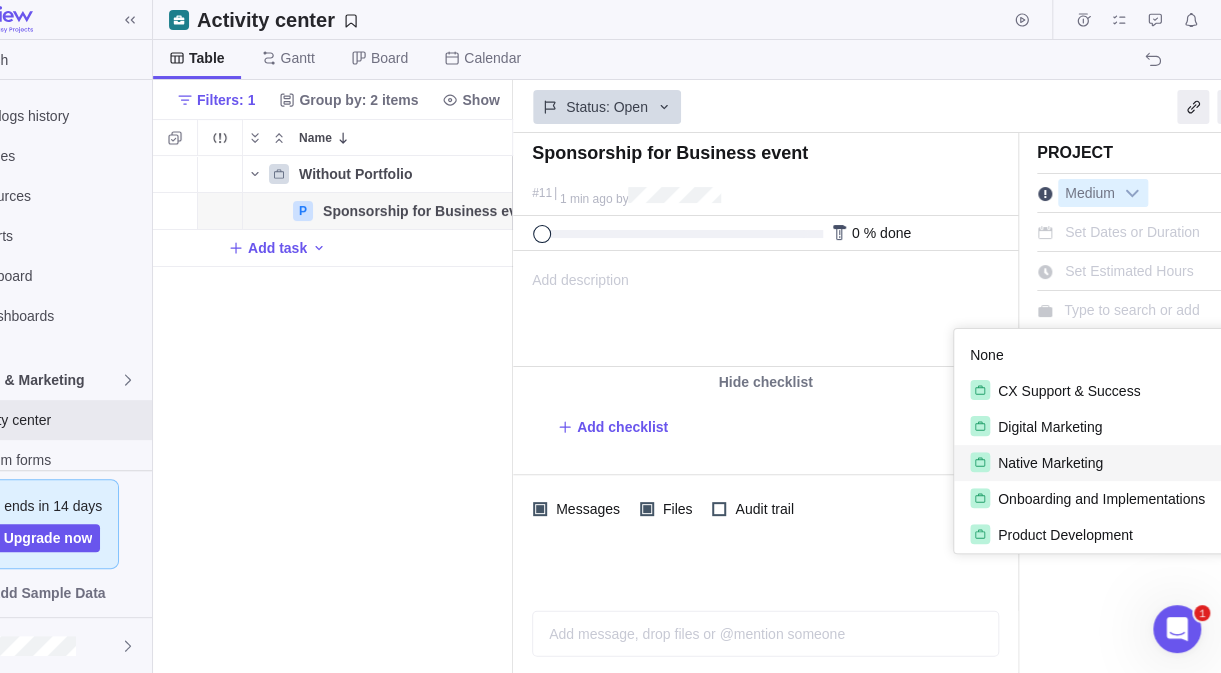 click on "Native Marketing" at bounding box center (1050, 463) 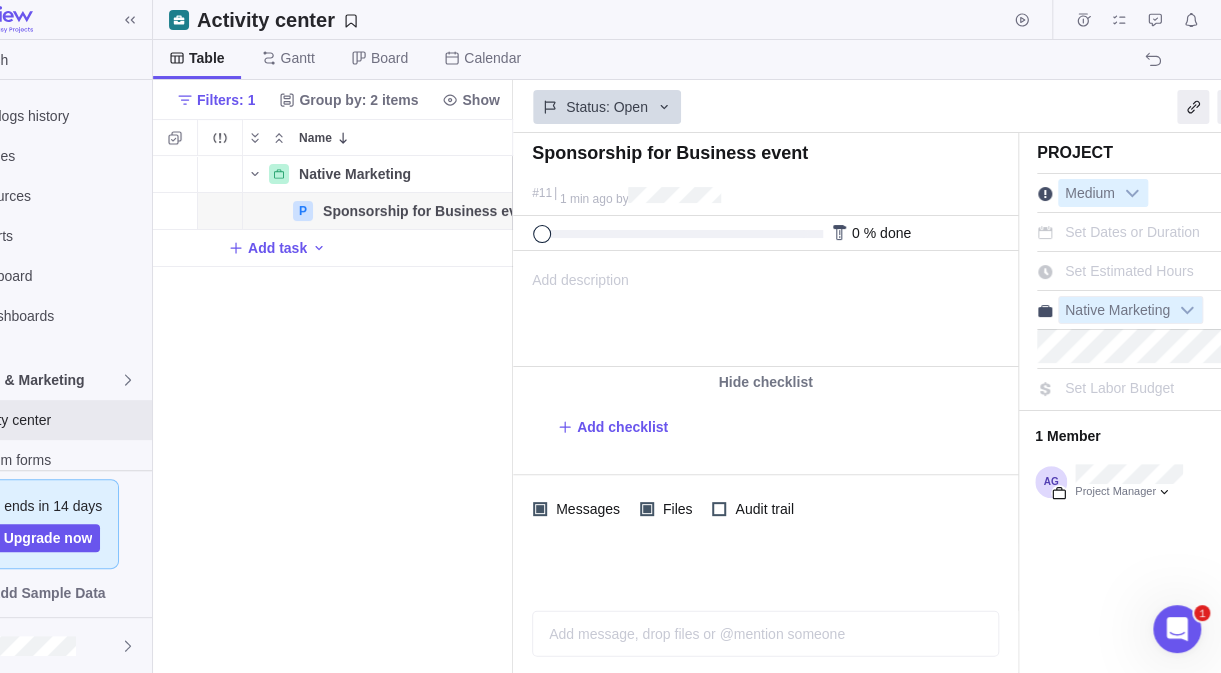 scroll, scrollTop: 0, scrollLeft: 203, axis: horizontal 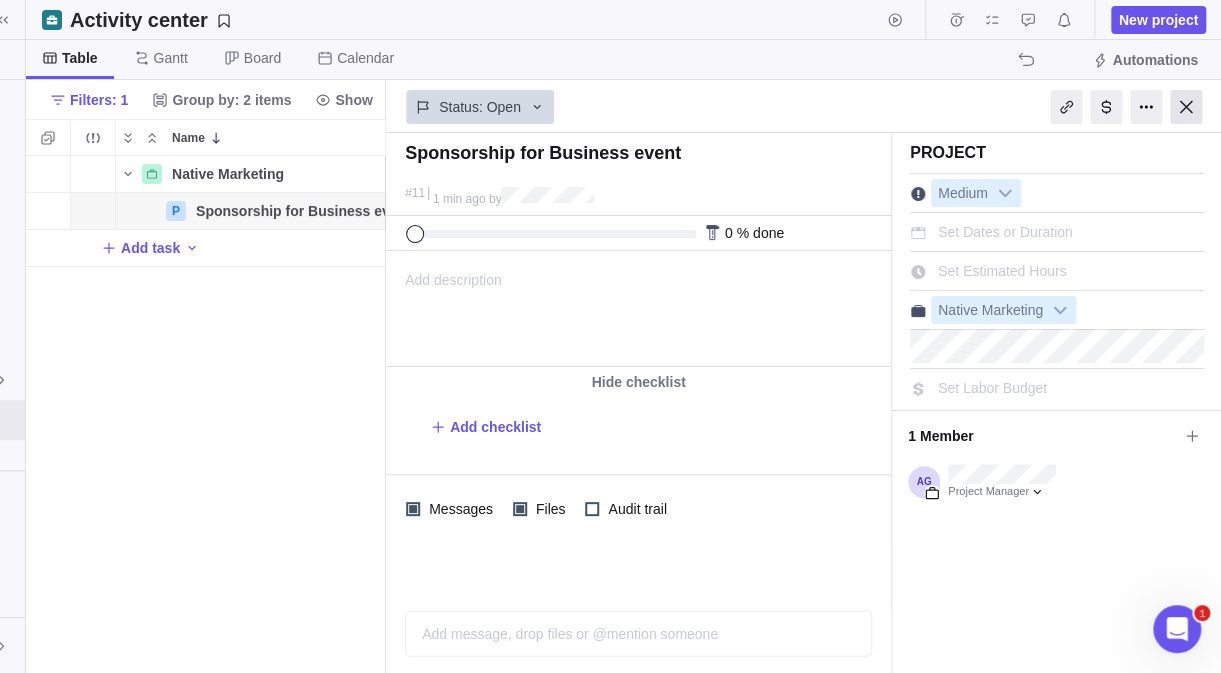 click at bounding box center (1186, 107) 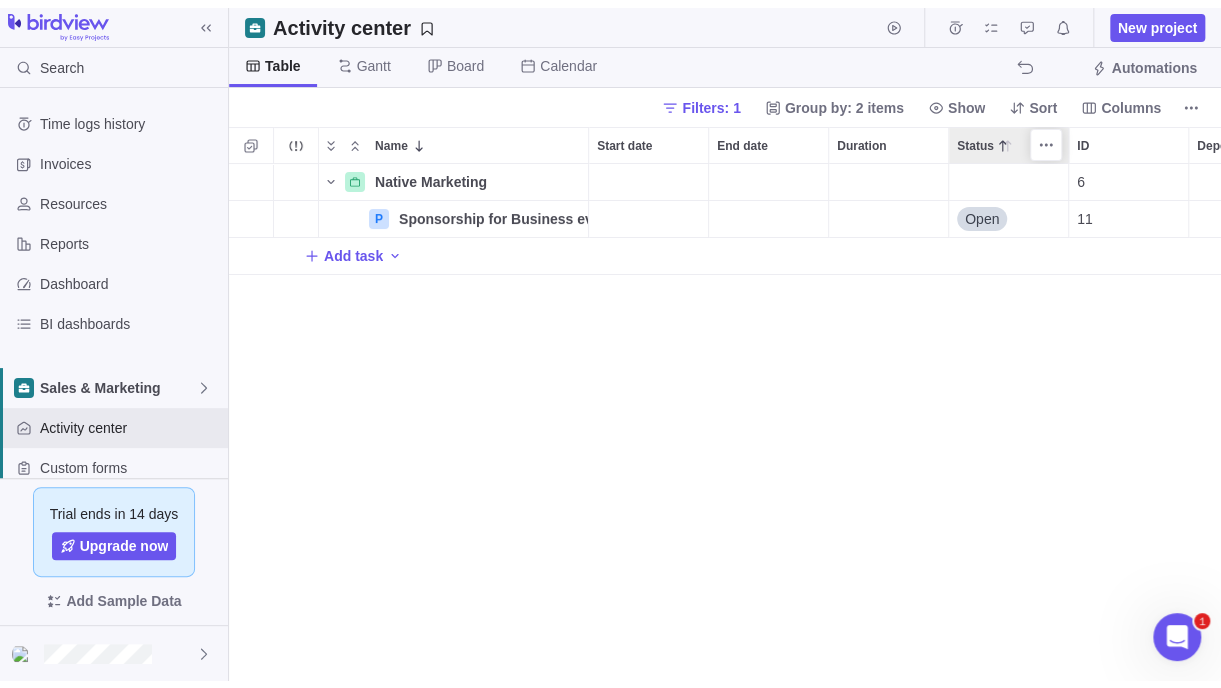 scroll, scrollTop: 0, scrollLeft: 0, axis: both 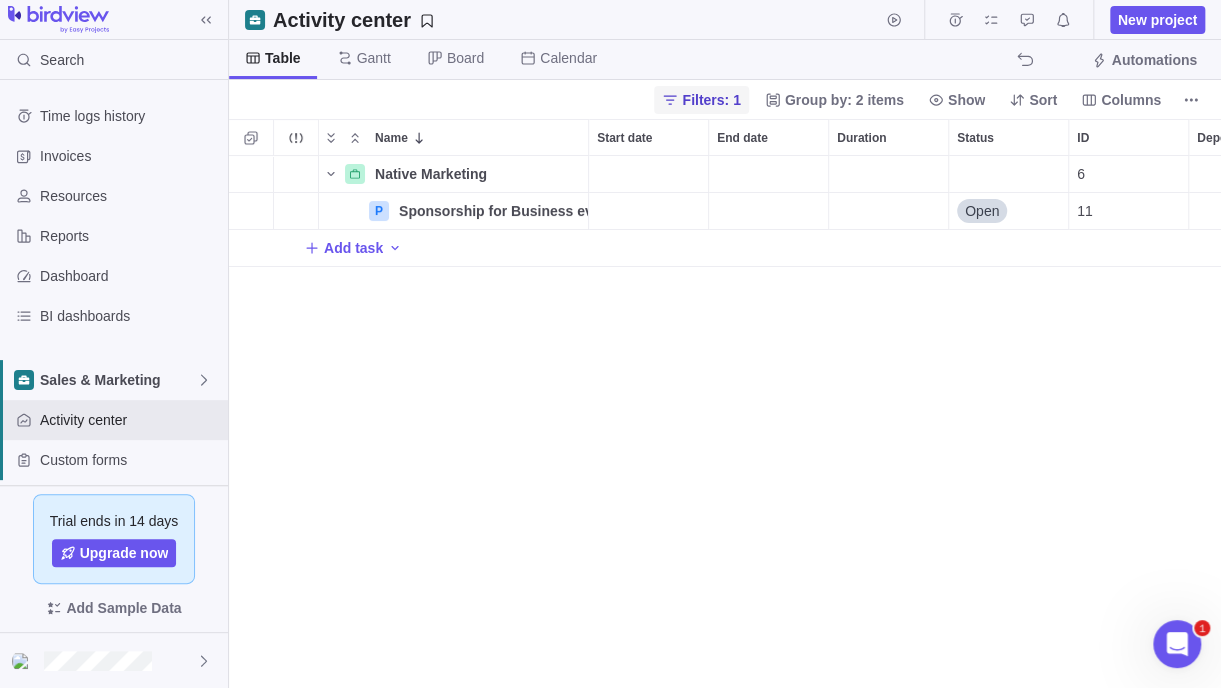 click on "Filters: 1" at bounding box center [711, 100] 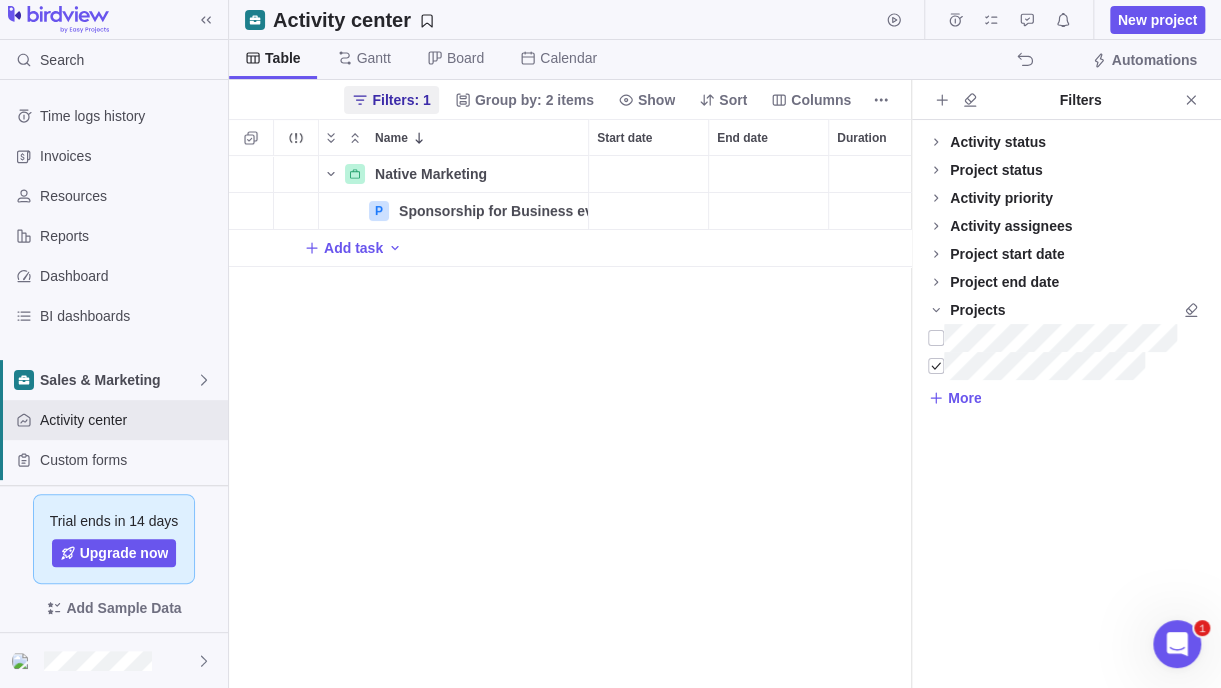 drag, startPoint x: 940, startPoint y: 101, endPoint x: 945, endPoint y: 116, distance: 15.811388 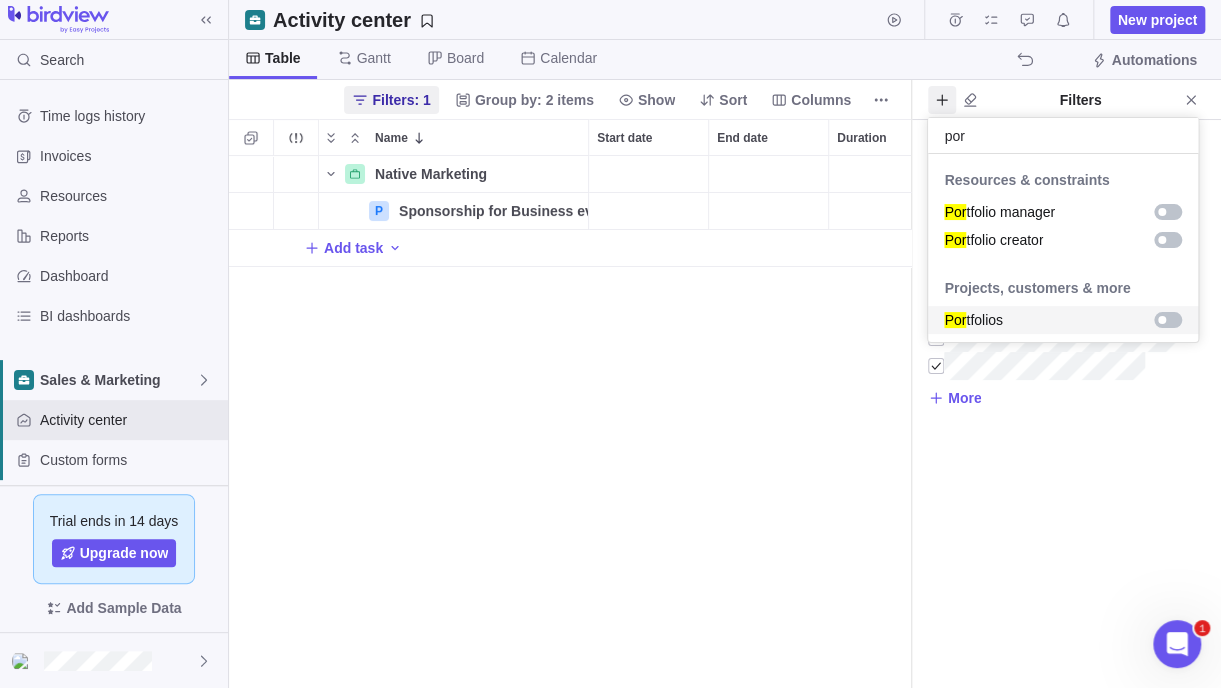 click at bounding box center (1162, 320) 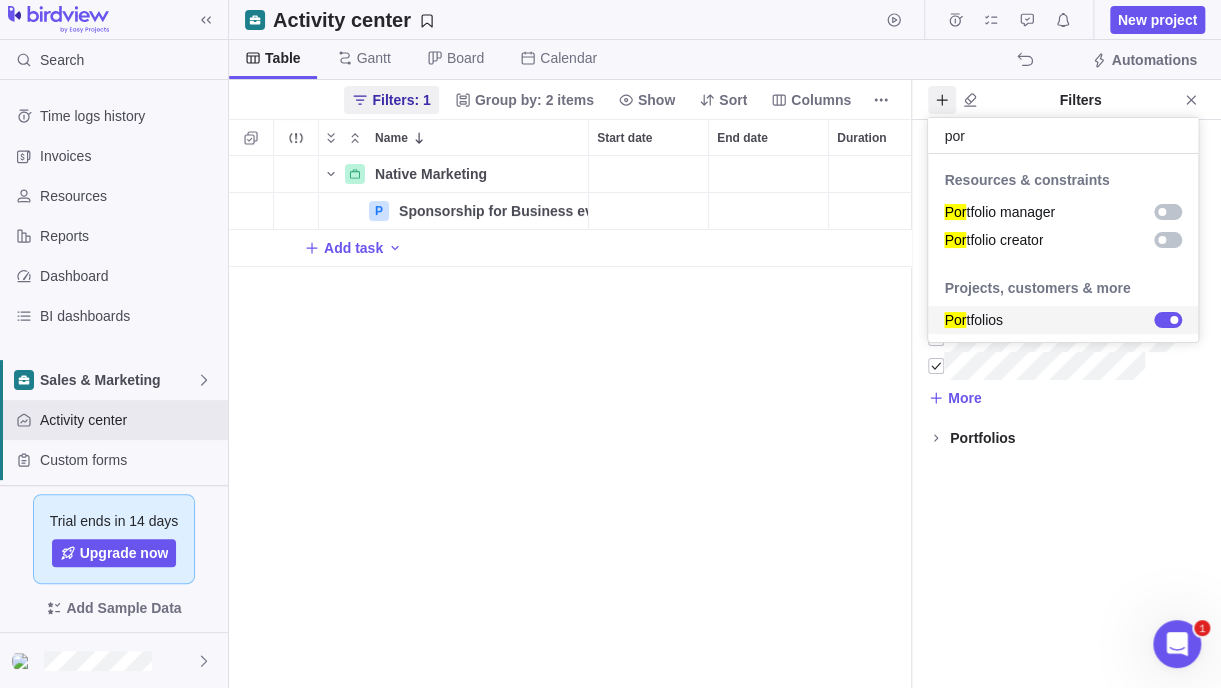 click on "Search Time logs history Invoices Resources Reports Dashboard BI dashboards Sales & Marketing Activity center Custom forms Saved views Trial ends in 14 days Upgrade now Add Sample Data Activity center New project Table Gantt Board Calendar Automations Filters: 1 Group by: 2 items Show Sort Columns Name Start date End date Duration Status ID Dependency Assignees Native Marketing Details 6 P Sponsorship for Business event Details Open 11 Add task Filters Activity status Default Workflow Project status Default Workflow Activity priority Activity assignees Project start date Previous year Previous month Previous week Yesterday Today This week This month This year Next week Next month Filter by period Project end date Previous year Previous month Previous week Yesterday Today This week This month This year Next week Next month Filter by period Projects More Portfolios
1 x Prev Next August   2025 Su Mo Tu We Th Fr Sa           1 2 3 4 5 6 7 8 9 10 11 12 13 14 15 16 17 18 19 20" at bounding box center [610, 344] 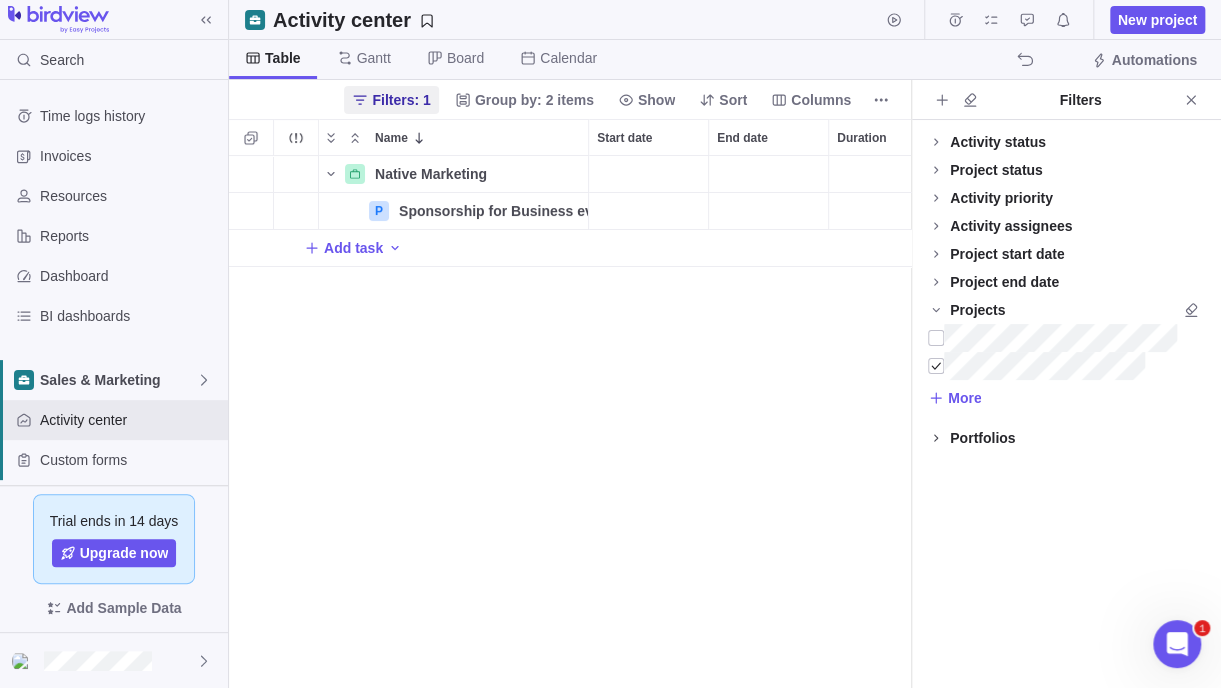 click 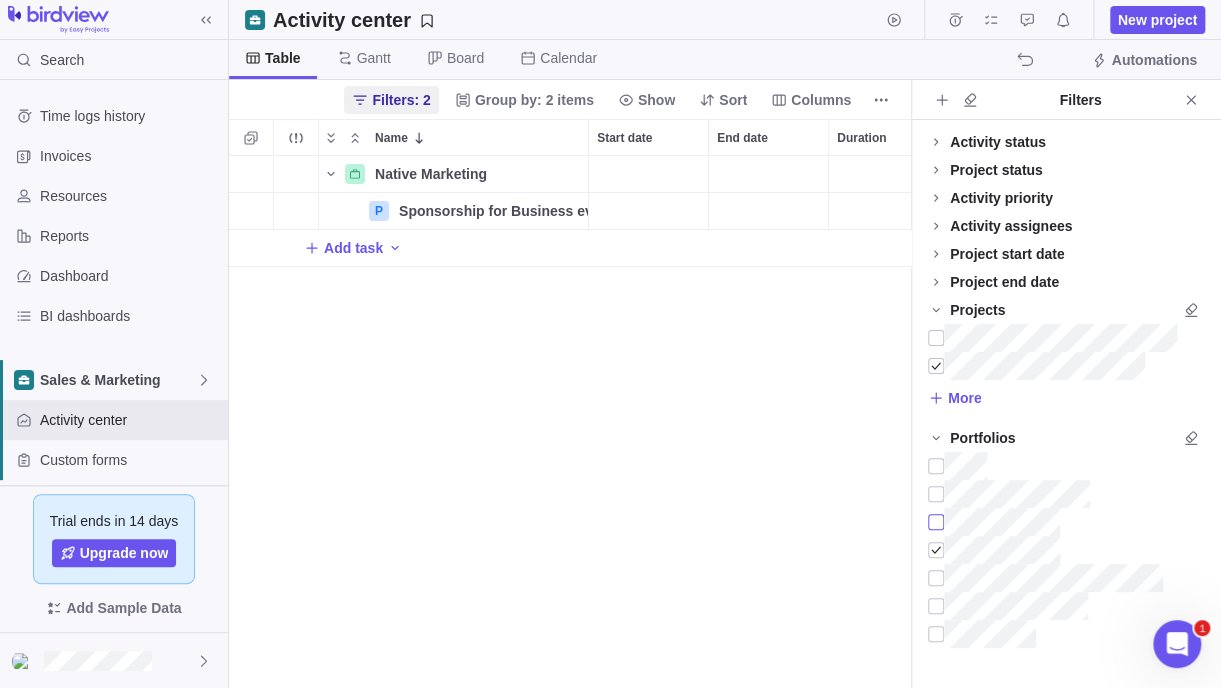 scroll, scrollTop: 16, scrollLeft: 16, axis: both 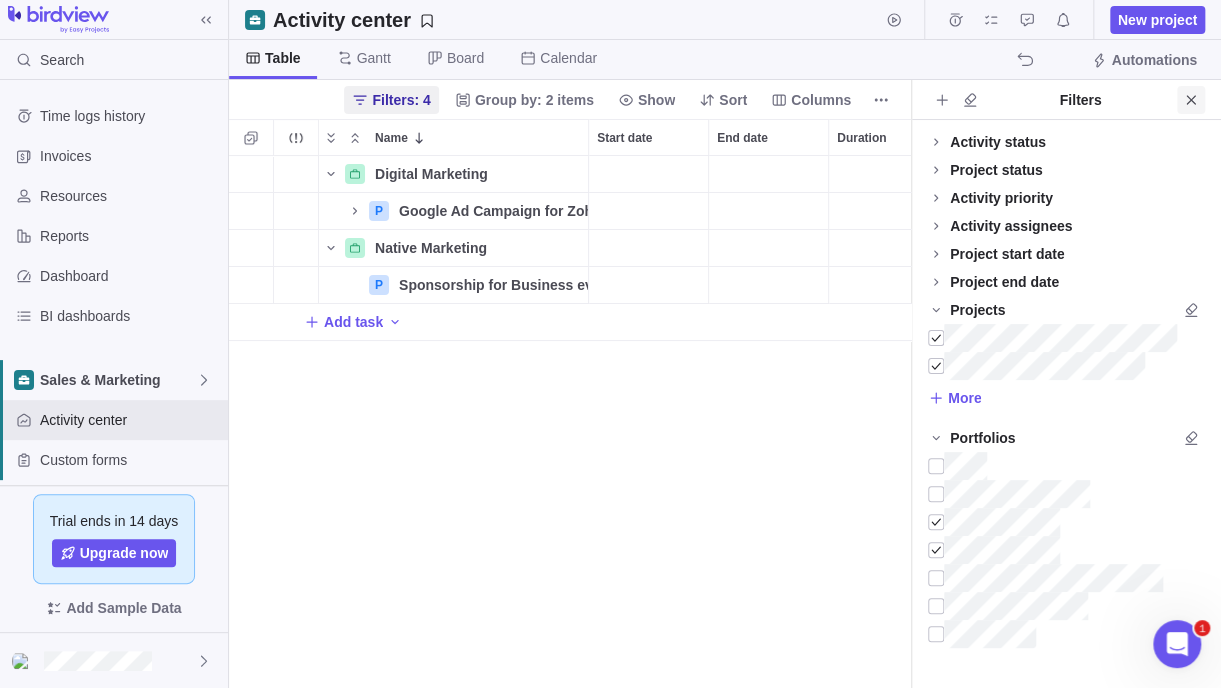 click 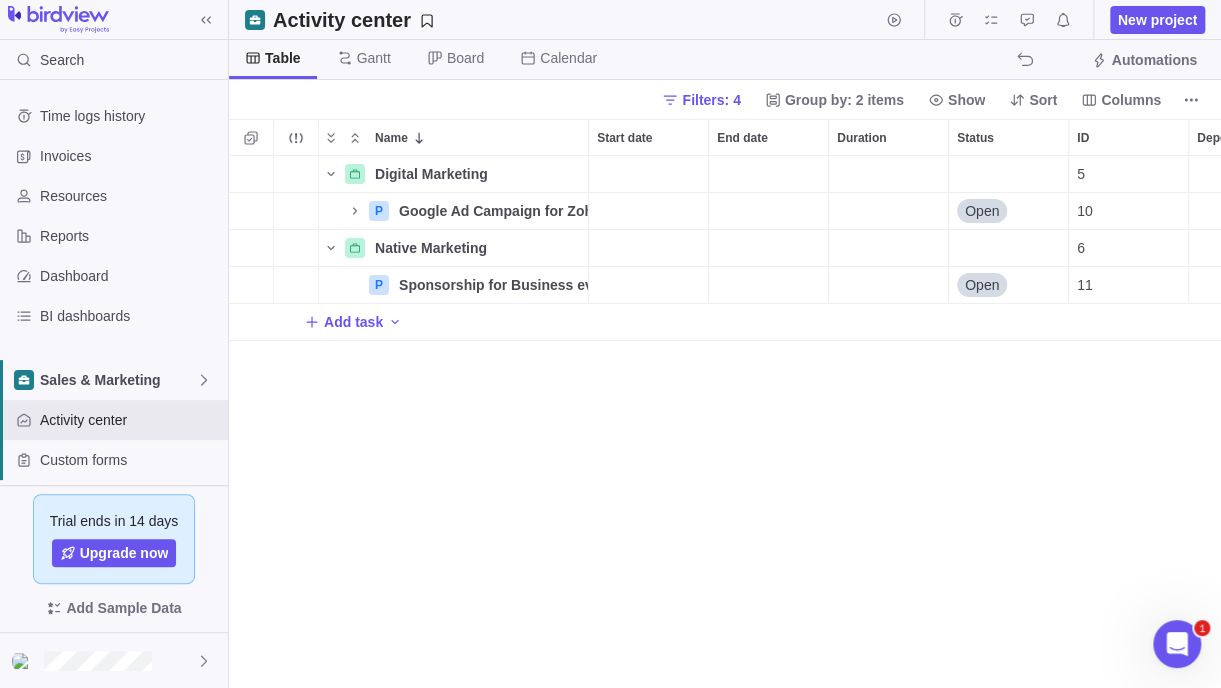 scroll, scrollTop: 16, scrollLeft: 15, axis: both 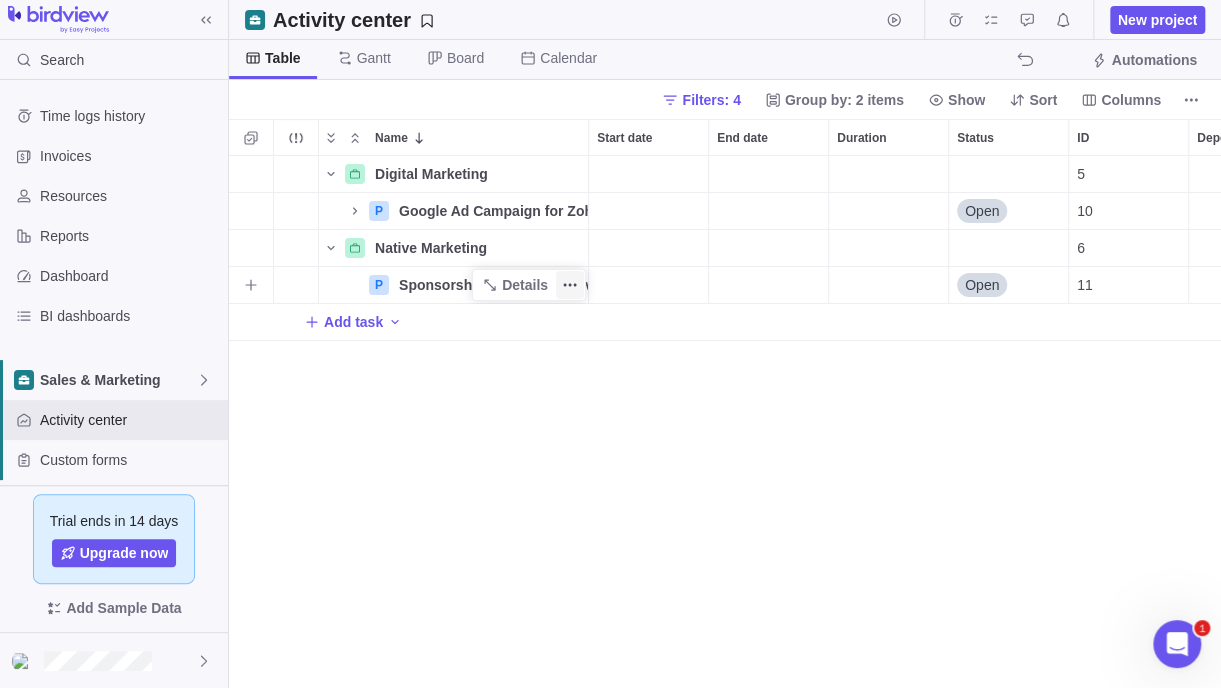 click 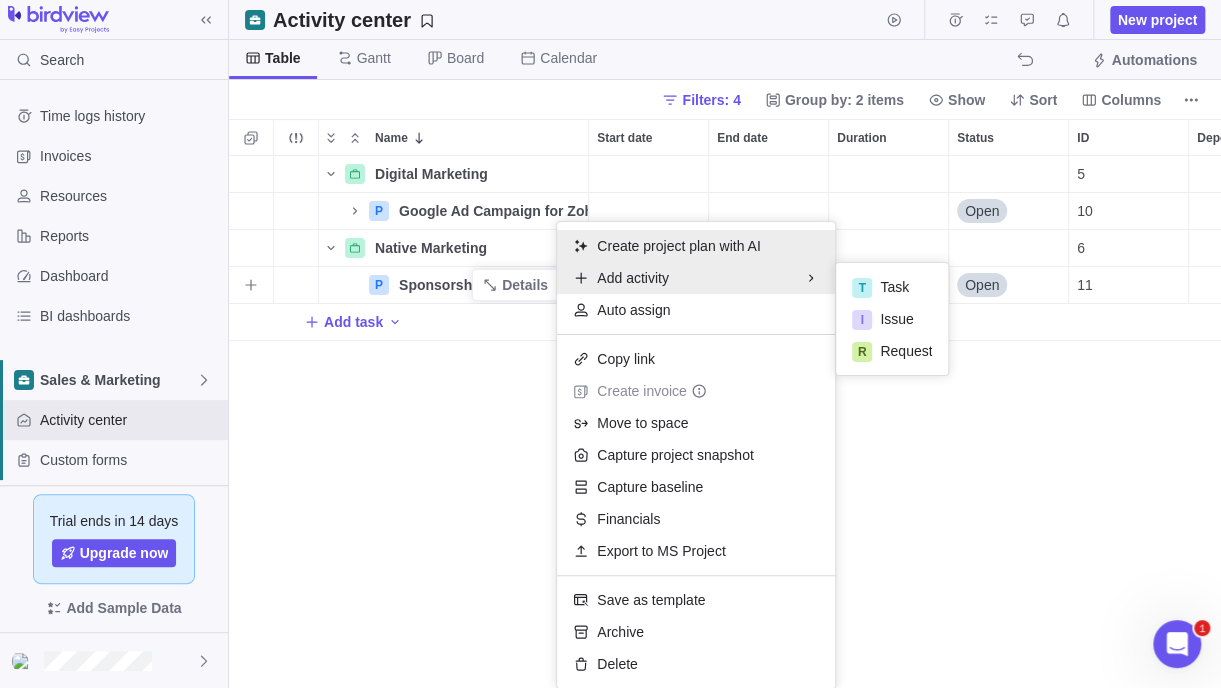 click on "Create project plan with AI" at bounding box center [678, 246] 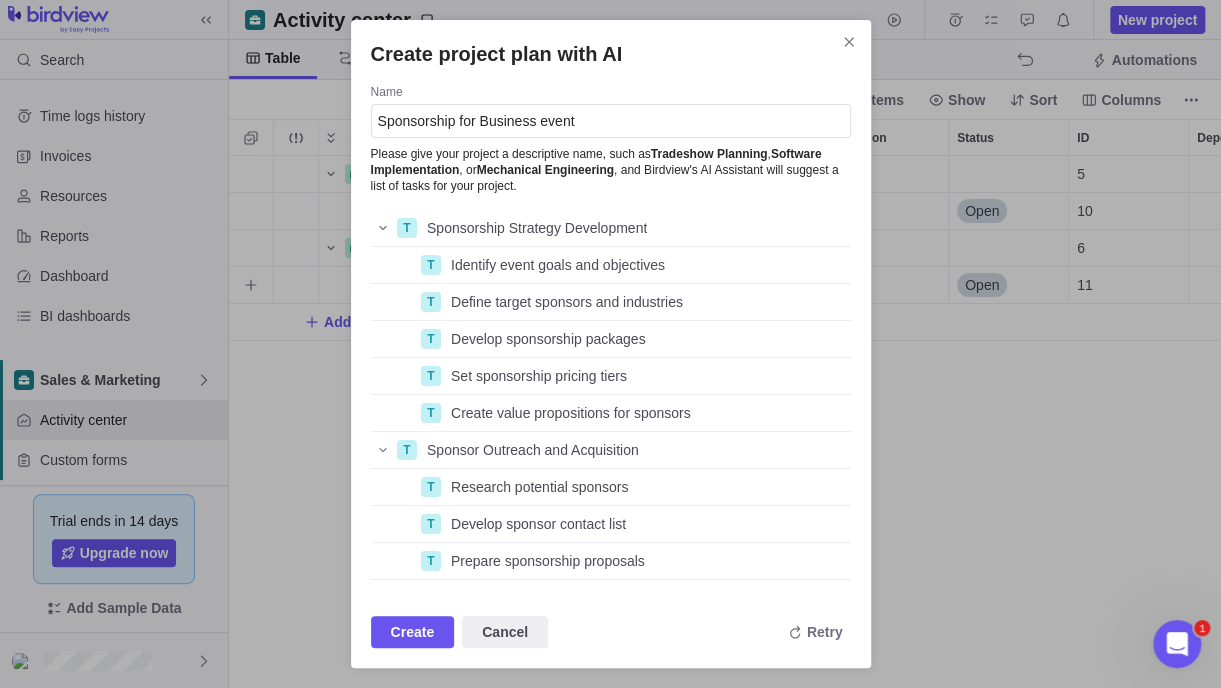 scroll, scrollTop: 15, scrollLeft: 15, axis: both 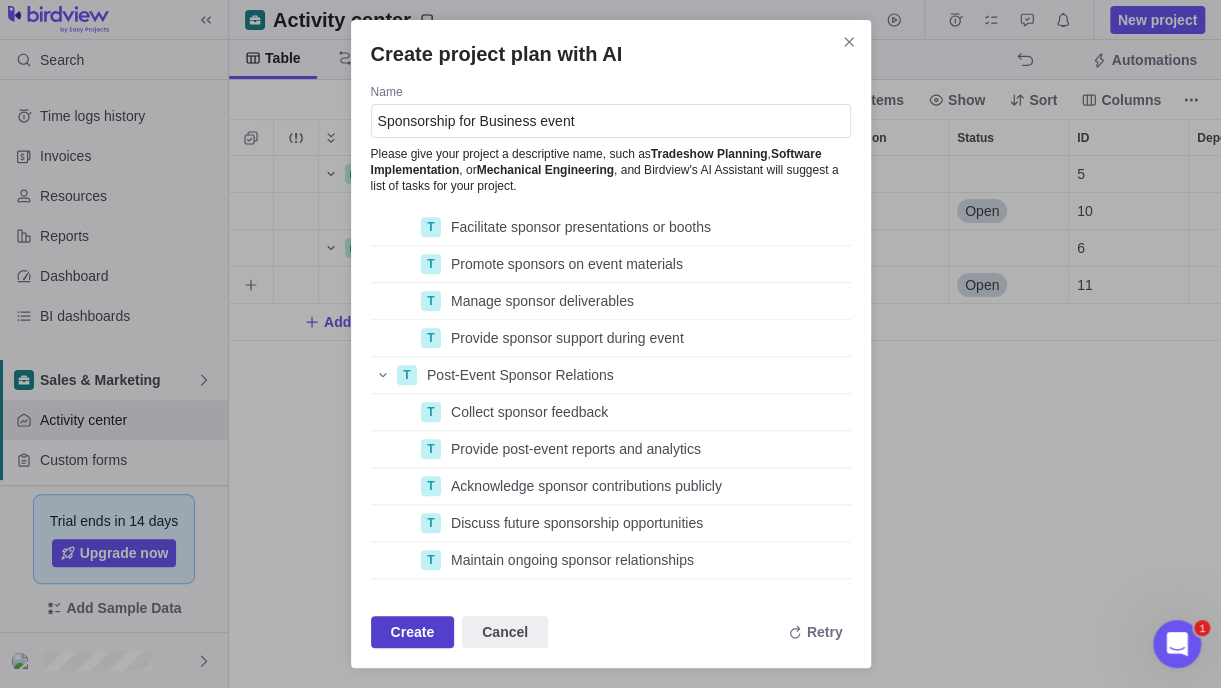 click on "Create" at bounding box center (413, 632) 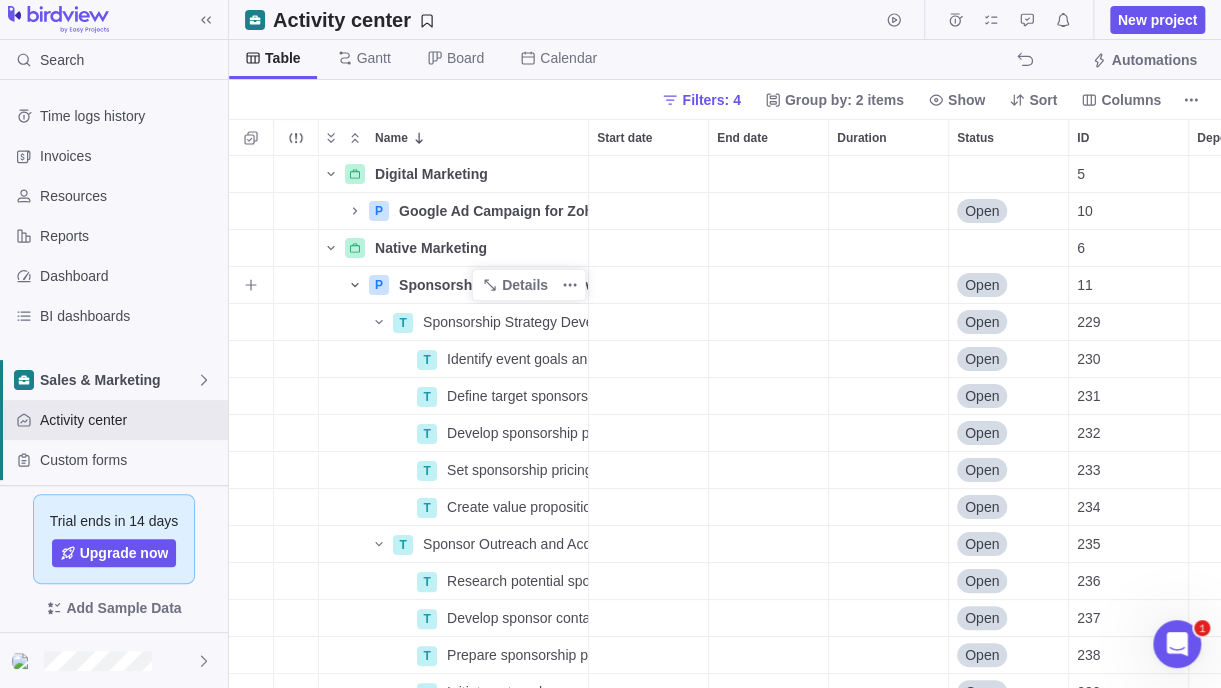 click 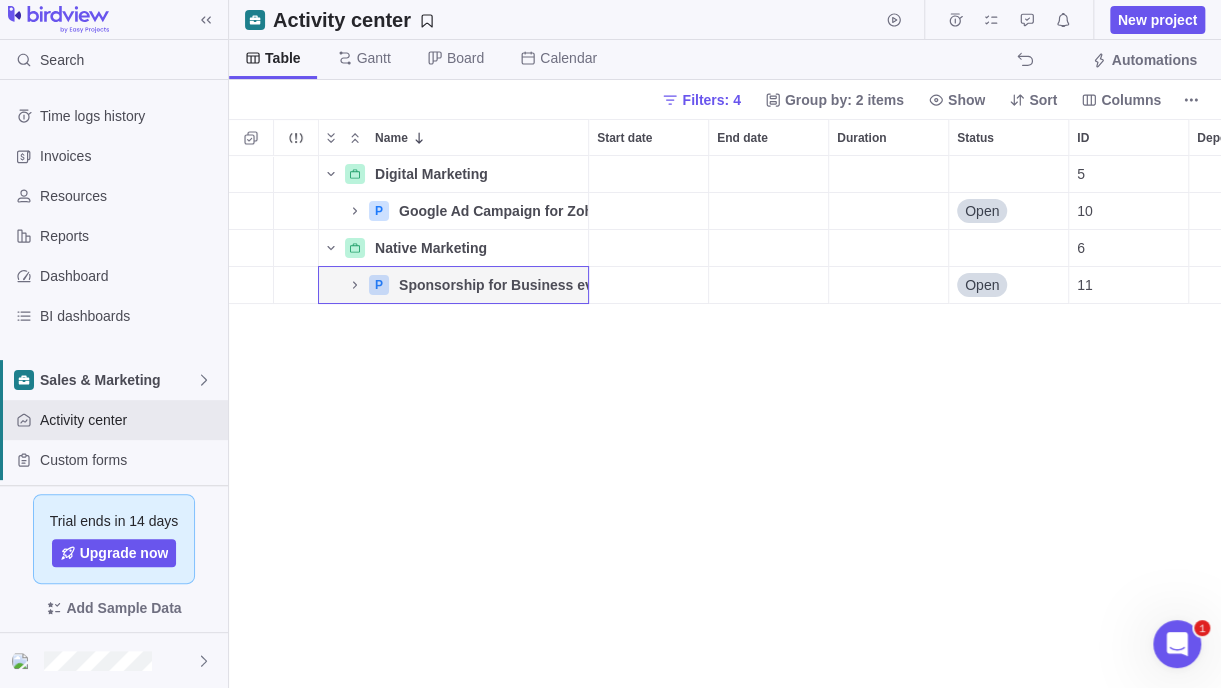 click on "Digital Marketing Details 5 P Google Ad Campaign for Zoho CRM Details Open 10 Native Marketing Details 6 P Sponsorship for Business event Details Open 11" at bounding box center (725, 422) 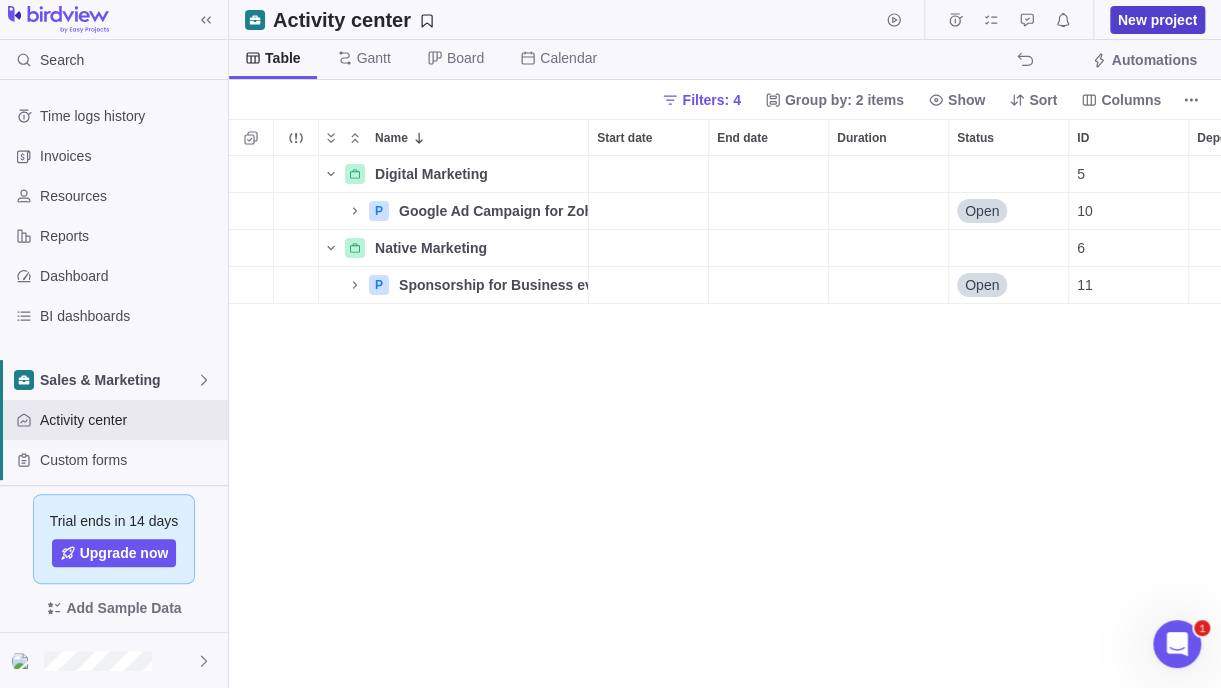 click on "New project" at bounding box center (1157, 20) 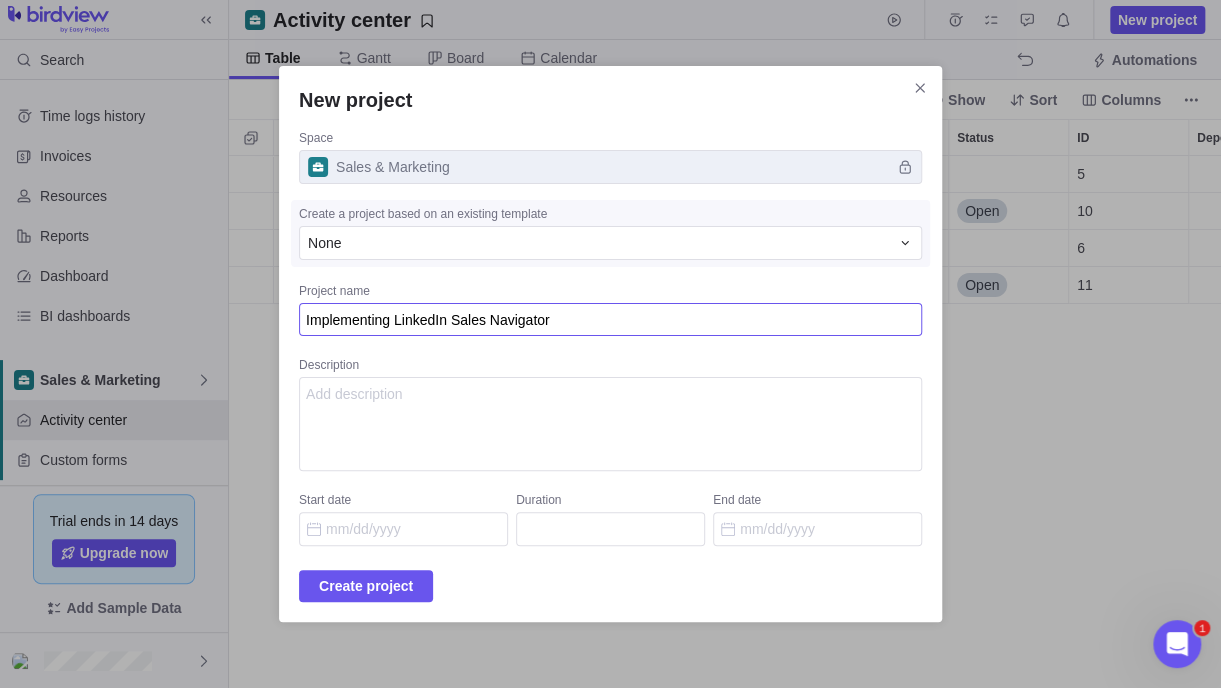 click on "Implementing LinkedIn Sales Navigator" at bounding box center [610, 320] 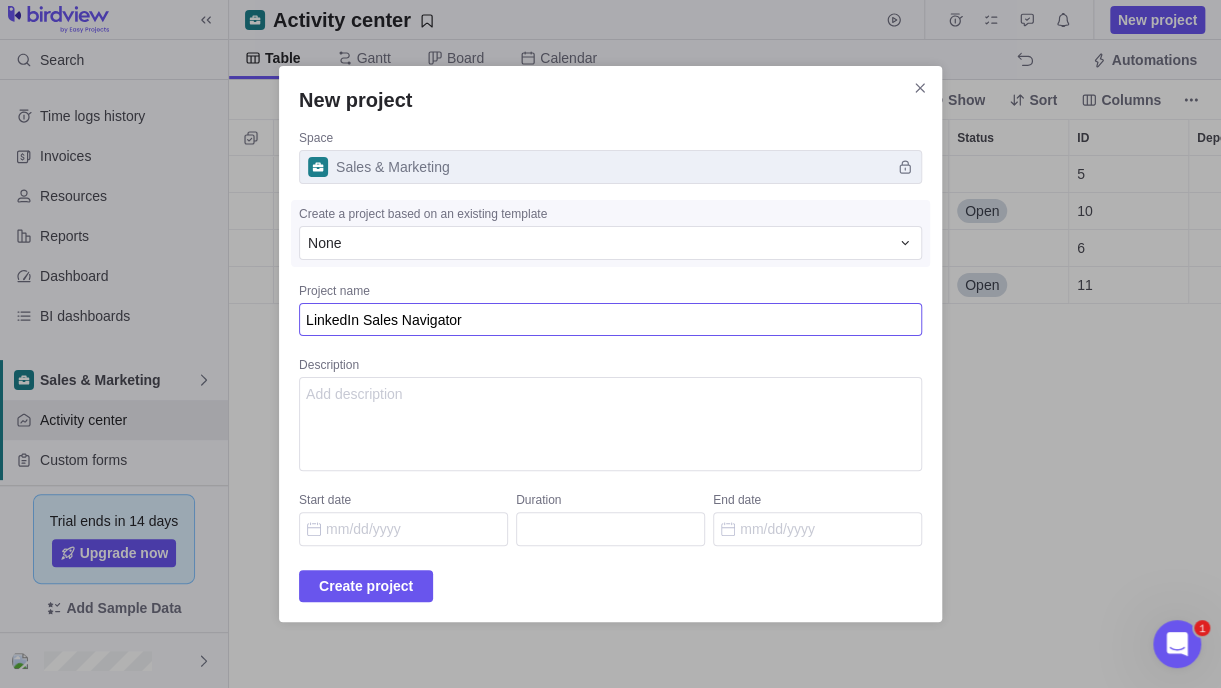 click on "LinkedIn Sales Navigator" at bounding box center (610, 320) 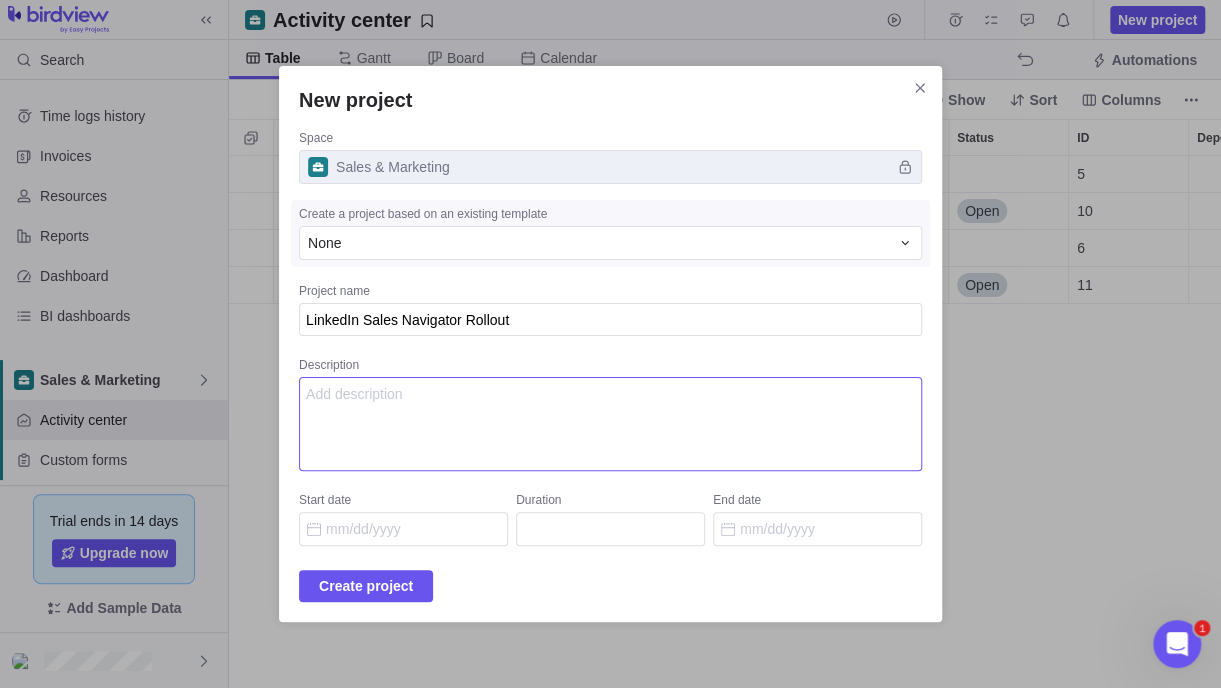 click on "Description" at bounding box center [610, 424] 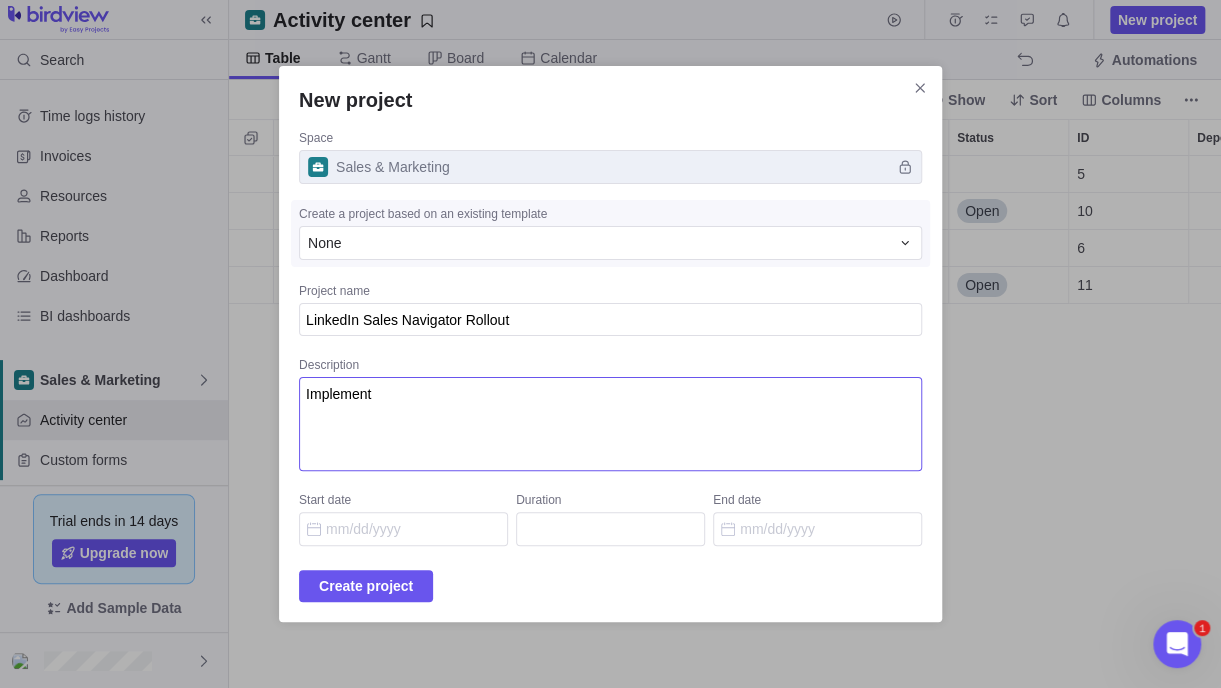 click on "Implement" at bounding box center [610, 424] 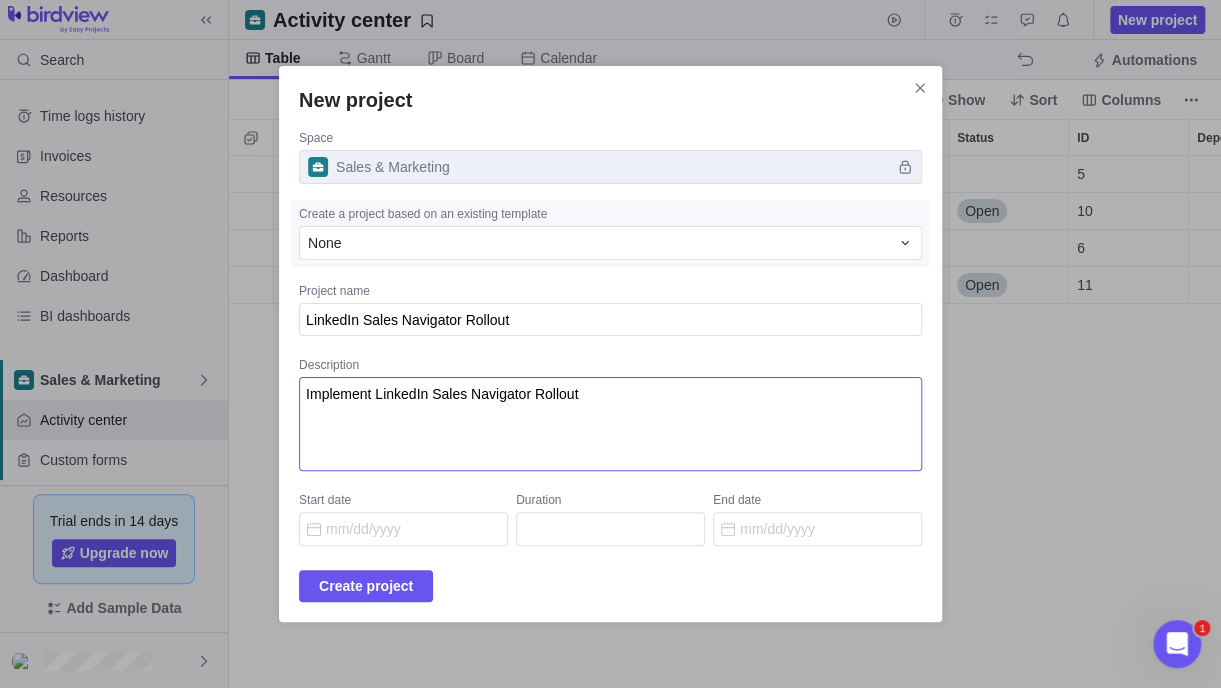 click on "Implement LinkedIn Sales Navigator Rollout" at bounding box center (610, 424) 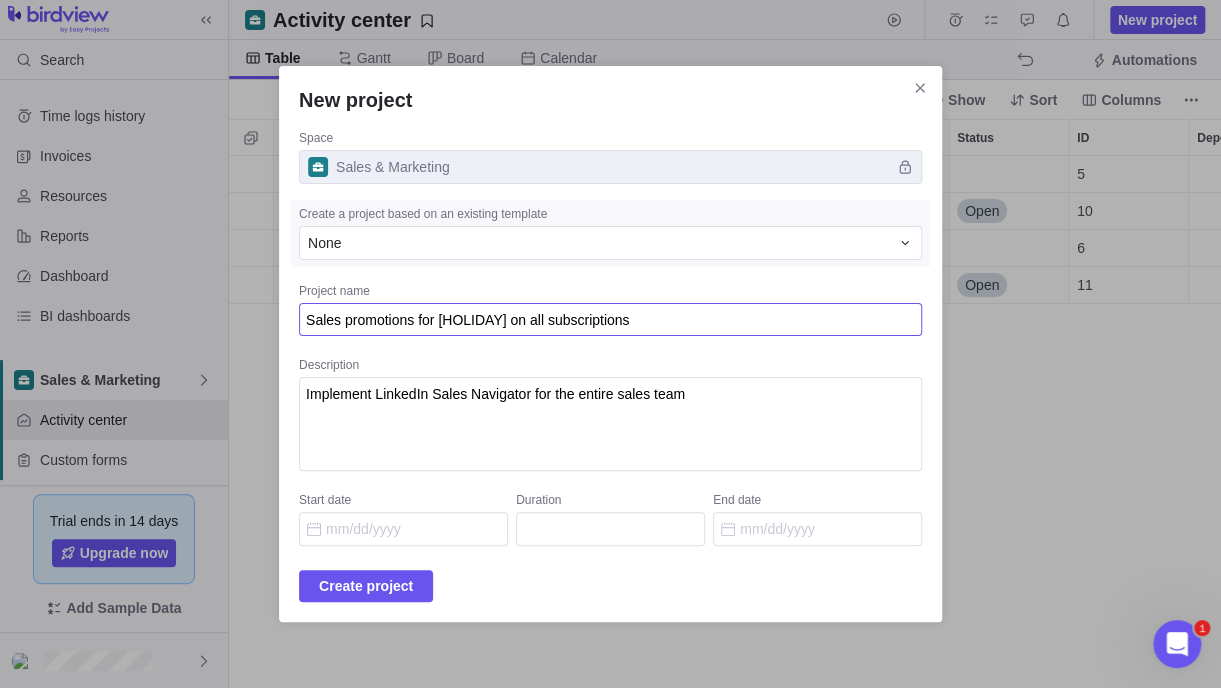click on "Sales promotions for [HOLIDAY] on all subscriptions" at bounding box center (610, 320) 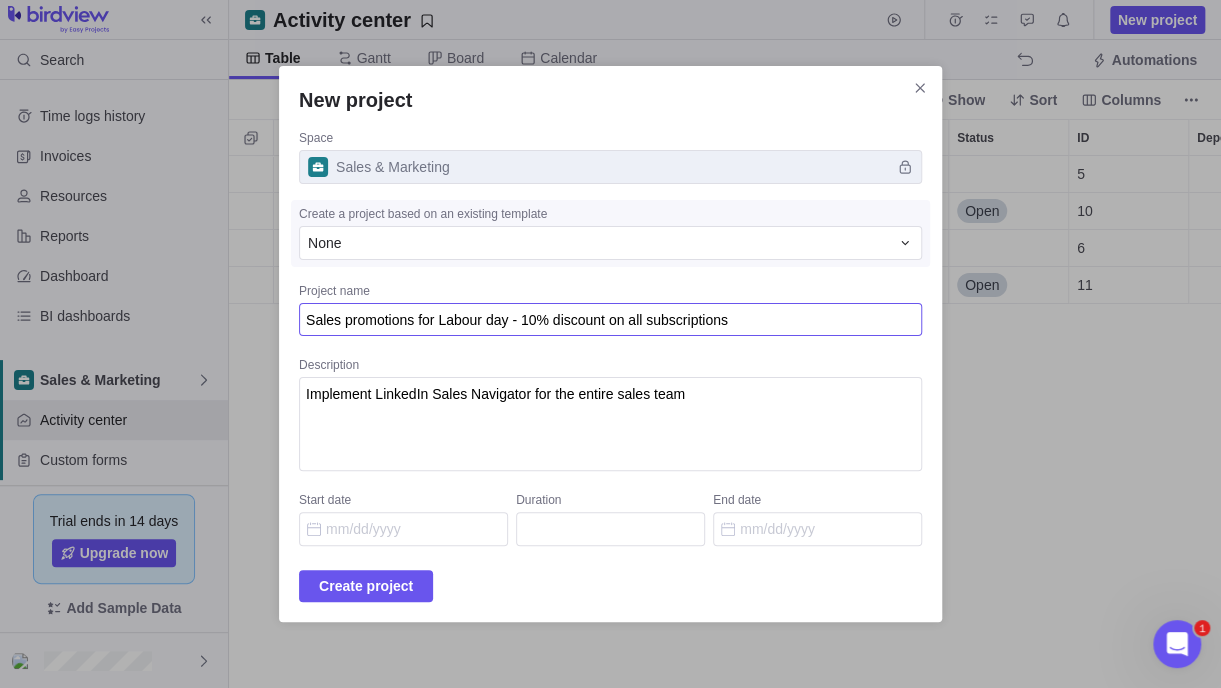 click on "Sales promotions for Labour day - 10% discount on all subscriptions" at bounding box center (610, 320) 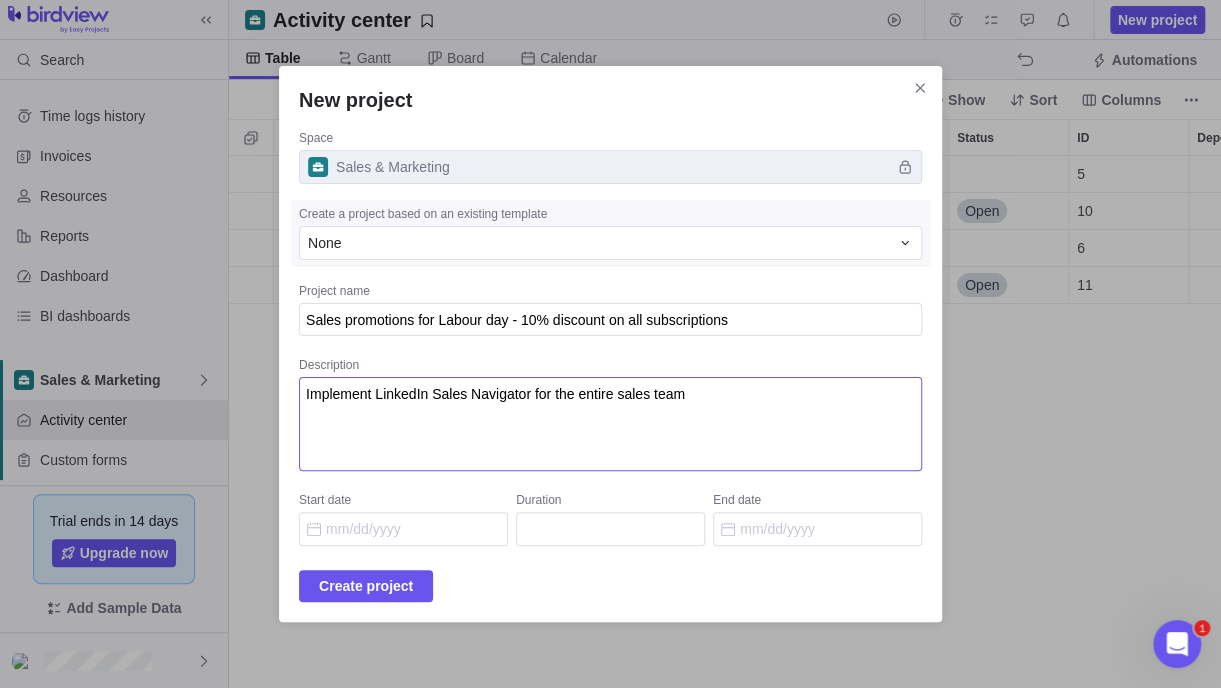 click on "Implement LinkedIn Sales Navigator for the entire sales team" at bounding box center [610, 424] 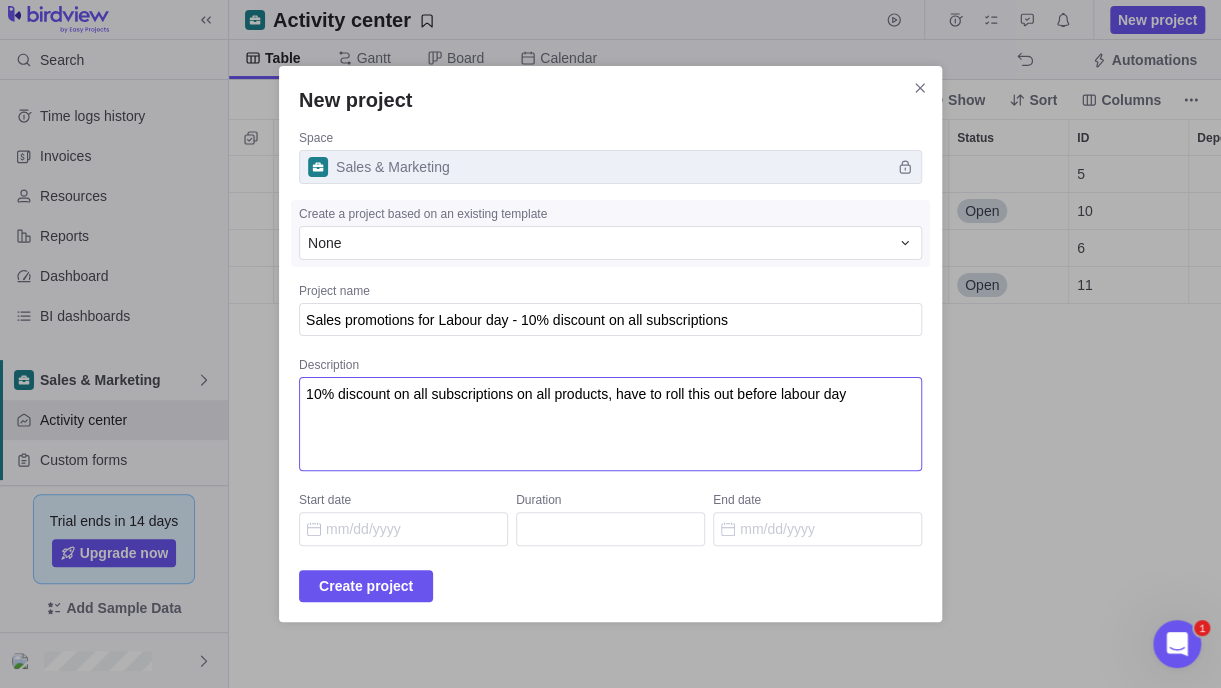 click on "10% discount on all subscriptions on all products, have to roll this out before labour day" at bounding box center (610, 424) 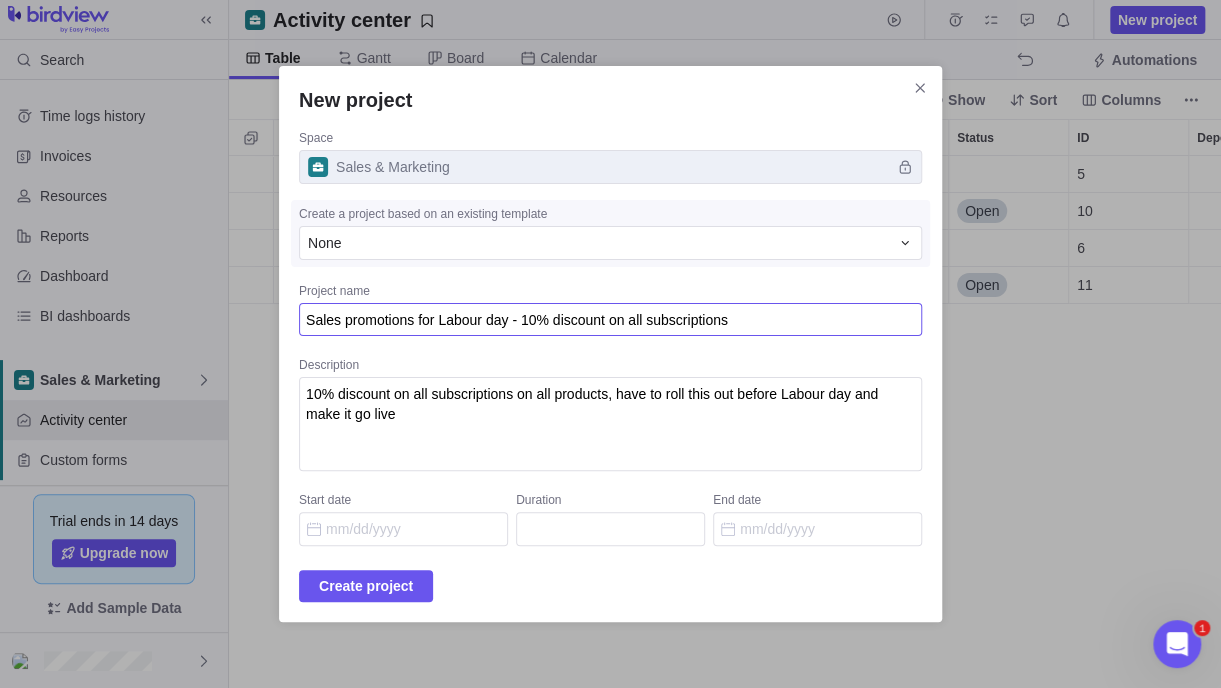click on "Sales promotions for Labour day - 10% discount on all subscriptions" at bounding box center [610, 320] 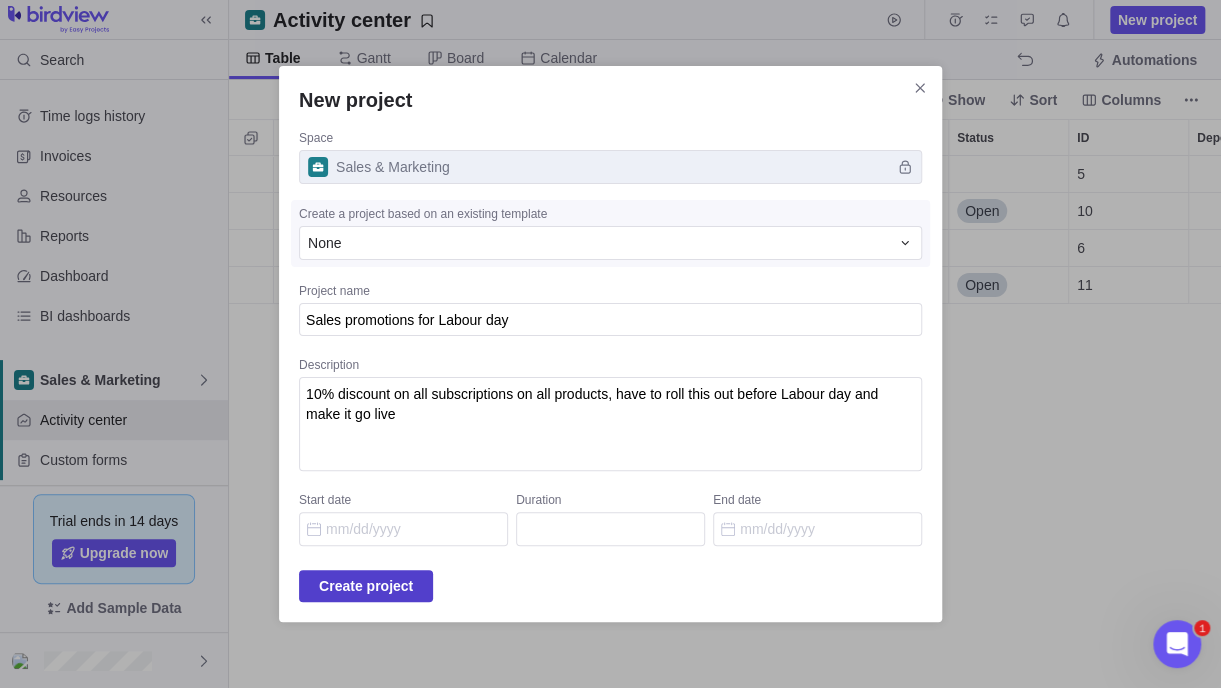 click on "Create project" at bounding box center [366, 586] 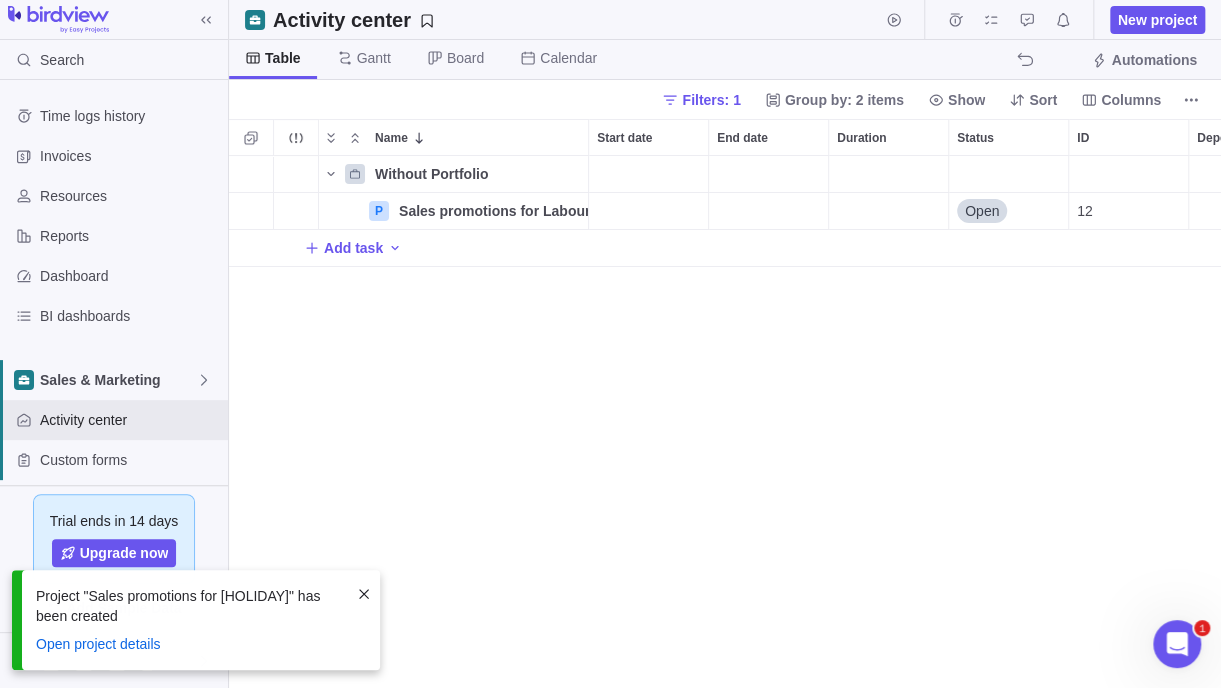 scroll, scrollTop: 16, scrollLeft: 15, axis: both 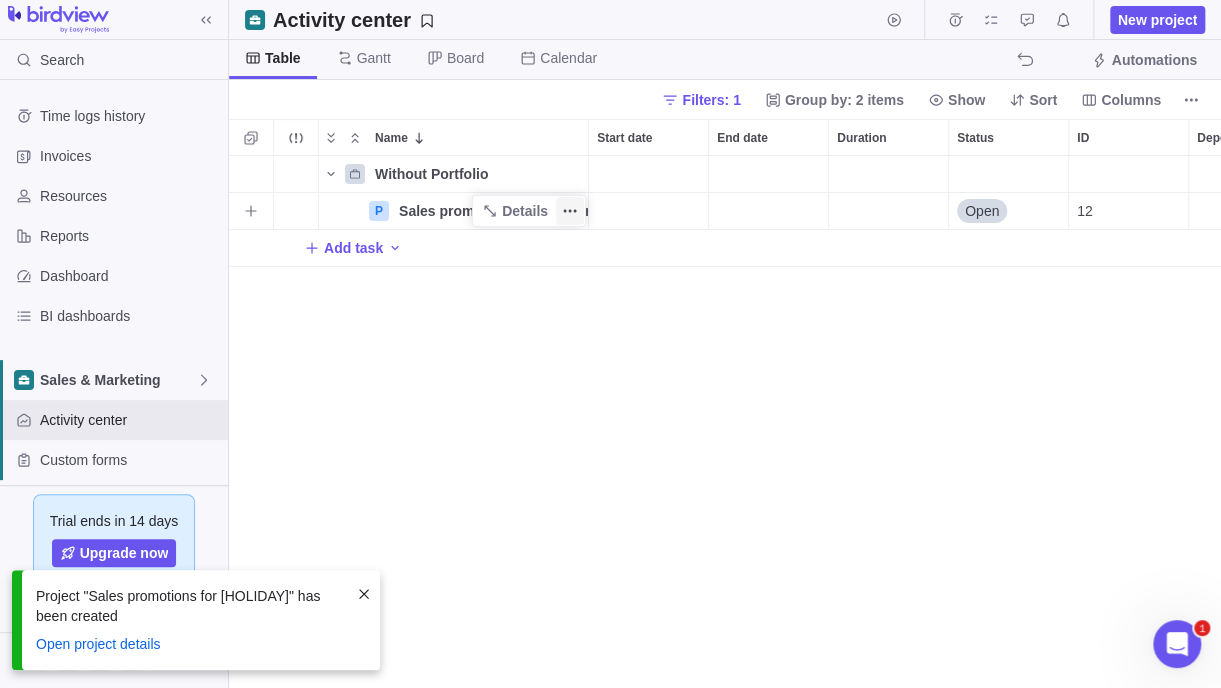 click 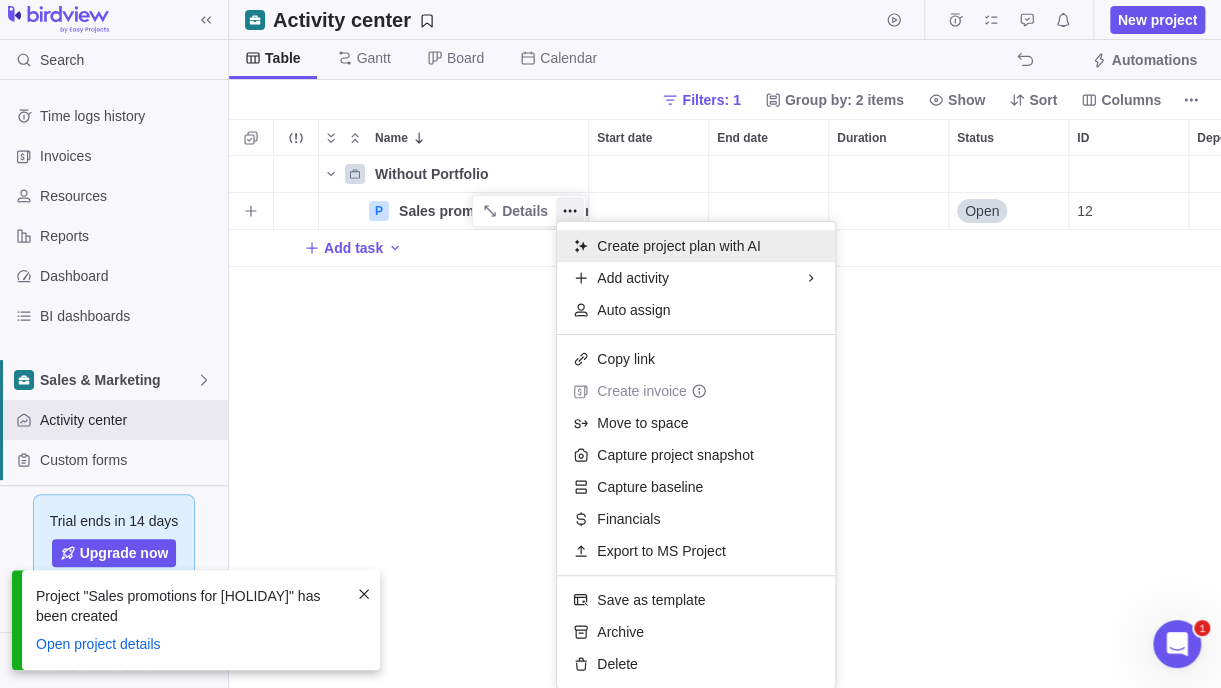 click on "Create project plan with AI" at bounding box center [678, 246] 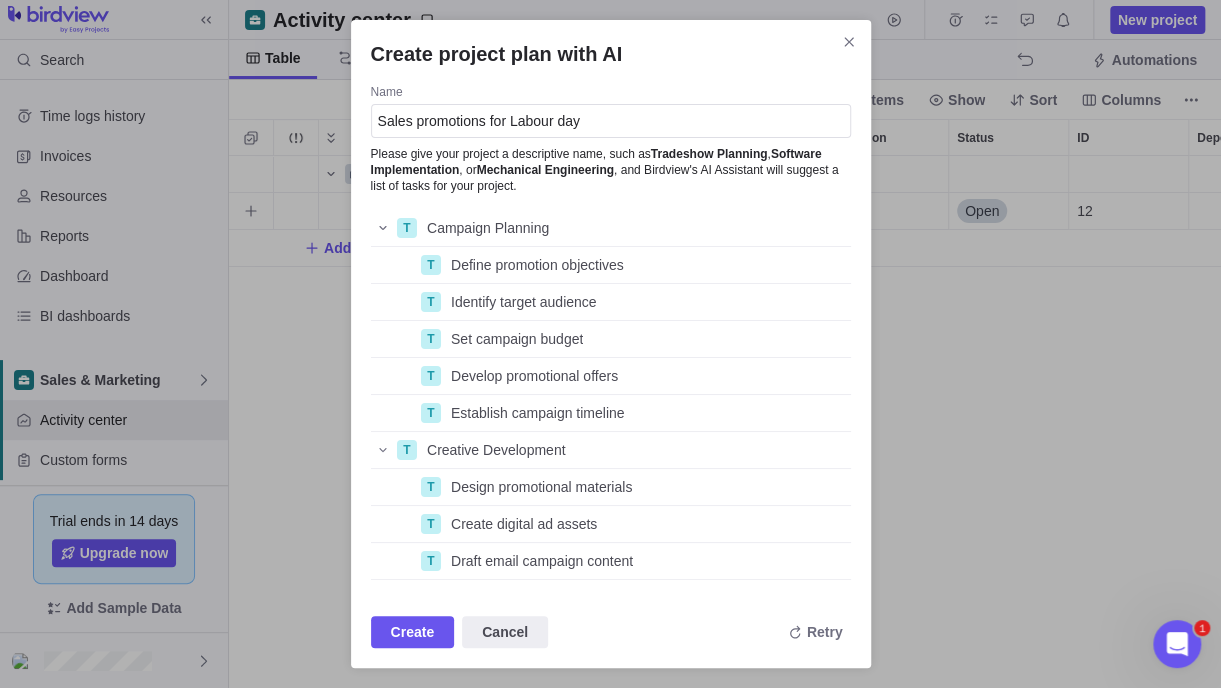 scroll, scrollTop: 15, scrollLeft: 15, axis: both 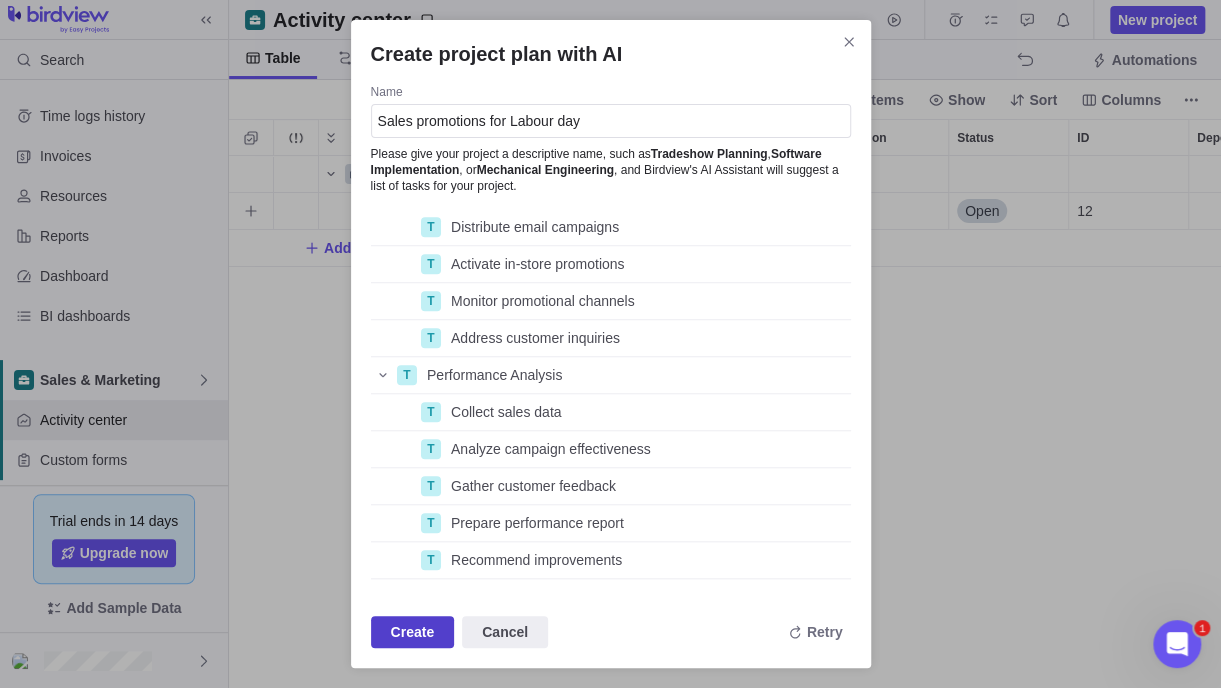 click on "Create" at bounding box center (413, 632) 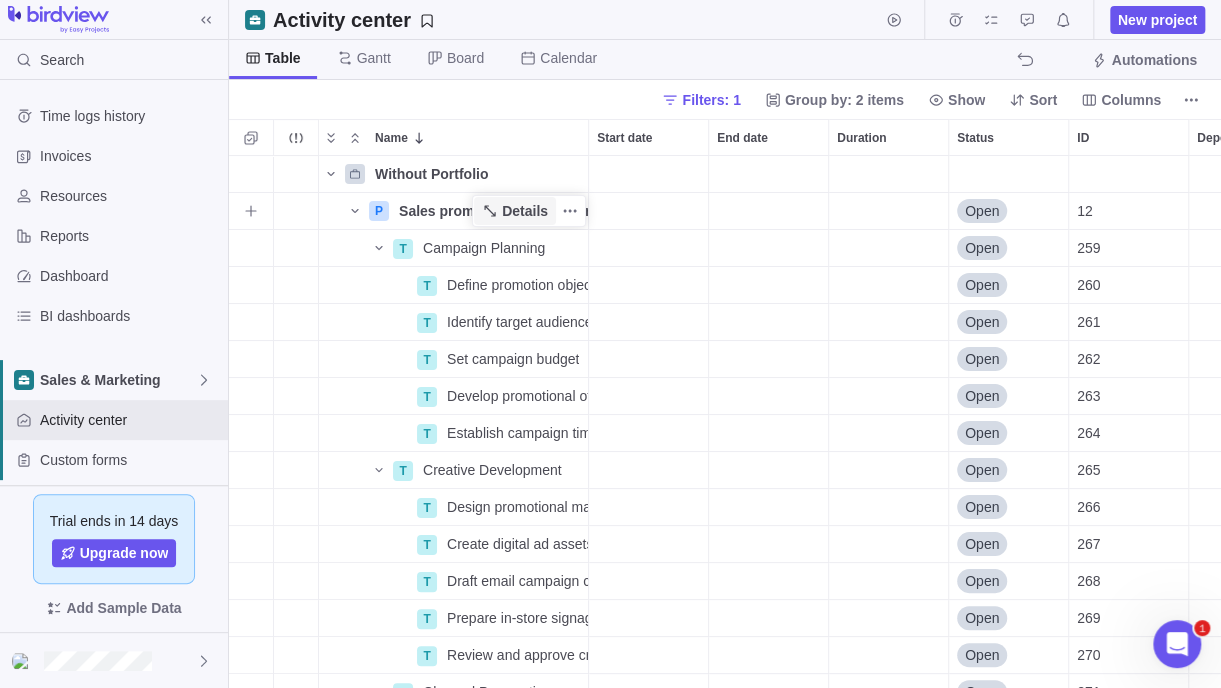 click on "Details" at bounding box center (525, 211) 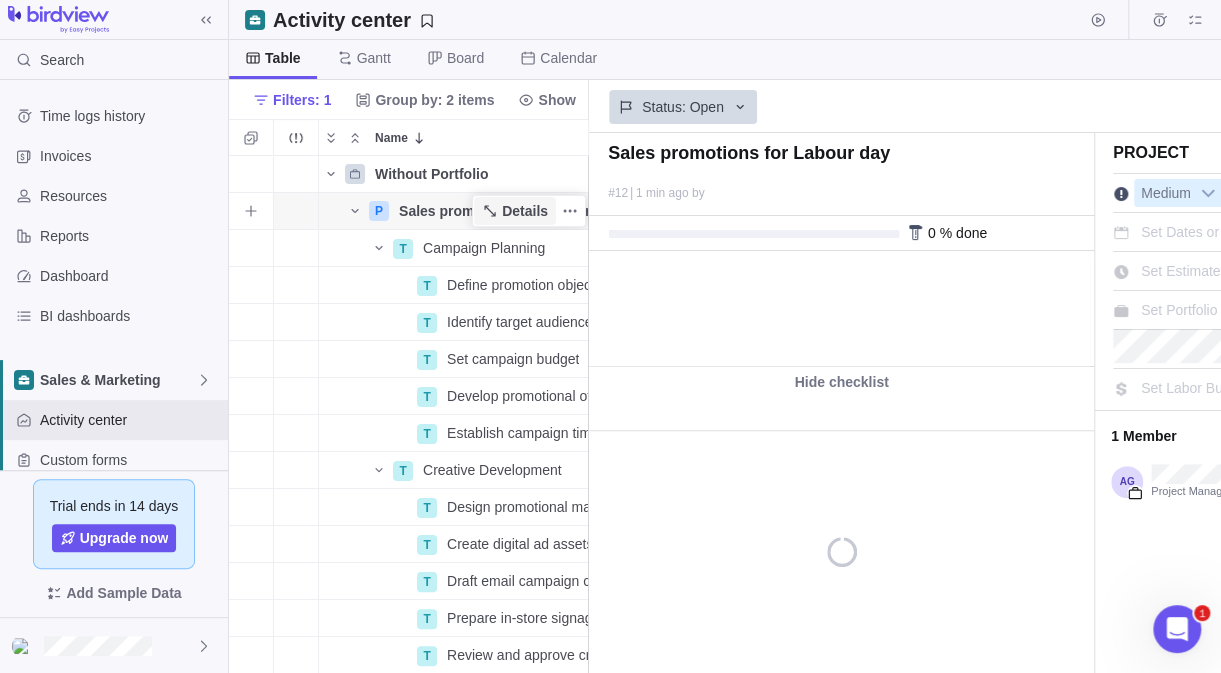 scroll, scrollTop: 502, scrollLeft: 344, axis: both 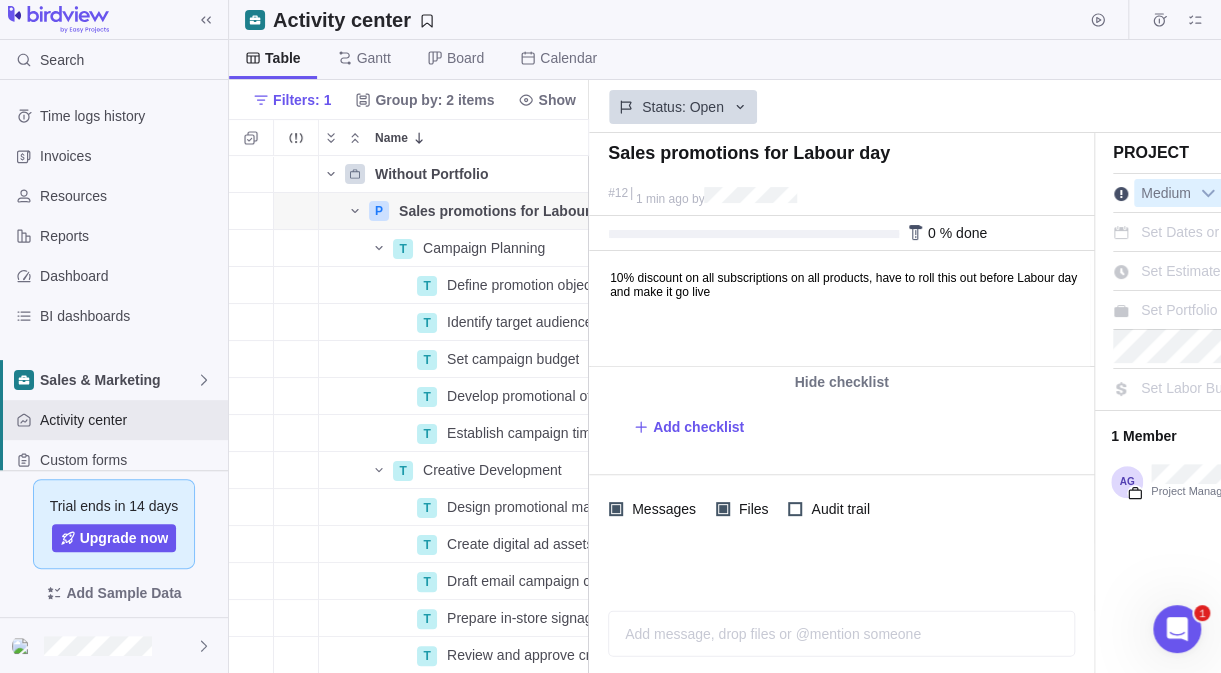 click on "Set Portfolio" at bounding box center (1179, 310) 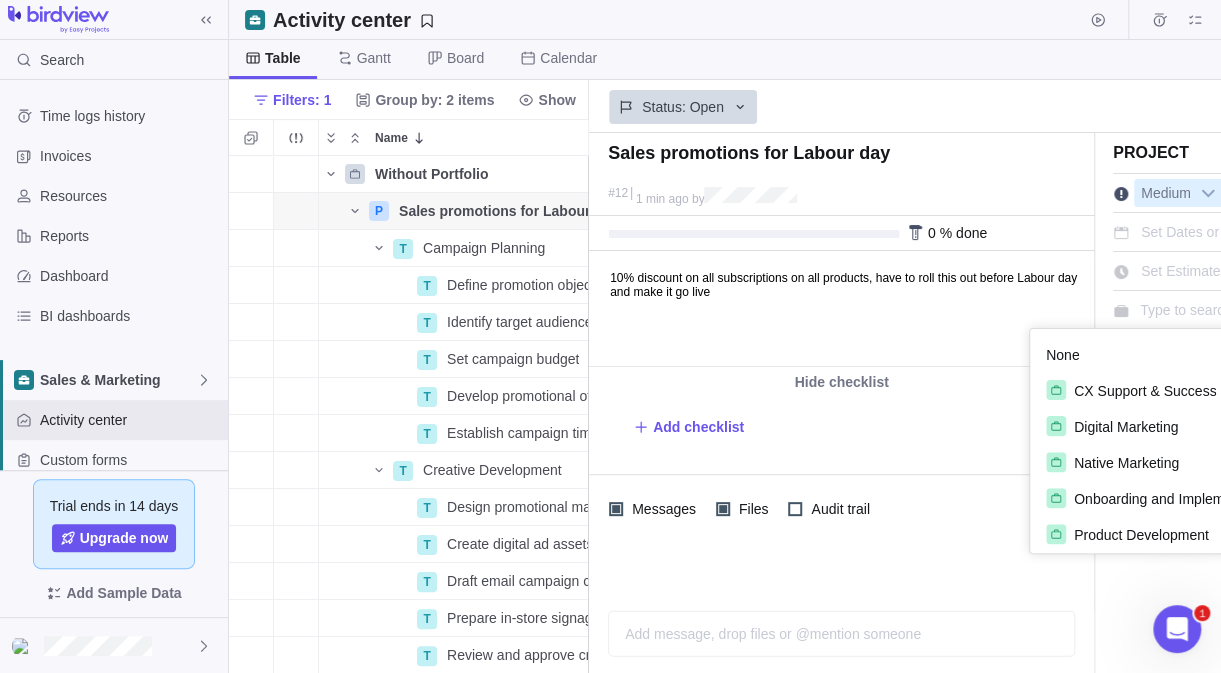 scroll, scrollTop: 0, scrollLeft: 76, axis: horizontal 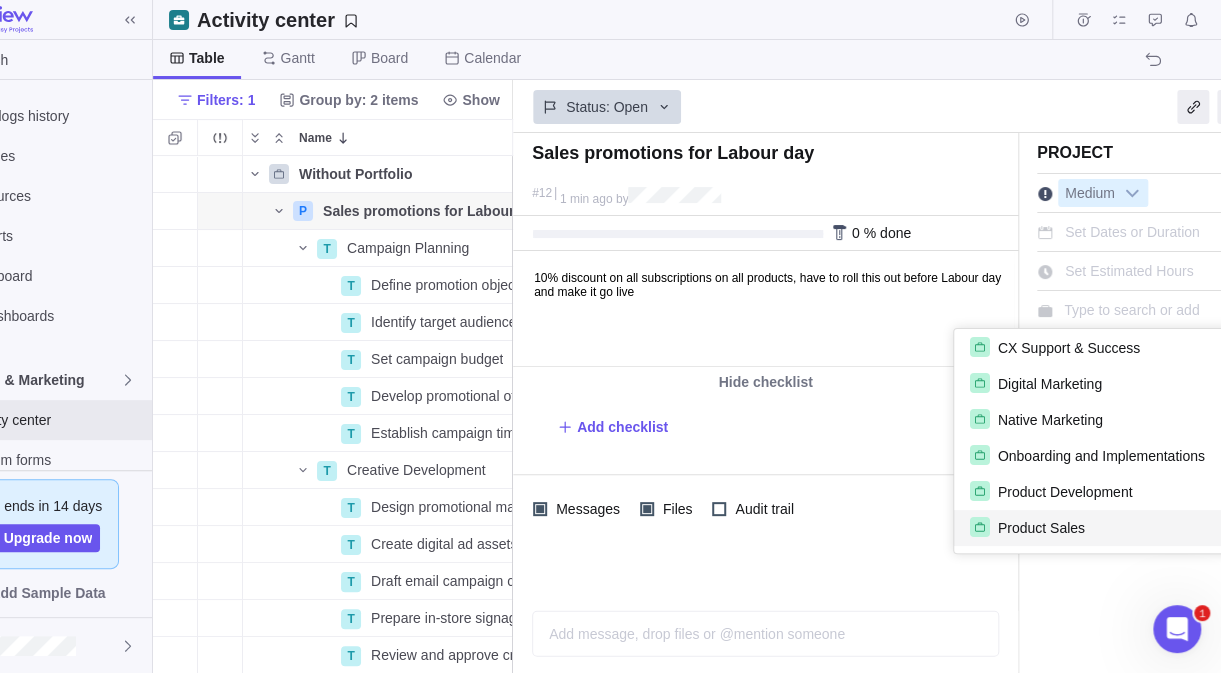 click on "Product Sales" at bounding box center [1102, 527] 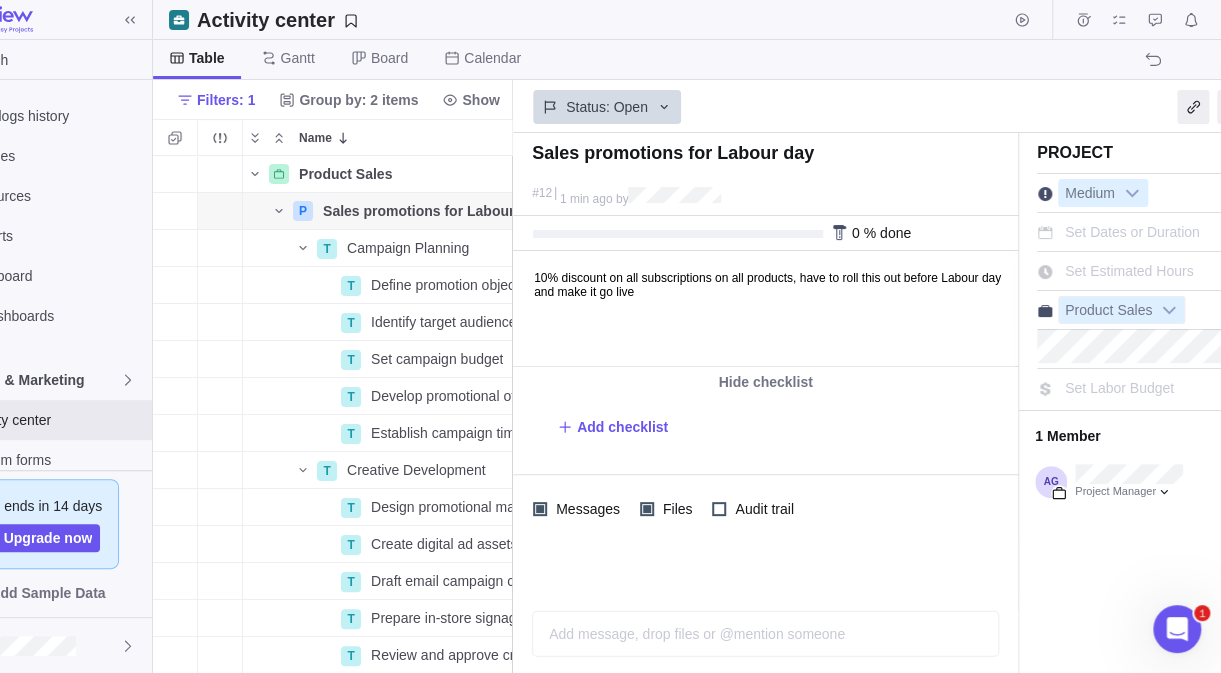 scroll, scrollTop: 0, scrollLeft: 203, axis: horizontal 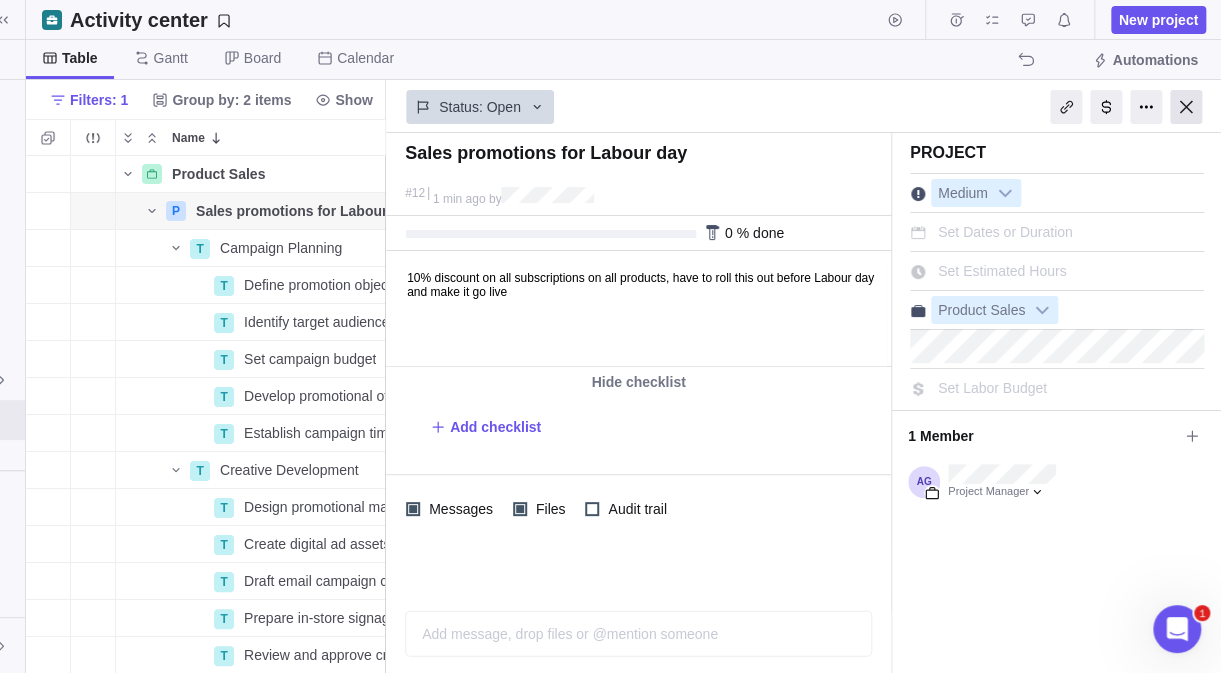 click at bounding box center (1186, 107) 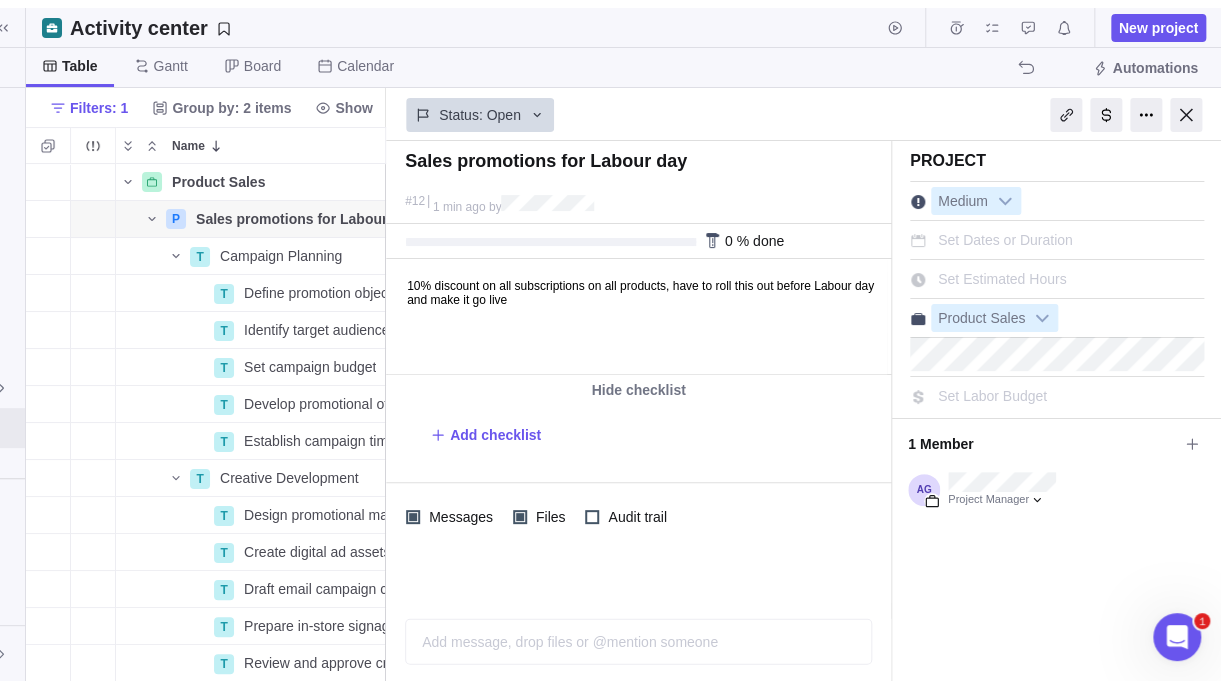 scroll, scrollTop: 0, scrollLeft: 0, axis: both 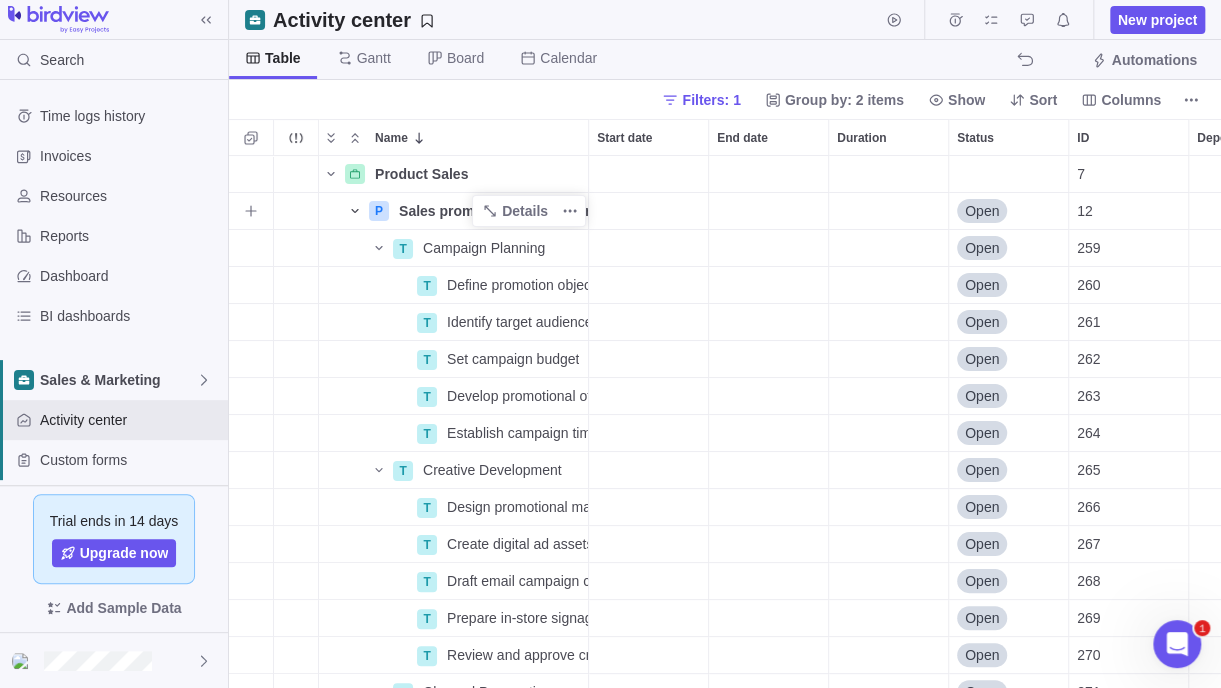 click 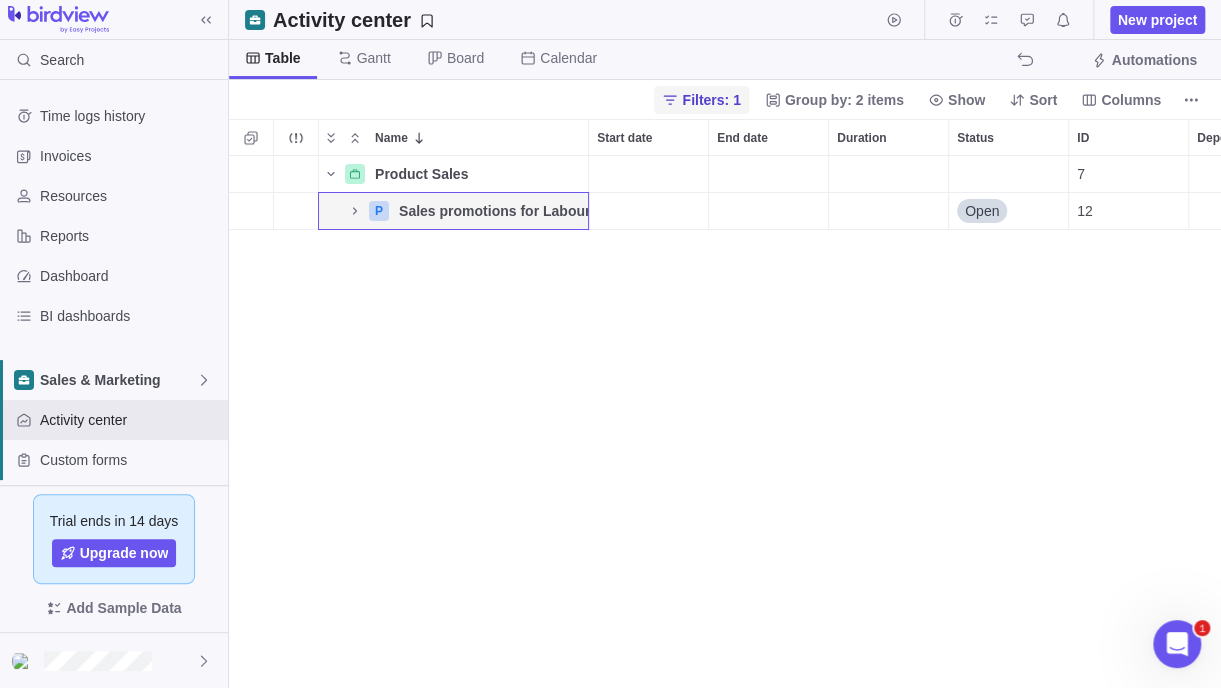 click on "Filters: 1" at bounding box center [711, 100] 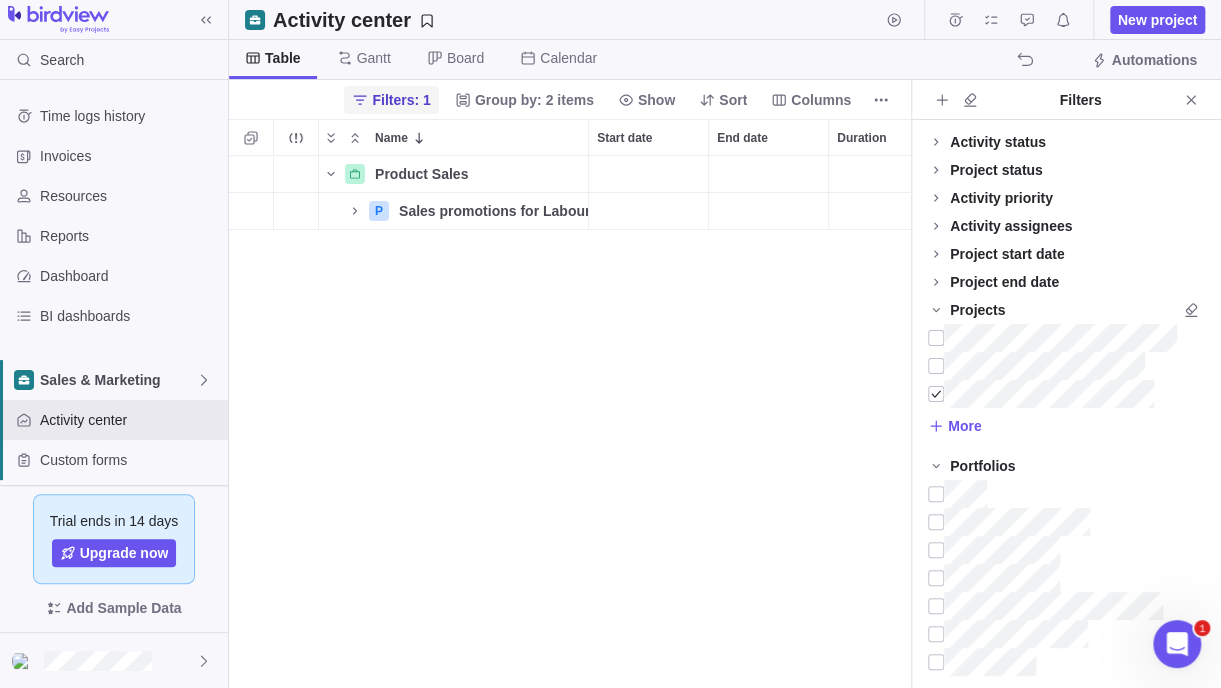 scroll, scrollTop: 517, scrollLeft: 666, axis: both 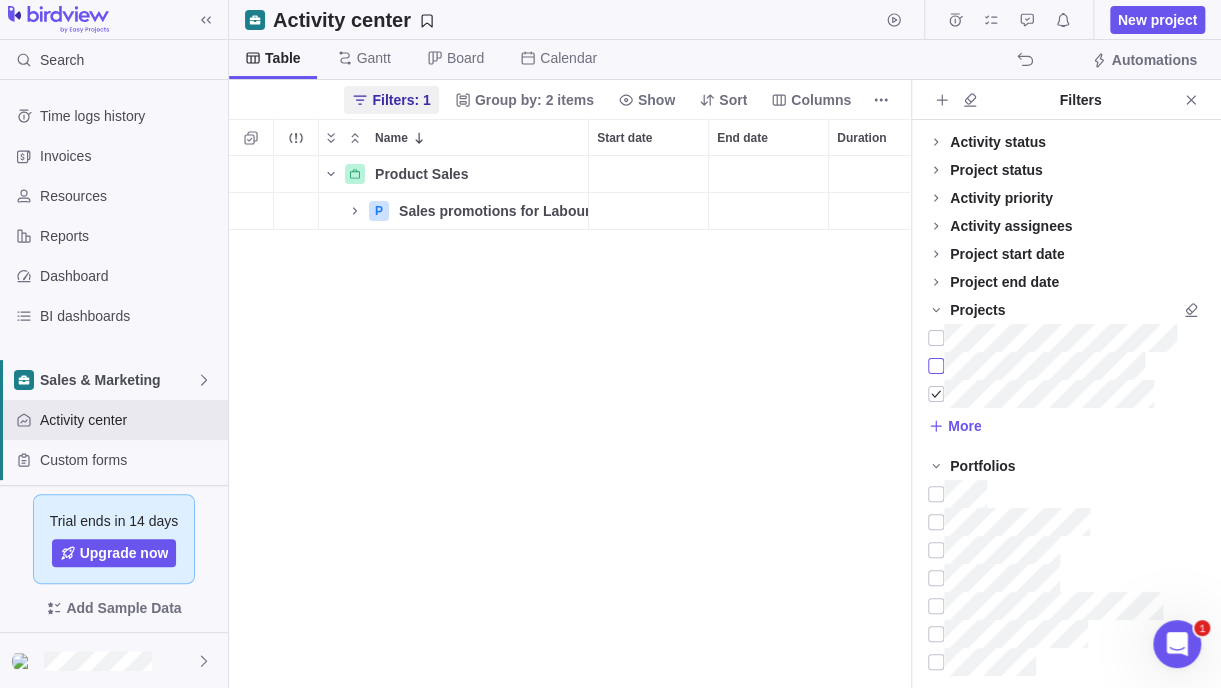 click at bounding box center [936, 366] 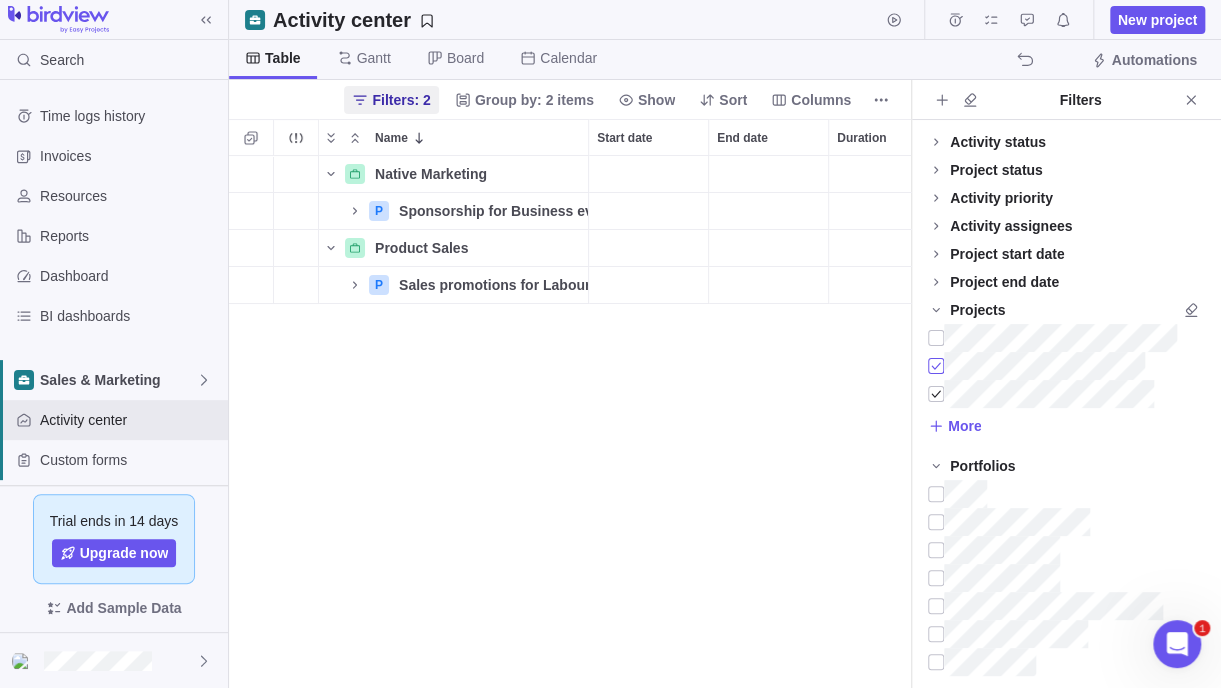 scroll, scrollTop: 16, scrollLeft: 16, axis: both 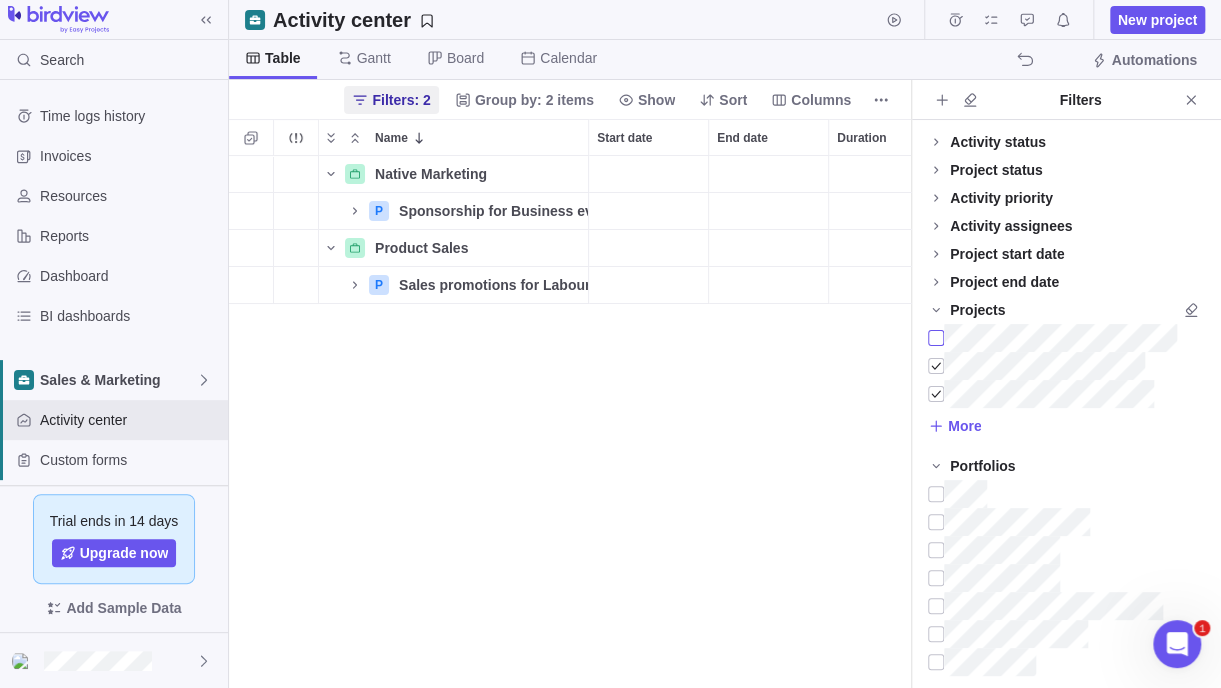 click at bounding box center [936, 338] 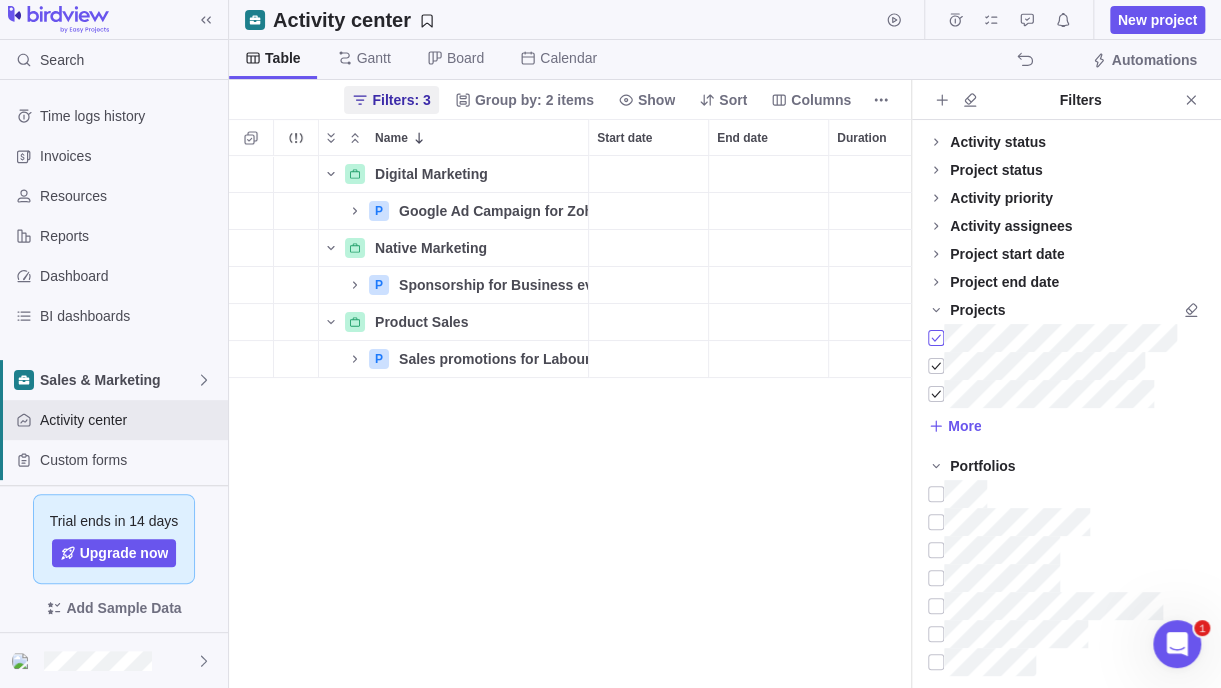 scroll, scrollTop: 16, scrollLeft: 16, axis: both 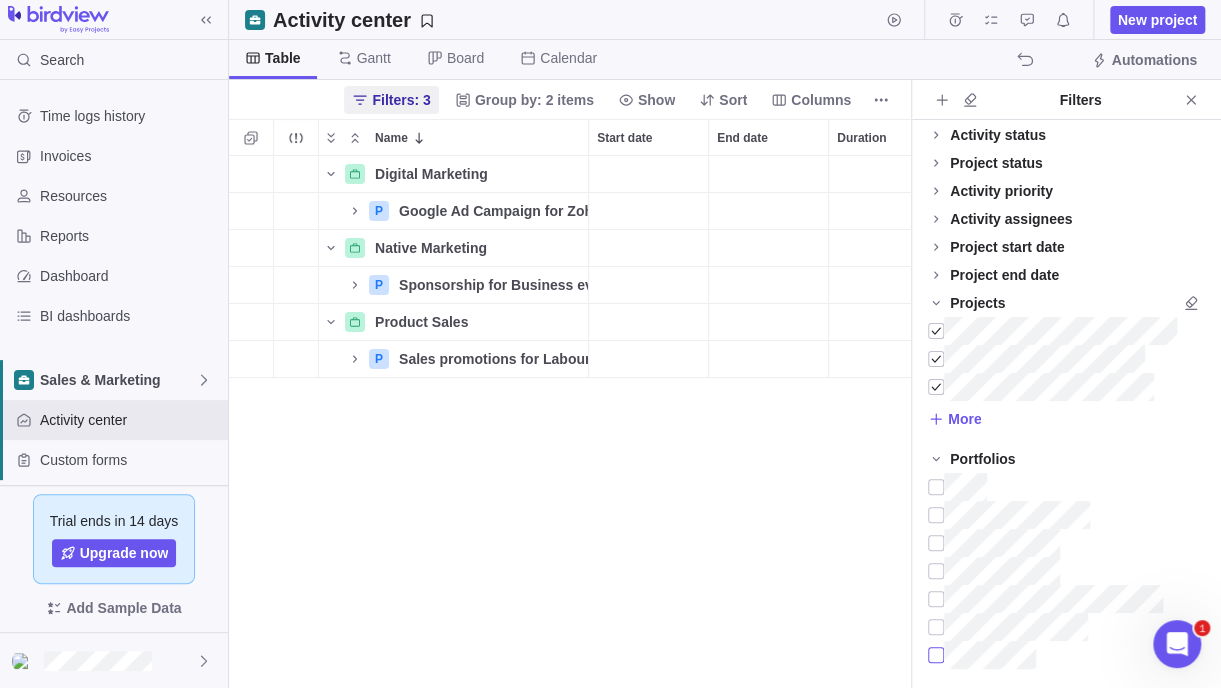 click at bounding box center [936, 655] 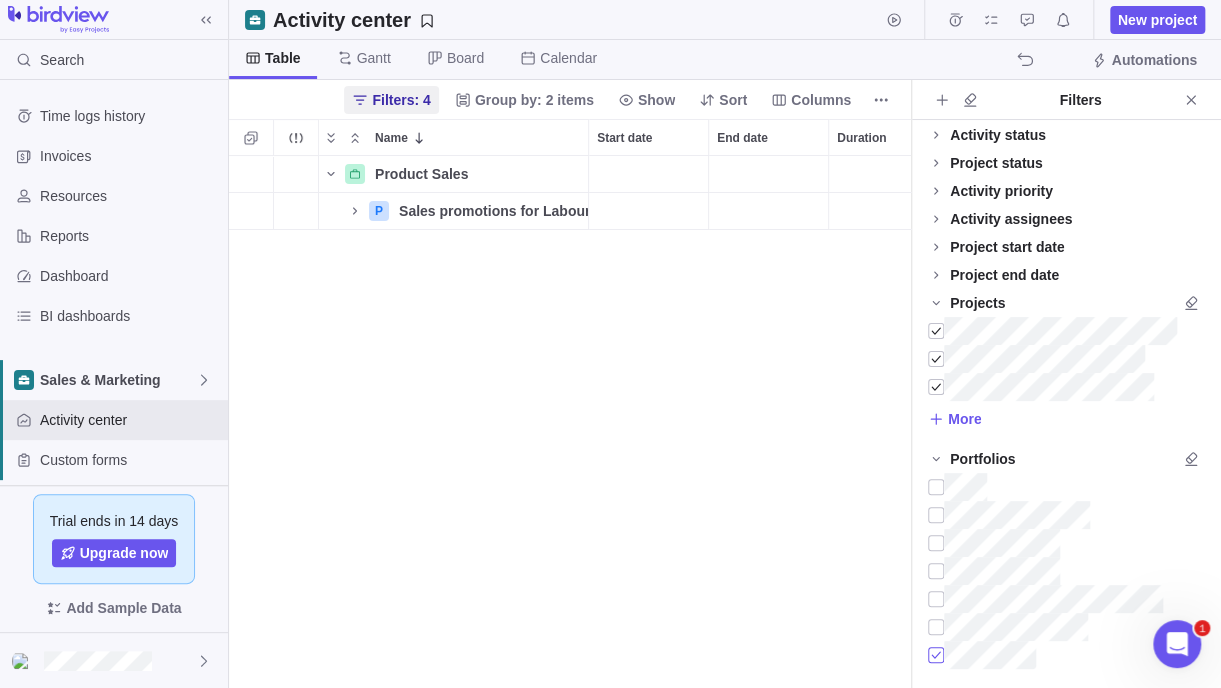 scroll, scrollTop: 16, scrollLeft: 16, axis: both 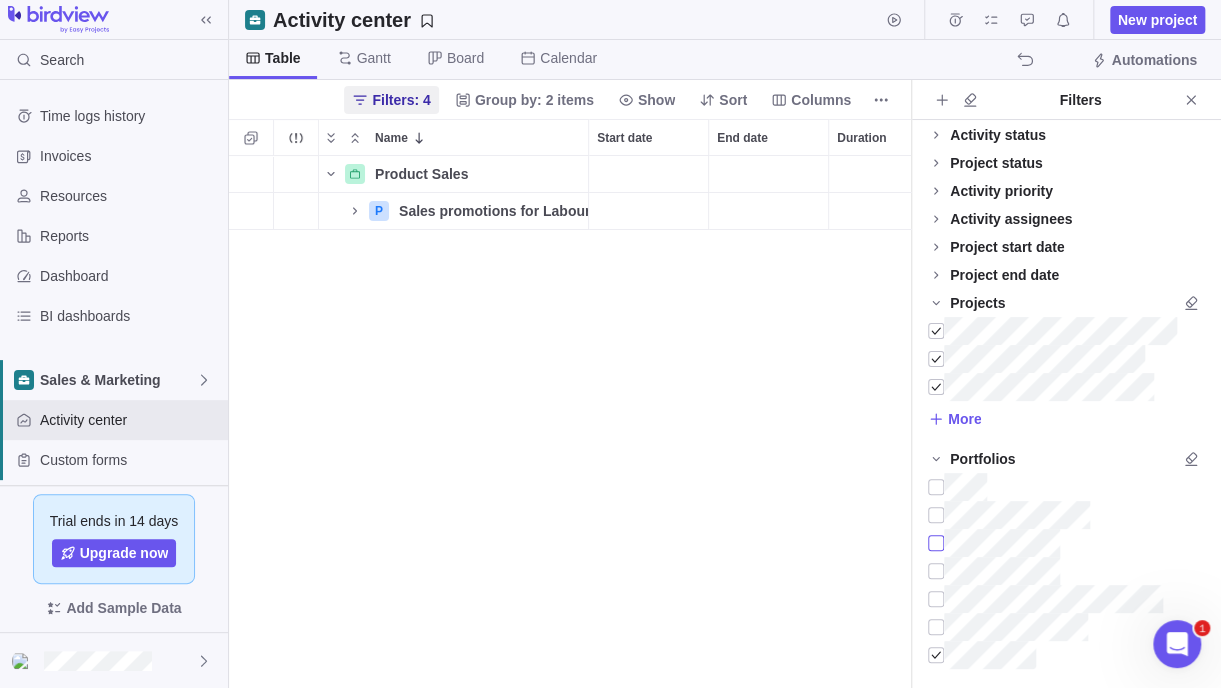 click at bounding box center (936, 543) 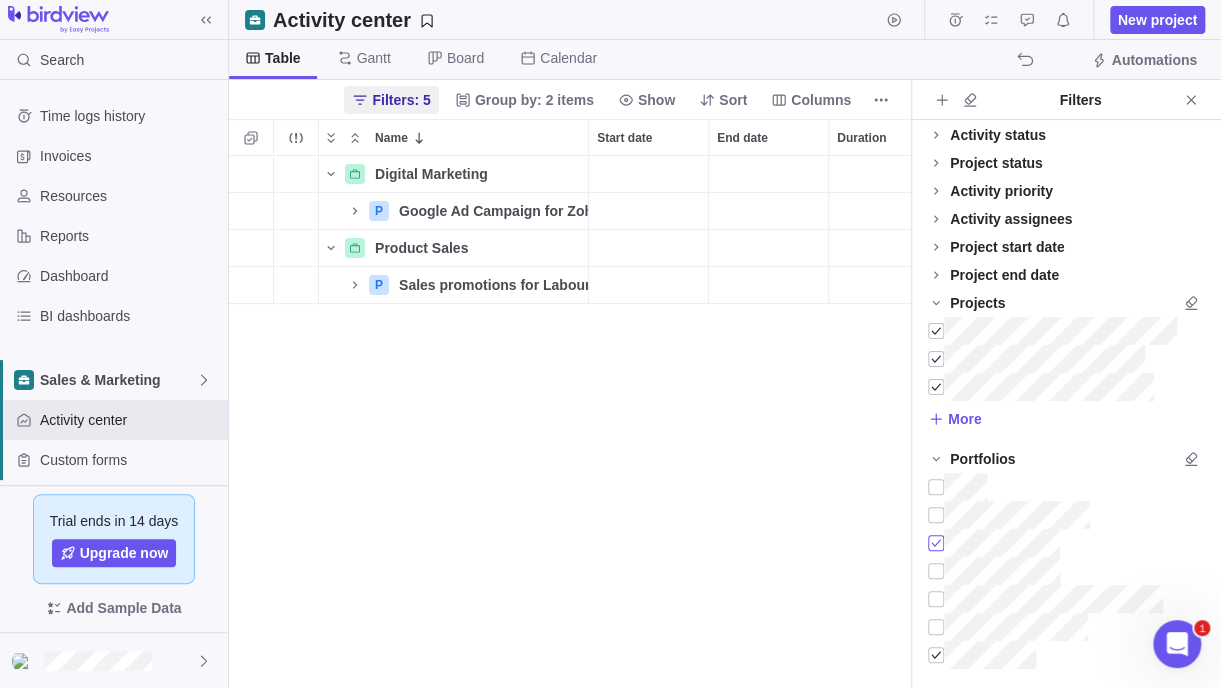 scroll, scrollTop: 16, scrollLeft: 16, axis: both 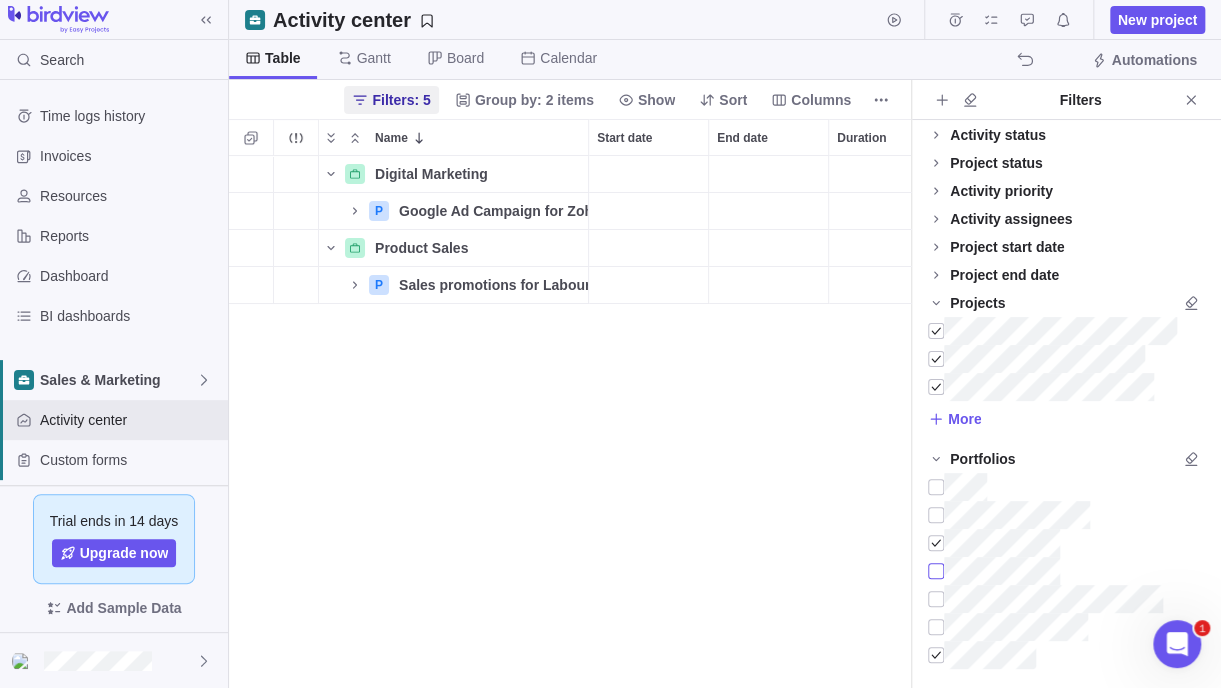 click at bounding box center (936, 571) 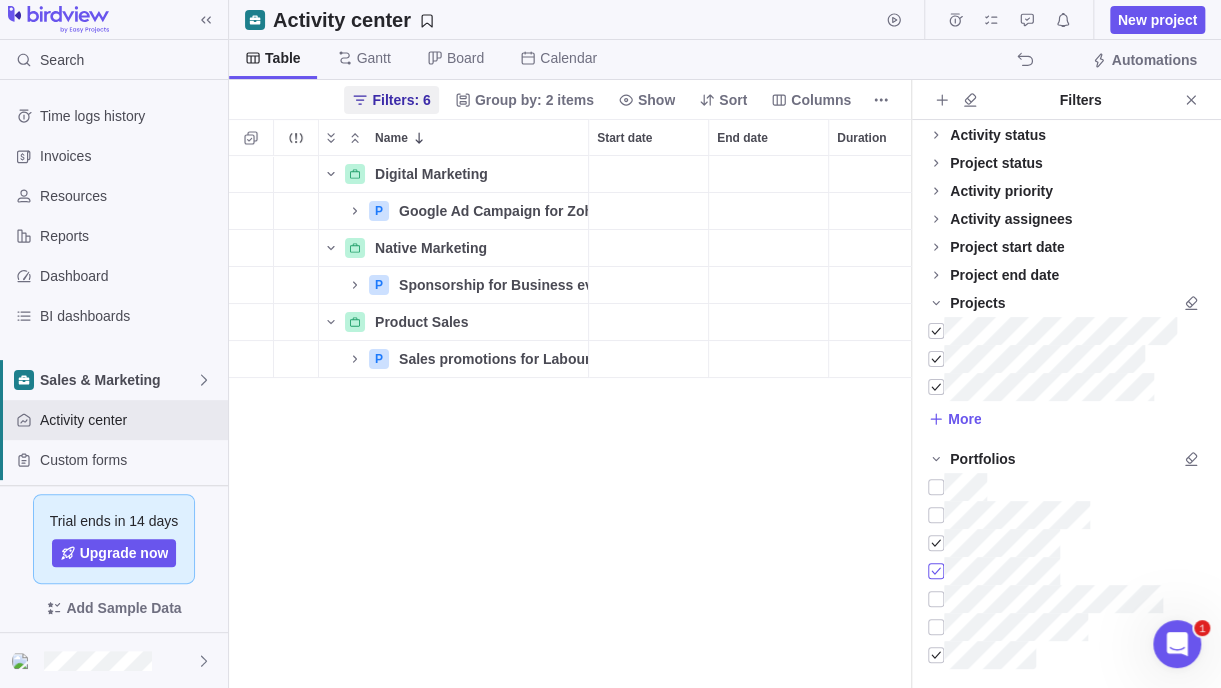 scroll, scrollTop: 16, scrollLeft: 16, axis: both 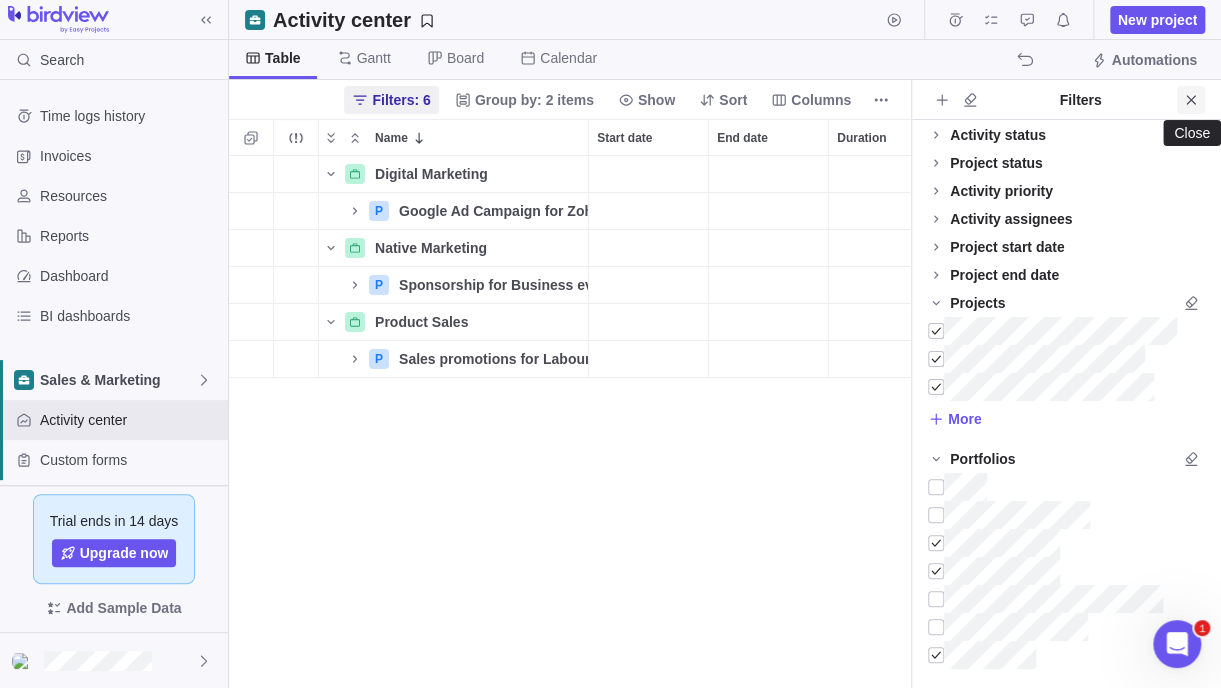 click 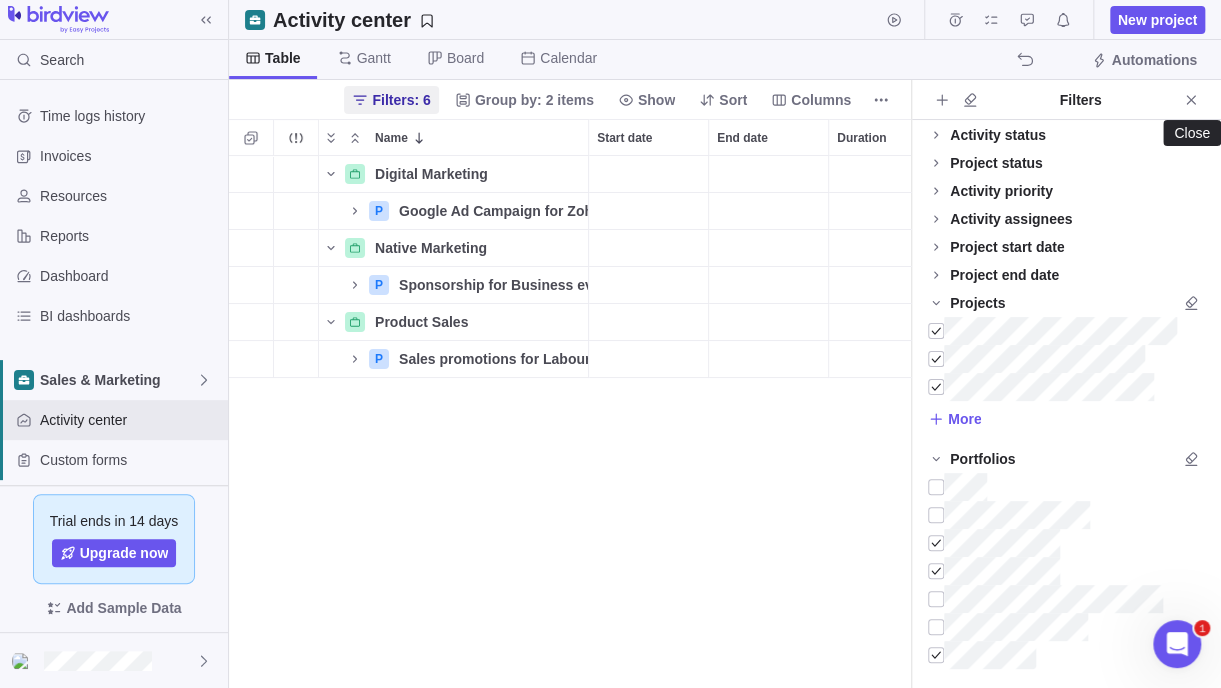 scroll, scrollTop: 16, scrollLeft: 15, axis: both 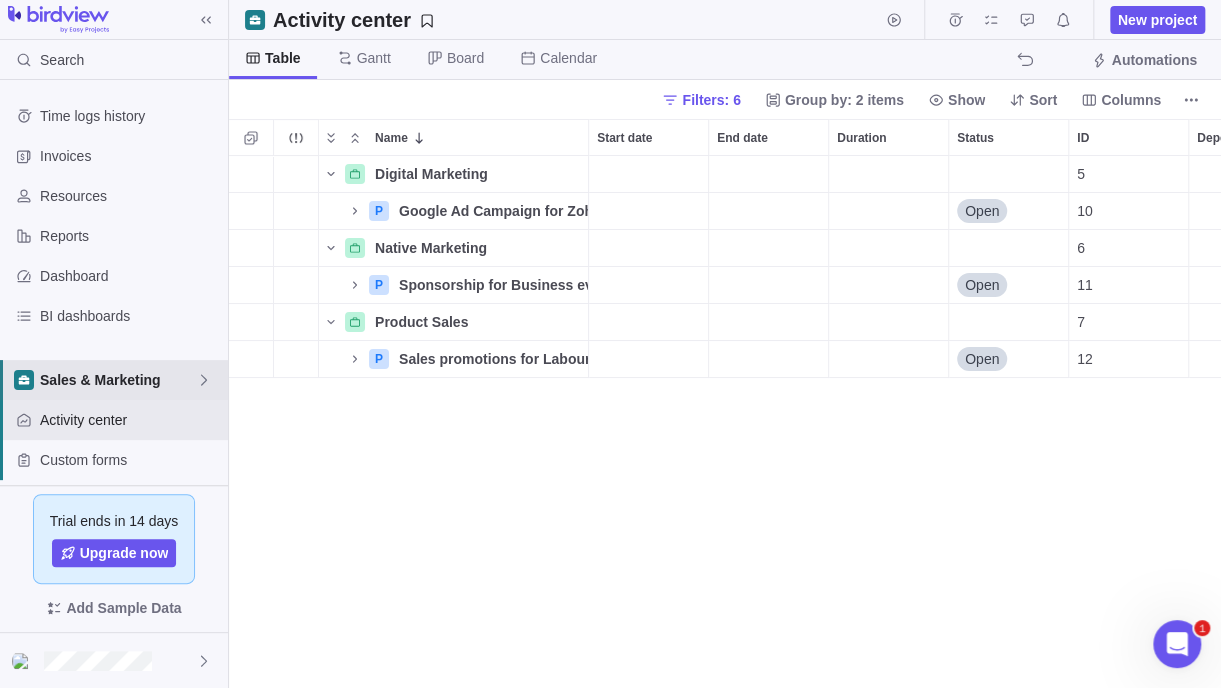 click on "Sales & Marketing" at bounding box center (118, 380) 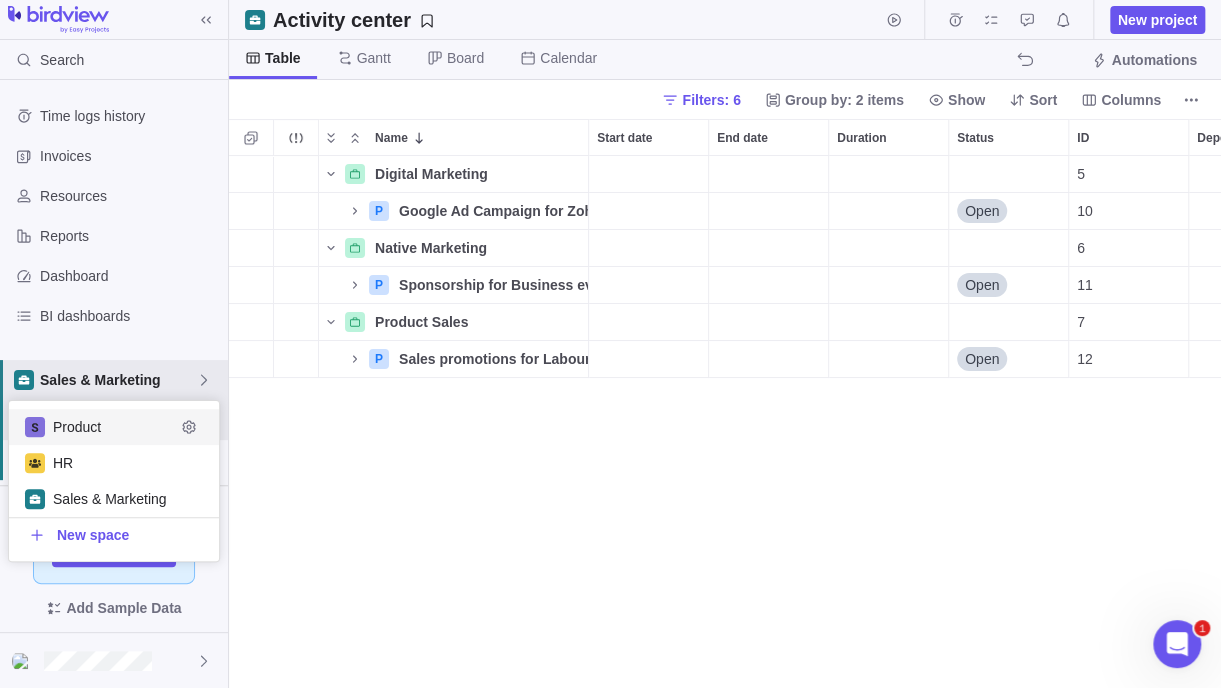 click on "Product" at bounding box center [114, 427] 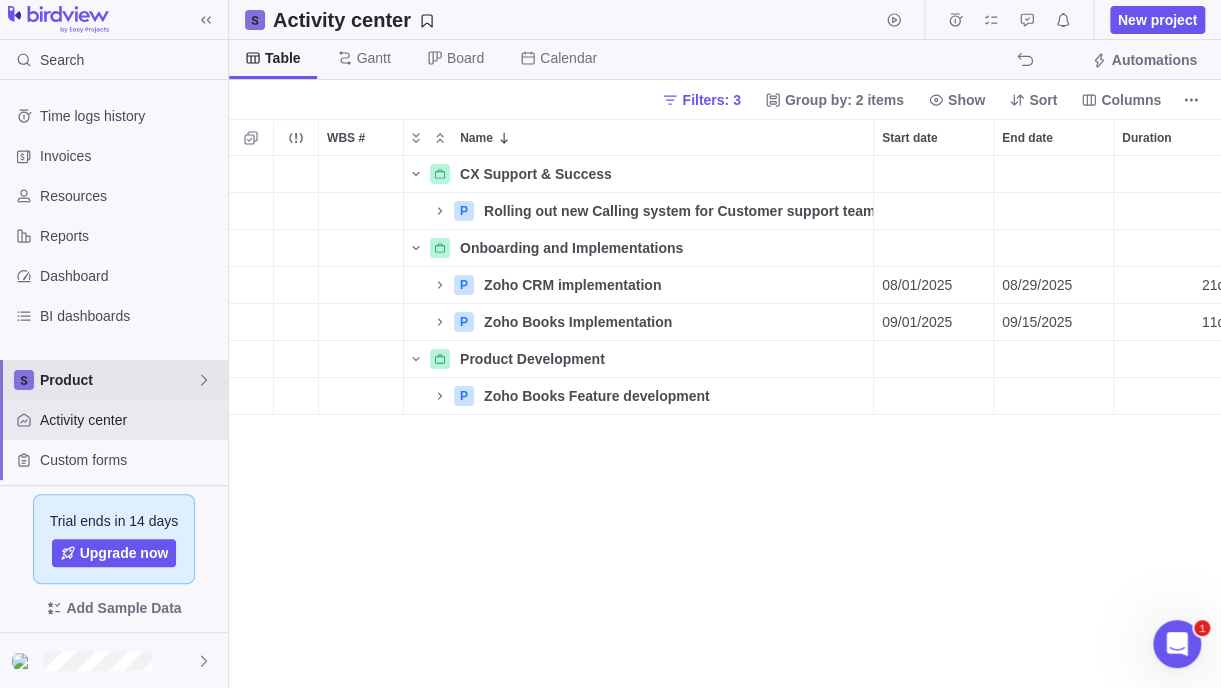 click on "Product" at bounding box center (118, 380) 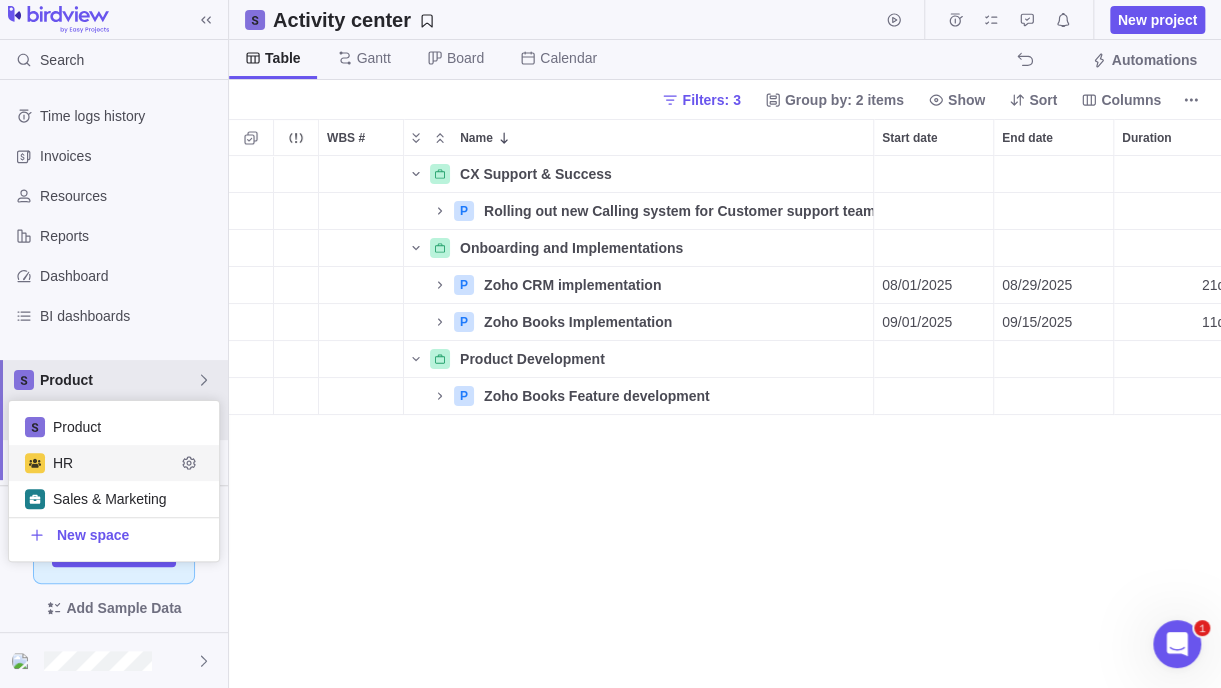 click on "HR" at bounding box center (114, 463) 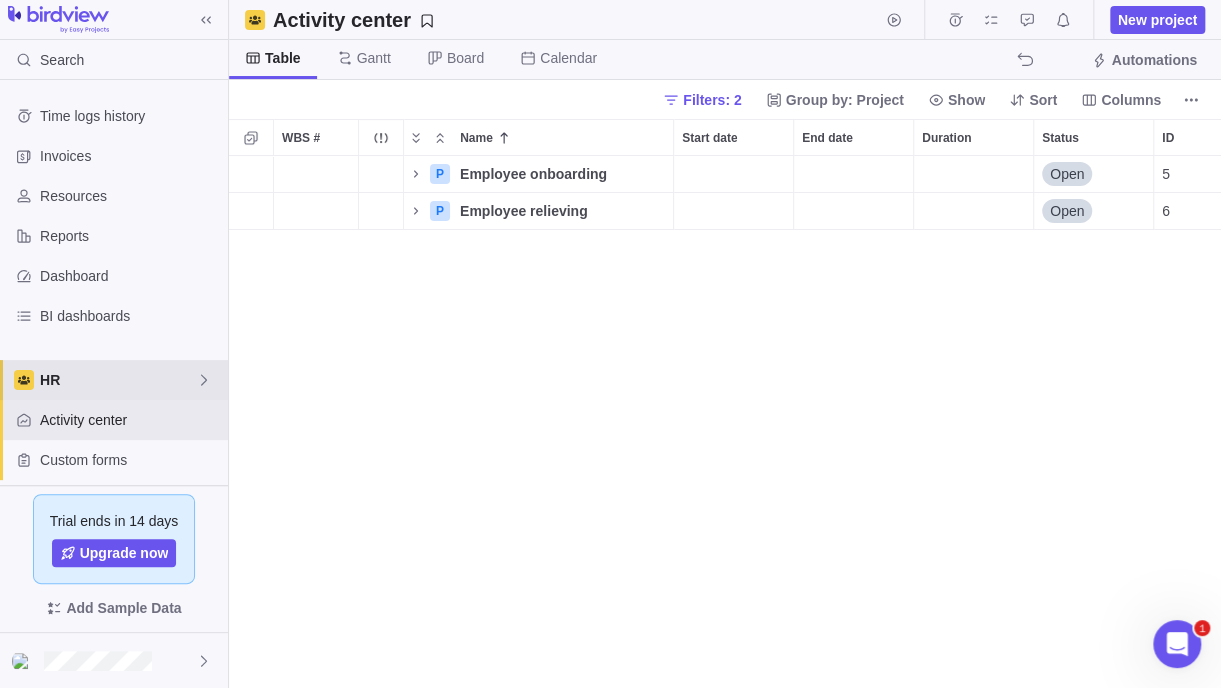 click on "HR" at bounding box center [118, 380] 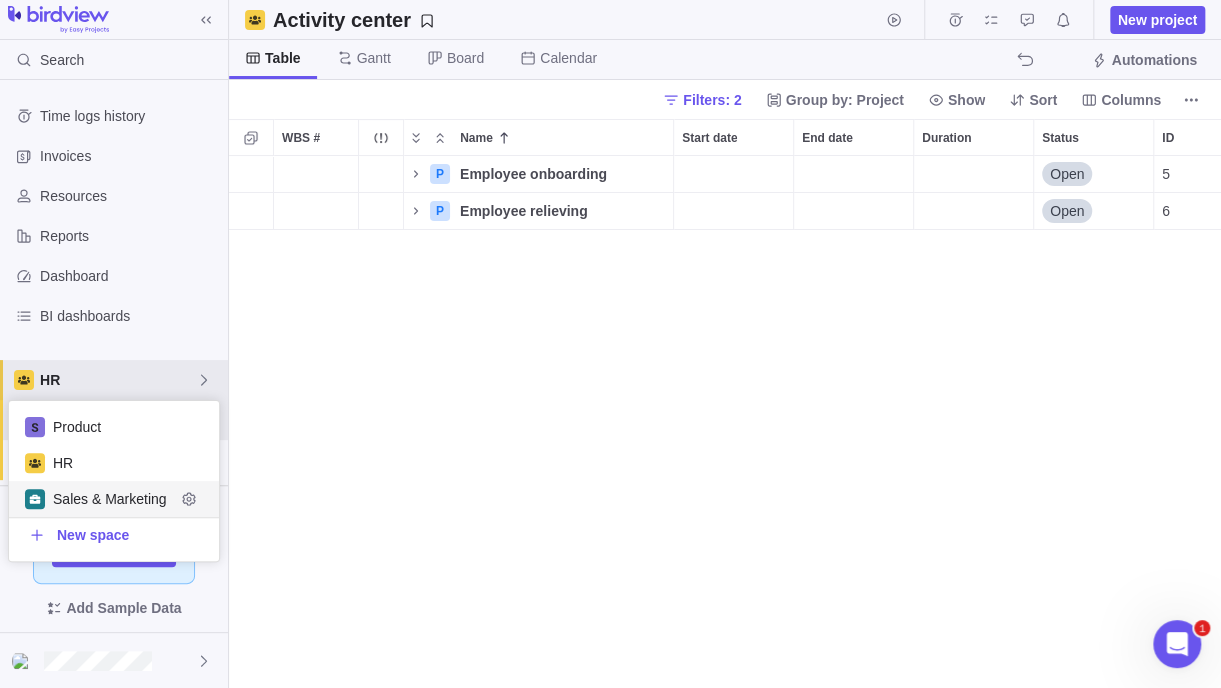 click on "Sales & Marketing" at bounding box center (114, 499) 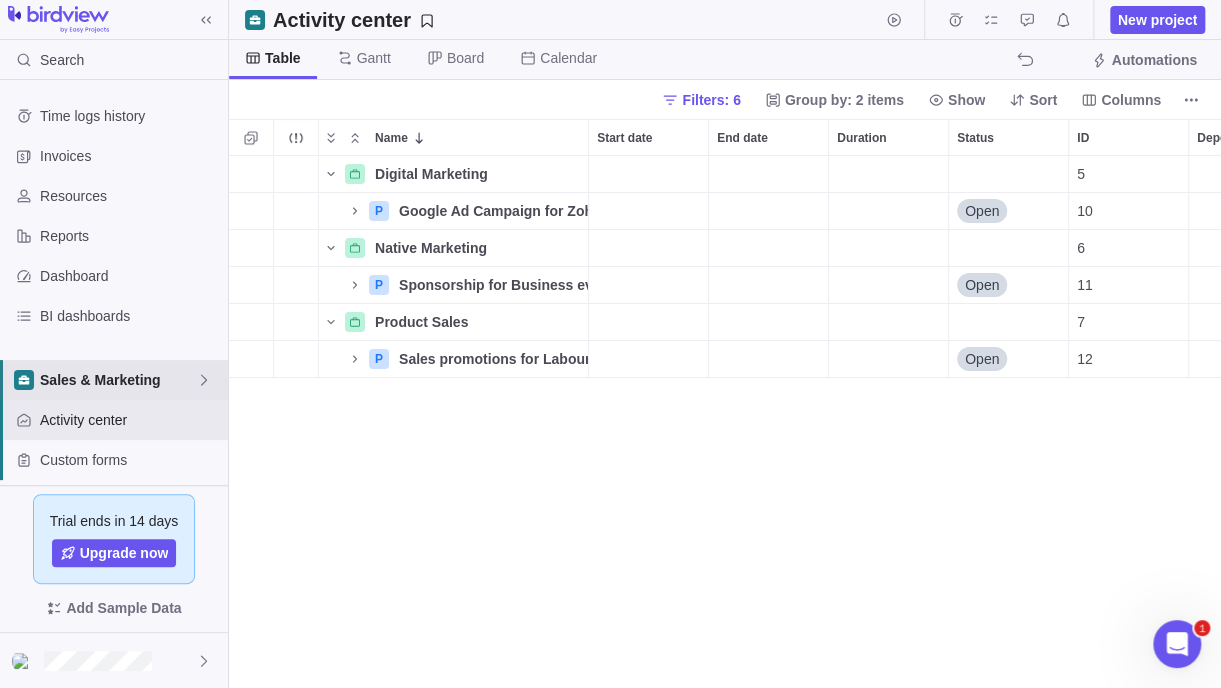 click on "Sales & Marketing" at bounding box center [118, 380] 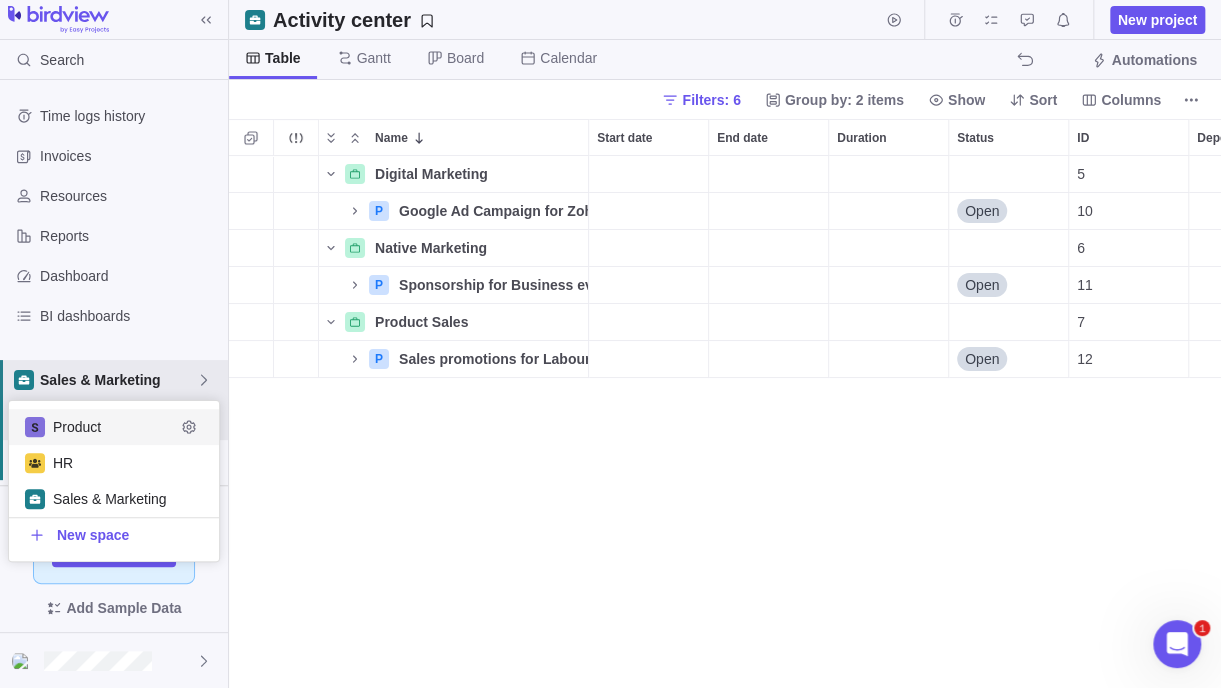 click on "Product" at bounding box center (114, 427) 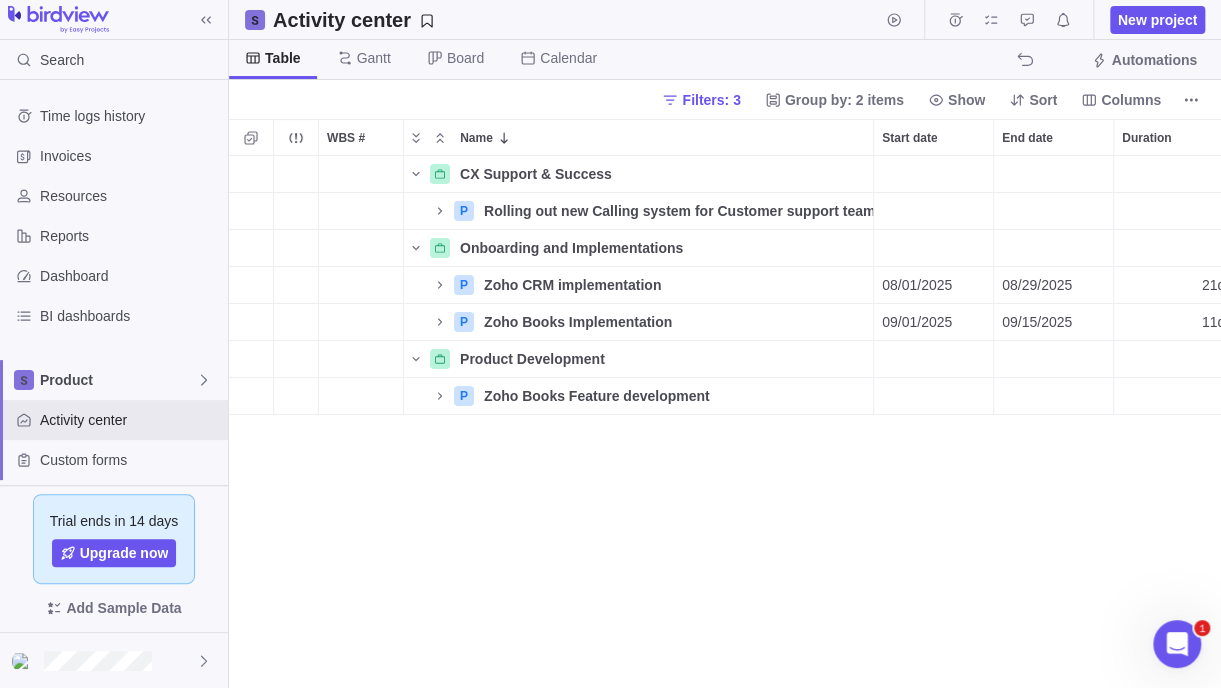 click 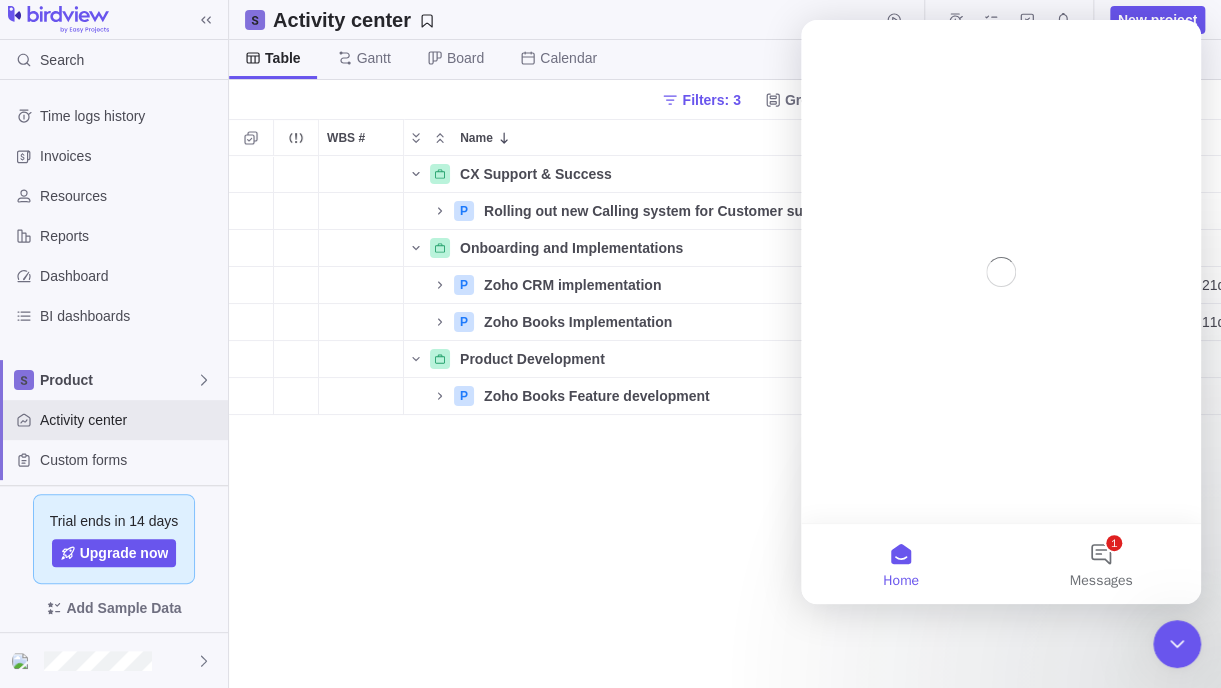 scroll, scrollTop: 0, scrollLeft: 0, axis: both 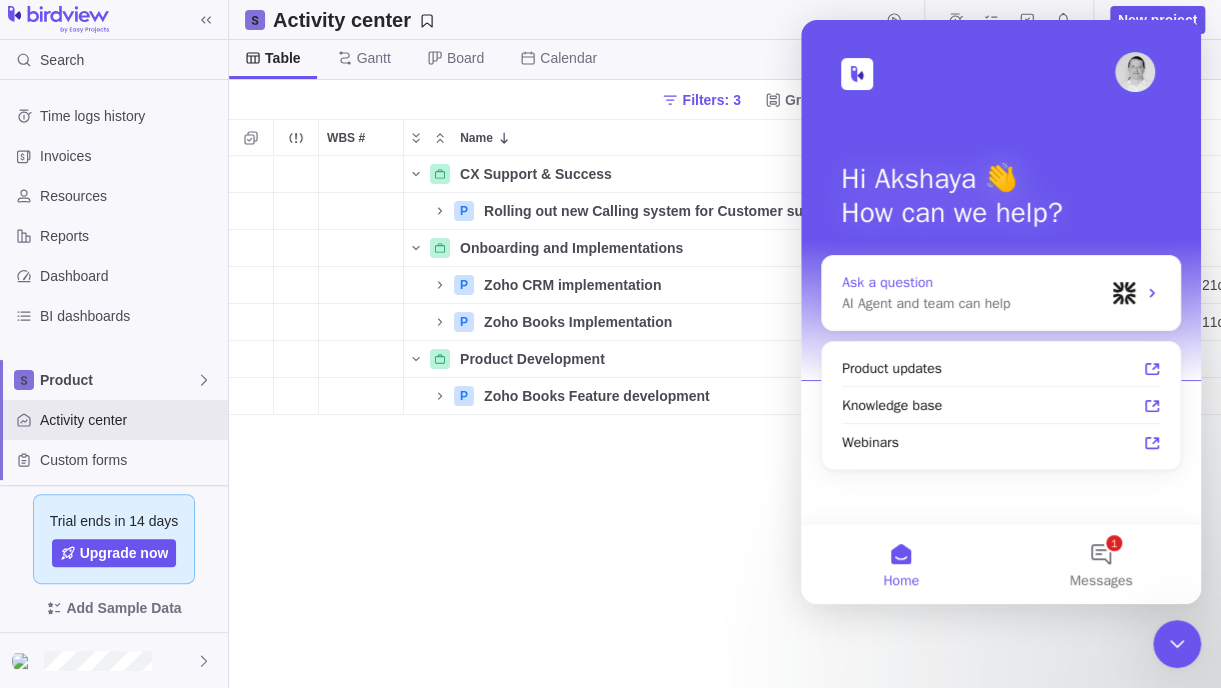 click on "Ask a question" at bounding box center [973, 282] 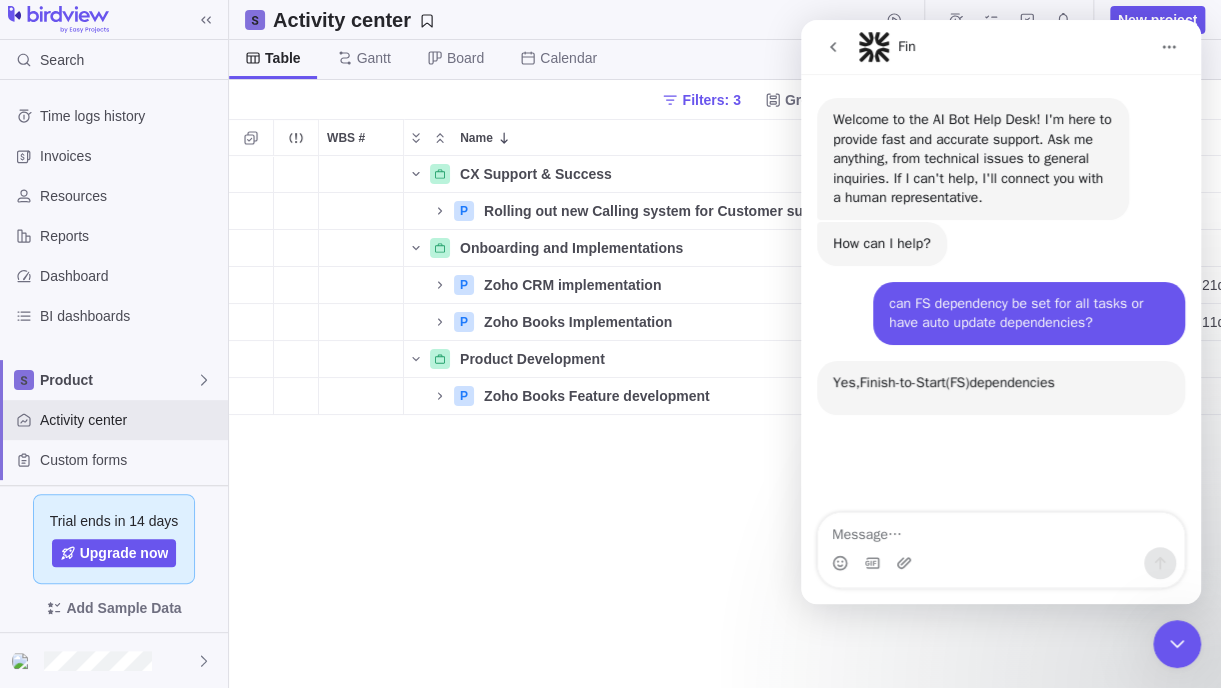scroll, scrollTop: 3, scrollLeft: 0, axis: vertical 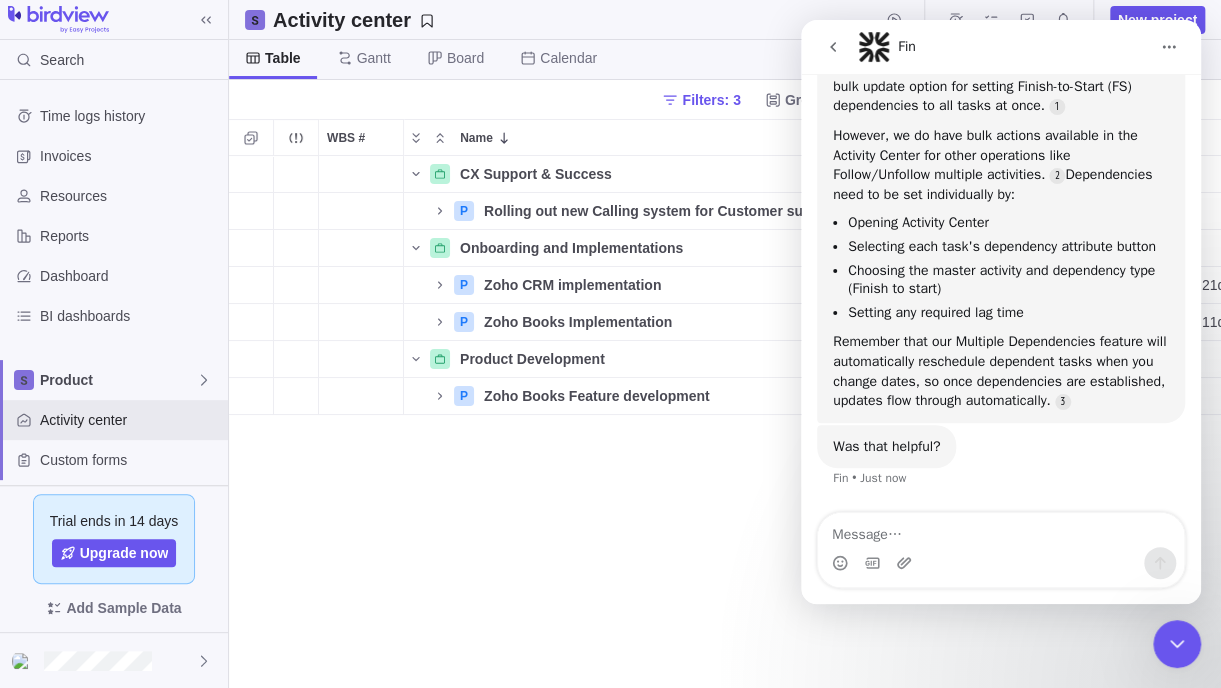 click 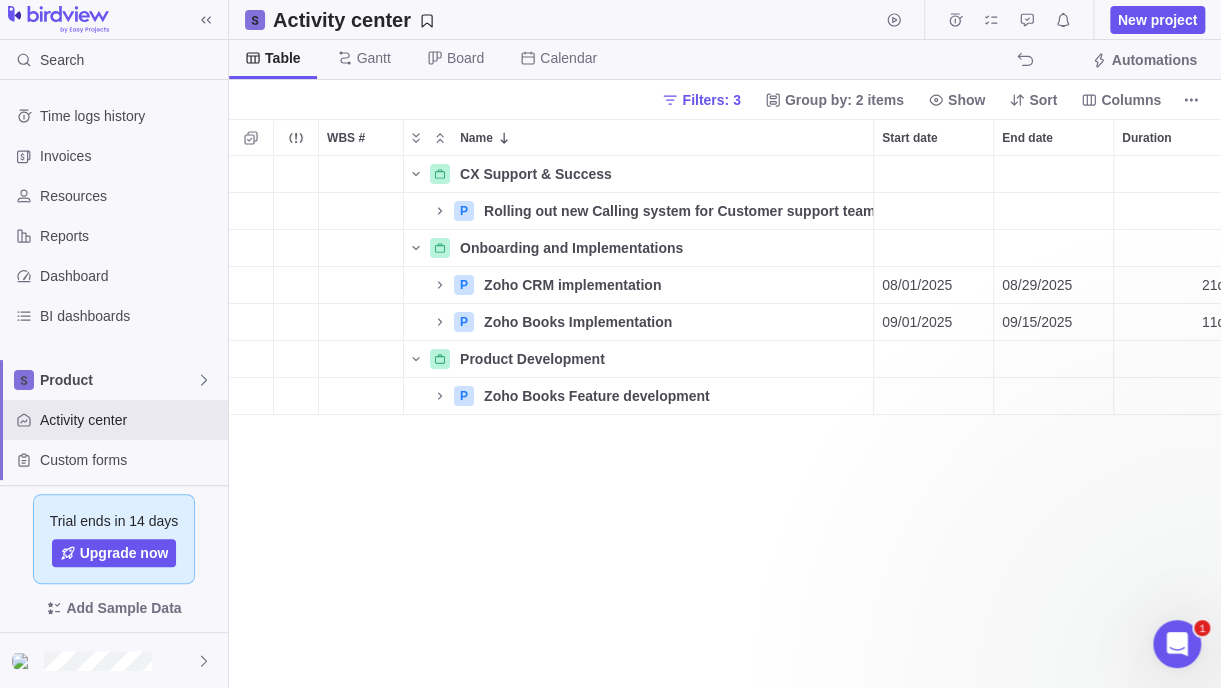 scroll, scrollTop: 0, scrollLeft: 0, axis: both 